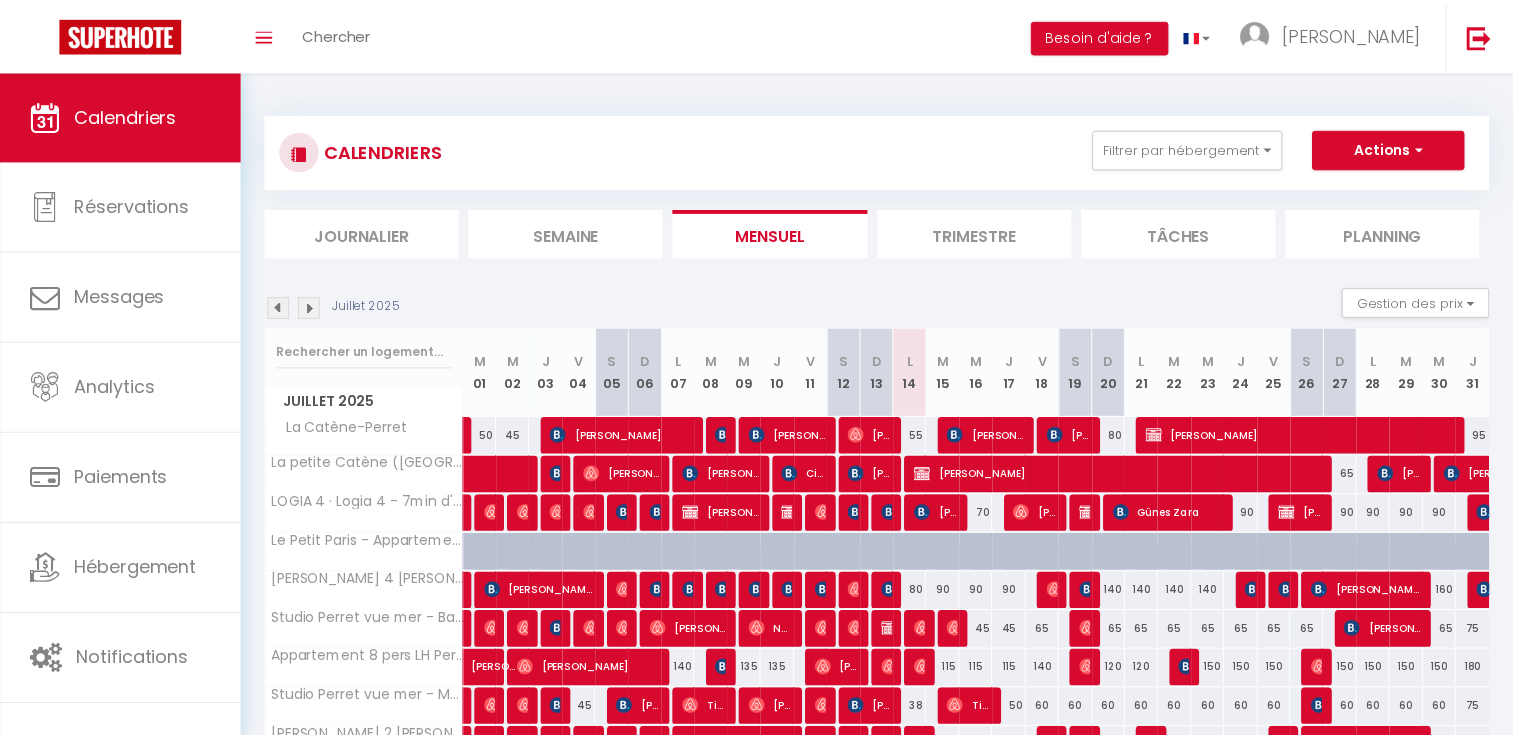 scroll, scrollTop: 0, scrollLeft: 0, axis: both 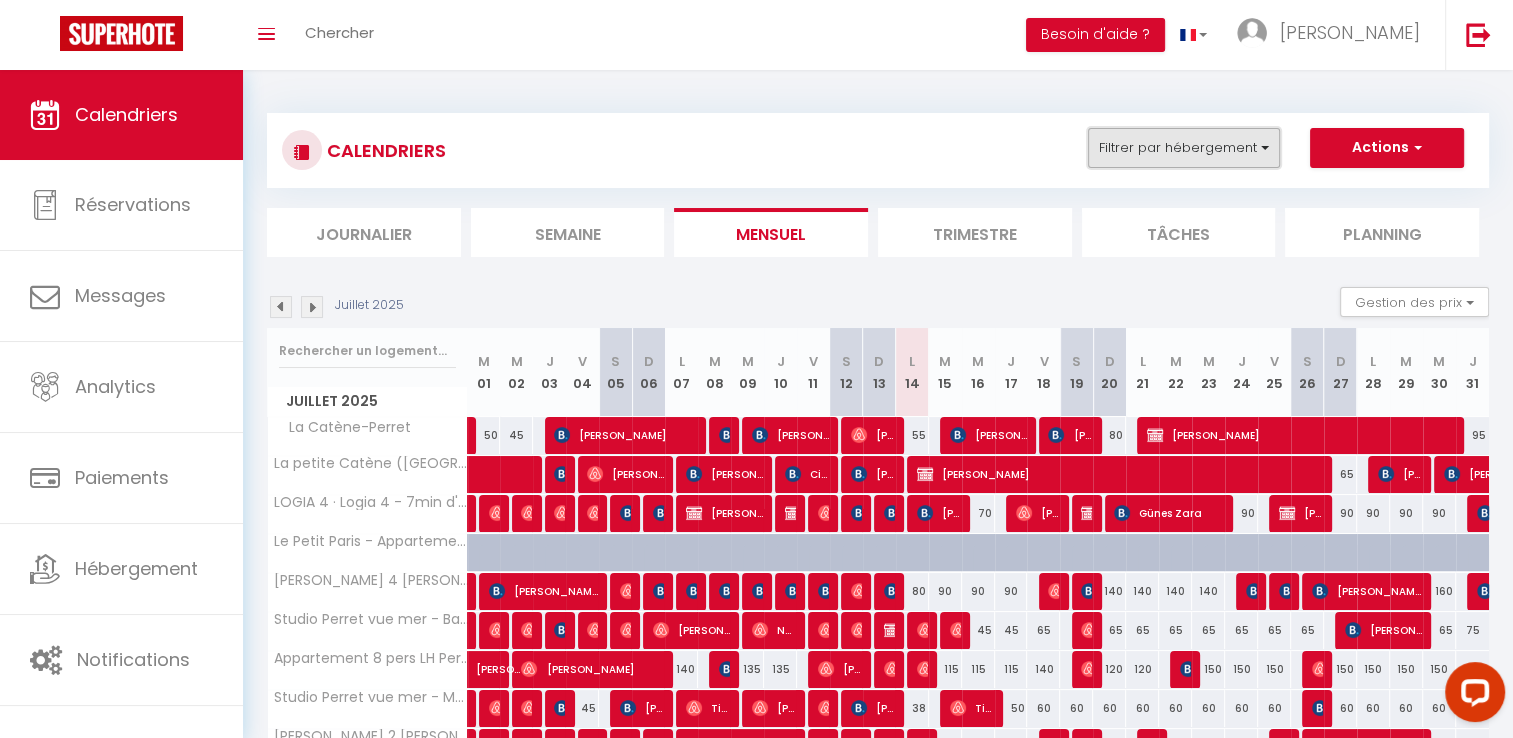 click on "Filtrer par hébergement" at bounding box center [1184, 148] 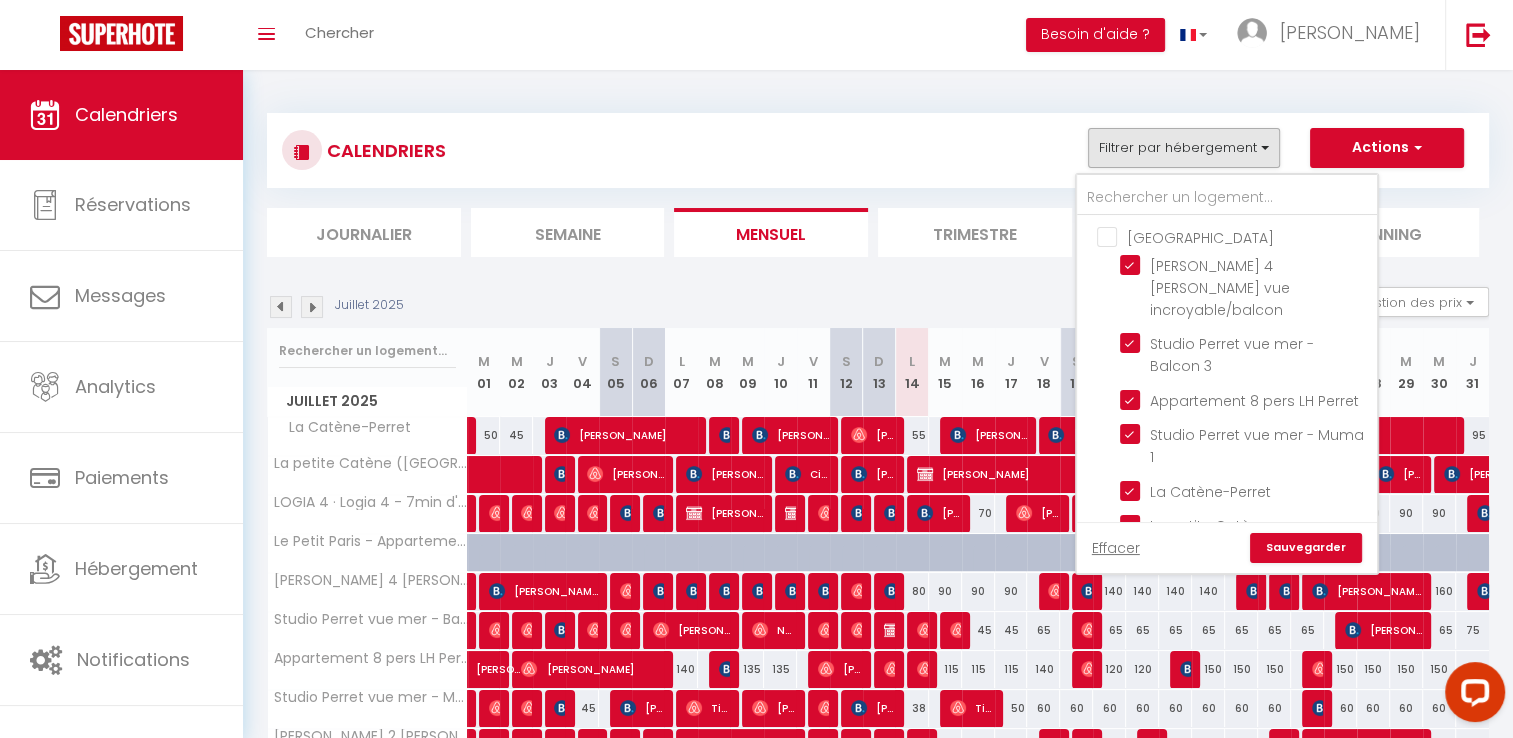 click on "[GEOGRAPHIC_DATA]" at bounding box center [1247, 236] 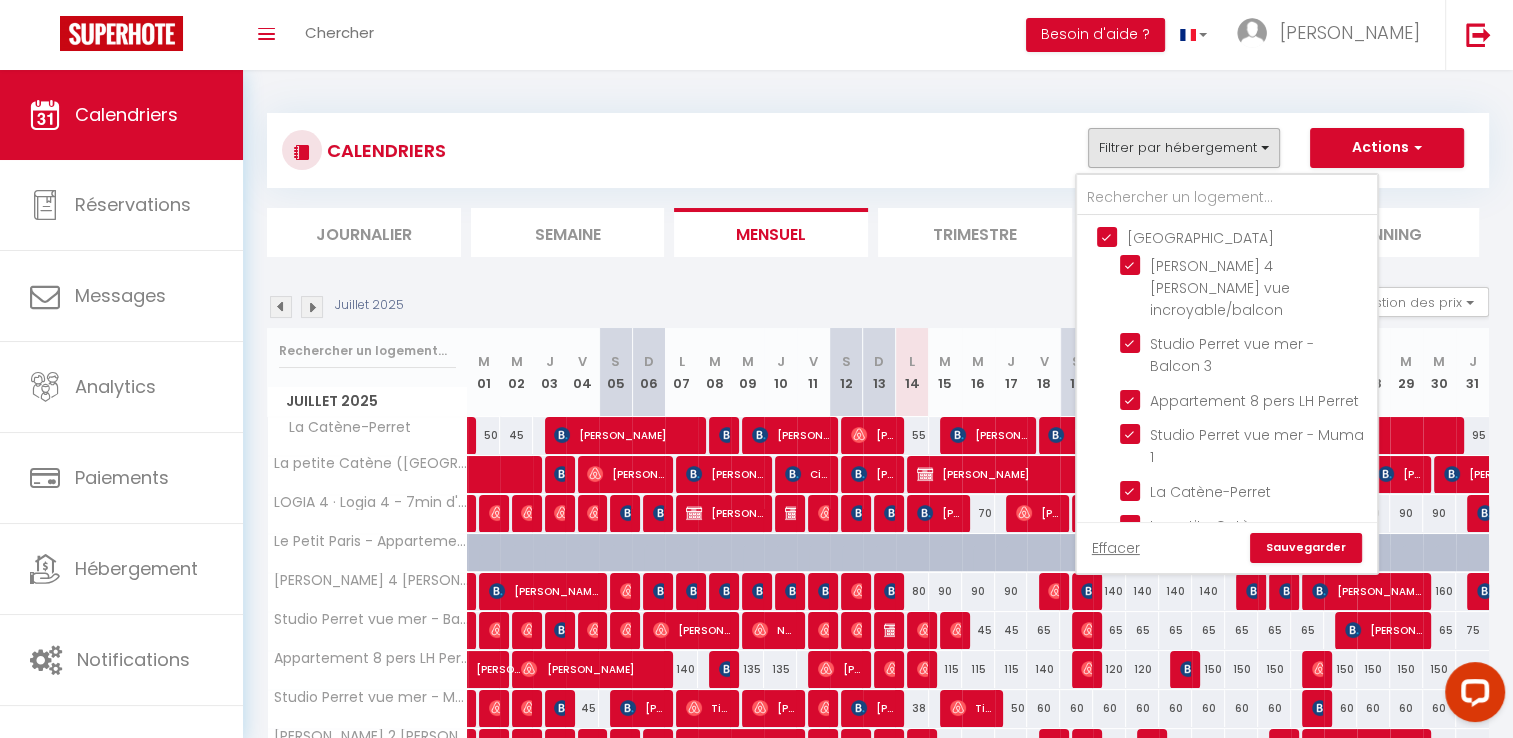 checkbox on "false" 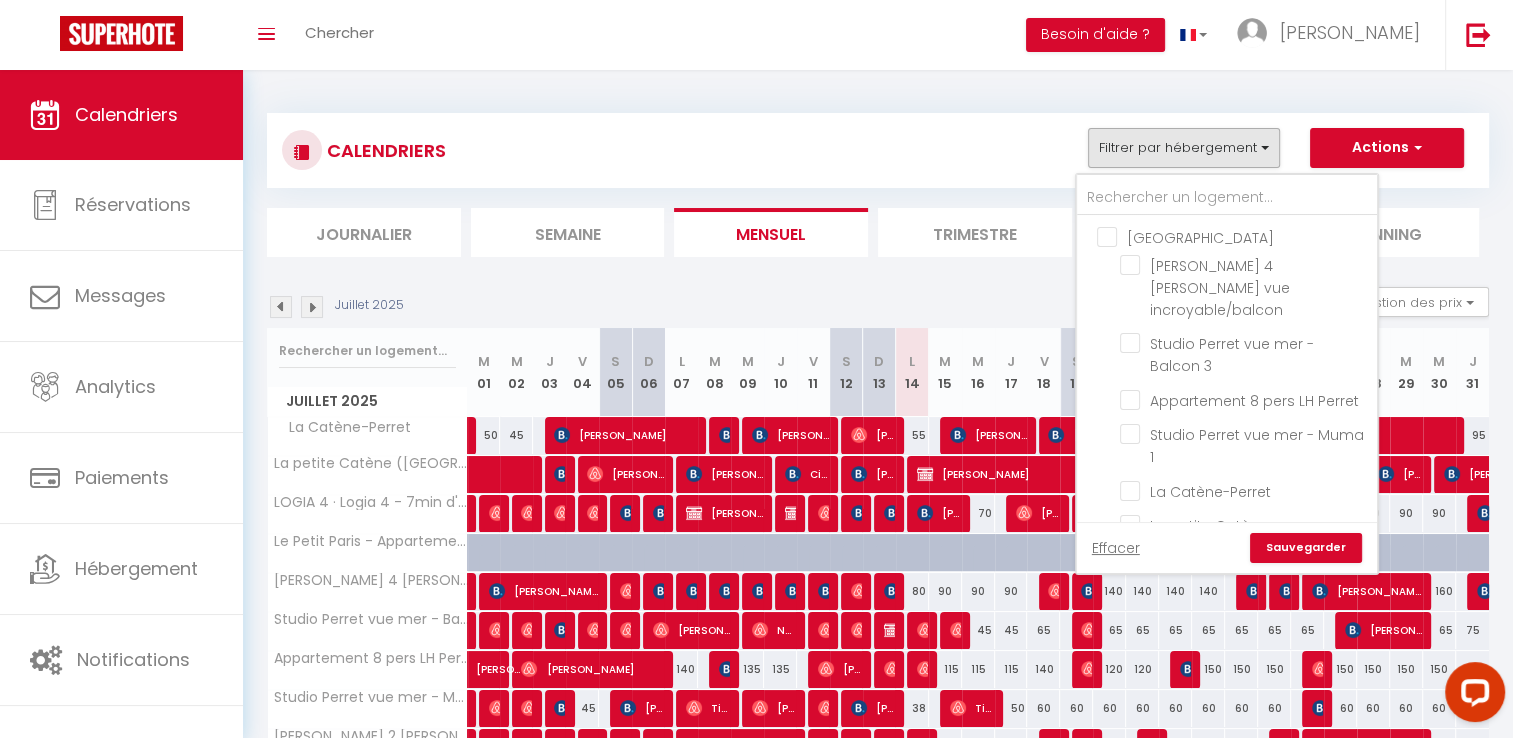 checkbox on "false" 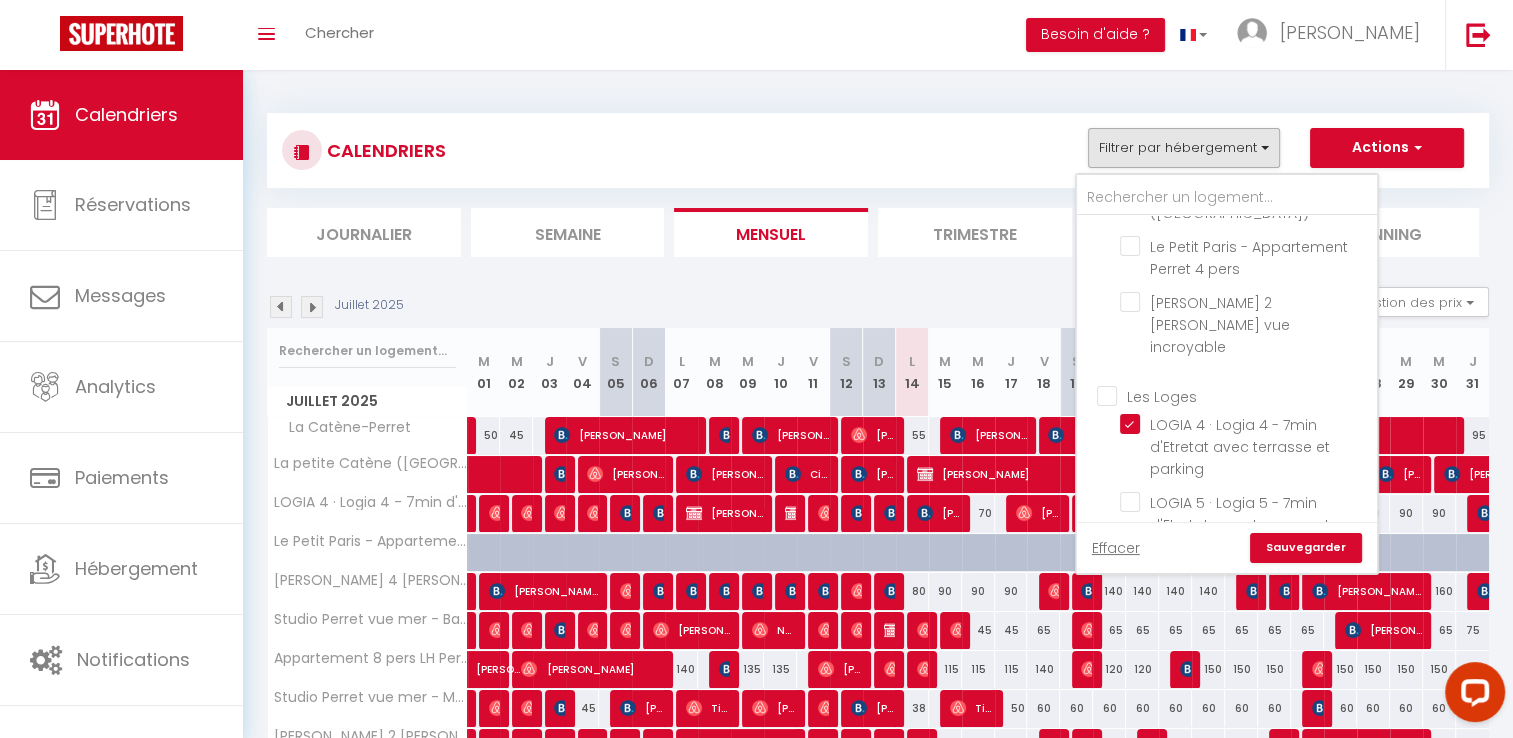 scroll, scrollTop: 356, scrollLeft: 0, axis: vertical 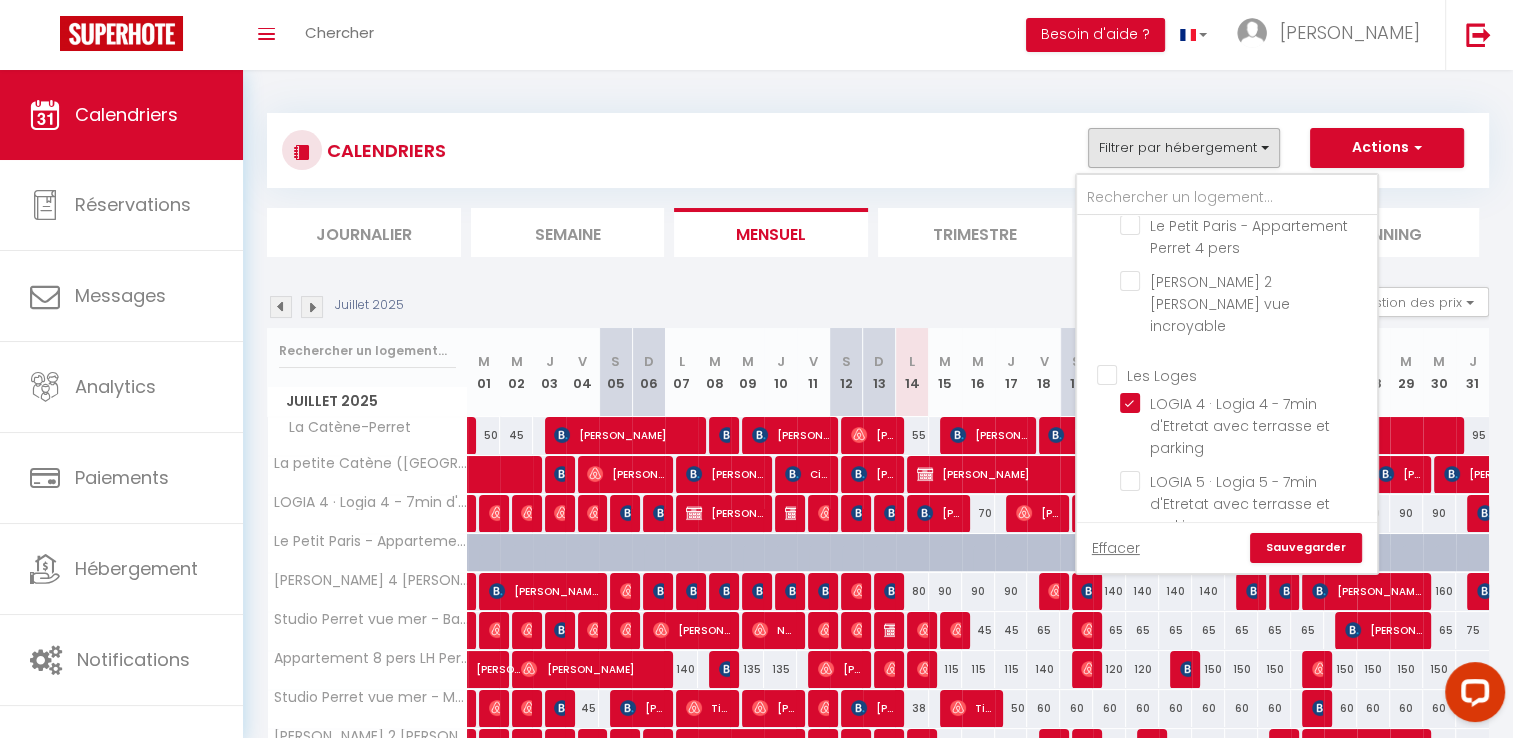 click on "Les Loges" at bounding box center [1247, 373] 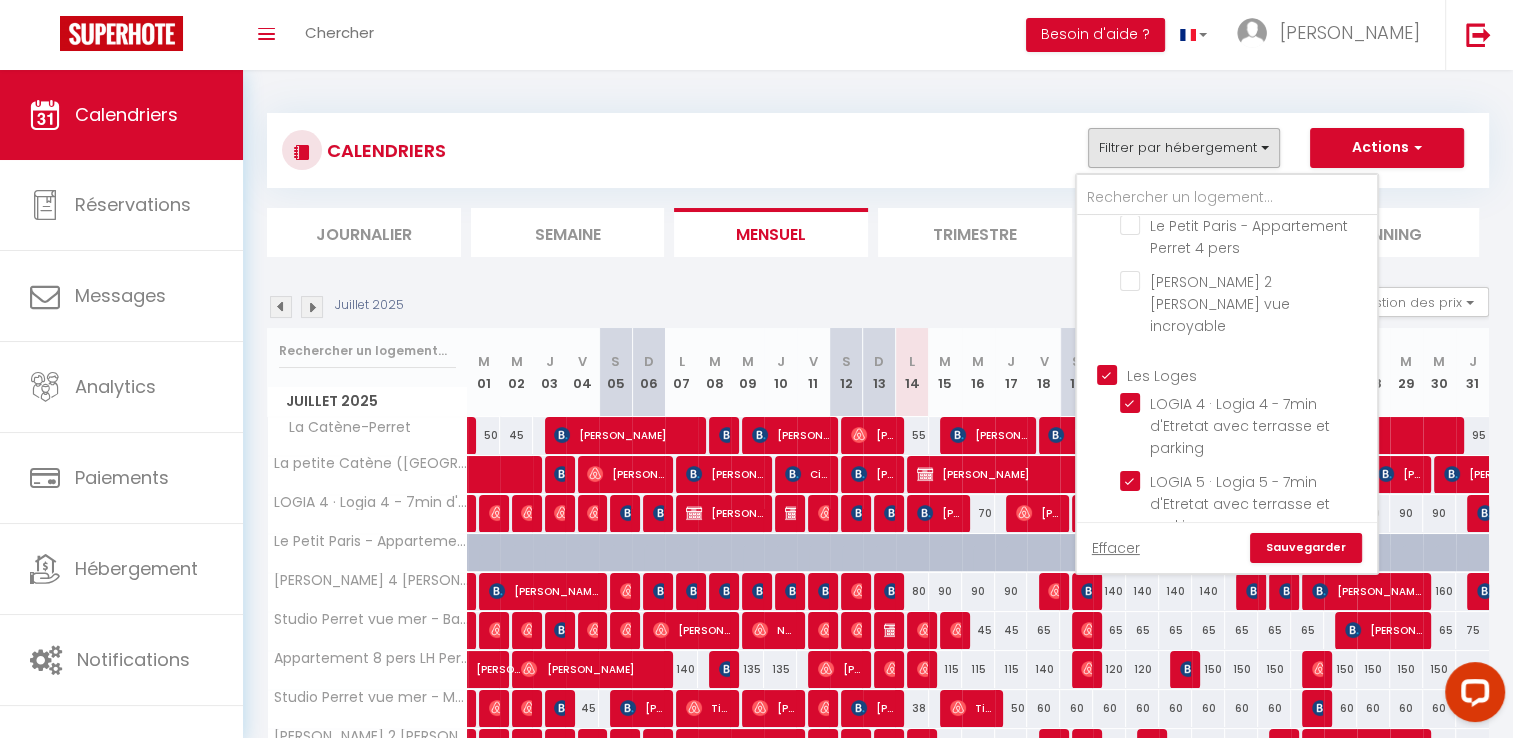checkbox on "true" 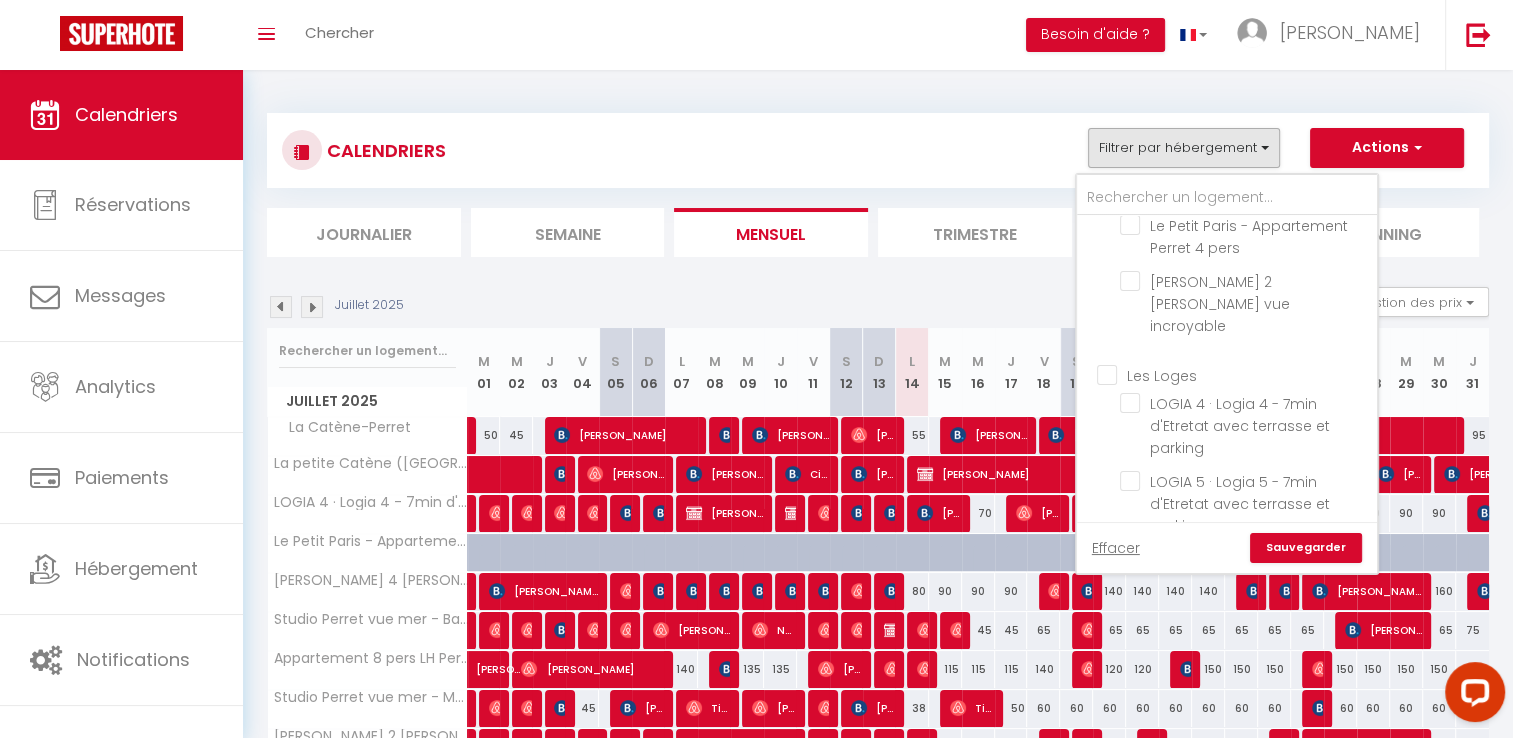 checkbox on "false" 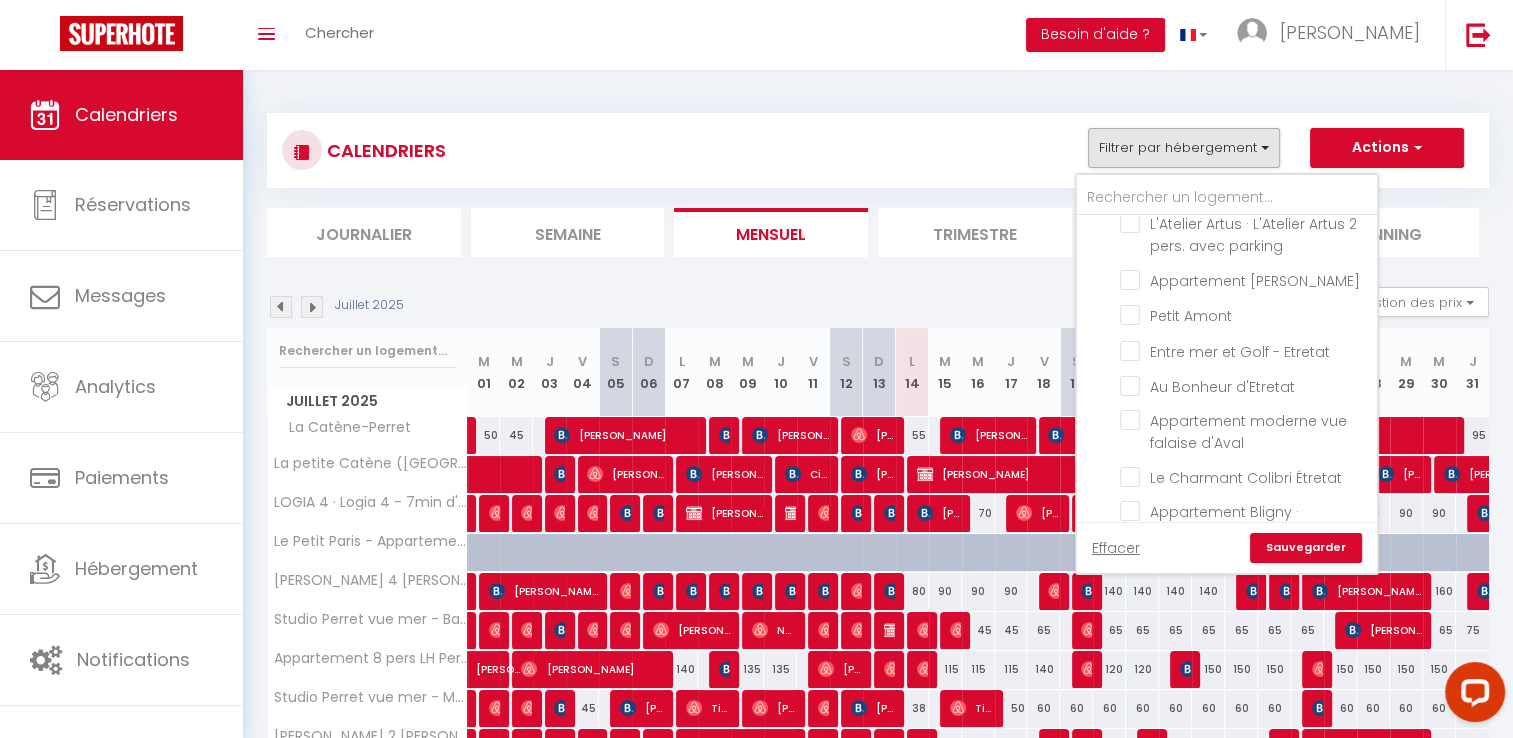 scroll, scrollTop: 1962, scrollLeft: 0, axis: vertical 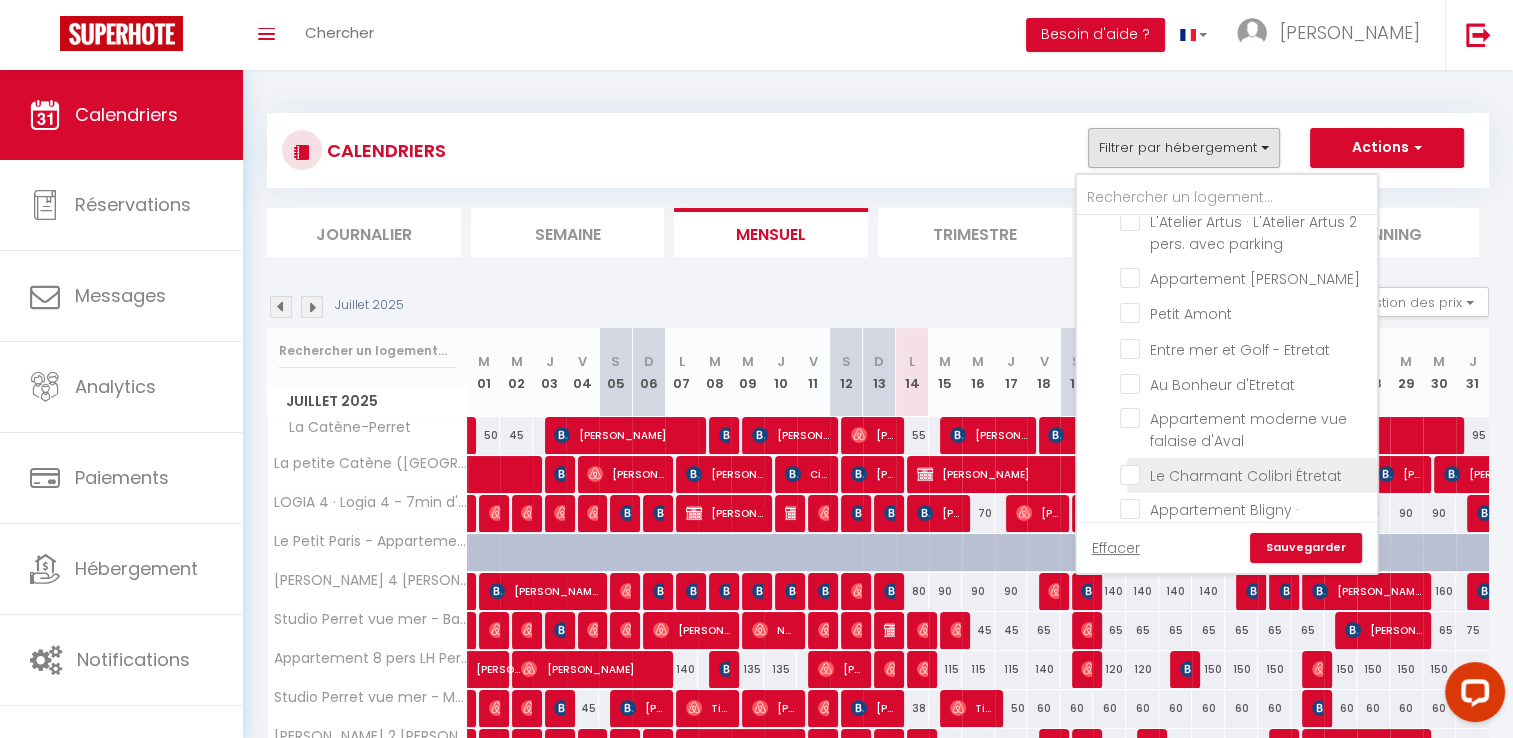 click on "Le Charmant Colibri Étretat" at bounding box center [1245, 474] 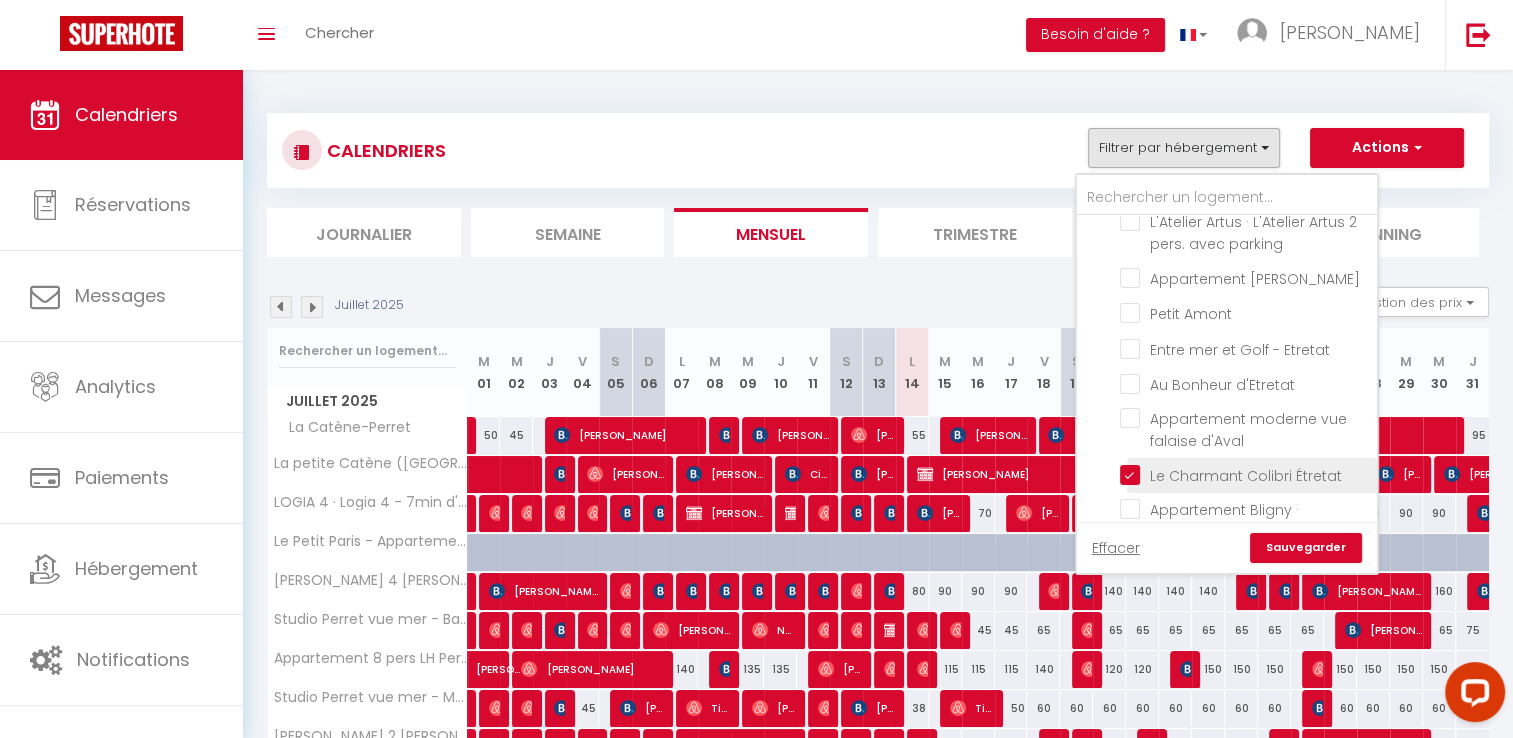 checkbox on "false" 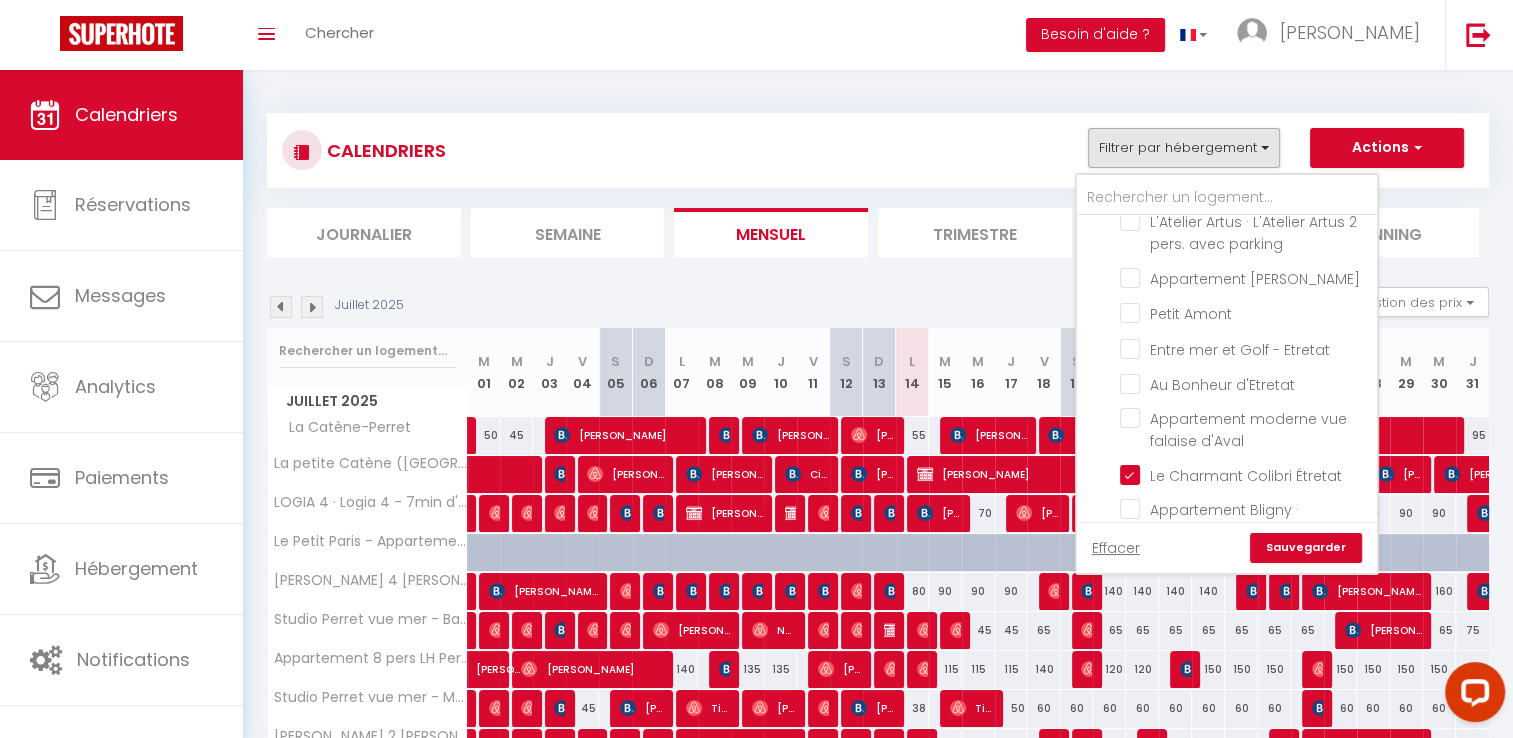 click on "Sauvegarder" at bounding box center [1306, 548] 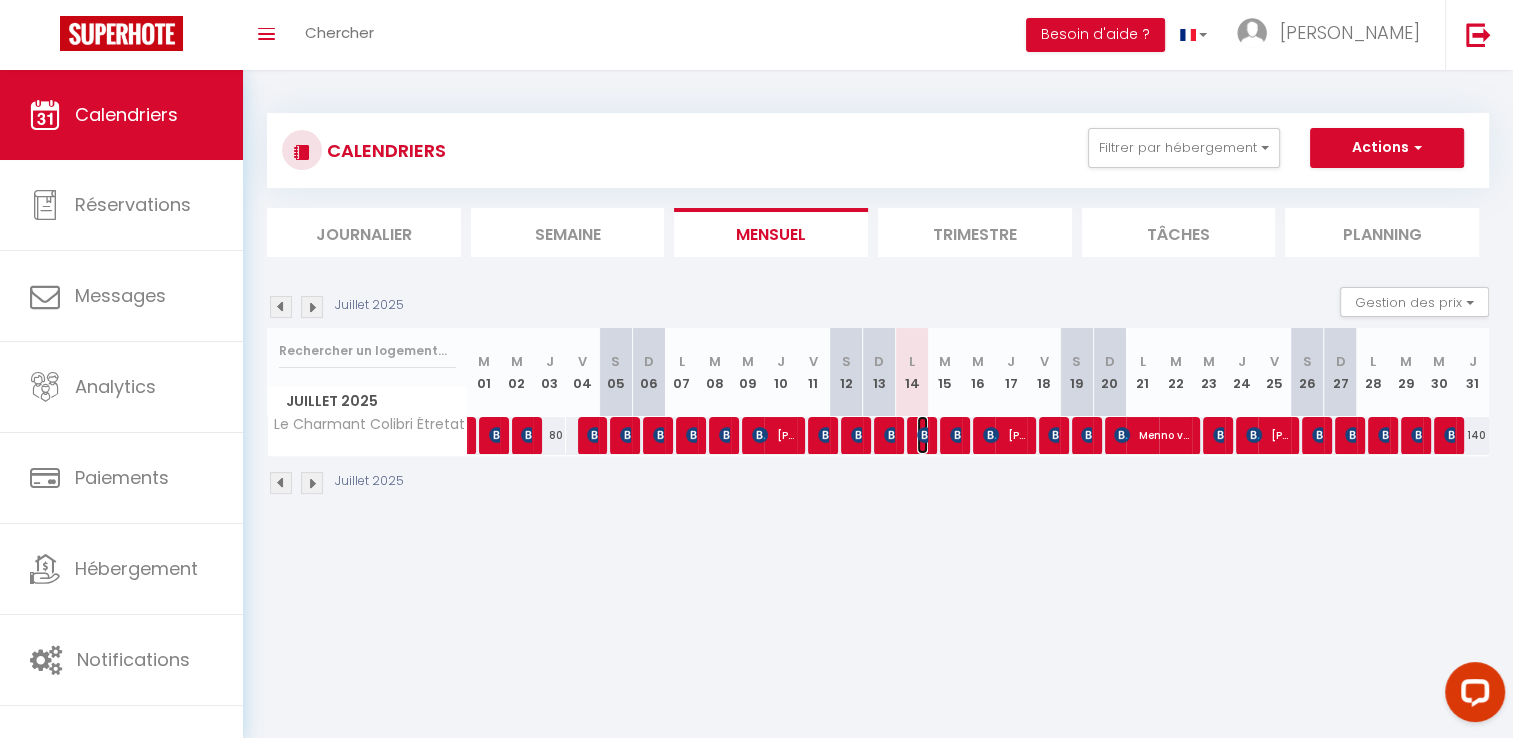 click at bounding box center (925, 435) 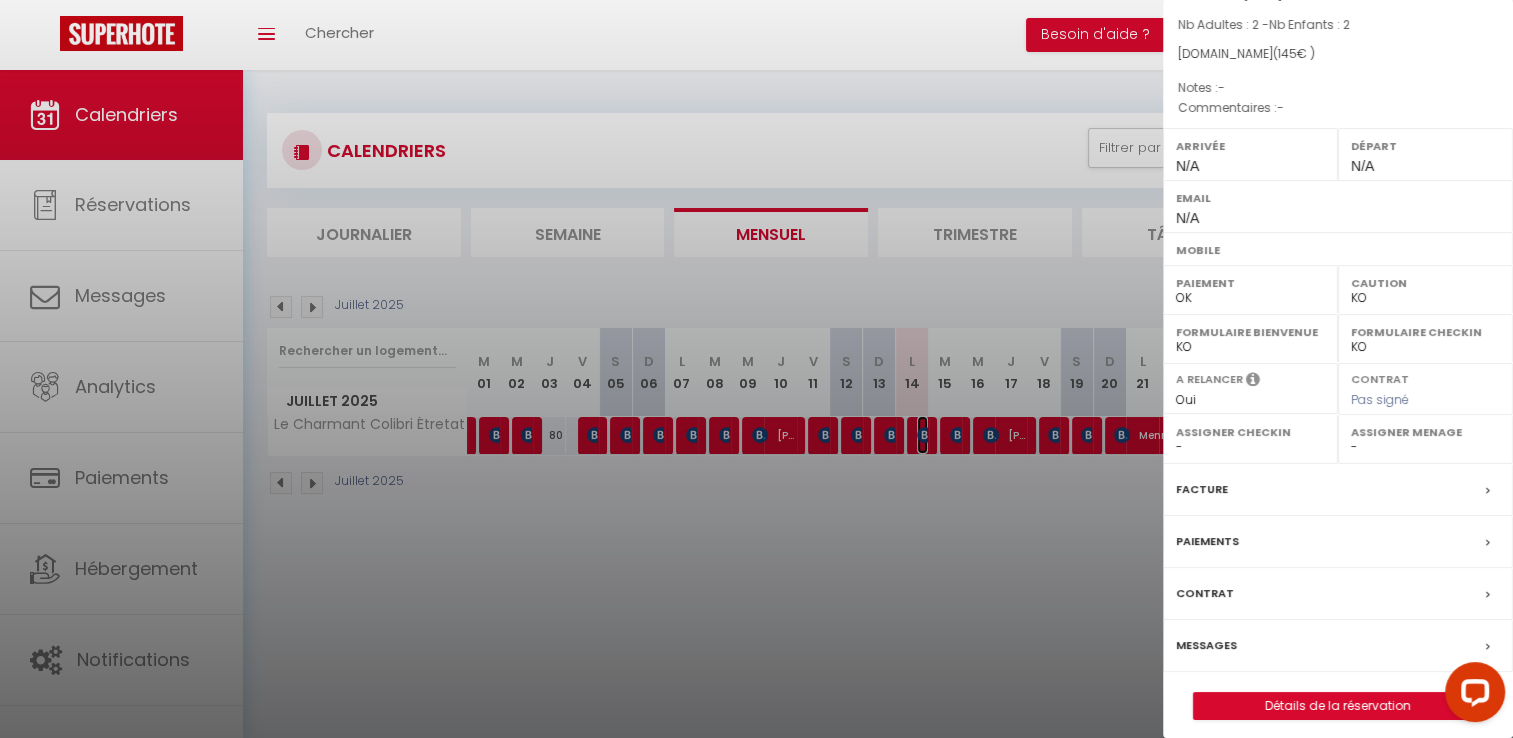scroll, scrollTop: 166, scrollLeft: 0, axis: vertical 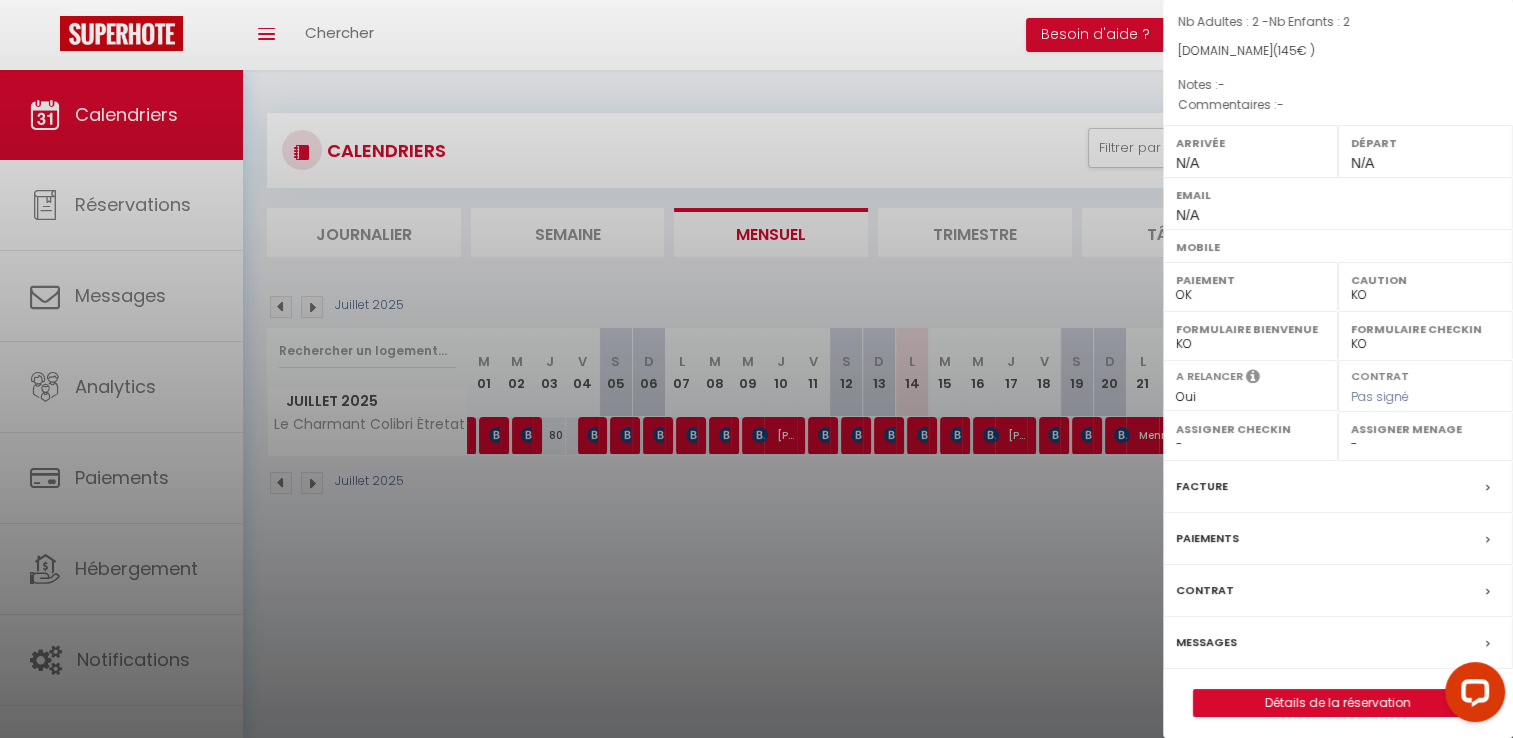 click at bounding box center (756, 369) 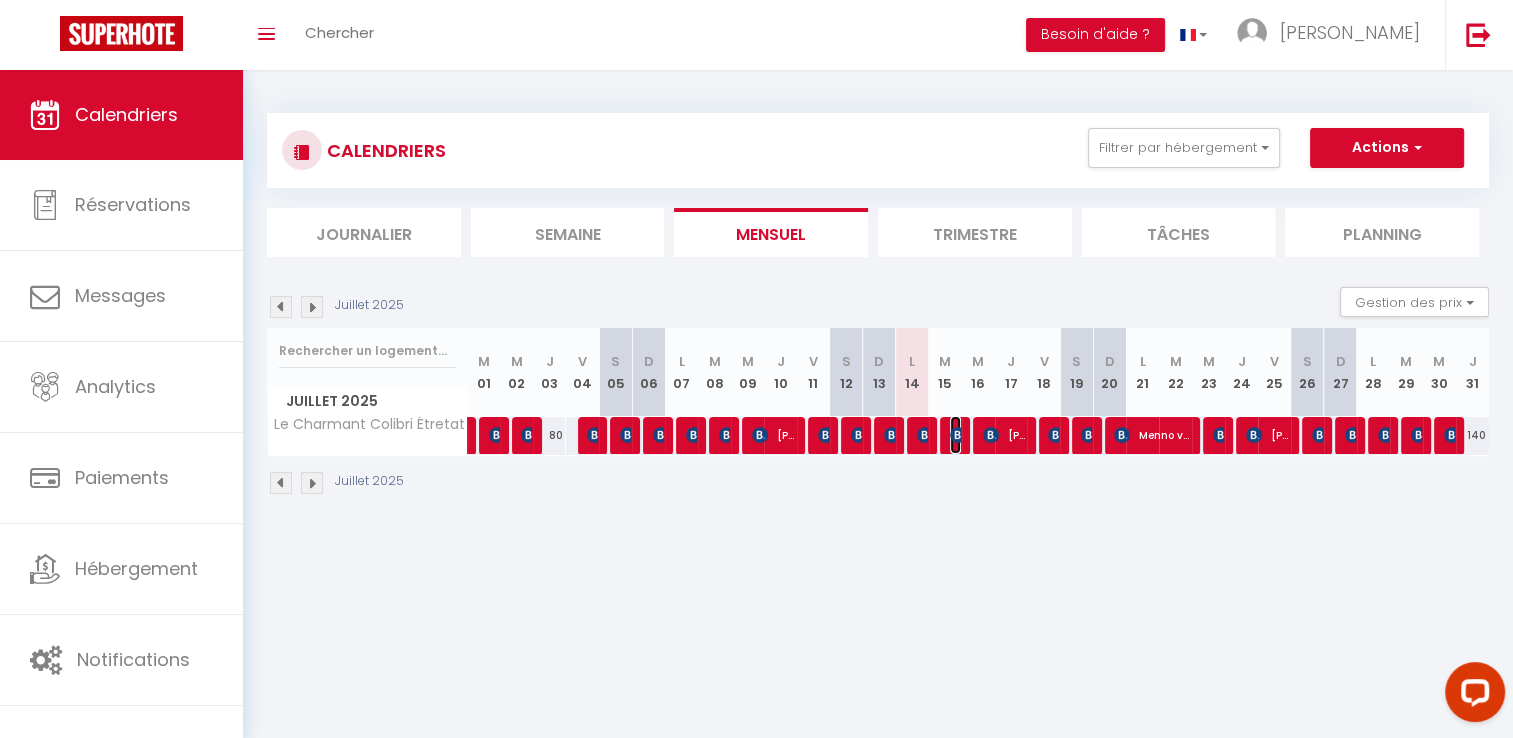 click at bounding box center (958, 435) 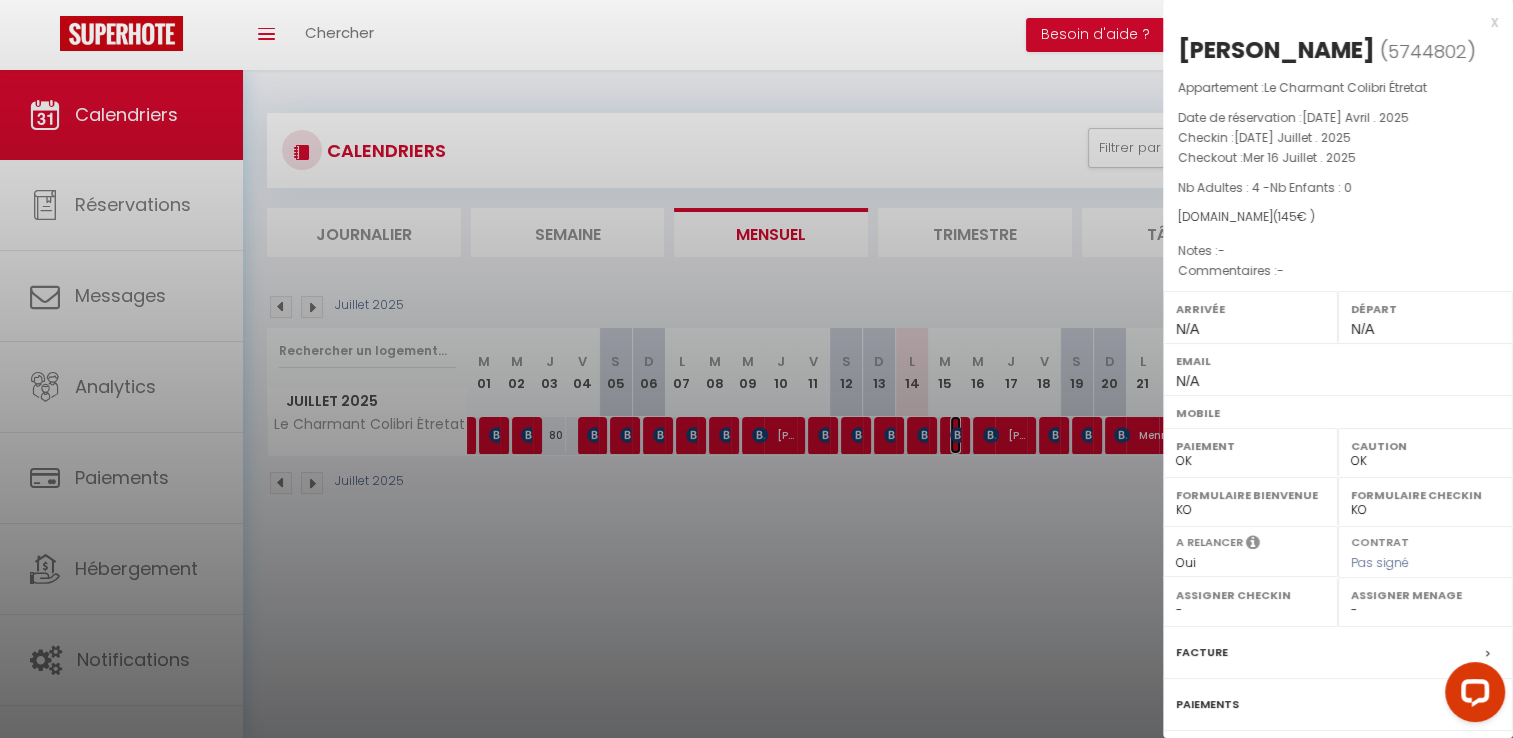 scroll, scrollTop: 203, scrollLeft: 0, axis: vertical 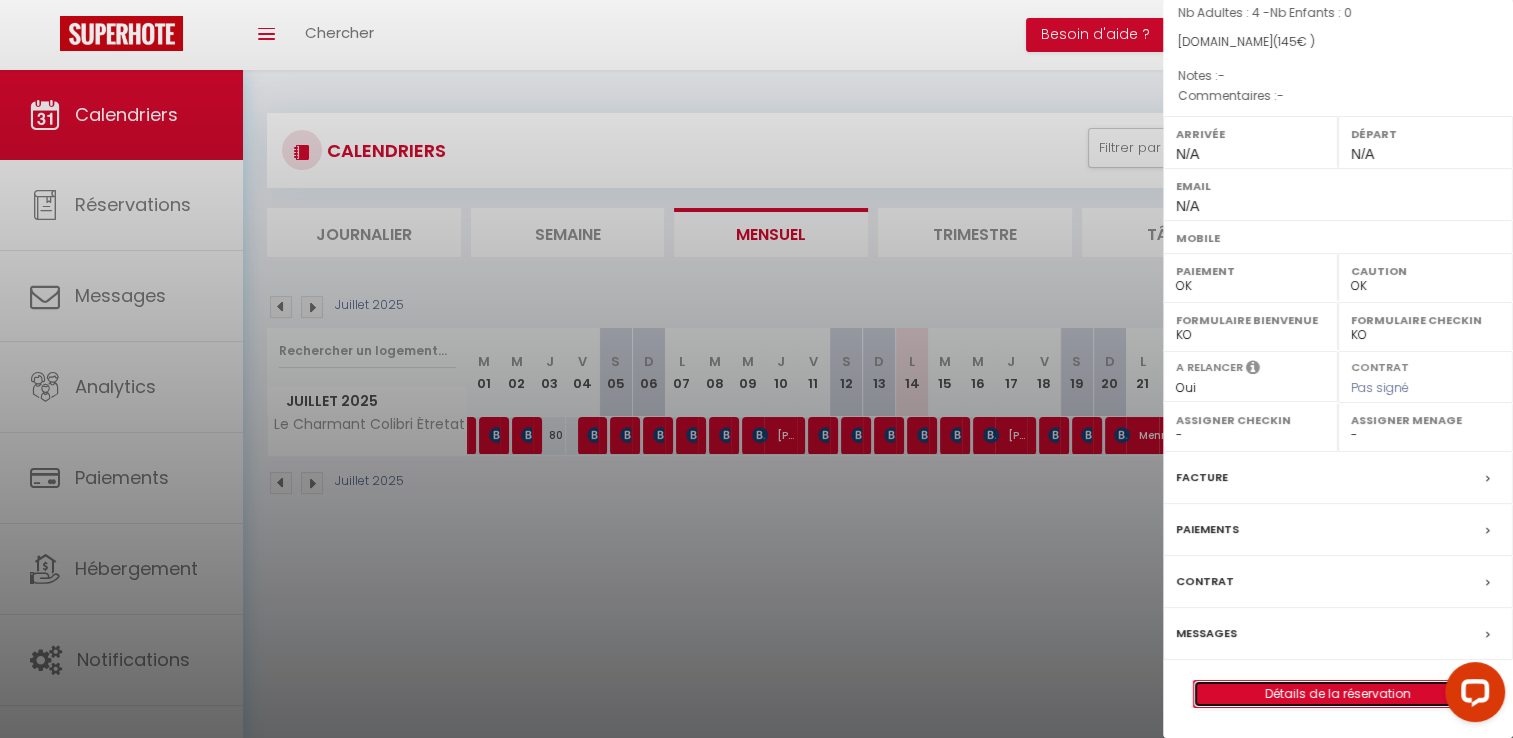 click on "Détails de la réservation" at bounding box center (1338, 694) 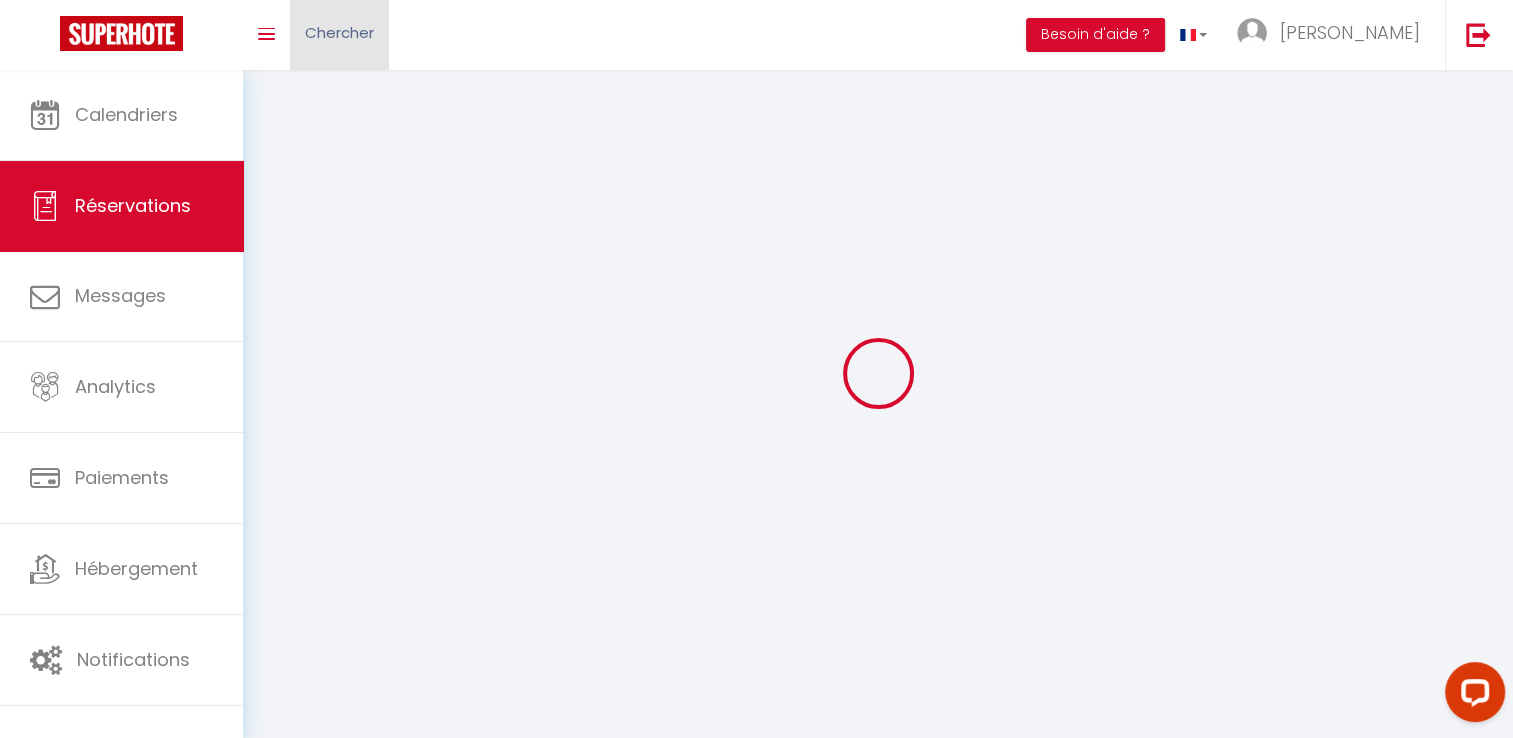 type on "ENRICO" 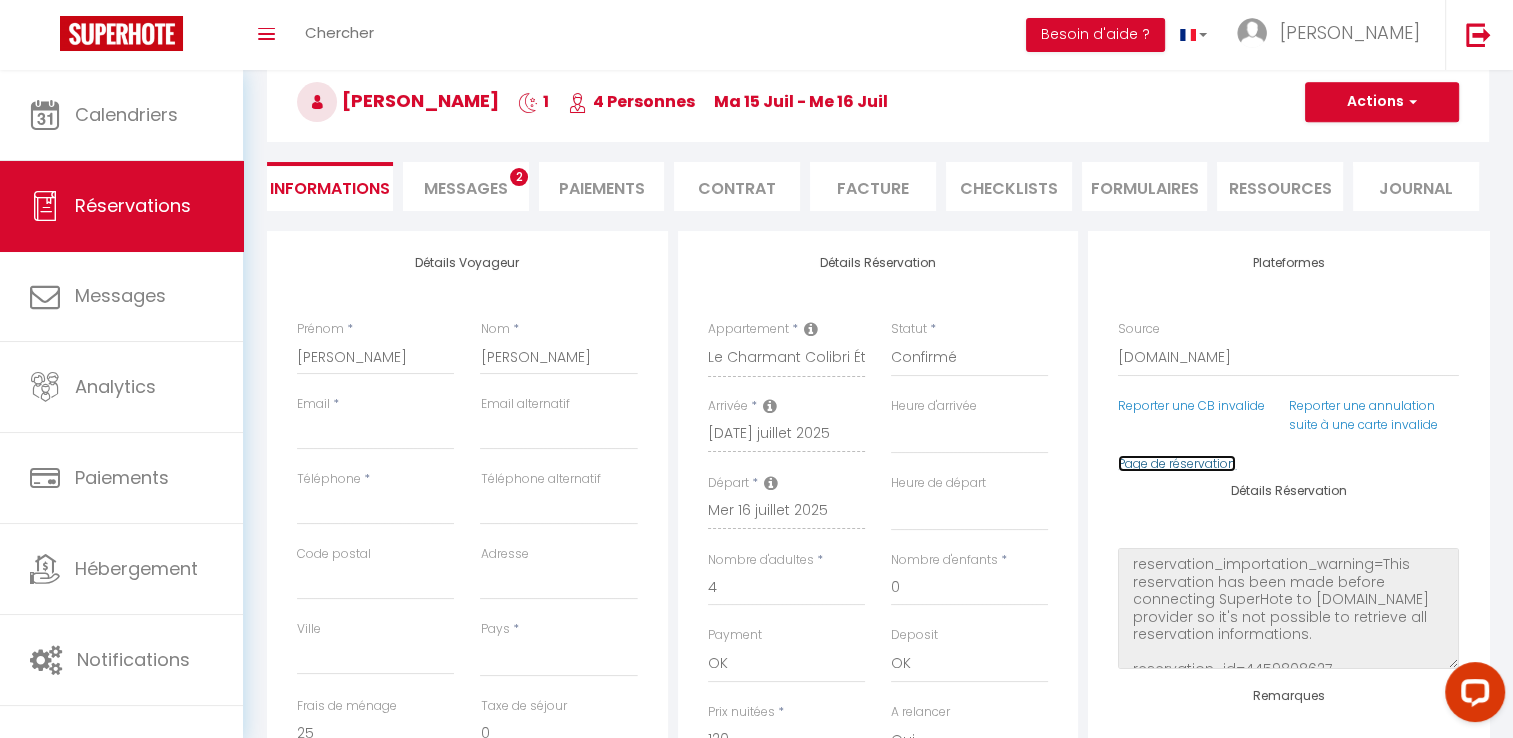 scroll, scrollTop: 120, scrollLeft: 0, axis: vertical 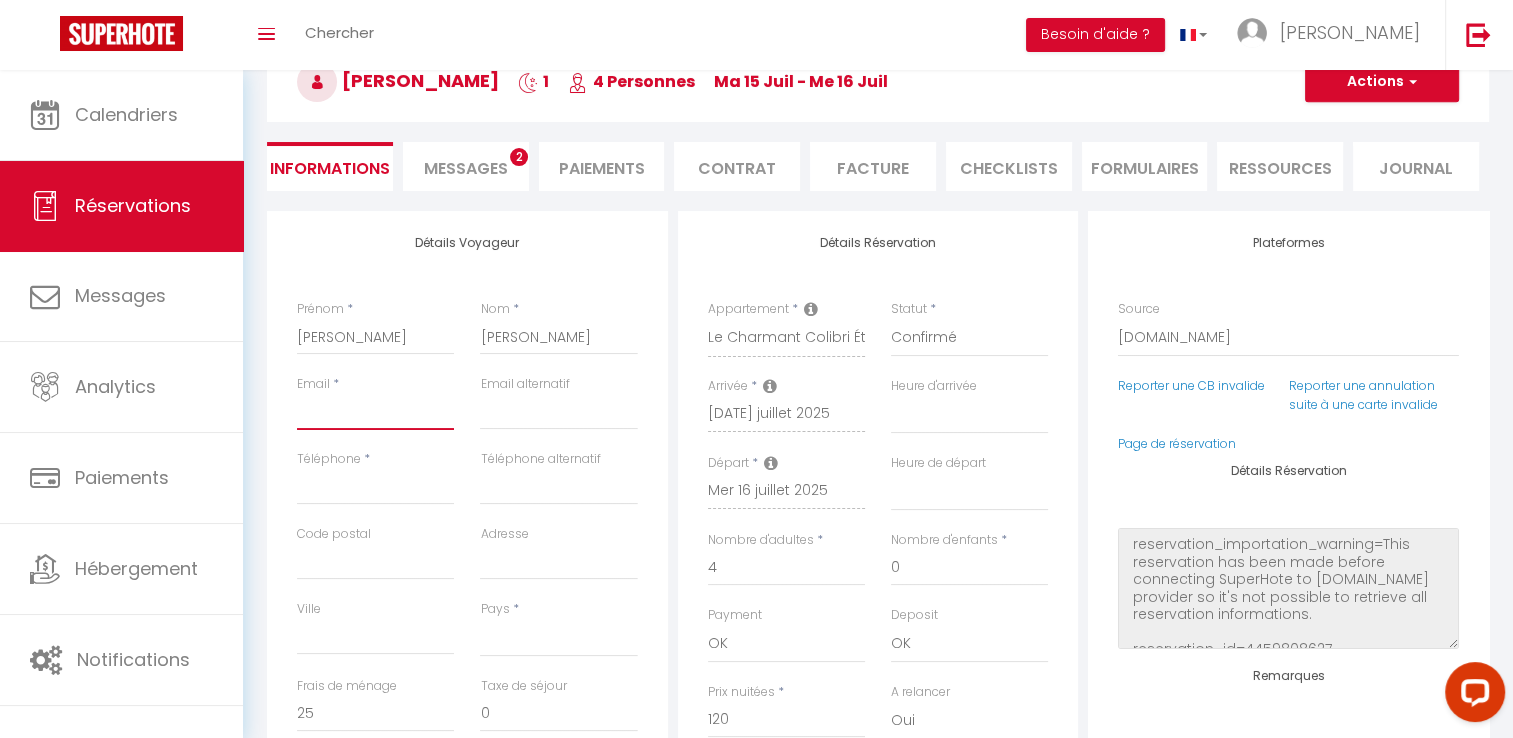 click on "Email client" at bounding box center [375, 412] 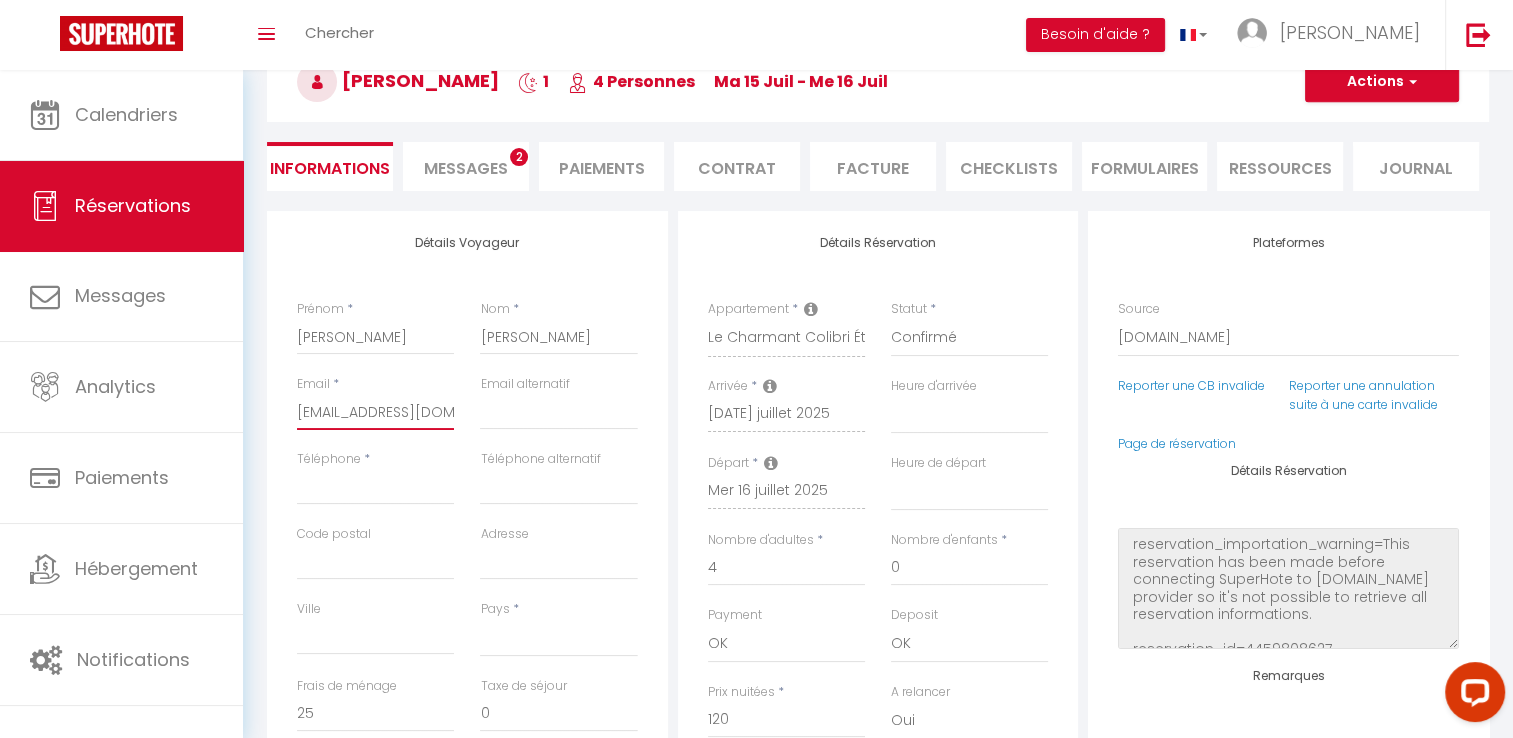 scroll, scrollTop: 0, scrollLeft: 92, axis: horizontal 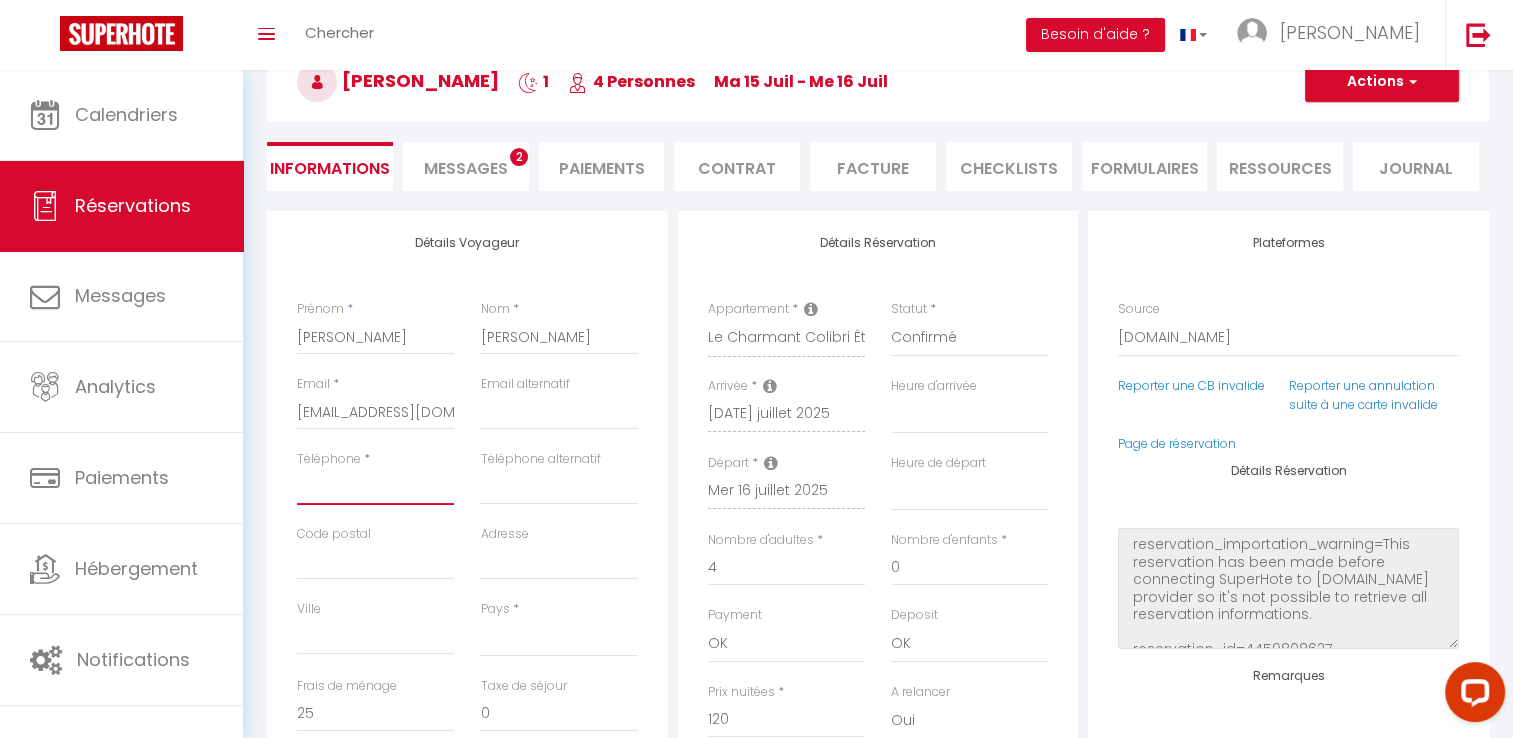 click on "Téléphone" at bounding box center [375, 487] 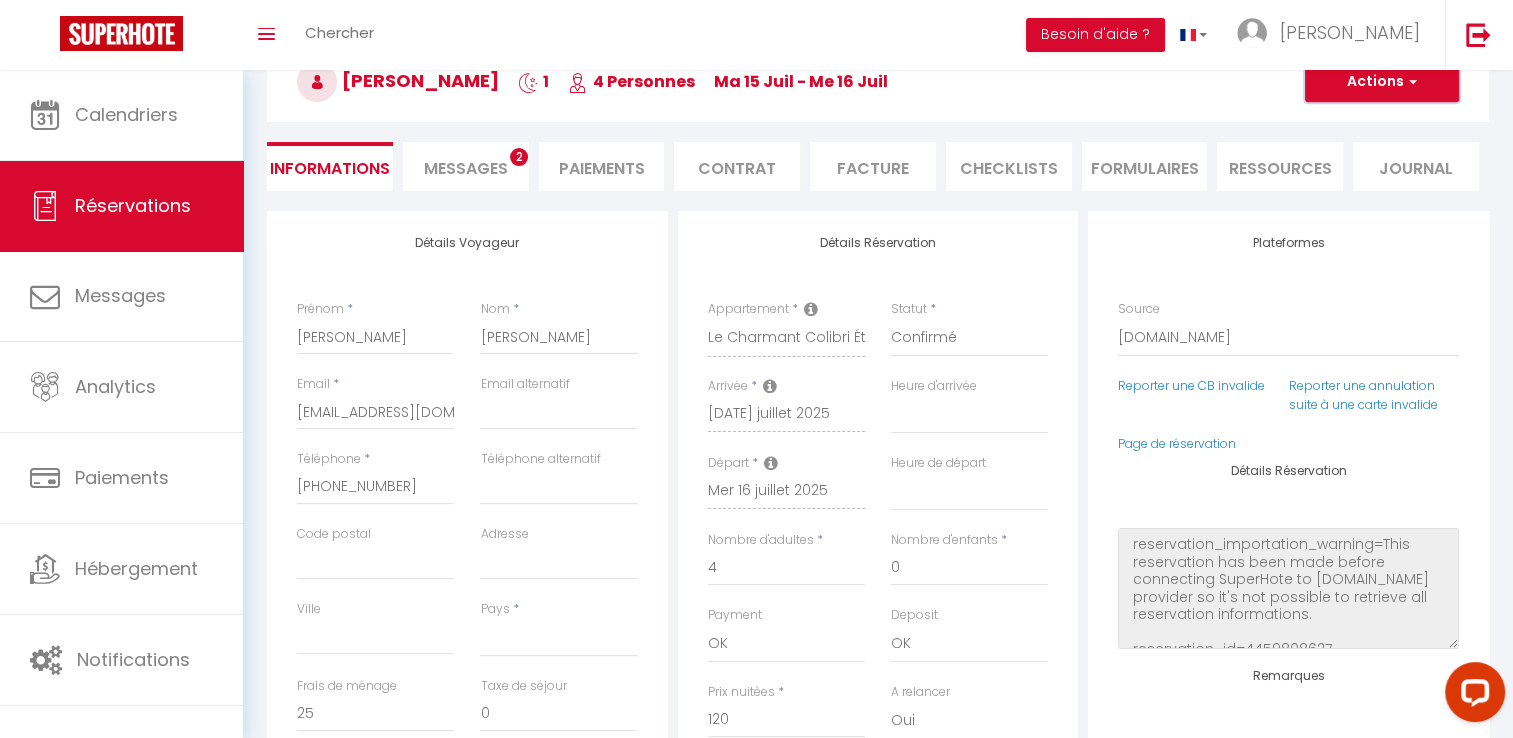 click on "Actions" at bounding box center [1382, 82] 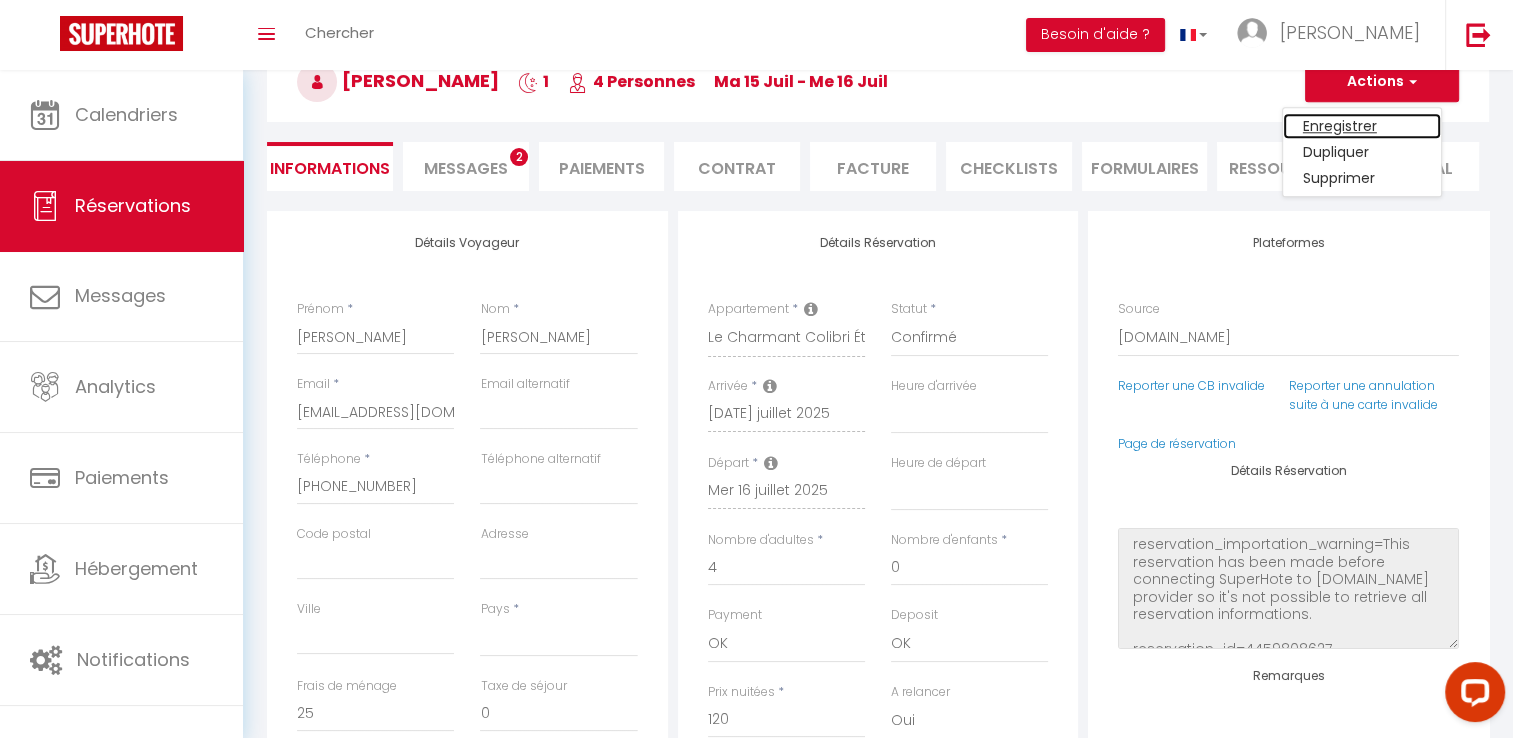 click on "Enregistrer" at bounding box center (1362, 126) 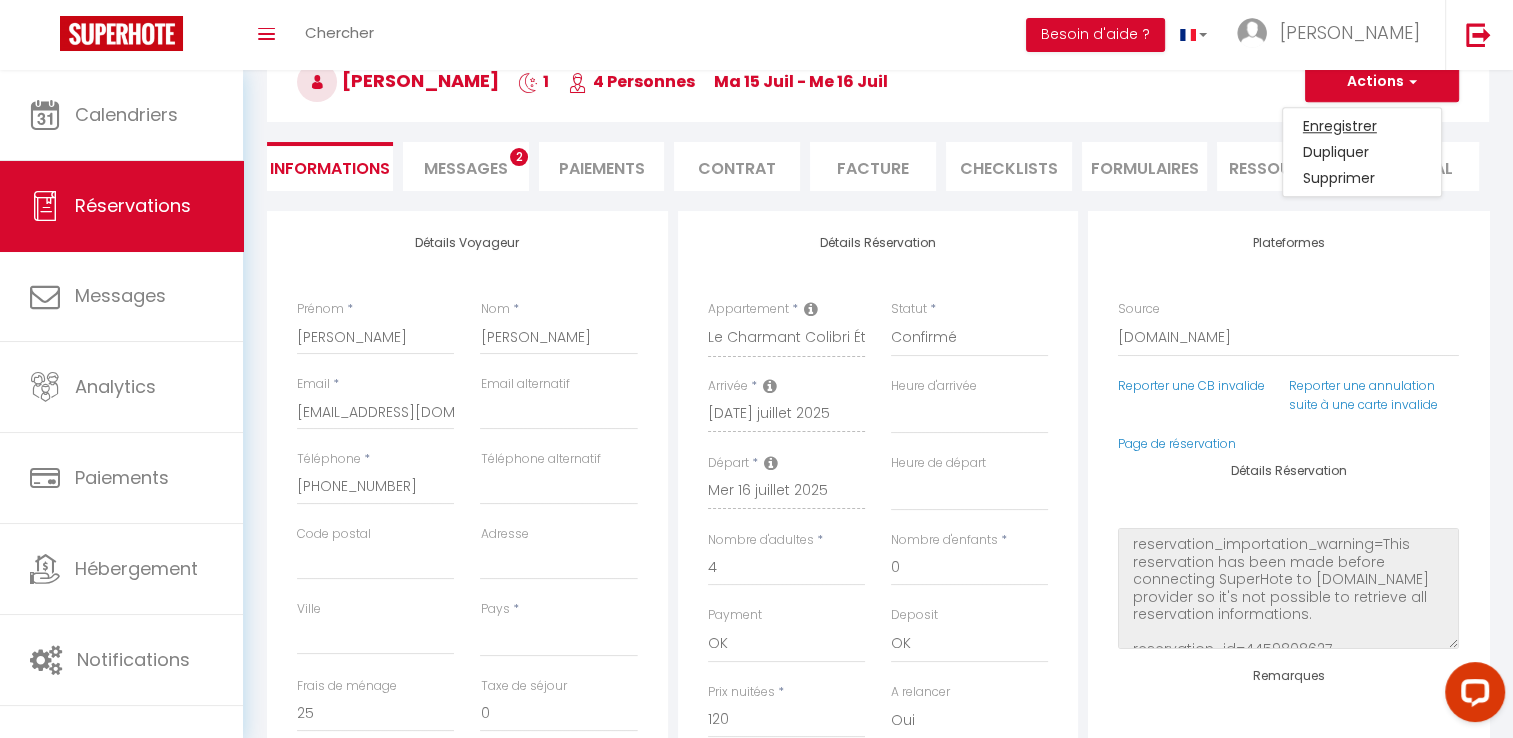 scroll, scrollTop: 70, scrollLeft: 0, axis: vertical 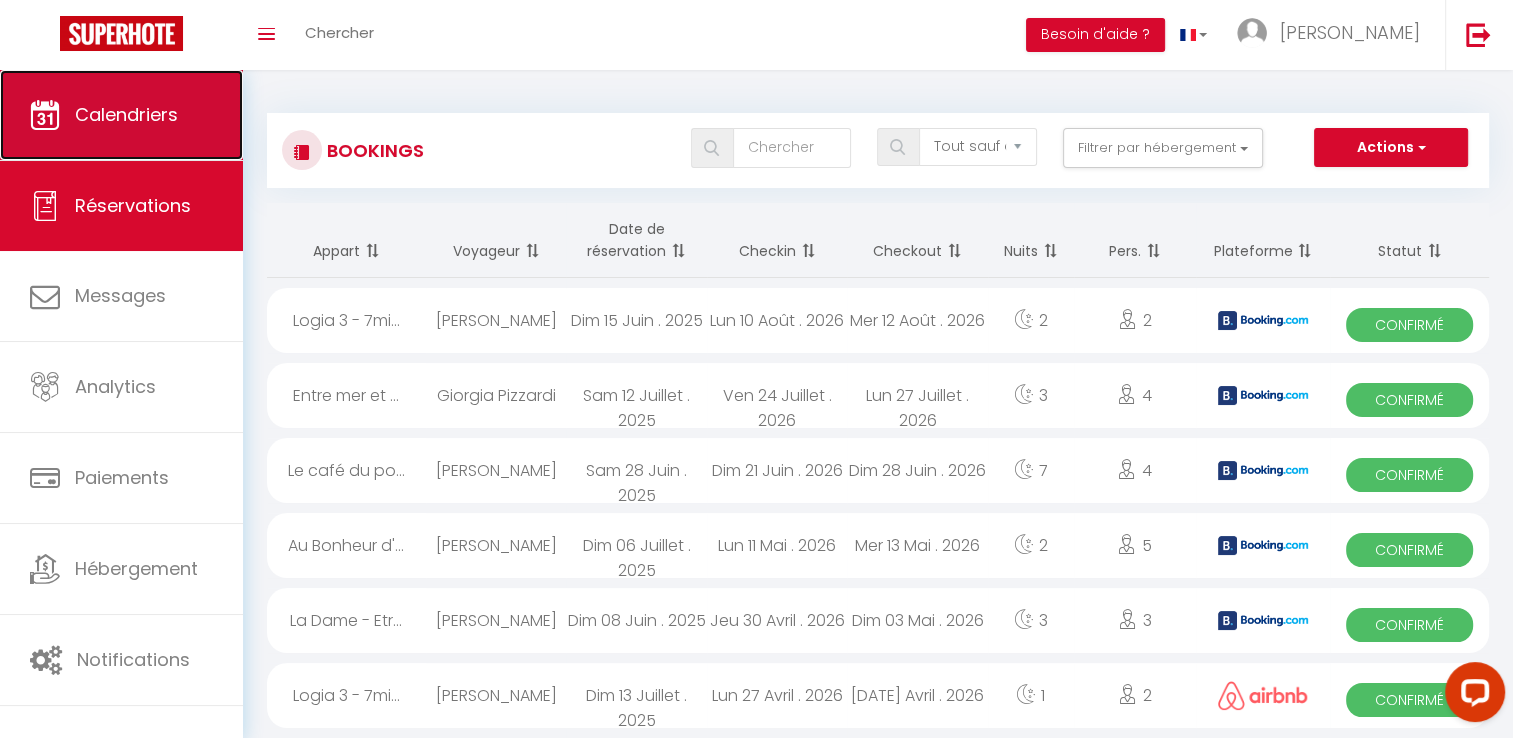 click on "Calendriers" at bounding box center (126, 114) 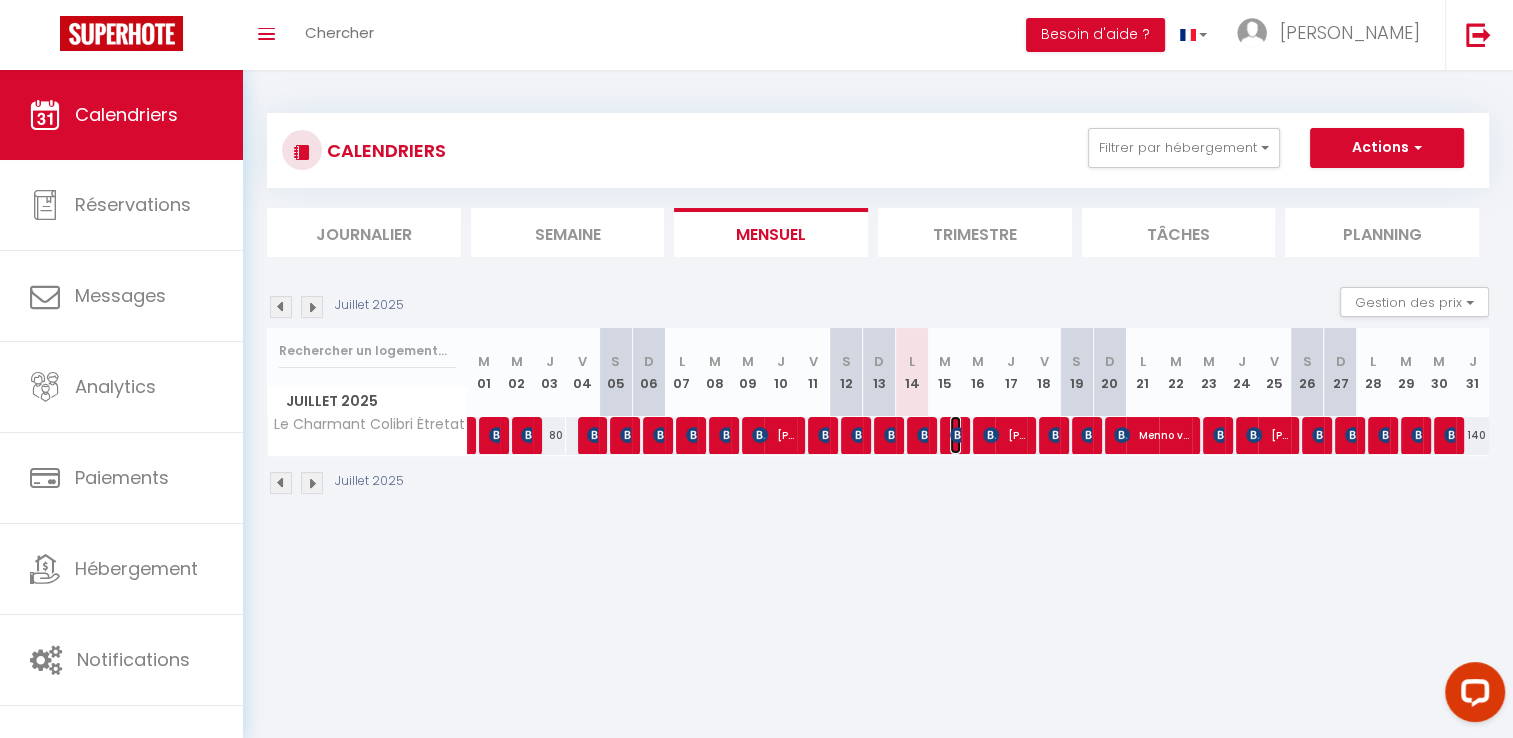 click at bounding box center (958, 435) 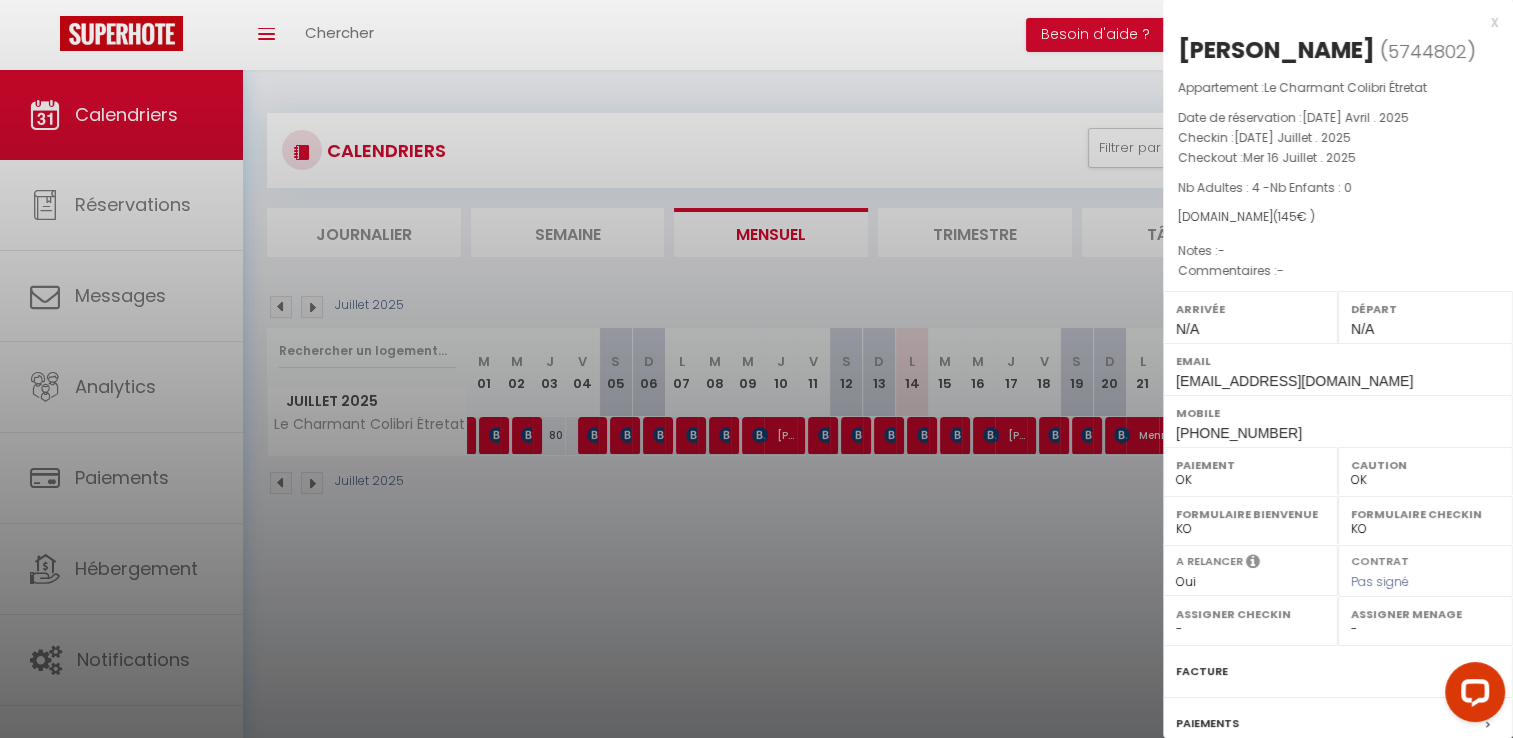 click at bounding box center [756, 369] 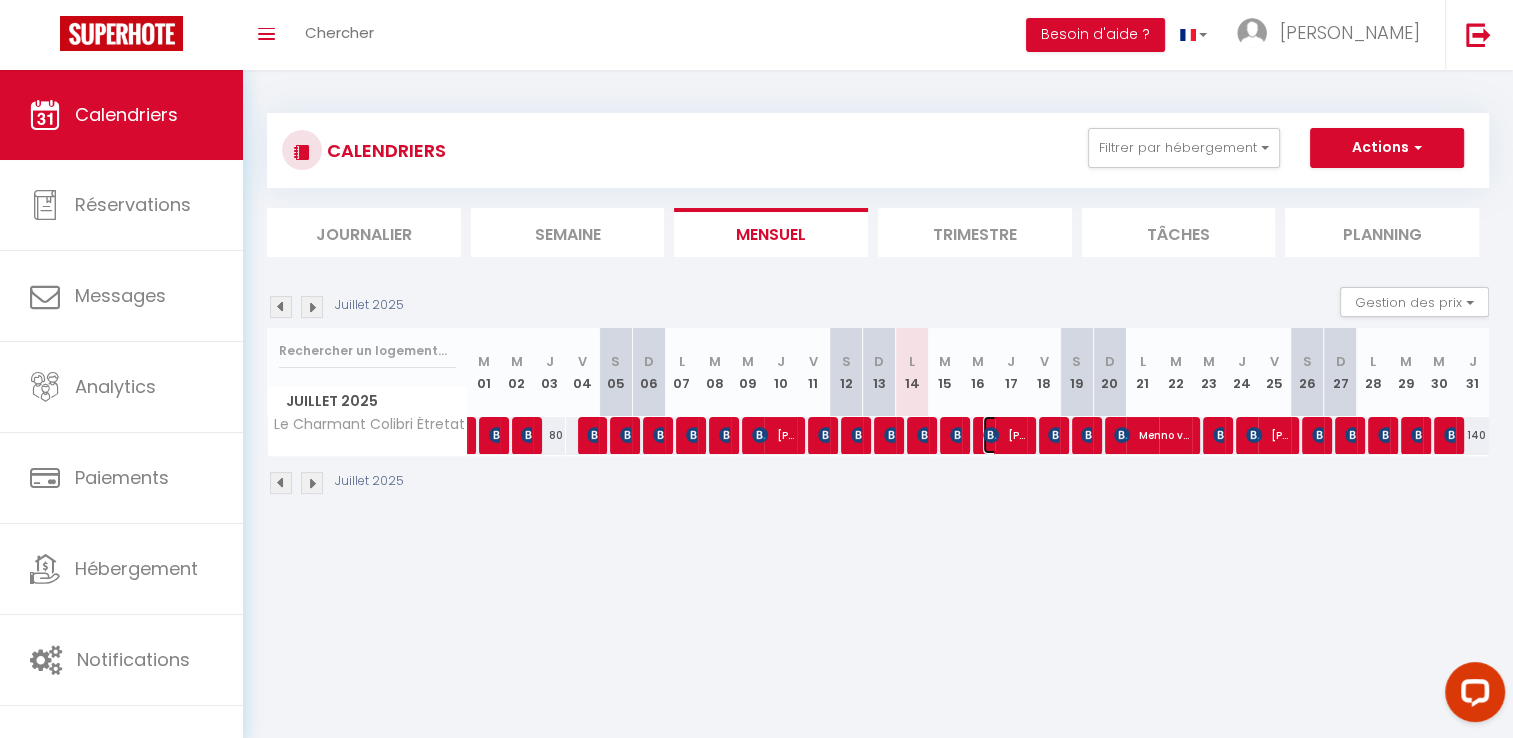 click at bounding box center [991, 435] 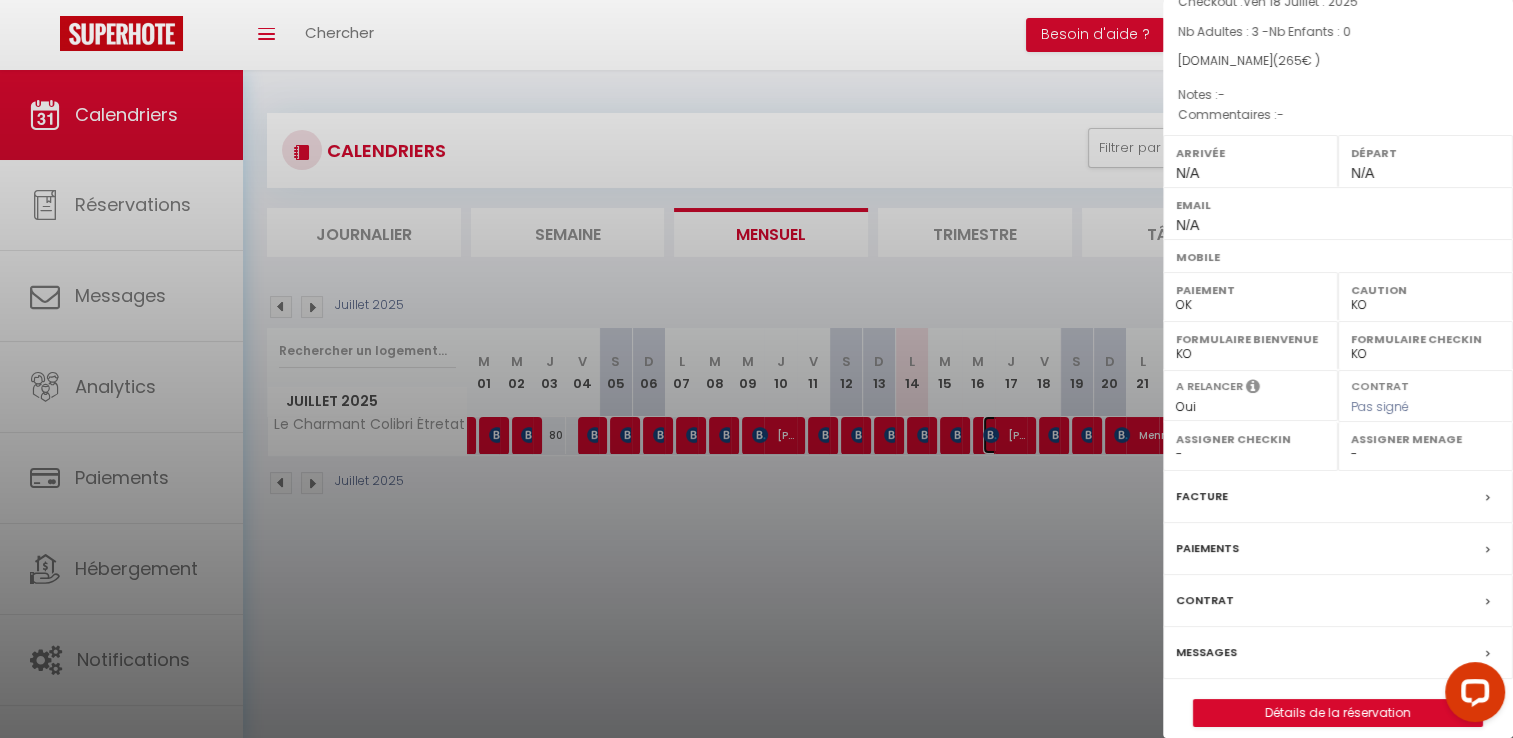 scroll, scrollTop: 171, scrollLeft: 0, axis: vertical 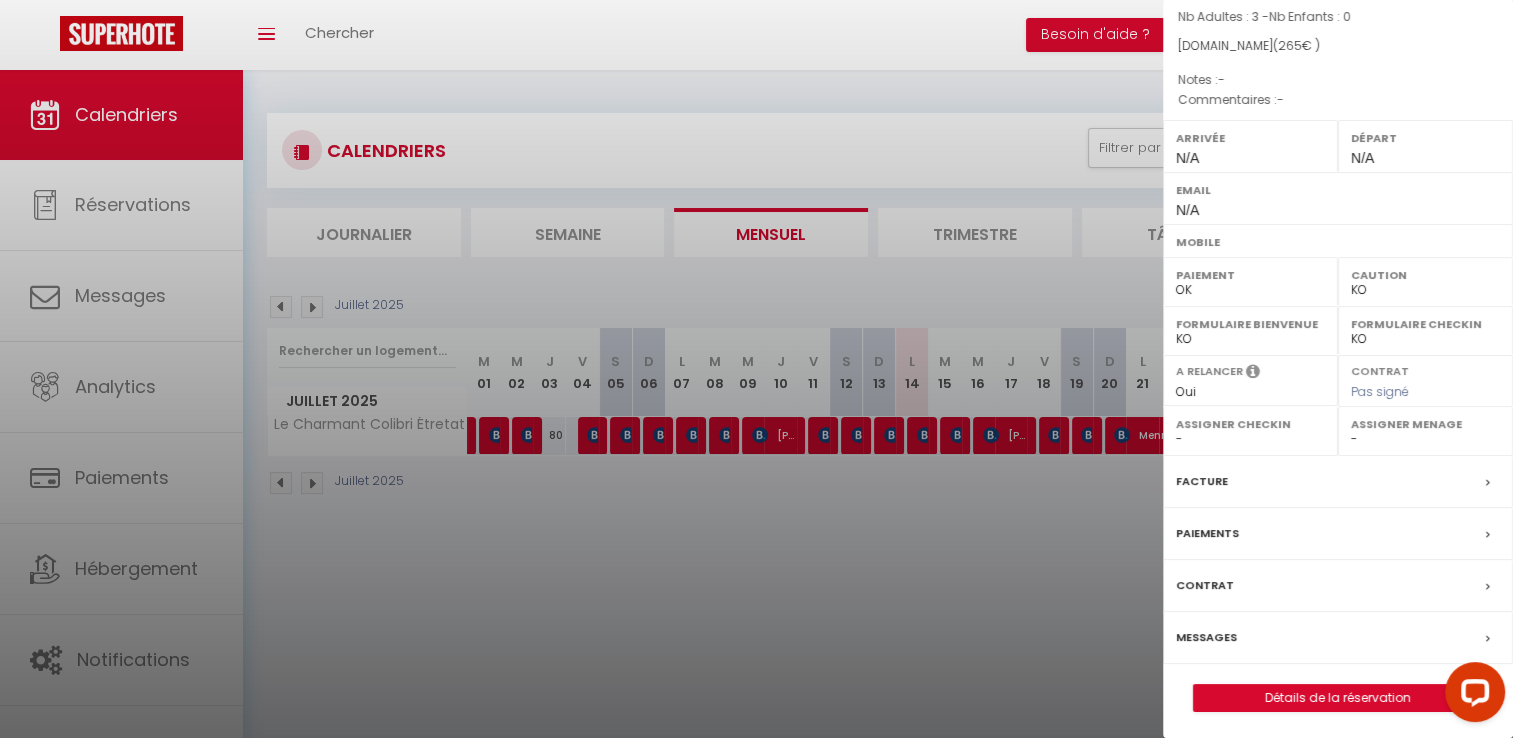 click at bounding box center (756, 369) 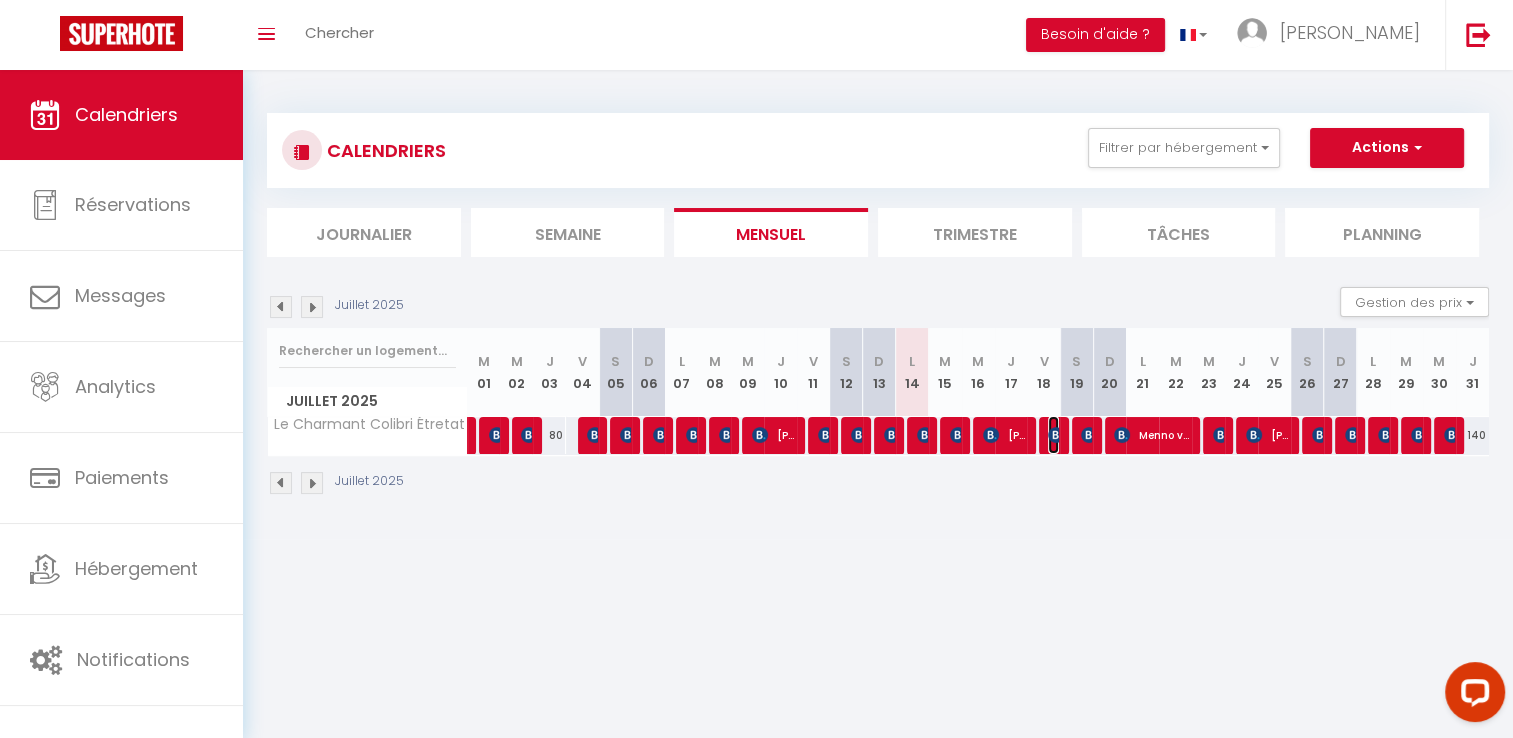 click at bounding box center (1056, 435) 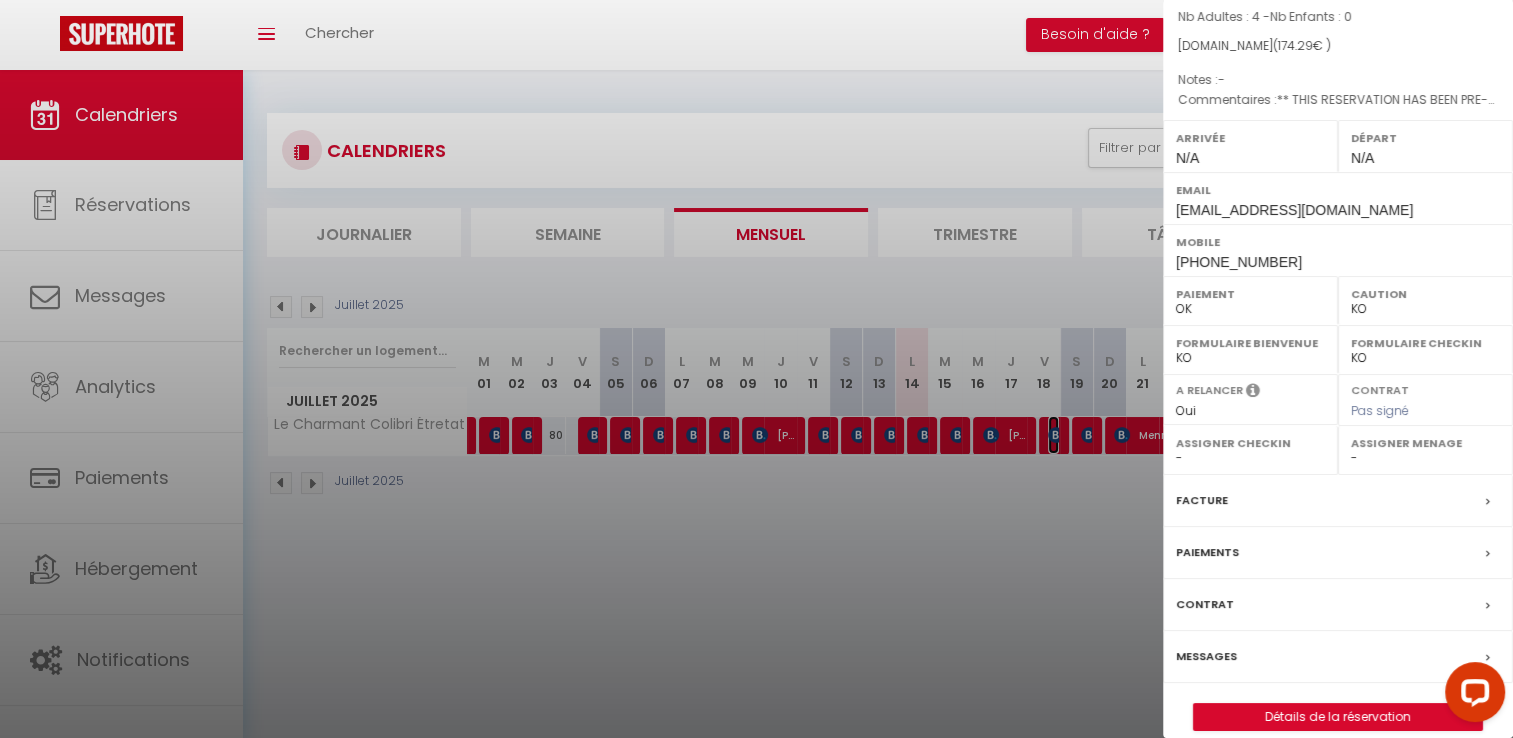 scroll, scrollTop: 0, scrollLeft: 0, axis: both 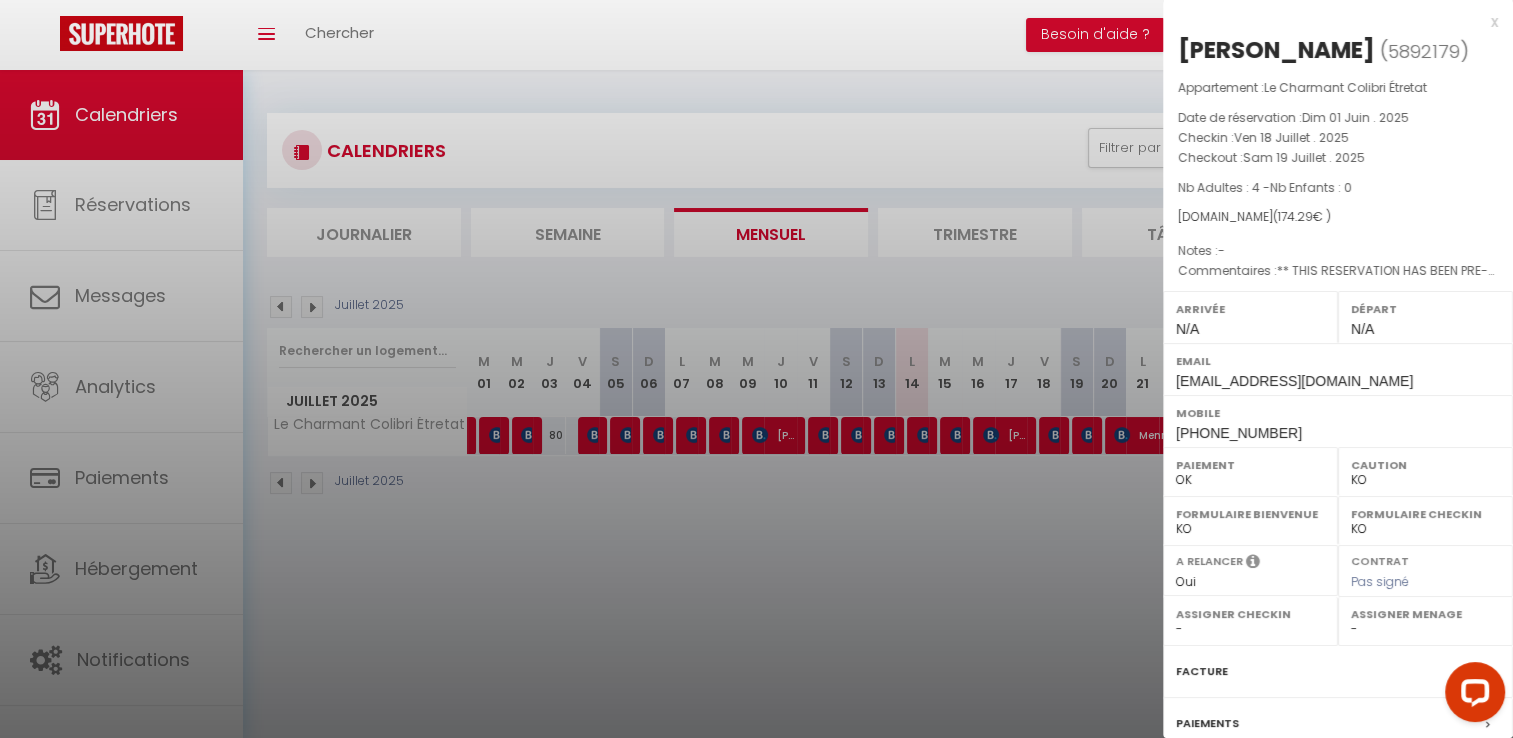 click at bounding box center (756, 369) 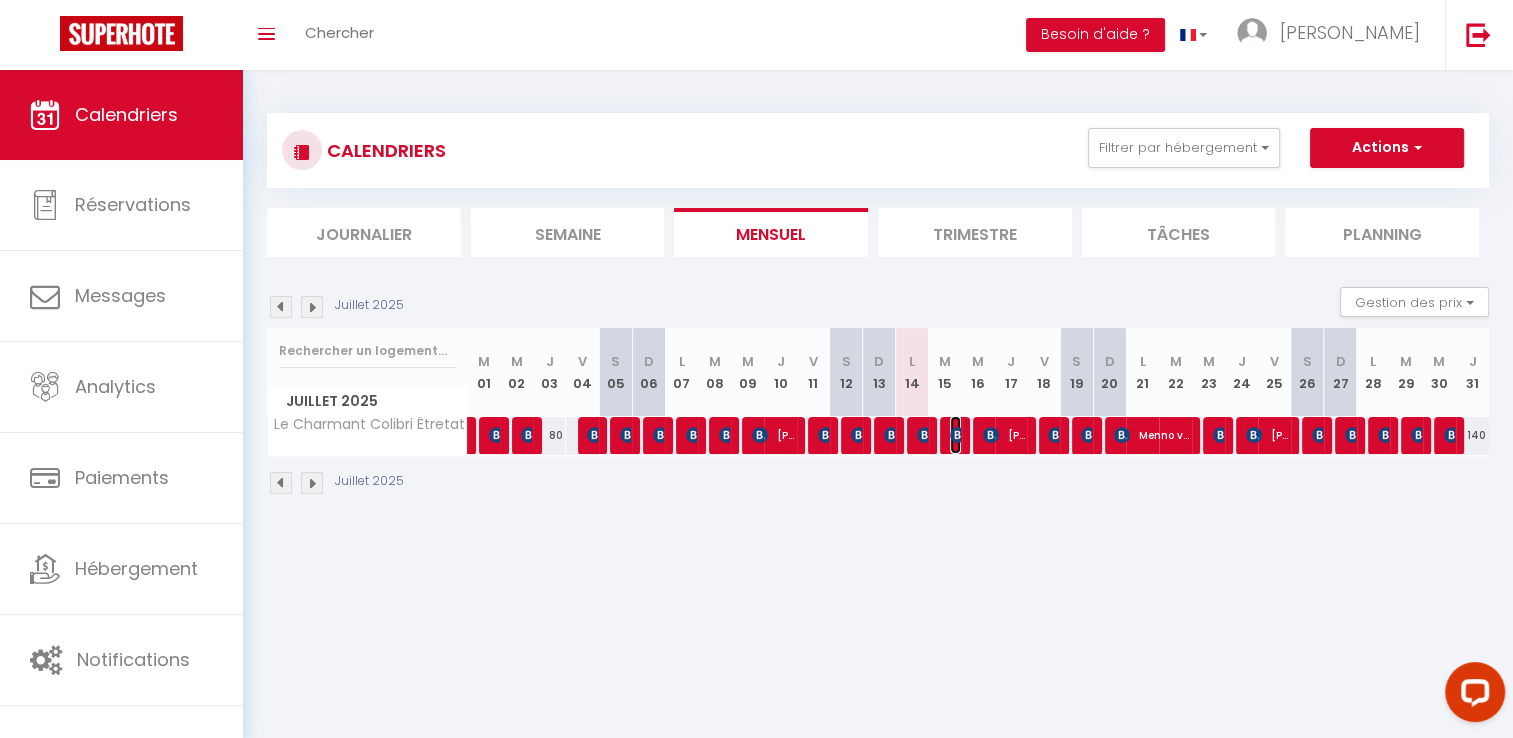 click at bounding box center (958, 435) 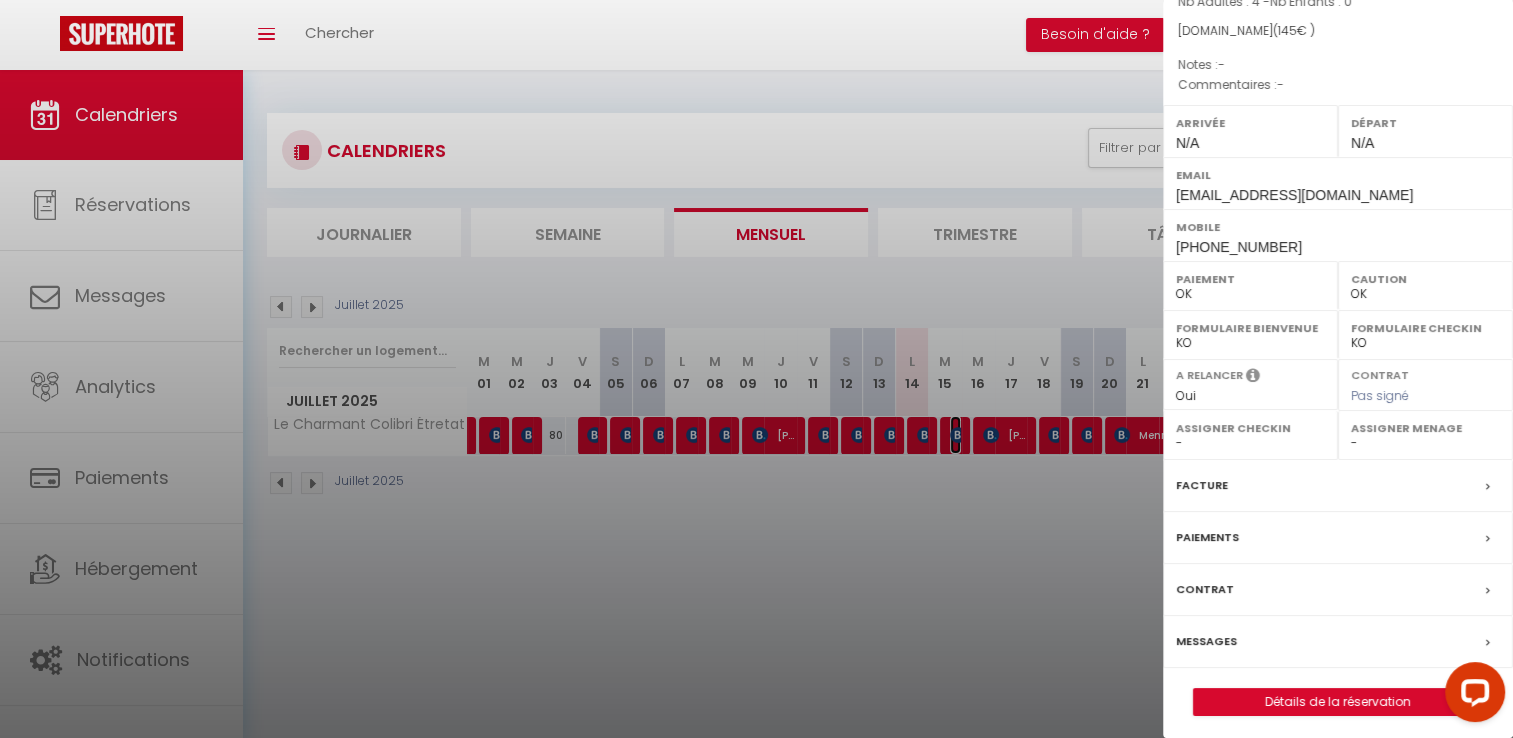 scroll, scrollTop: 222, scrollLeft: 0, axis: vertical 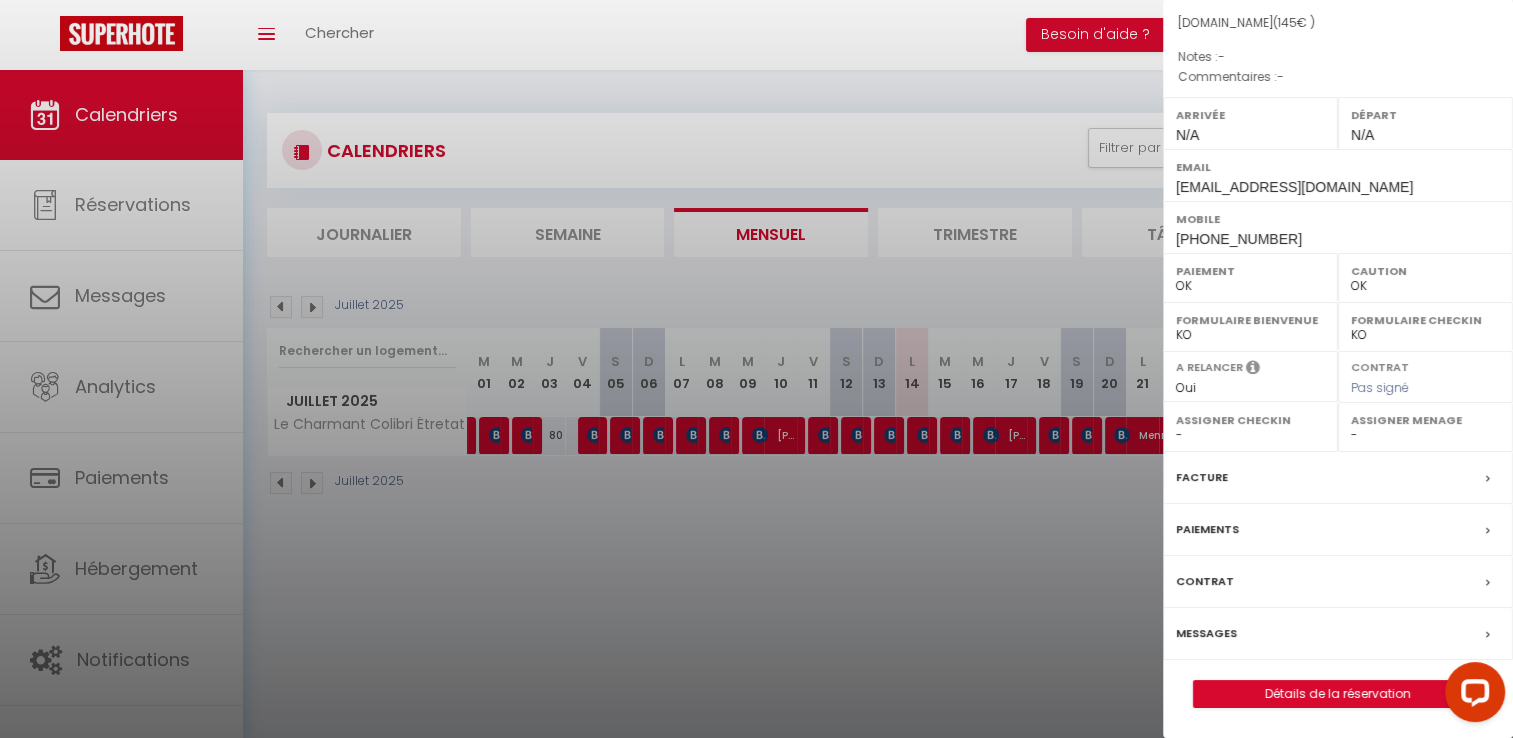 click on "Paiements" at bounding box center (1338, 530) 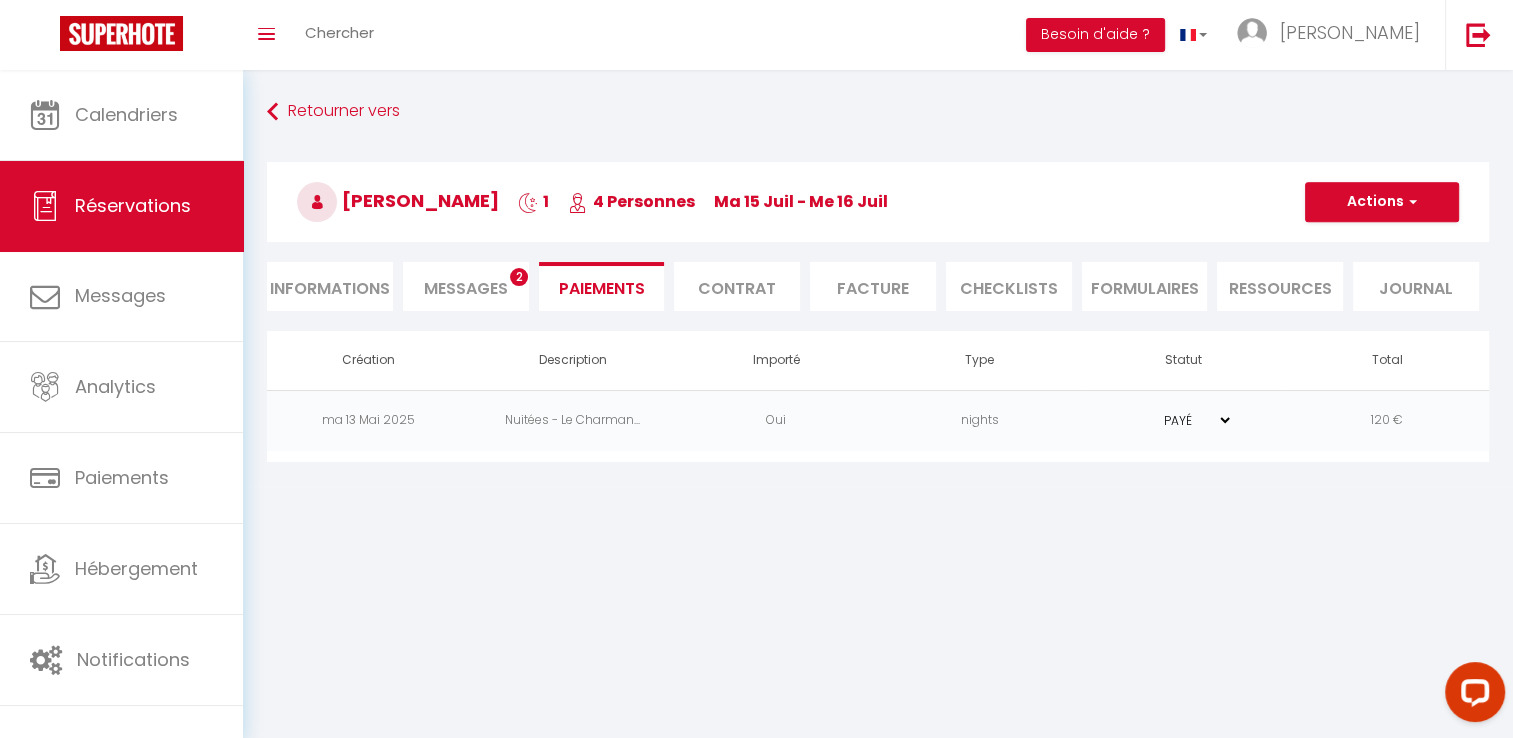 click on "ENRICO   COTTA RAMUSINO   1    4 Personnes
ma 15 Juil - me 16 Juil" at bounding box center (878, 202) 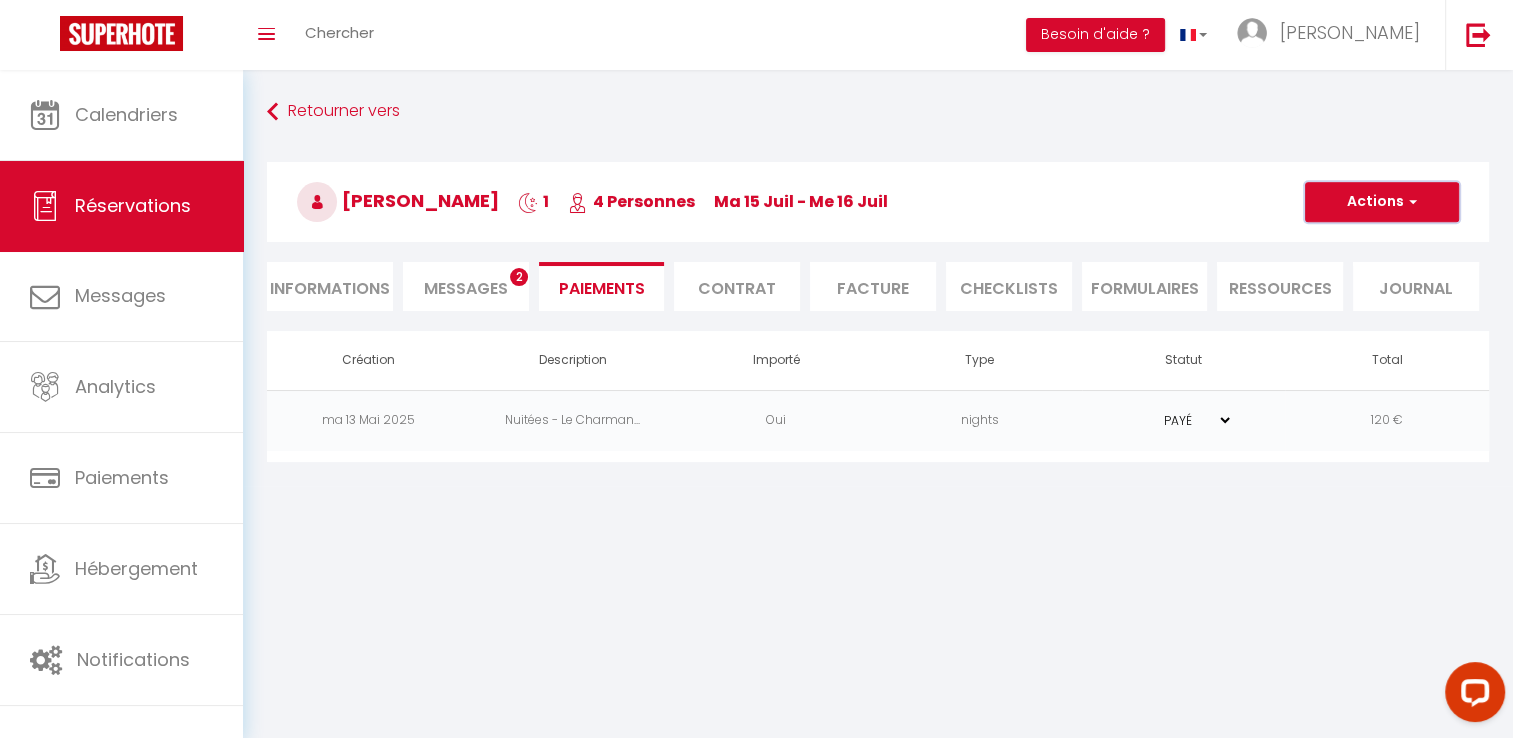 click on "Actions" at bounding box center (1382, 202) 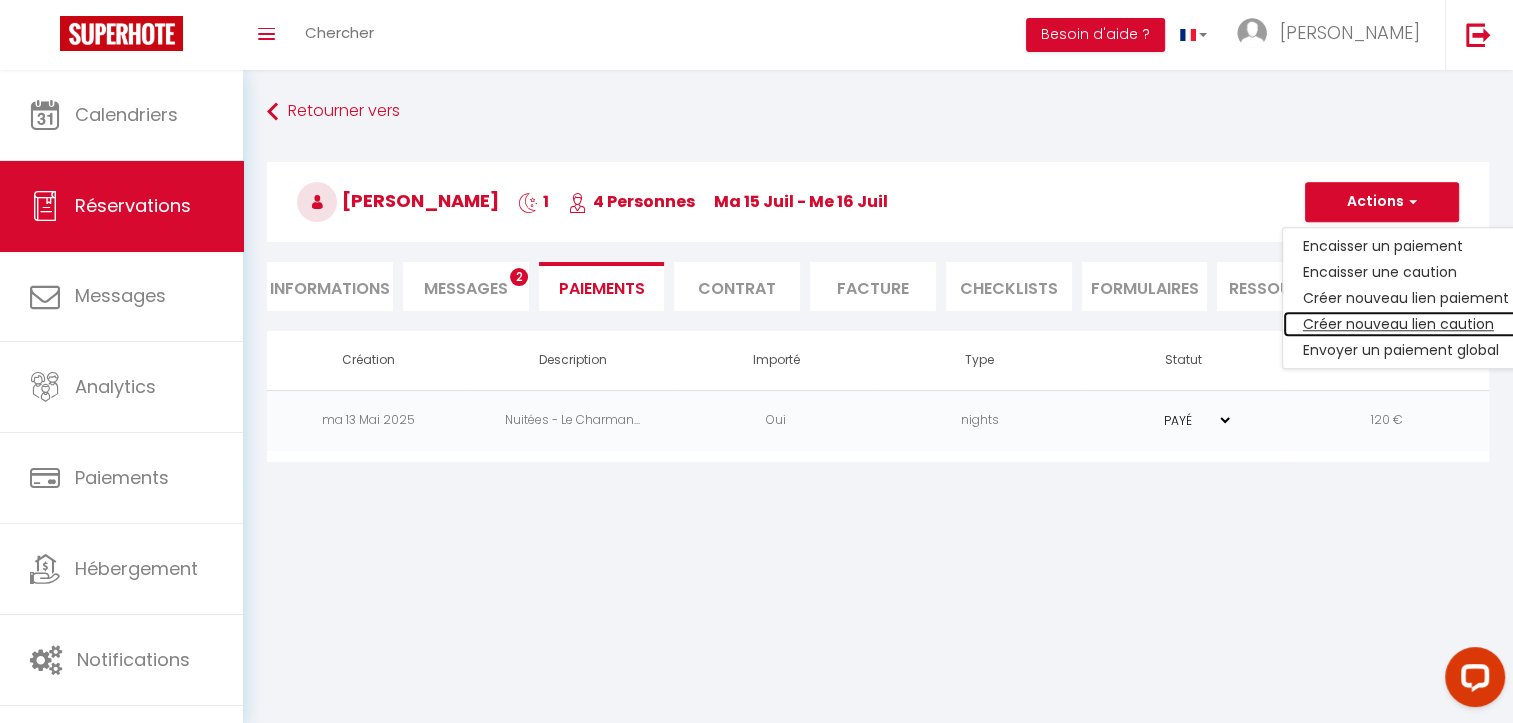 click on "Créer nouveau lien caution" at bounding box center [1406, 324] 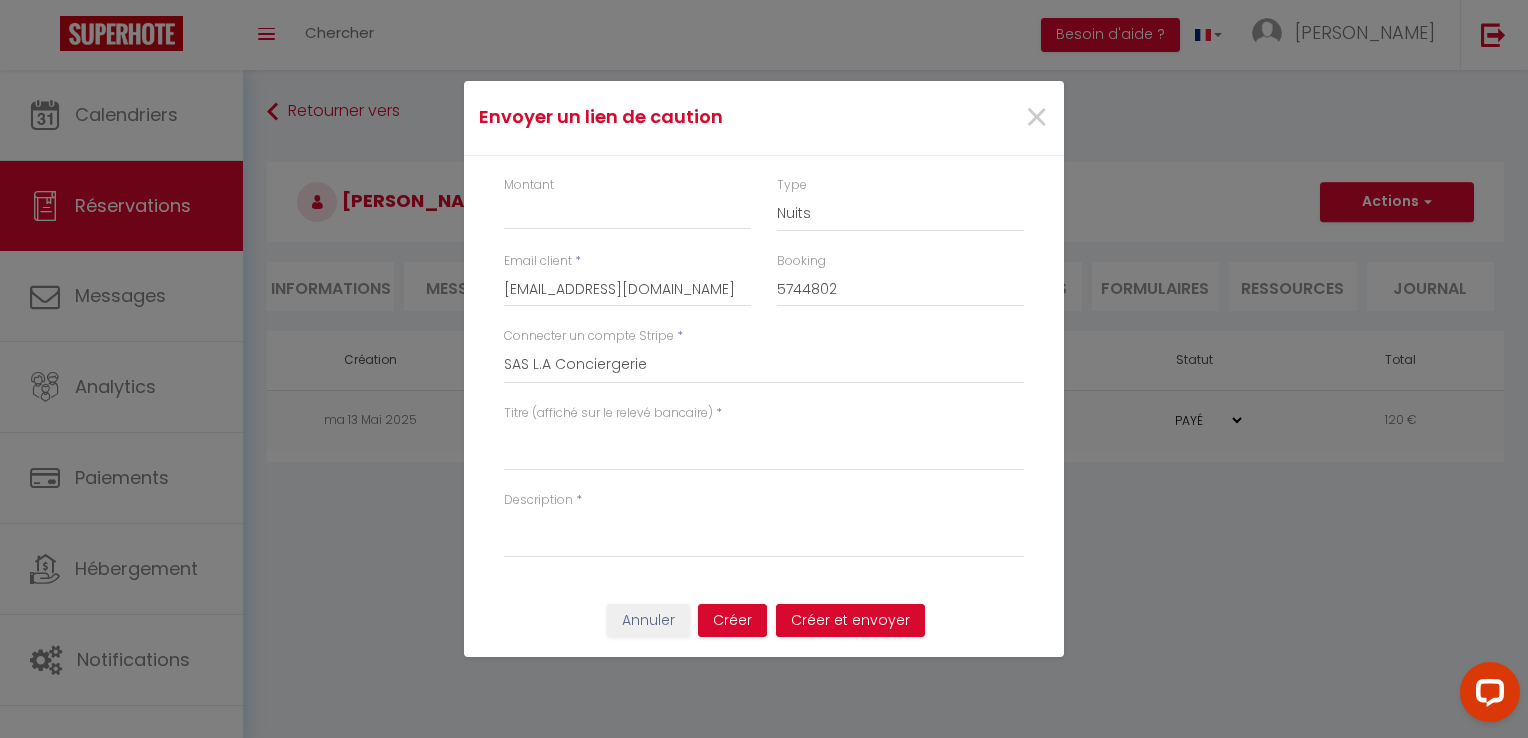click on "Montant" at bounding box center (627, 214) 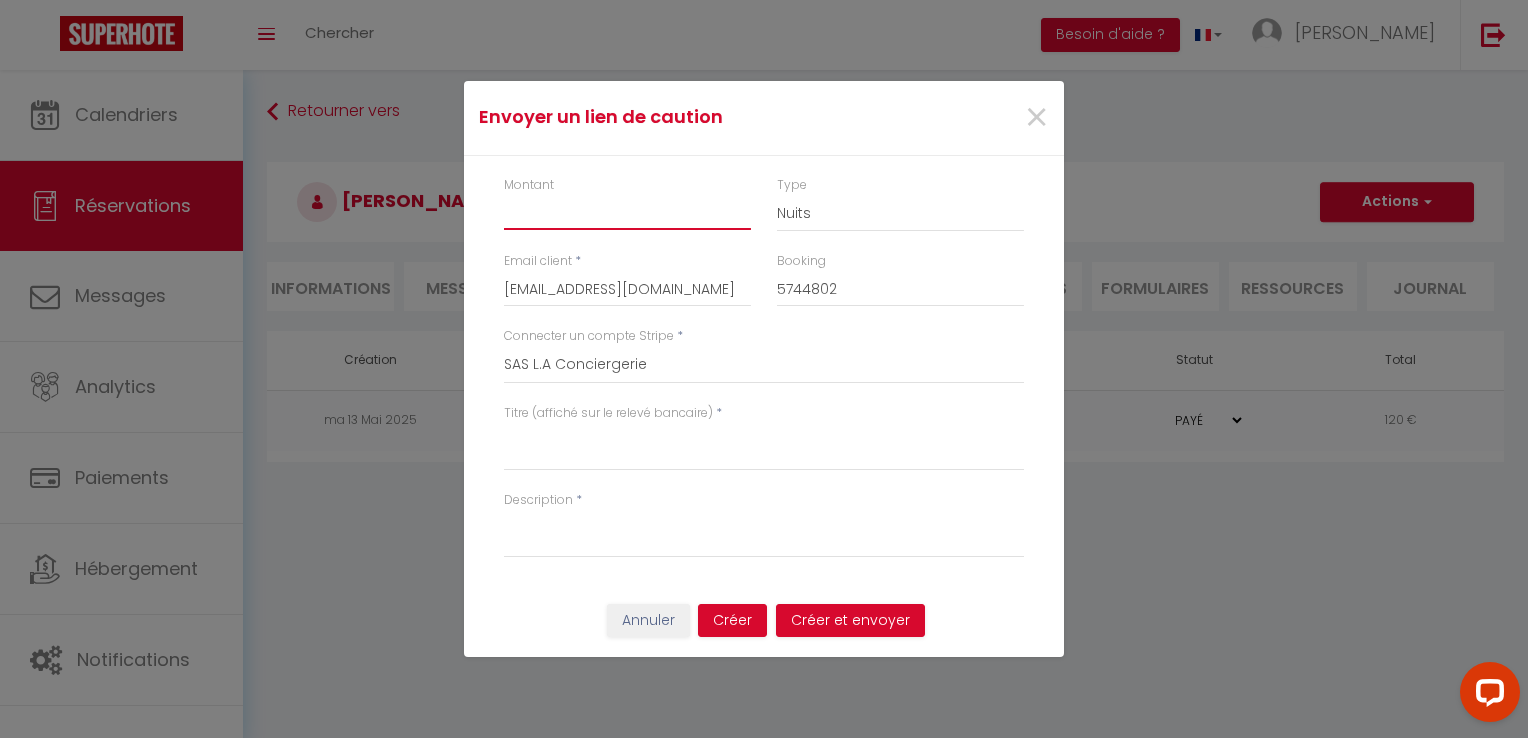click on "Montant" at bounding box center [627, 212] 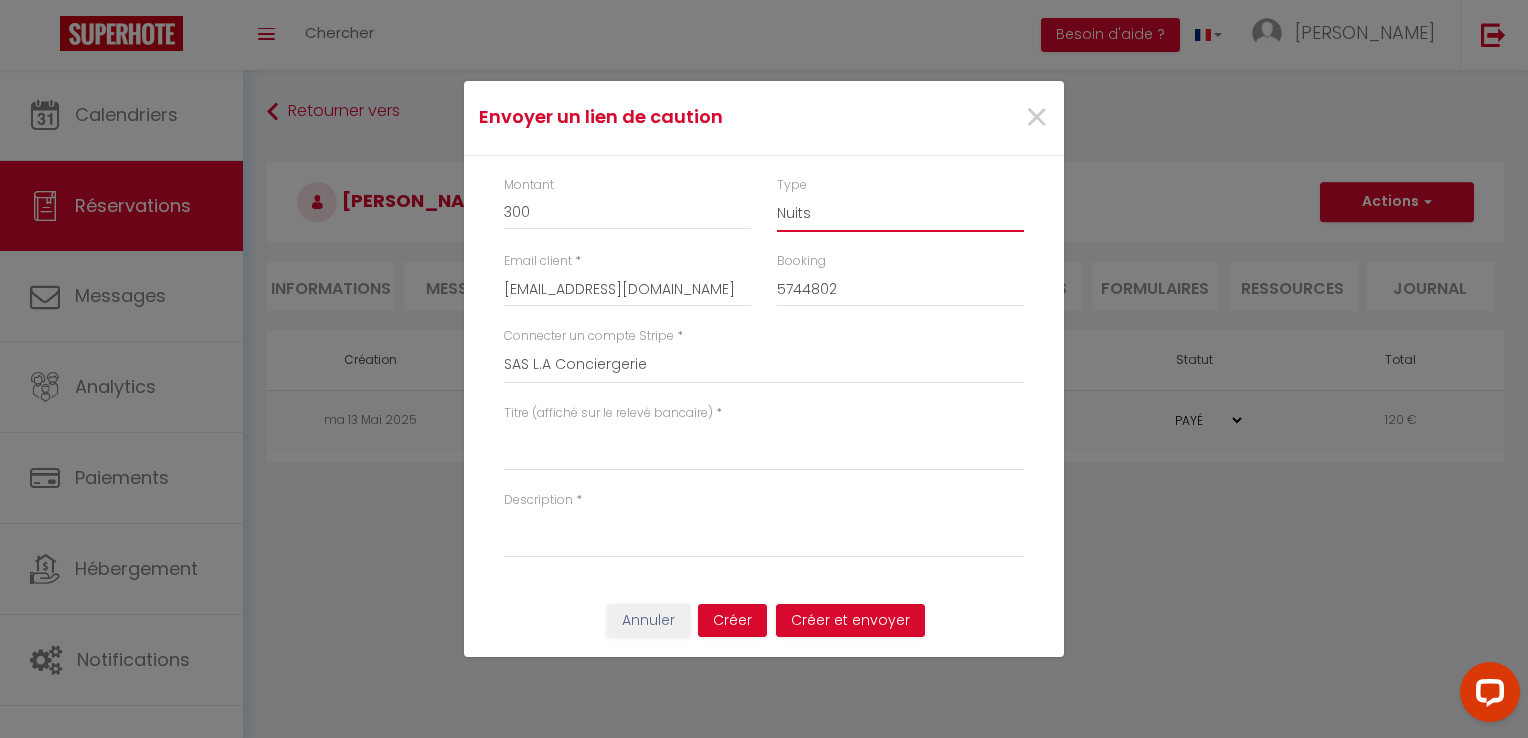 click on "Nuits   Frais de ménage   Taxe de séjour   Autre" at bounding box center (900, 213) 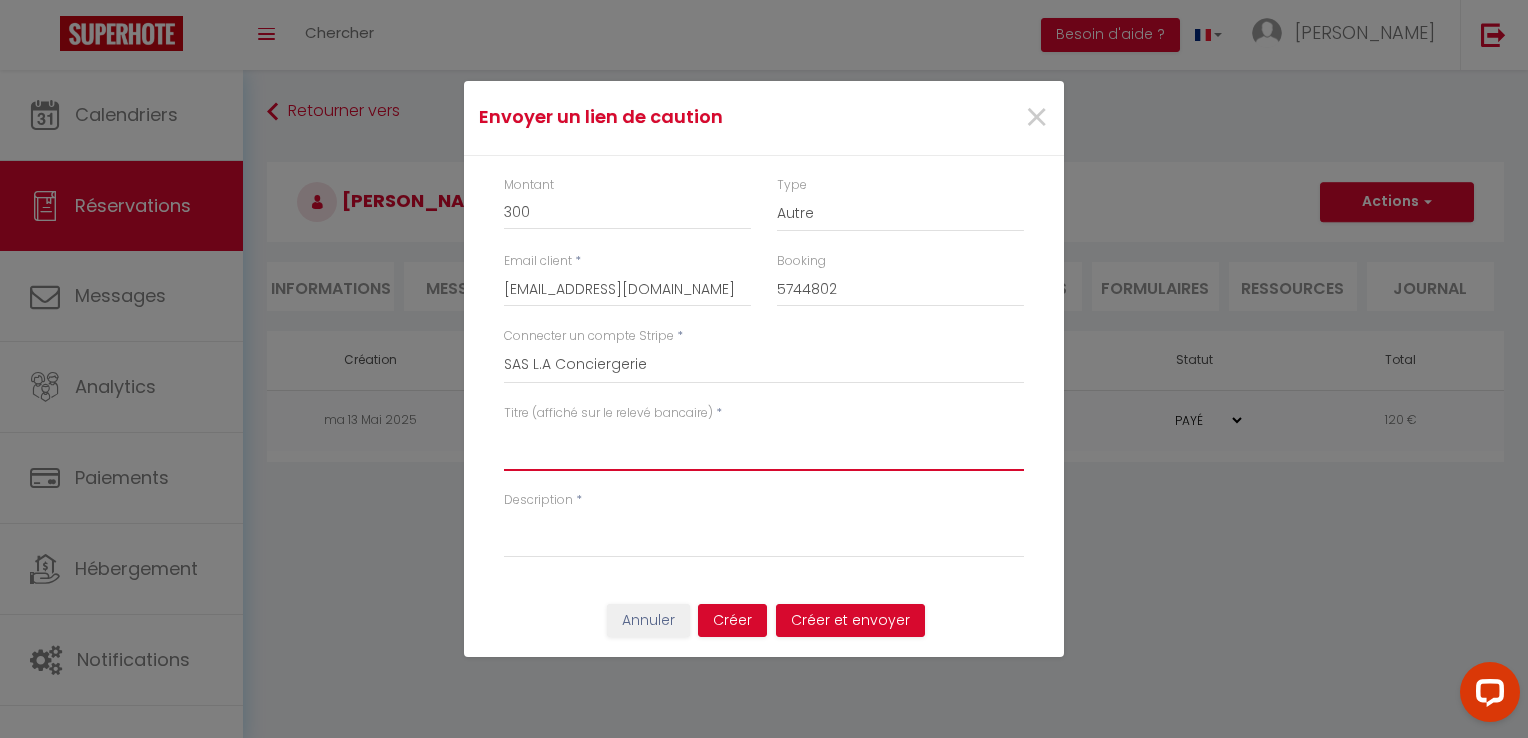 click on "Titre (affiché sur le relevé bancaire)" at bounding box center [764, 447] 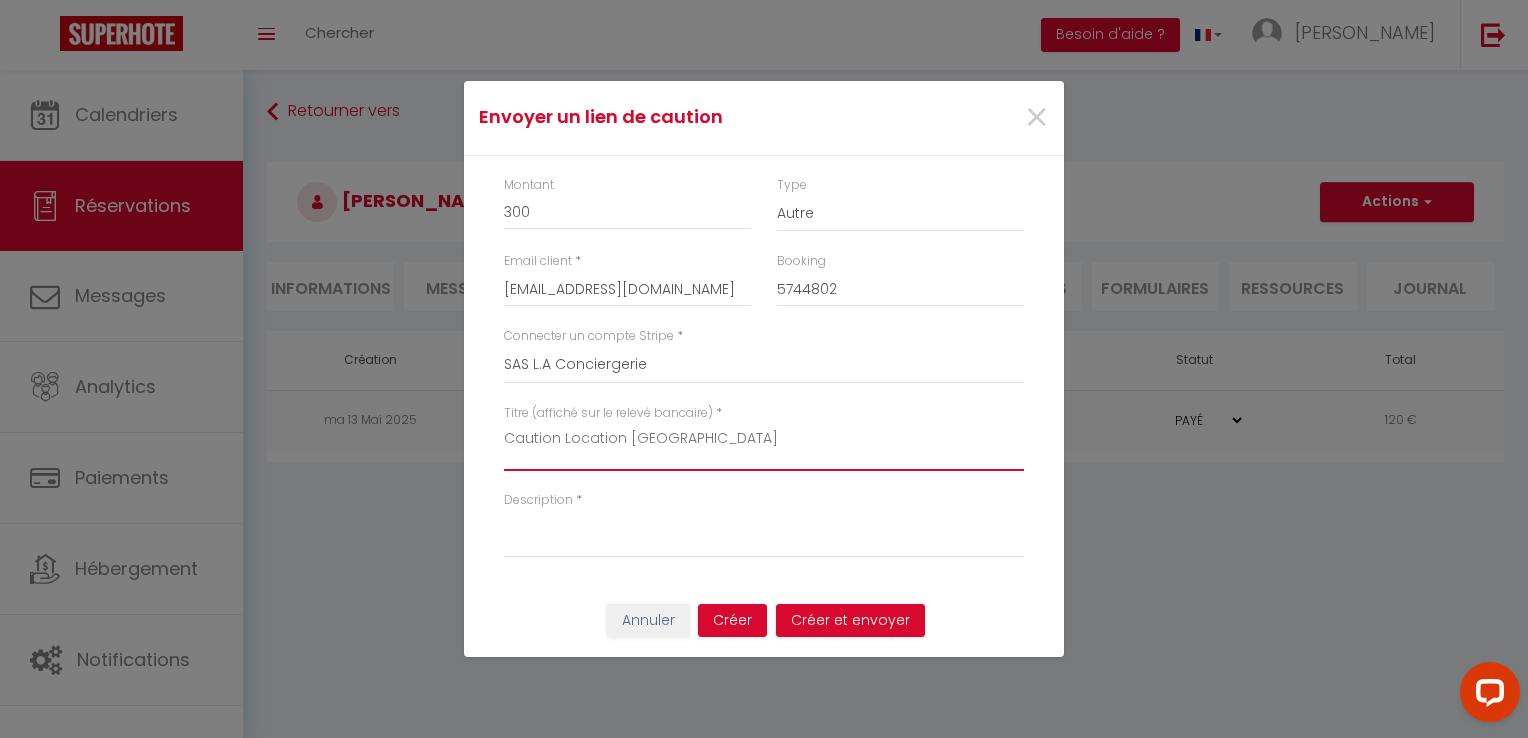 click on "Caution Location [GEOGRAPHIC_DATA]" at bounding box center [764, 447] 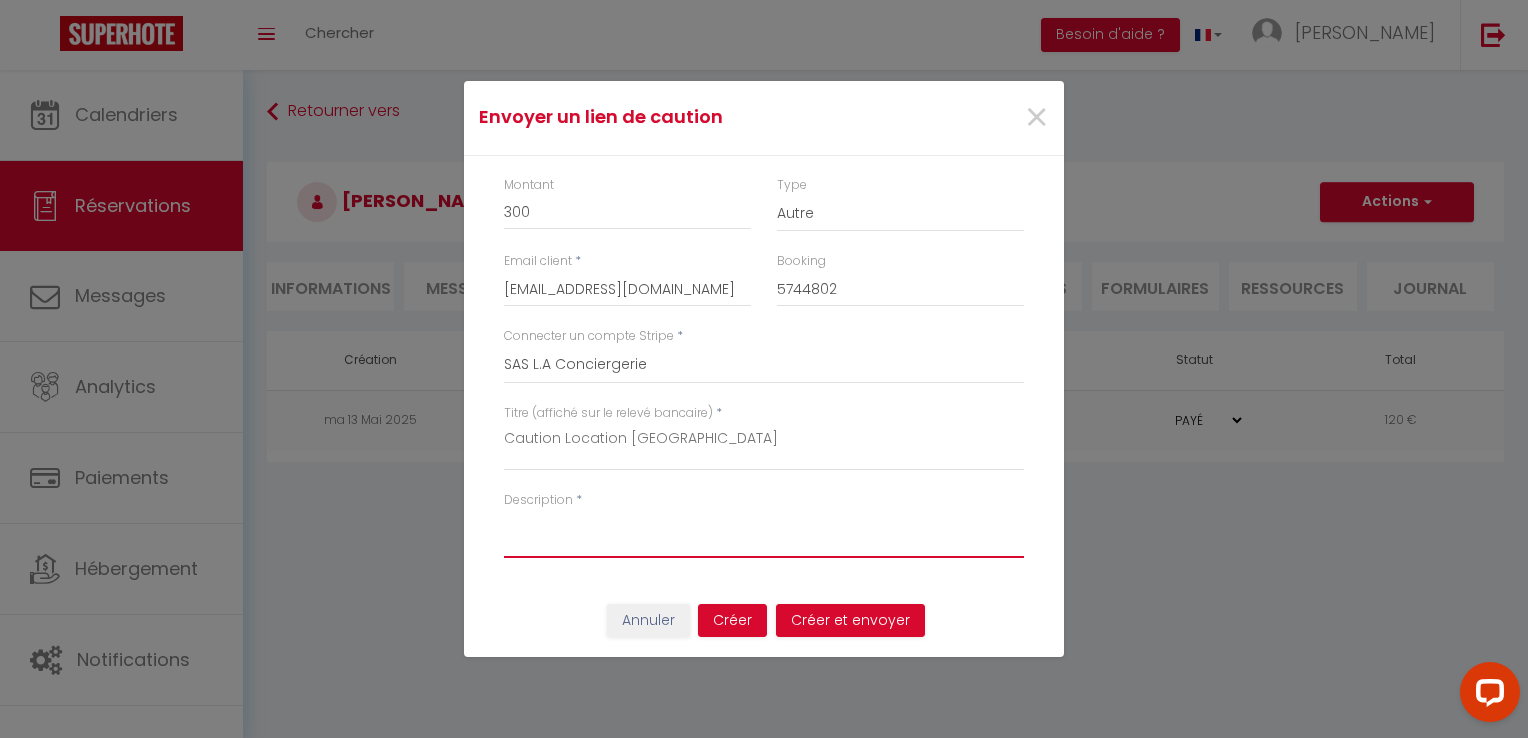 click on "Description" at bounding box center (764, 534) 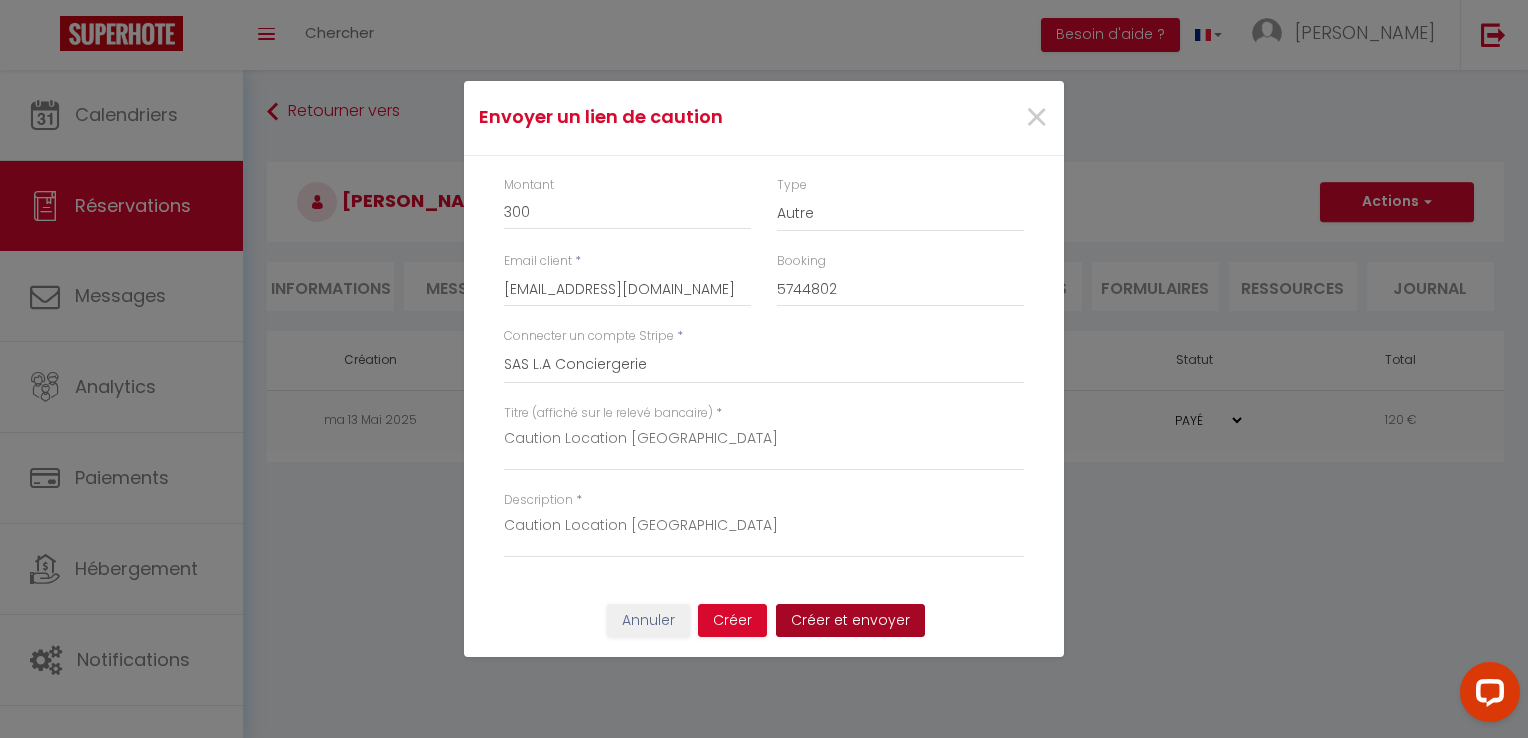 click on "Créer et envoyer" at bounding box center [850, 621] 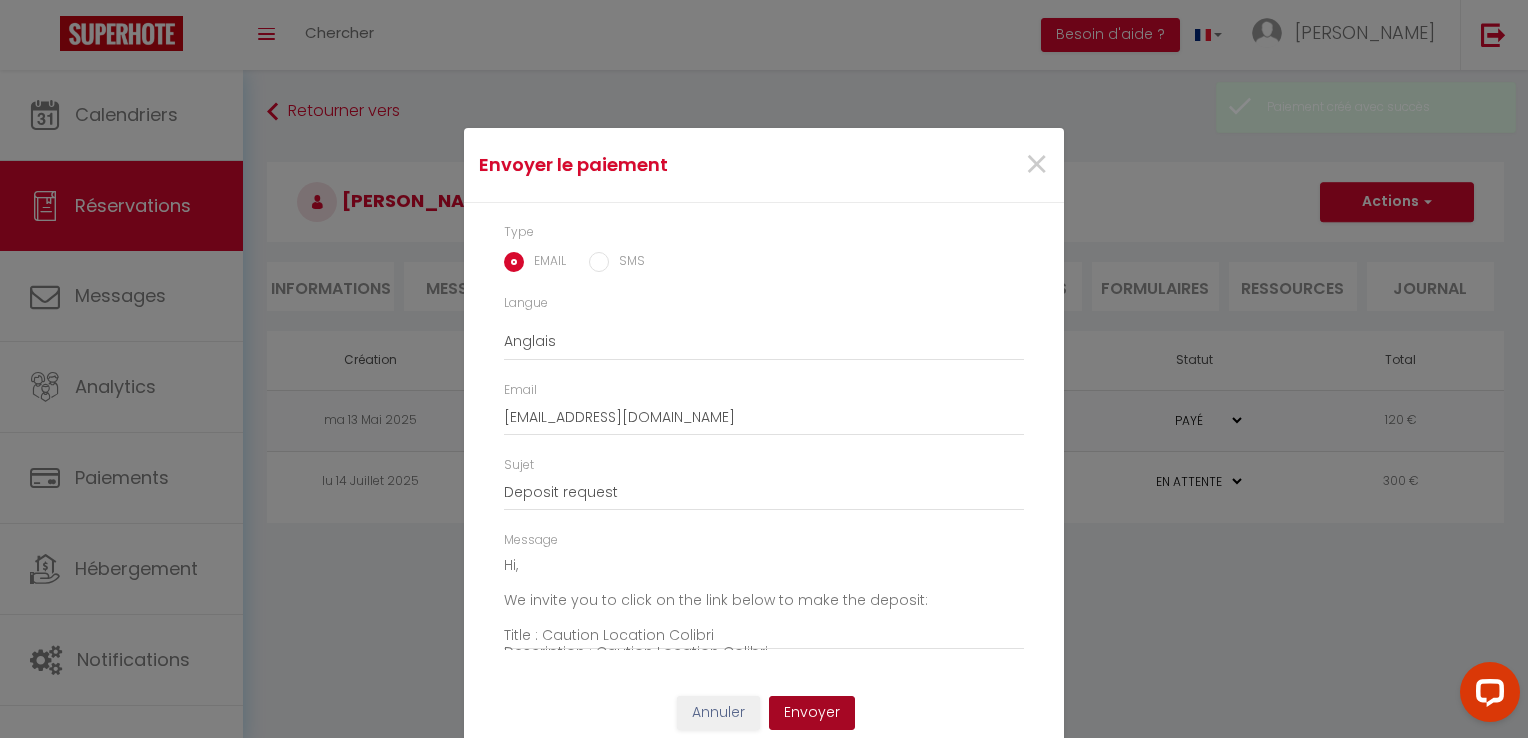 click on "Envoyer" at bounding box center [812, 713] 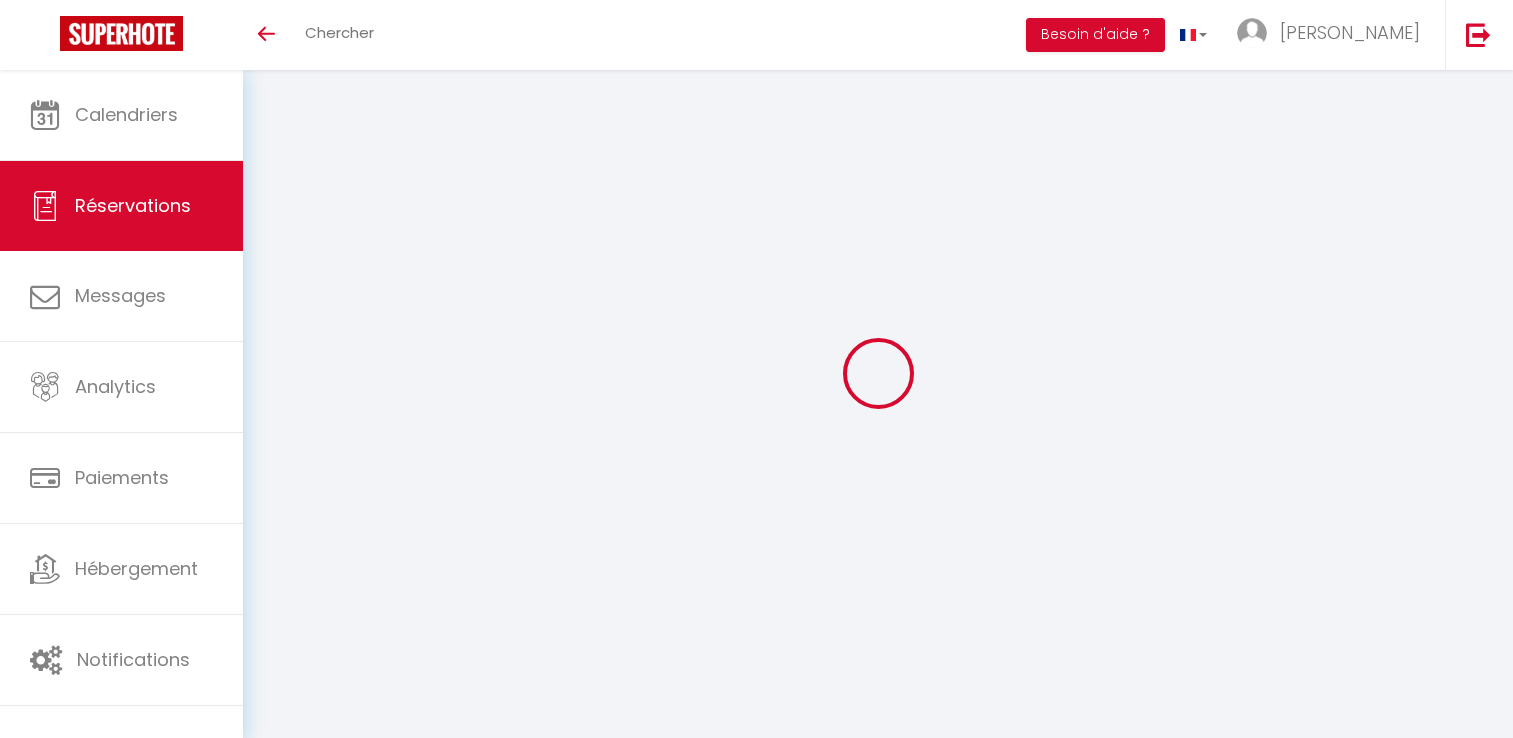select 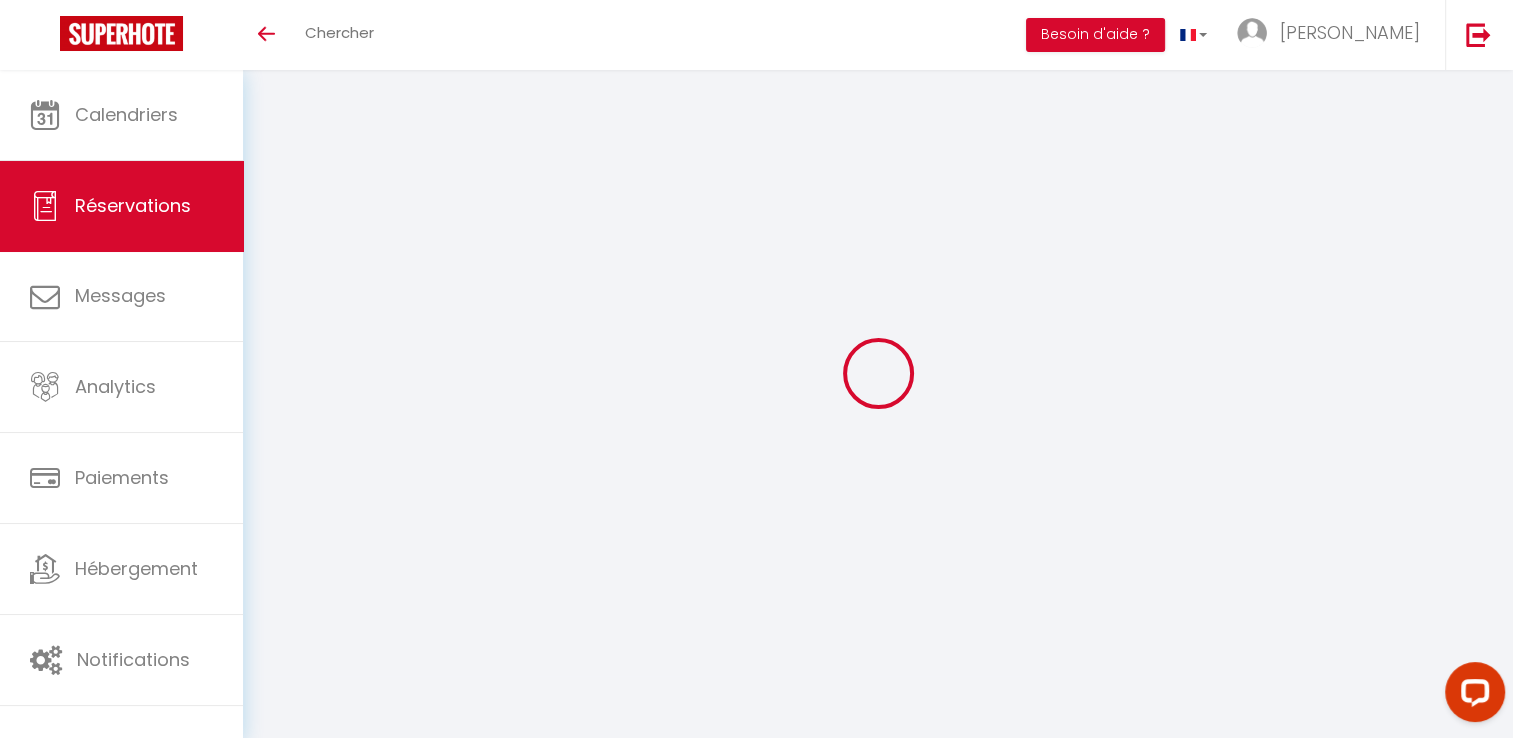 scroll, scrollTop: 0, scrollLeft: 0, axis: both 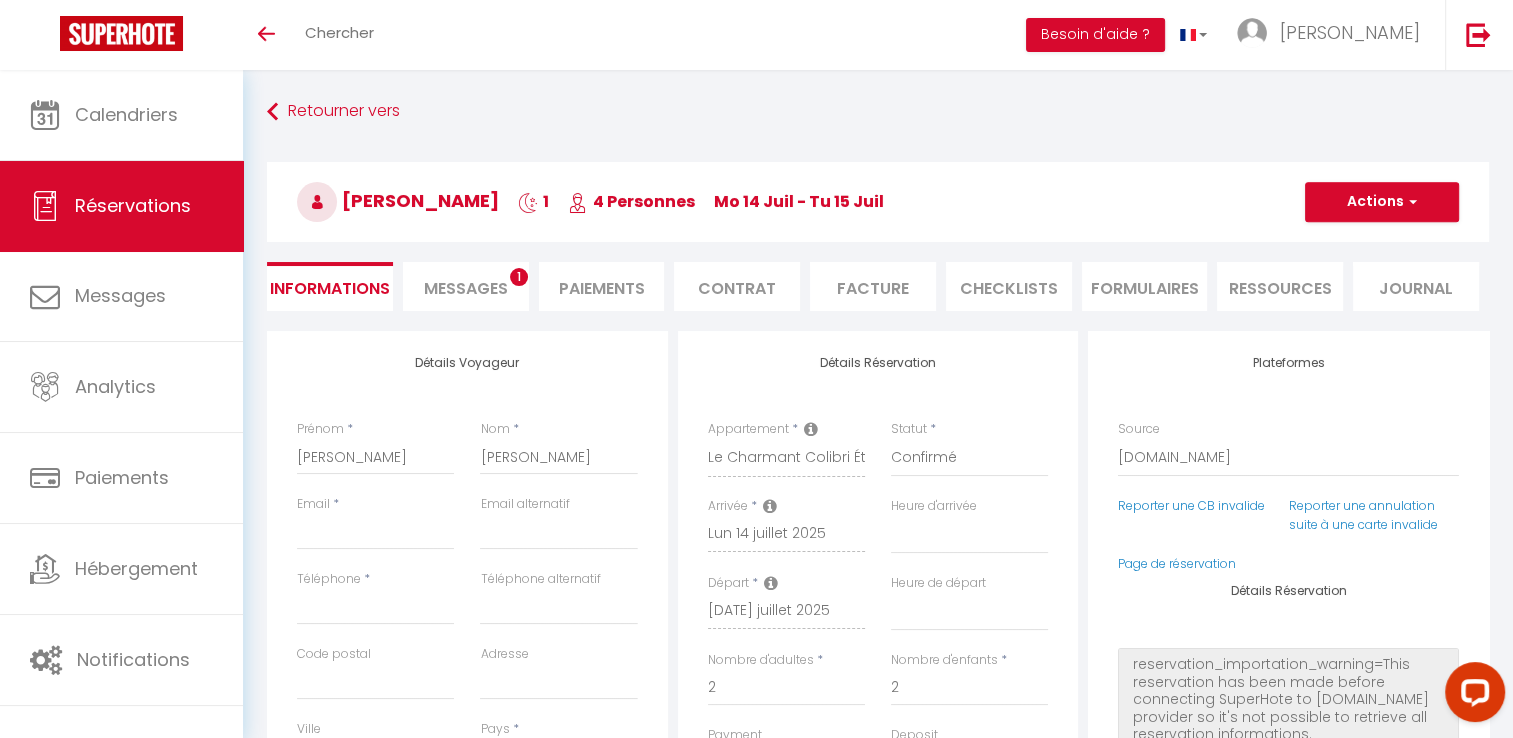 select 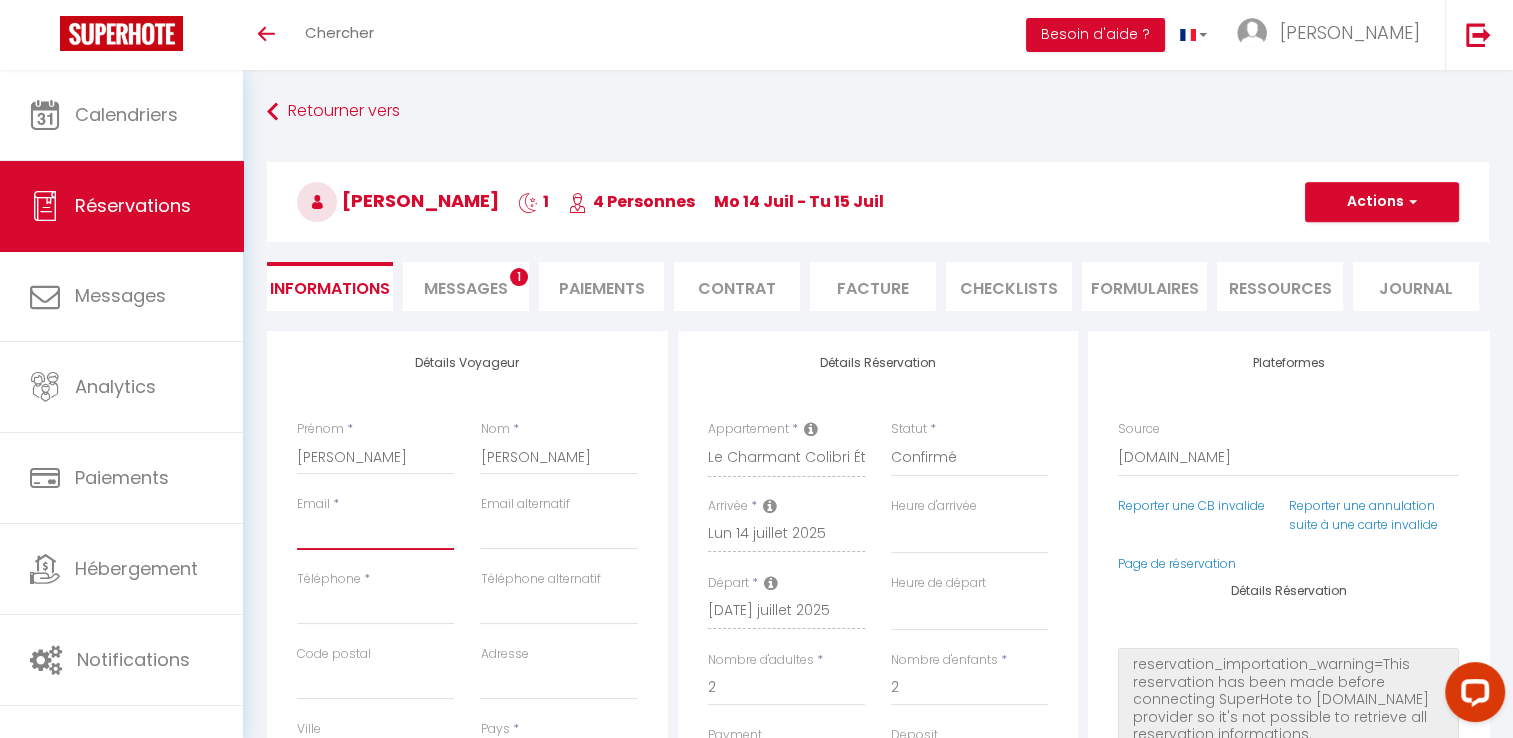 click on "Email client" at bounding box center (375, 532) 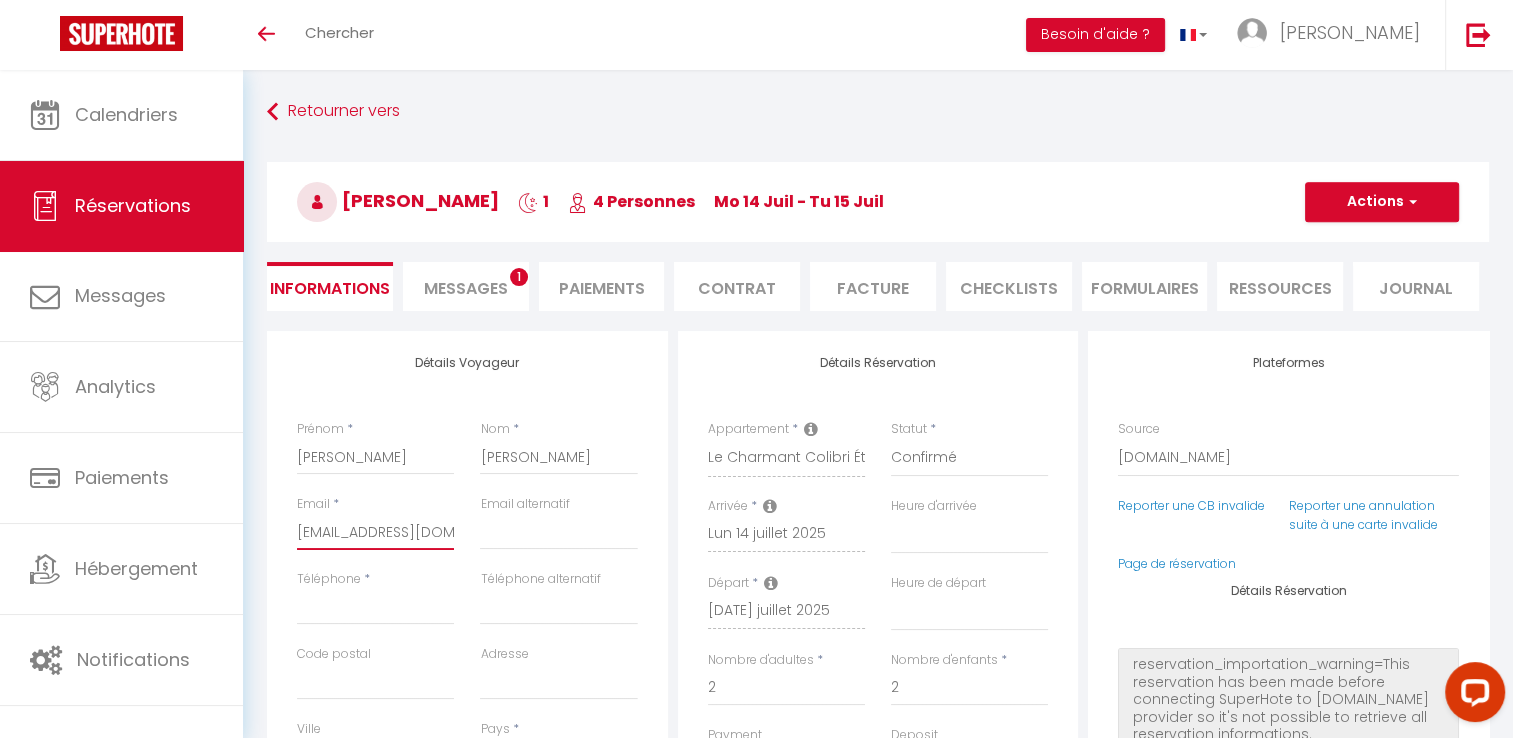 select 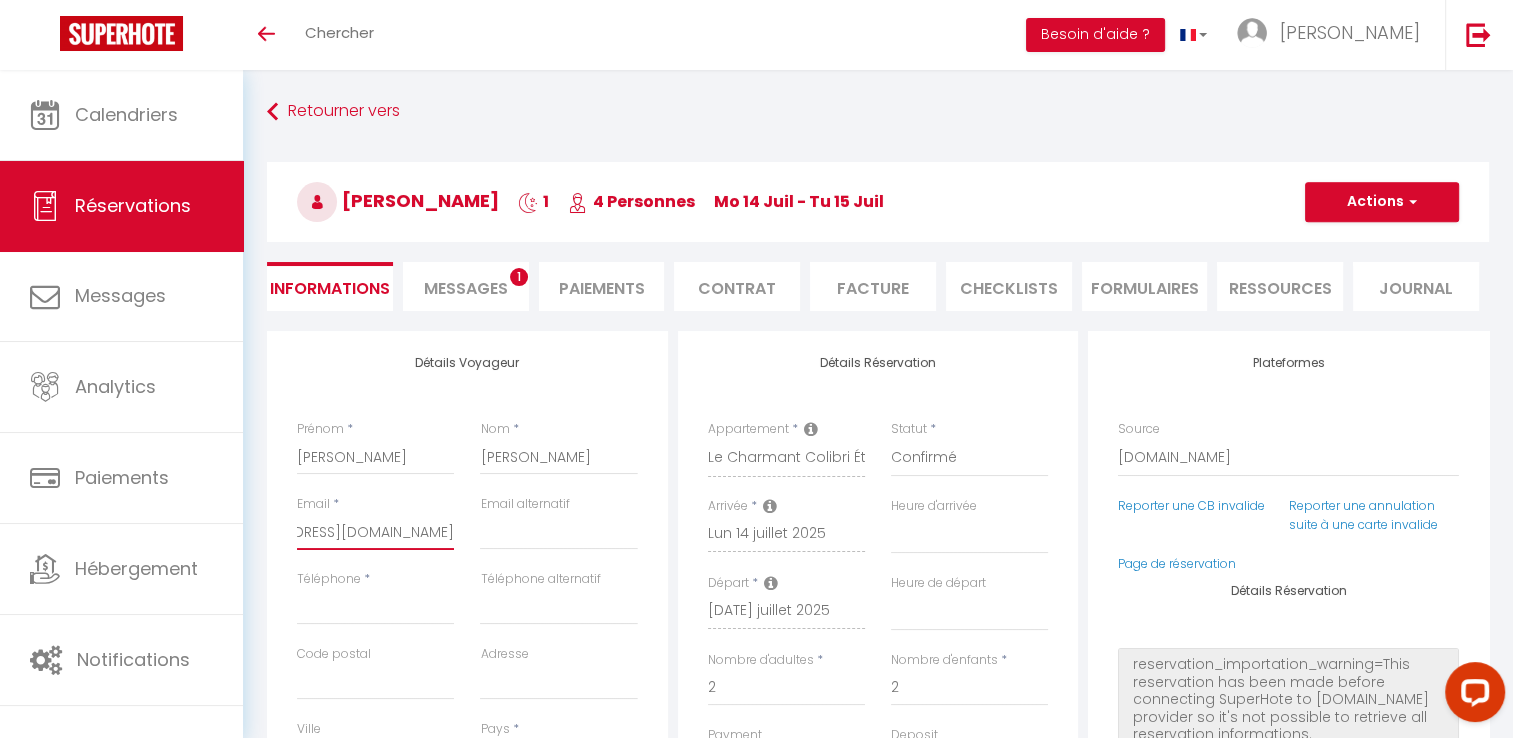 type on "mgiaco.427142@guest.booking.com" 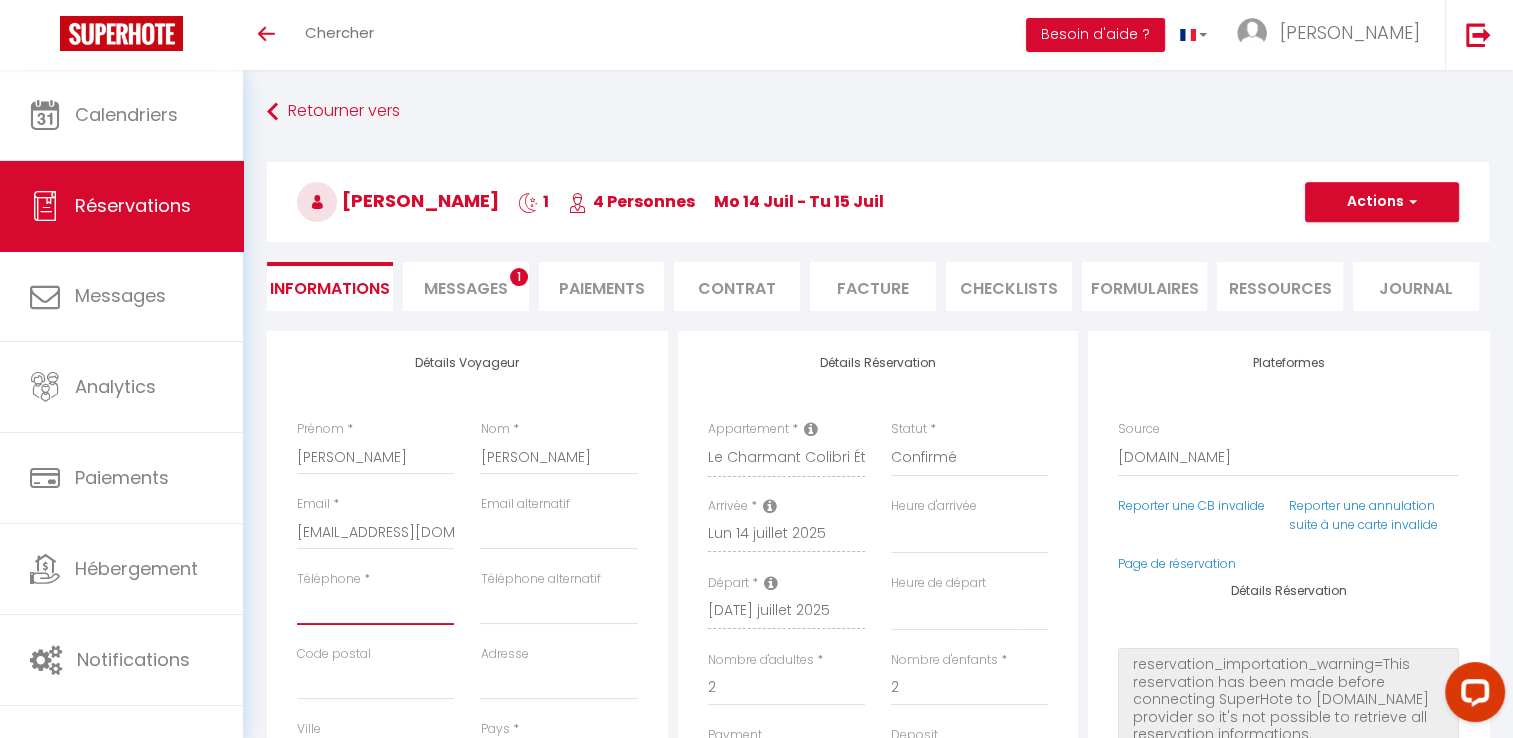 click on "Téléphone" at bounding box center [375, 607] 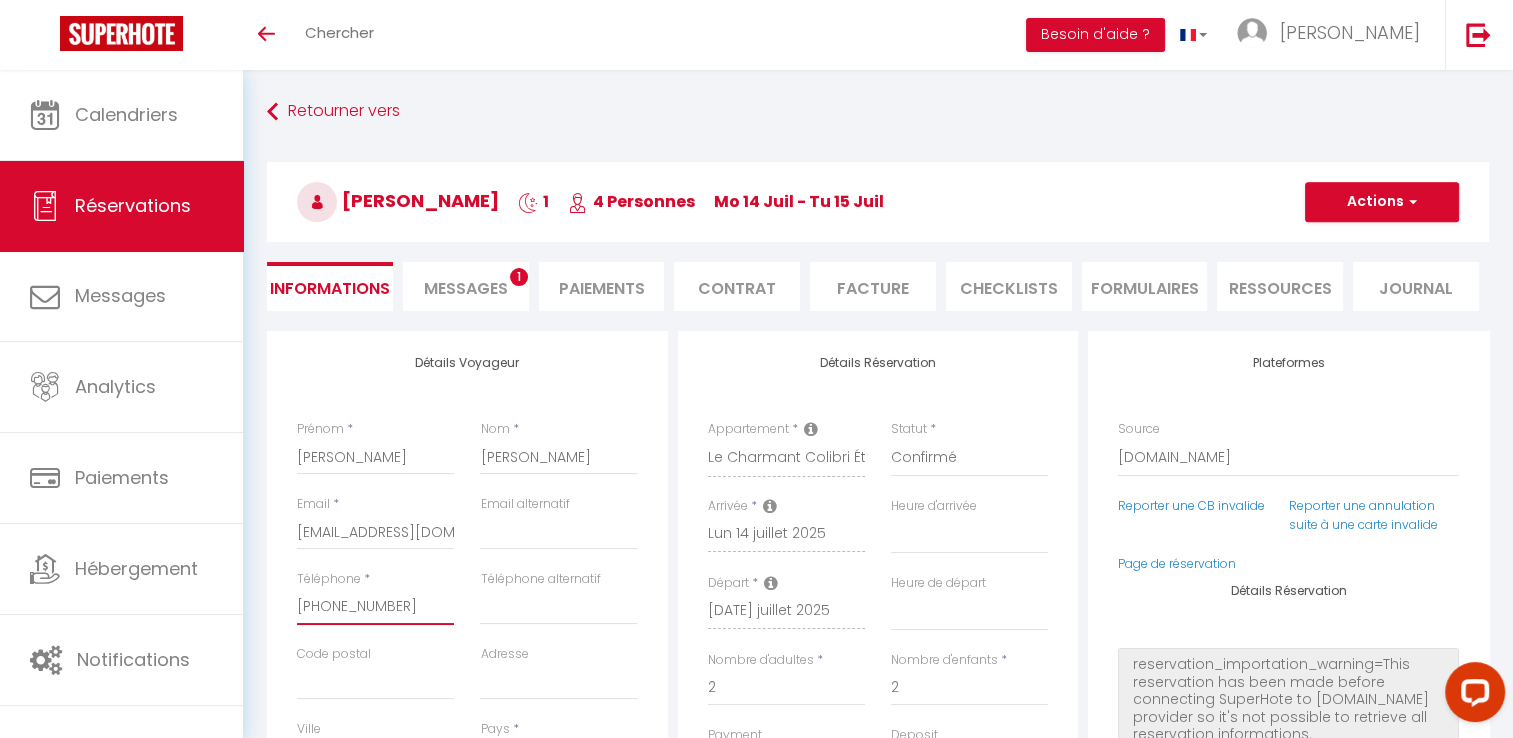 select 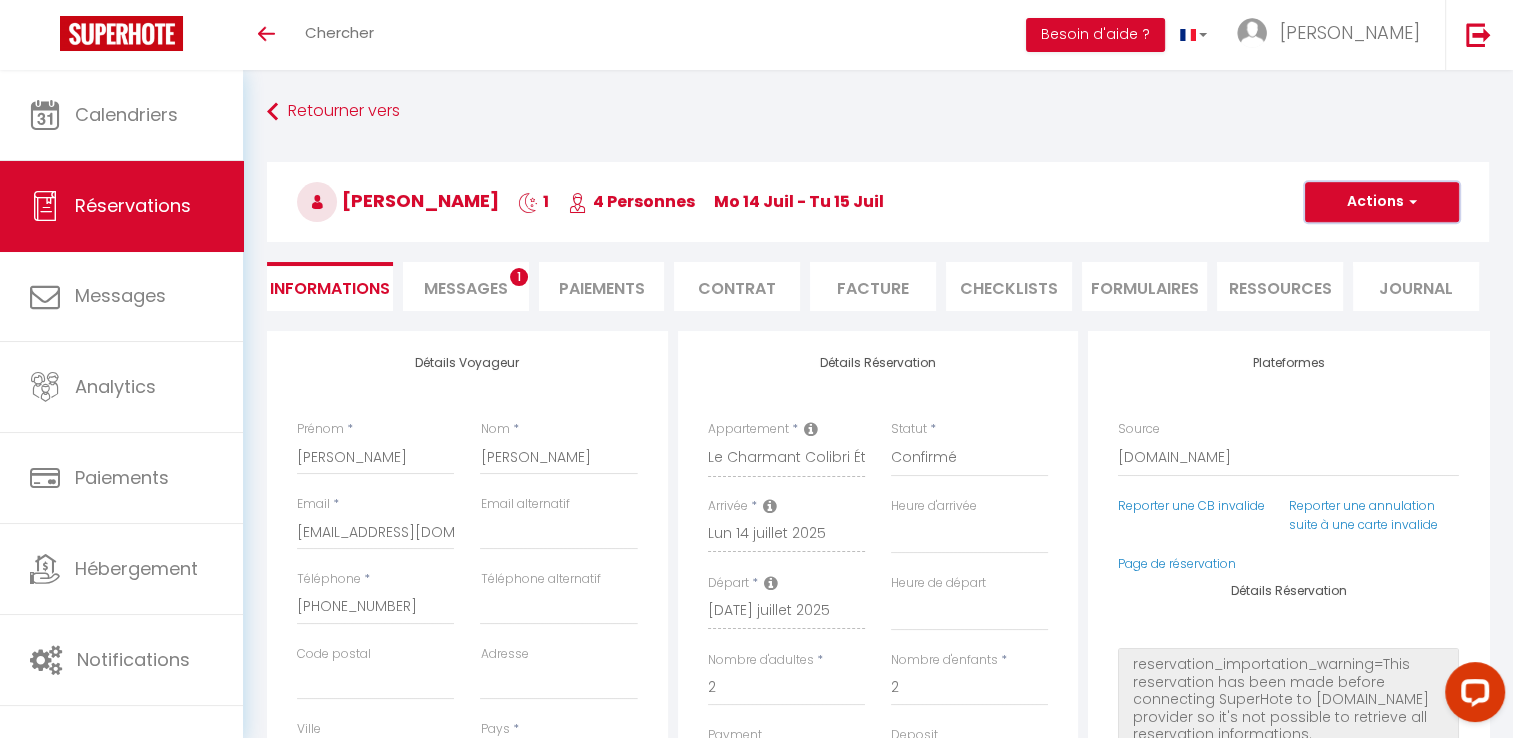 click on "Actions" at bounding box center (1382, 202) 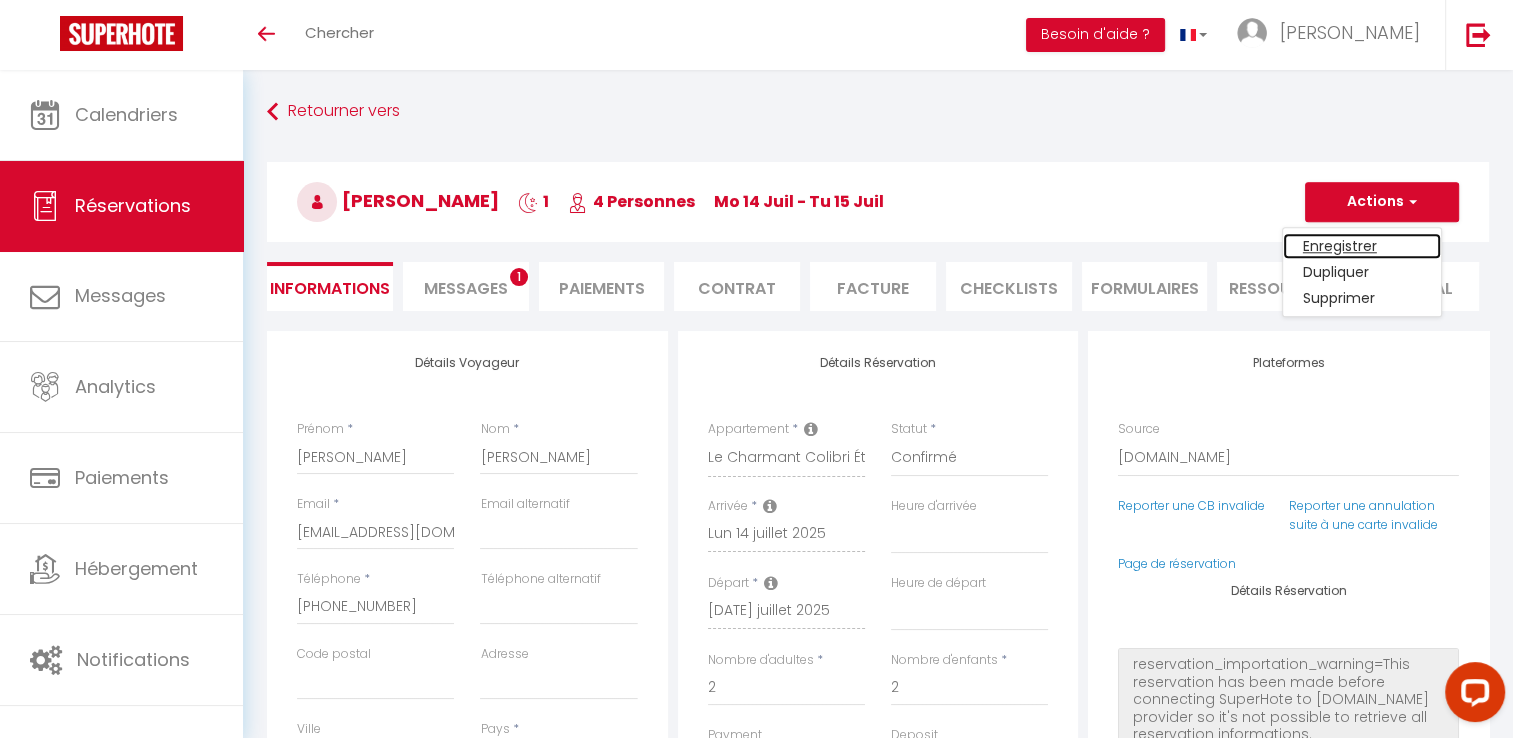 click on "Enregistrer" at bounding box center [1362, 246] 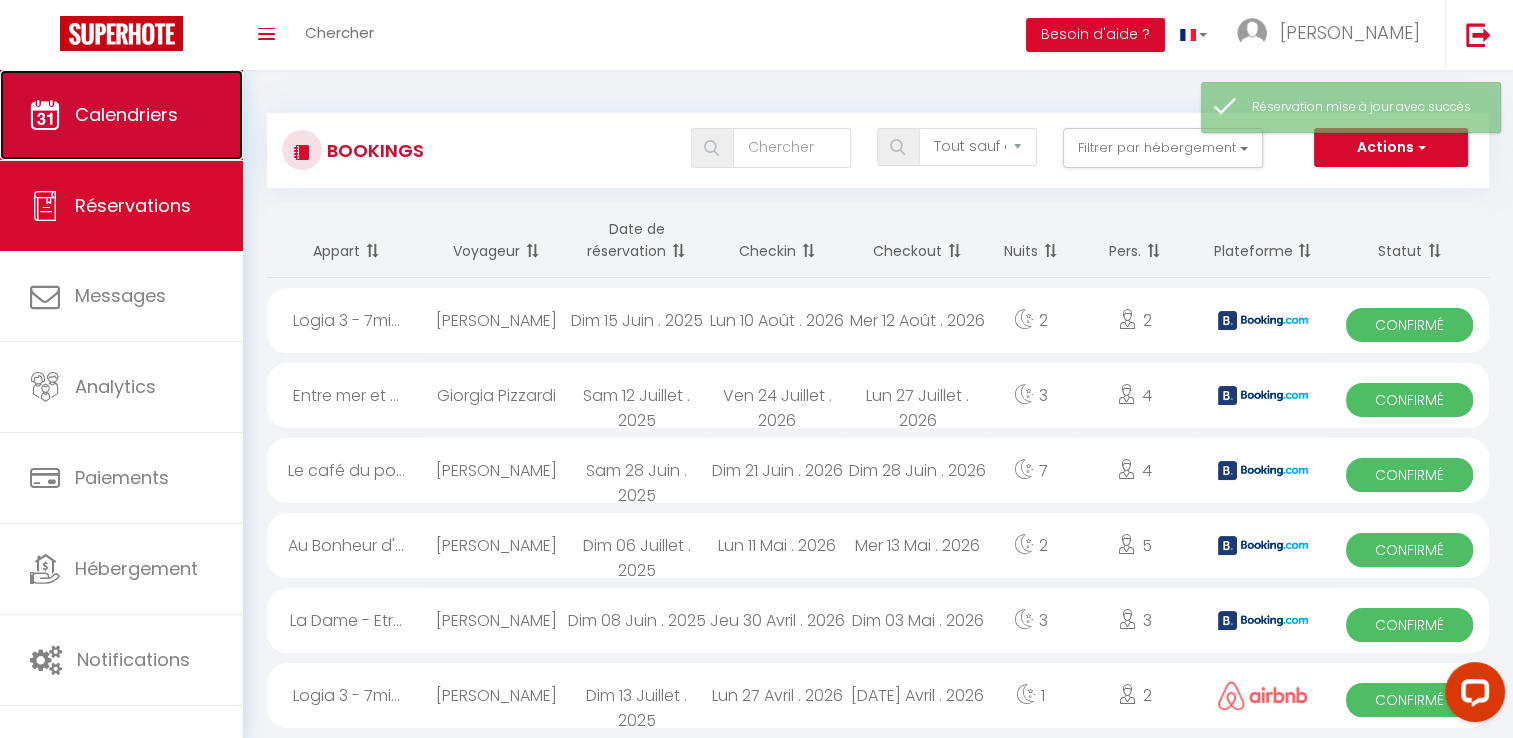 click on "Calendriers" at bounding box center [121, 115] 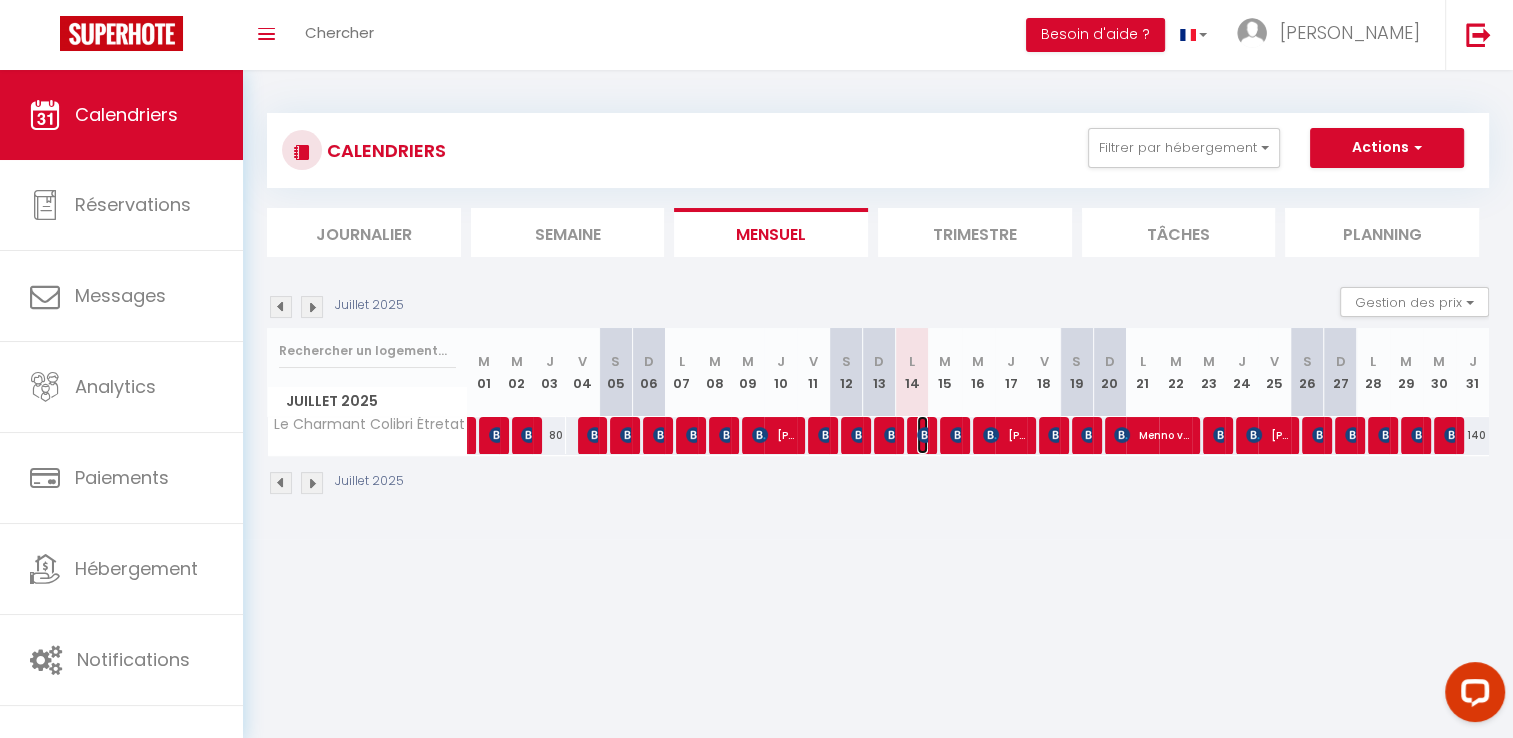 click at bounding box center [925, 435] 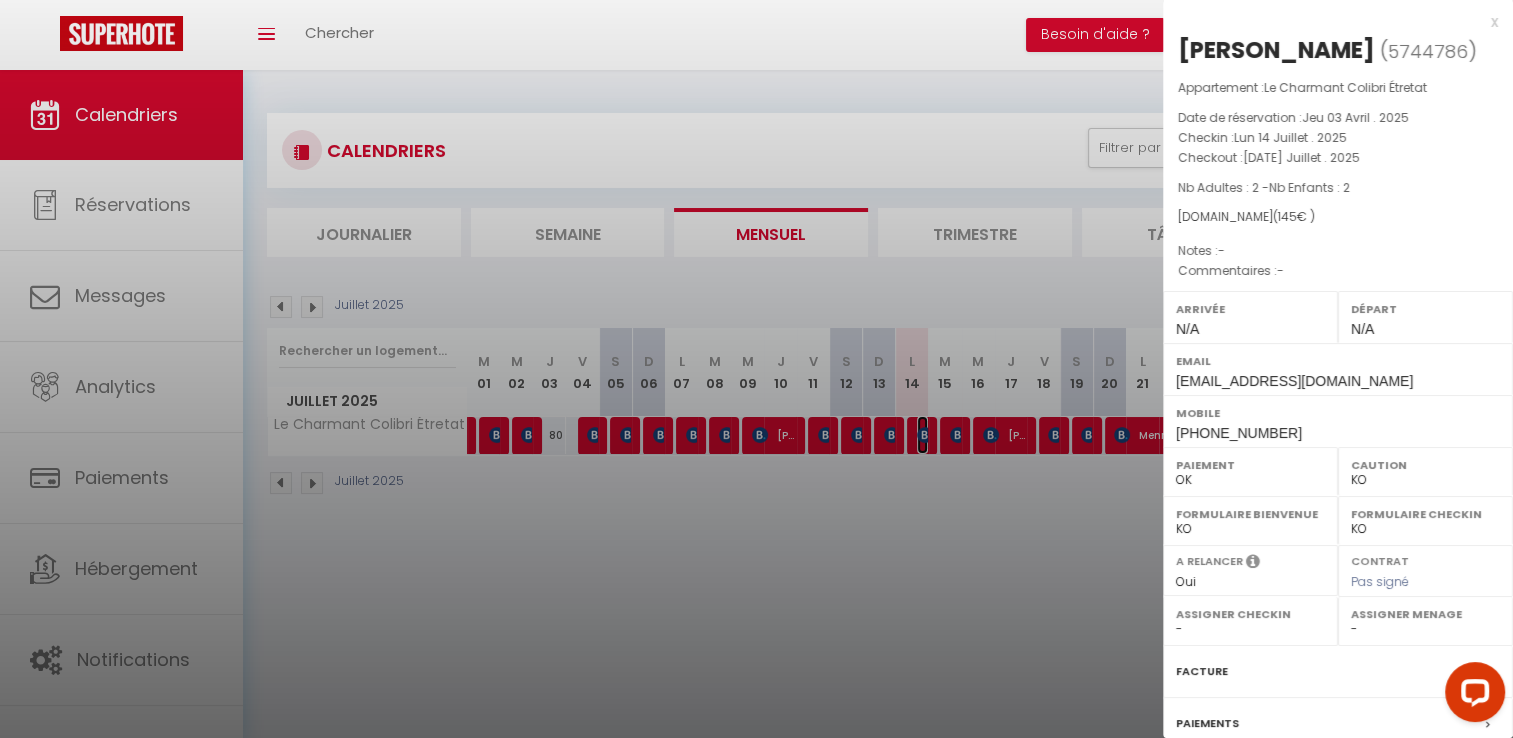 scroll, scrollTop: 190, scrollLeft: 0, axis: vertical 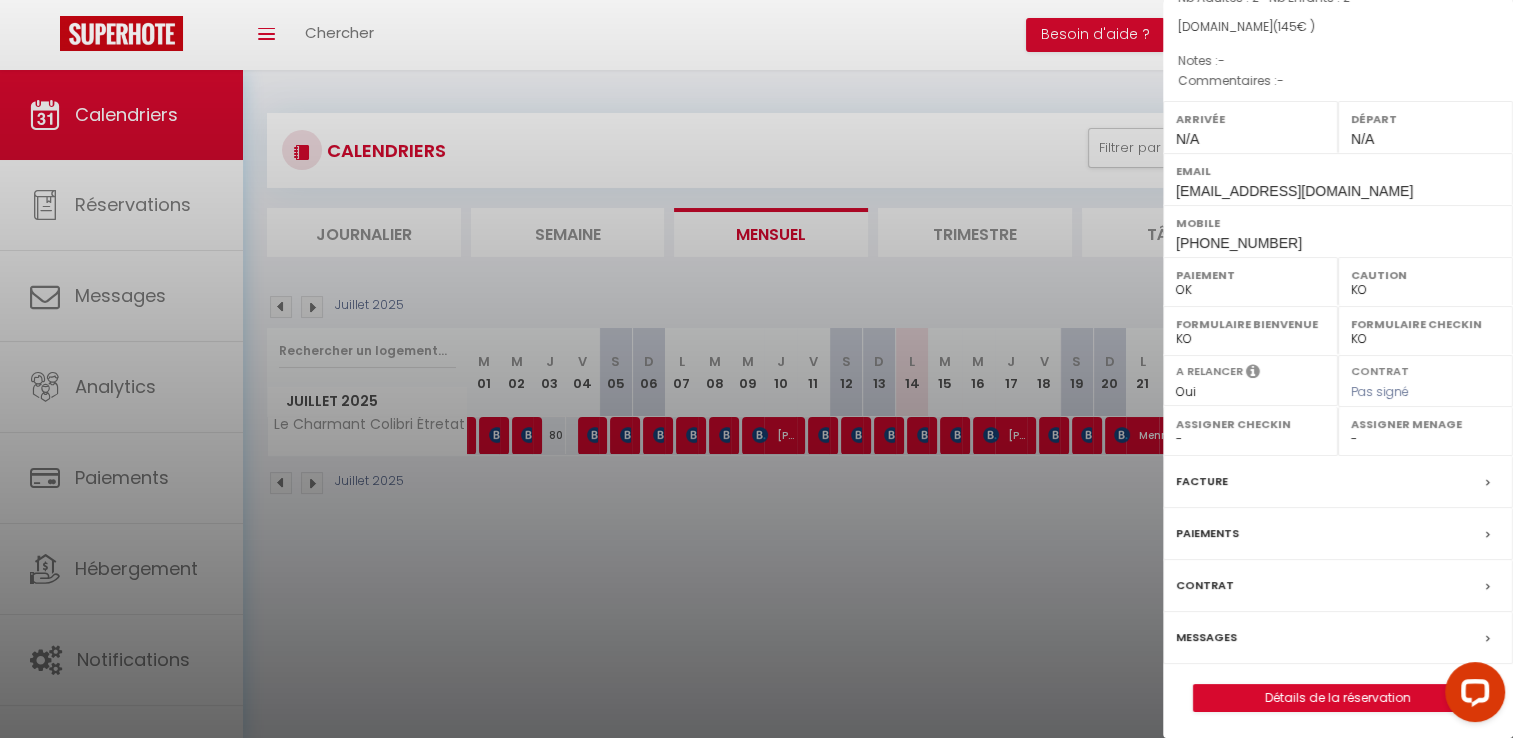 click on "Paiements" at bounding box center [1338, 534] 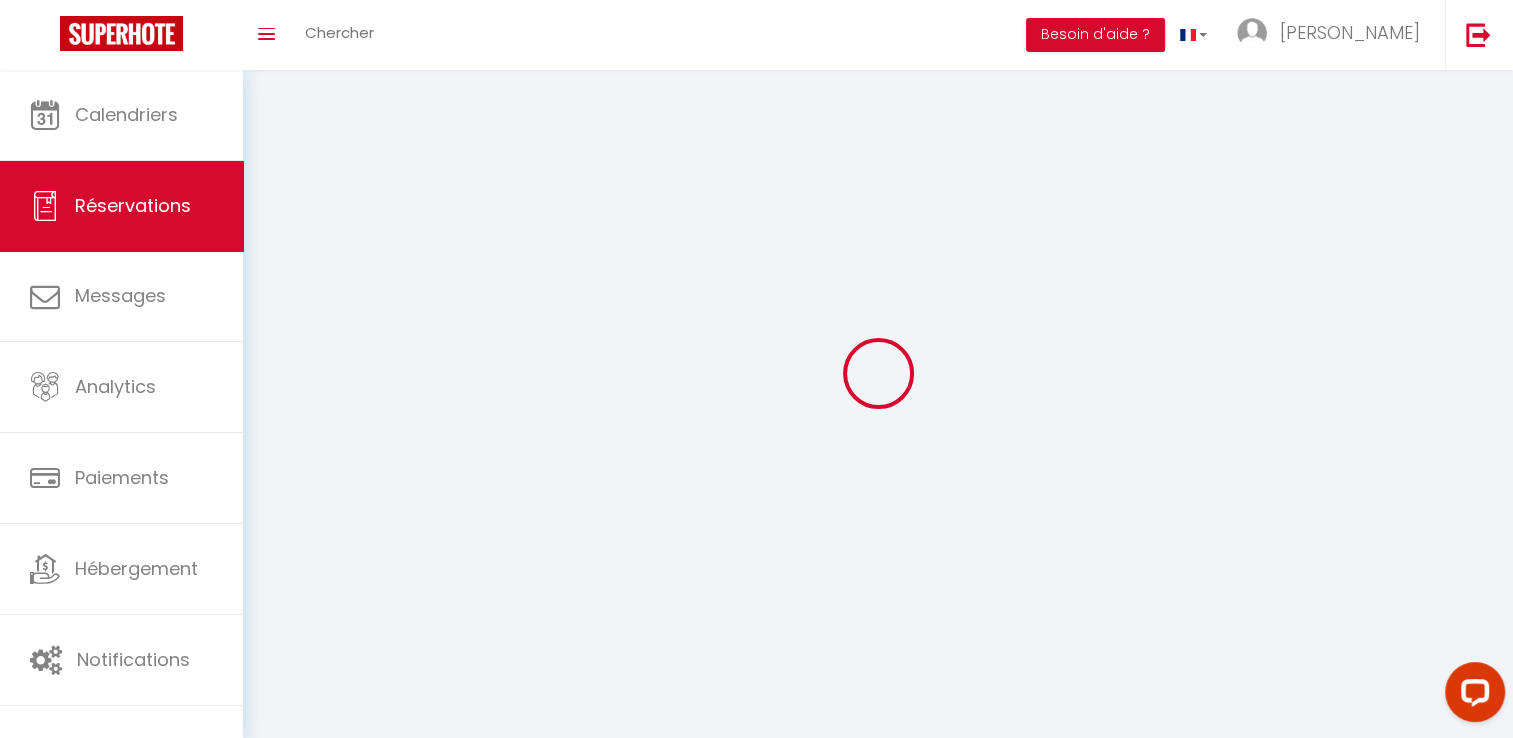 type on "mauro" 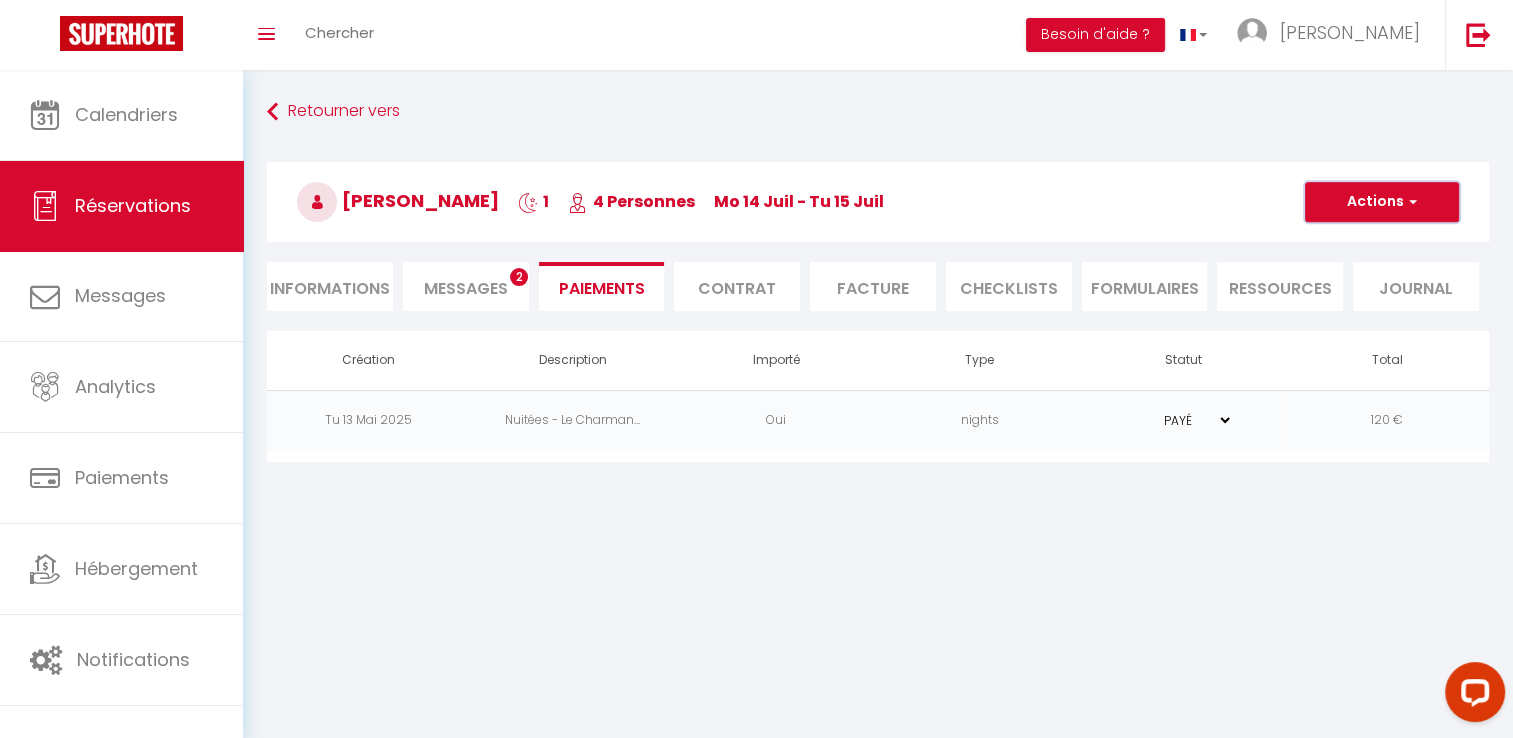 click on "Actions" at bounding box center (1382, 202) 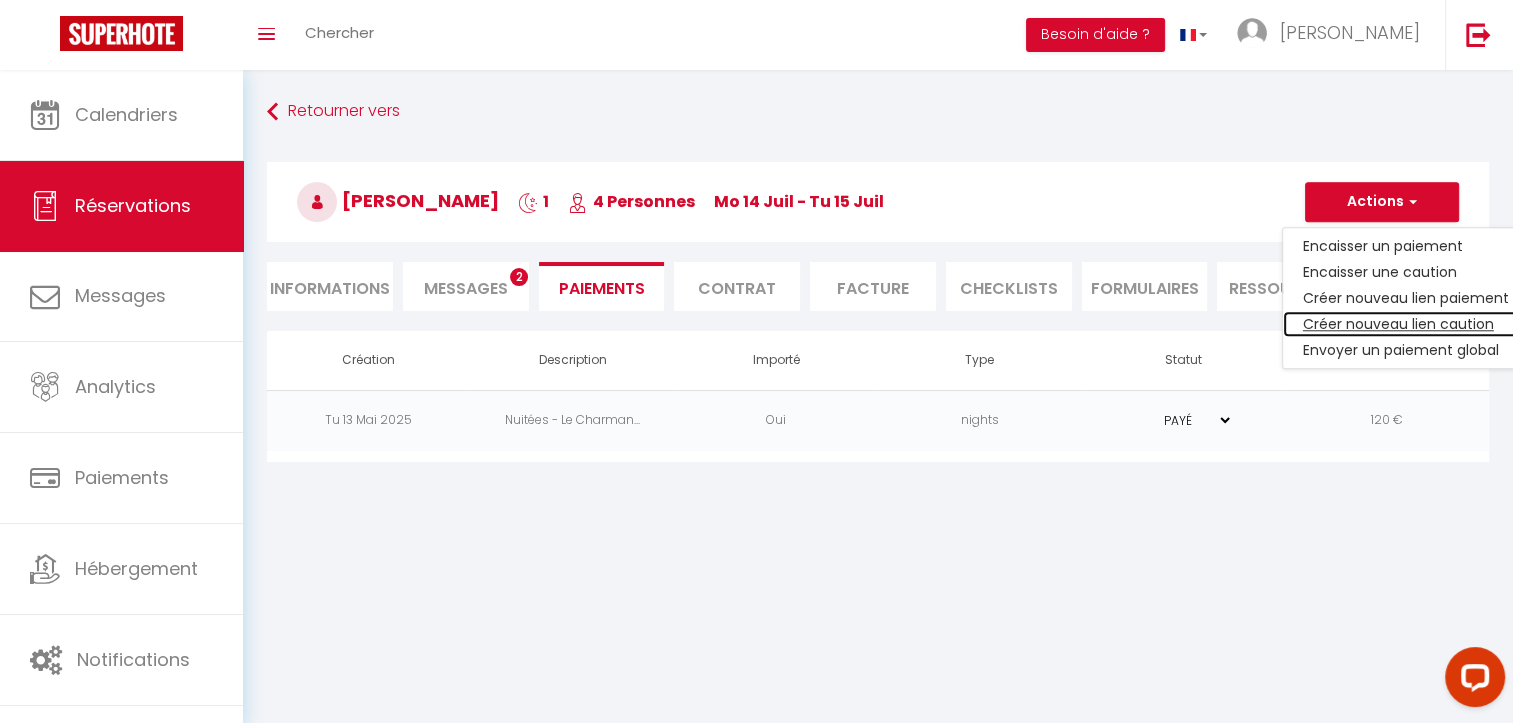 click on "Créer nouveau lien caution" at bounding box center (1406, 324) 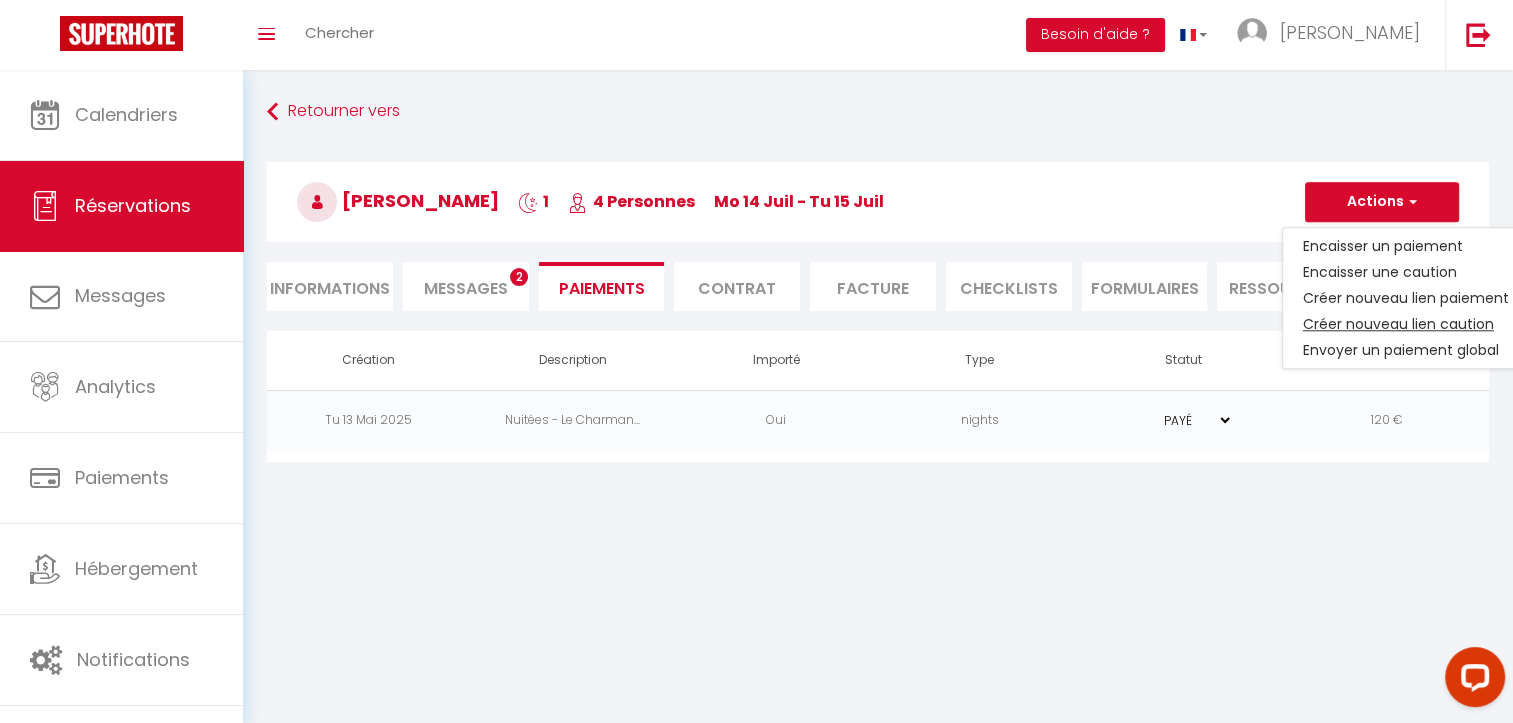 select on "nights" 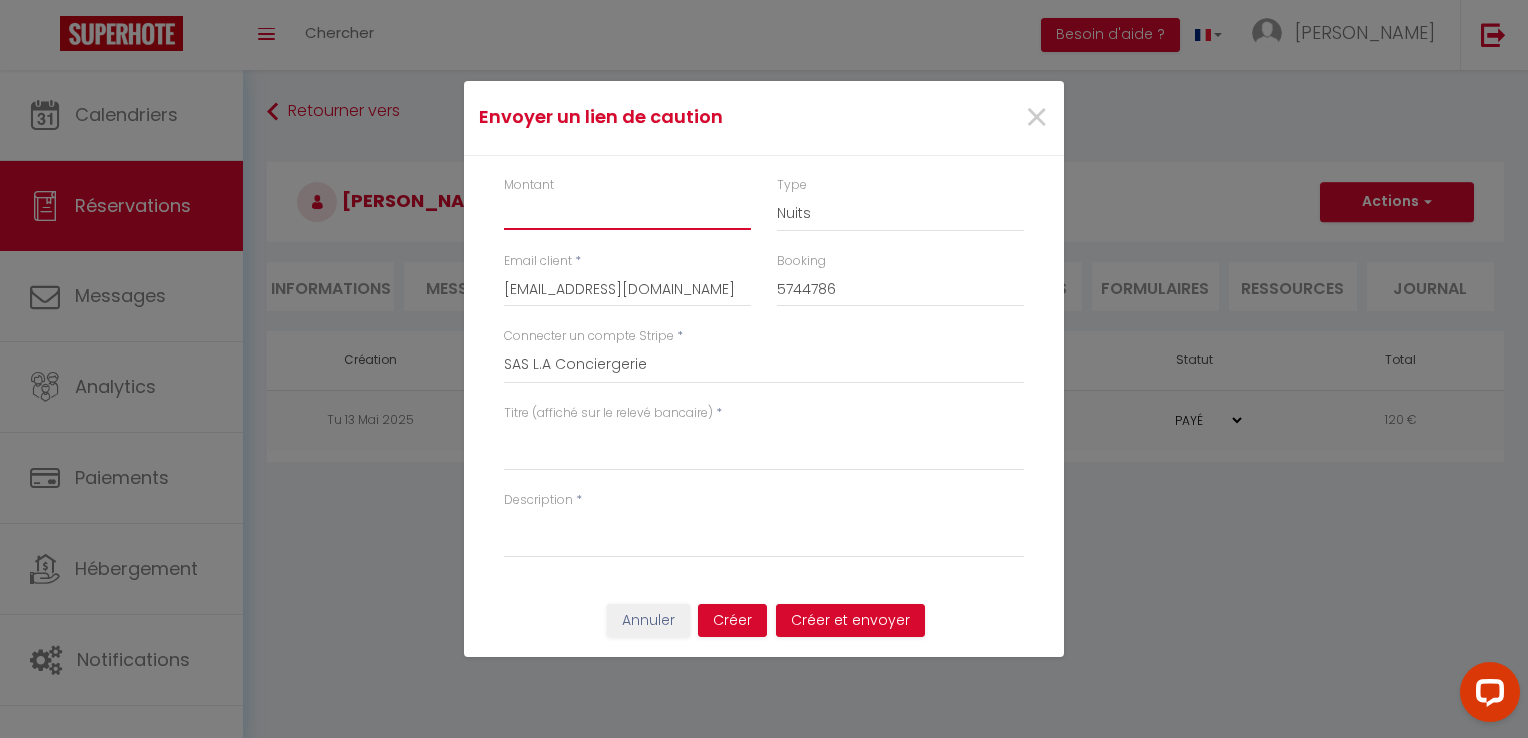 click on "Montant" at bounding box center (627, 212) 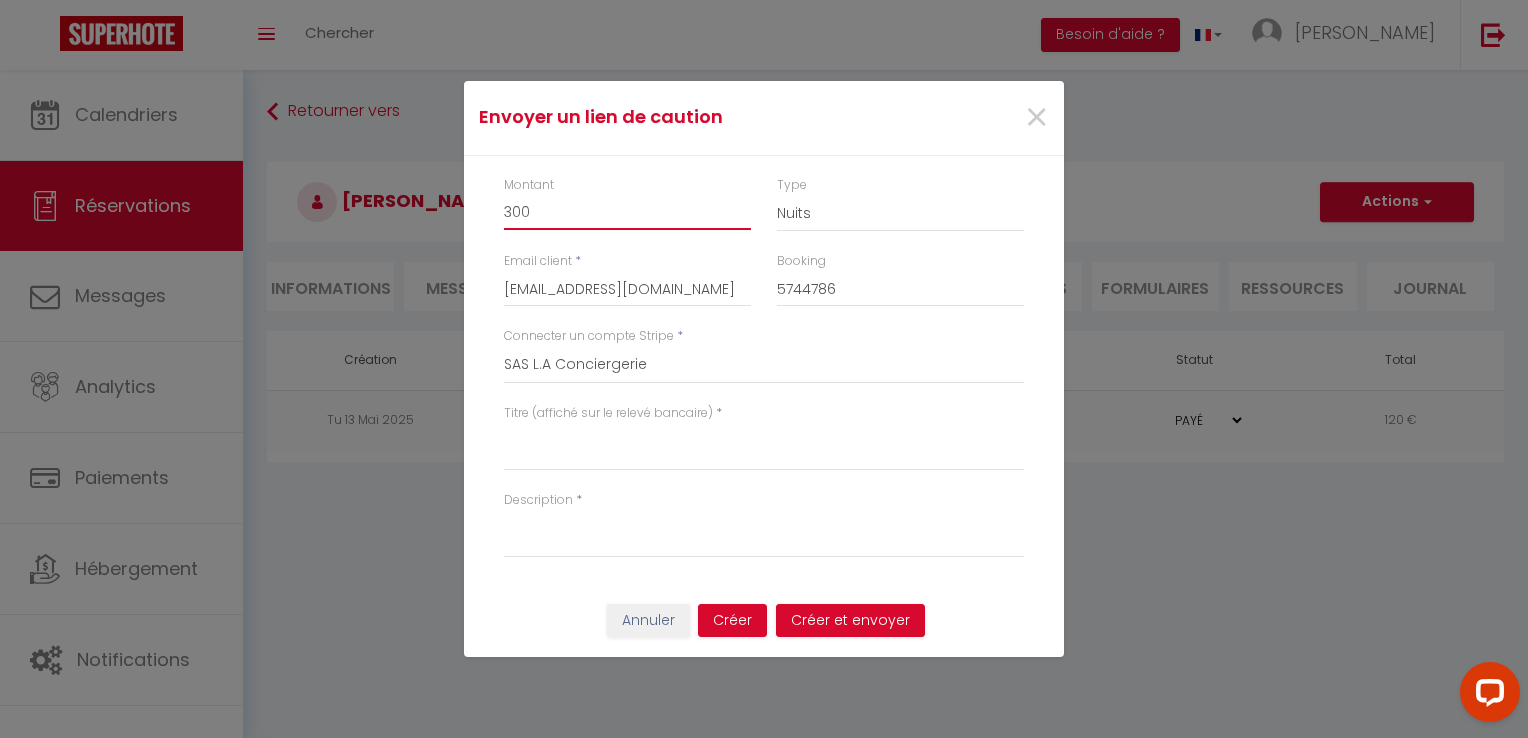 type on "300" 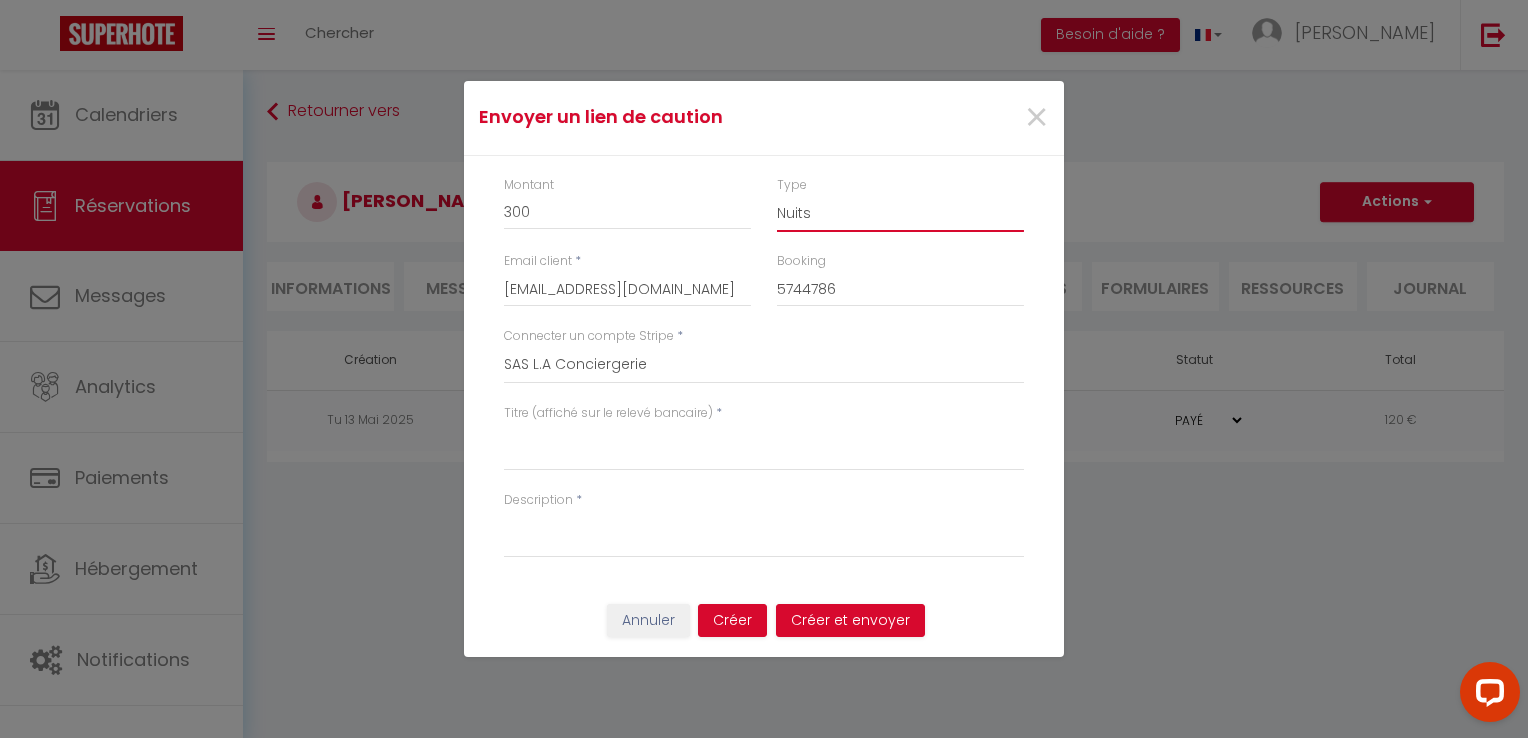 click on "Nuits   Frais de ménage   Taxe de séjour   [GEOGRAPHIC_DATA]" at bounding box center [900, 213] 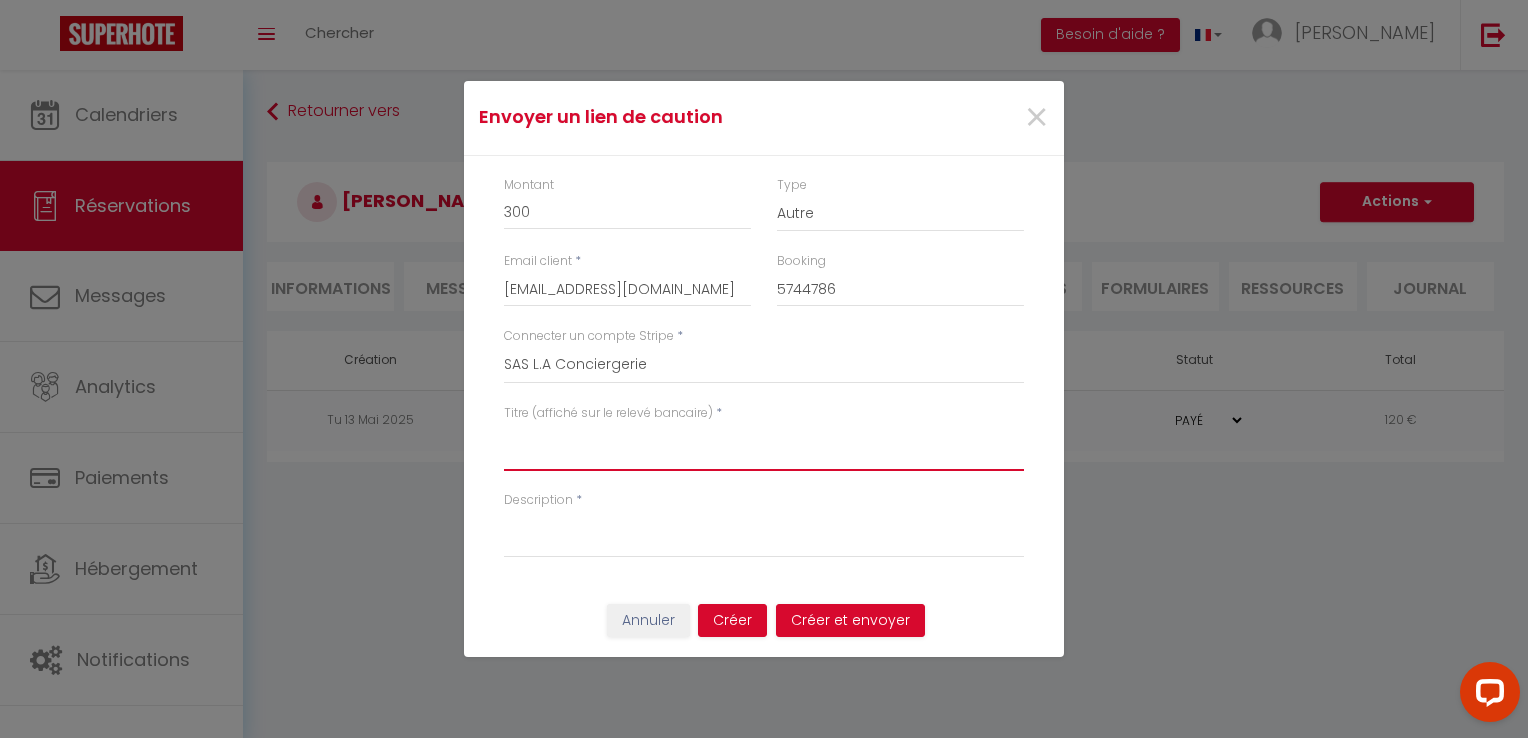 click on "Titre (affiché sur le relevé bancaire)" at bounding box center (764, 447) 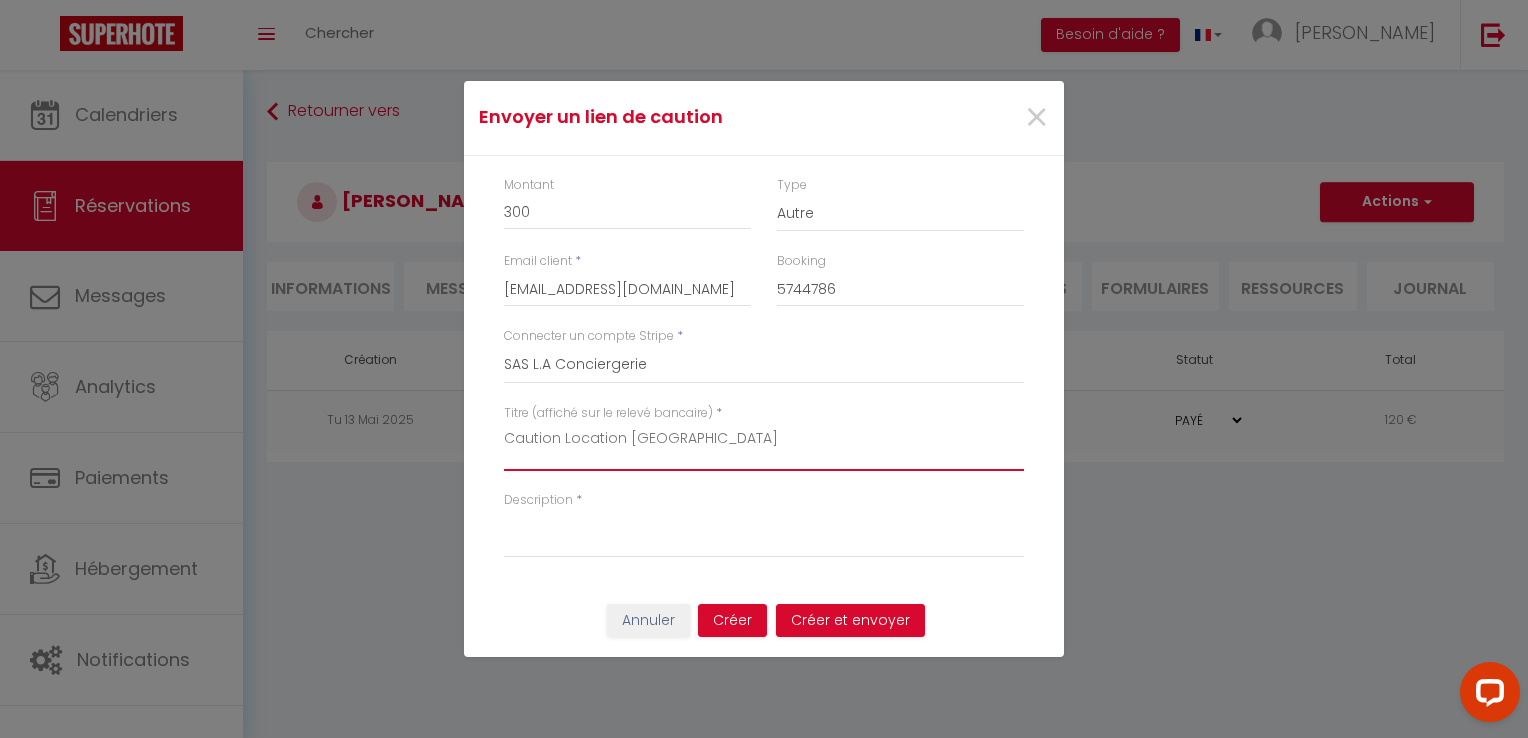 click on "Caution Location [GEOGRAPHIC_DATA]" at bounding box center [764, 447] 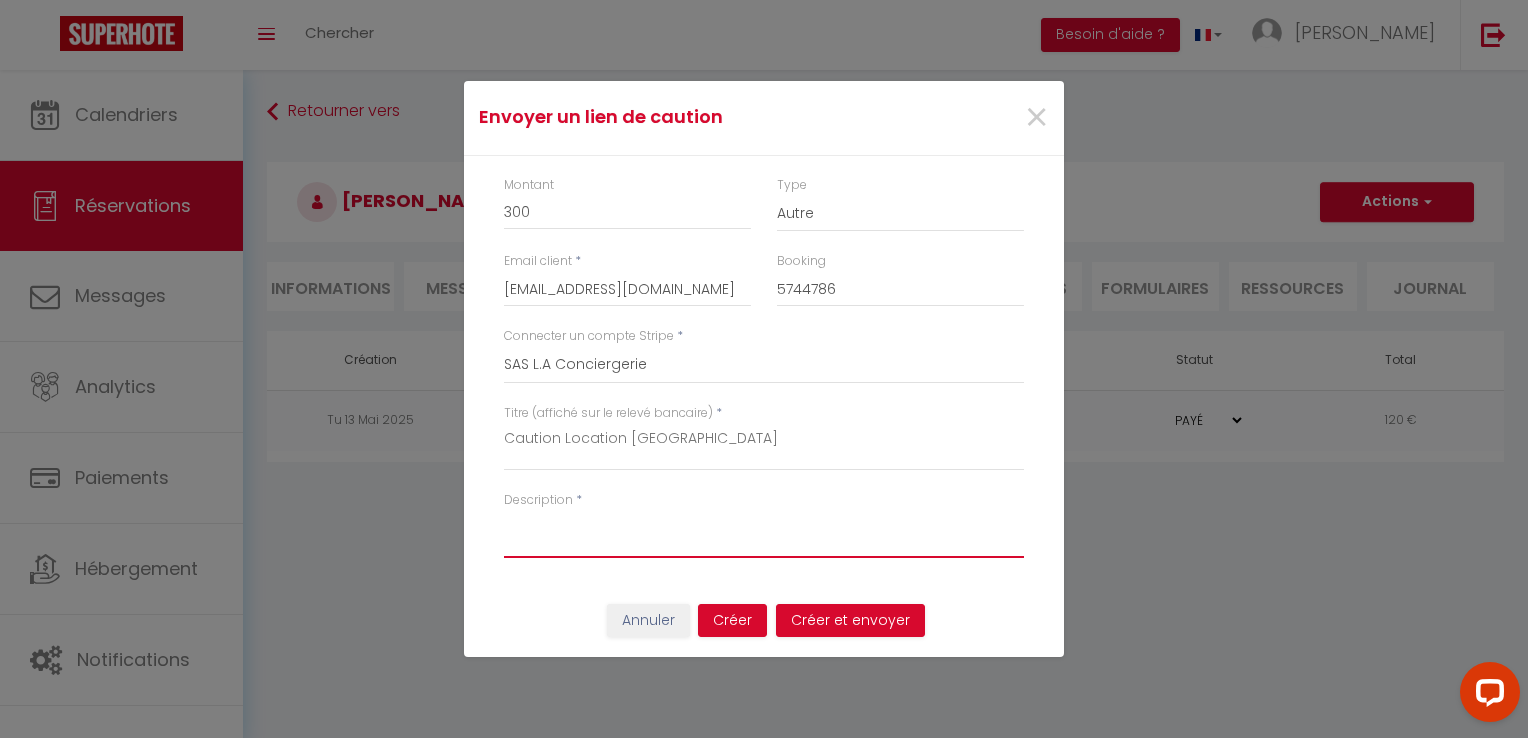 click on "Description" at bounding box center [764, 534] 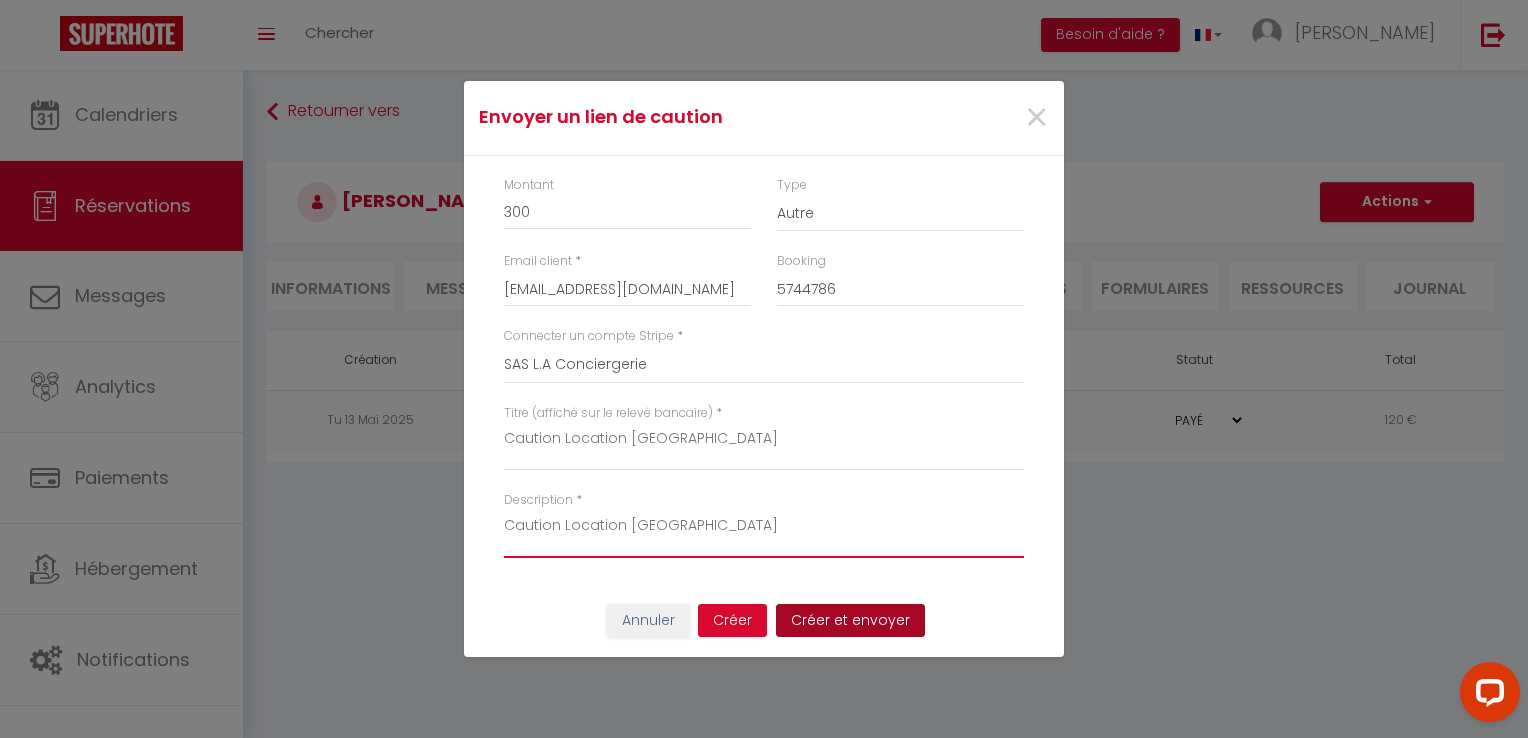 type on "Caution Location [GEOGRAPHIC_DATA]" 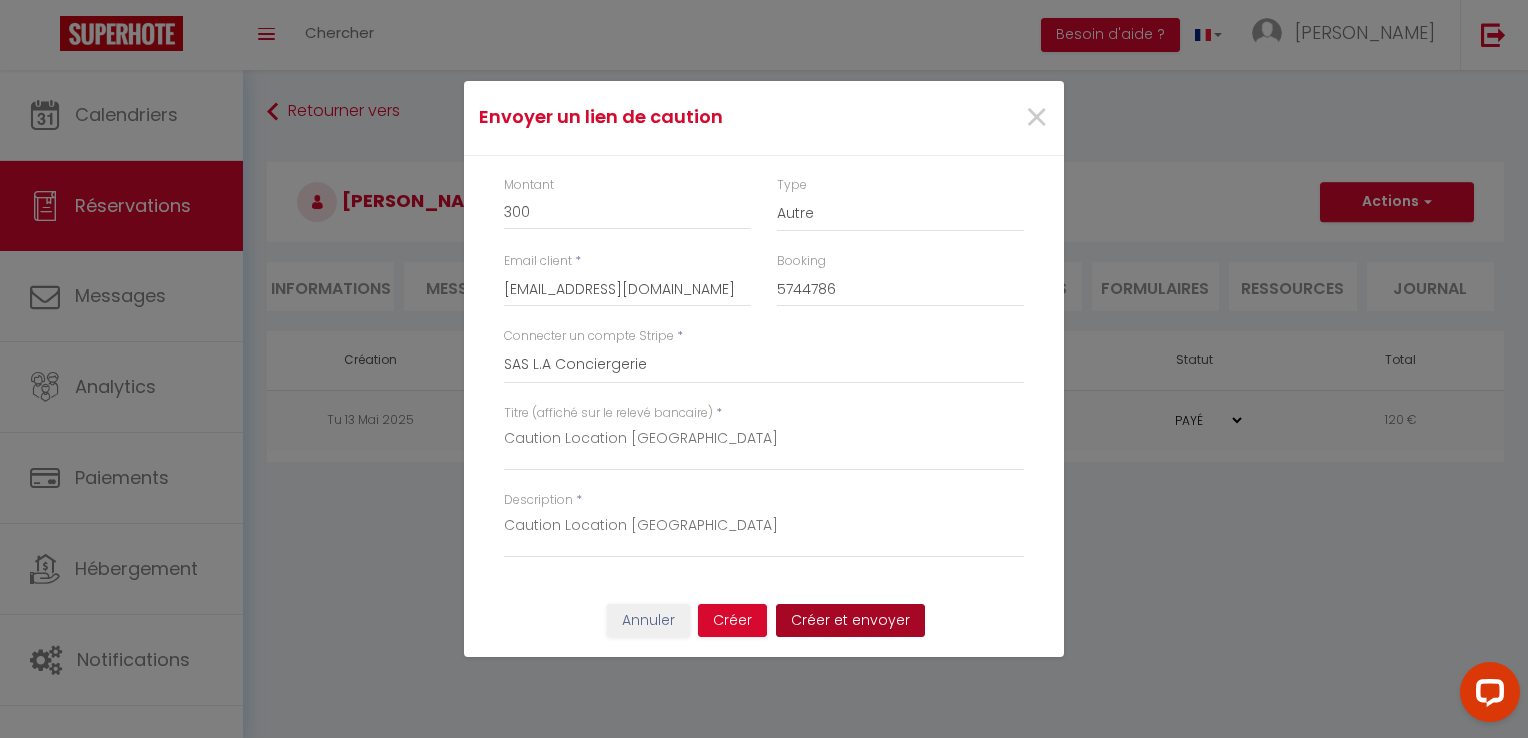 click on "Créer et envoyer" at bounding box center [850, 621] 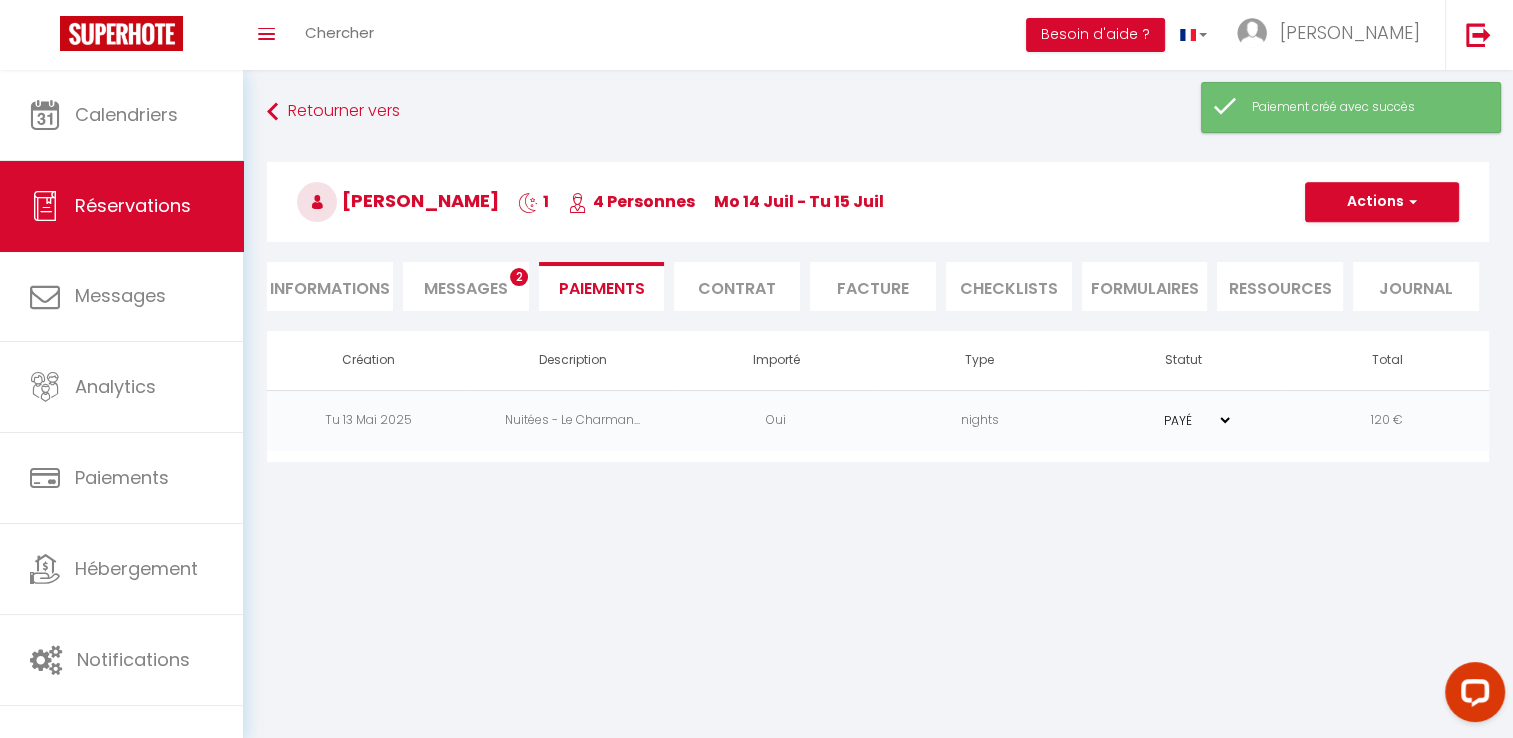 type on "mgiaco.427142@guest.booking.com" 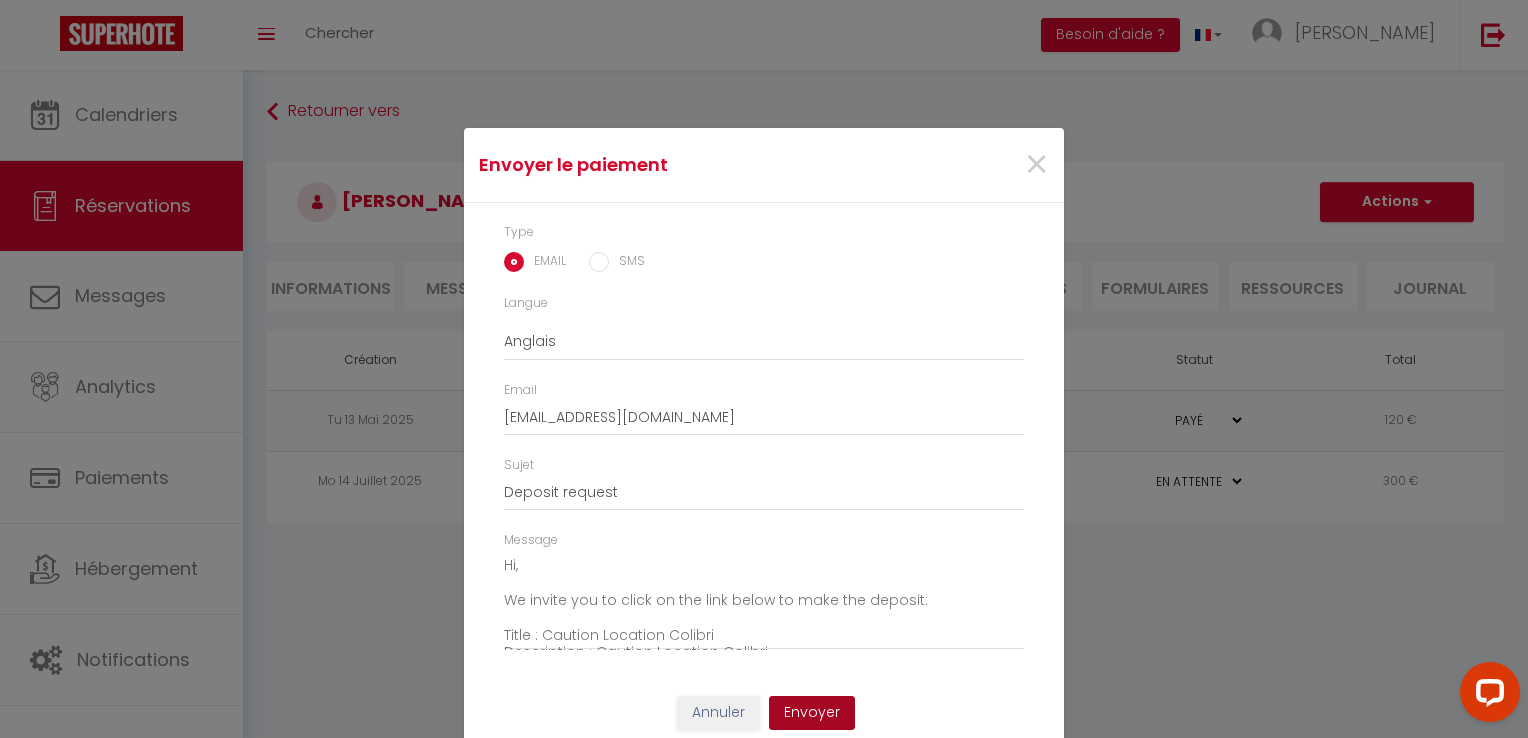 click on "Envoyer" at bounding box center (812, 713) 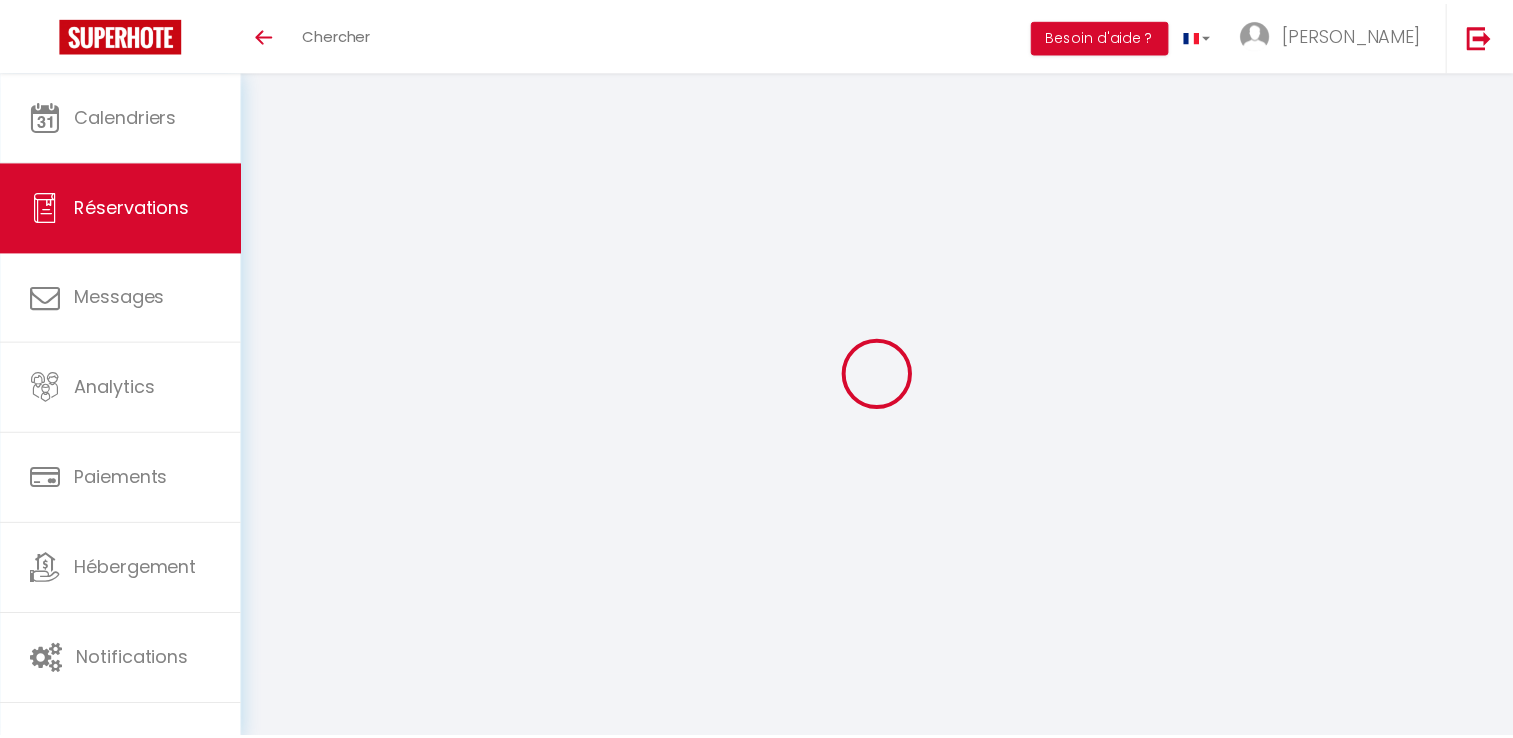 scroll, scrollTop: 0, scrollLeft: 0, axis: both 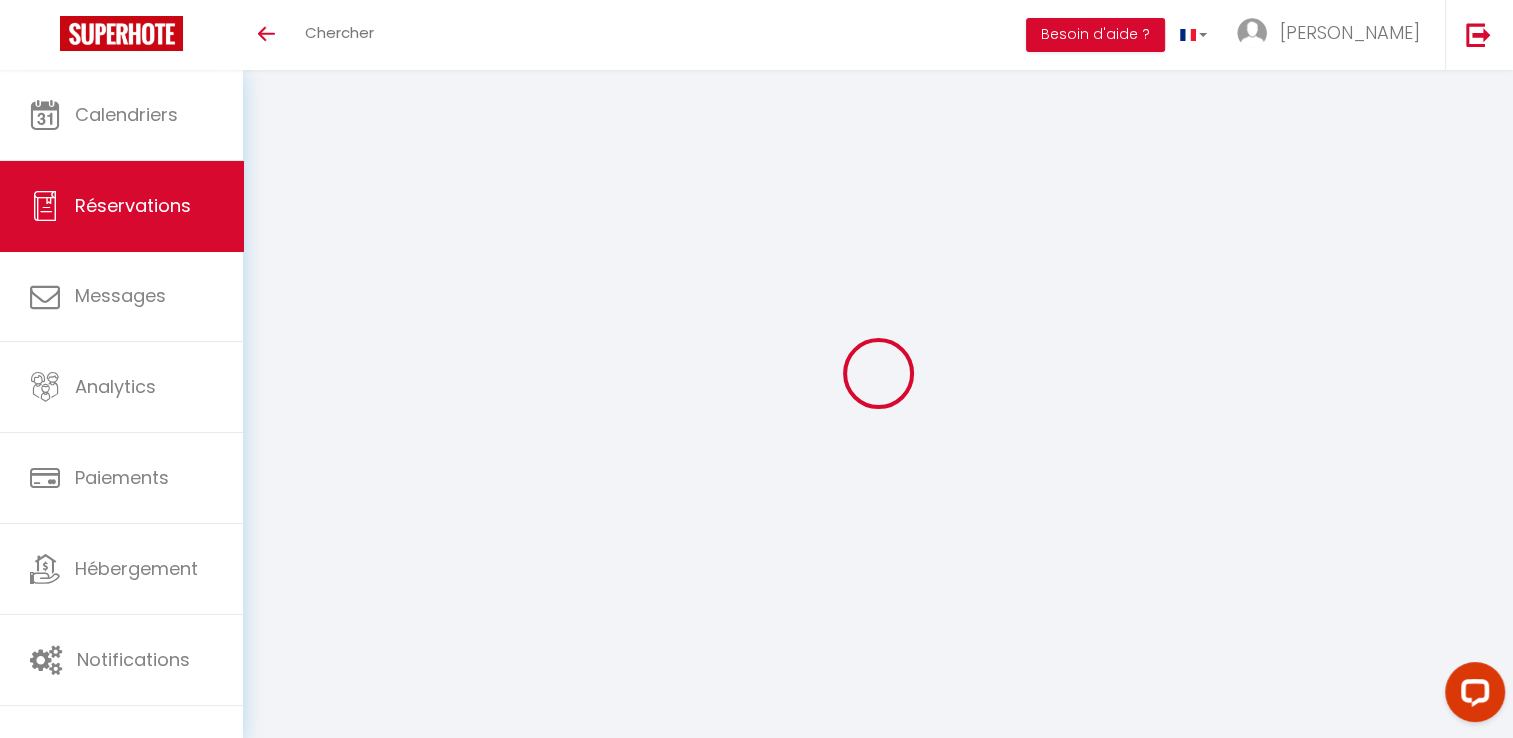 select 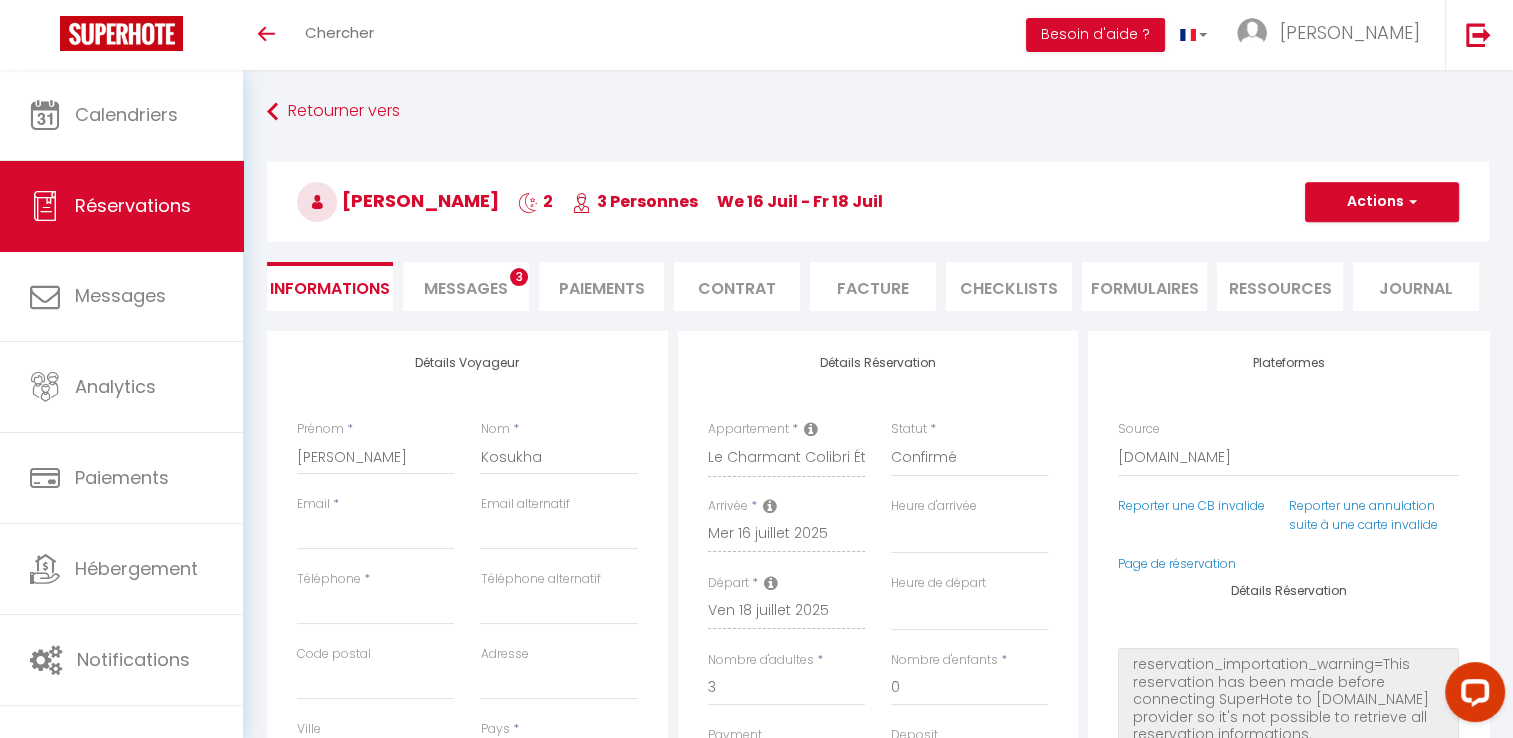 select 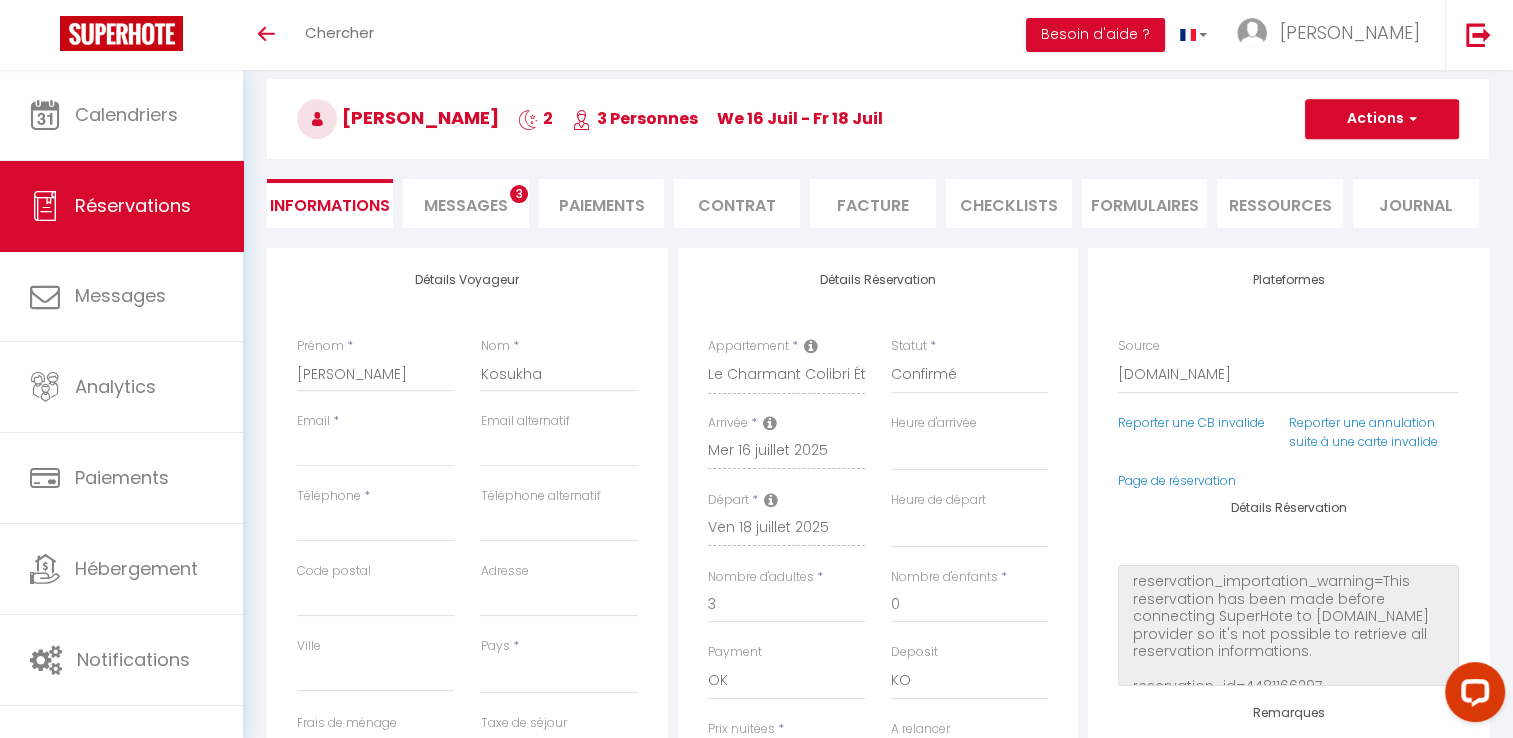 scroll, scrollTop: 84, scrollLeft: 0, axis: vertical 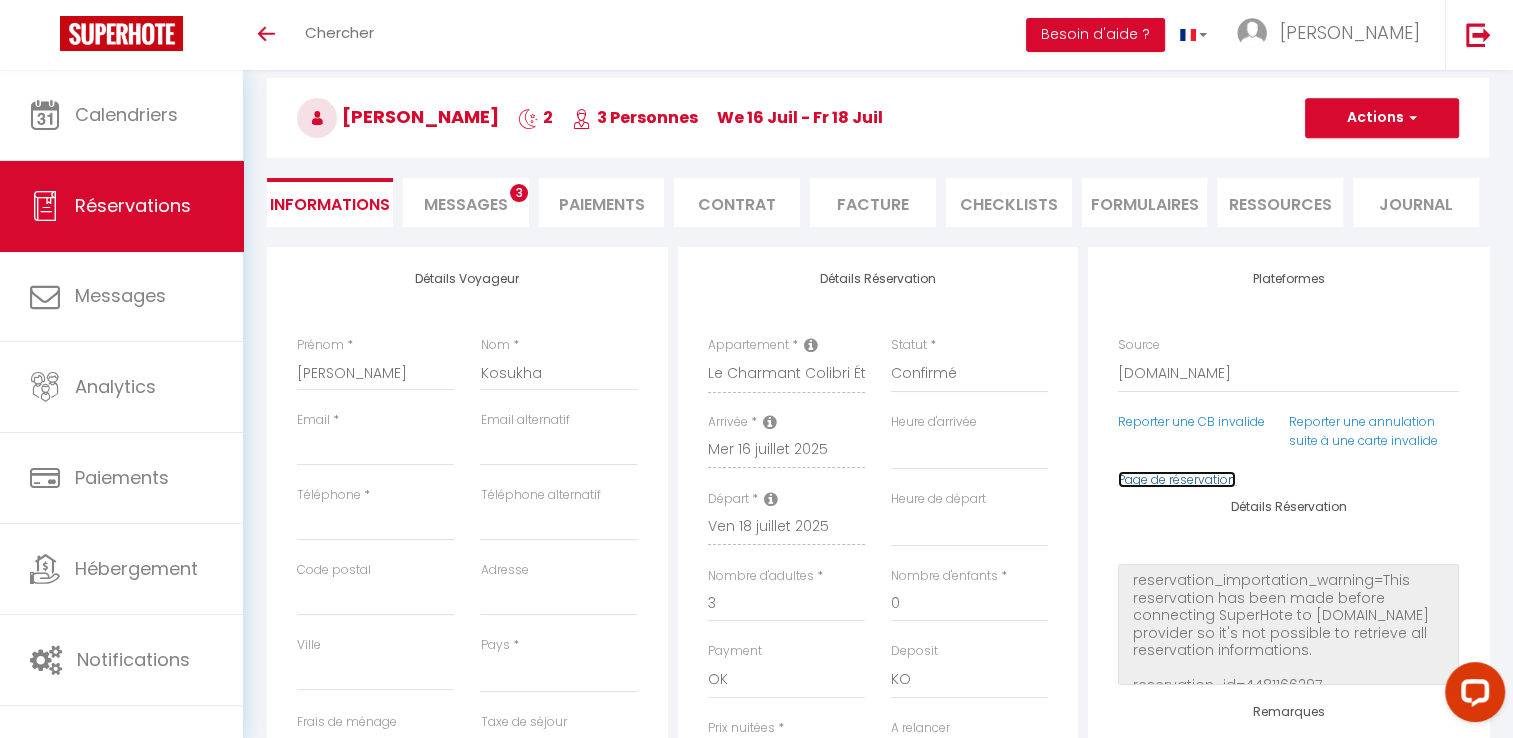 click on "Page de réservation" at bounding box center (1177, 479) 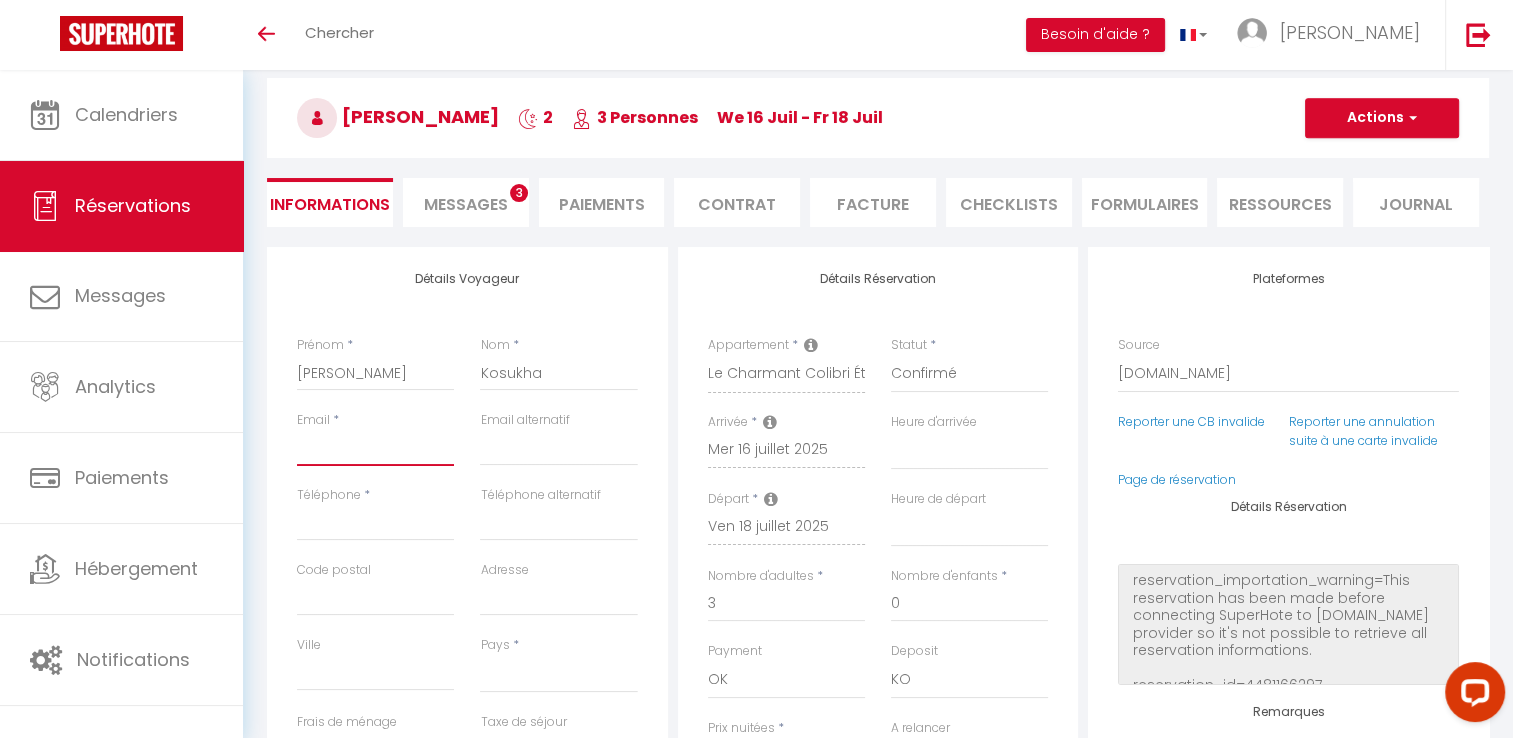 click on "Email client" at bounding box center (375, 448) 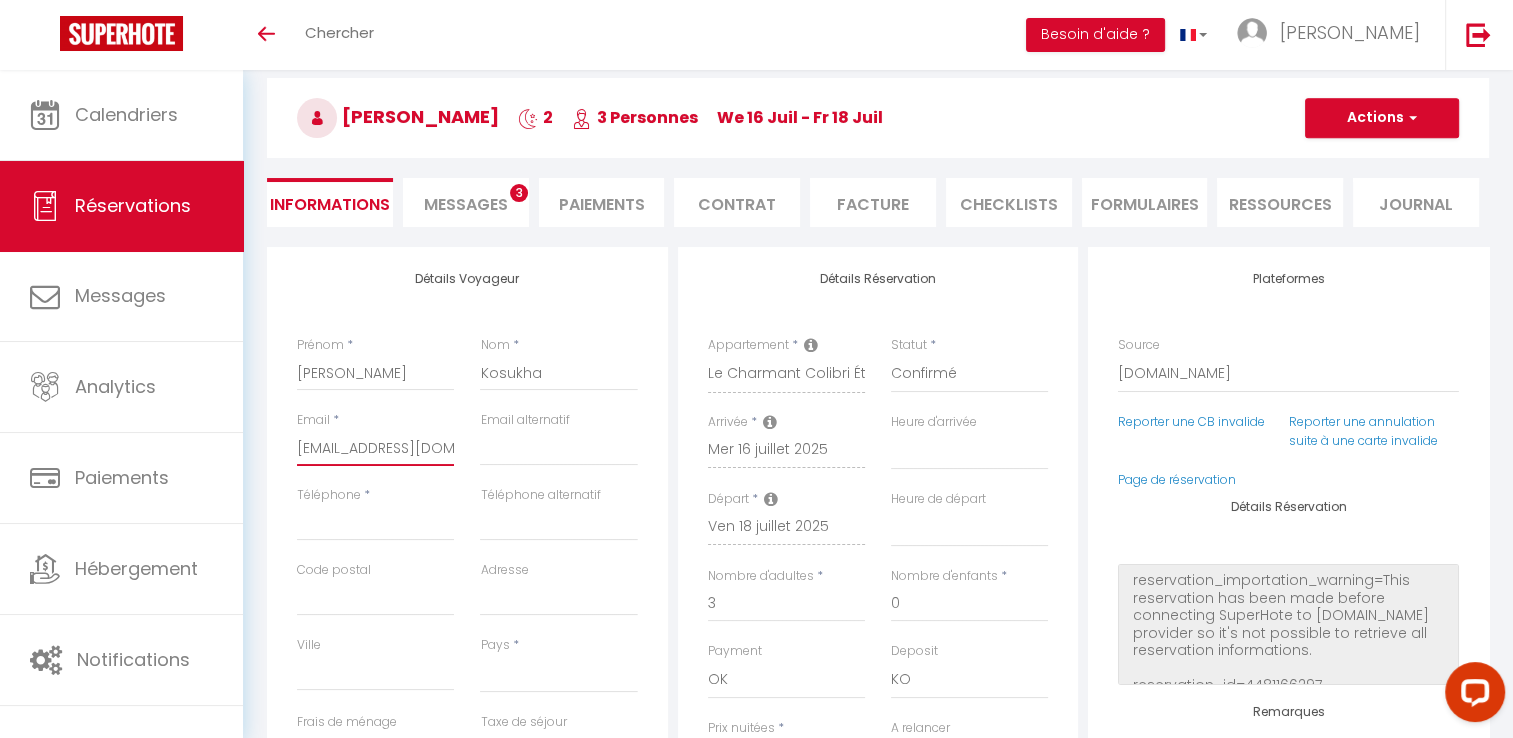select 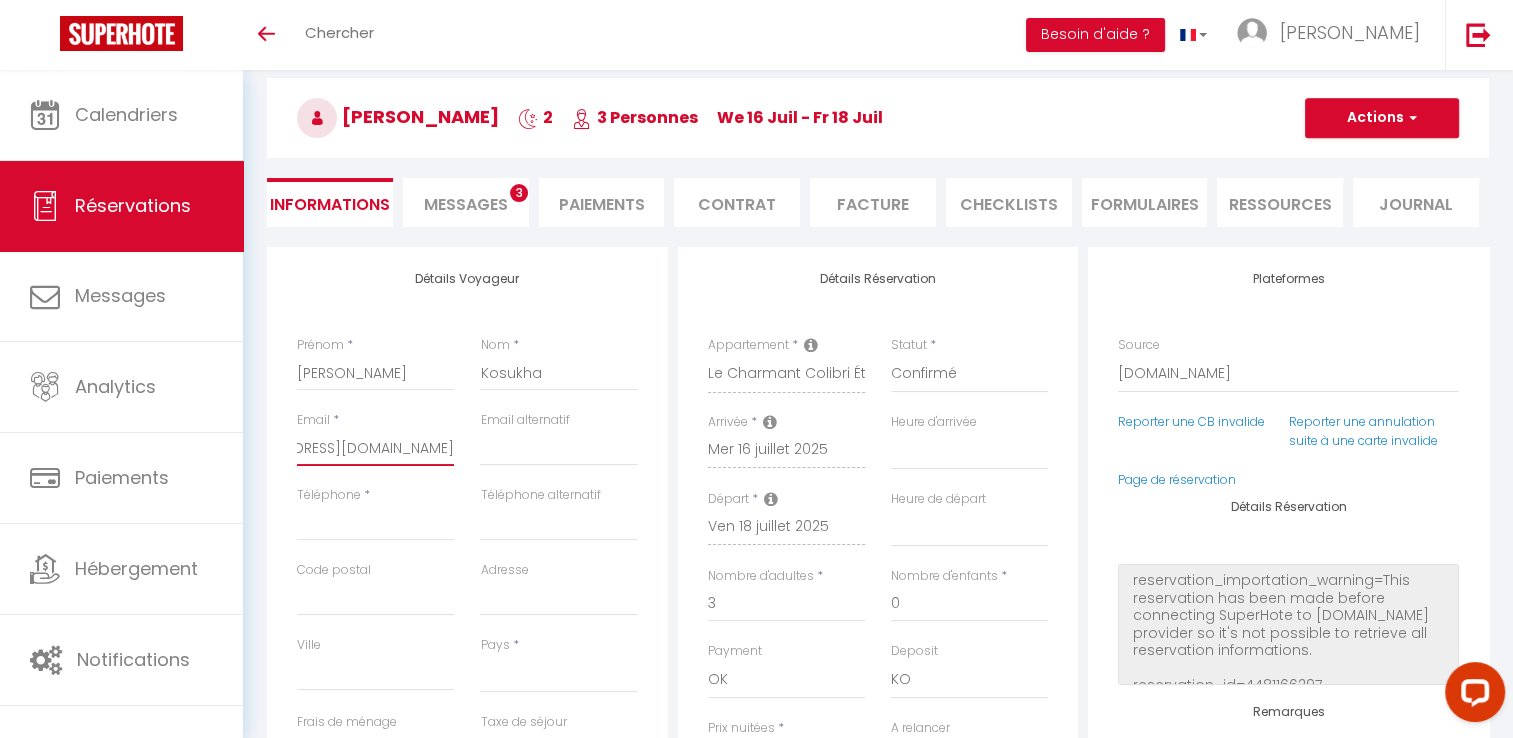 type on "[EMAIL_ADDRESS][DOMAIN_NAME]" 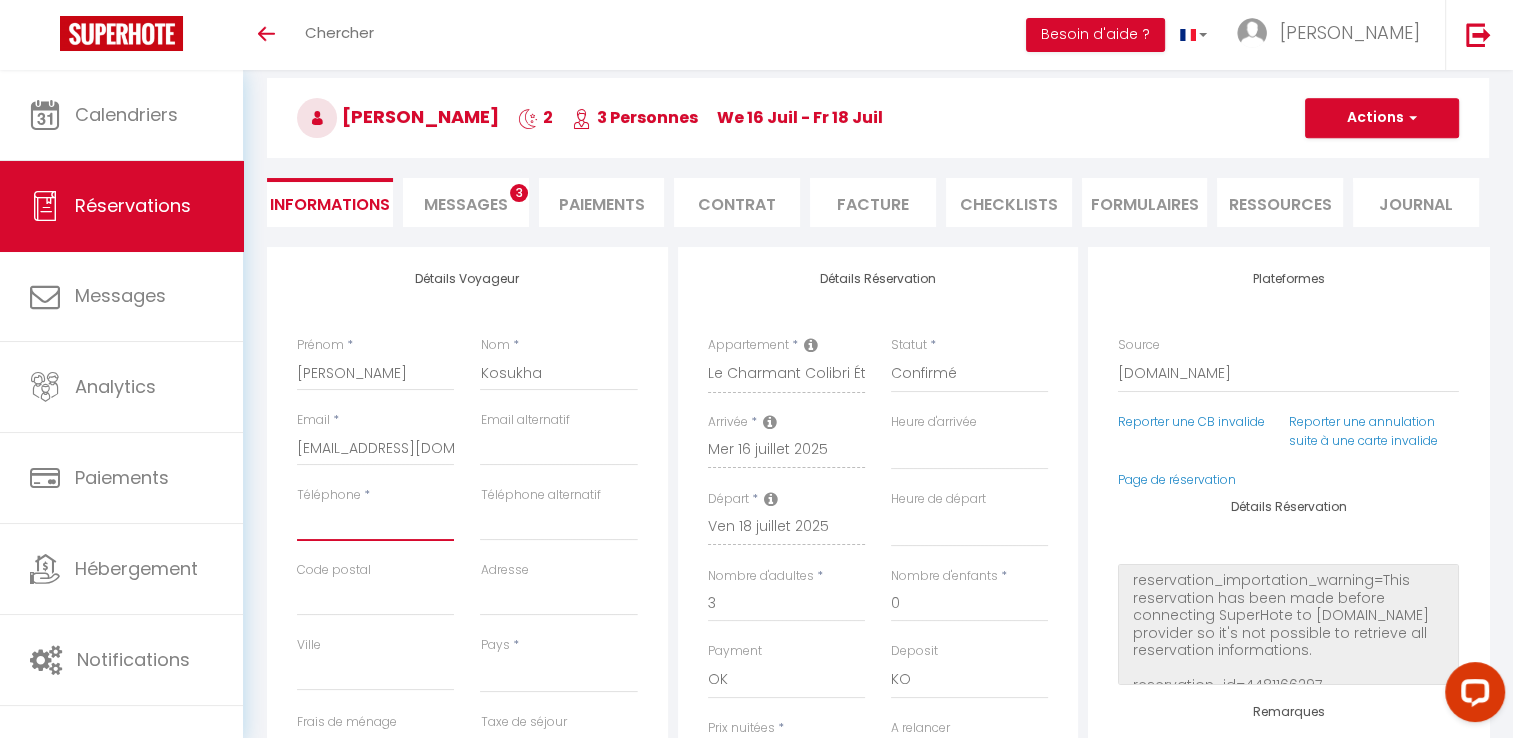 click on "Téléphone" at bounding box center [375, 523] 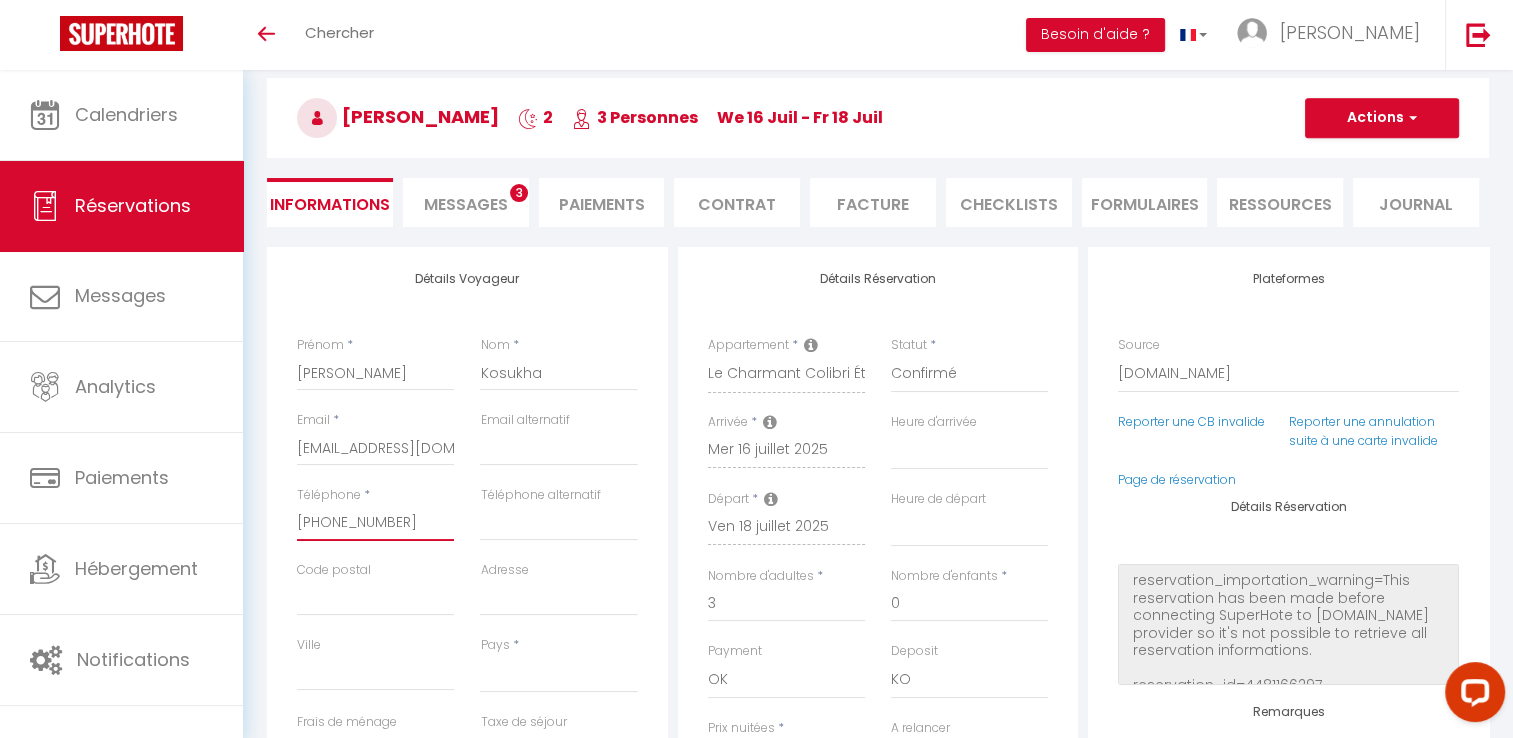 select 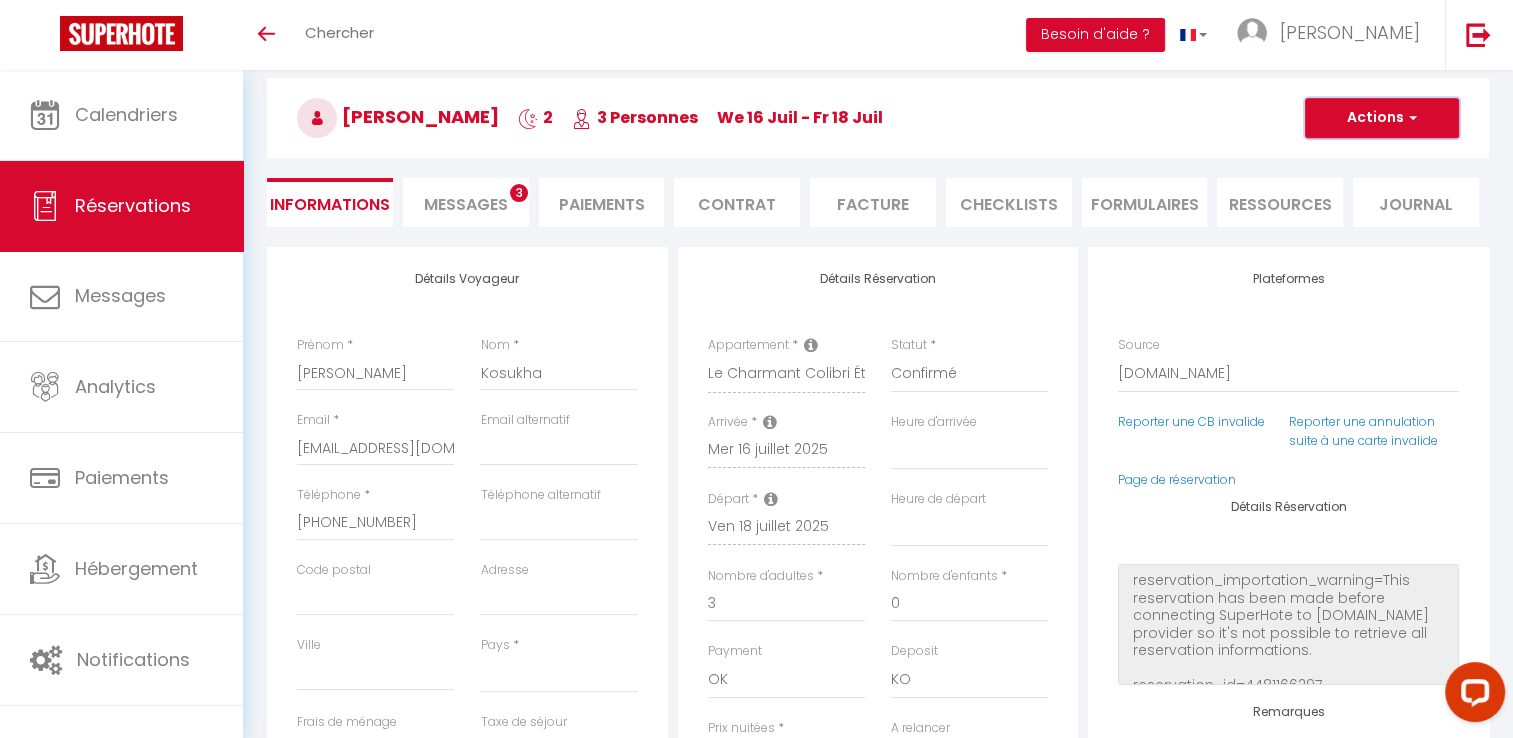 click on "Actions" at bounding box center [1382, 118] 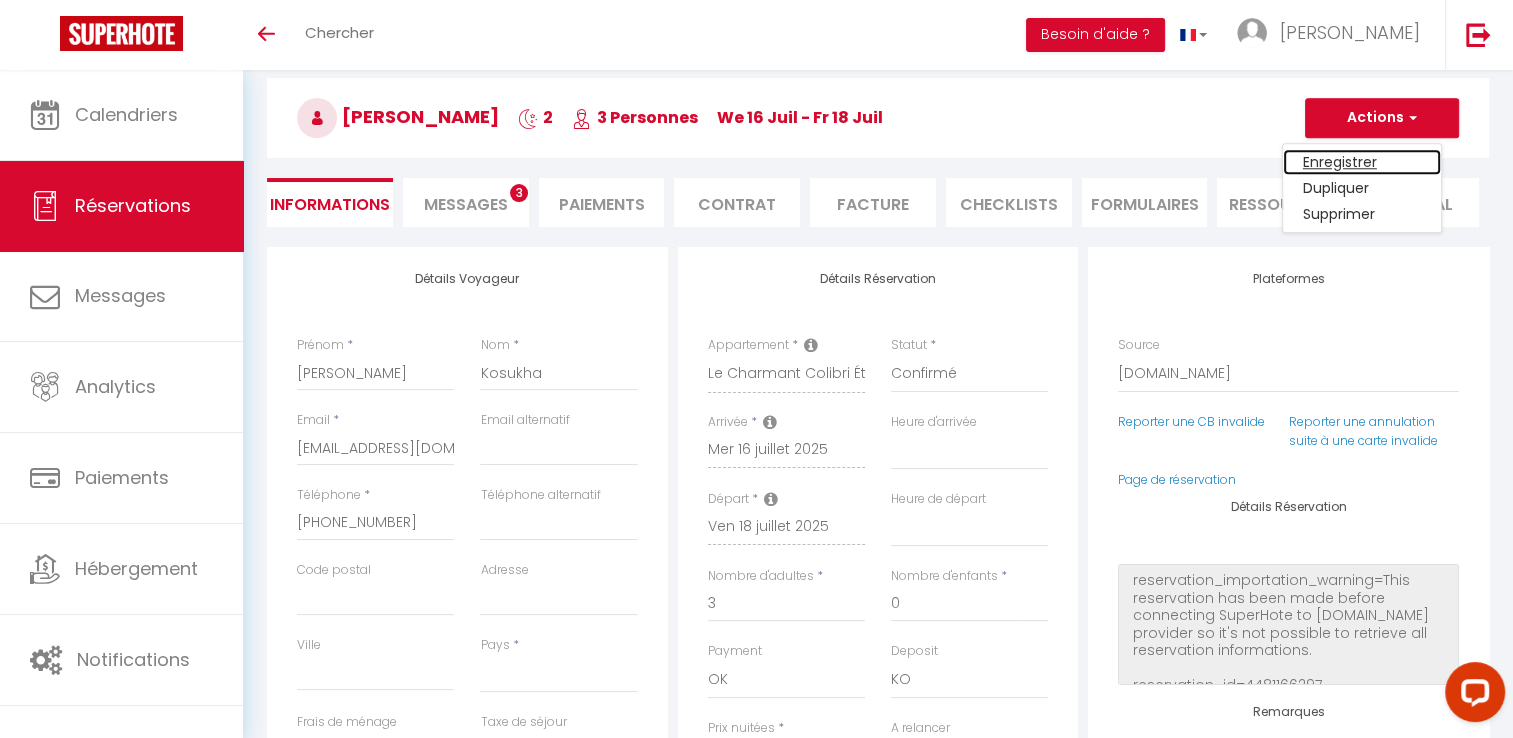 click on "Enregistrer" at bounding box center (1362, 162) 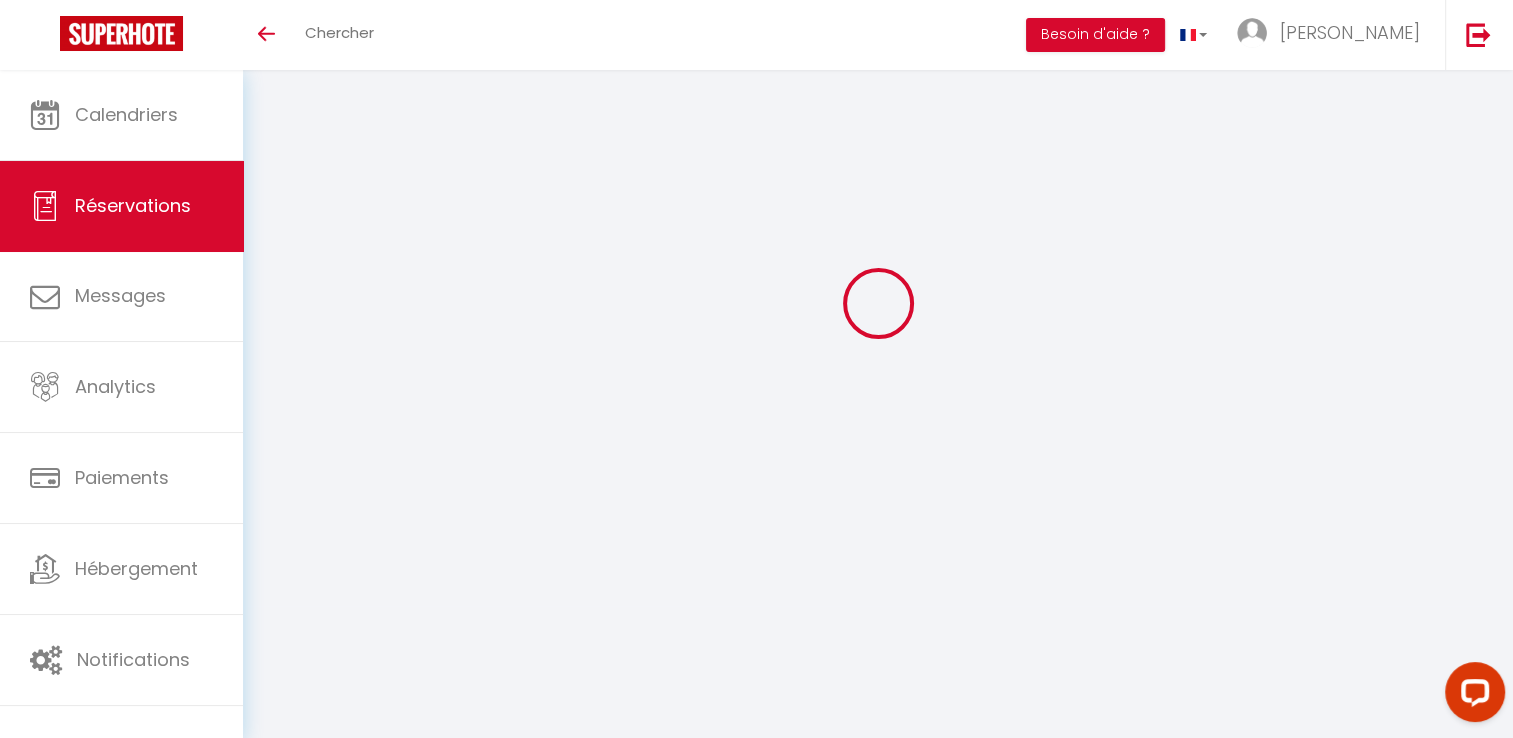 scroll, scrollTop: 70, scrollLeft: 0, axis: vertical 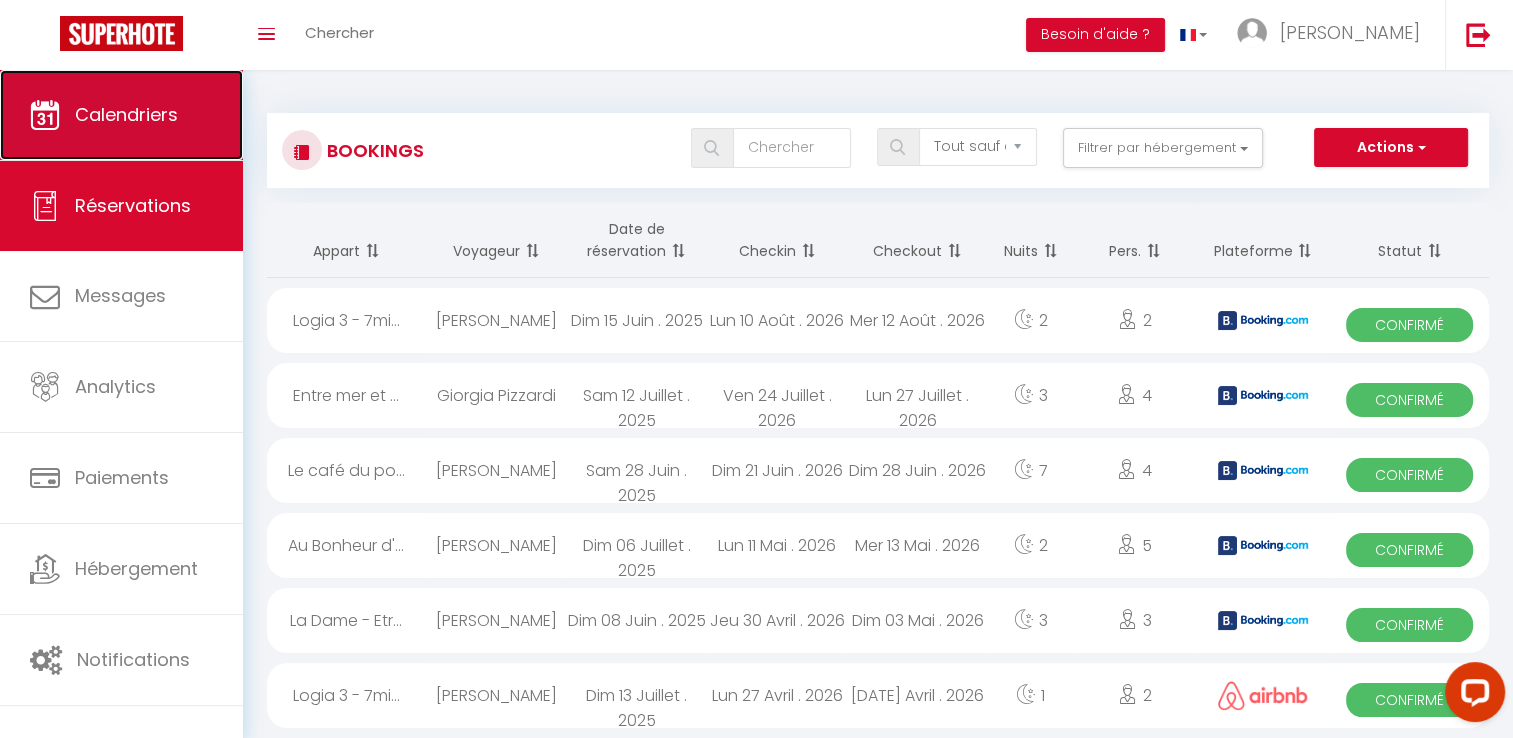 click on "Calendriers" at bounding box center [126, 114] 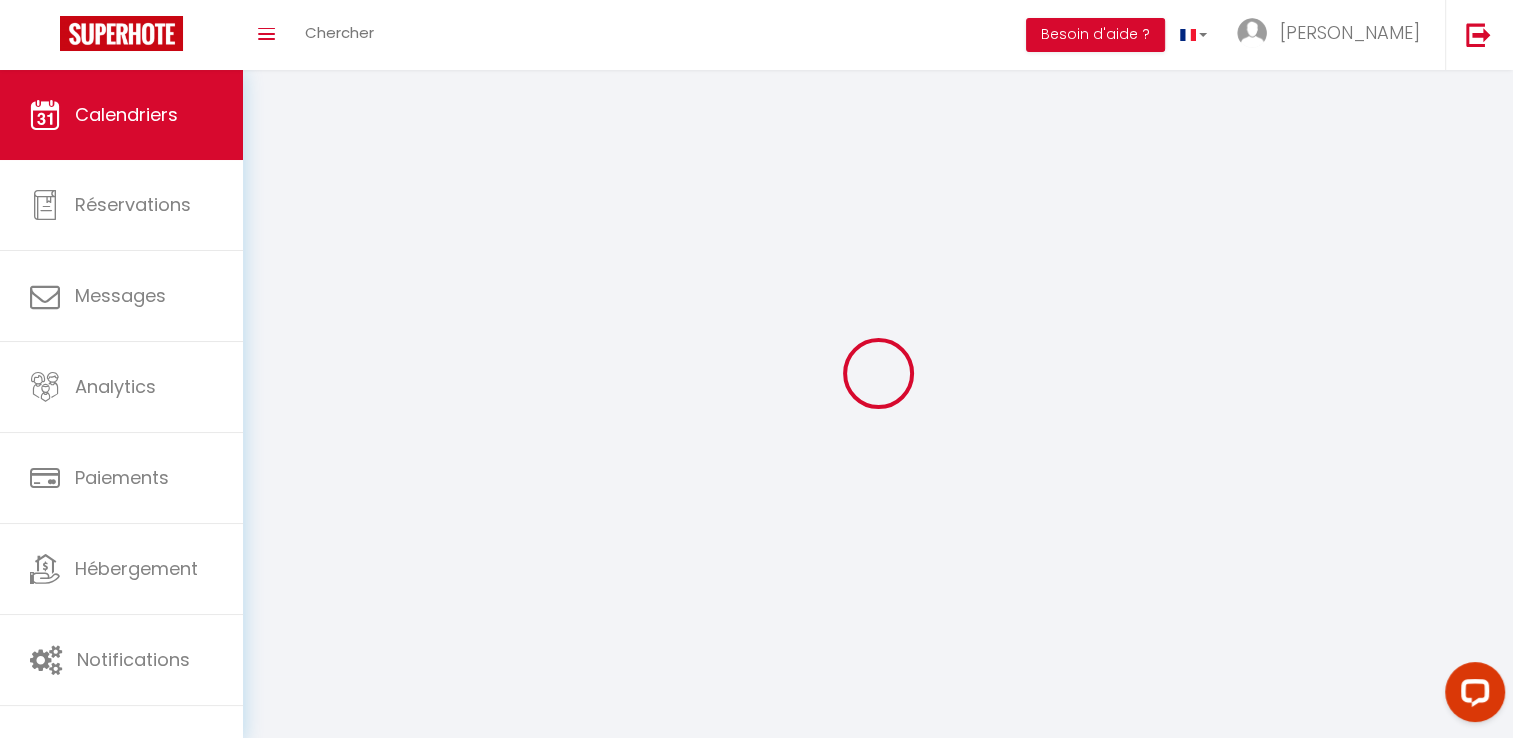 select 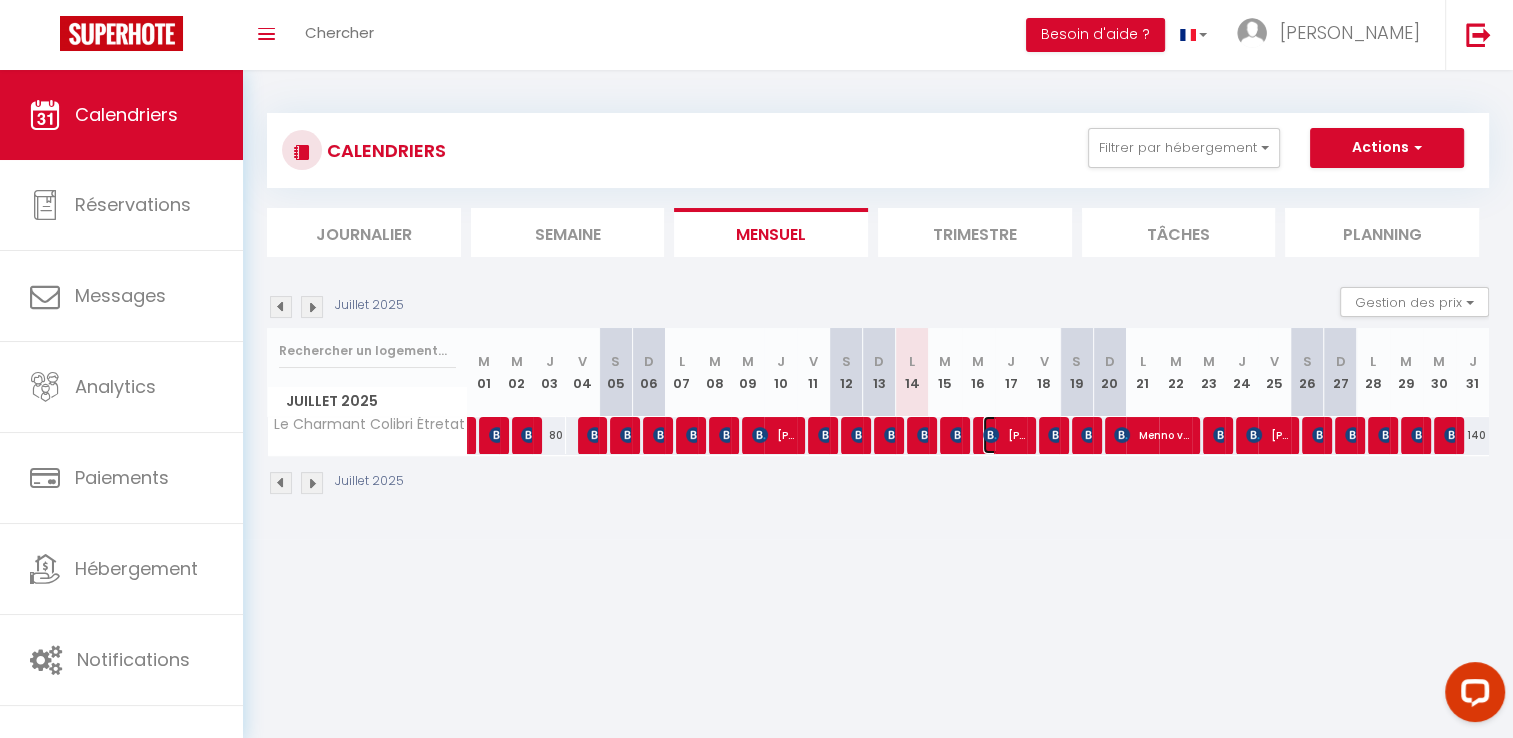 click at bounding box center [991, 435] 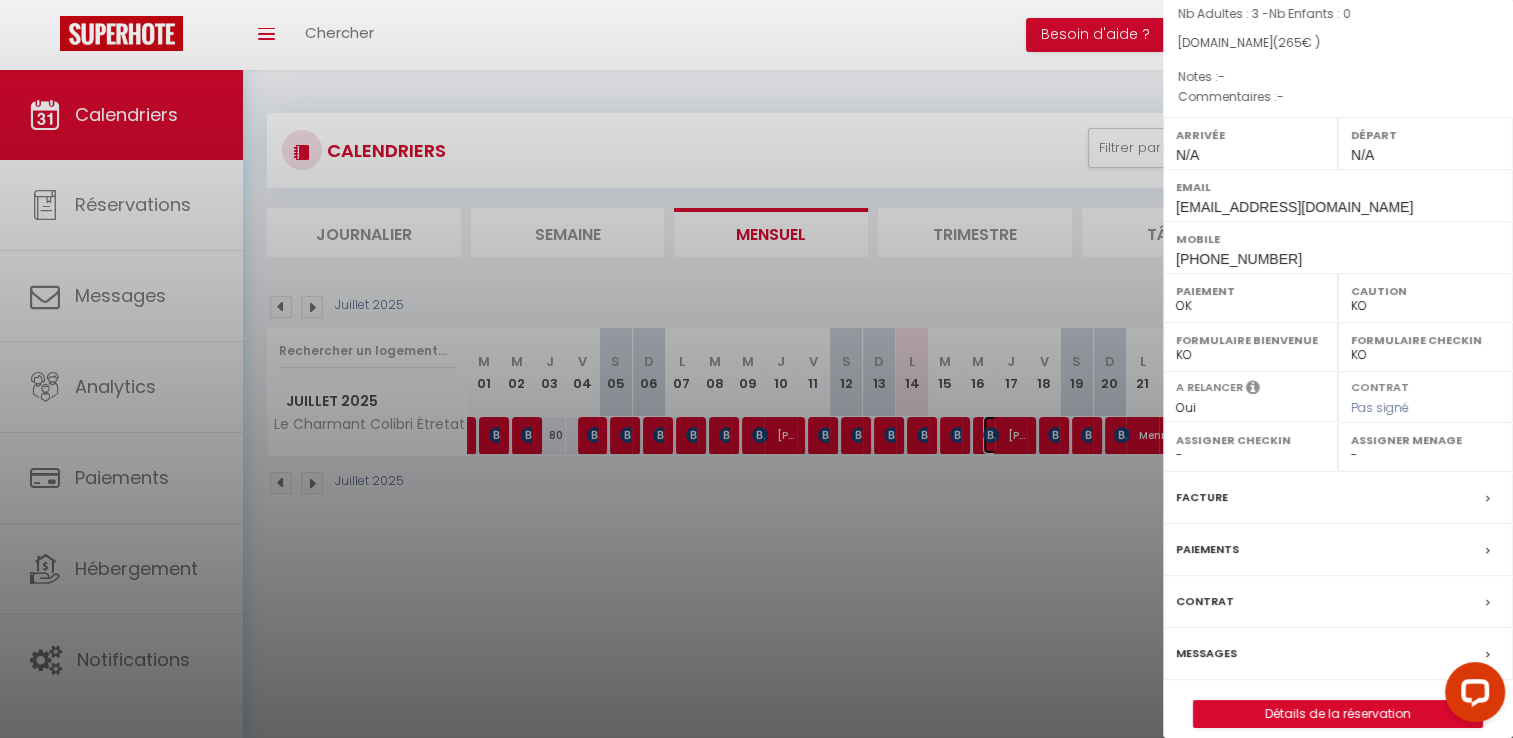 scroll, scrollTop: 175, scrollLeft: 0, axis: vertical 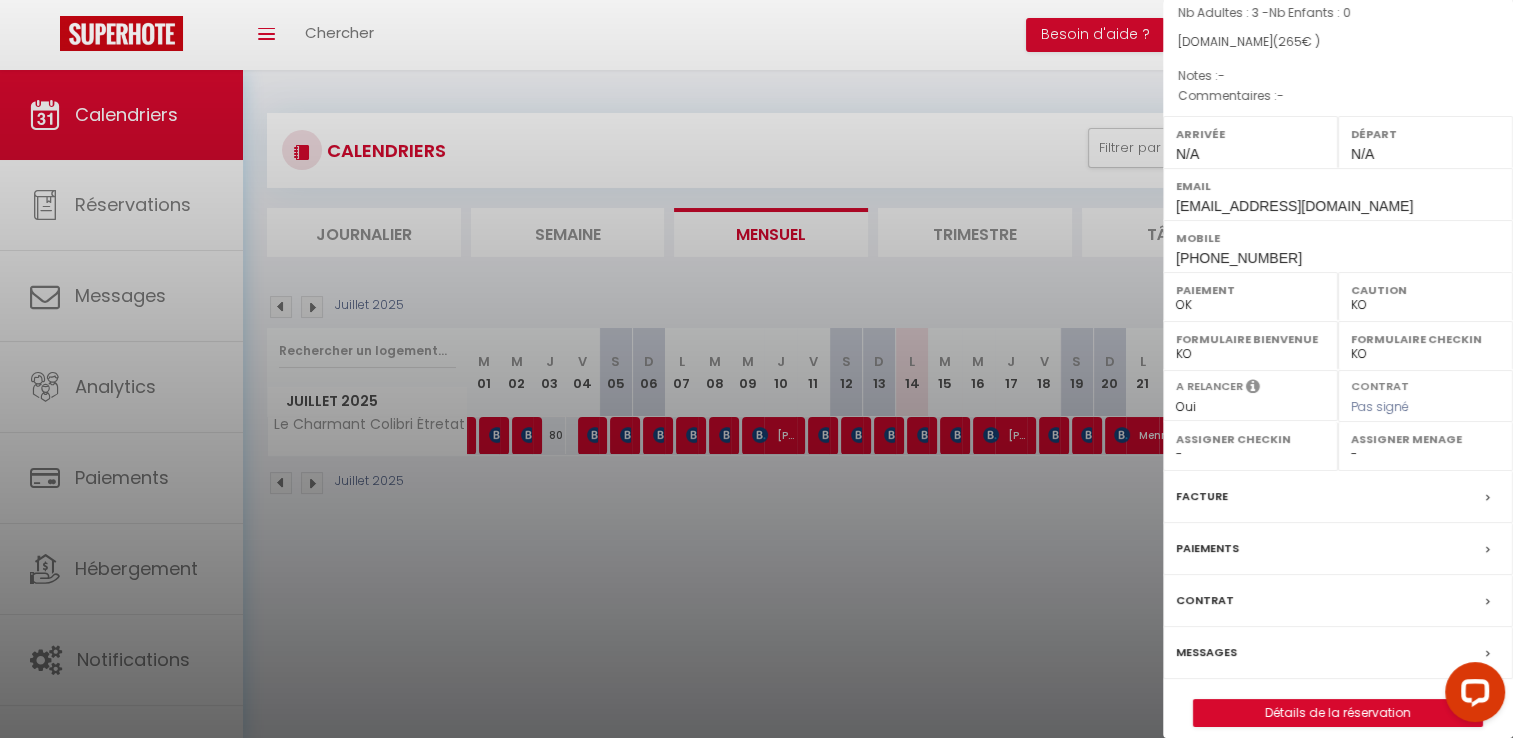 click on "Paiements" at bounding box center [1338, 549] 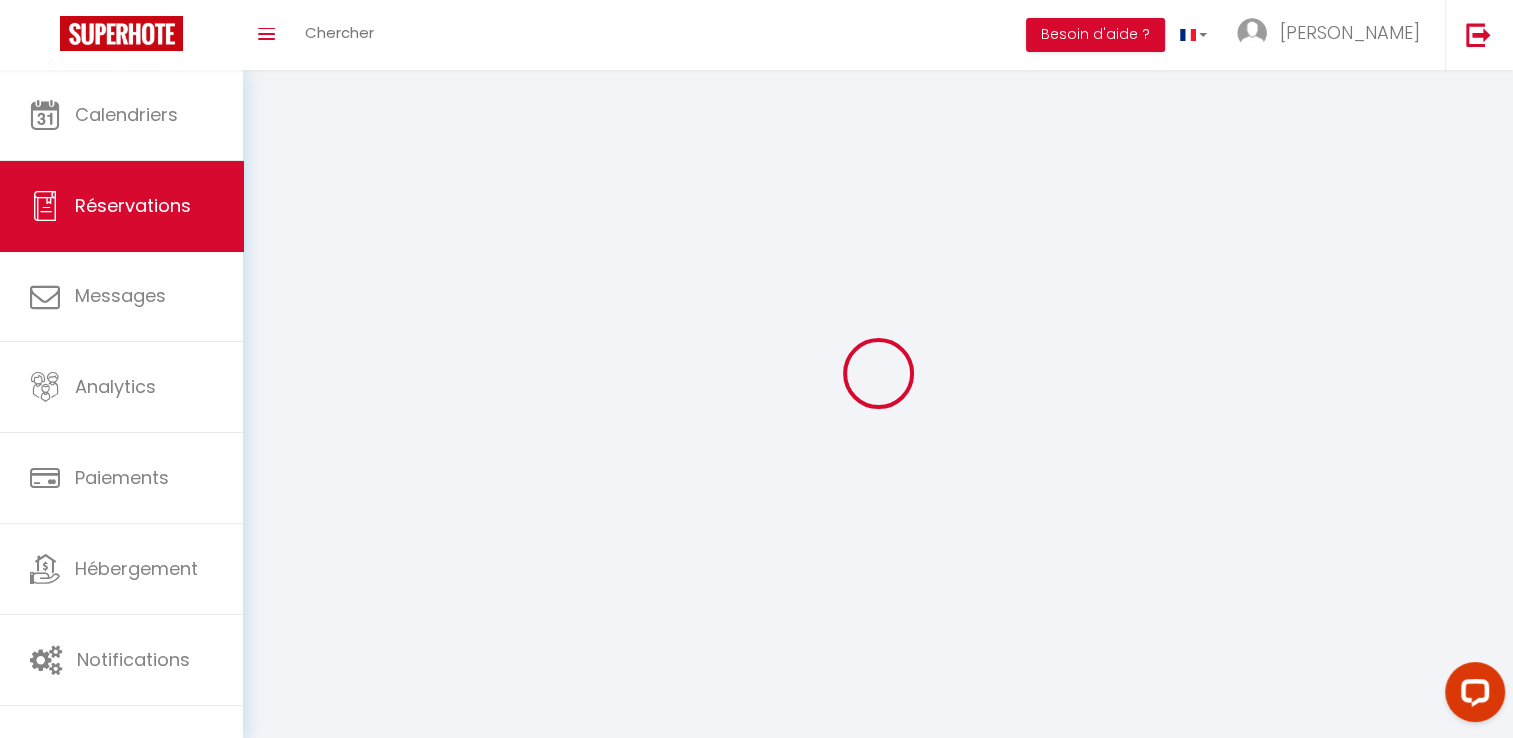 type on "[PERSON_NAME]" 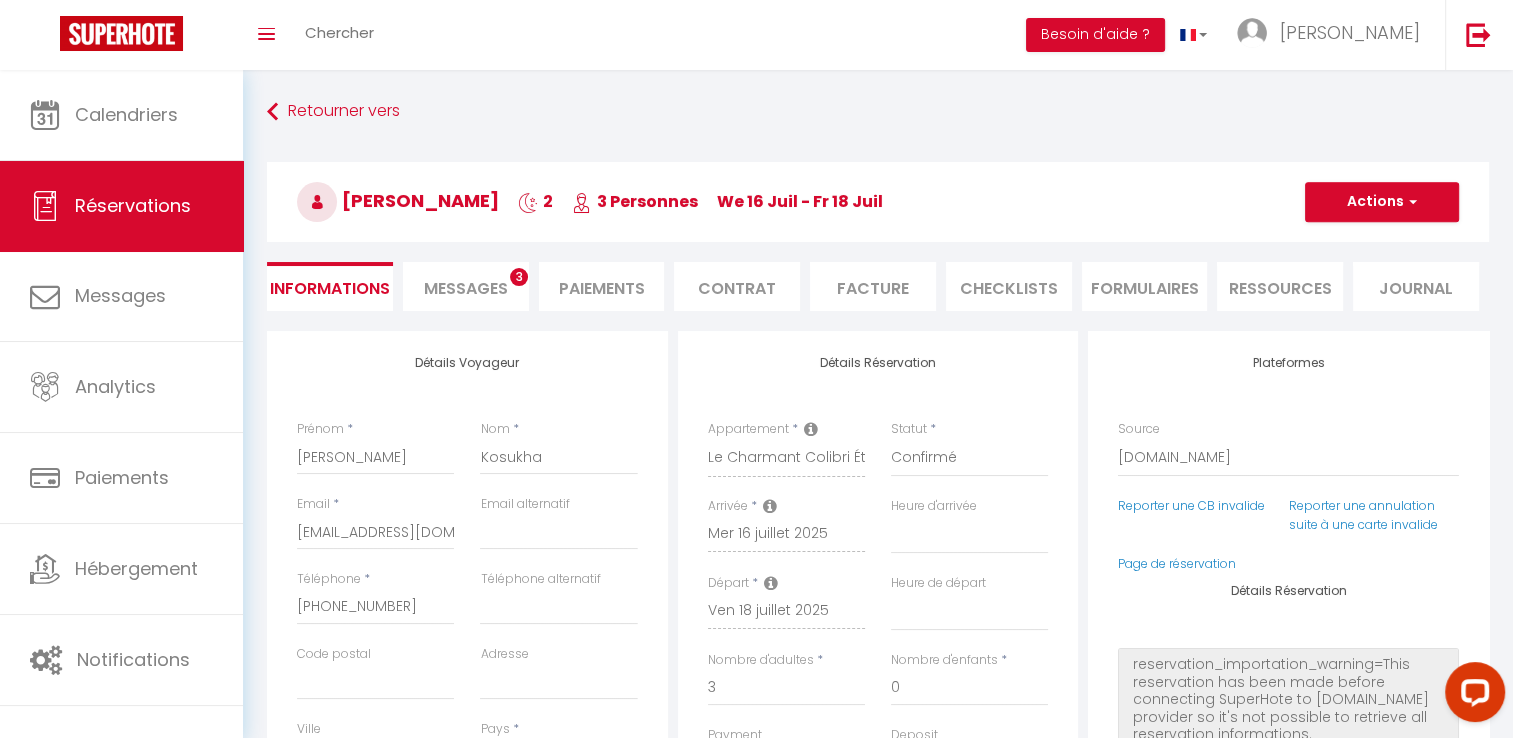 click on "Paiements" at bounding box center (602, 286) 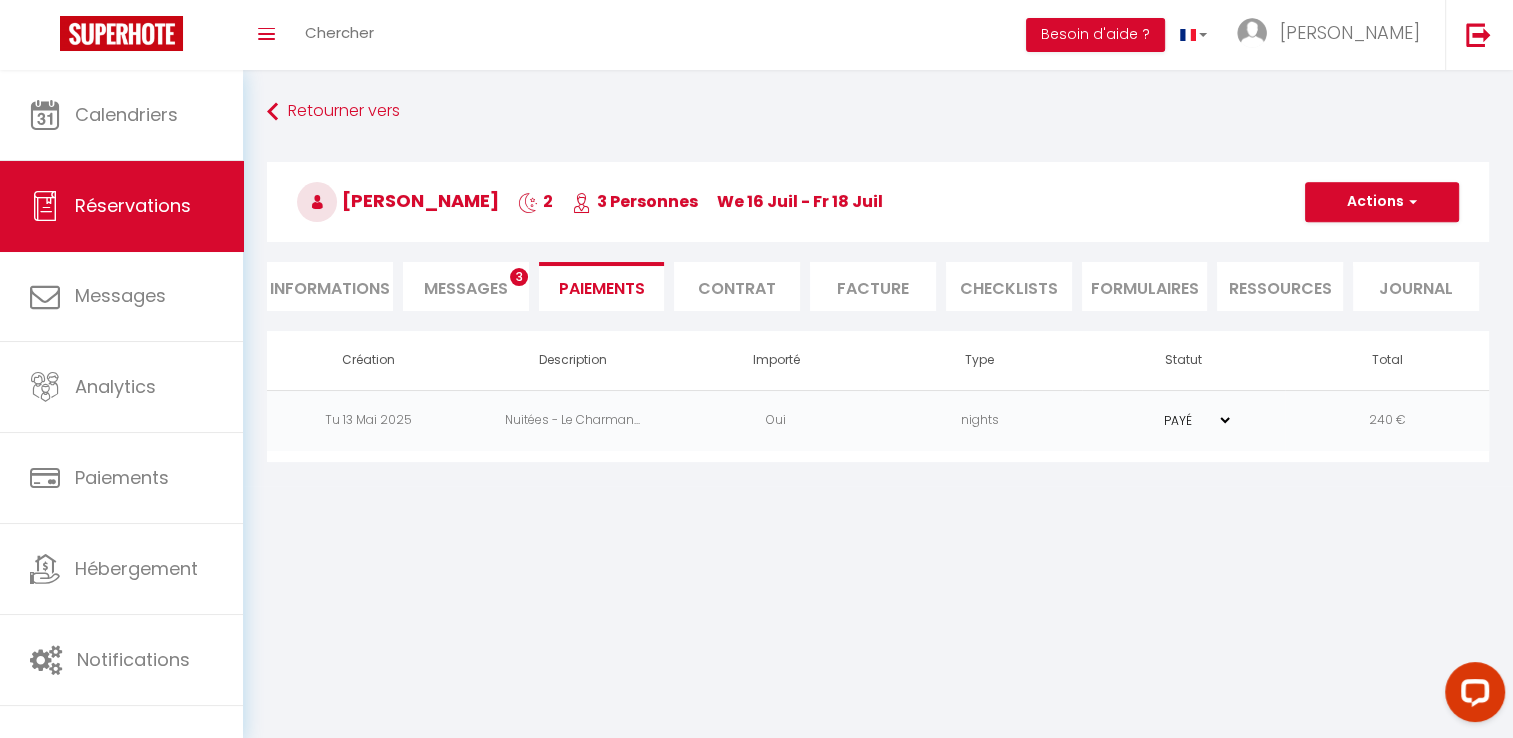 select 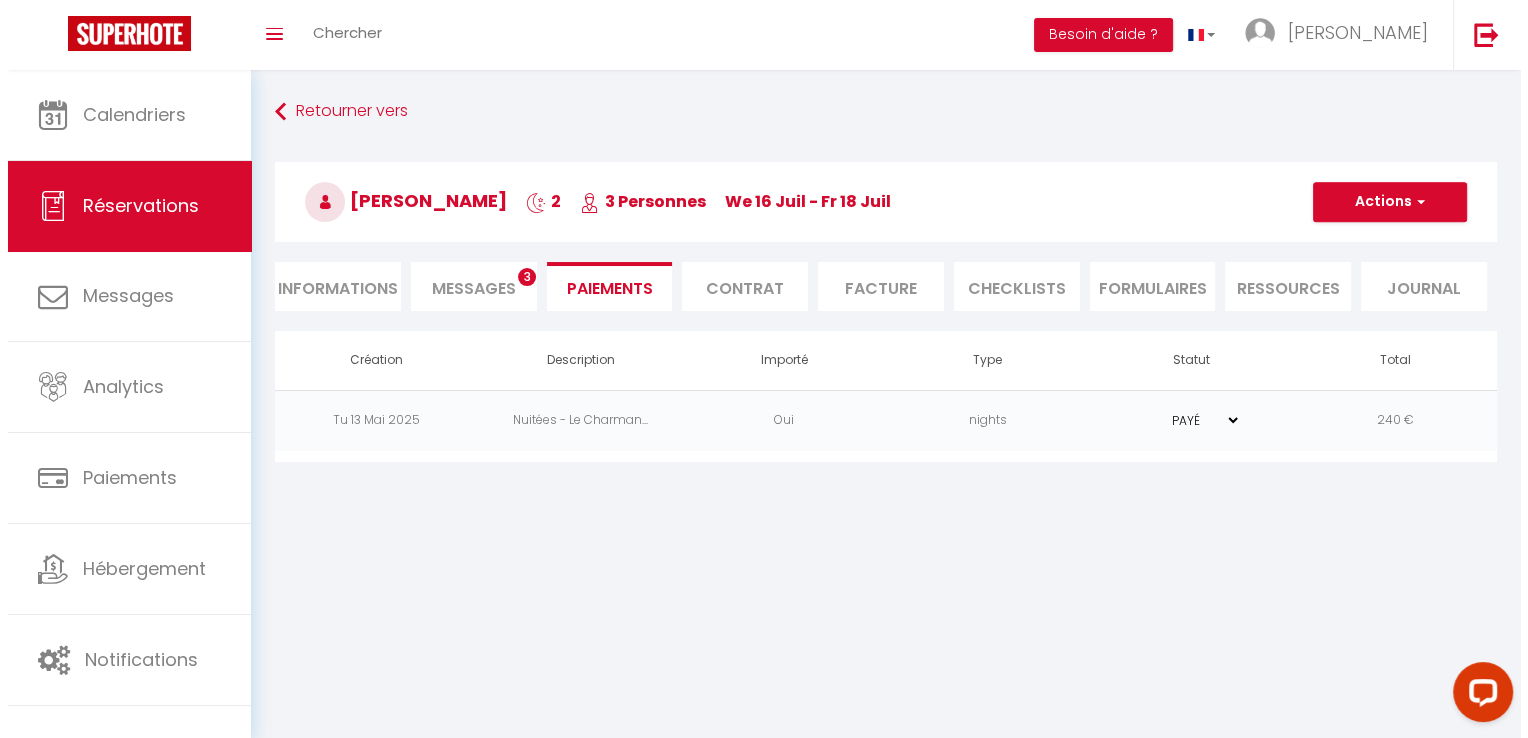 scroll, scrollTop: 70, scrollLeft: 0, axis: vertical 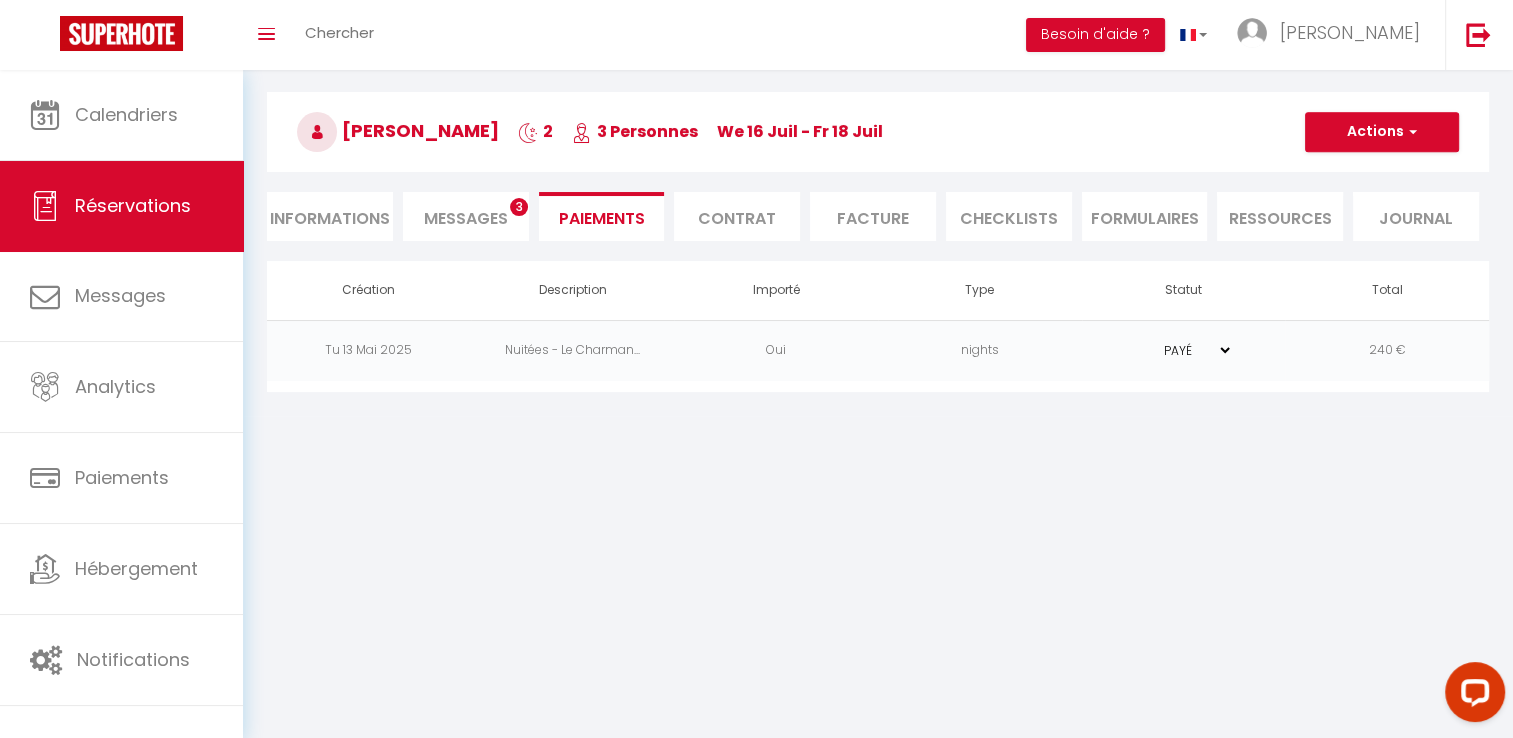 select 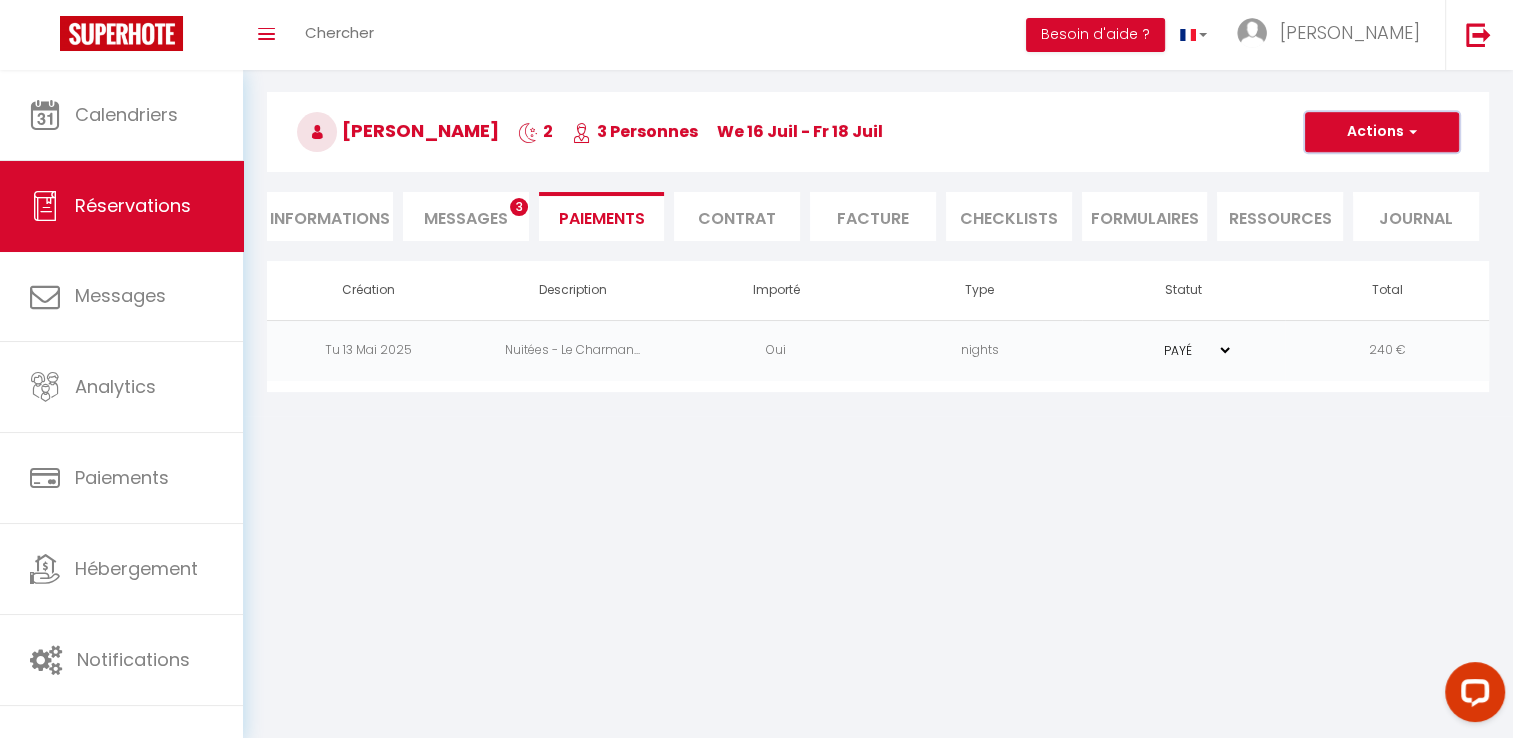 click on "Actions" at bounding box center (1382, 132) 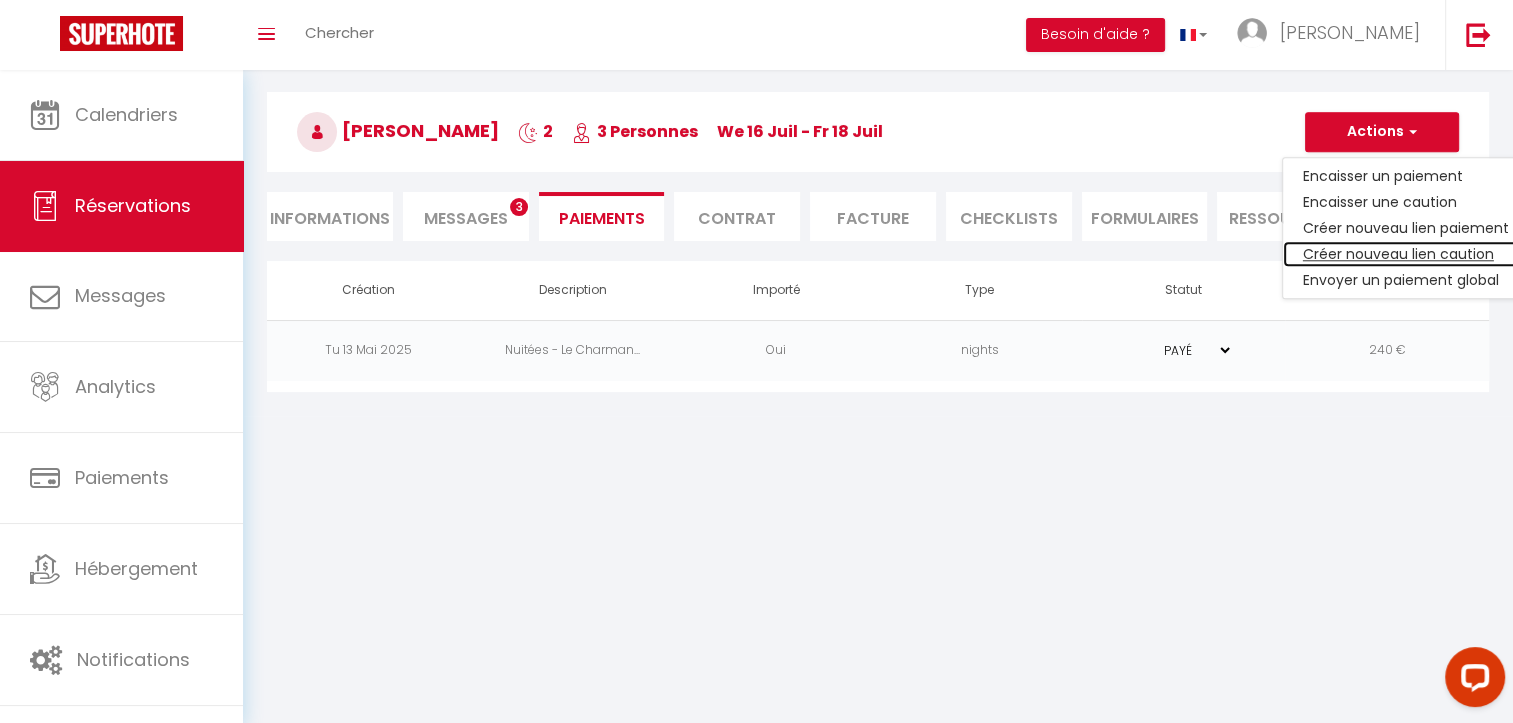 click on "Créer nouveau lien caution" at bounding box center [1406, 254] 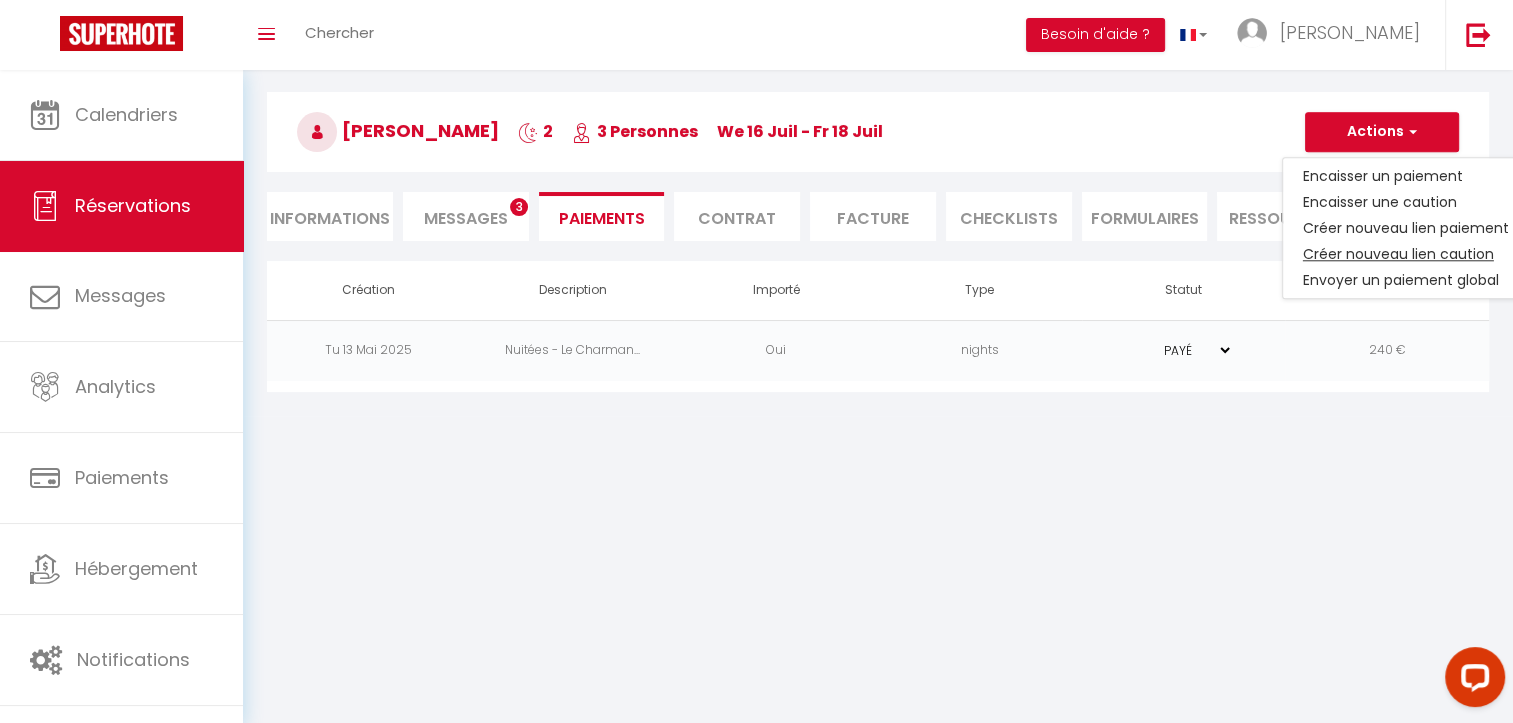 select on "nights" 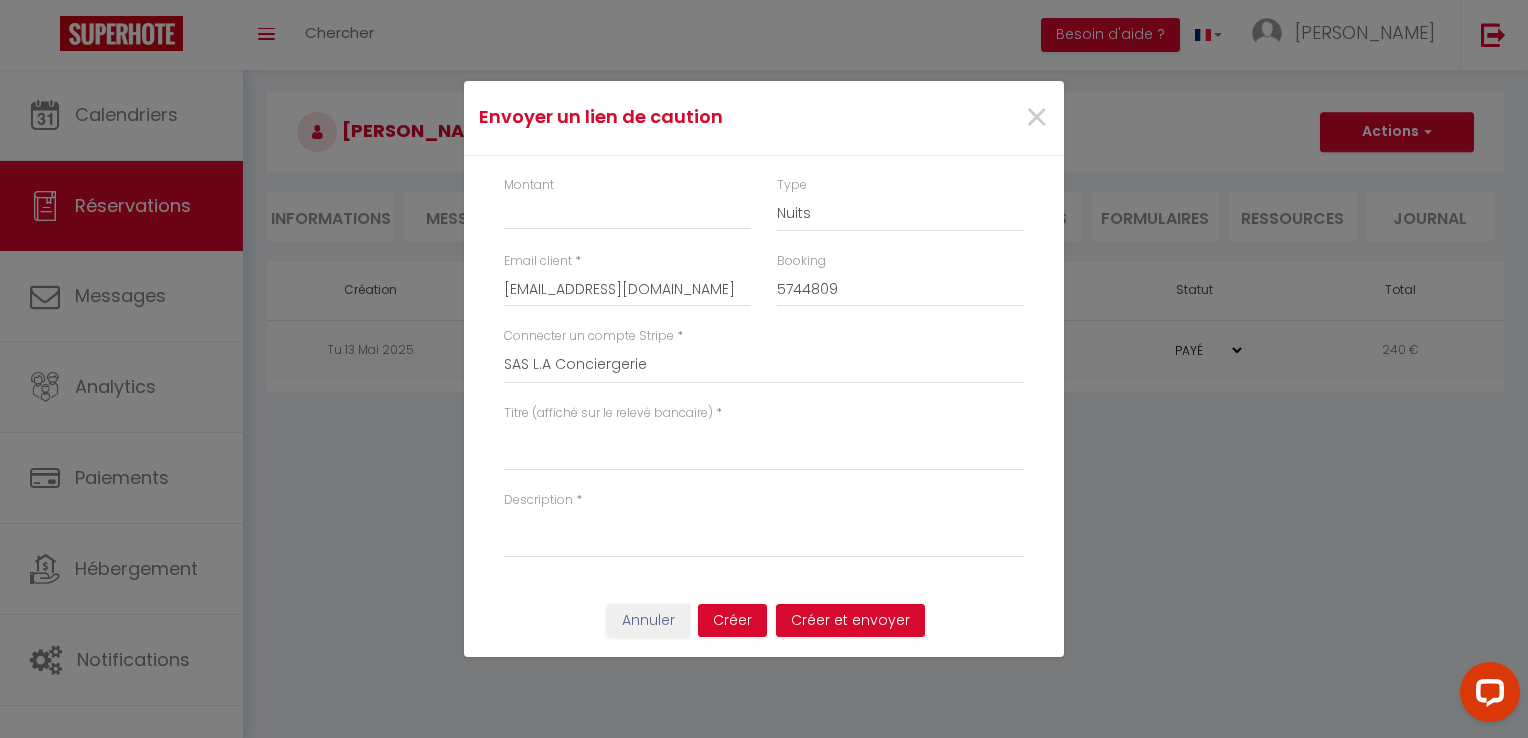 click on "Montant" at bounding box center (627, 214) 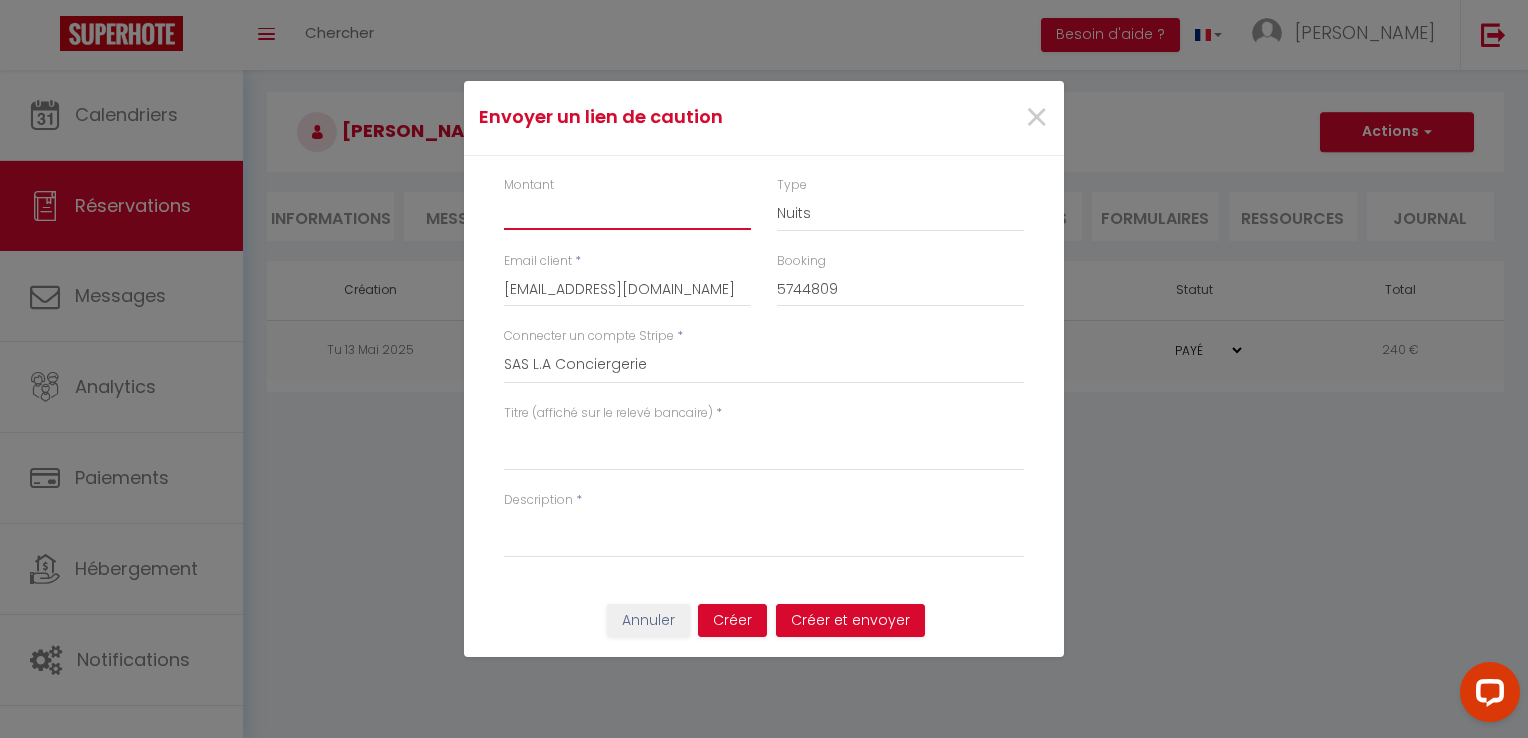 click on "Montant" at bounding box center [627, 212] 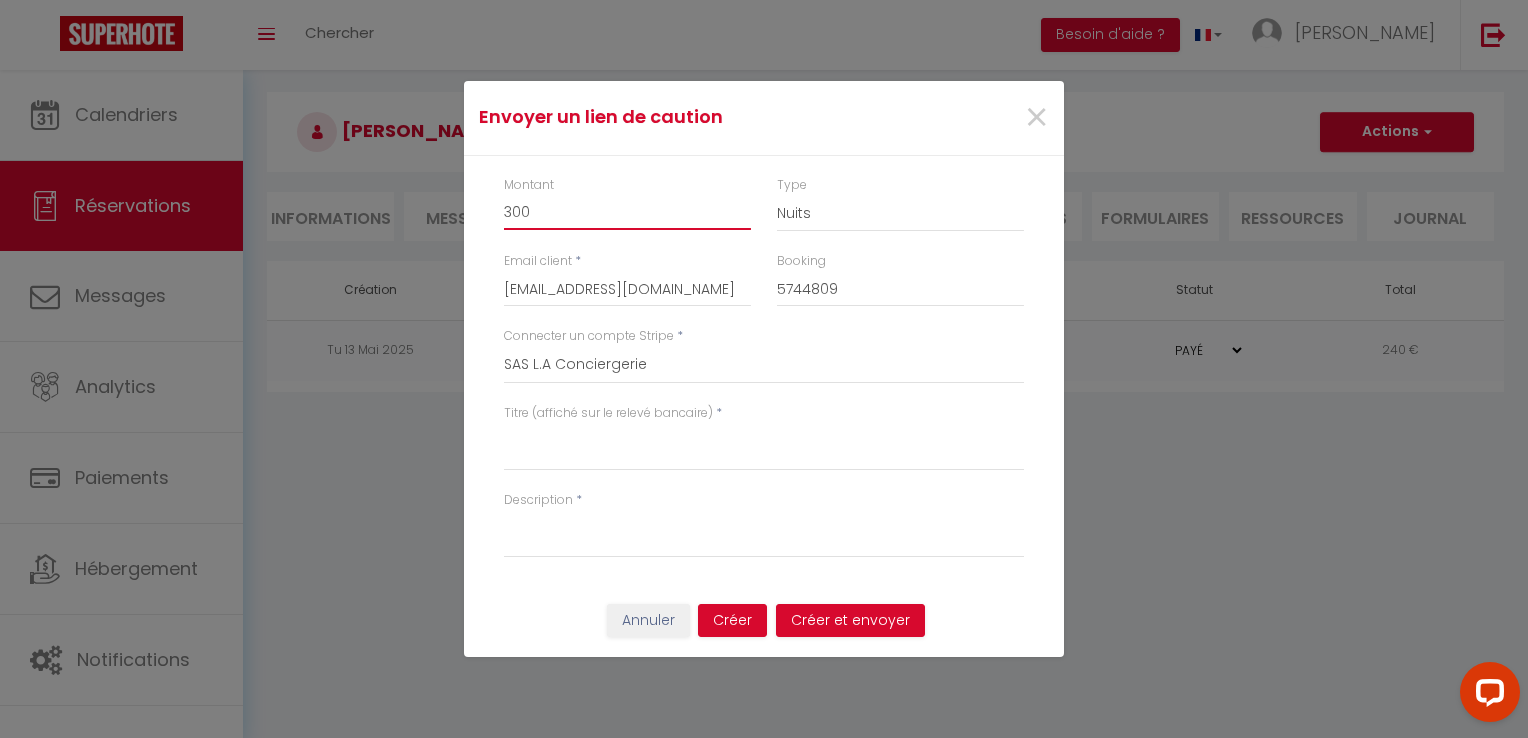 type on "300" 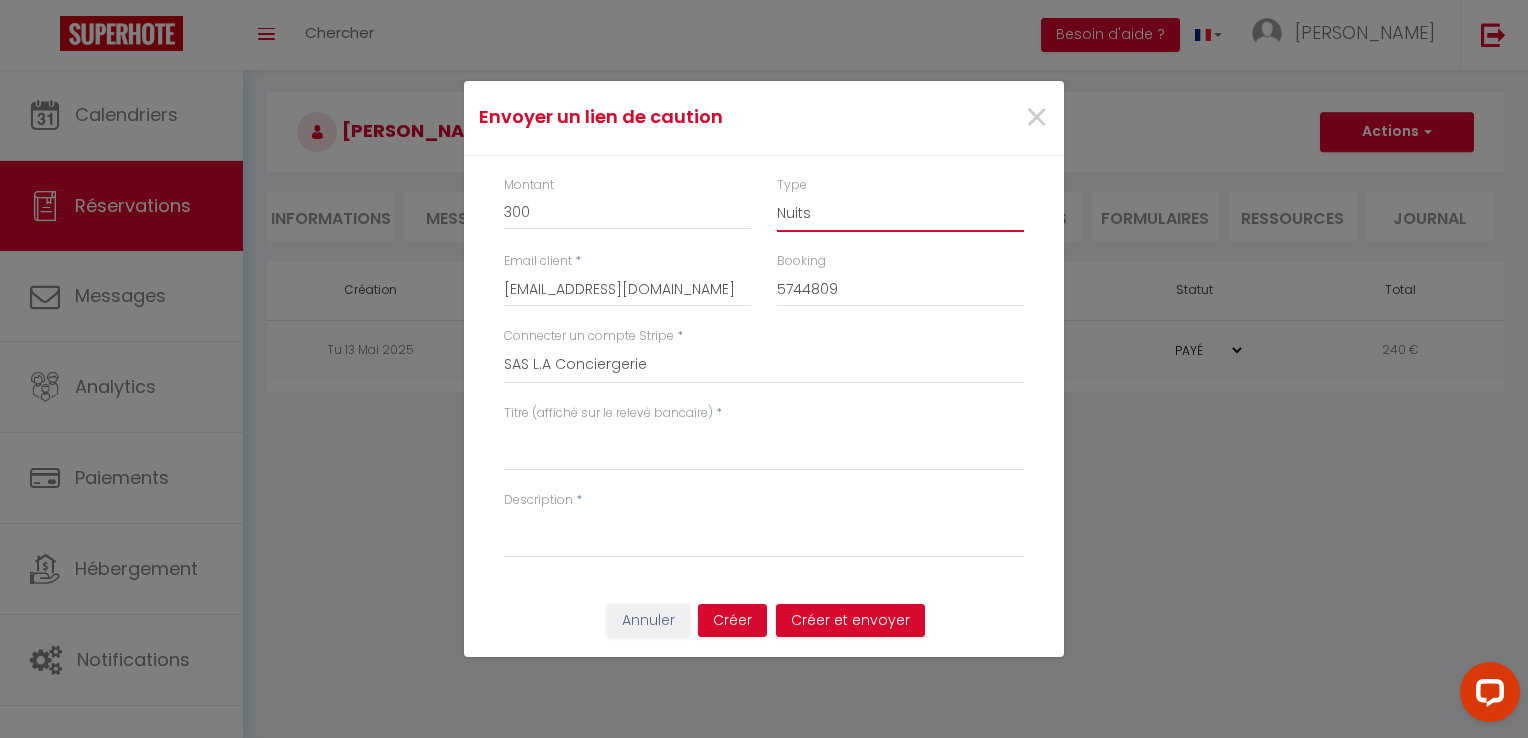 click on "Nuits   Frais de ménage   Taxe de séjour   Autre" at bounding box center [900, 213] 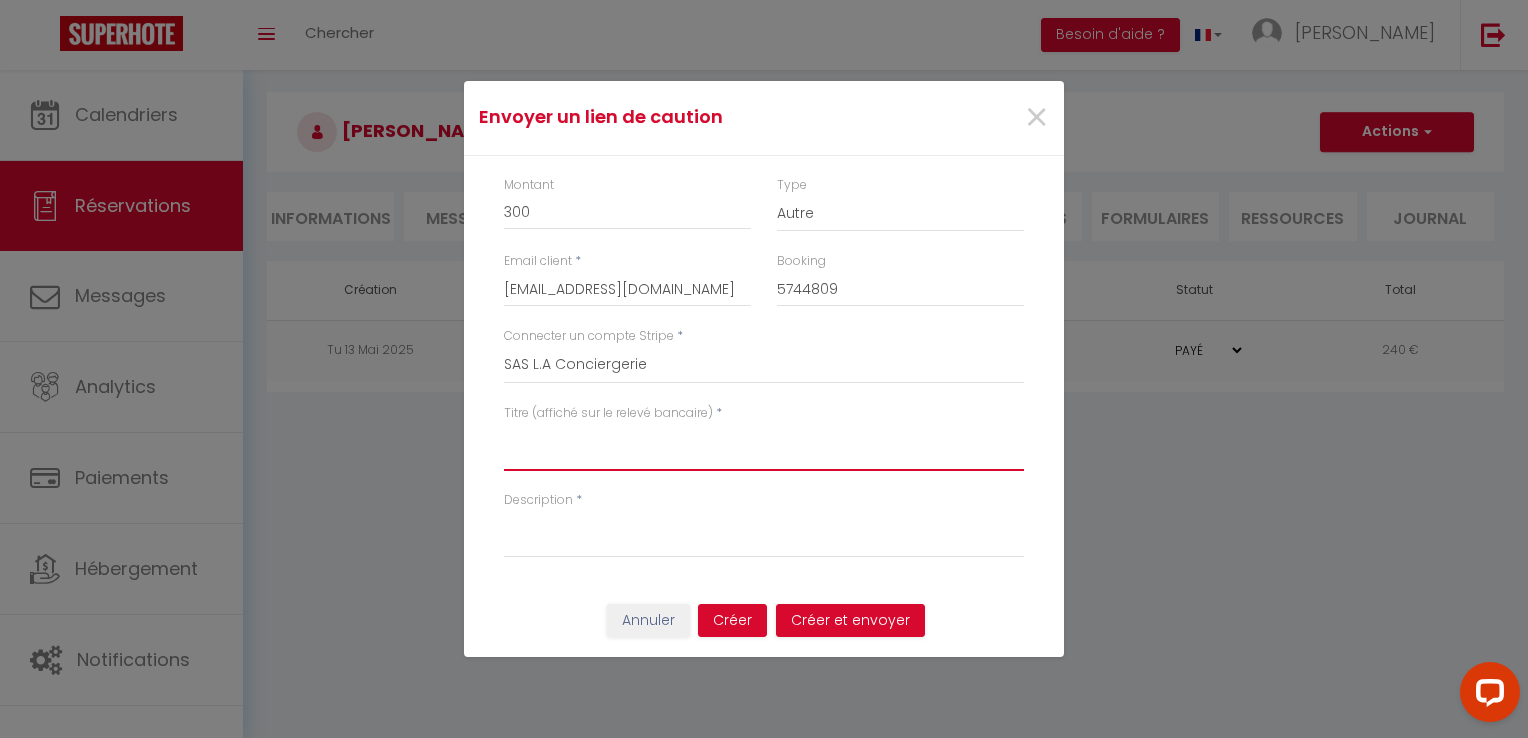 click on "Titre (affiché sur le relevé bancaire)" at bounding box center [764, 447] 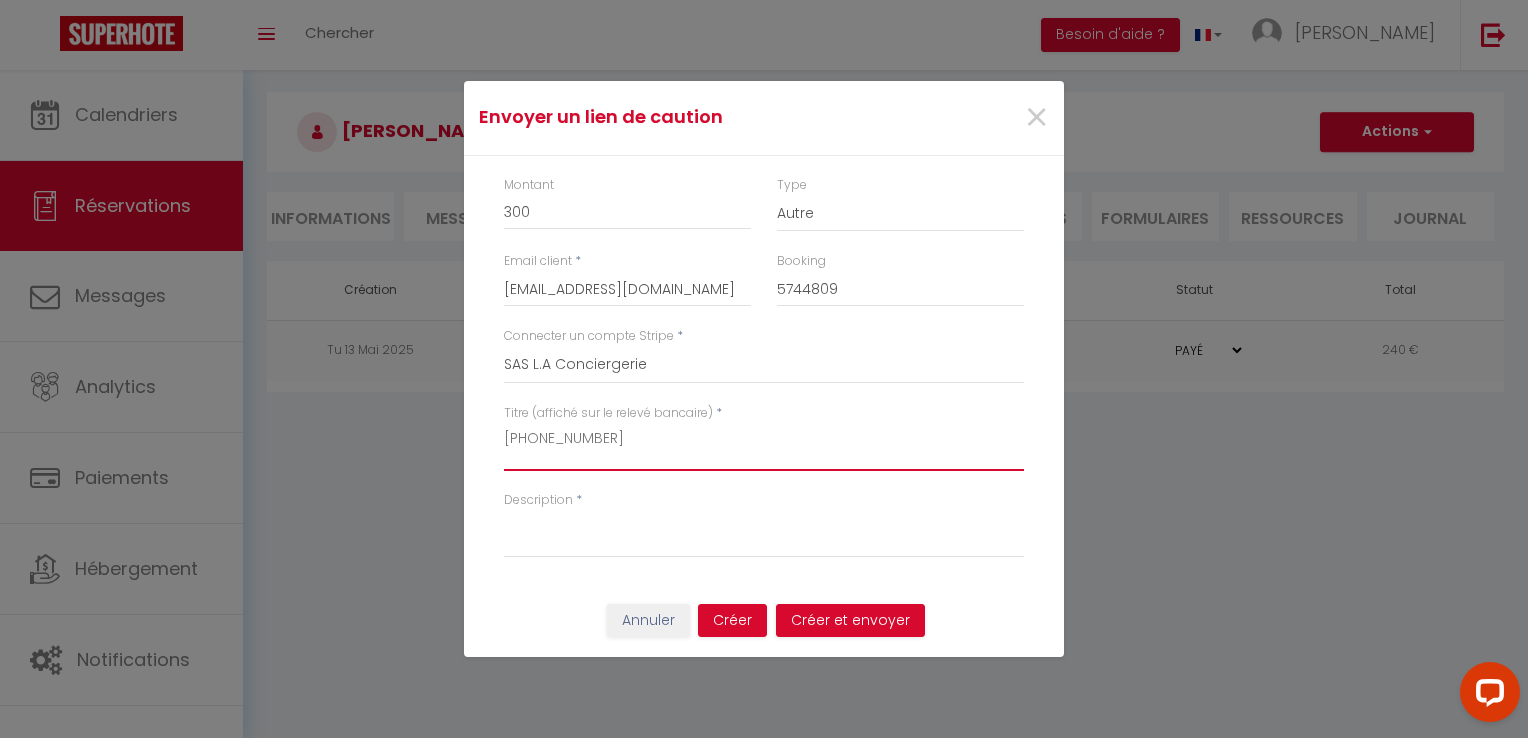 drag, startPoint x: 694, startPoint y: 444, endPoint x: 449, endPoint y: 436, distance: 245.13058 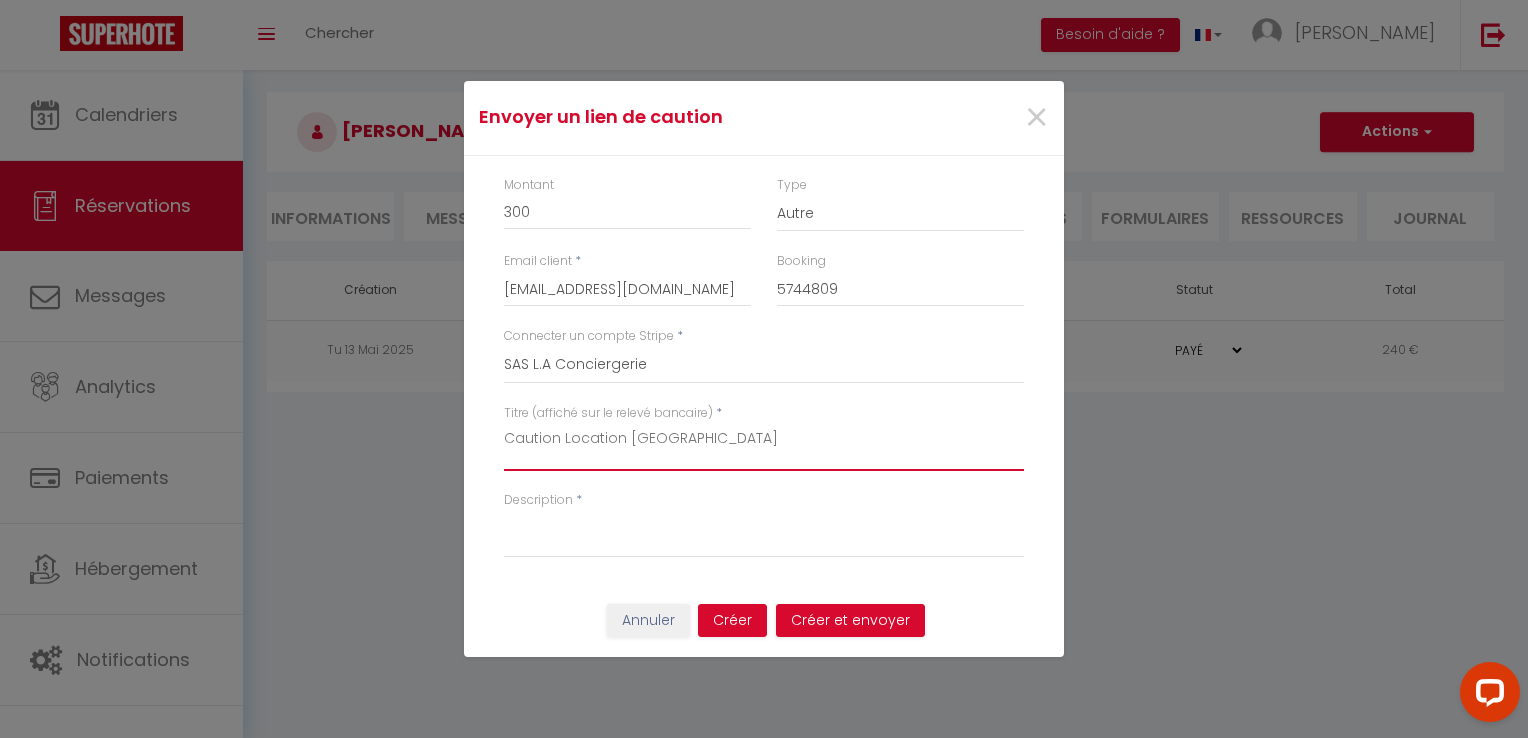 click on "Caution Location [GEOGRAPHIC_DATA]" at bounding box center (764, 447) 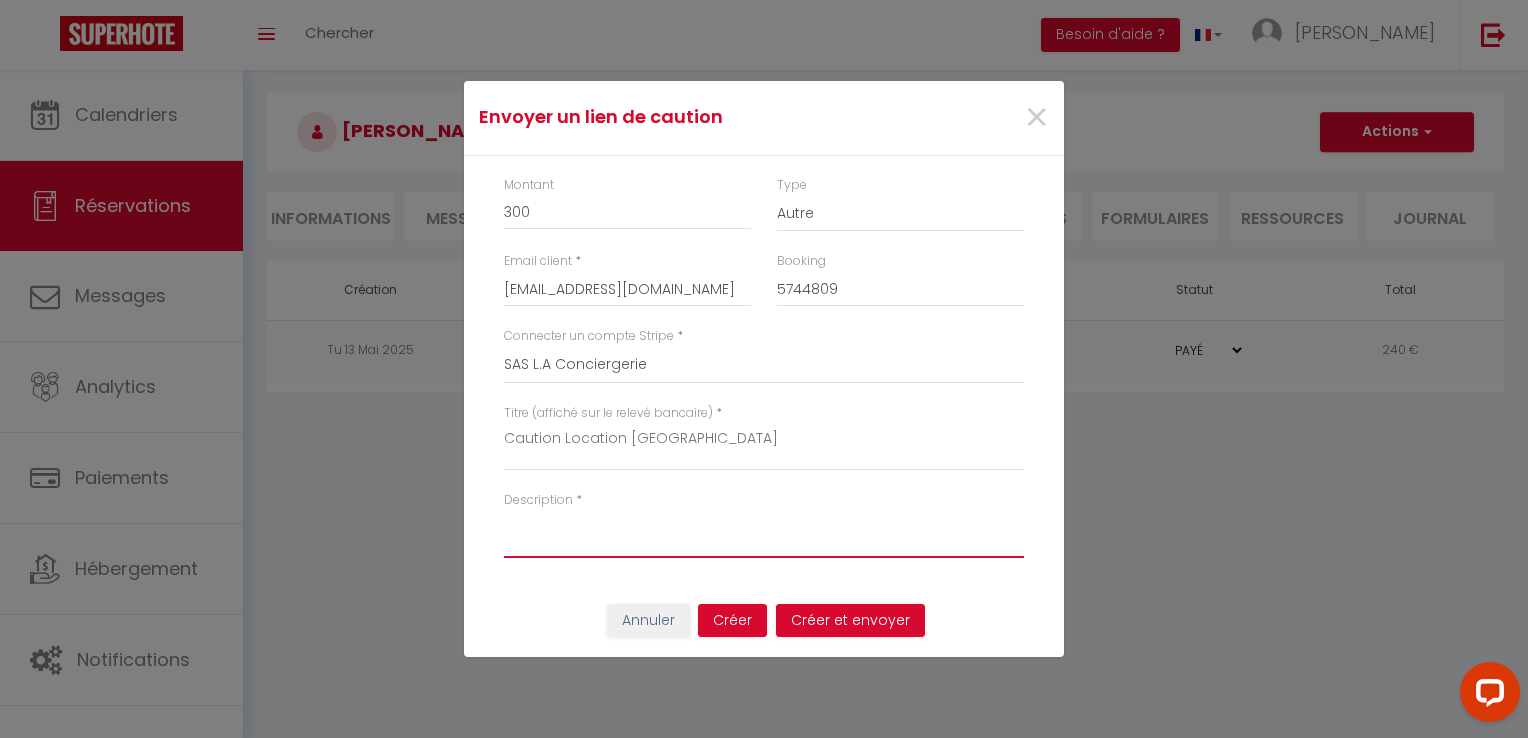 click on "Description" at bounding box center (764, 534) 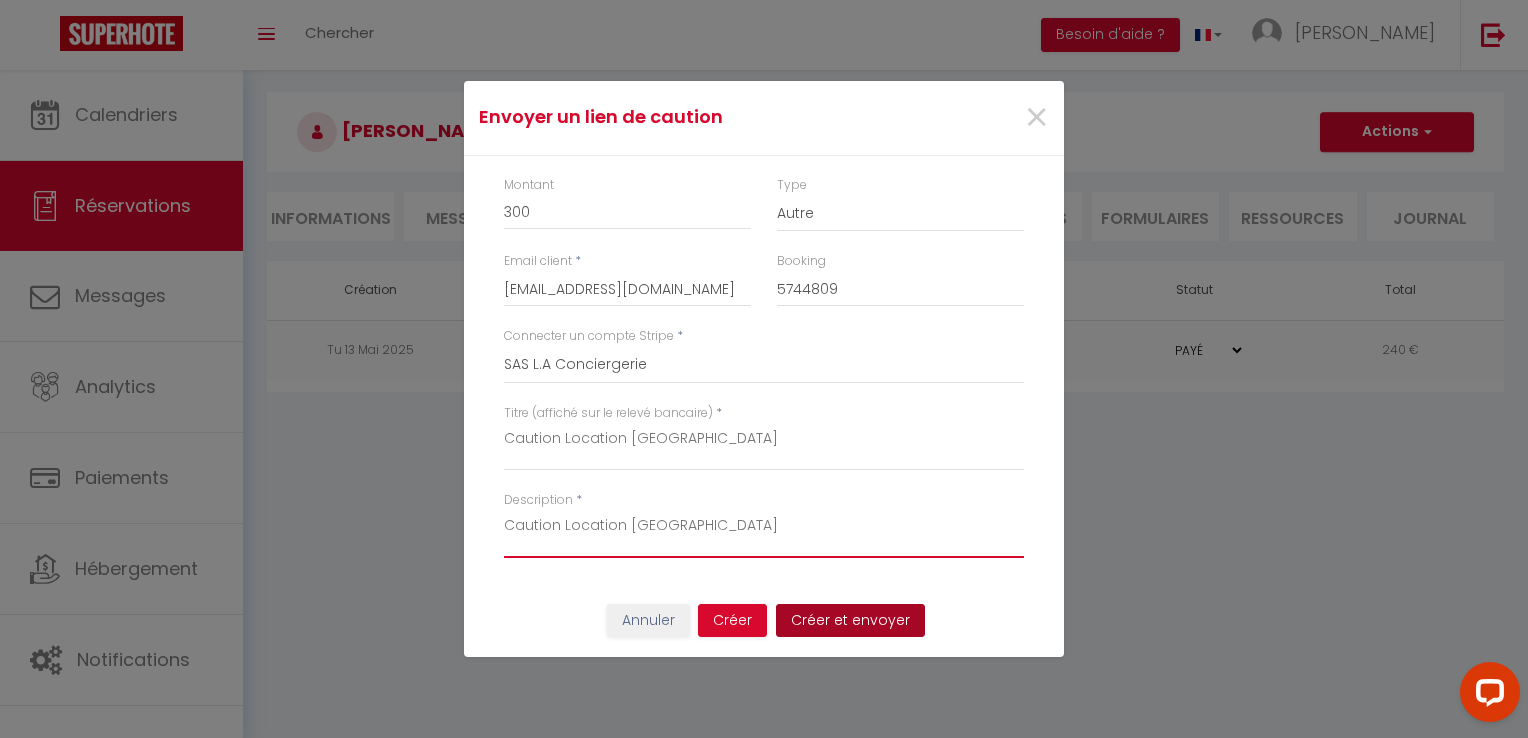 type on "Caution Location [GEOGRAPHIC_DATA]" 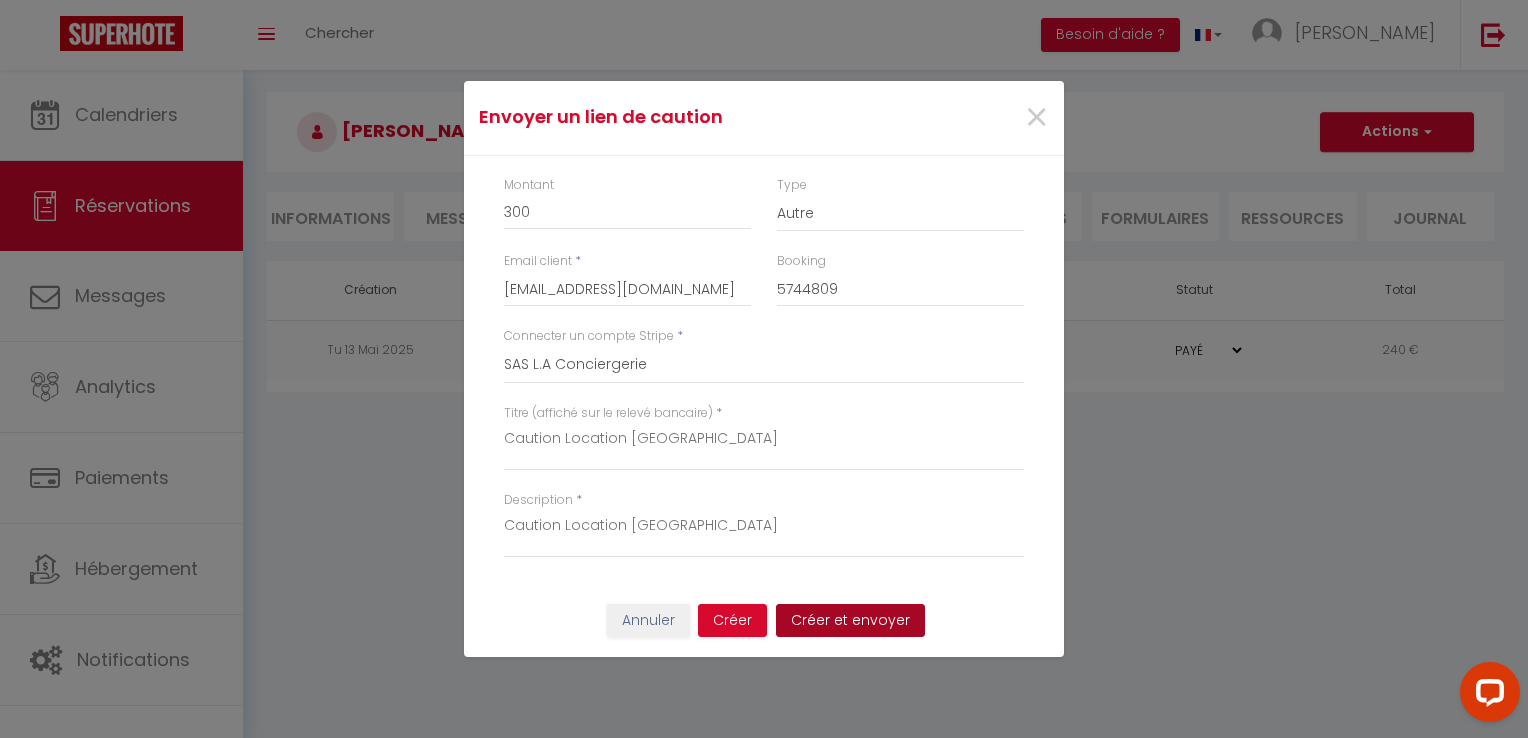 click on "Créer et envoyer" at bounding box center (850, 621) 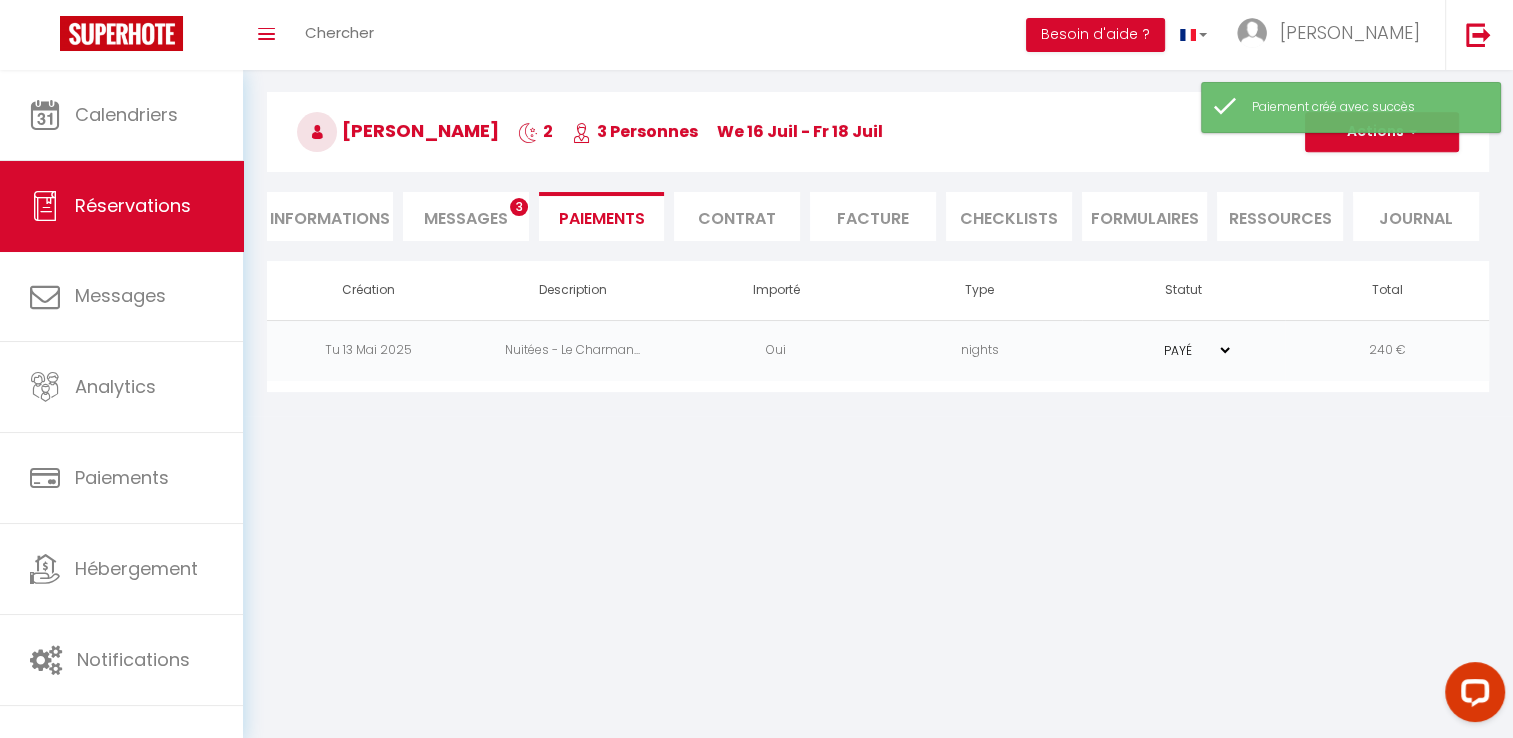 click on "Coaching SuperHote ce soir à 18h00, pour participer:  https://us02web.zoom.us/j/4667554618?pwd=QUhUTnBqenhNTG1HazhBOFJXWjRYUT09   ×     Toggle navigation       Toggle Search     Toggle menubar     Chercher   BUTTON
Besoin d'aide ?
Adrien   Paramètres        Équipe     Résultat de la recherche   Aucun résultat     Calendriers     Réservations     Messages     Analytics      Paiements     Hébergement     Notifications                 Résultat de la recherche   Id   Appart   Voyageur    Checkin   Checkout   Nuits   Pers.   Plateforme   Statut     Résultat de la recherche   Aucun résultat            Retourner vers    Daryna   Kosukha   2    3 Personnes
We 16 Juil - Fr 18 Juil
Actions
Enregistrer   Dupliquer   Supprimer
Actions
Enregistrer   Aperçu et éditer   Envoyer la facture   Copier le lien" at bounding box center [756, 369] 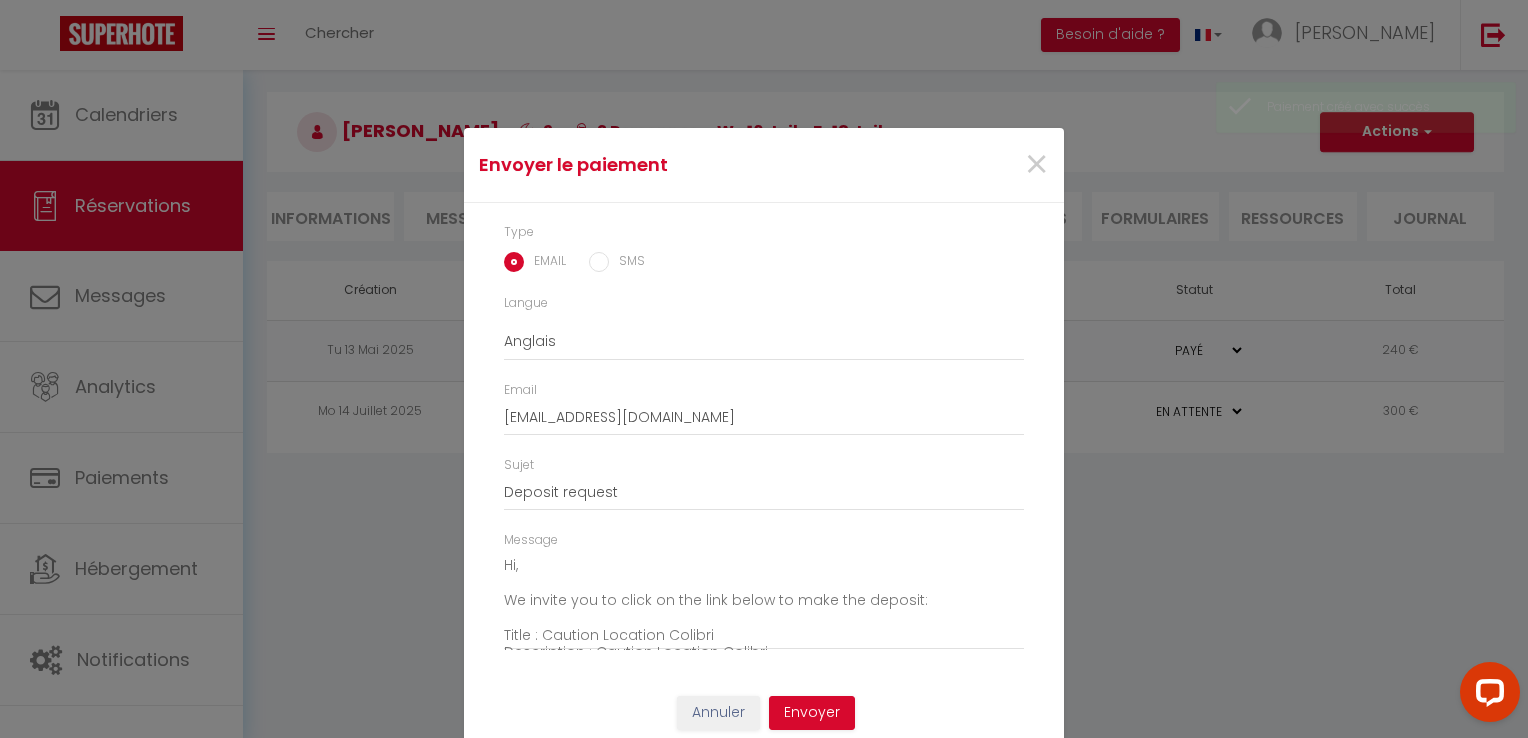scroll, scrollTop: 11, scrollLeft: 0, axis: vertical 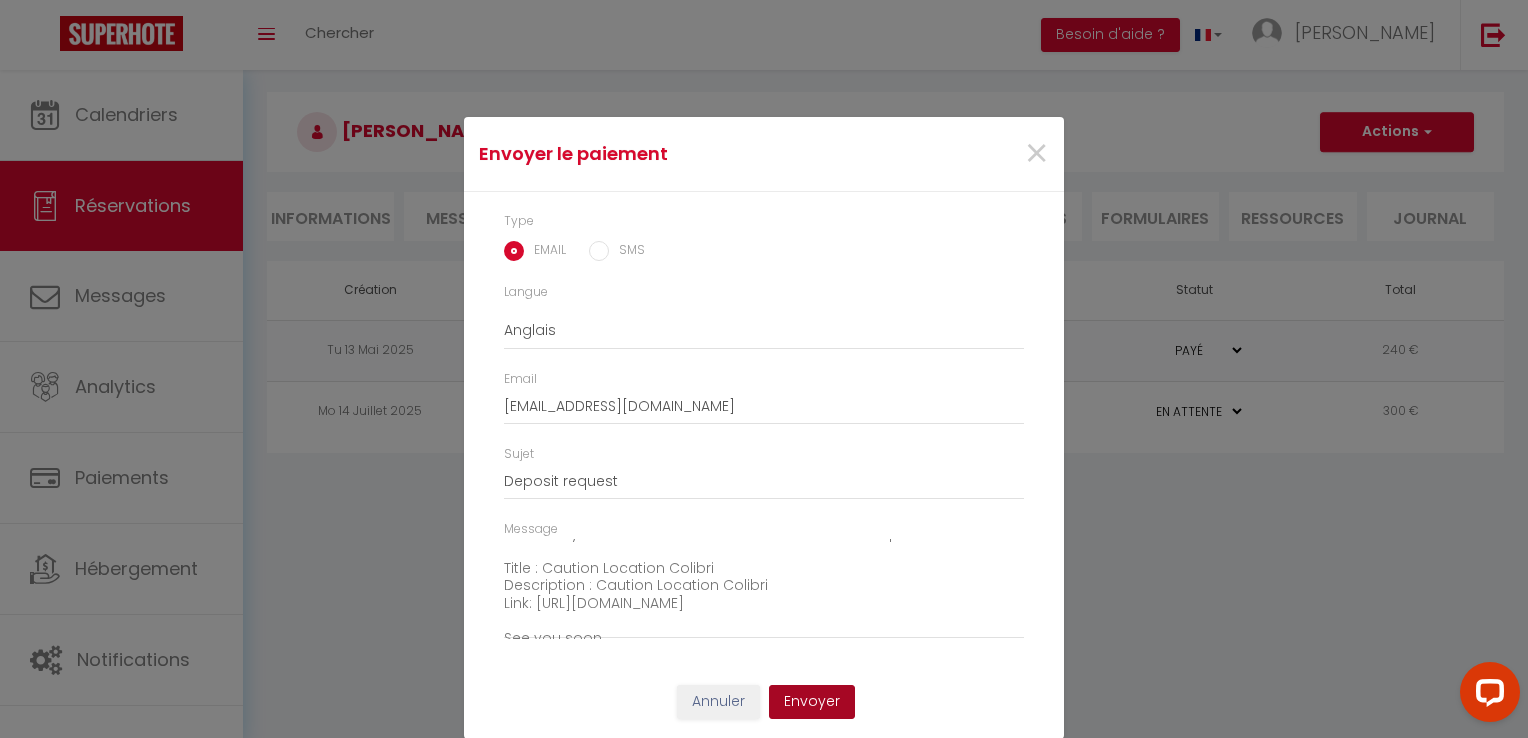 click on "Envoyer" at bounding box center (812, 702) 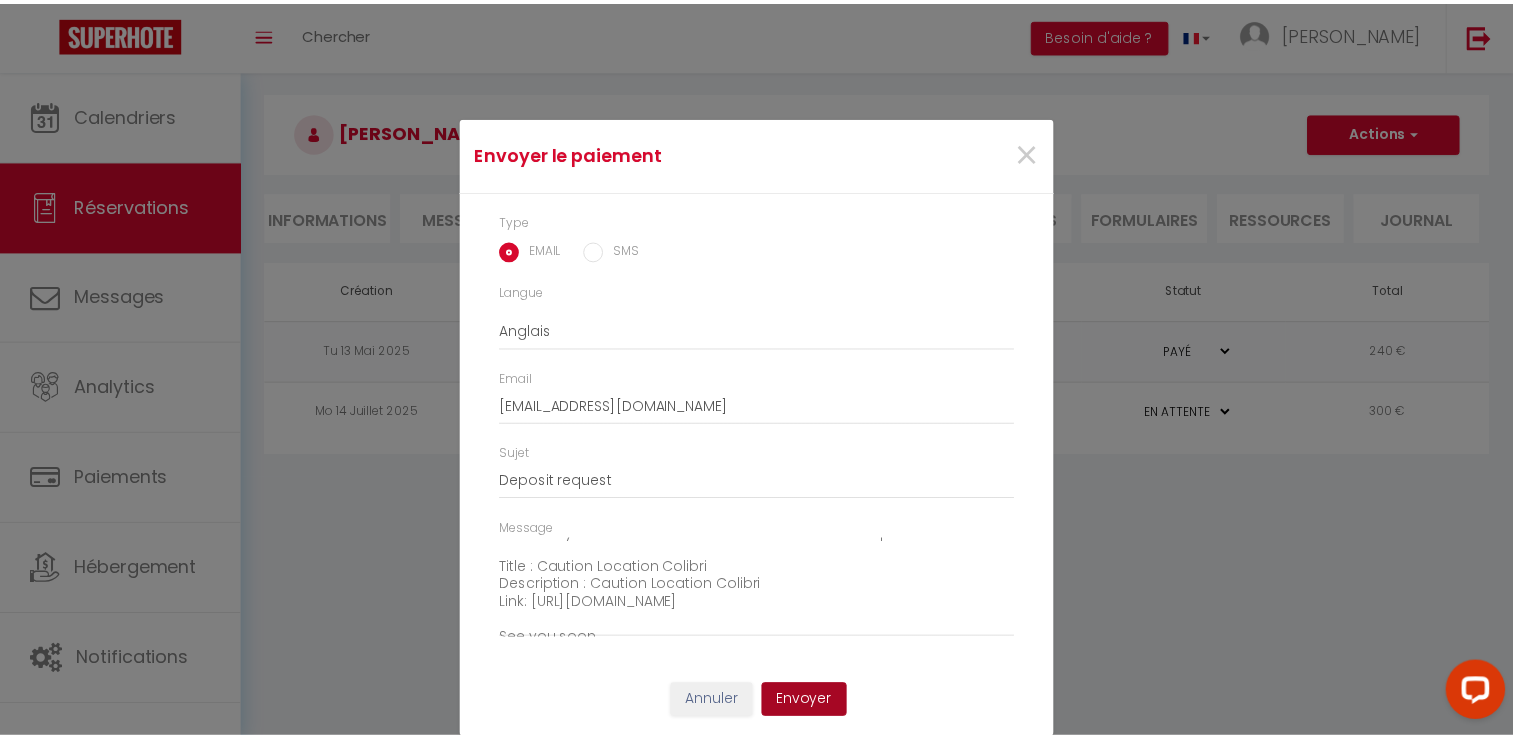 scroll, scrollTop: 0, scrollLeft: 0, axis: both 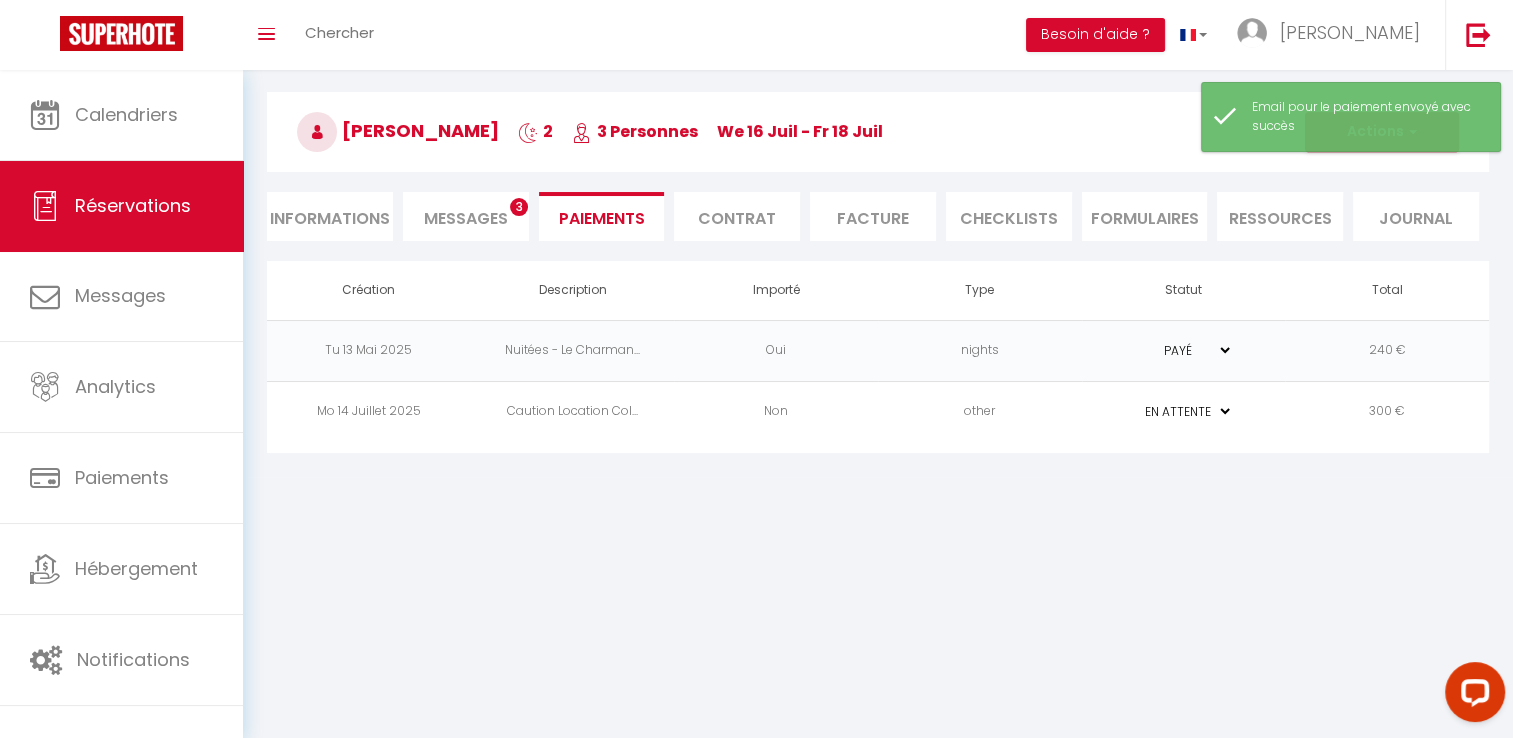 click on "Coaching SuperHote ce soir à 18h00, pour participer:  https://us02web.zoom.us/j/4667554618?pwd=QUhUTnBqenhNTG1HazhBOFJXWjRYUT09   ×     Toggle navigation       Toggle Search     Toggle menubar     Chercher   BUTTON
Besoin d'aide ?
Adrien   Paramètres        Équipe     Résultat de la recherche   Aucun résultat     Calendriers     Réservations     Messages     Analytics      Paiements     Hébergement     Notifications                 Résultat de la recherche   Id   Appart   Voyageur    Checkin   Checkout   Nuits   Pers.   Plateforme   Statut     Résultat de la recherche   Aucun résultat            Retourner vers    Daryna   Kosukha   2    3 Personnes
We 16 Juil - Fr 18 Juil
Actions
Enregistrer   Dupliquer   Supprimer
Actions
Enregistrer   Aperçu et éditer   Envoyer la facture   Copier le lien" at bounding box center [756, 369] 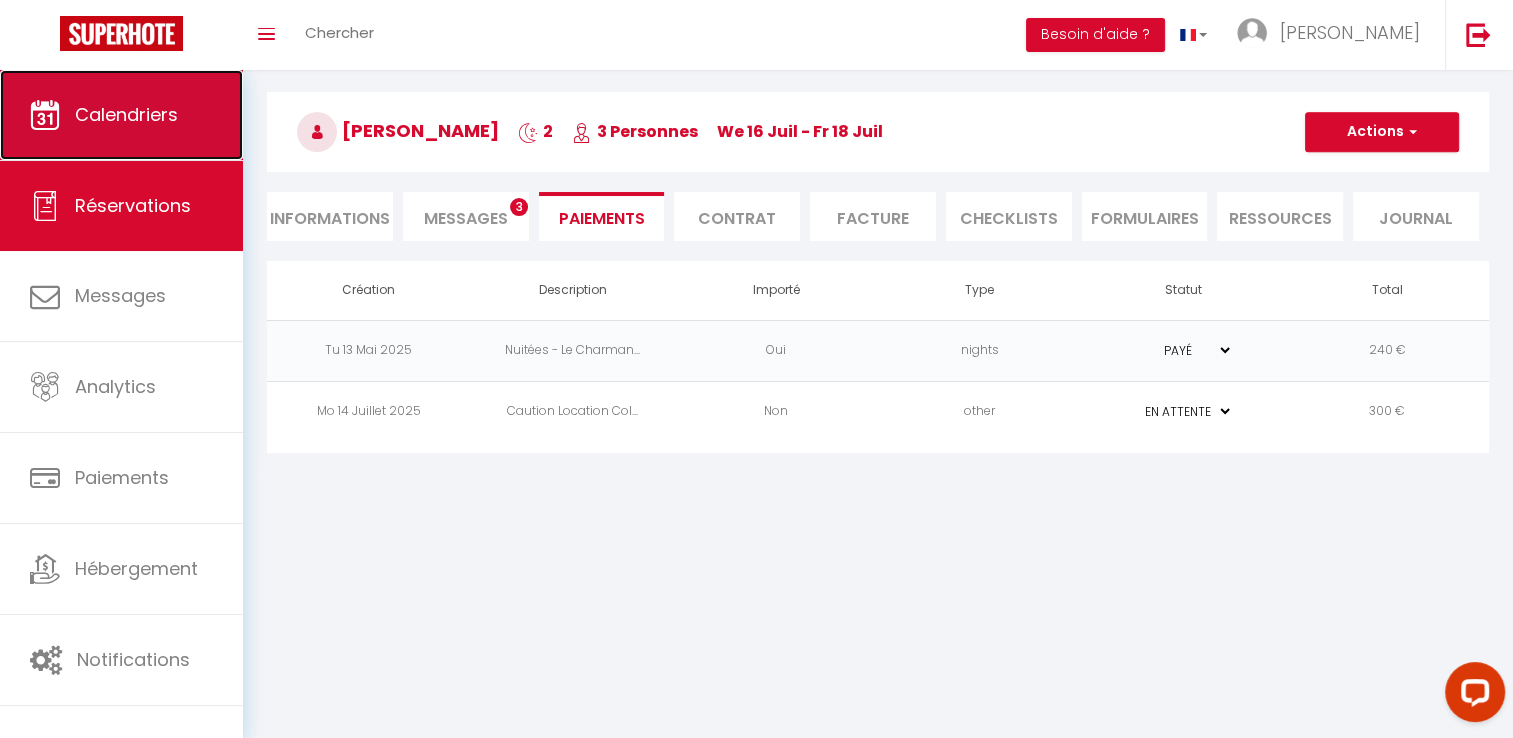 click on "Calendriers" at bounding box center [126, 114] 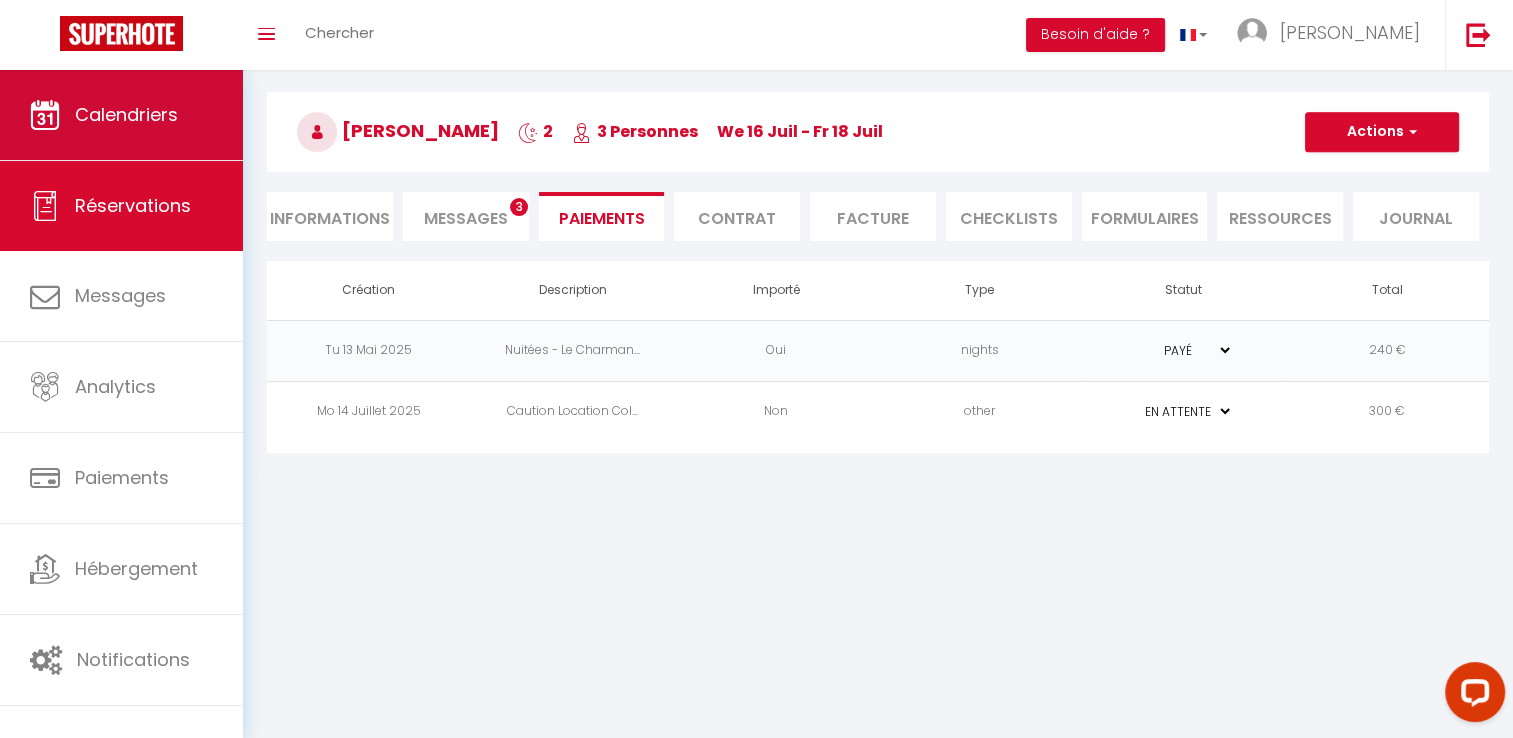 scroll, scrollTop: 0, scrollLeft: 0, axis: both 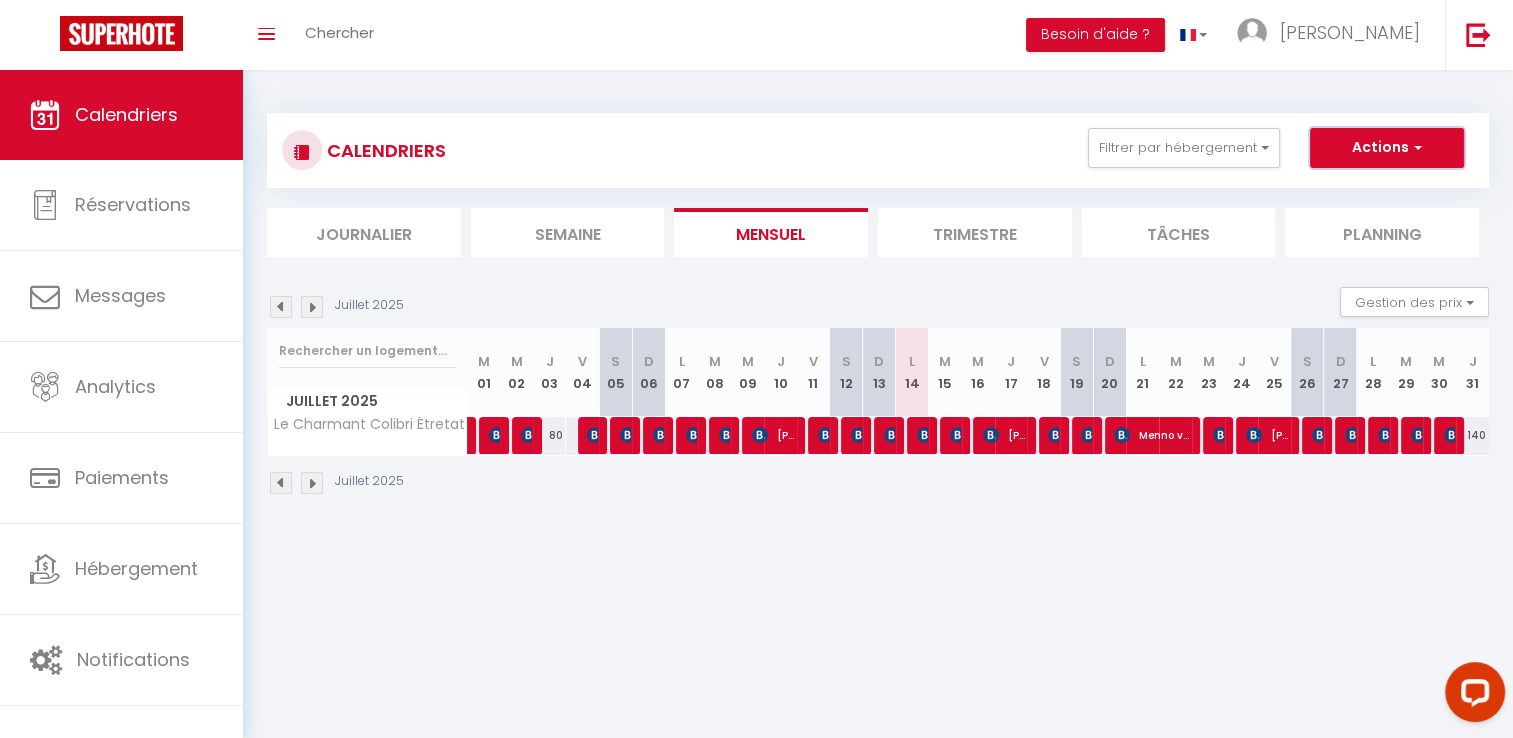 click on "Actions" at bounding box center (1387, 148) 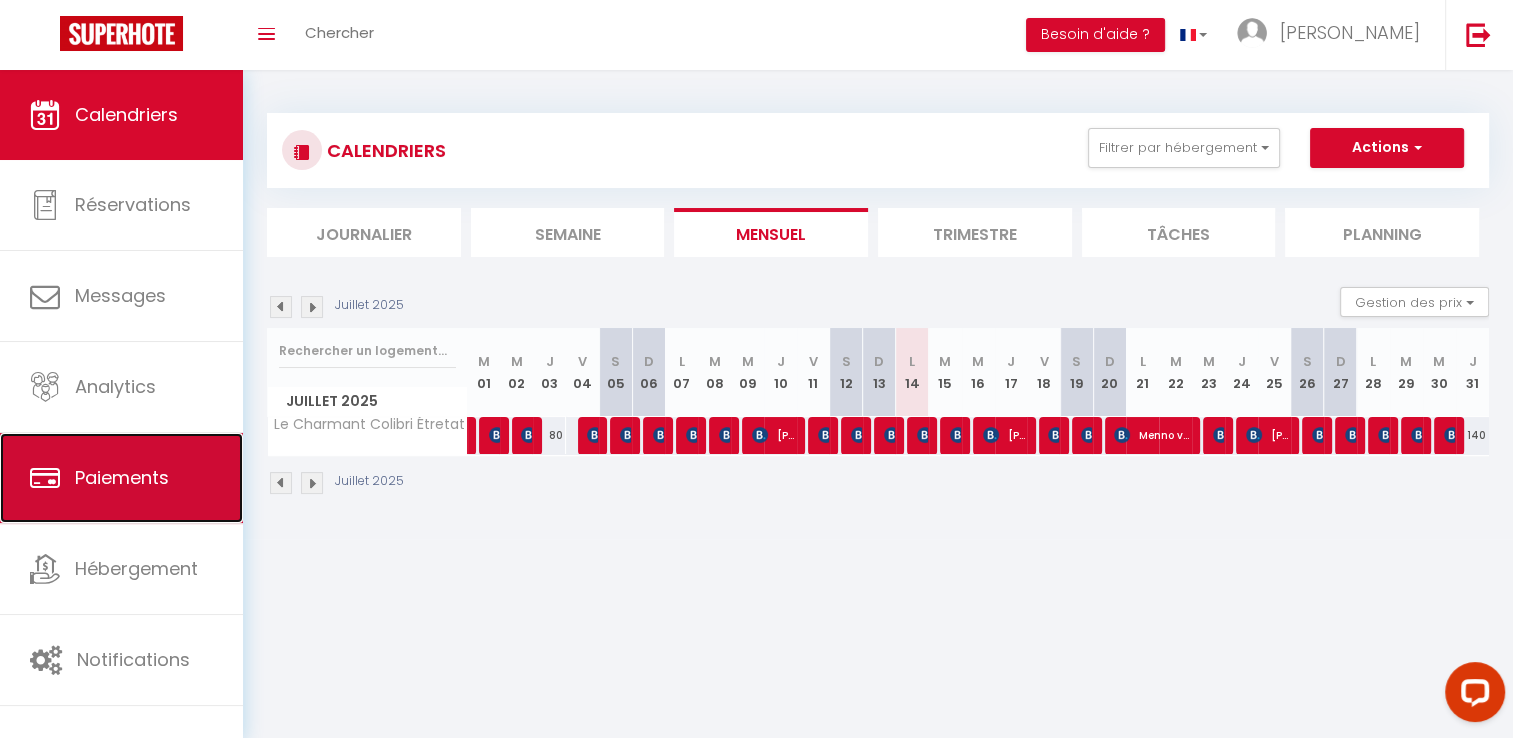 click on "Paiements" at bounding box center (121, 478) 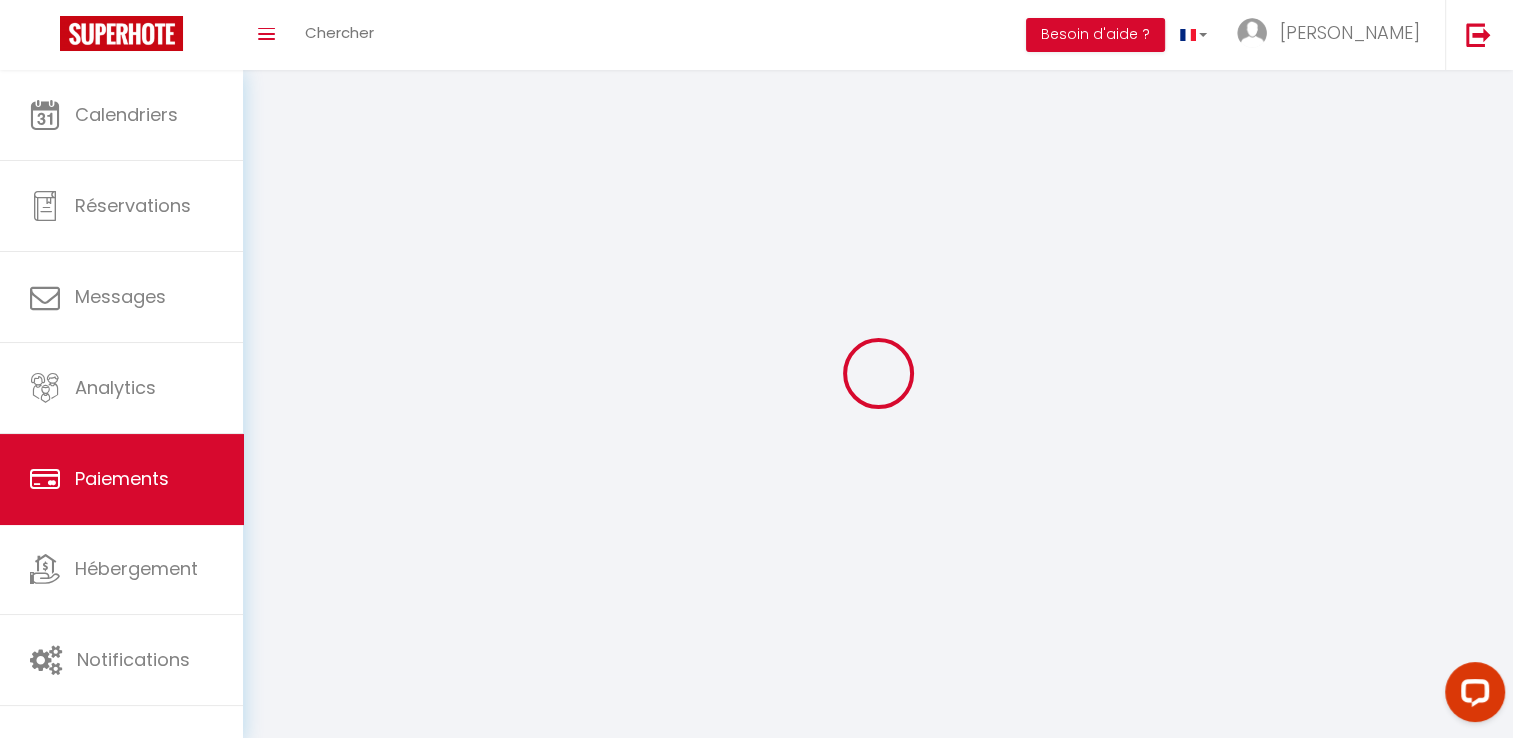 select on "2" 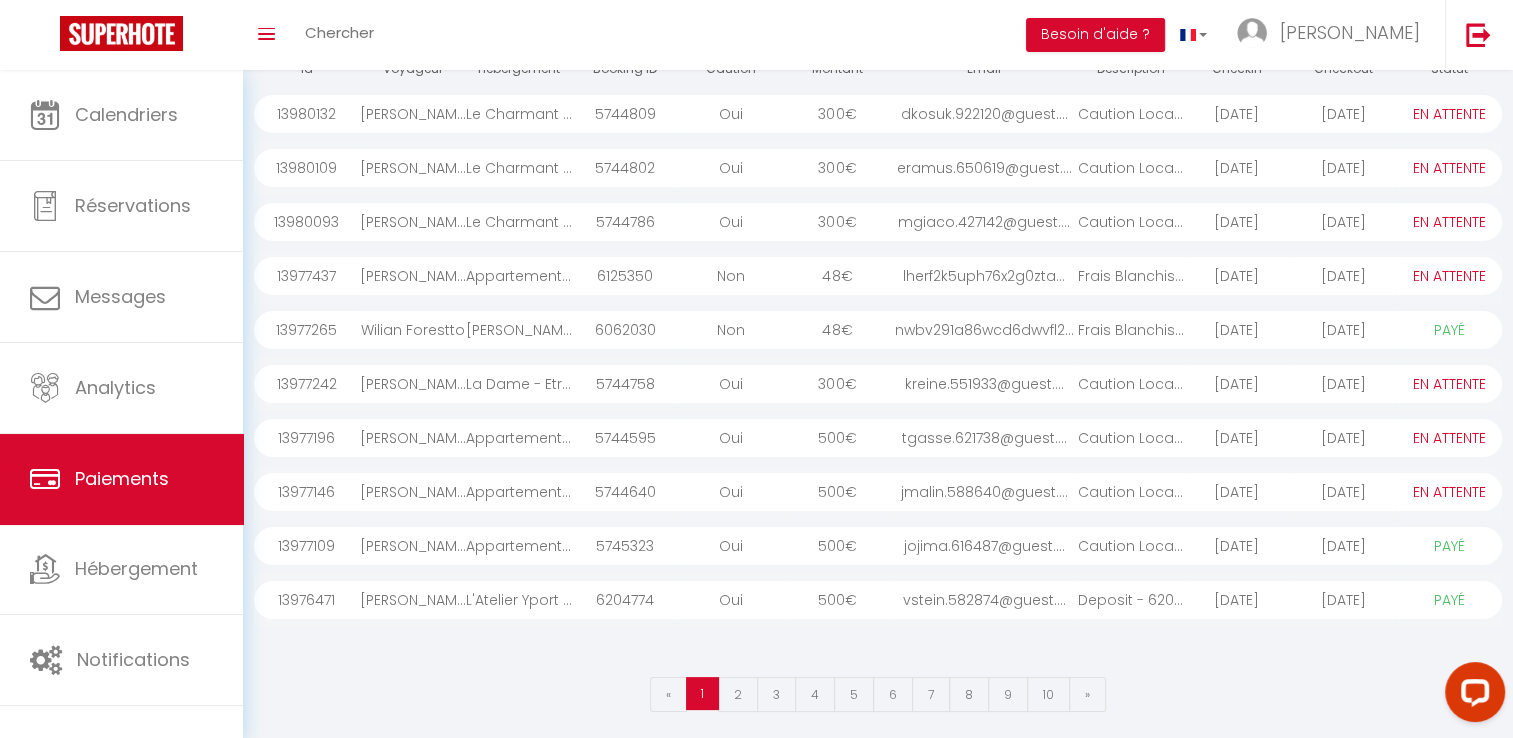 scroll, scrollTop: 224, scrollLeft: 0, axis: vertical 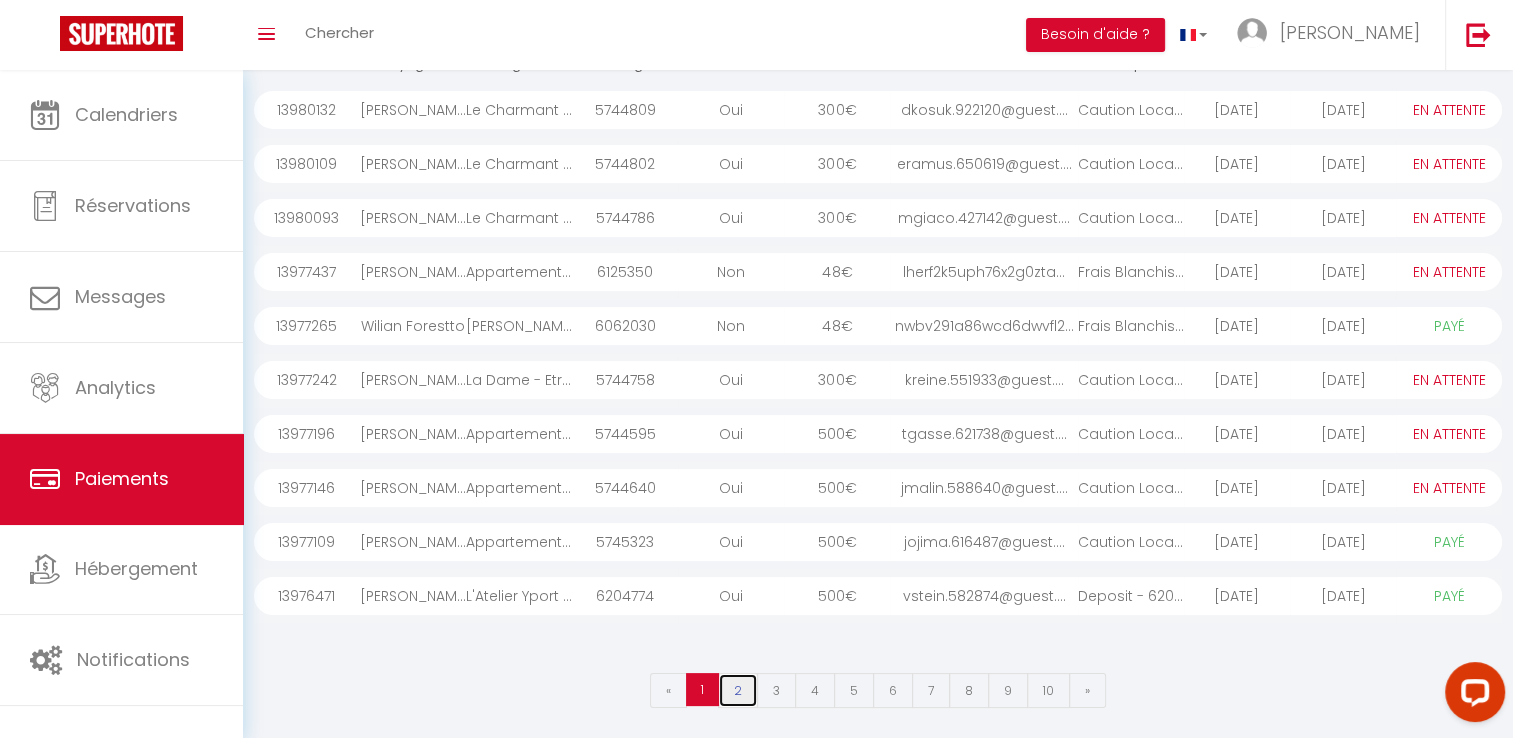 click on "2" at bounding box center [738, 690] 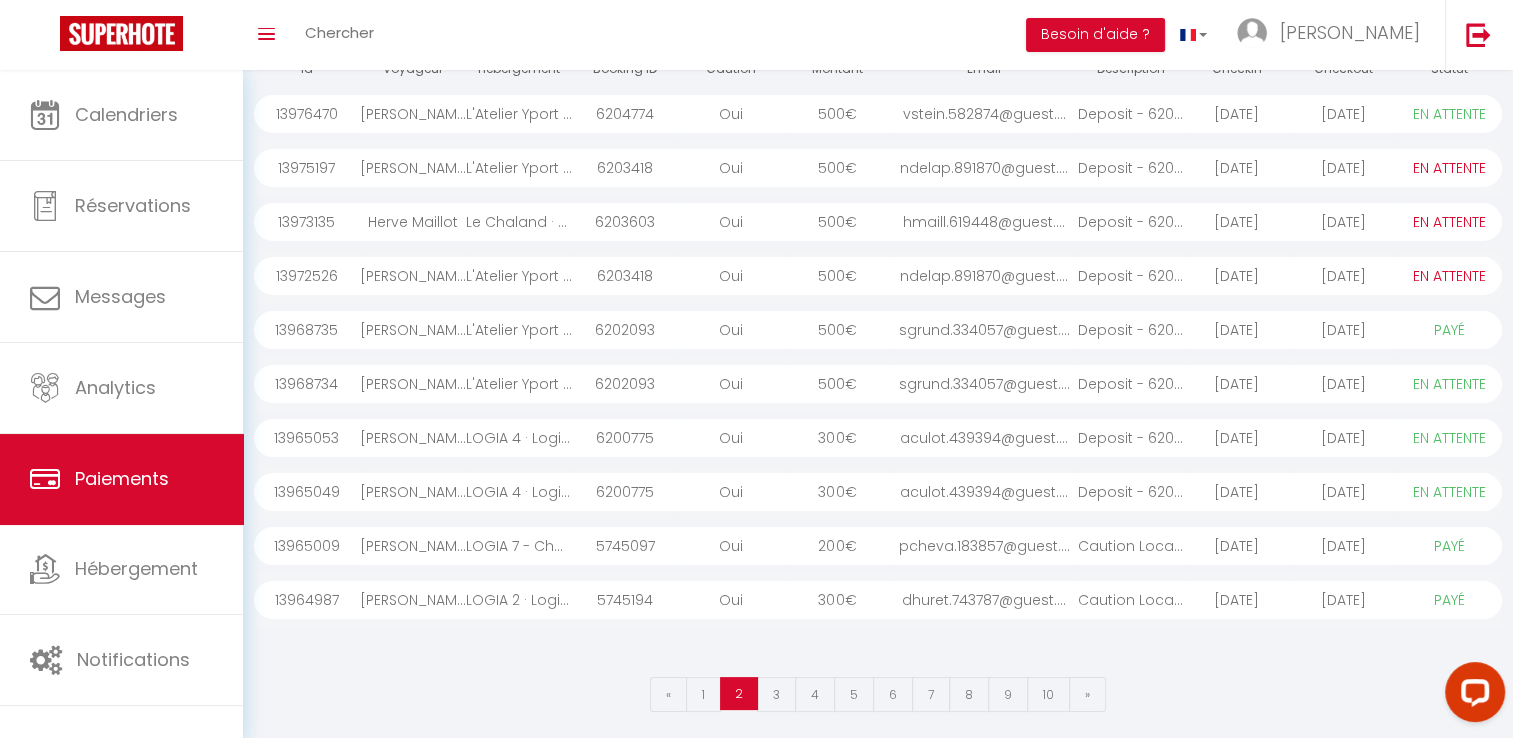 scroll, scrollTop: 219, scrollLeft: 0, axis: vertical 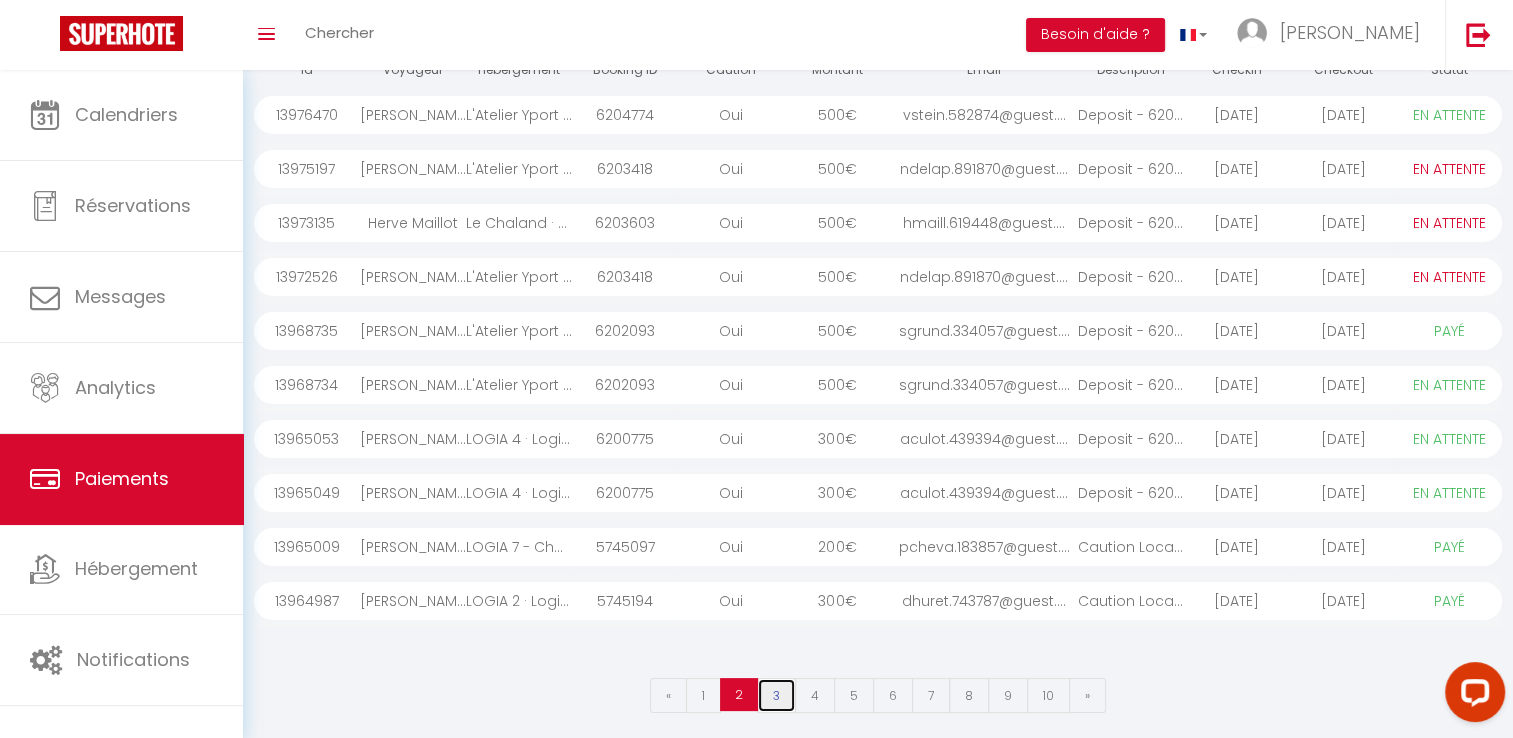 click on "3" at bounding box center (776, 695) 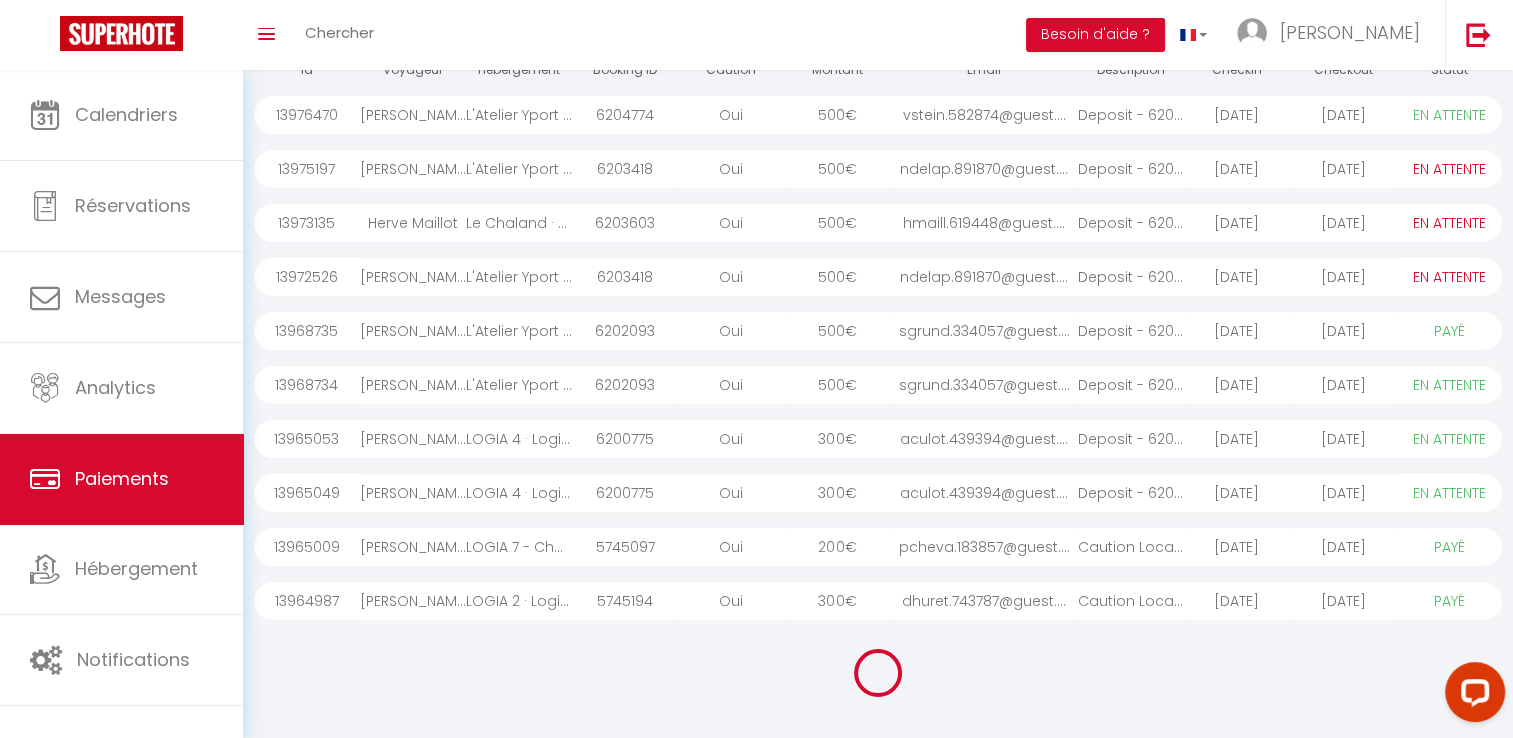 select on "0" 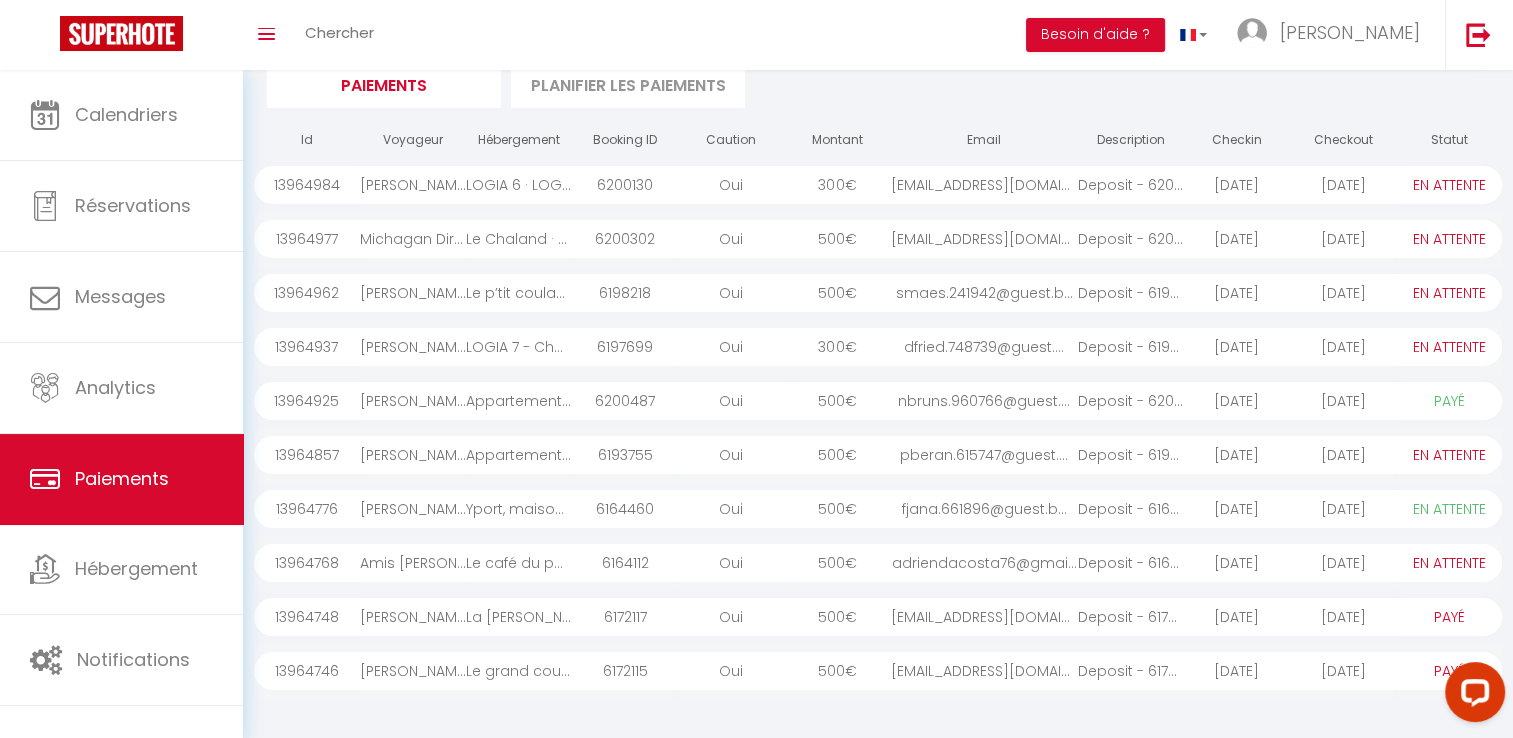 scroll, scrollTop: 148, scrollLeft: 0, axis: vertical 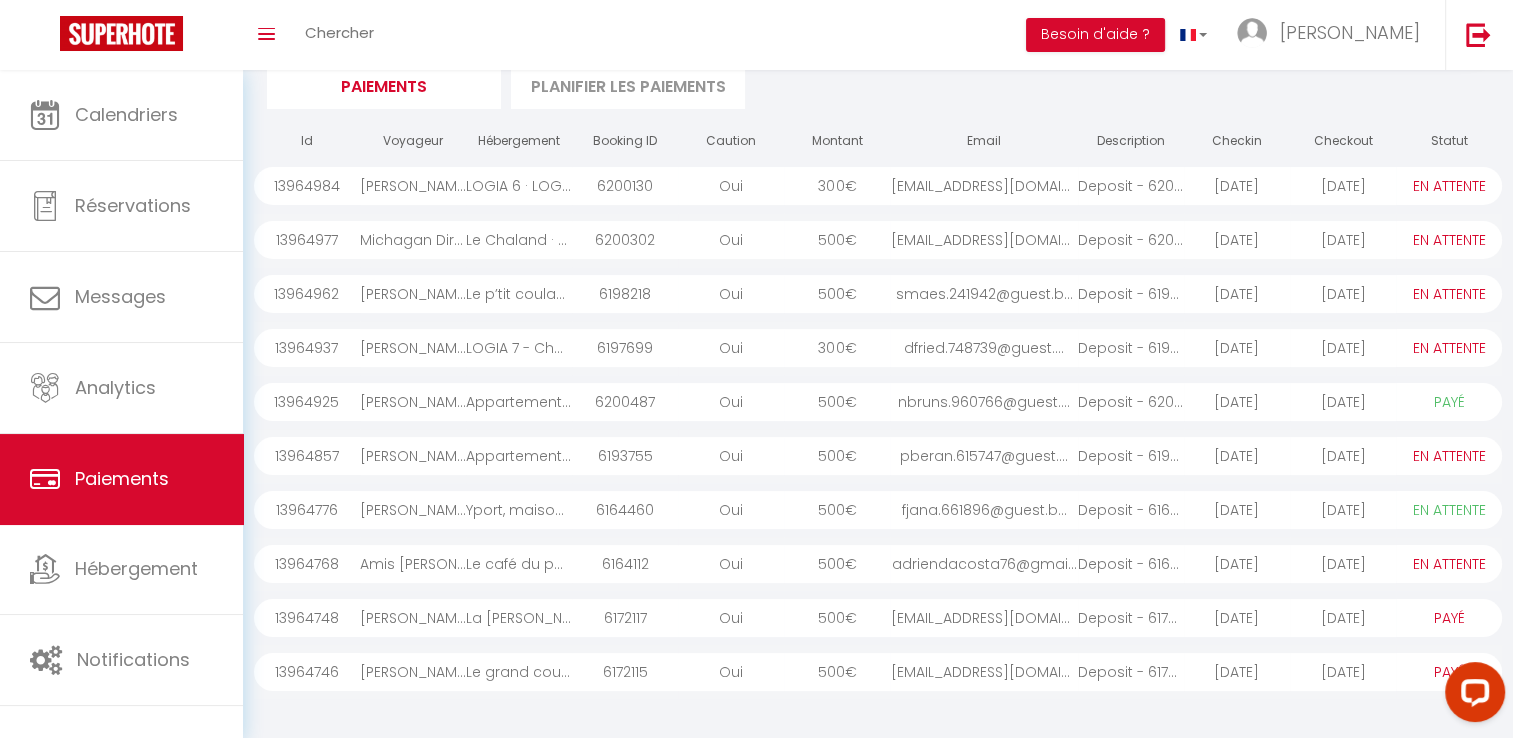 click on "Oui" at bounding box center [731, 240] 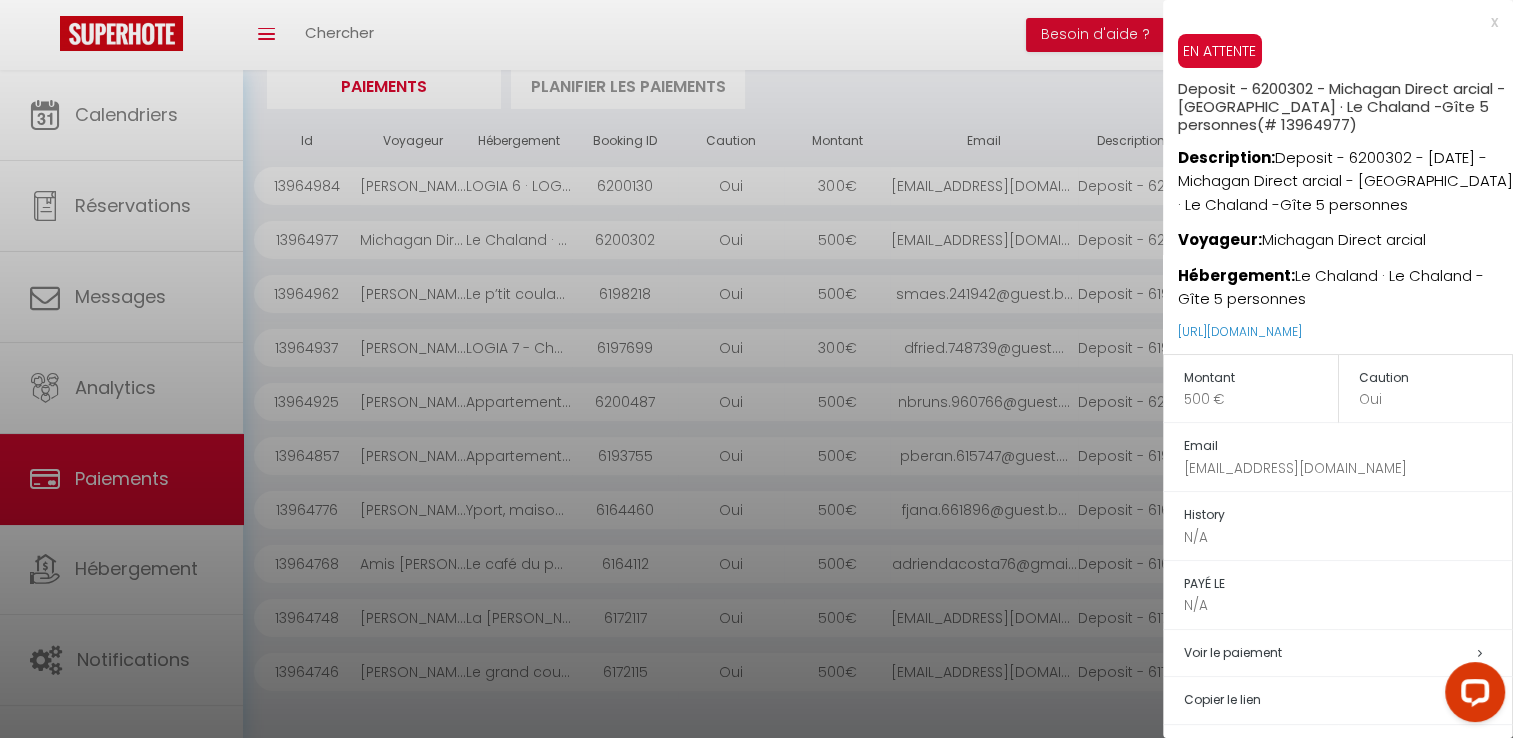 scroll, scrollTop: 150, scrollLeft: 0, axis: vertical 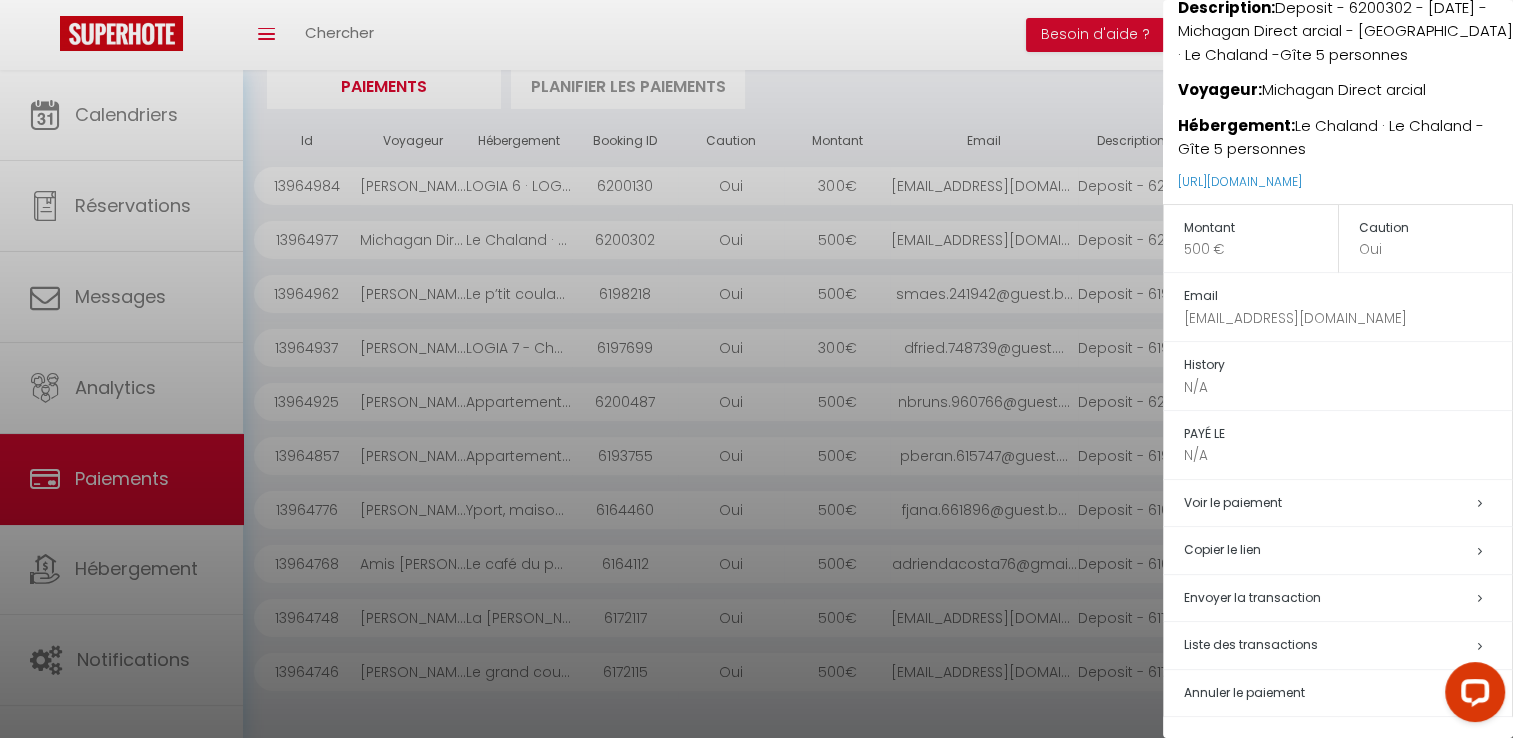 click at bounding box center [756, 369] 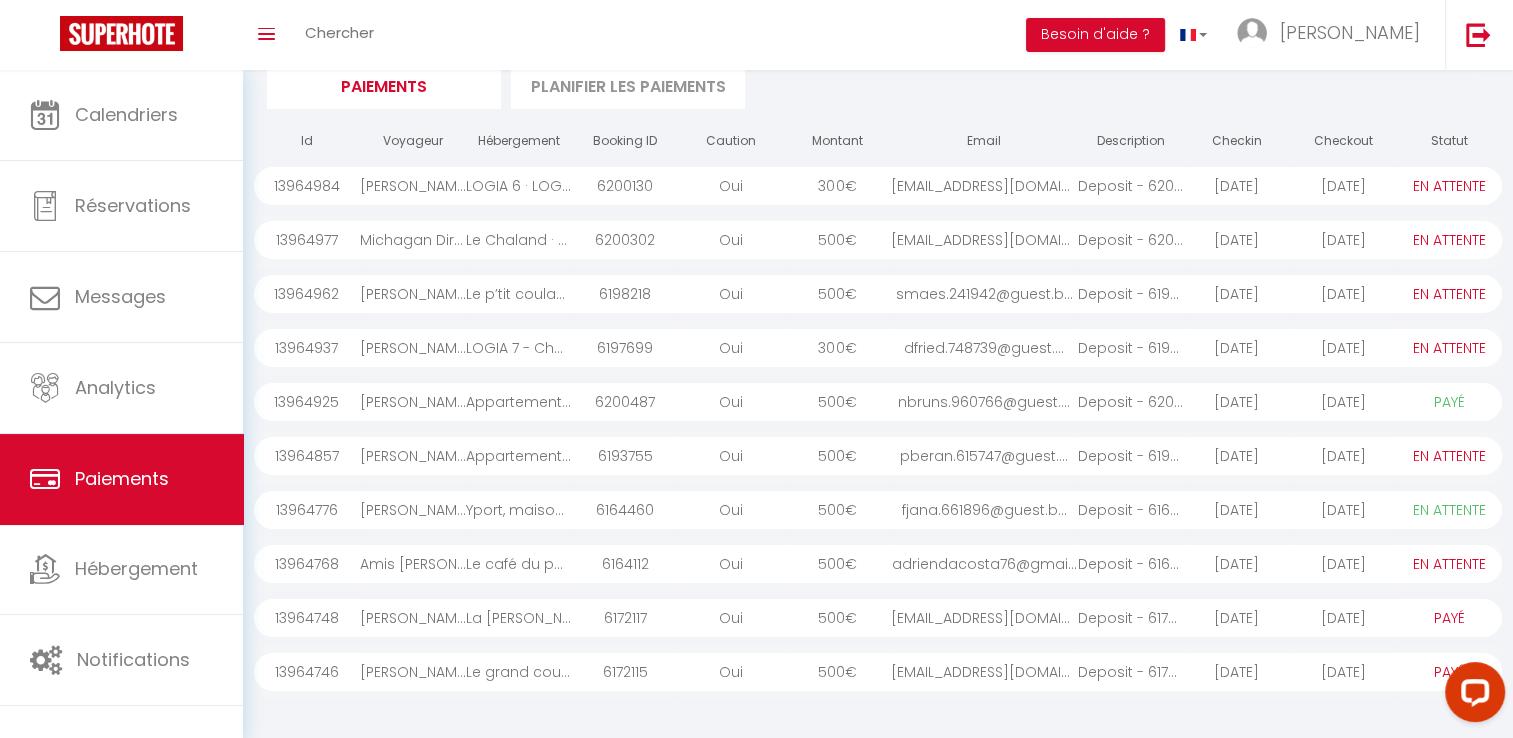 click on "dfried.748739@guest...." at bounding box center (983, 348) 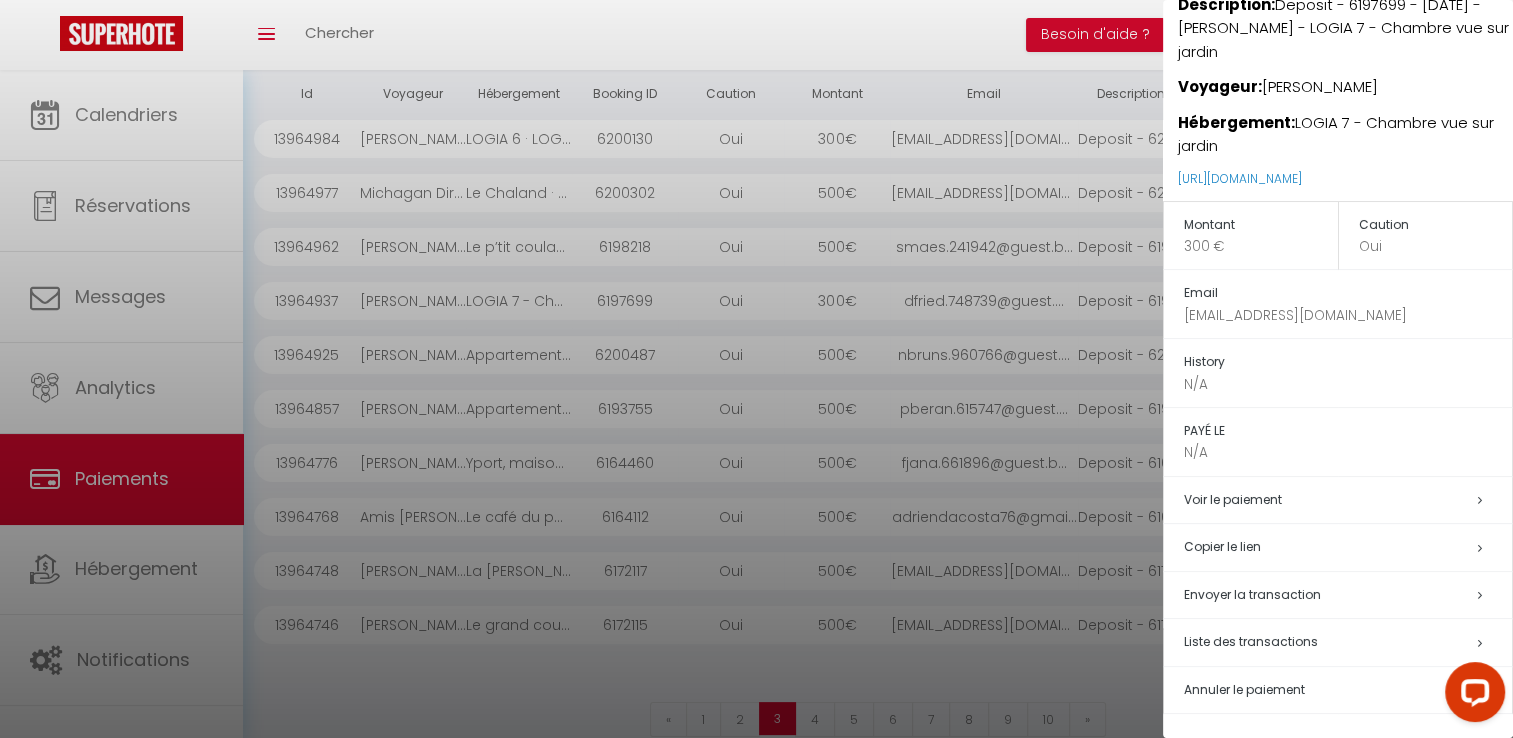 scroll, scrollTop: 196, scrollLeft: 0, axis: vertical 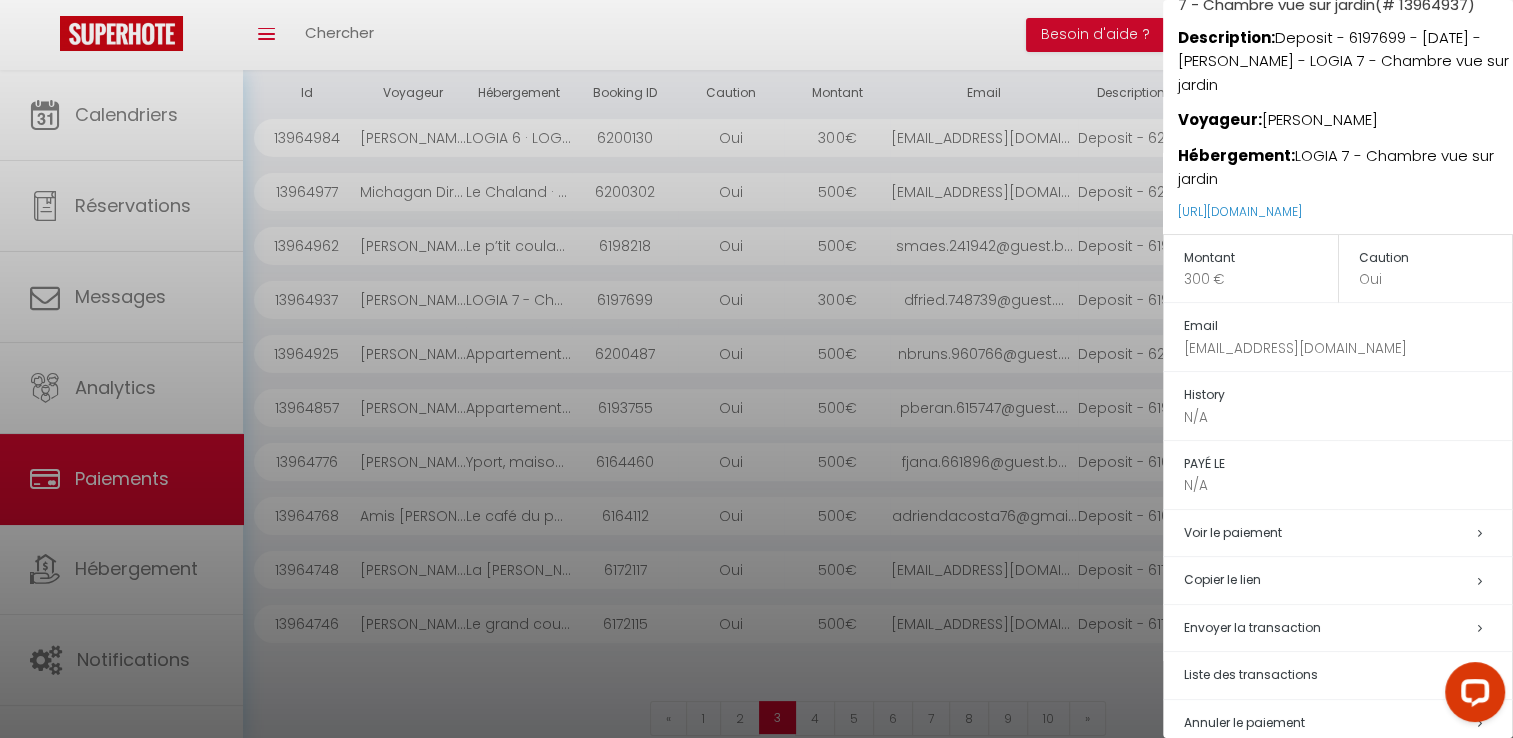 click at bounding box center [756, 369] 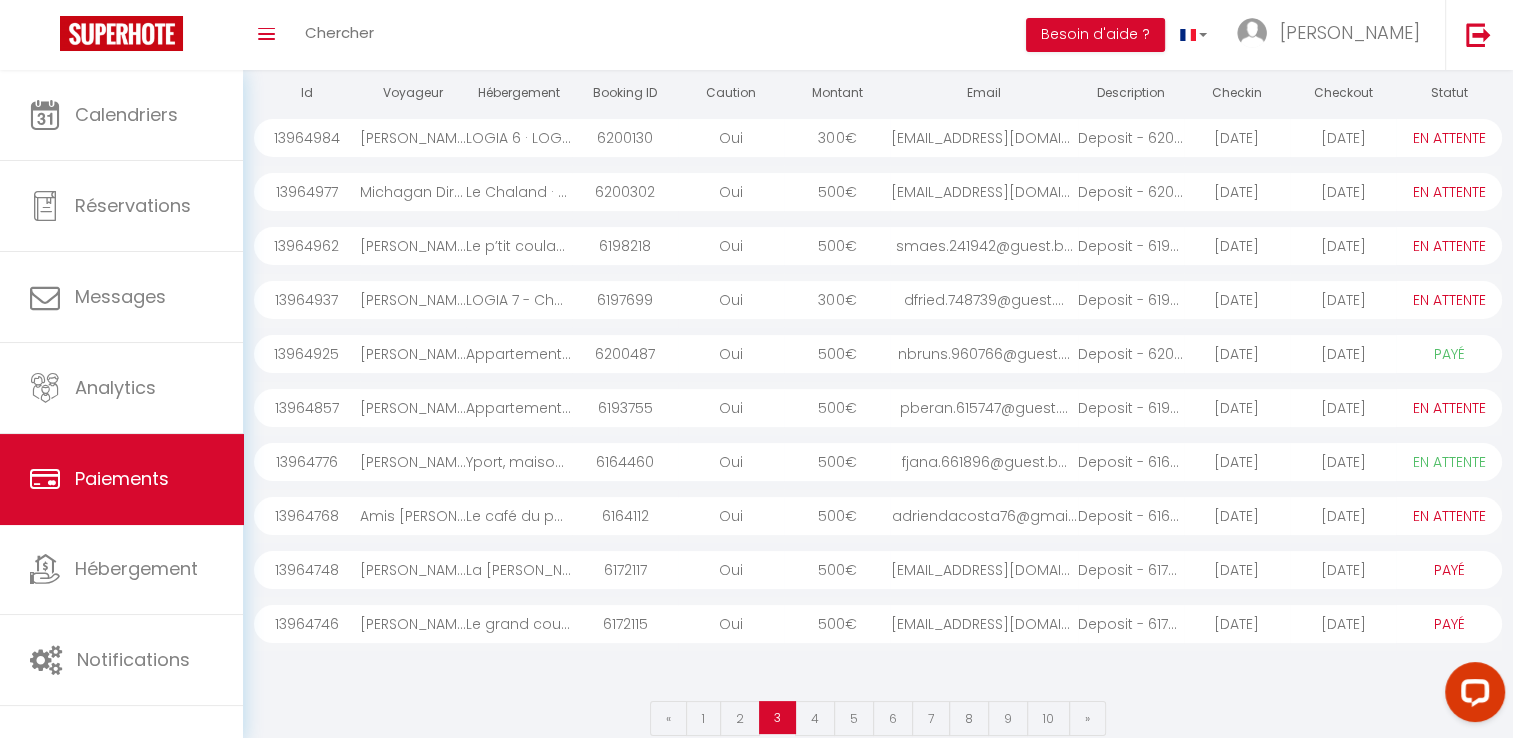 click on "500
€" at bounding box center (837, 408) 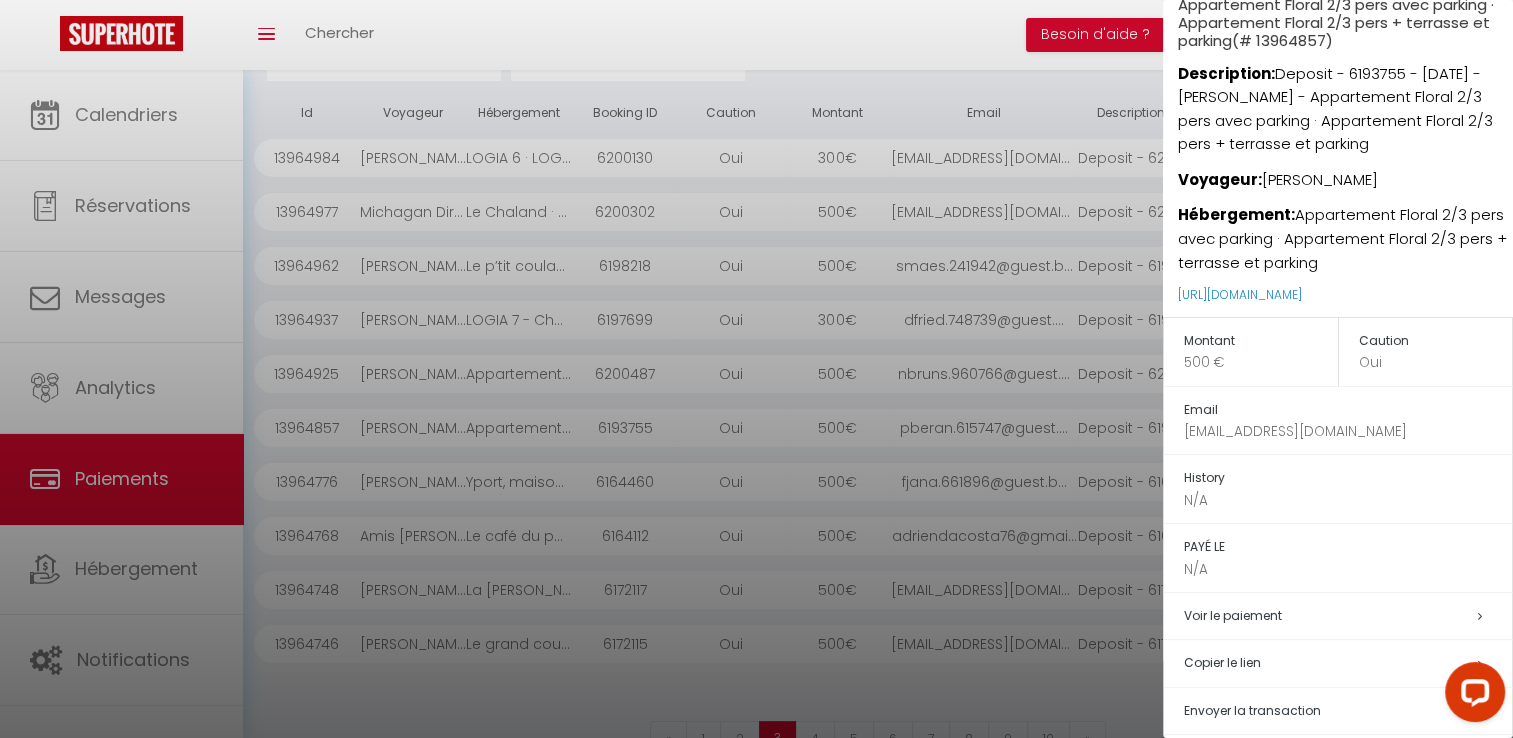 scroll, scrollTop: 188, scrollLeft: 0, axis: vertical 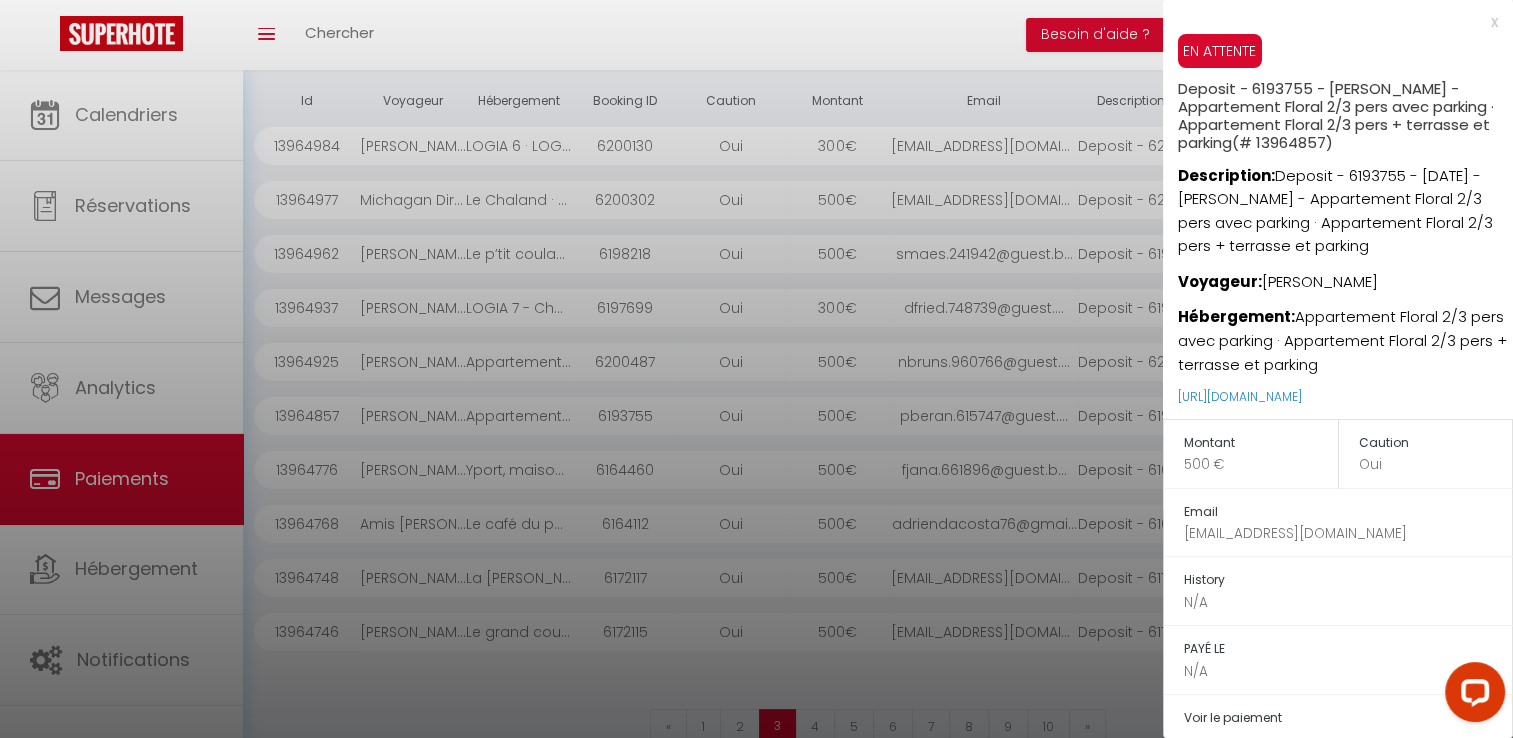 click at bounding box center (756, 369) 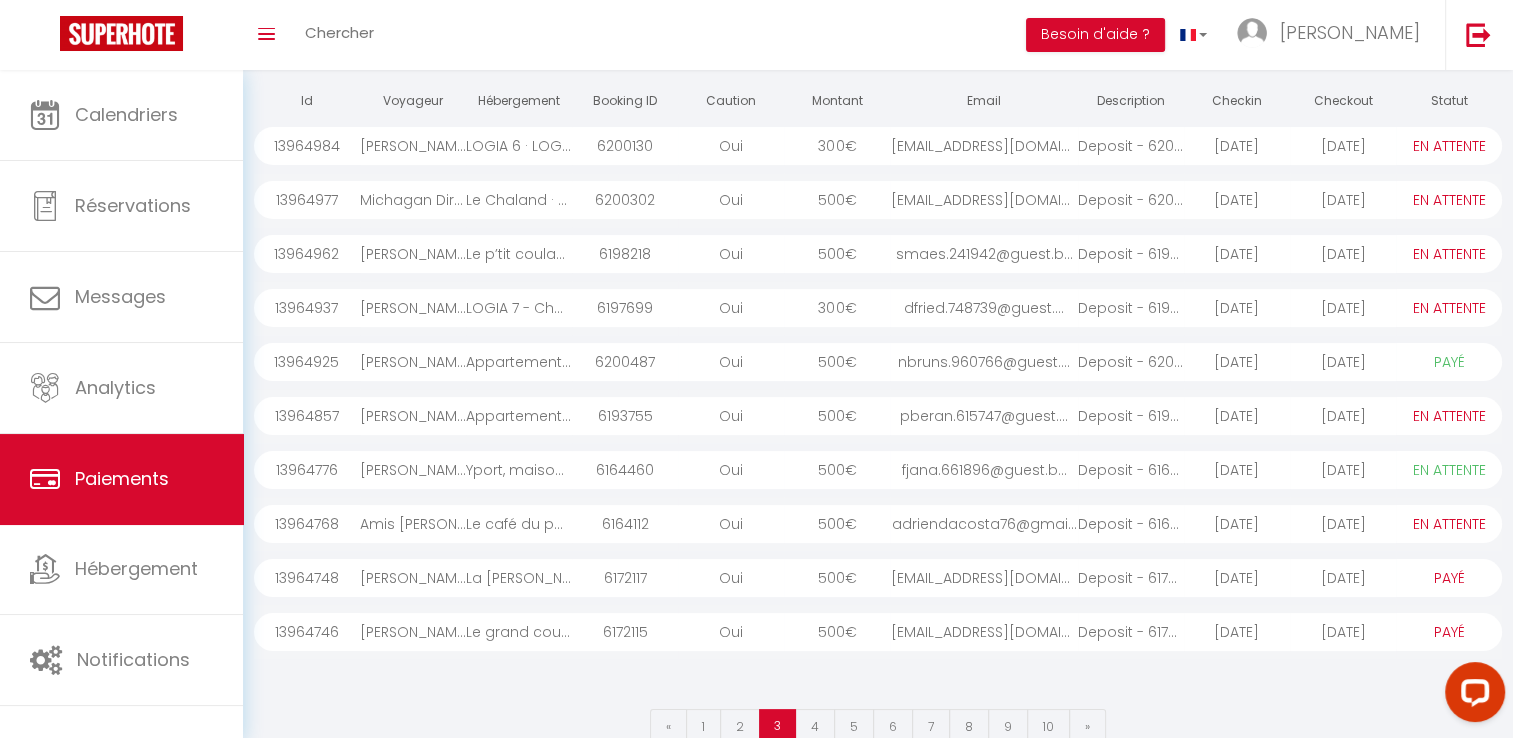 scroll, scrollTop: 224, scrollLeft: 0, axis: vertical 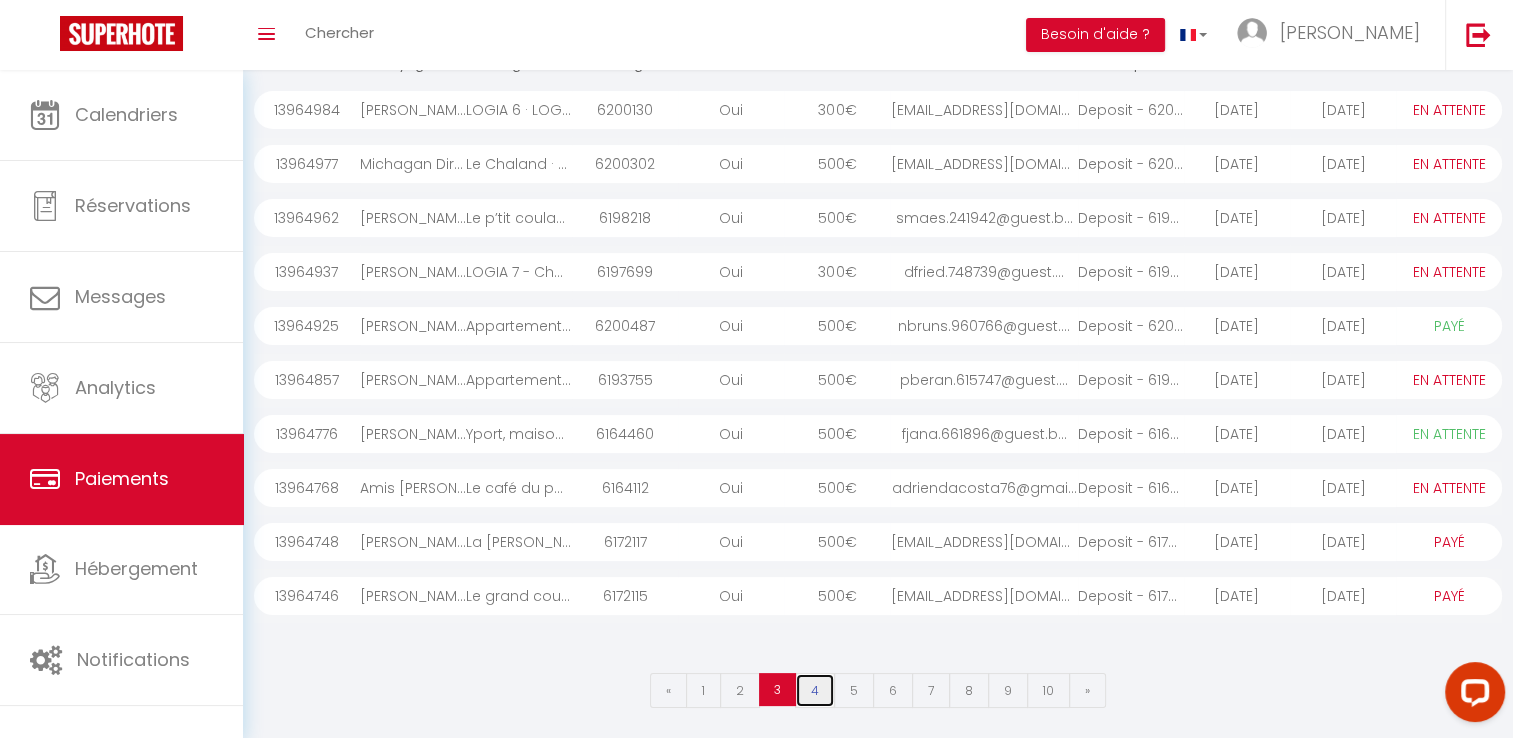 click on "4" at bounding box center (815, 690) 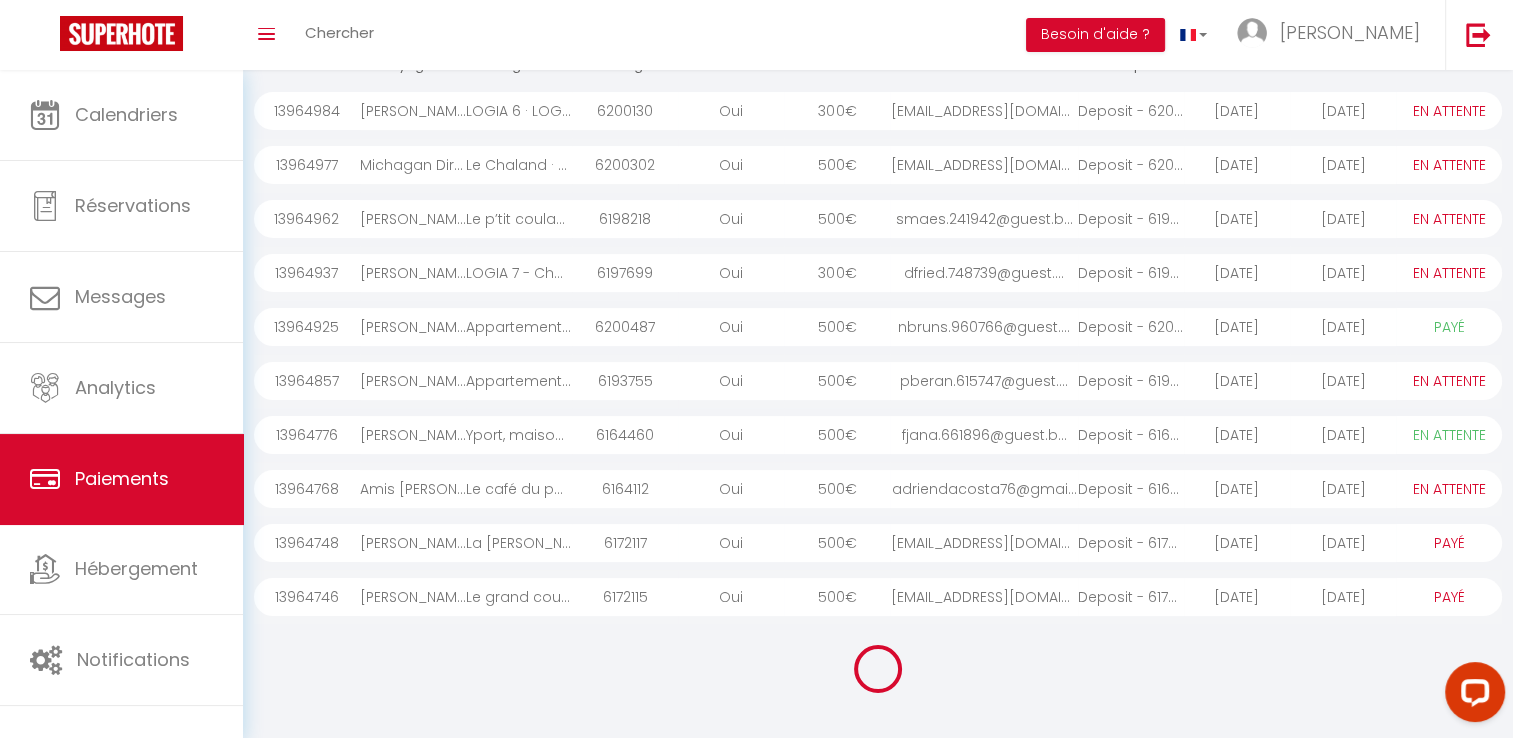 scroll, scrollTop: 222, scrollLeft: 0, axis: vertical 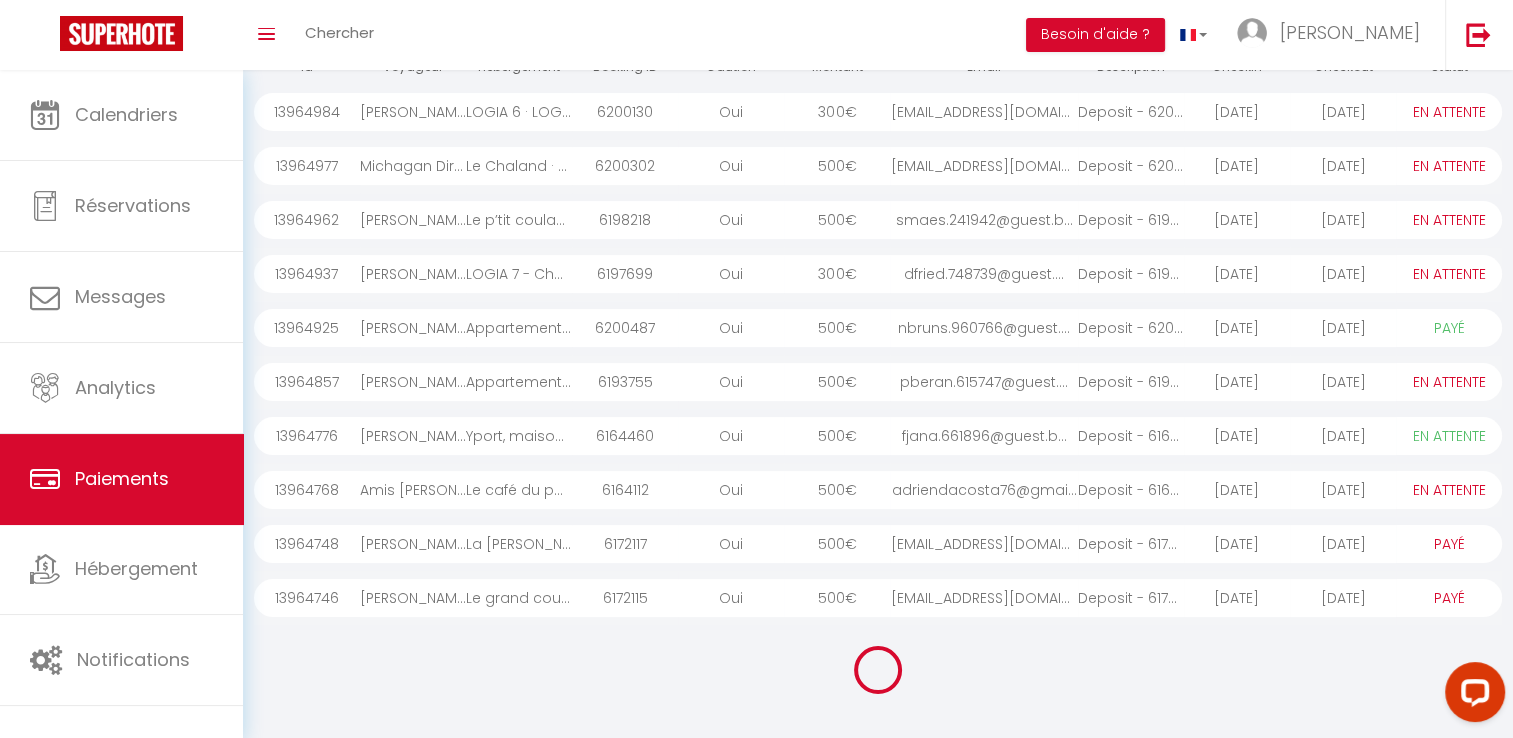 select on "1" 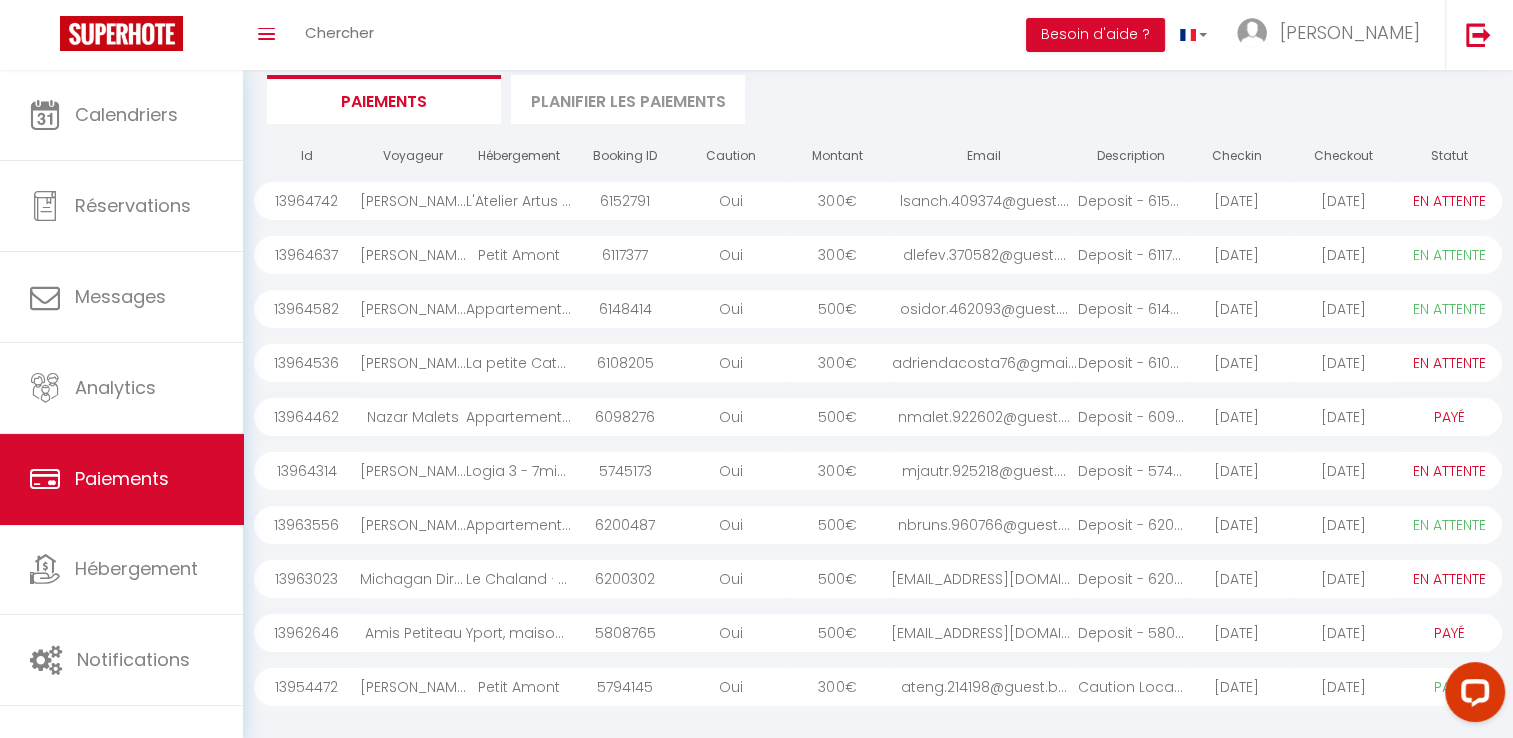 scroll, scrollTop: 224, scrollLeft: 0, axis: vertical 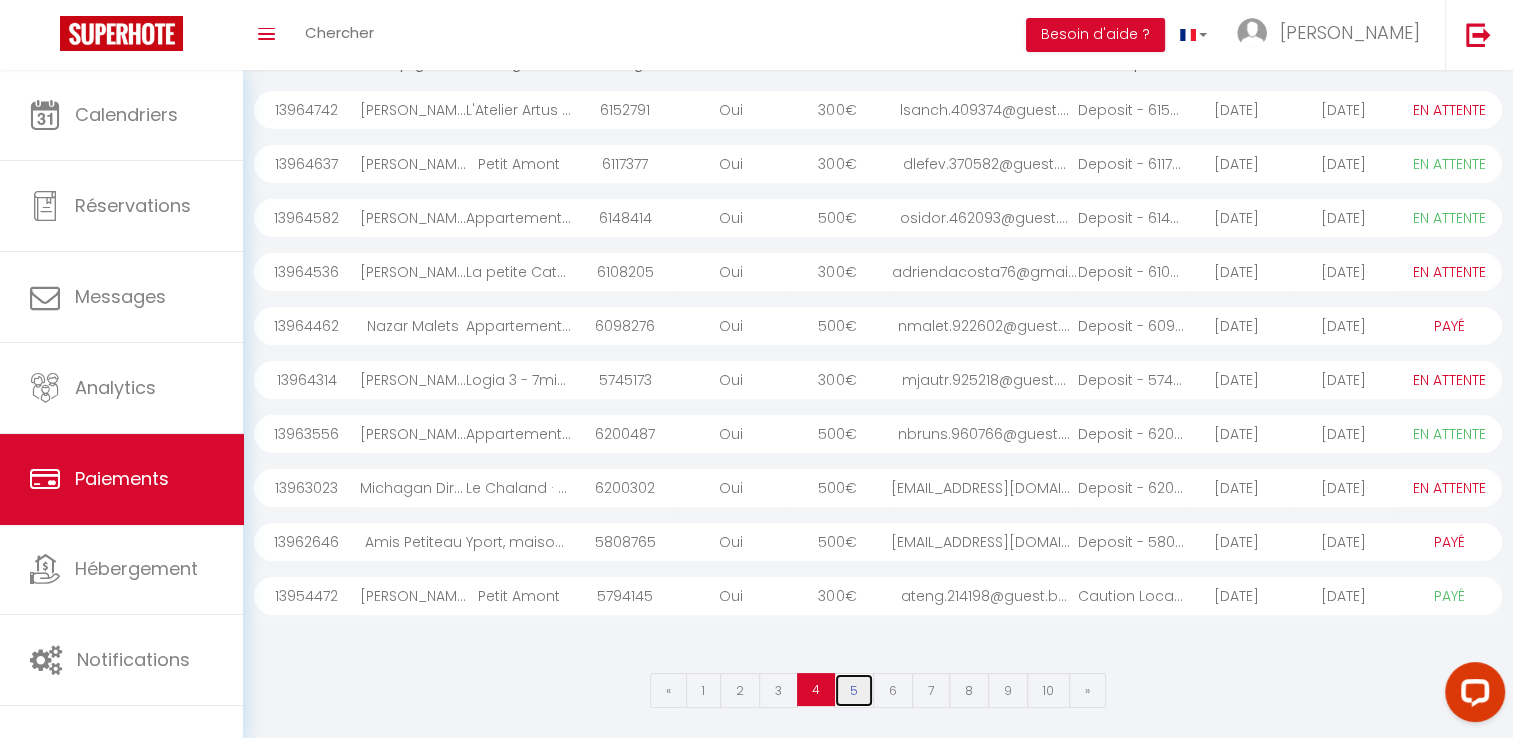click on "5" at bounding box center (854, 690) 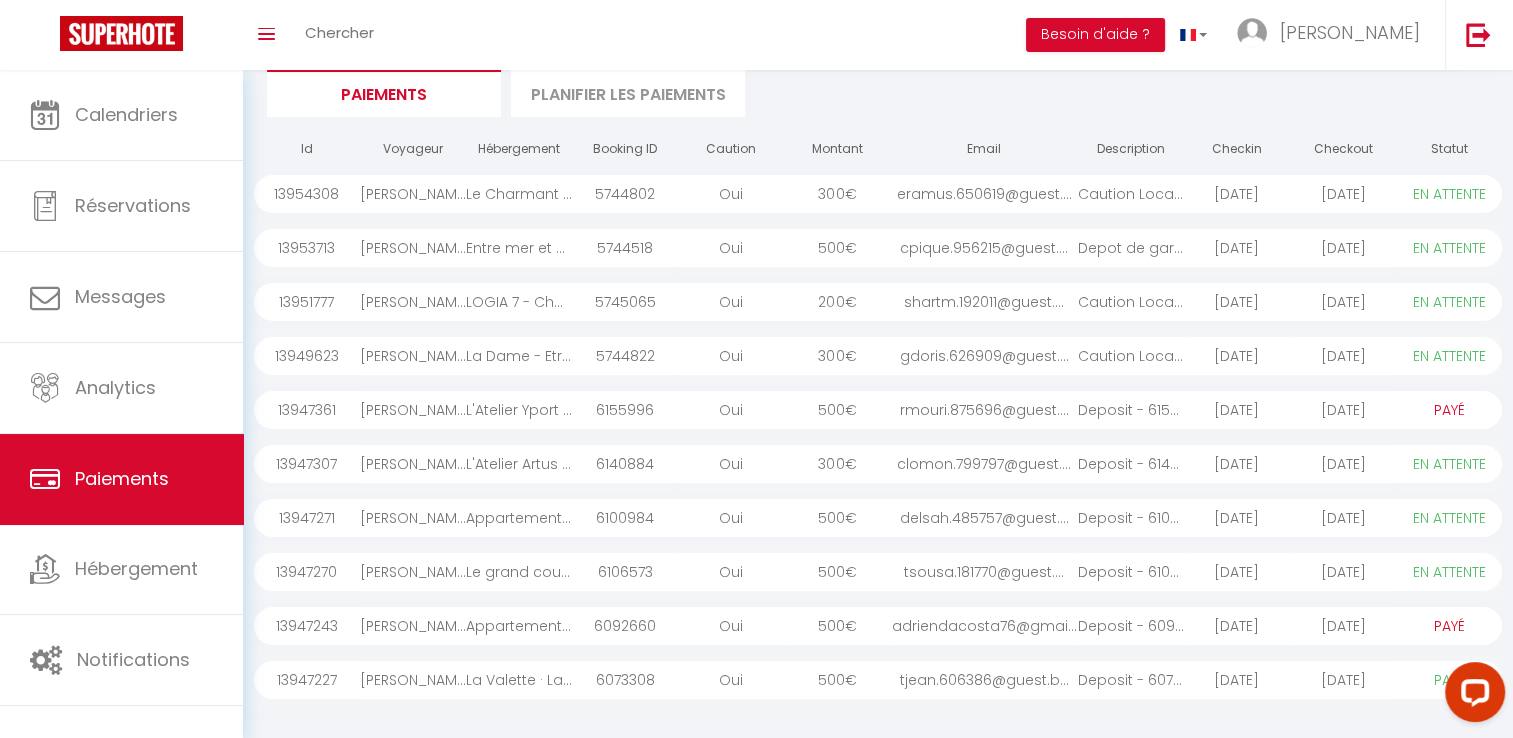 scroll, scrollTop: 133, scrollLeft: 0, axis: vertical 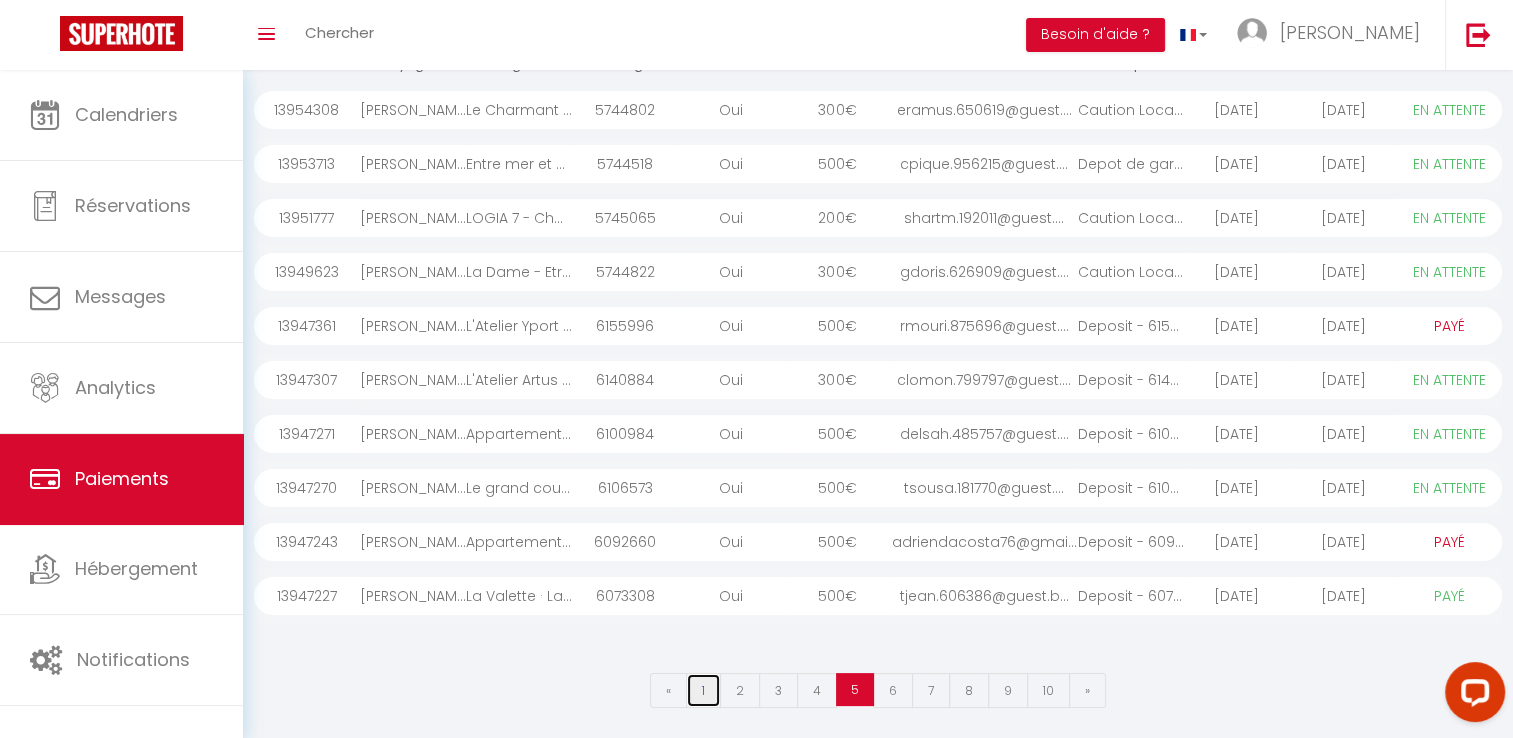 click on "1" at bounding box center (703, 690) 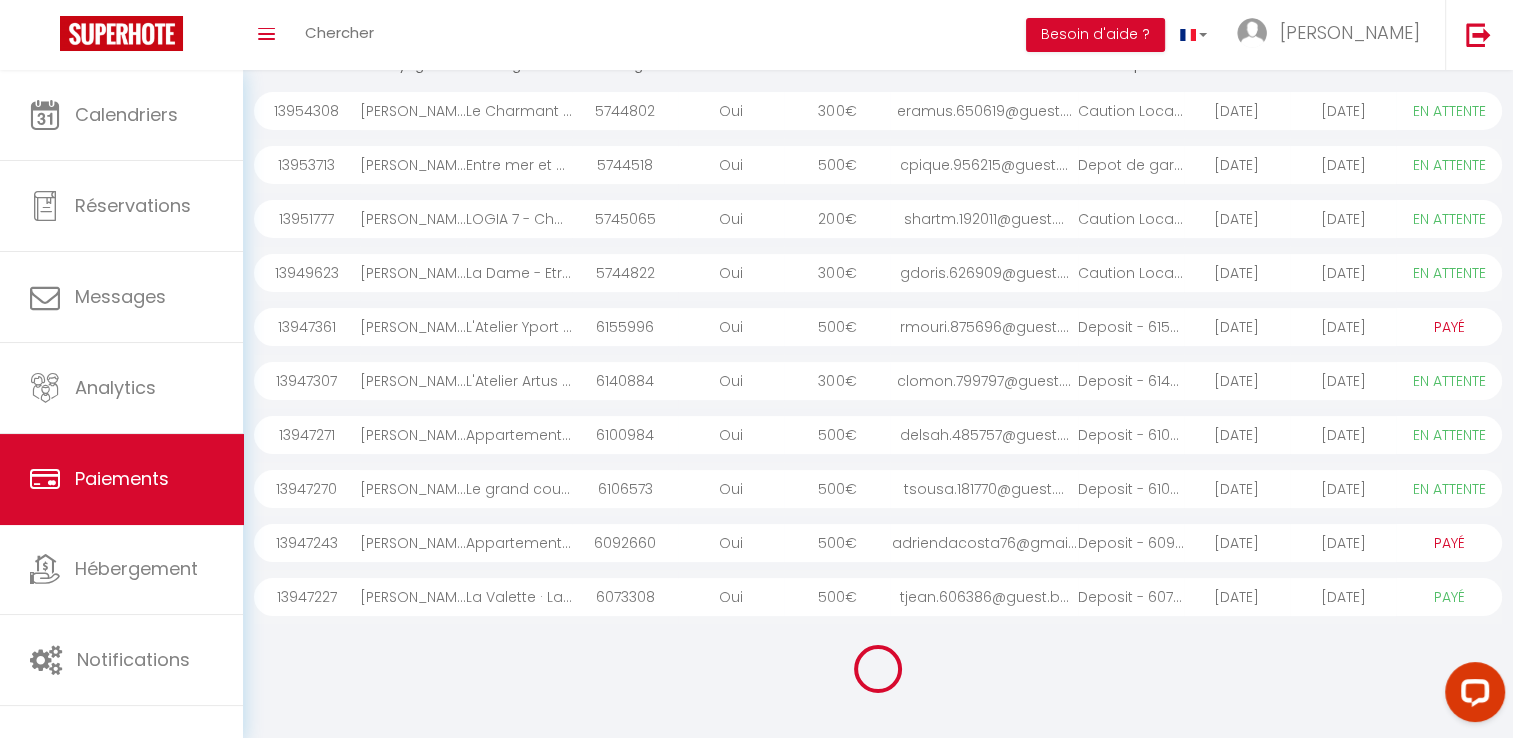 scroll, scrollTop: 222, scrollLeft: 0, axis: vertical 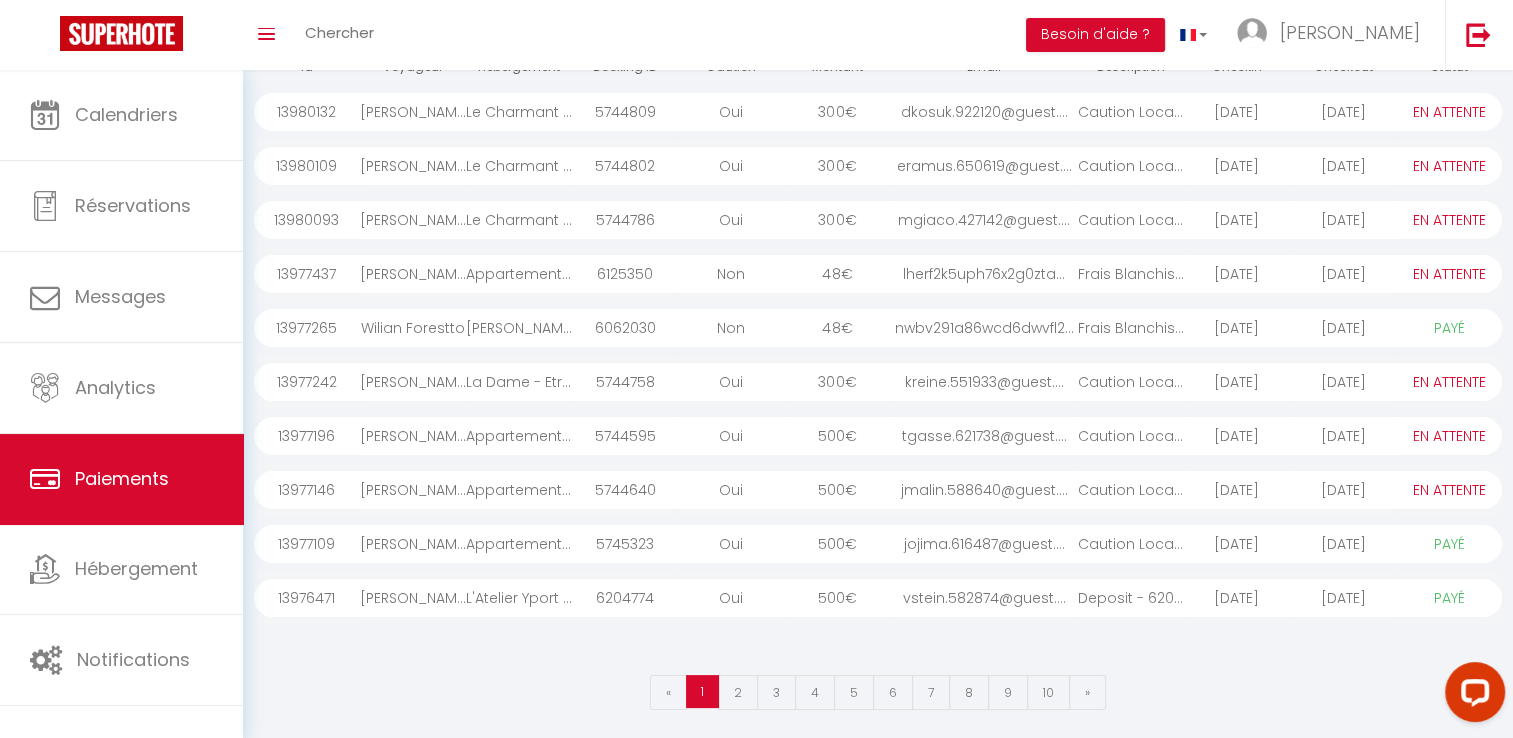 select on "0" 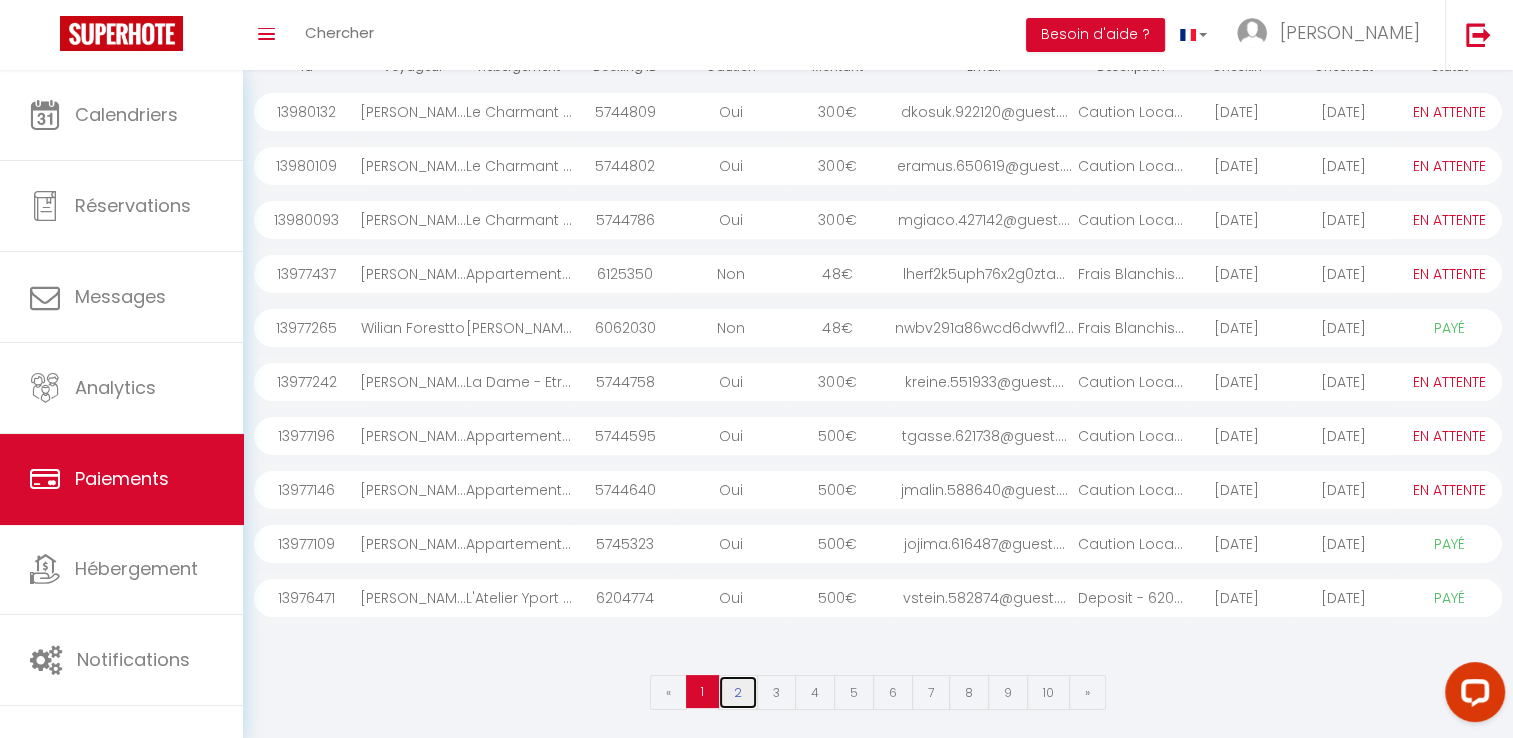 click on "2" at bounding box center [738, 692] 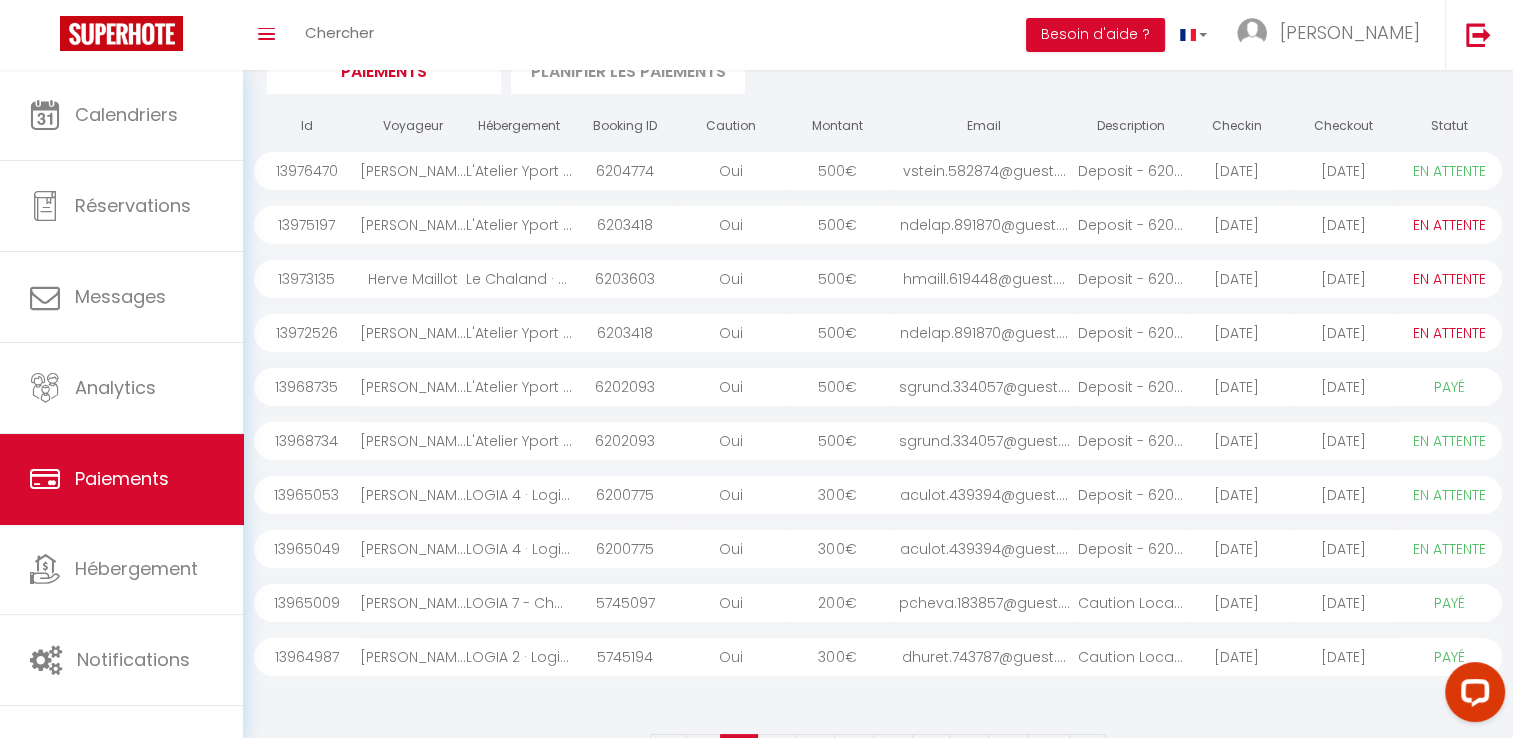 scroll, scrollTop: 224, scrollLeft: 0, axis: vertical 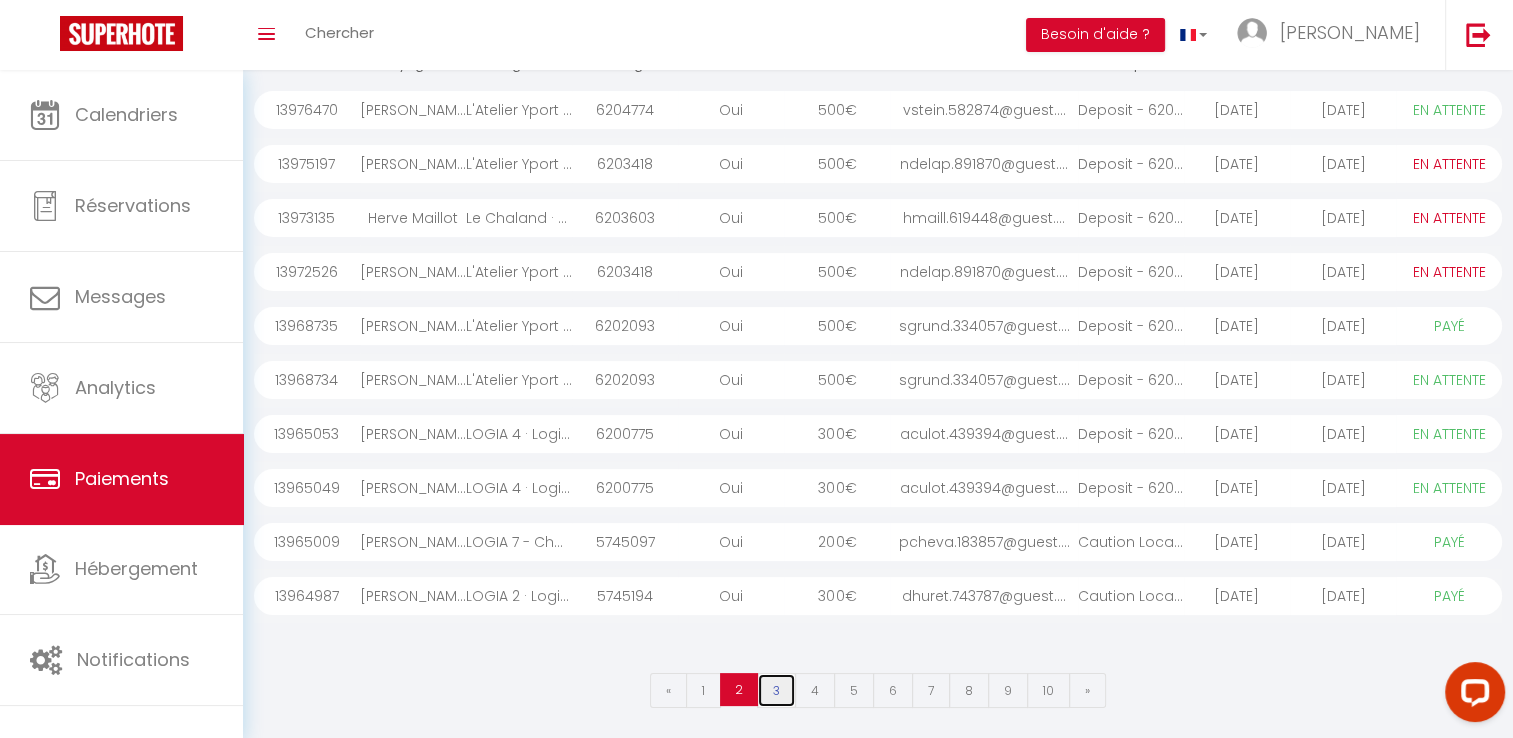 click on "3" at bounding box center (776, 690) 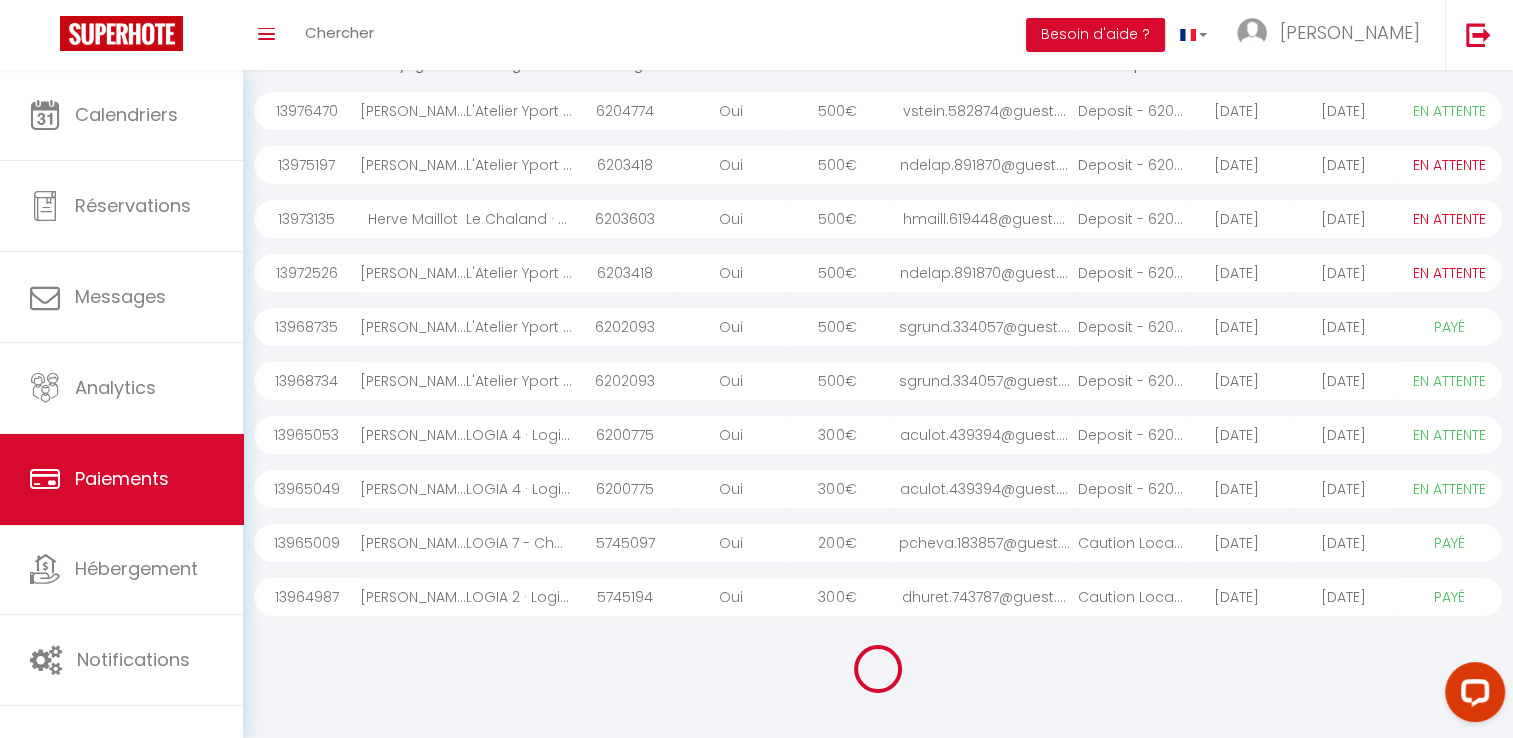 scroll, scrollTop: 222, scrollLeft: 0, axis: vertical 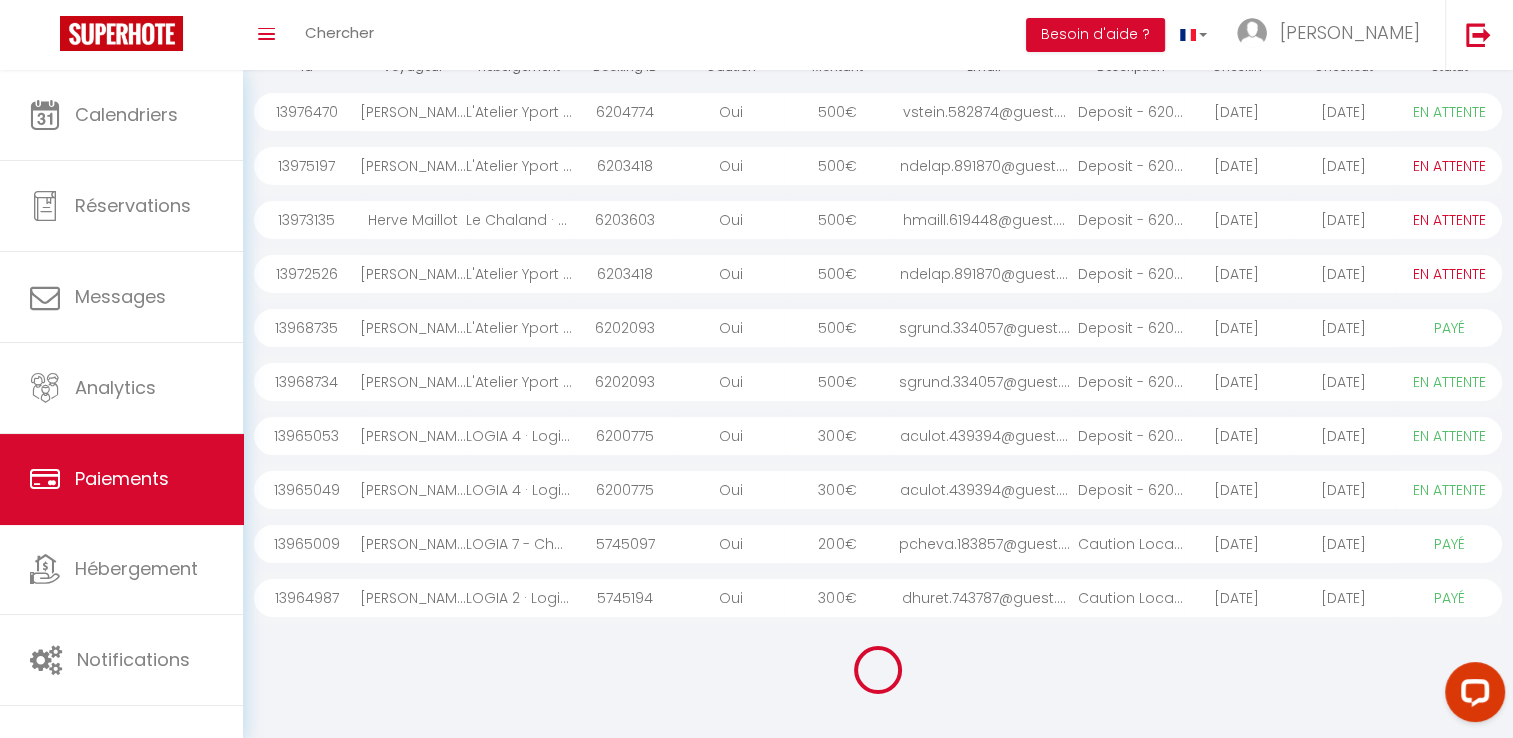 select on "0" 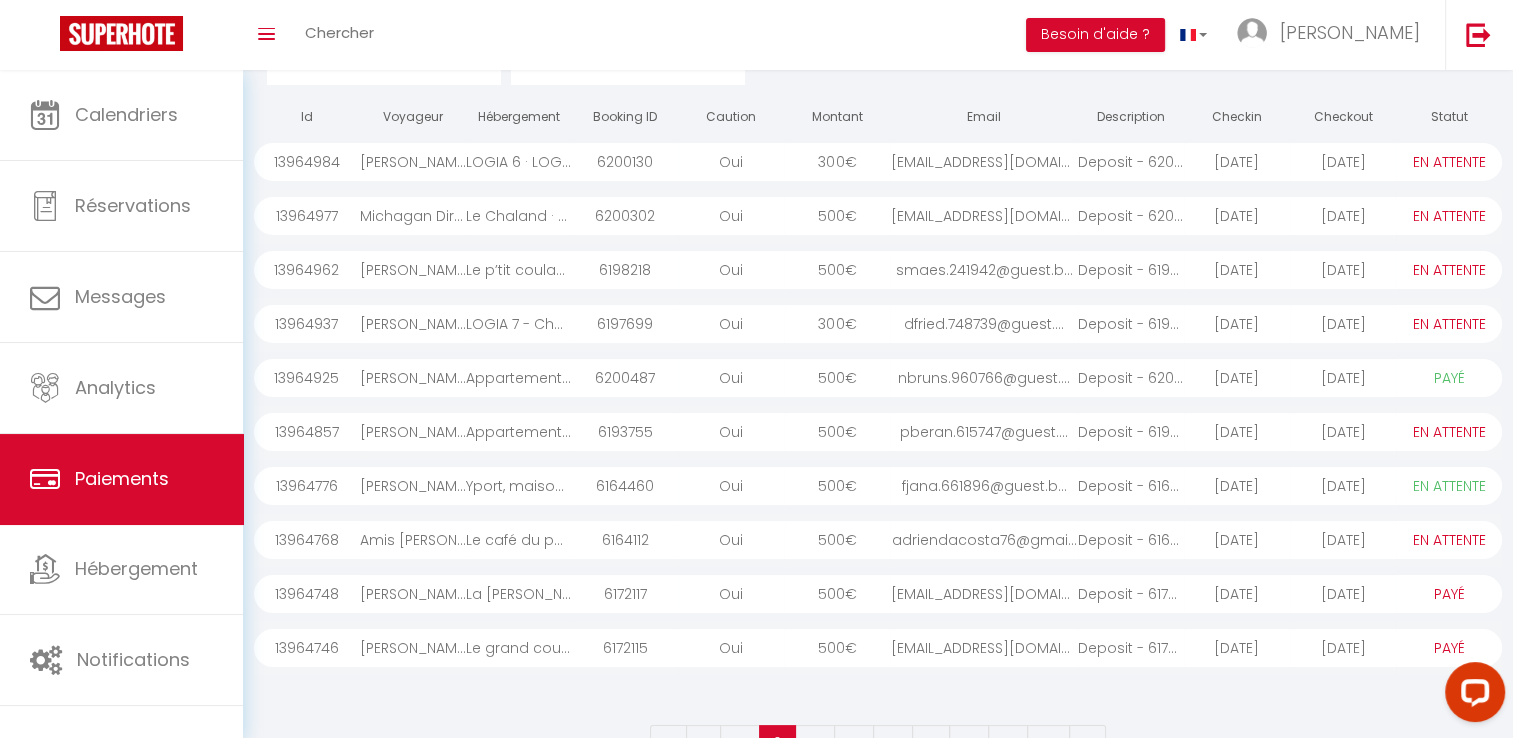 scroll, scrollTop: 168, scrollLeft: 0, axis: vertical 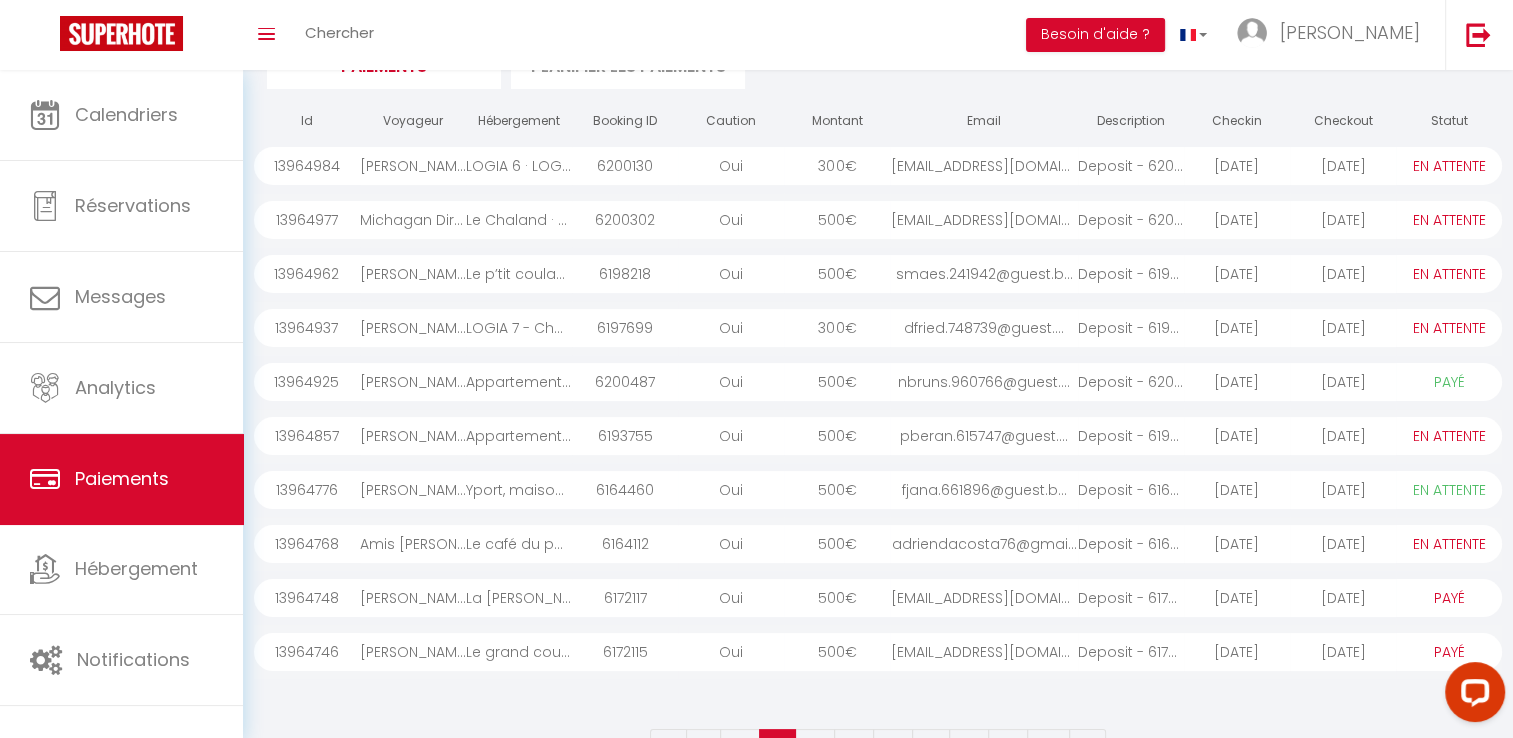 click on "Oui" at bounding box center [731, 328] 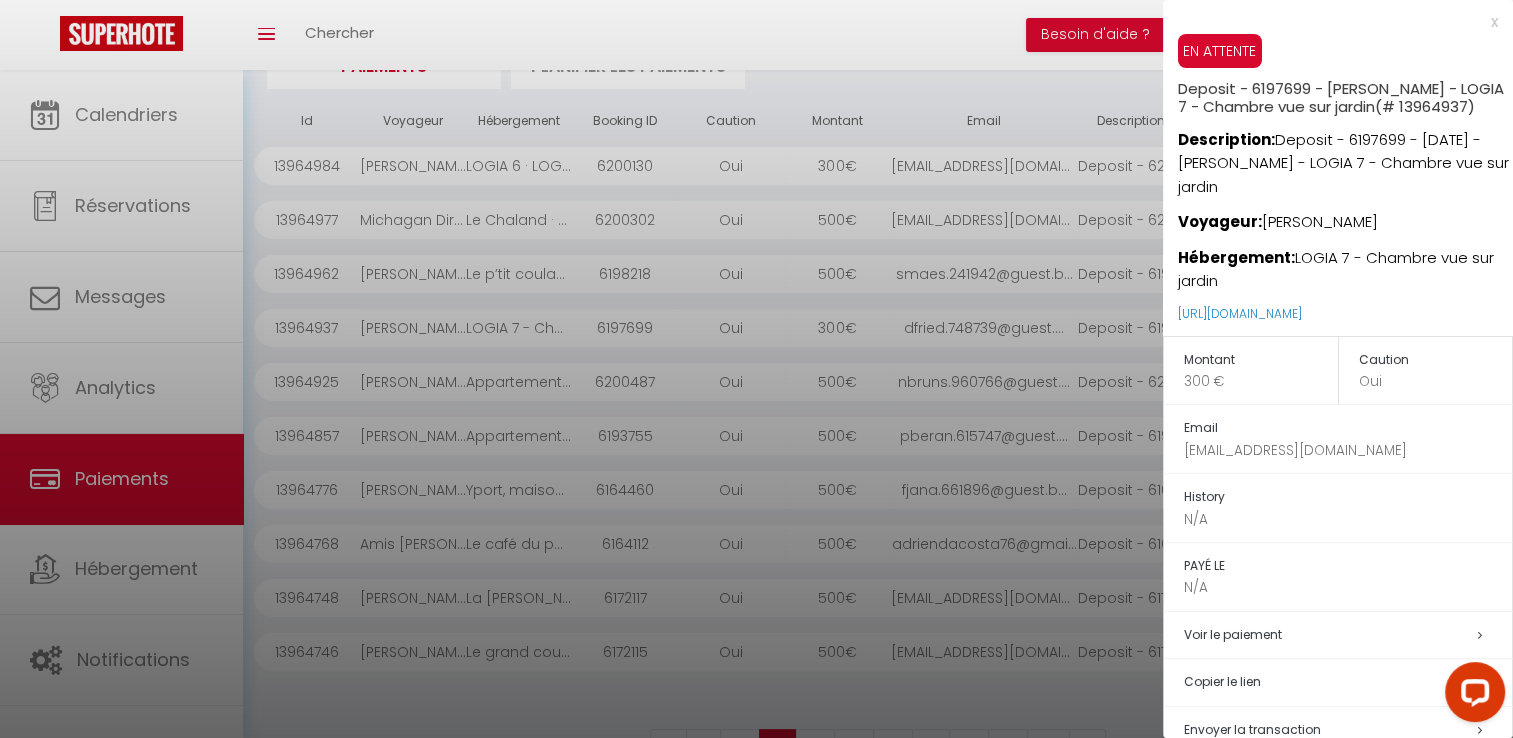 scroll, scrollTop: 150, scrollLeft: 0, axis: vertical 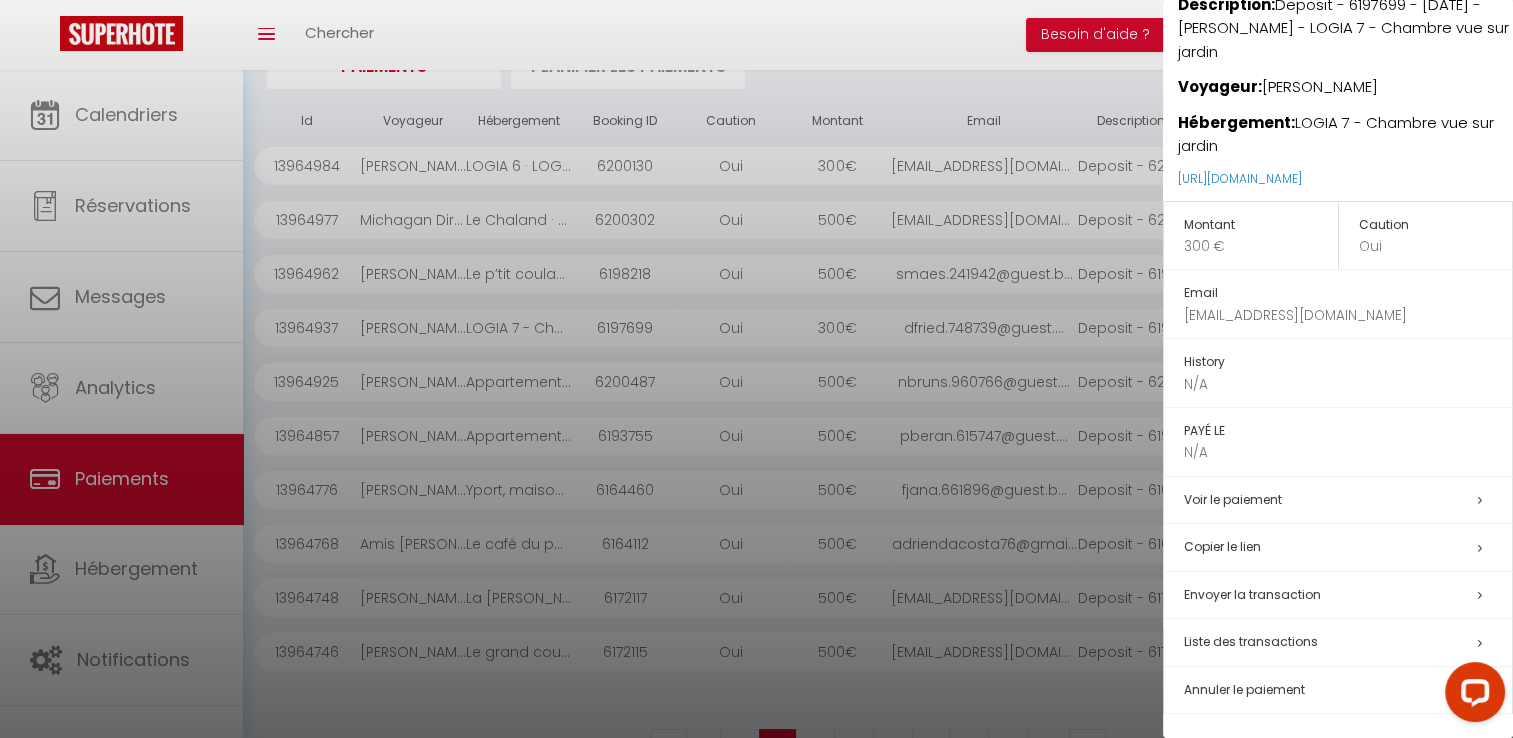 click at bounding box center [756, 369] 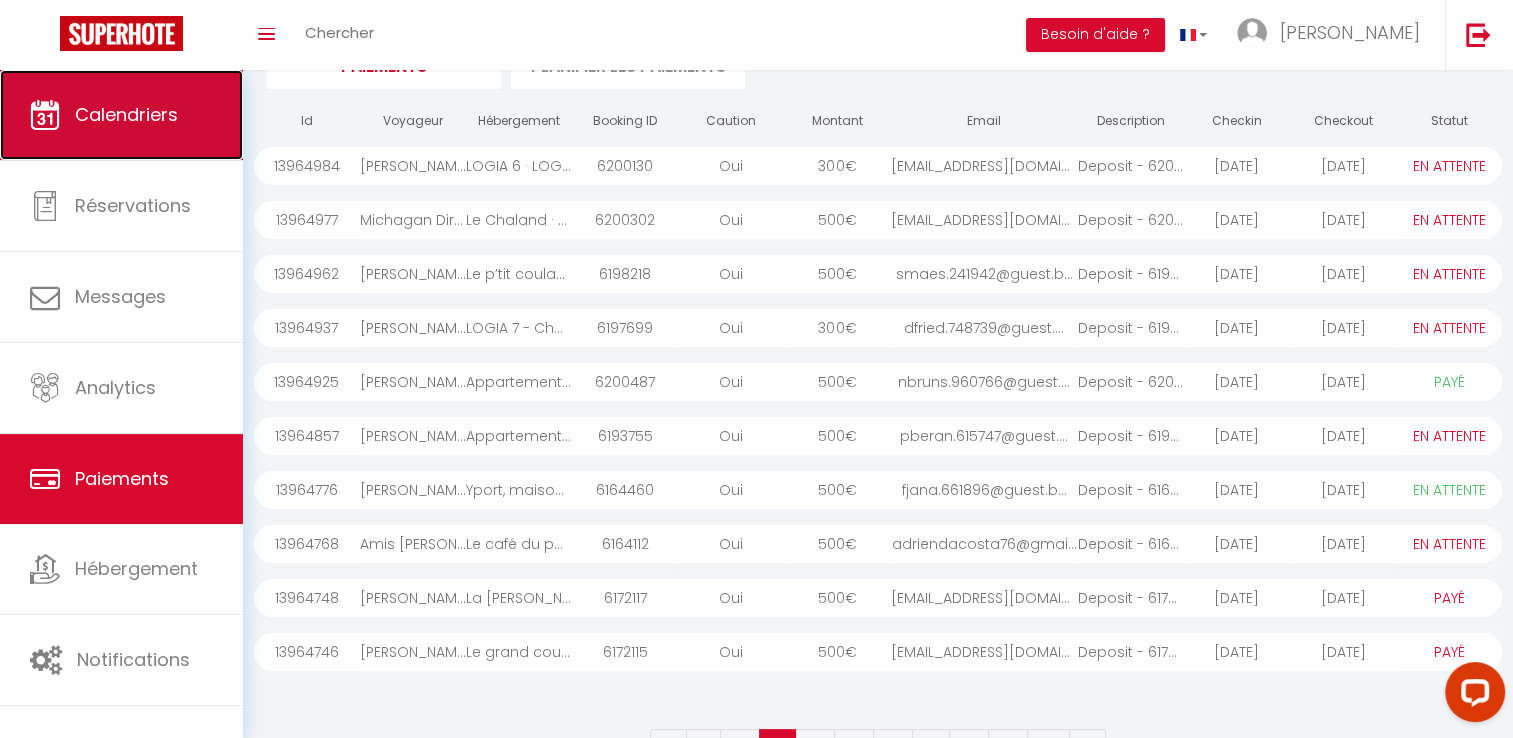 click on "Calendriers" at bounding box center (126, 114) 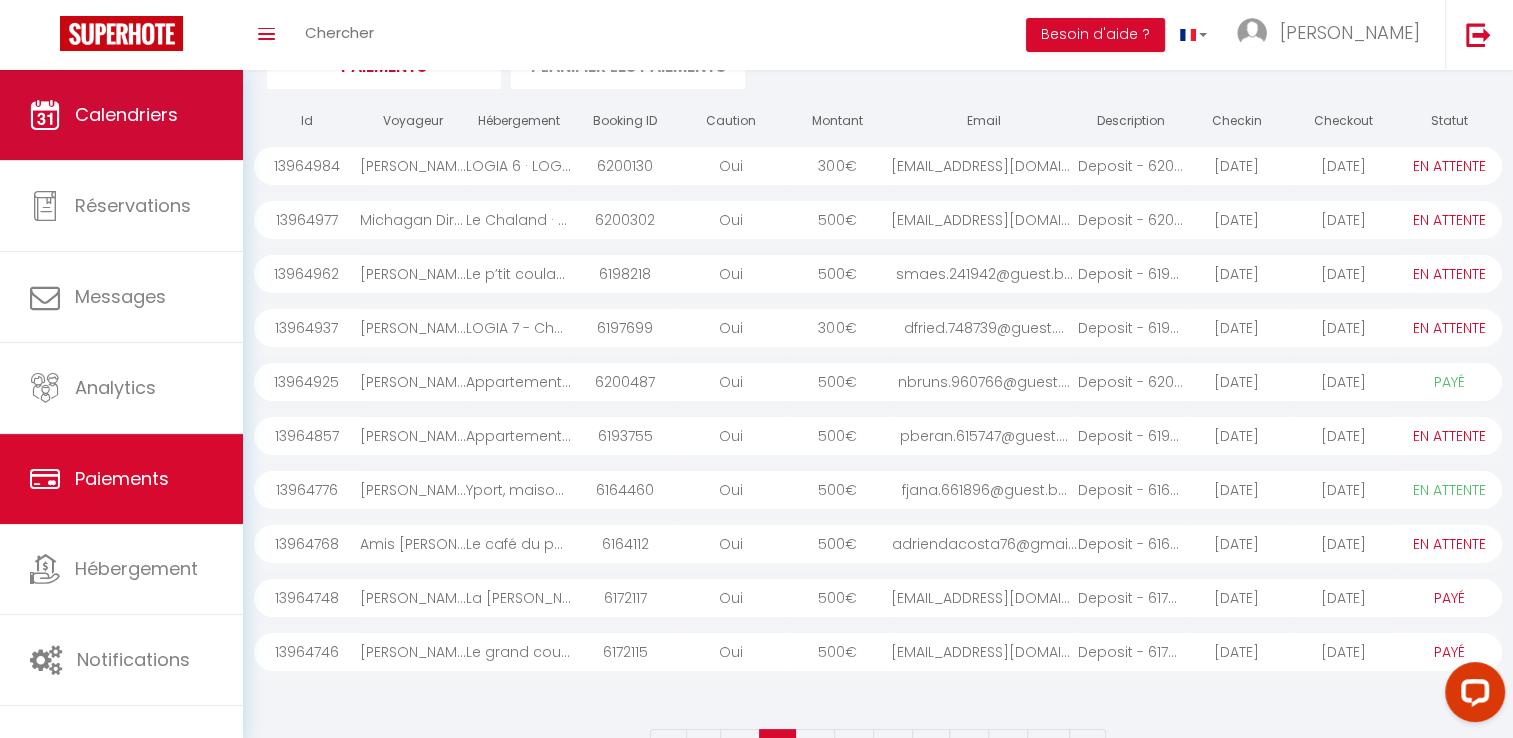 scroll, scrollTop: 0, scrollLeft: 0, axis: both 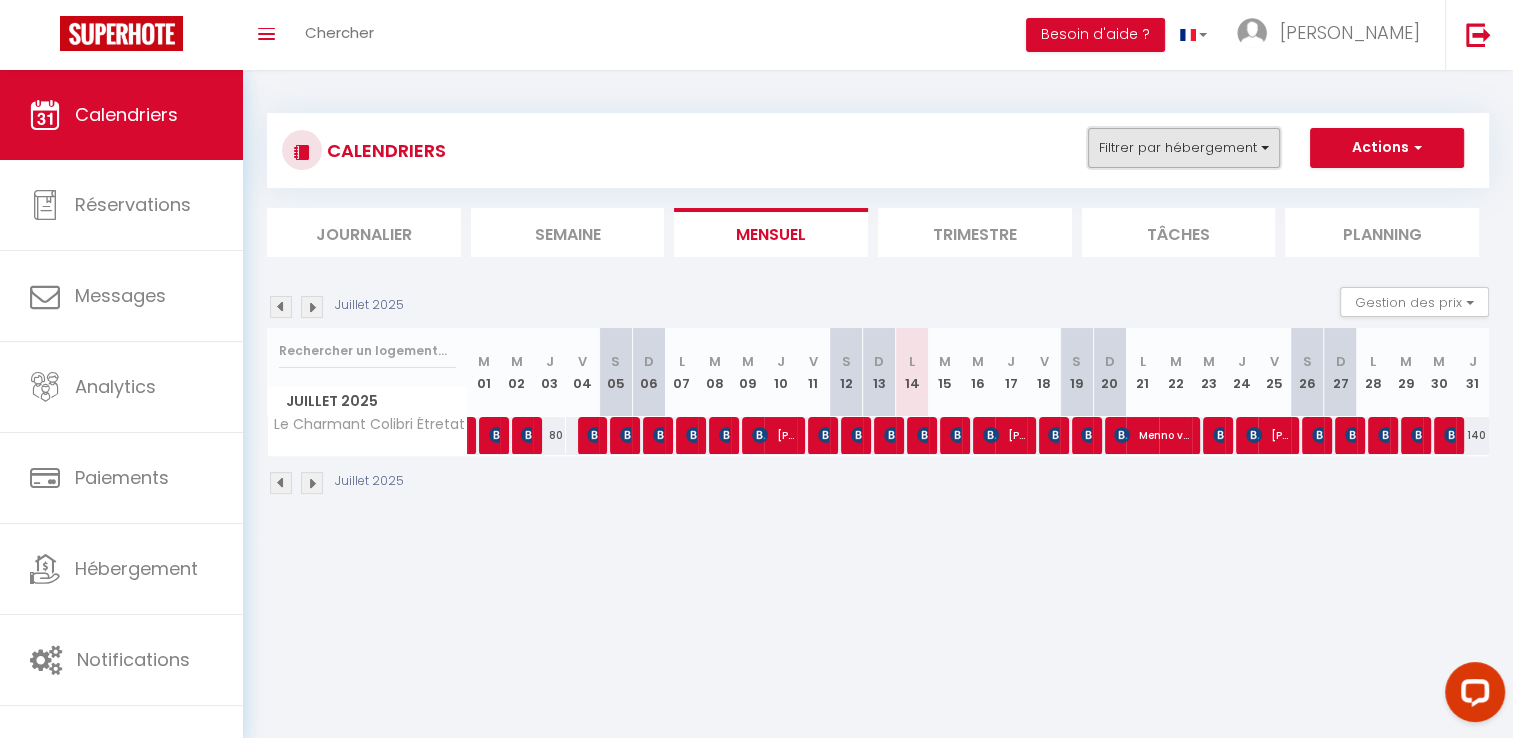 click on "Filtrer par hébergement" at bounding box center (1184, 148) 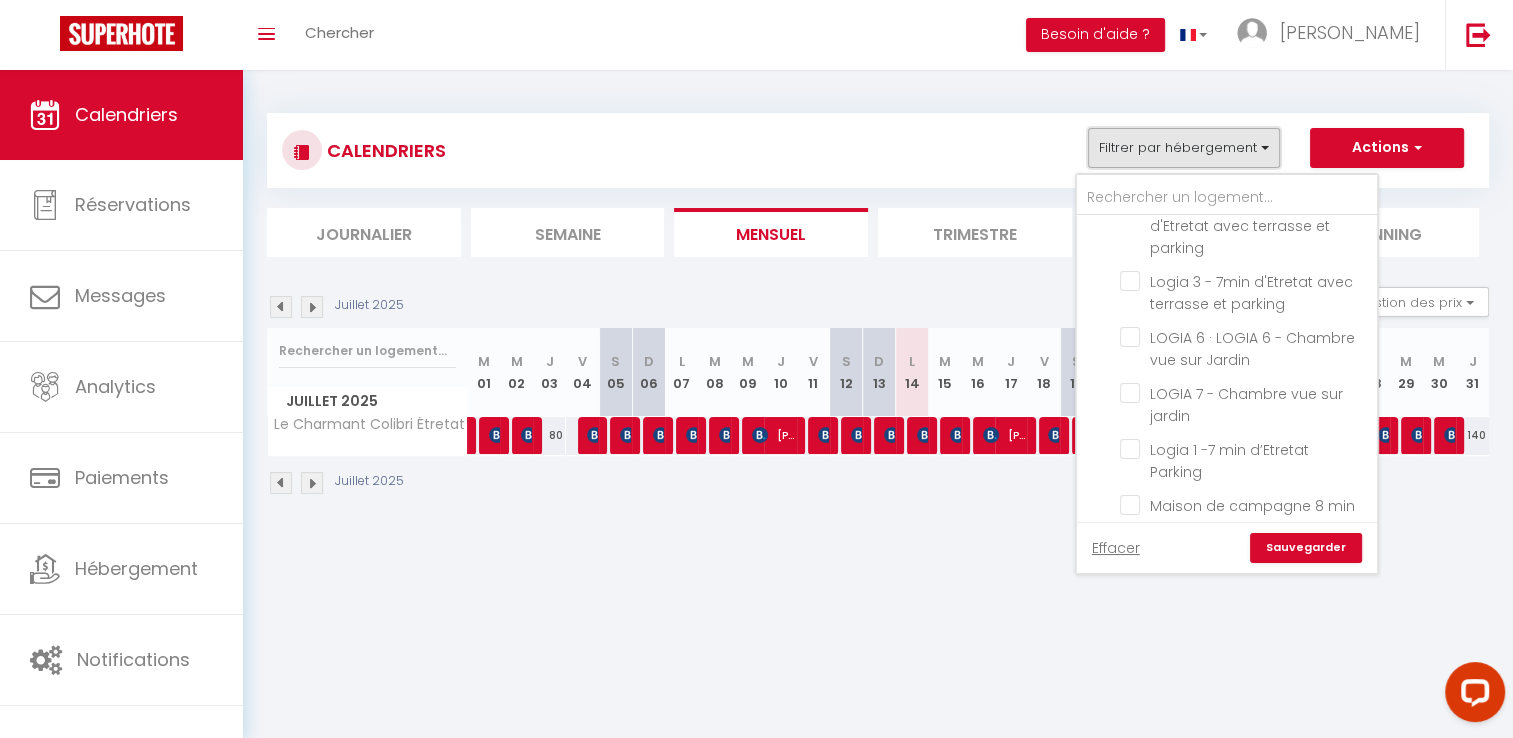 scroll, scrollTop: 704, scrollLeft: 0, axis: vertical 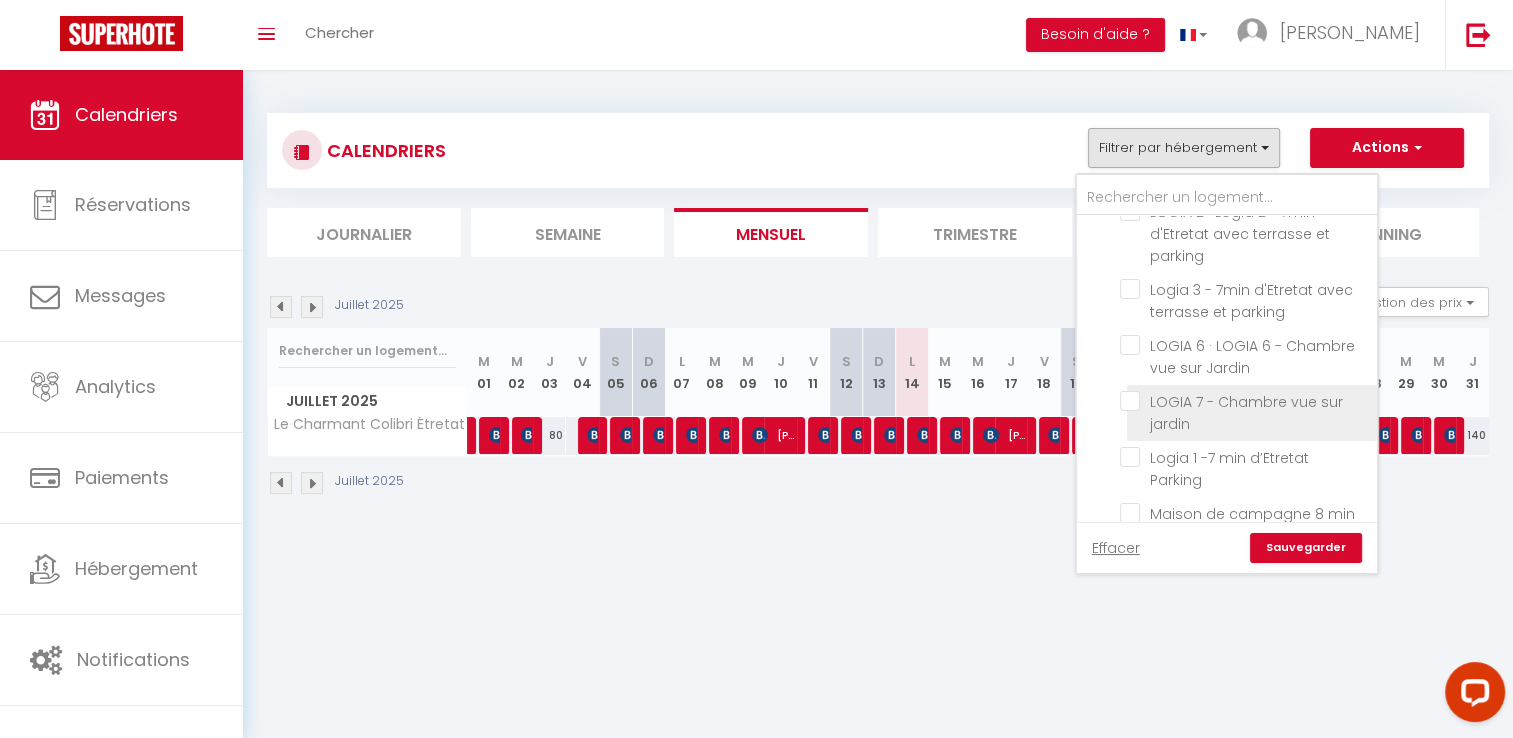 click on "LOGIA 7 - Chambre vue sur jardin" at bounding box center (1245, 401) 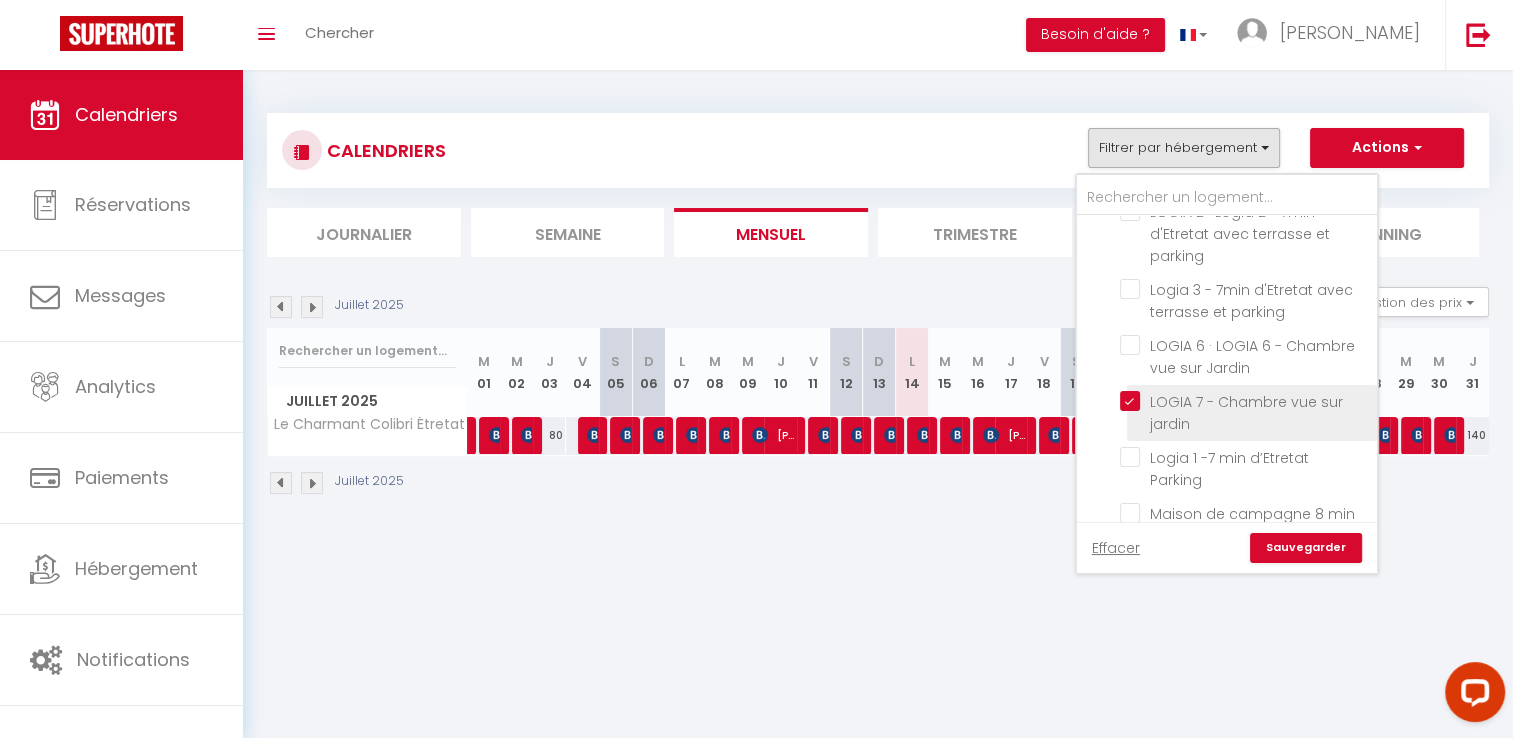 checkbox on "false" 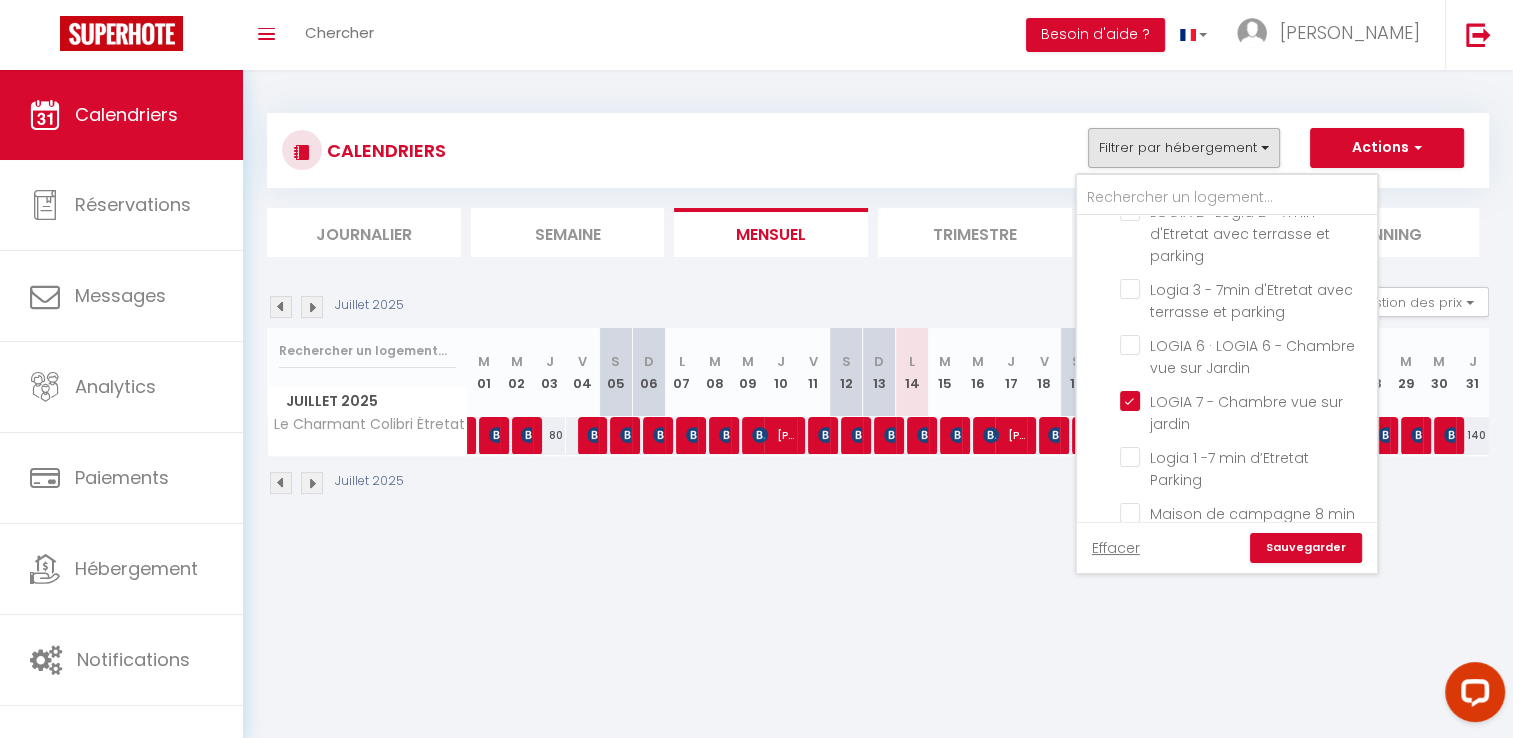 click on "Sauvegarder" at bounding box center (1306, 548) 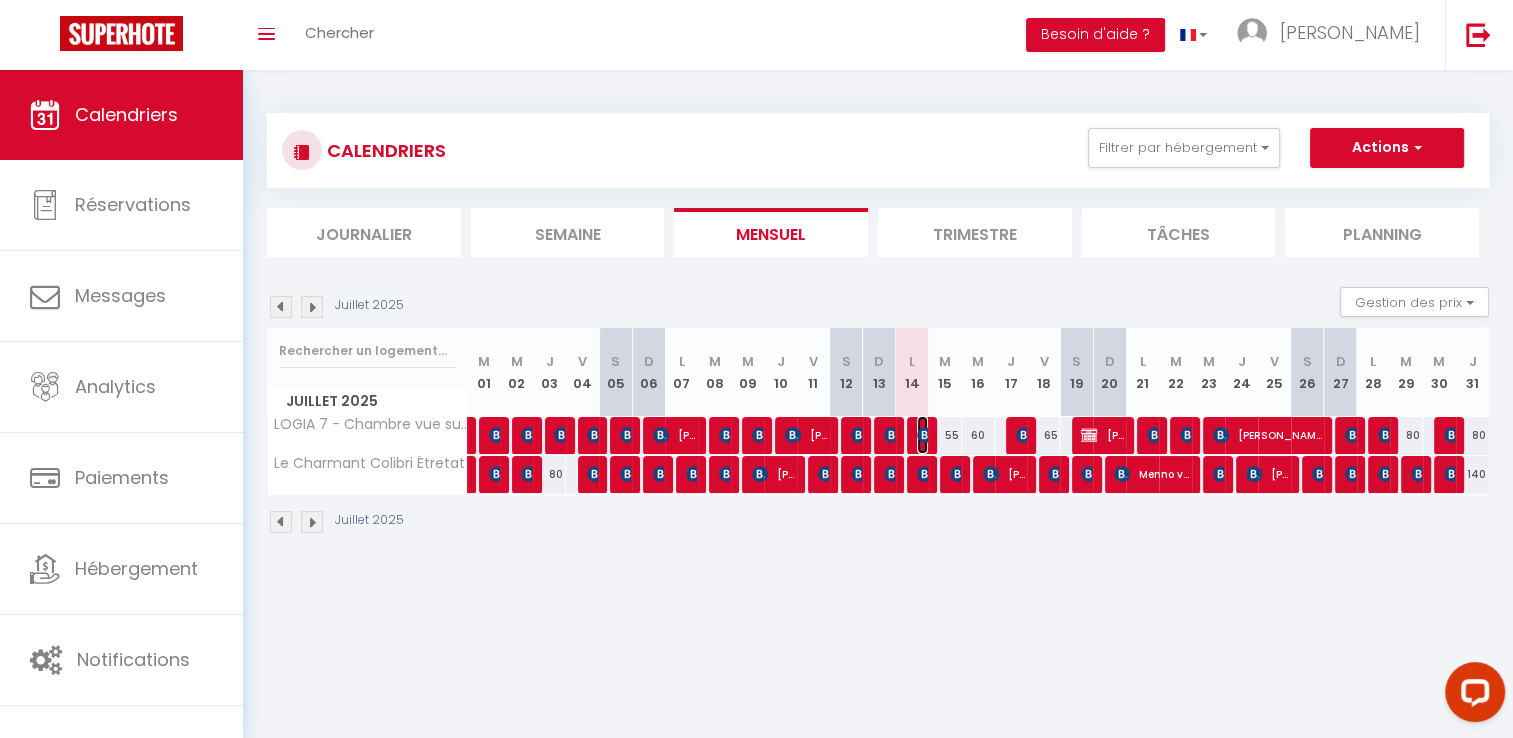 click at bounding box center [925, 435] 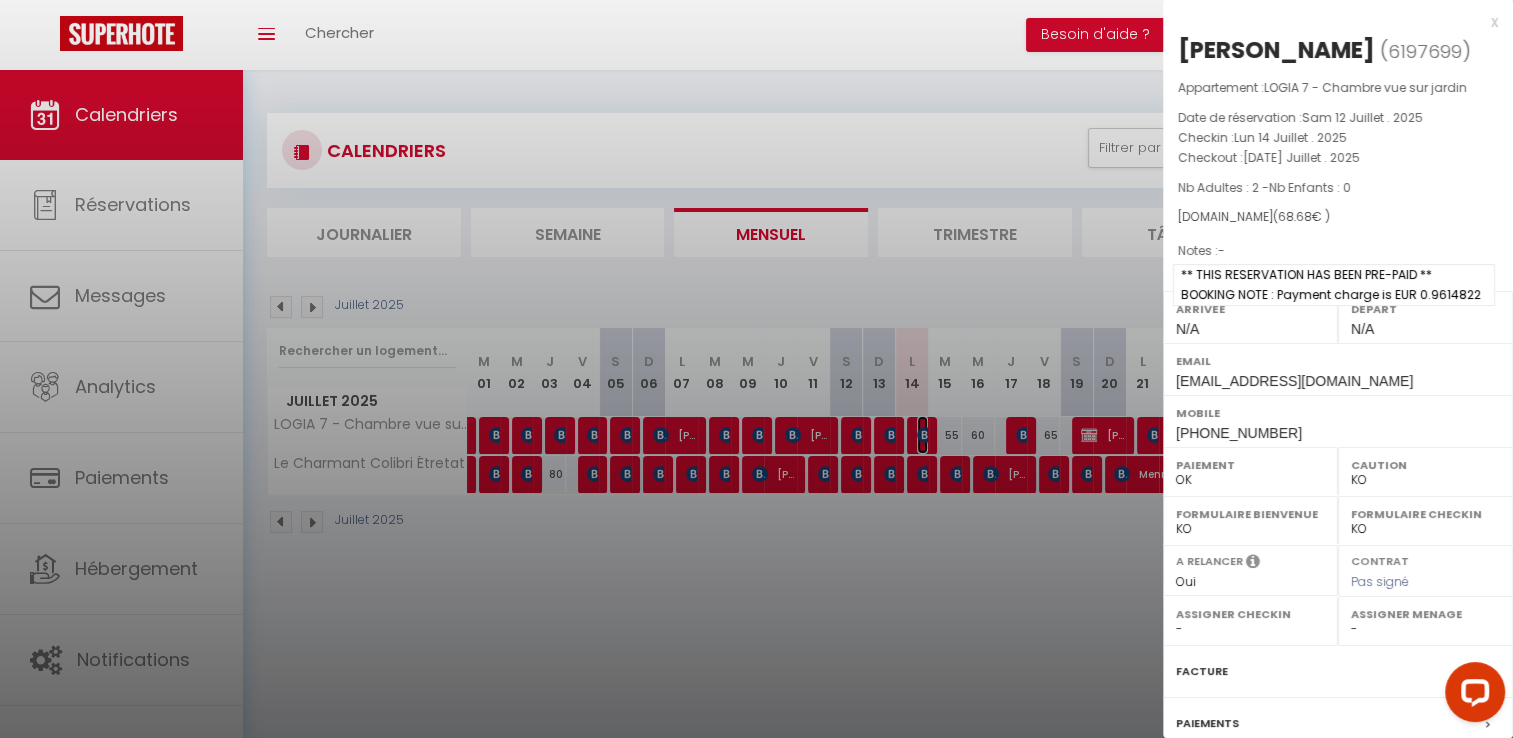 scroll, scrollTop: 222, scrollLeft: 0, axis: vertical 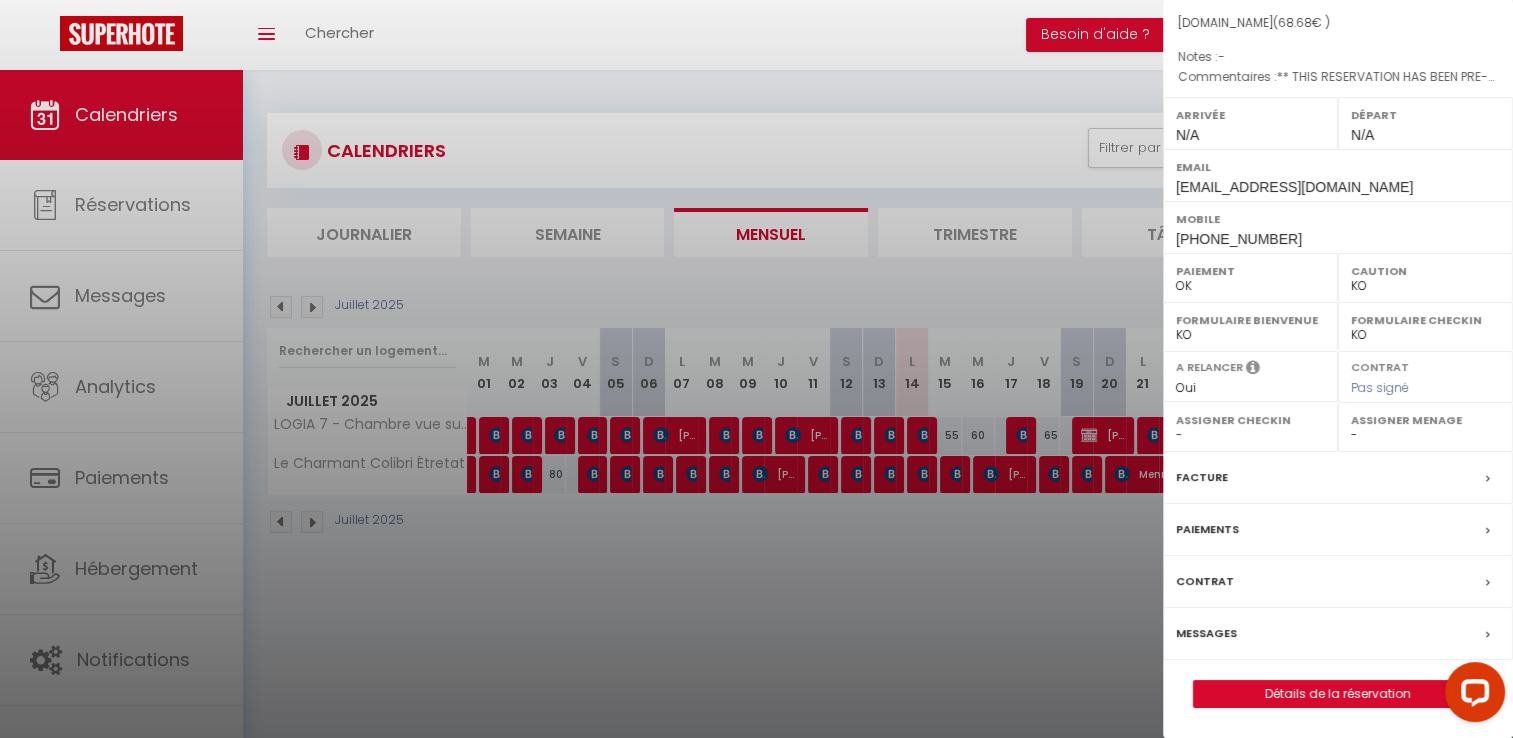 click on "Paiements" at bounding box center (1338, 530) 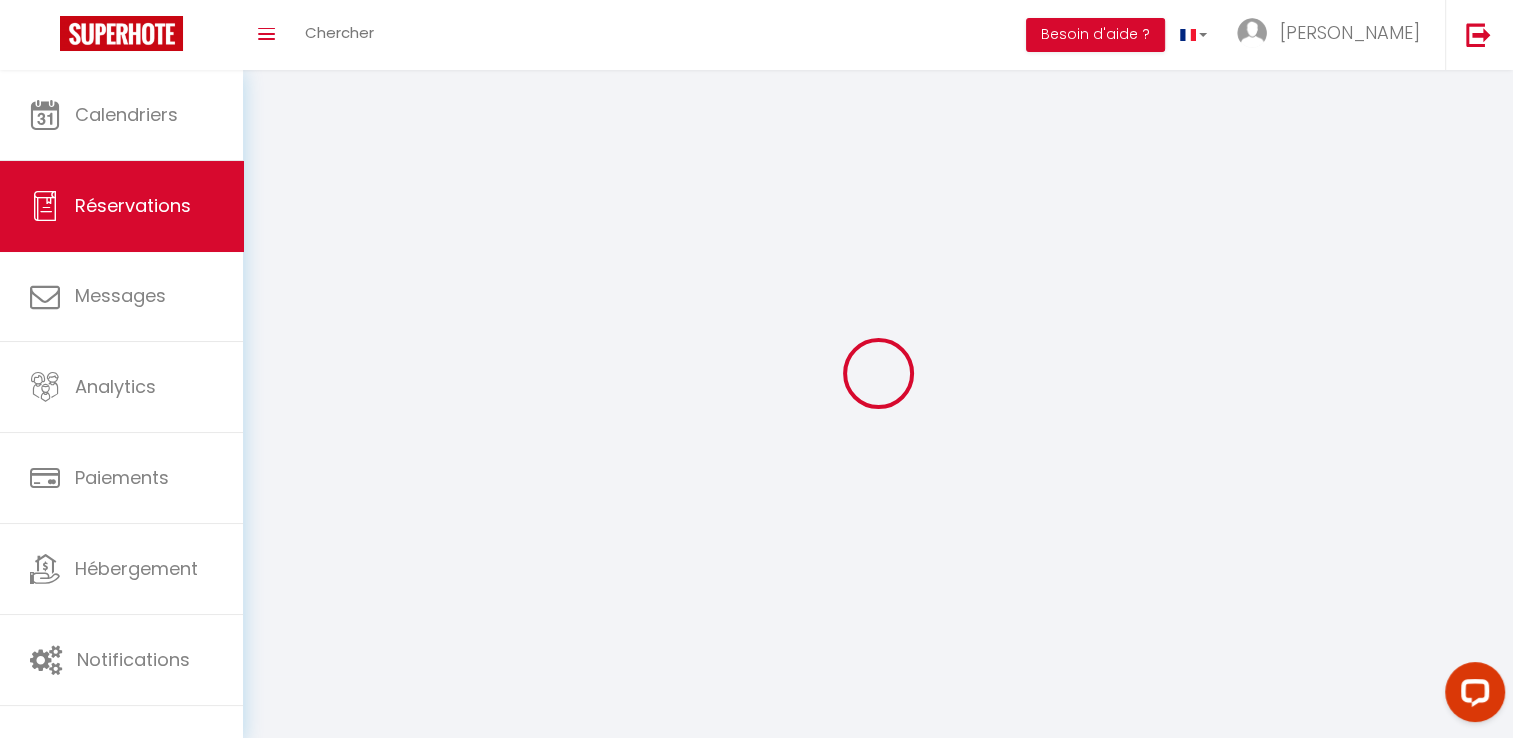type on "Dominic" 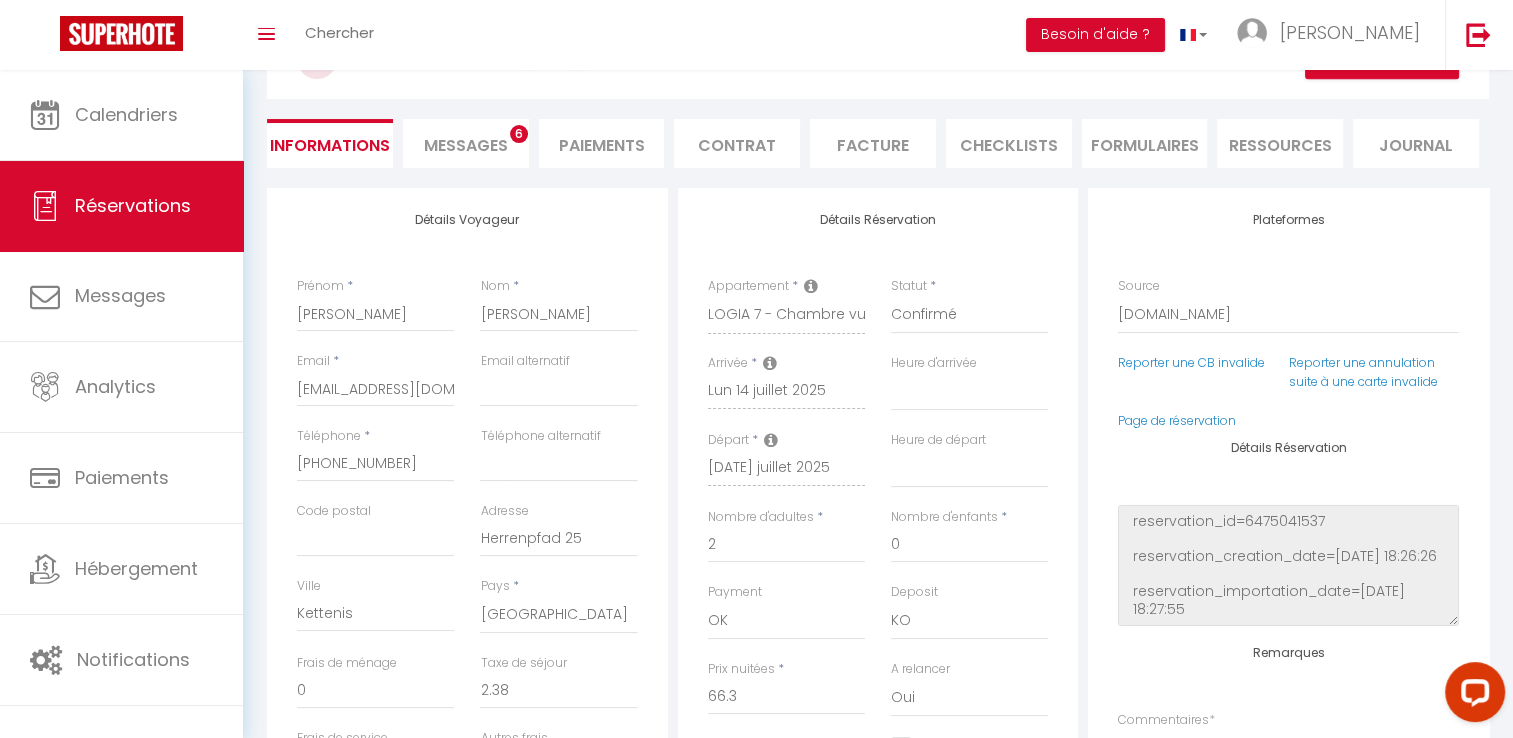 scroll, scrollTop: 70, scrollLeft: 0, axis: vertical 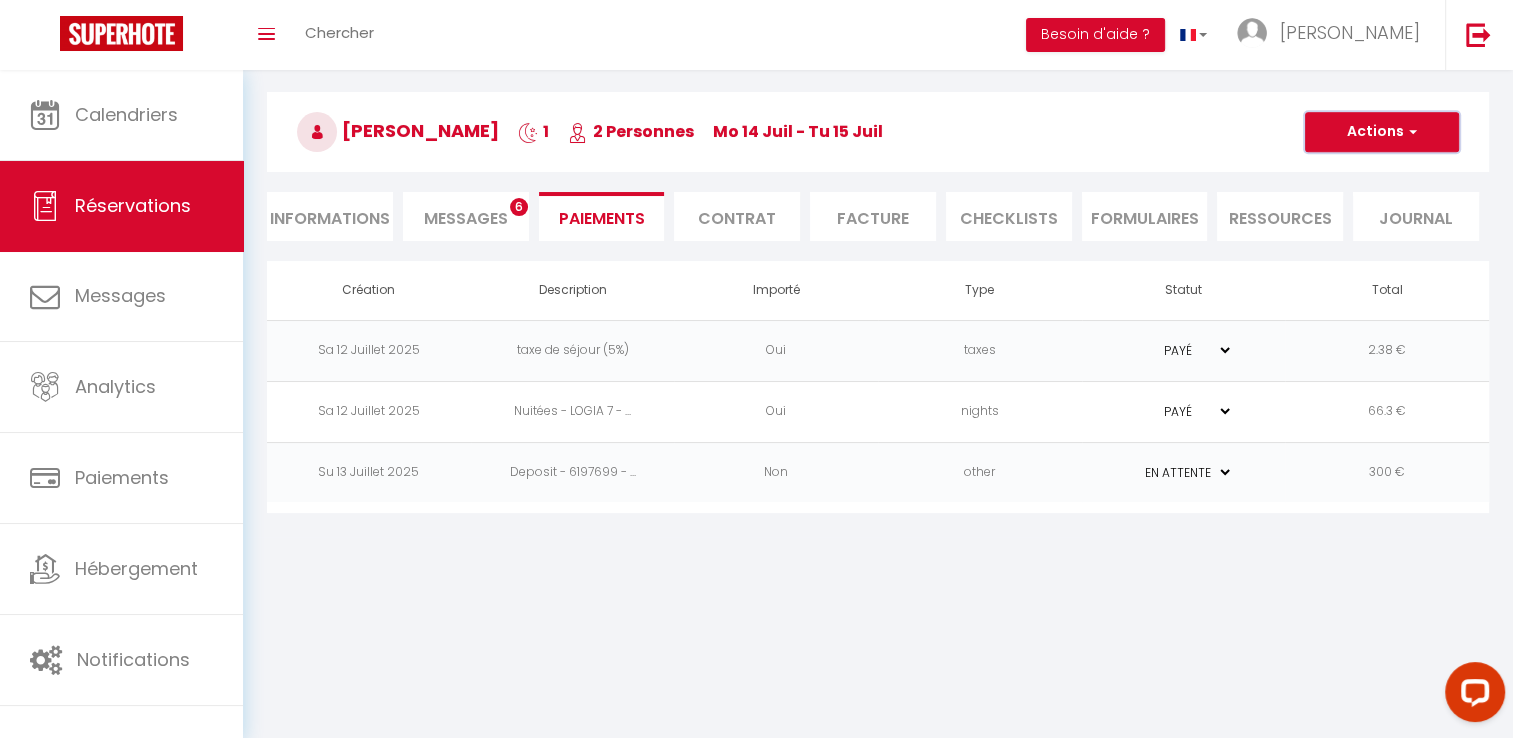 click on "Actions" at bounding box center (1382, 132) 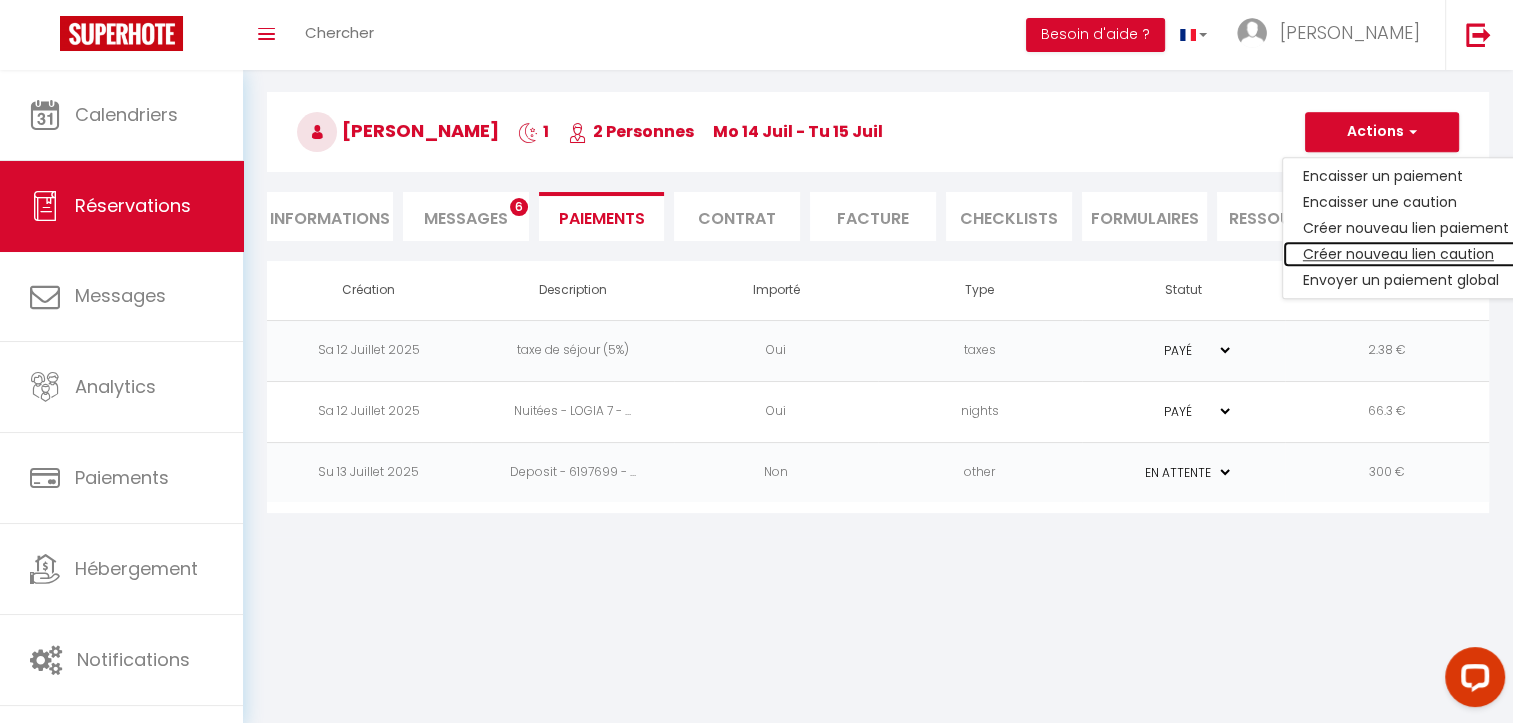 click on "Créer nouveau lien caution" at bounding box center (1406, 254) 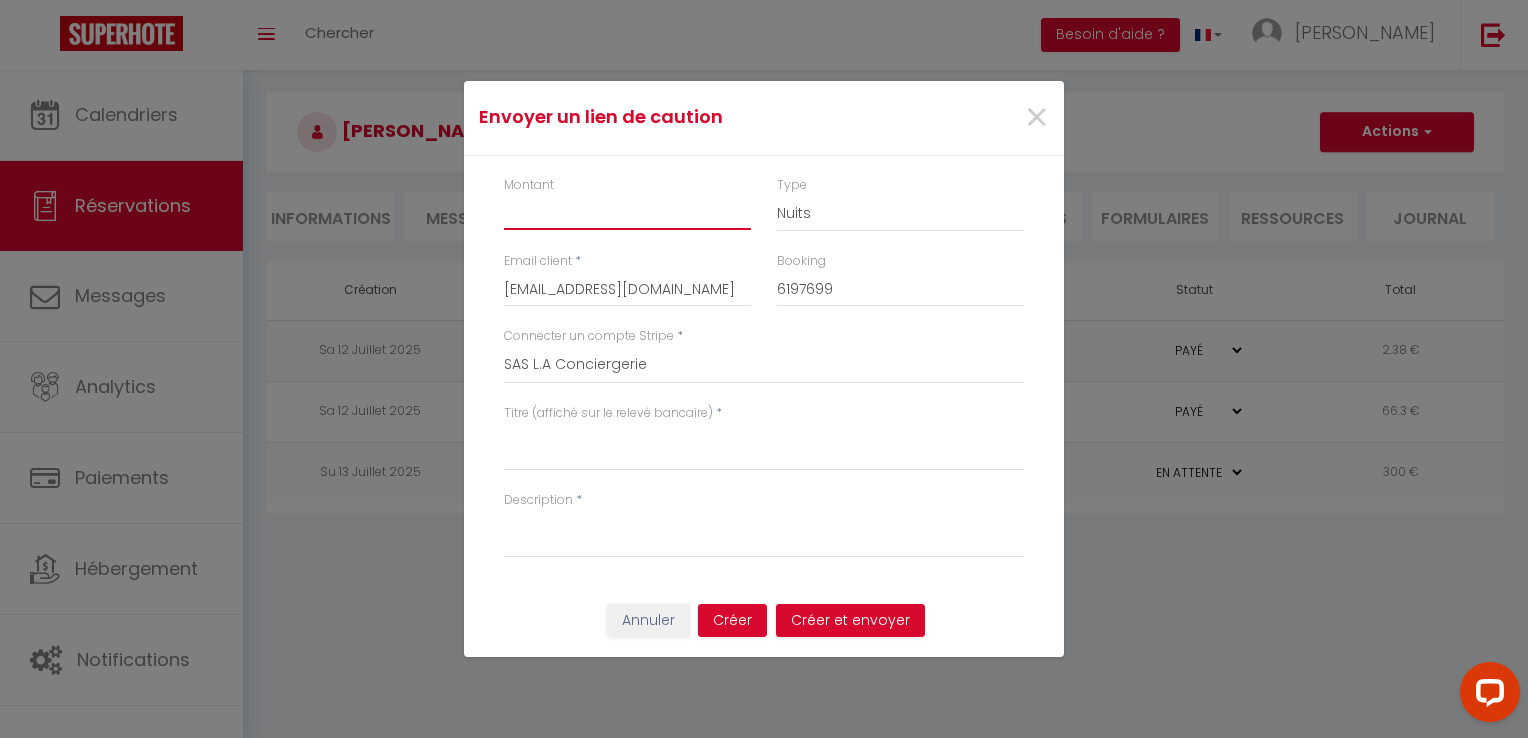 click on "Montant" at bounding box center [627, 212] 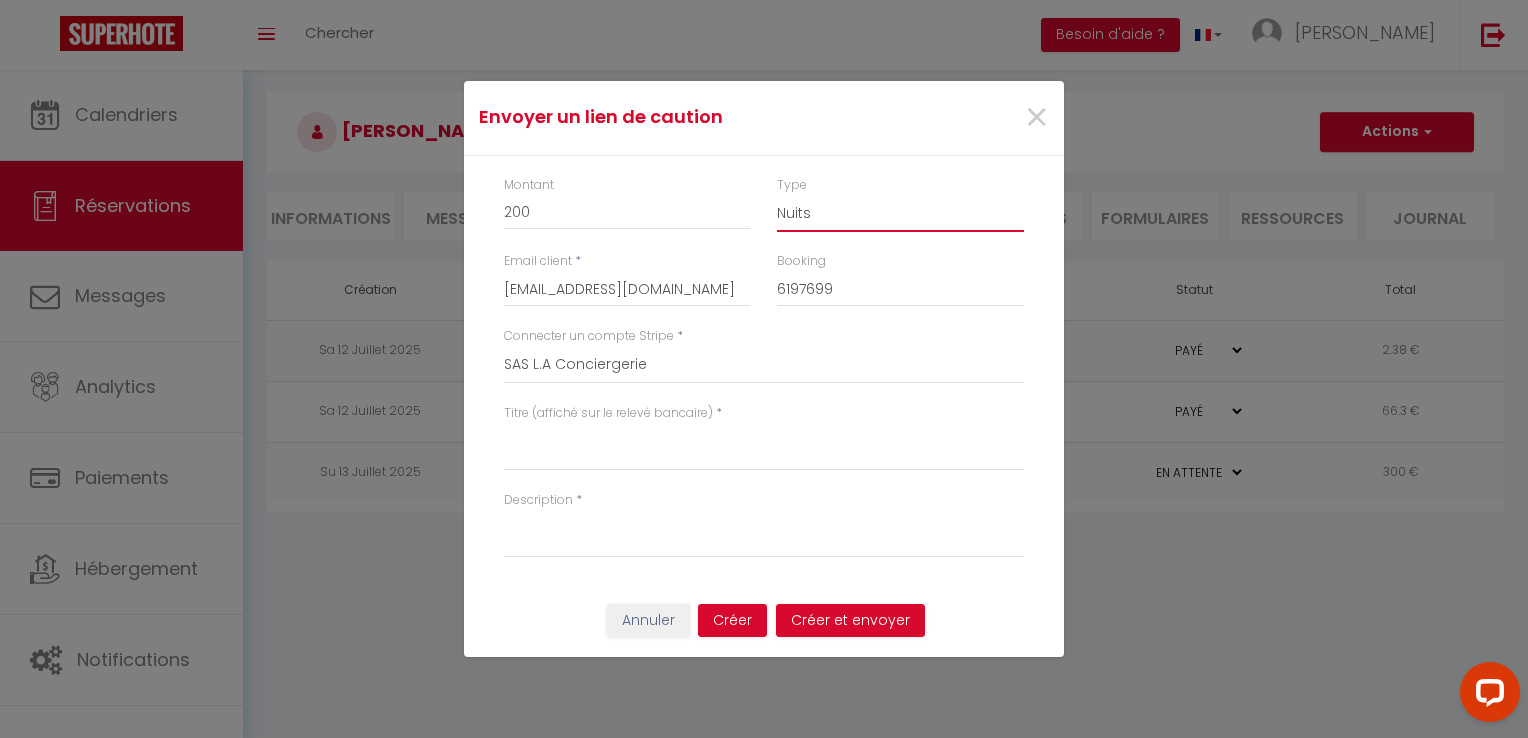 click on "Nuits   Frais de ménage   Taxe de séjour   Autre" at bounding box center (900, 213) 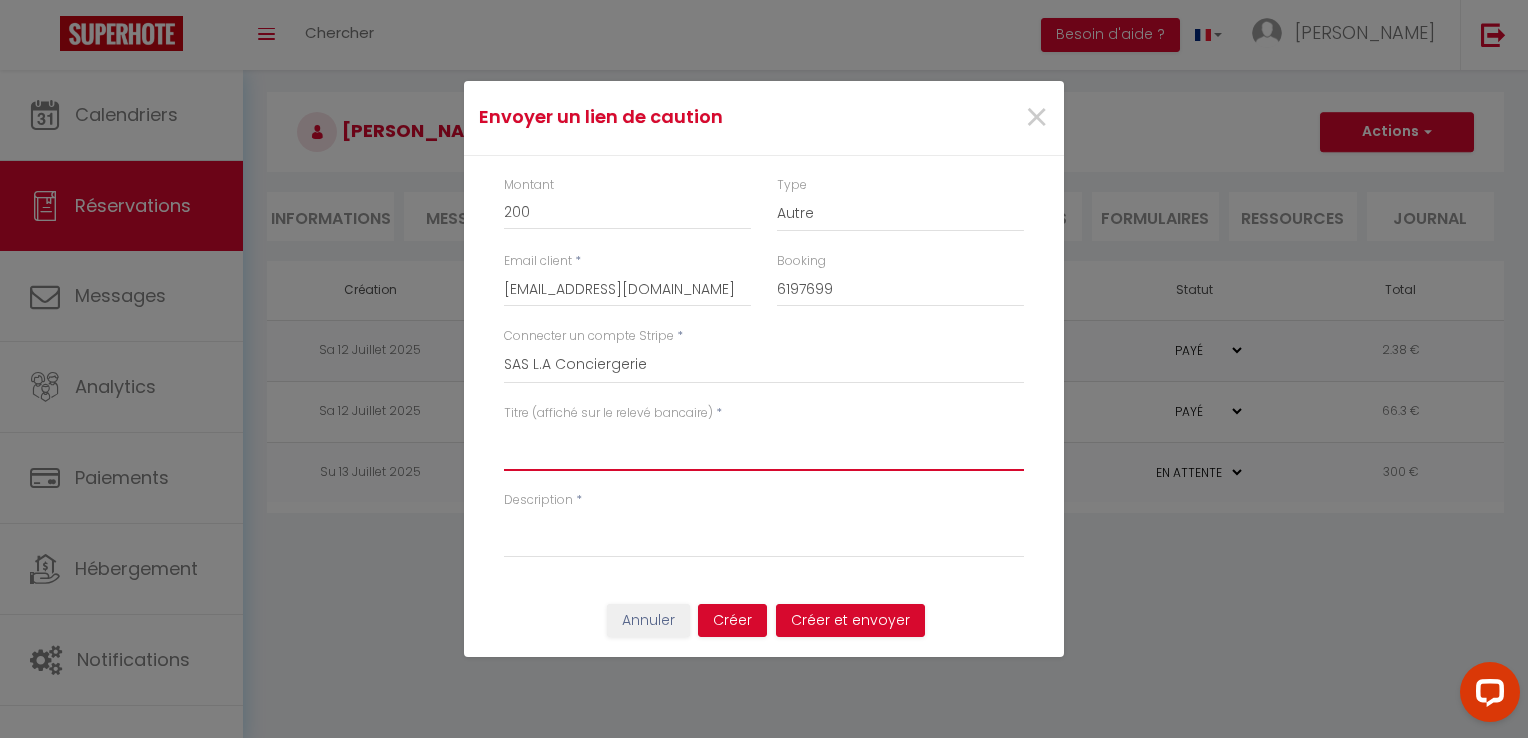 click on "Titre (affiché sur le relevé bancaire)" at bounding box center (764, 447) 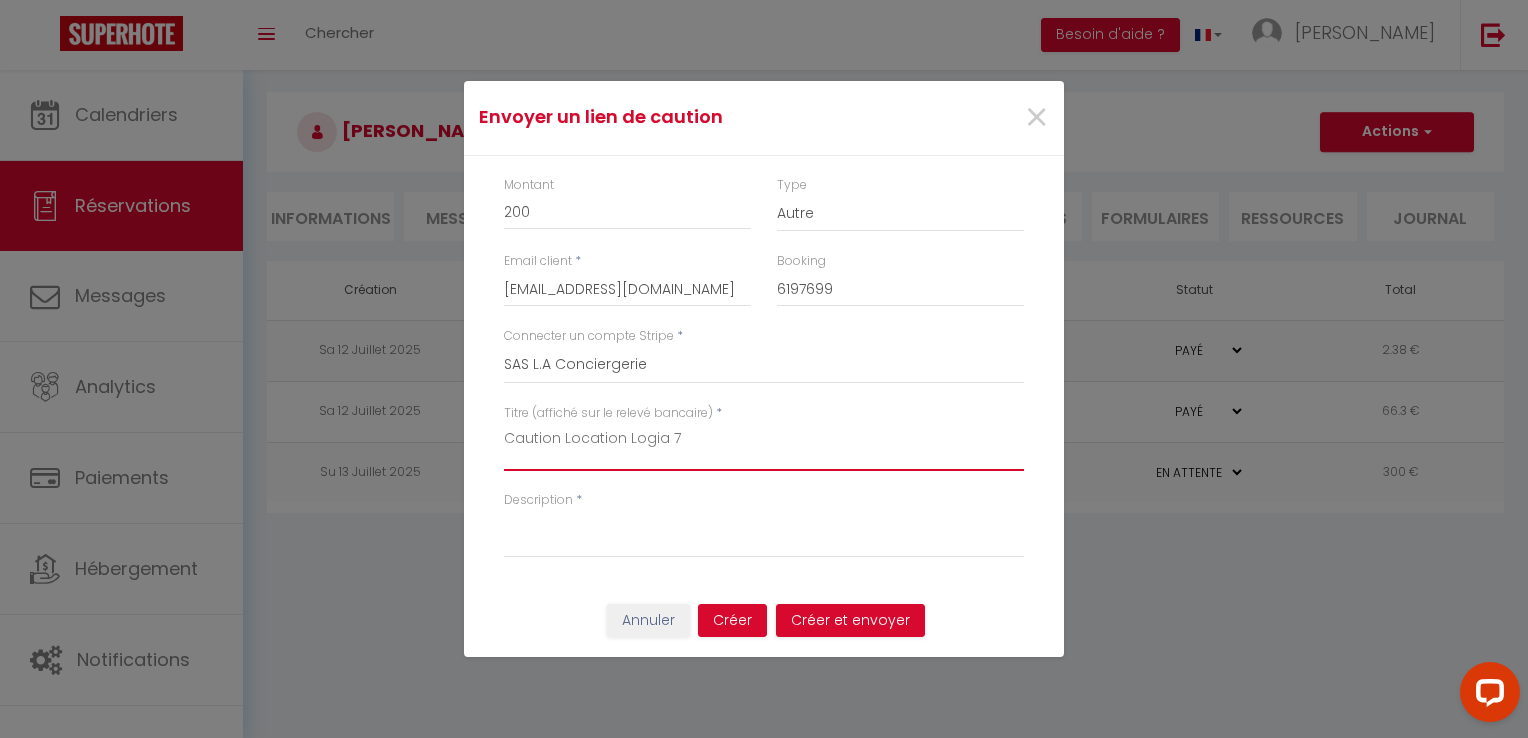 click on "Caution Location Logia 7" at bounding box center (764, 447) 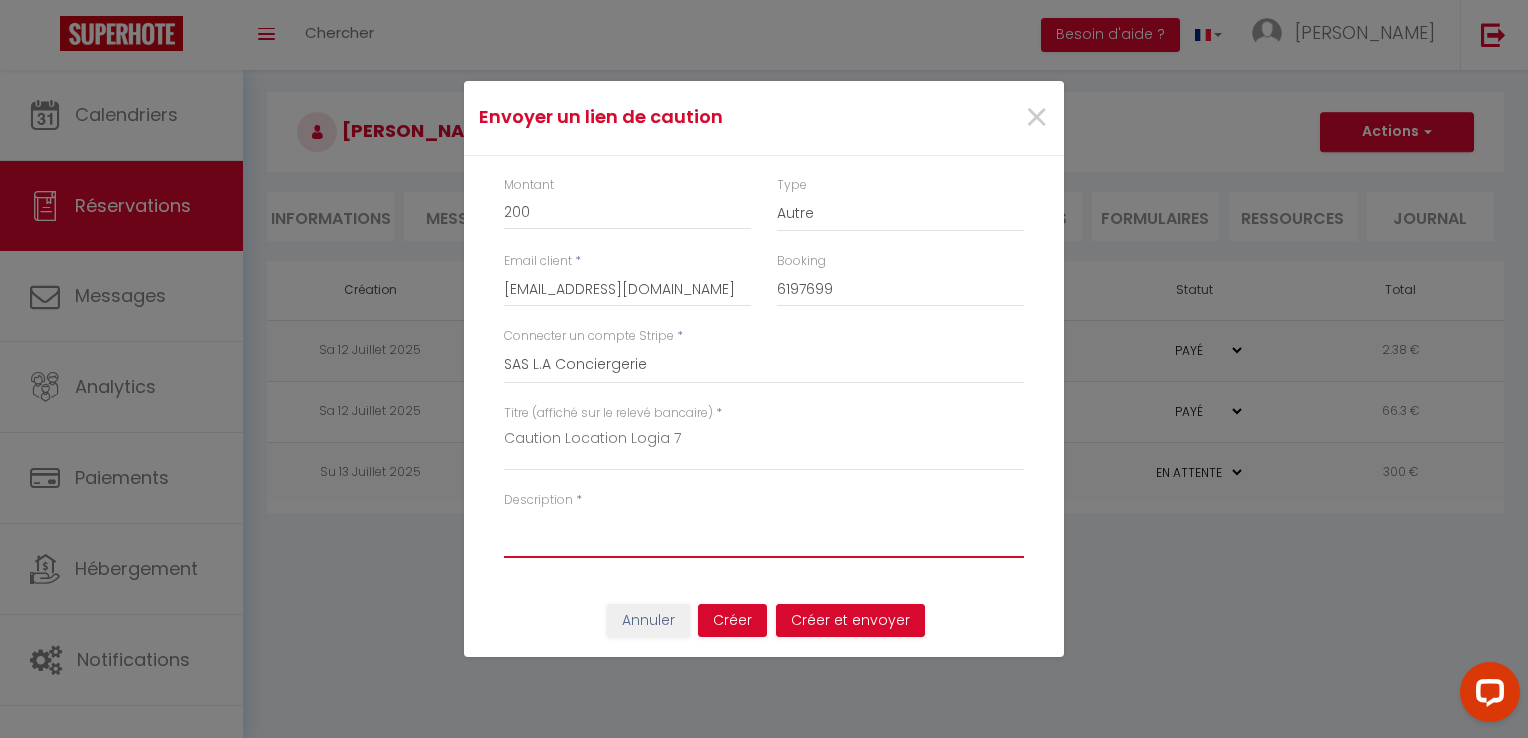 click on "Description" at bounding box center [764, 534] 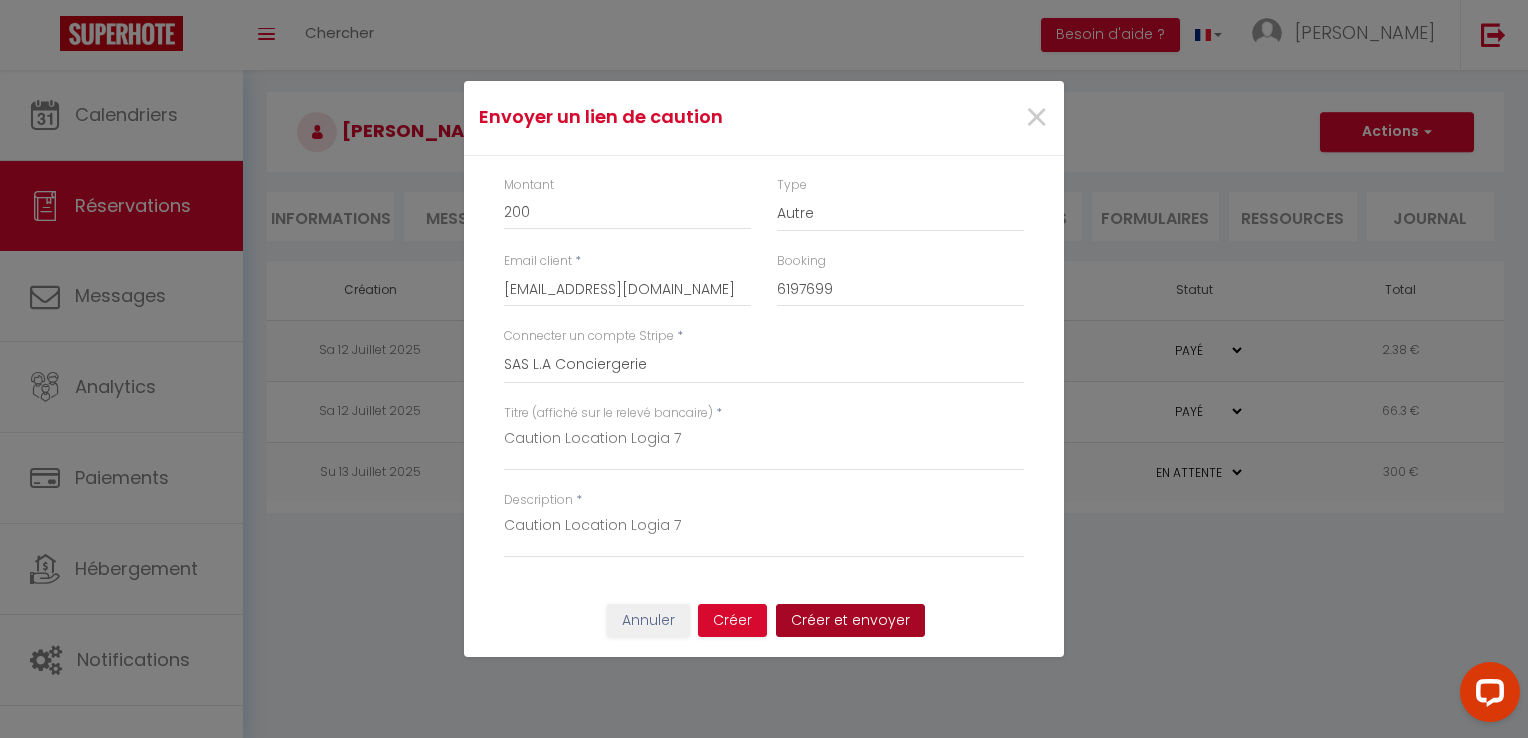 click on "Créer et envoyer" at bounding box center [850, 621] 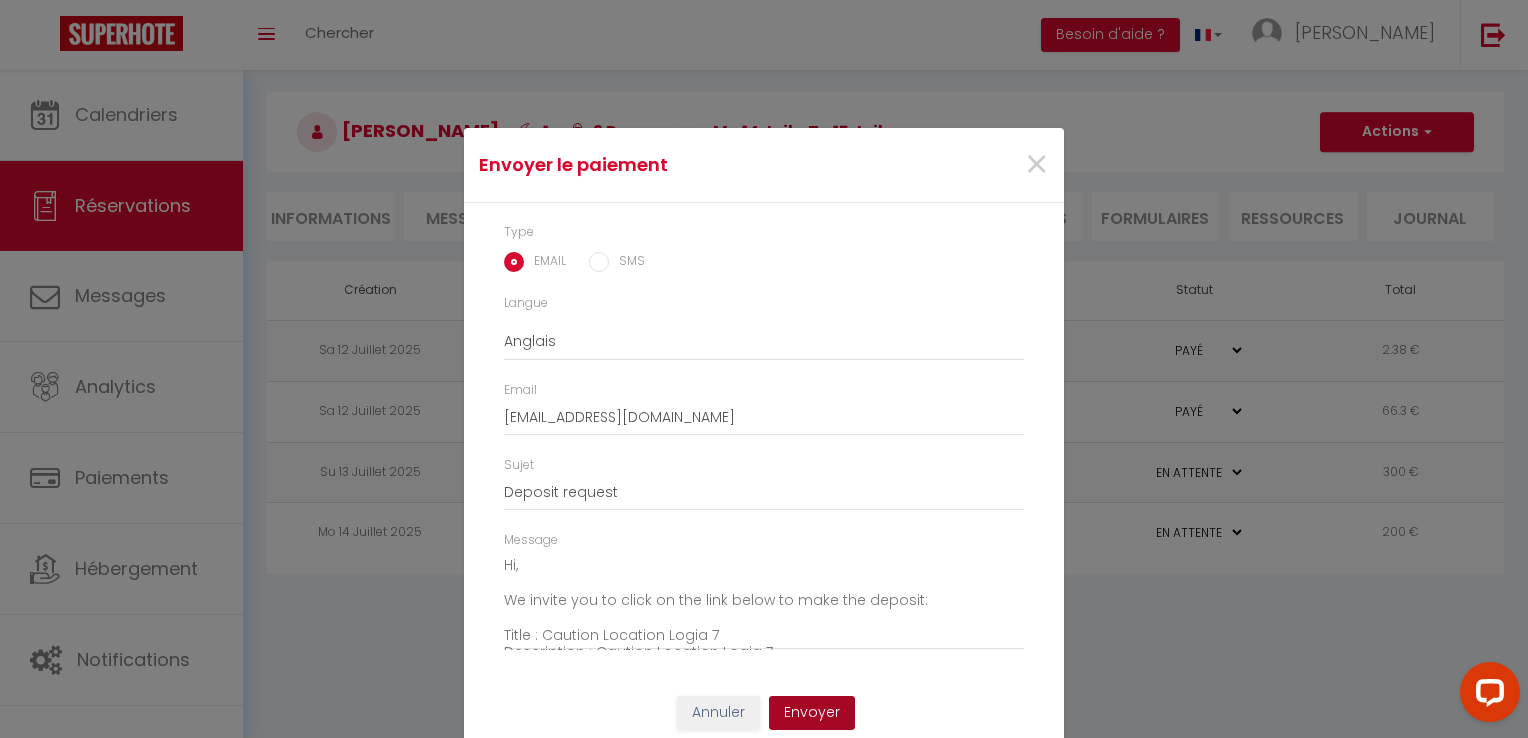click on "Envoyer" at bounding box center [812, 713] 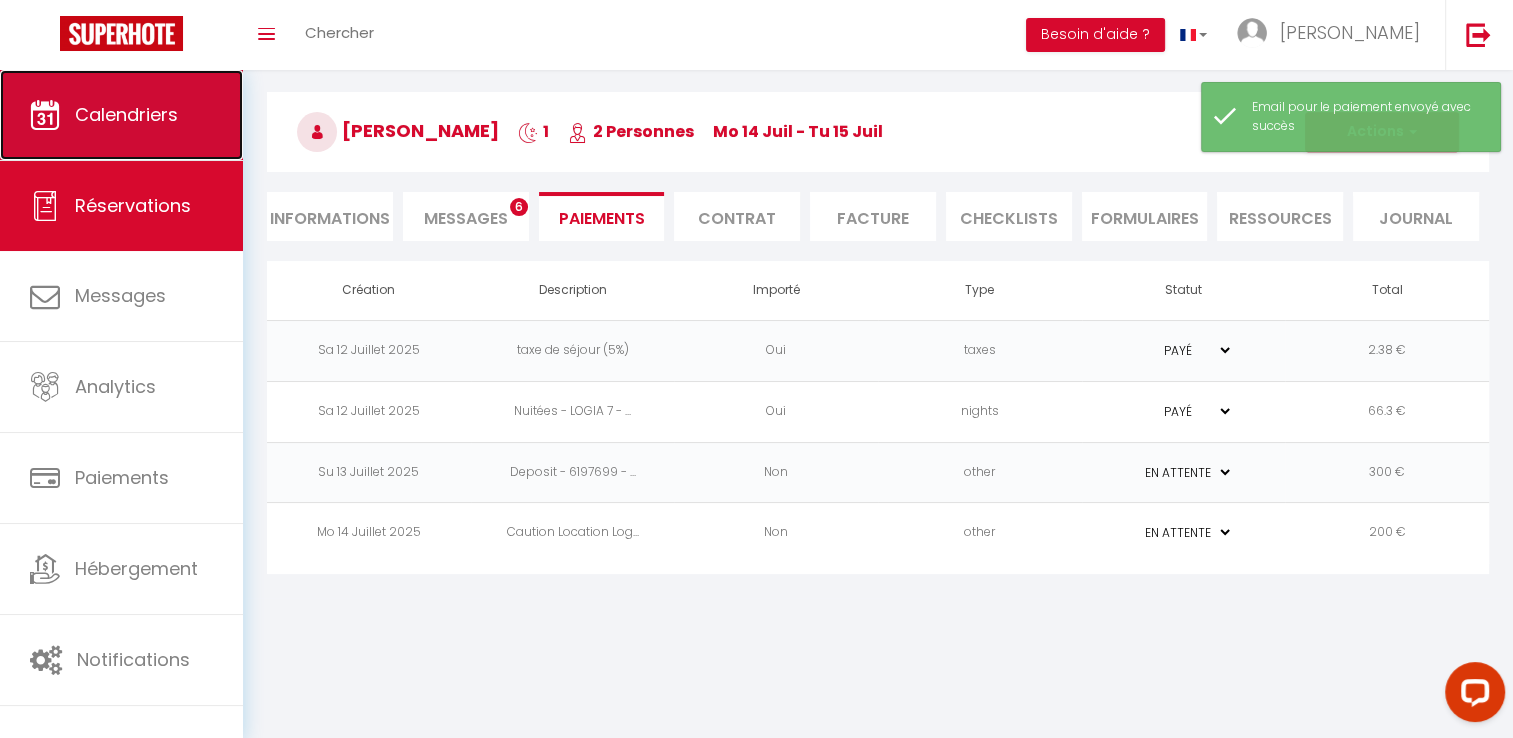 click on "Calendriers" at bounding box center [126, 114] 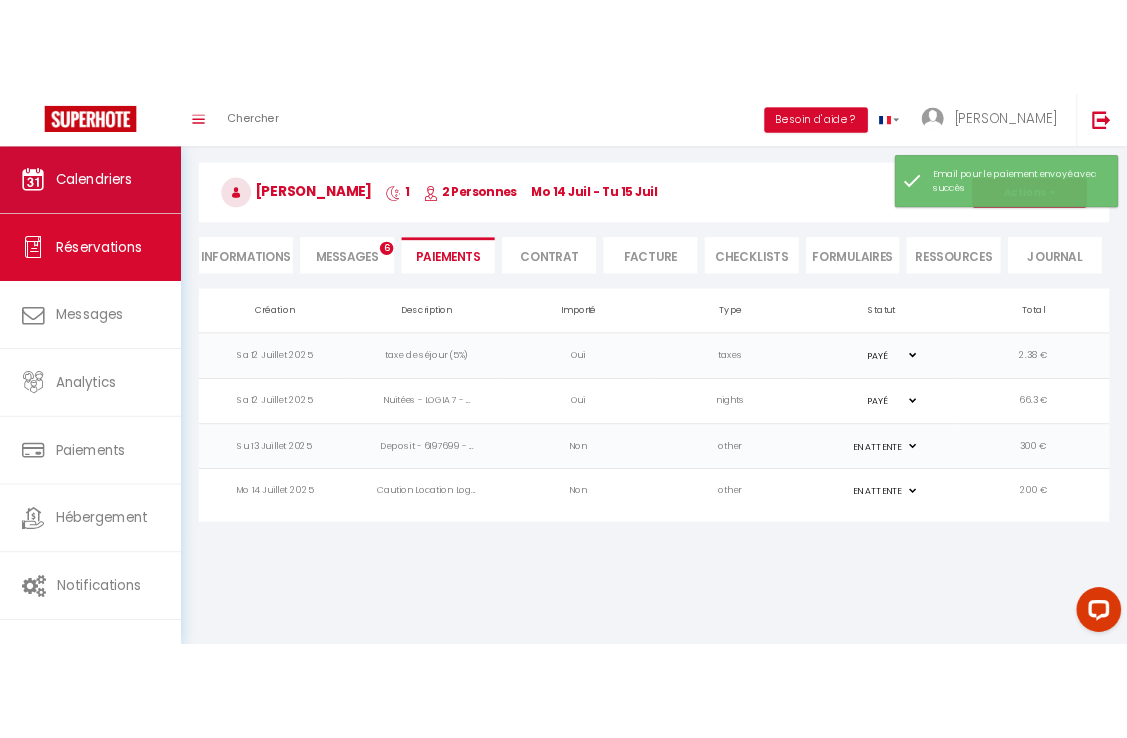 scroll, scrollTop: 0, scrollLeft: 0, axis: both 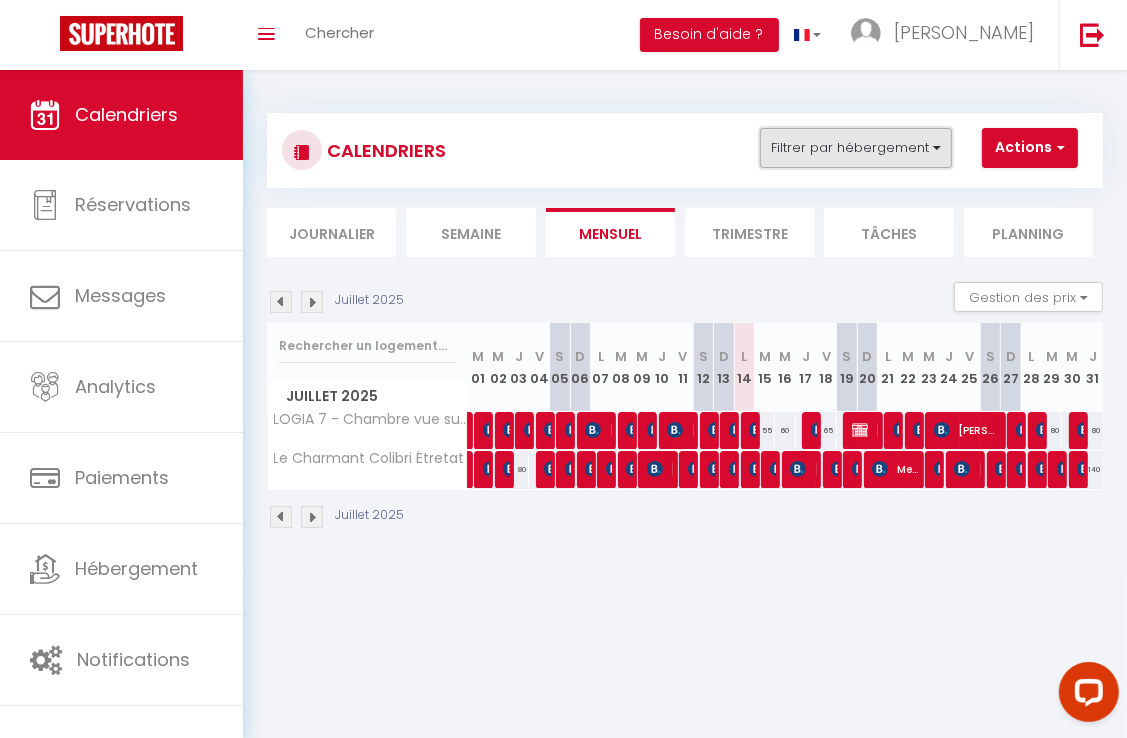 click on "Filtrer par hébergement" at bounding box center [856, 148] 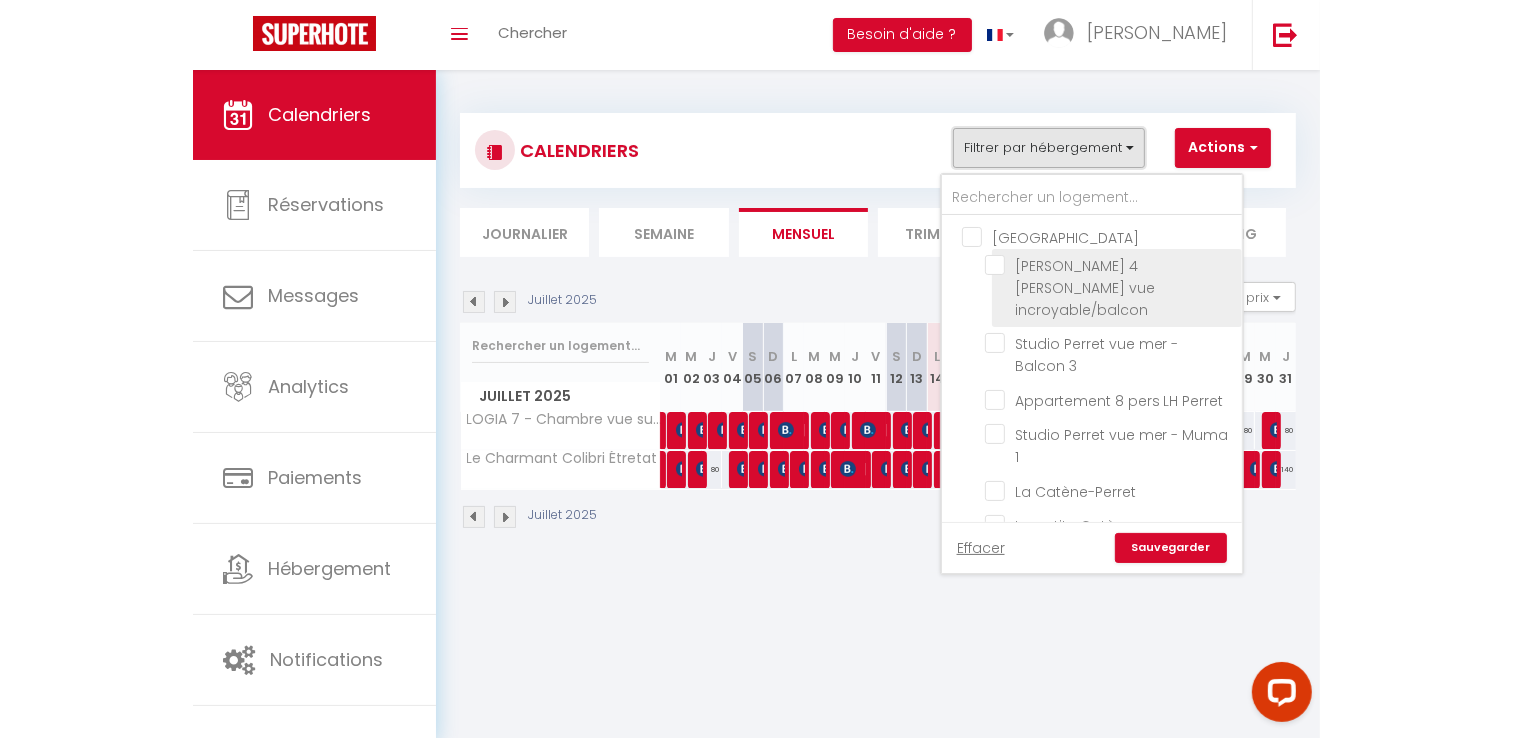 scroll, scrollTop: 3, scrollLeft: 0, axis: vertical 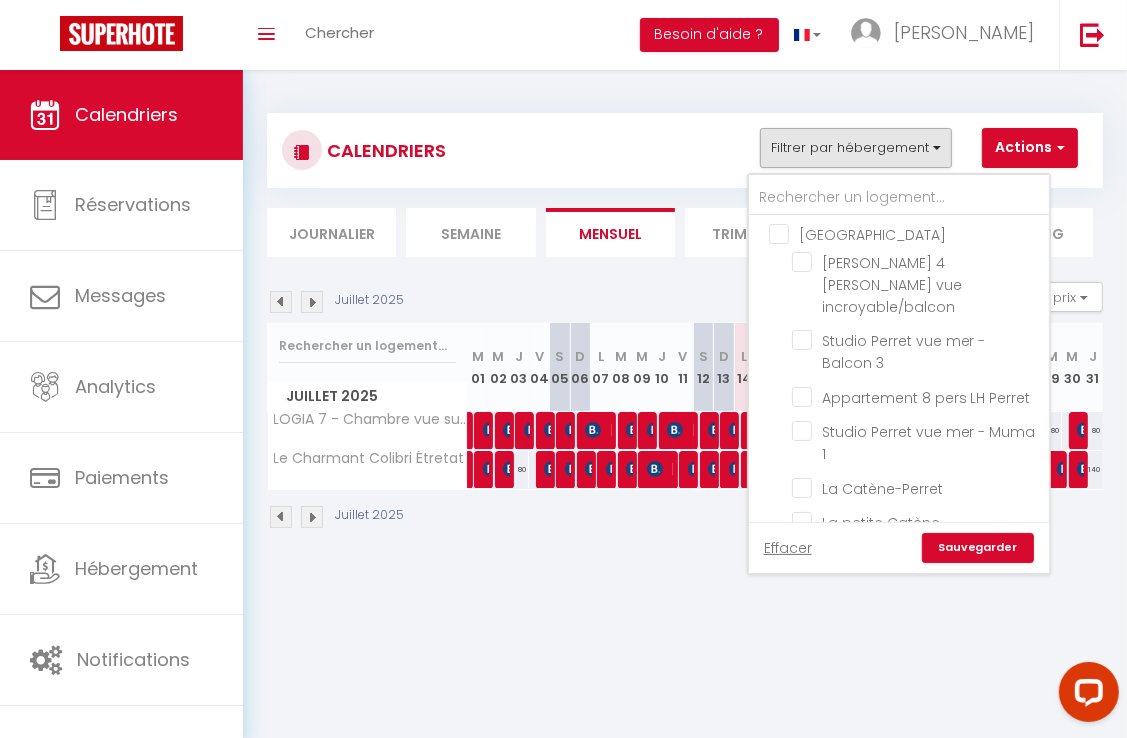 click on "[GEOGRAPHIC_DATA]" at bounding box center (919, 233) 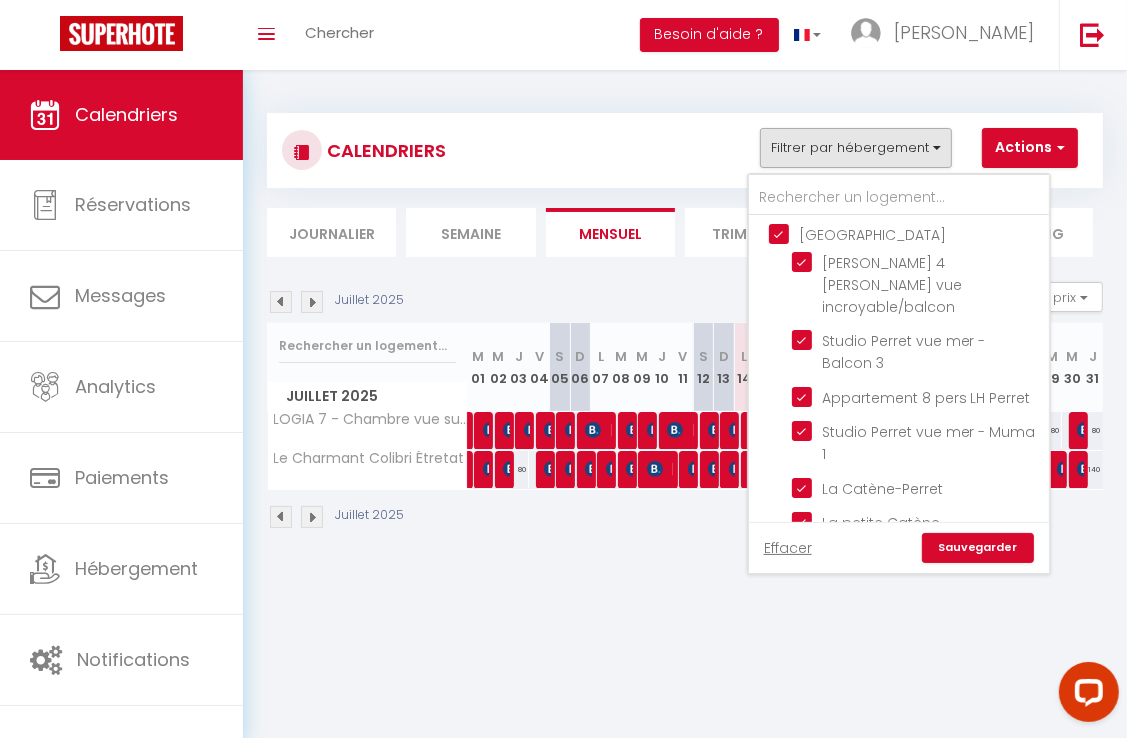 click on "Sauvegarder" at bounding box center [978, 548] 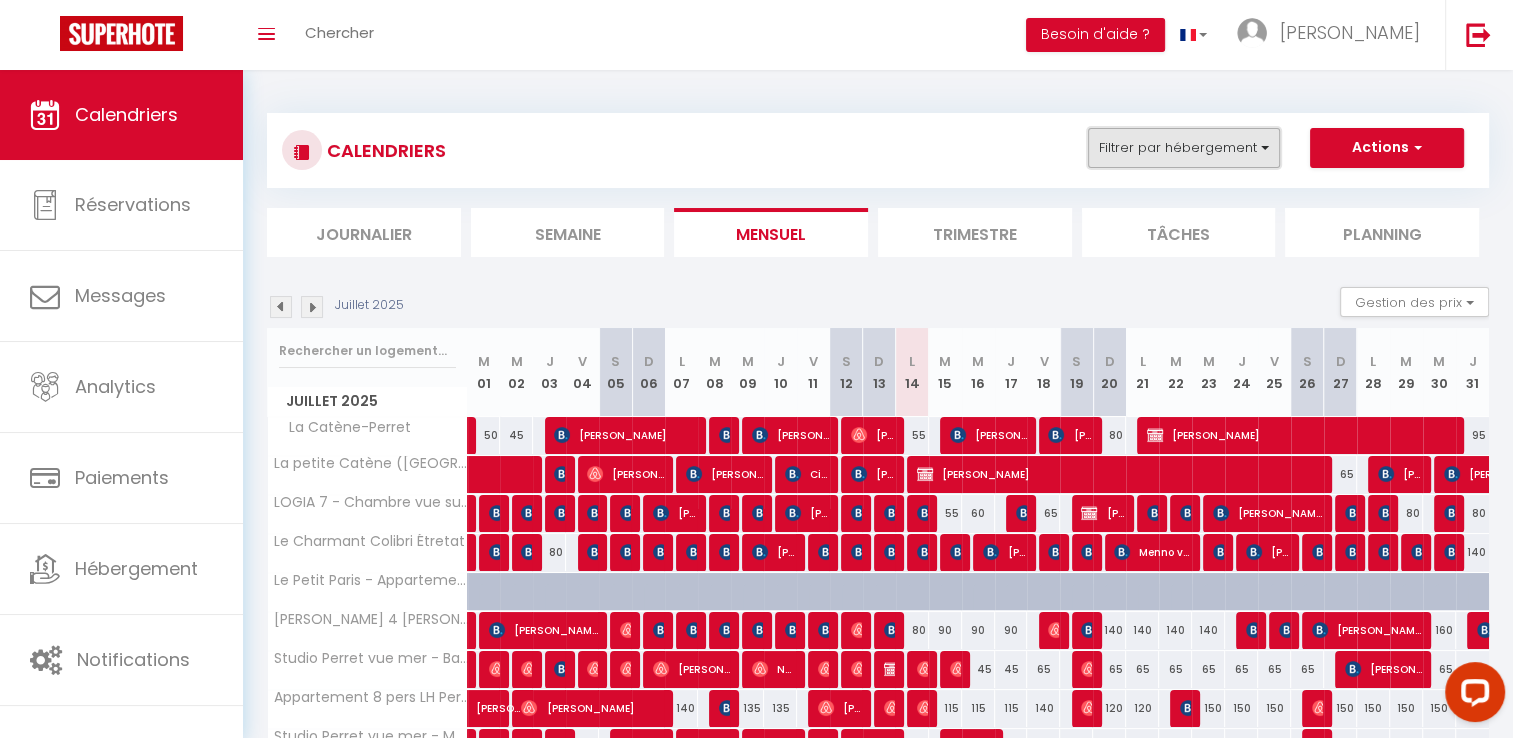 click on "Filtrer par hébergement" at bounding box center [1184, 148] 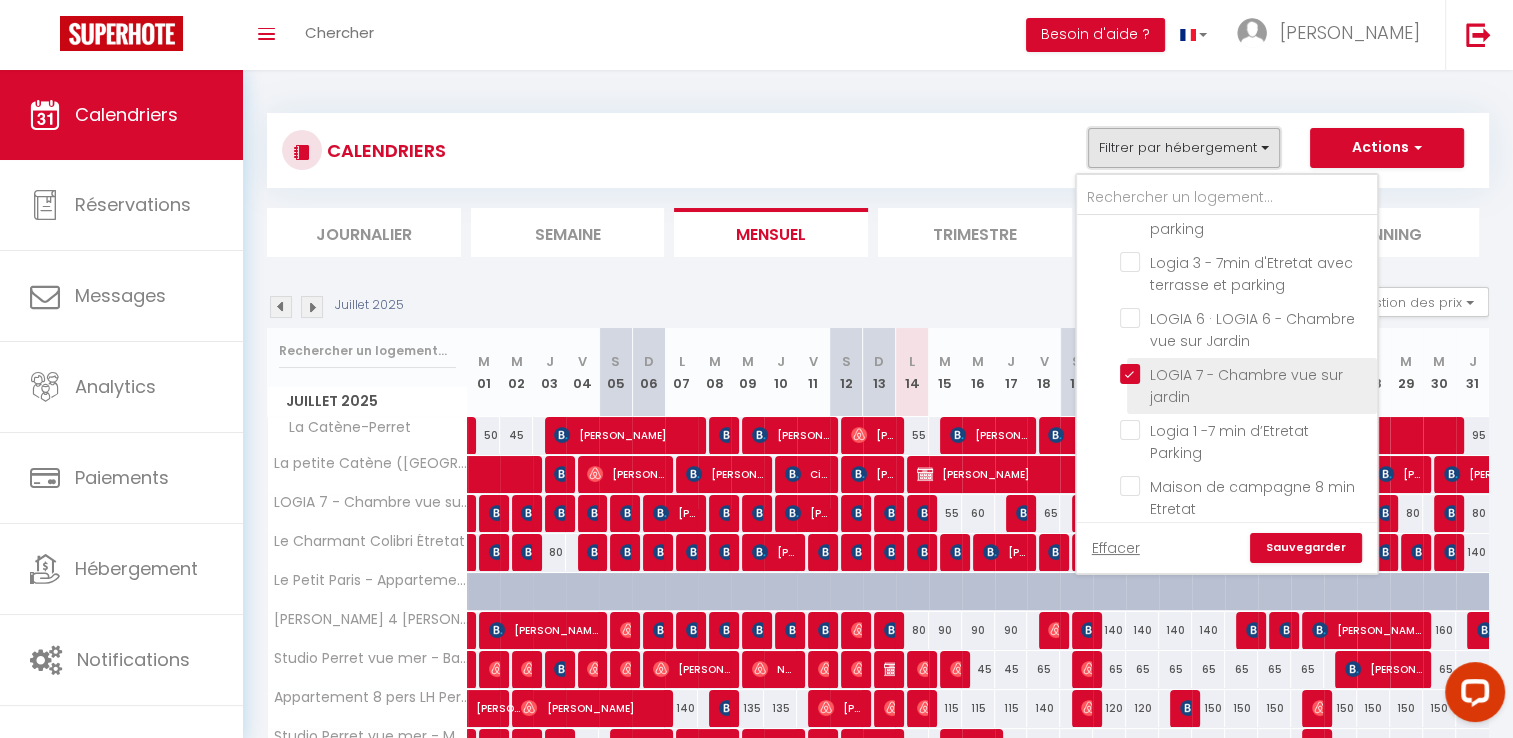 scroll, scrollTop: 730, scrollLeft: 0, axis: vertical 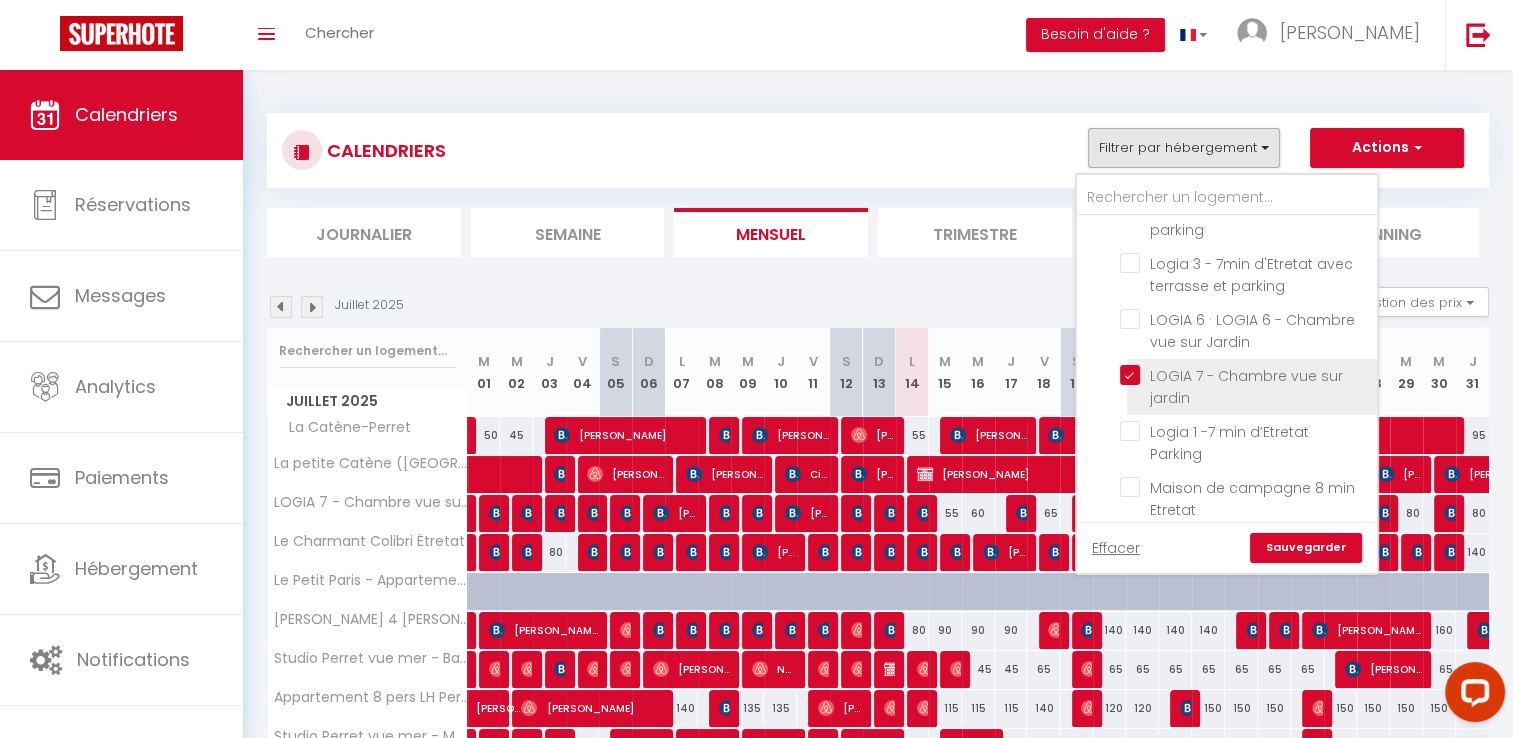 click on "LOGIA 7 - Chambre vue sur jardin" at bounding box center (1245, 375) 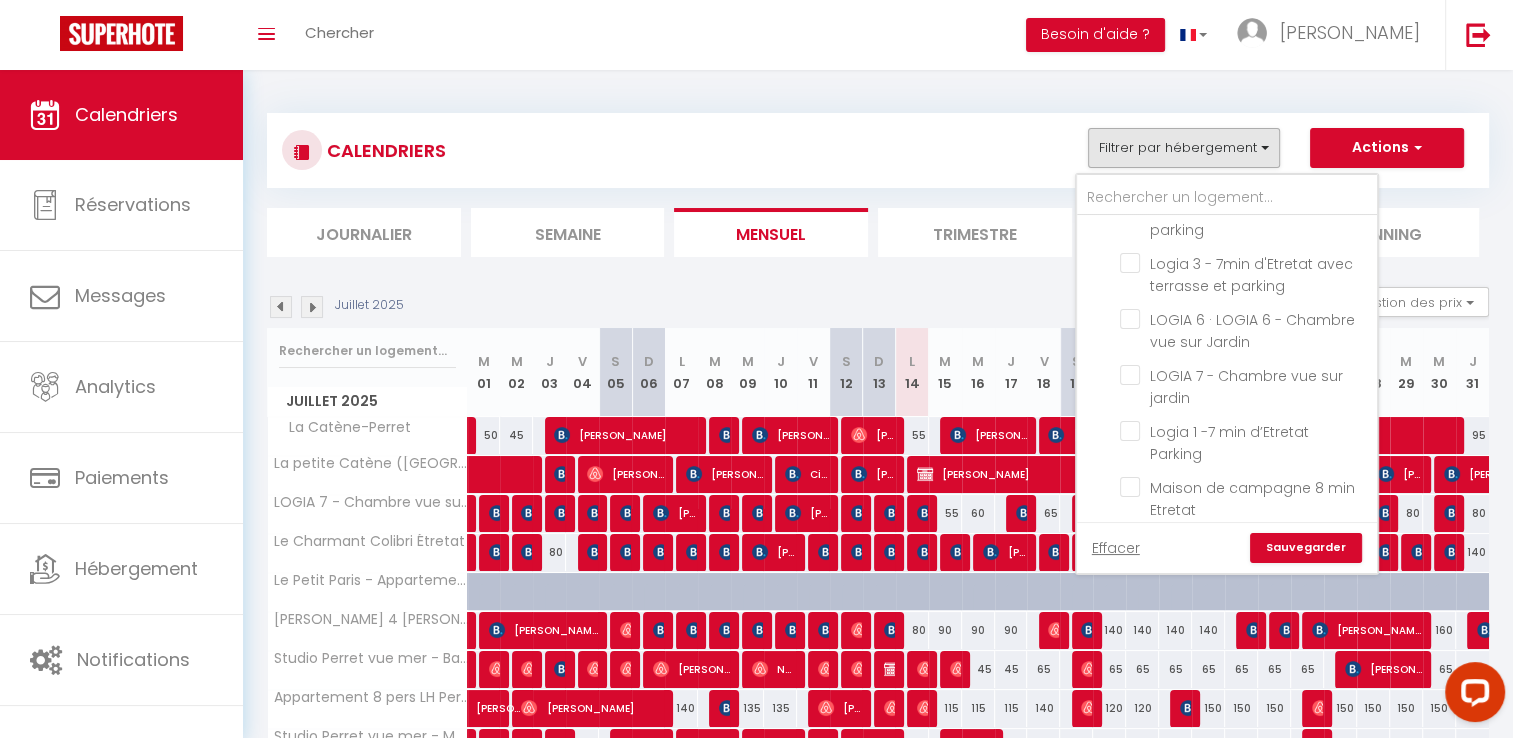 click on "Sauvegarder" at bounding box center (1306, 548) 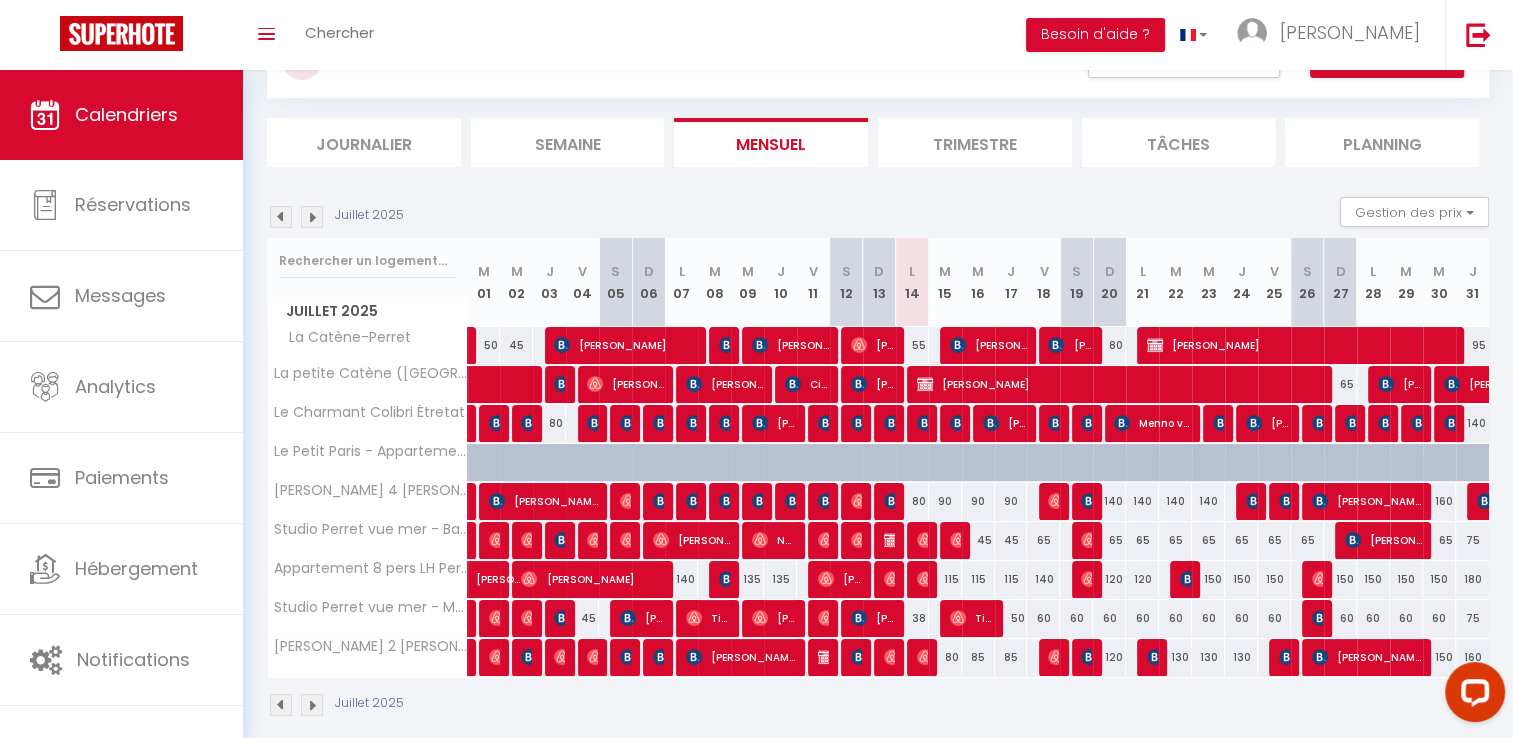 scroll, scrollTop: 109, scrollLeft: 0, axis: vertical 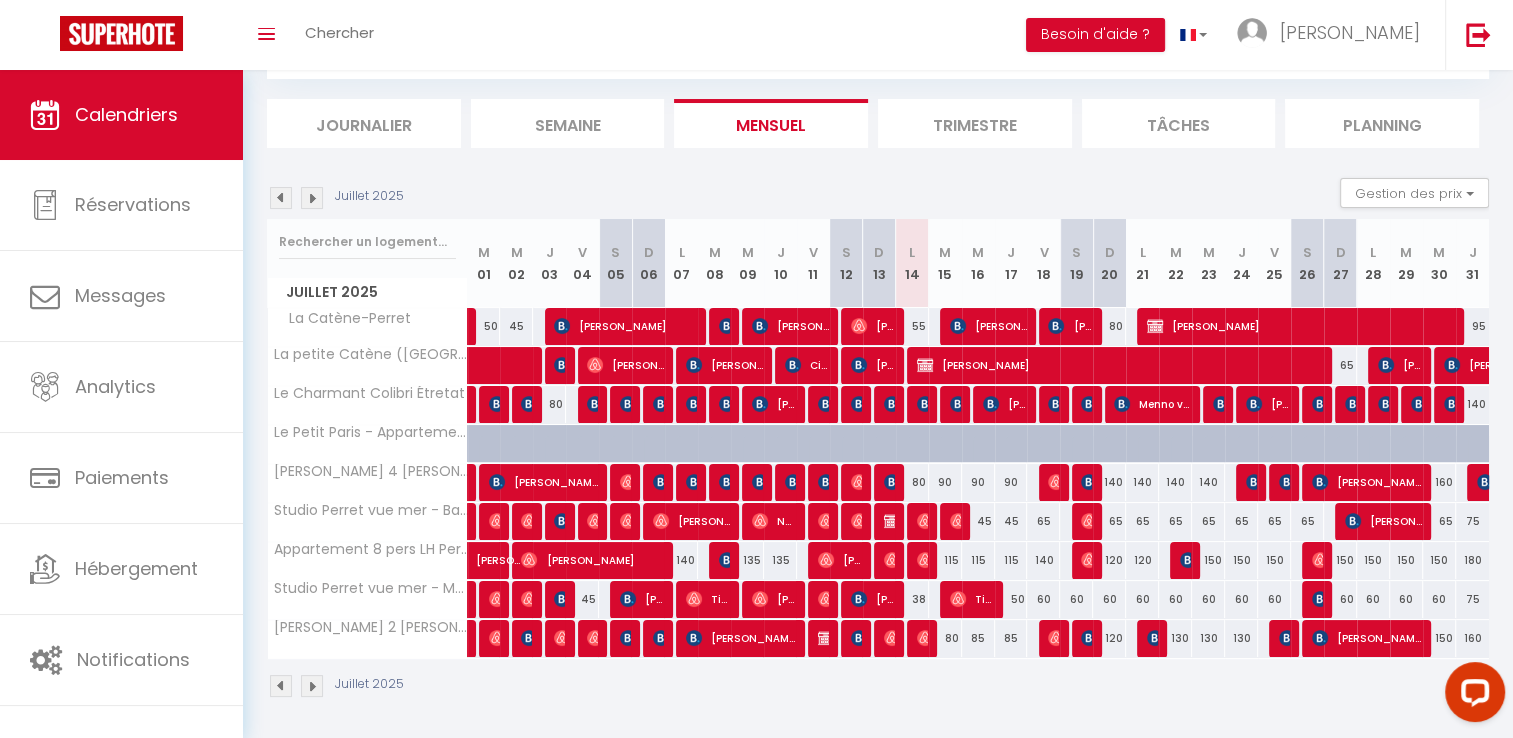 click on "38" at bounding box center [912, 599] 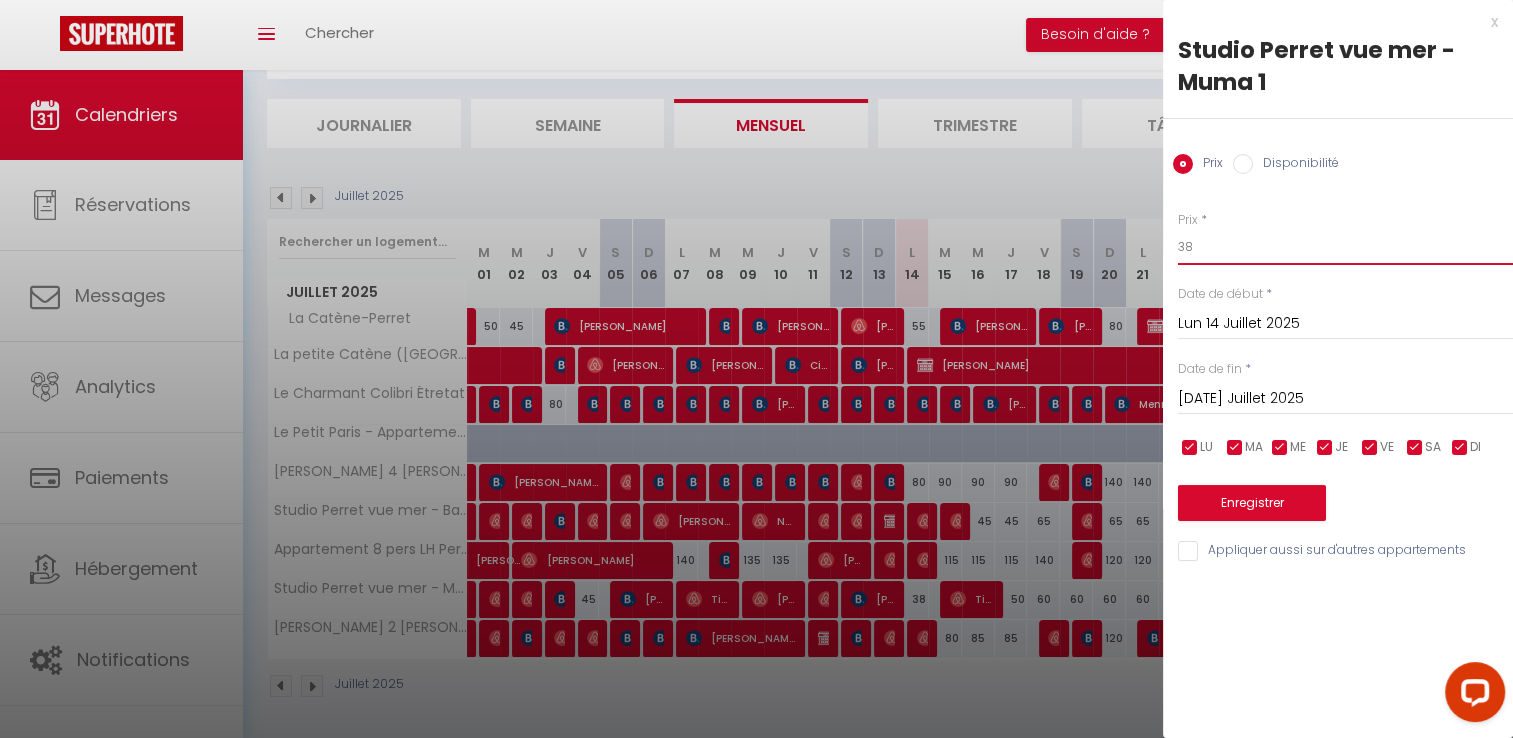 drag, startPoint x: 1209, startPoint y: 261, endPoint x: 1171, endPoint y: 261, distance: 38 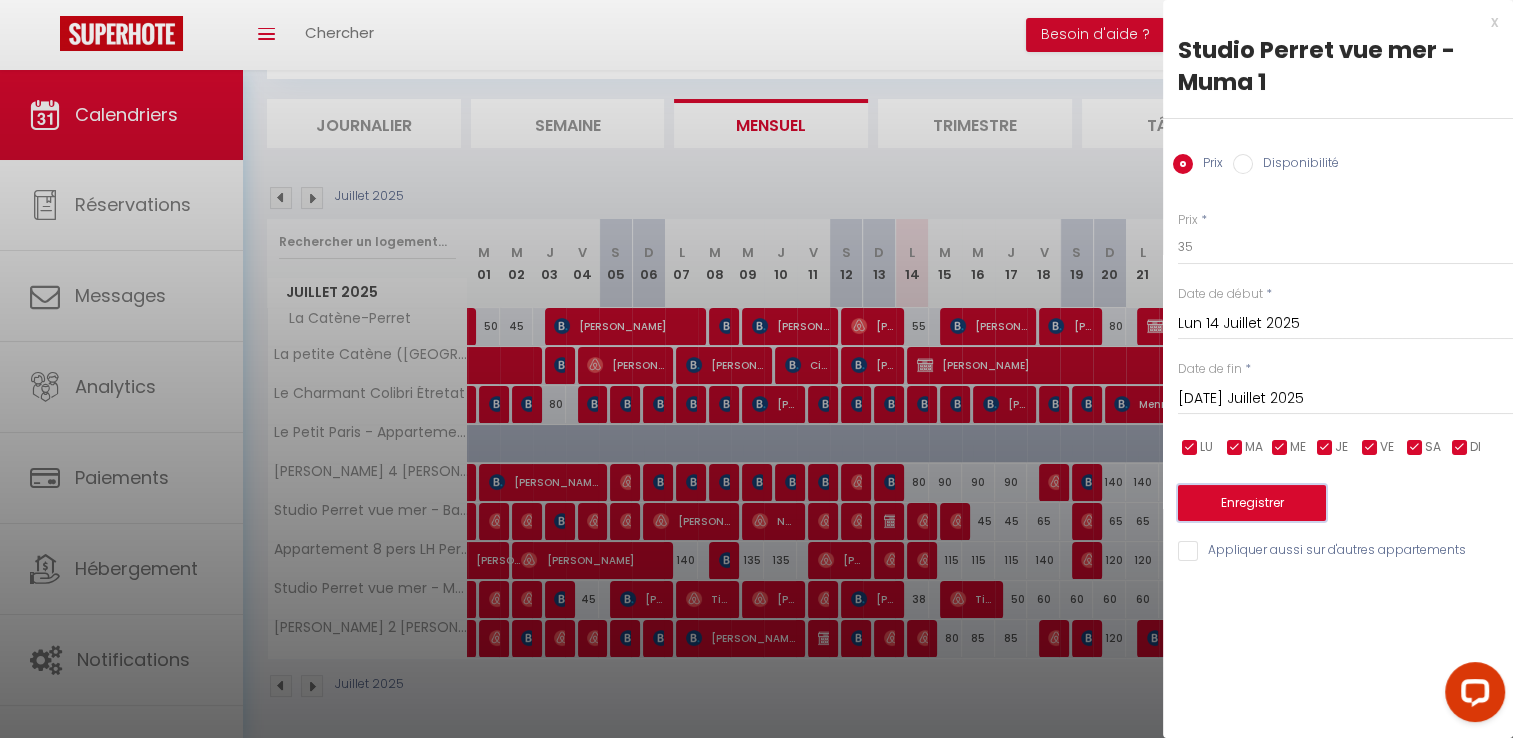 click on "Enregistrer" at bounding box center [1252, 503] 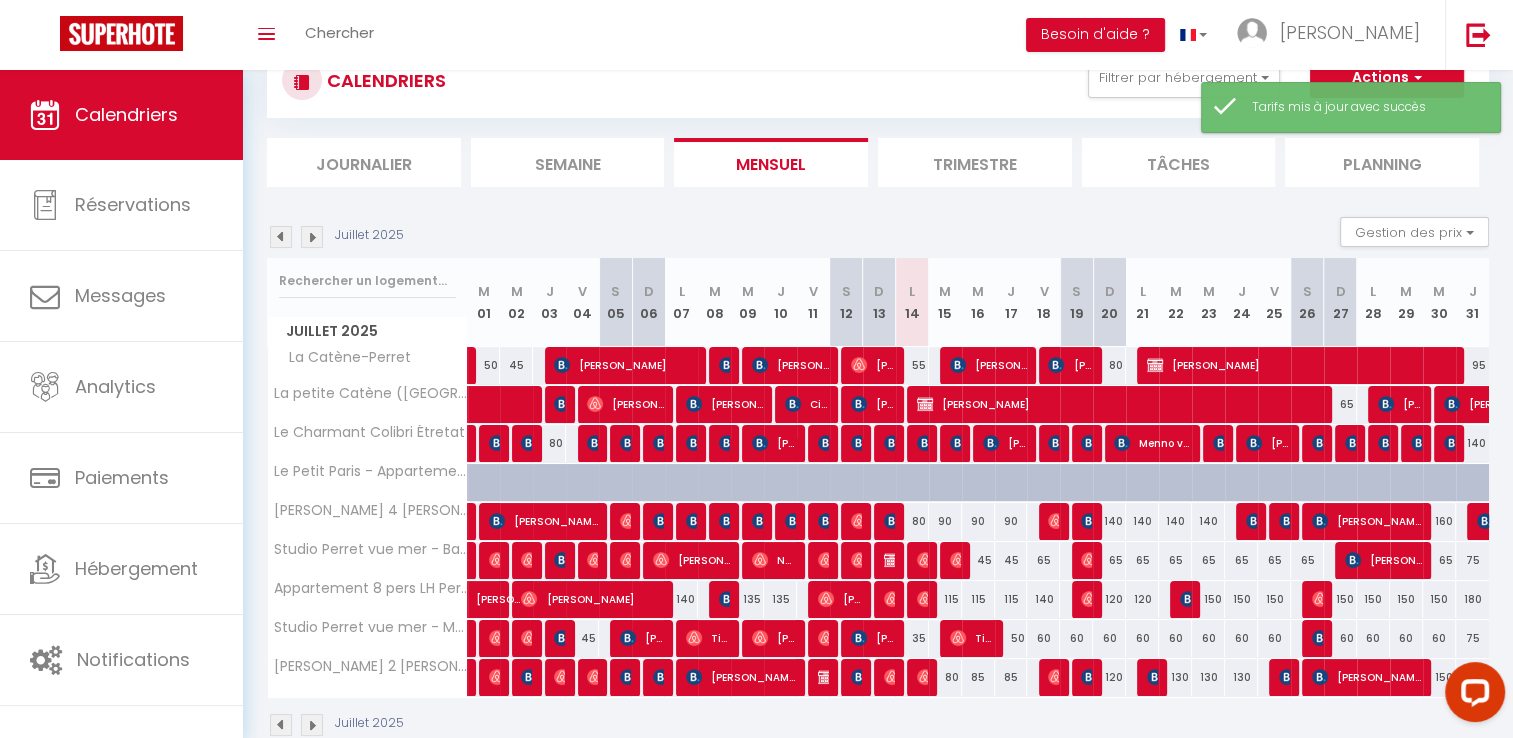 scroll, scrollTop: 109, scrollLeft: 0, axis: vertical 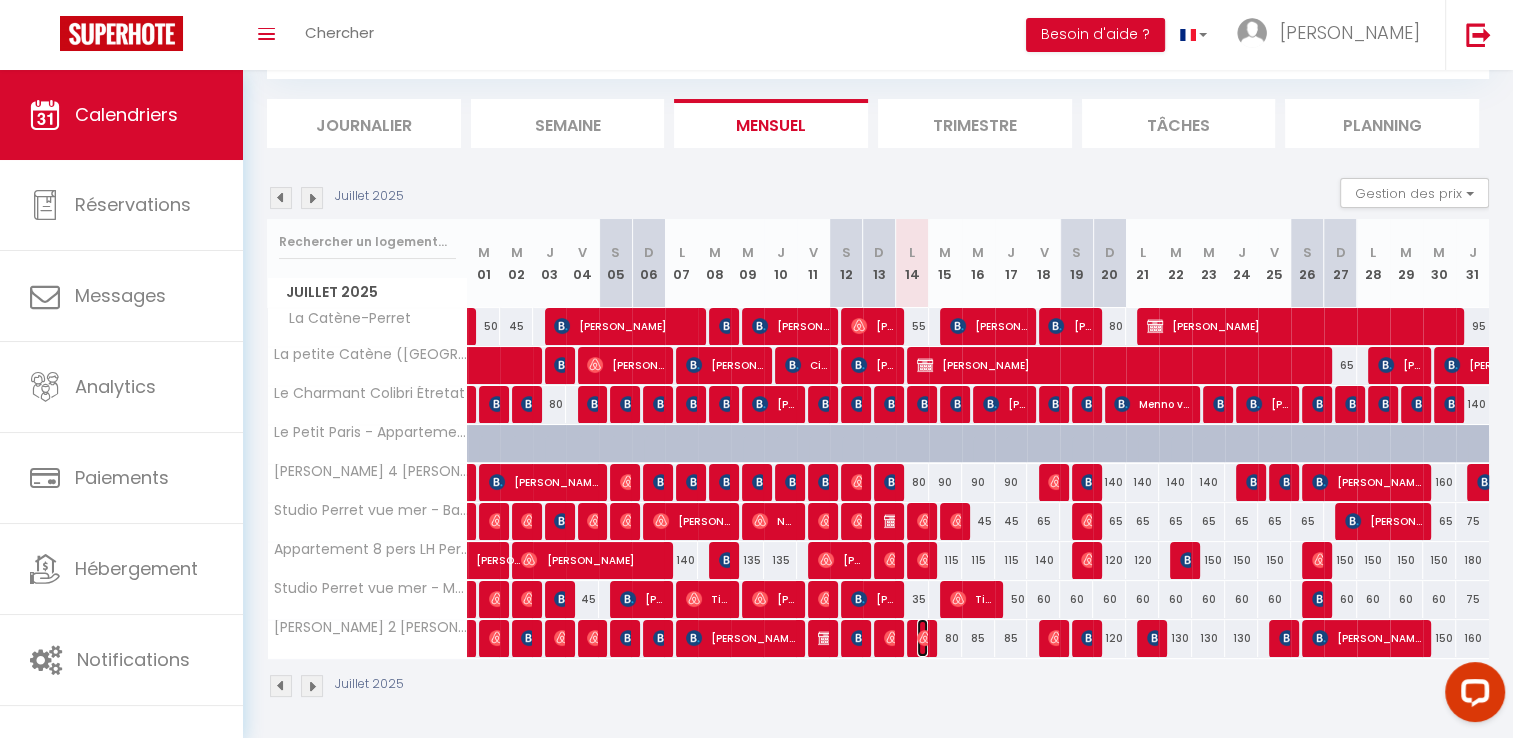 click at bounding box center [925, 638] 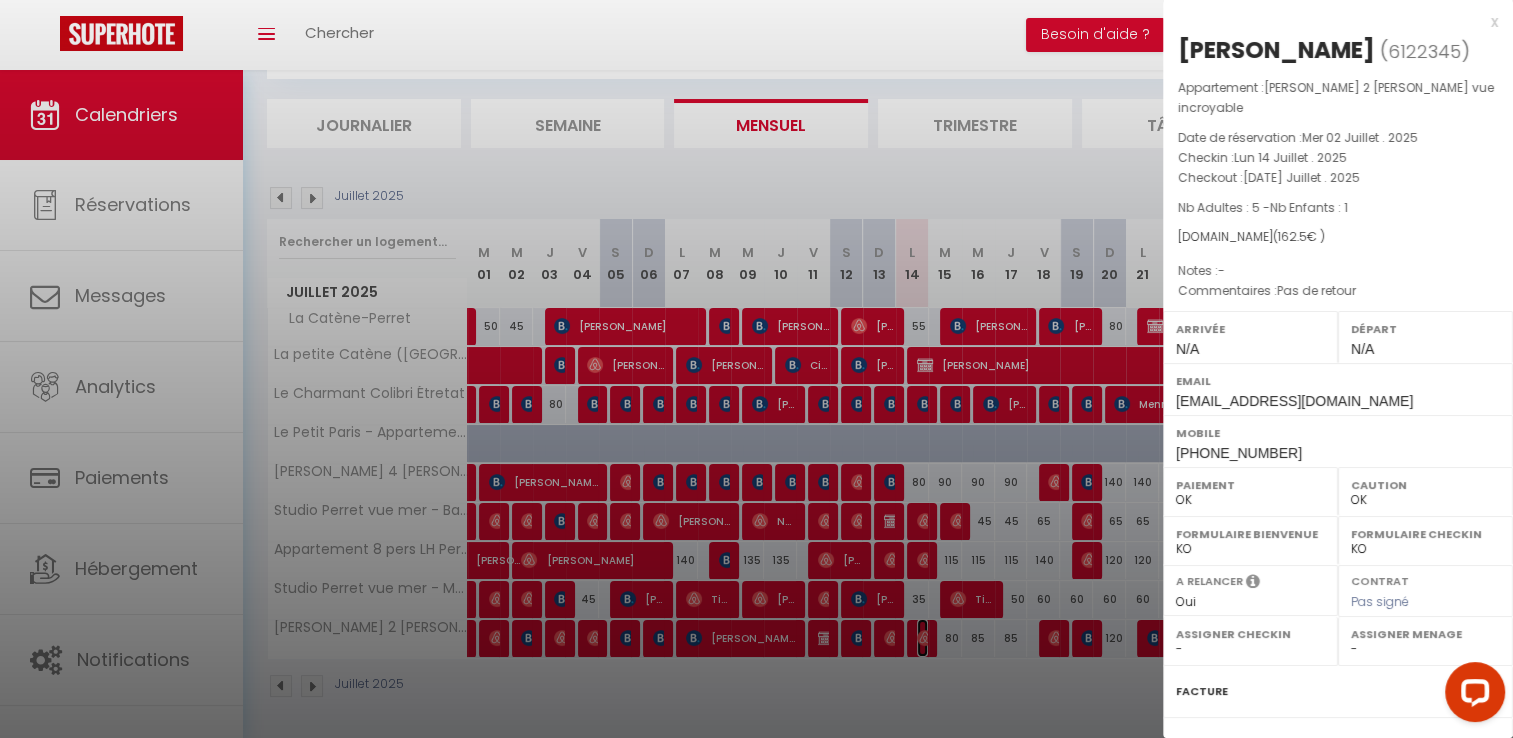 scroll, scrollTop: 190, scrollLeft: 0, axis: vertical 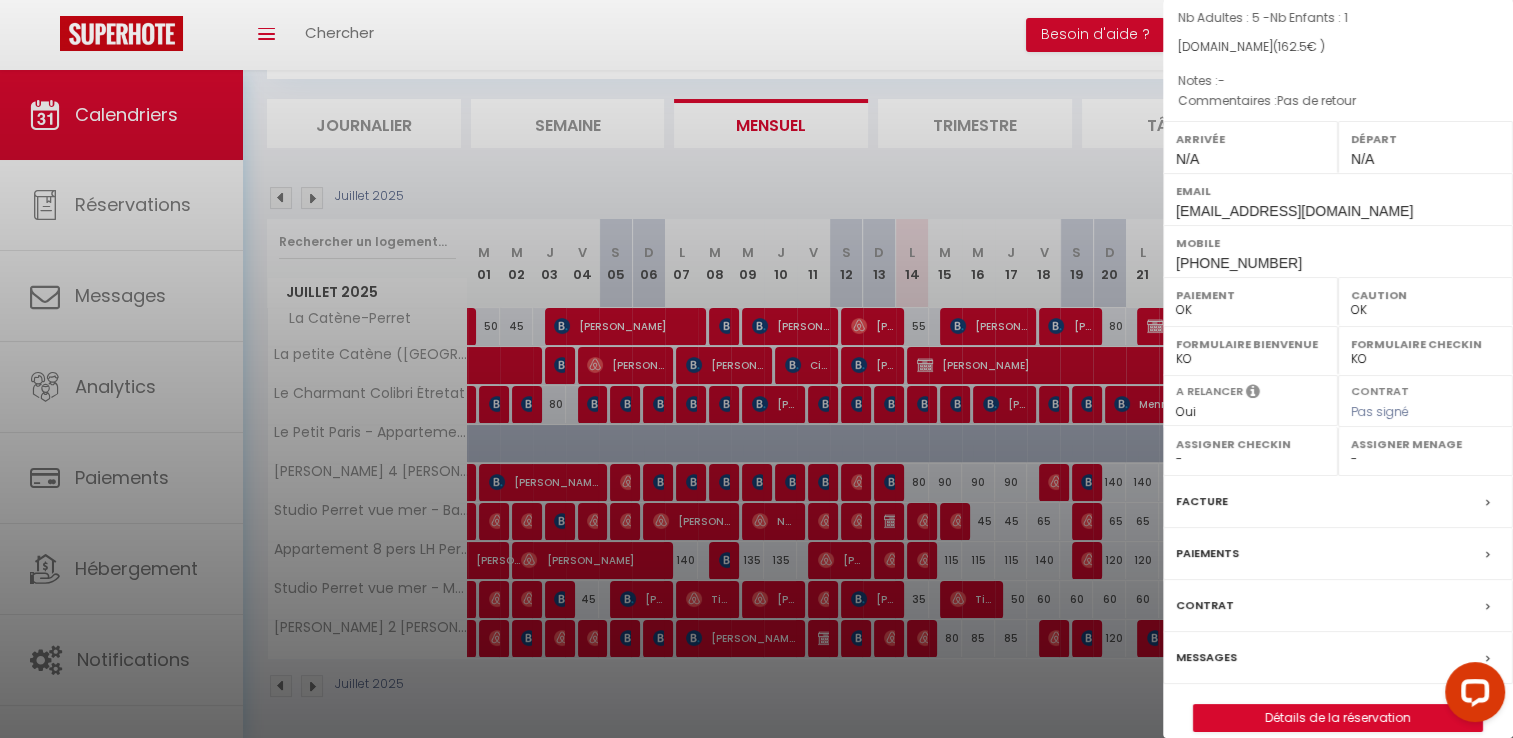 click on "Paiements" at bounding box center (1338, 554) 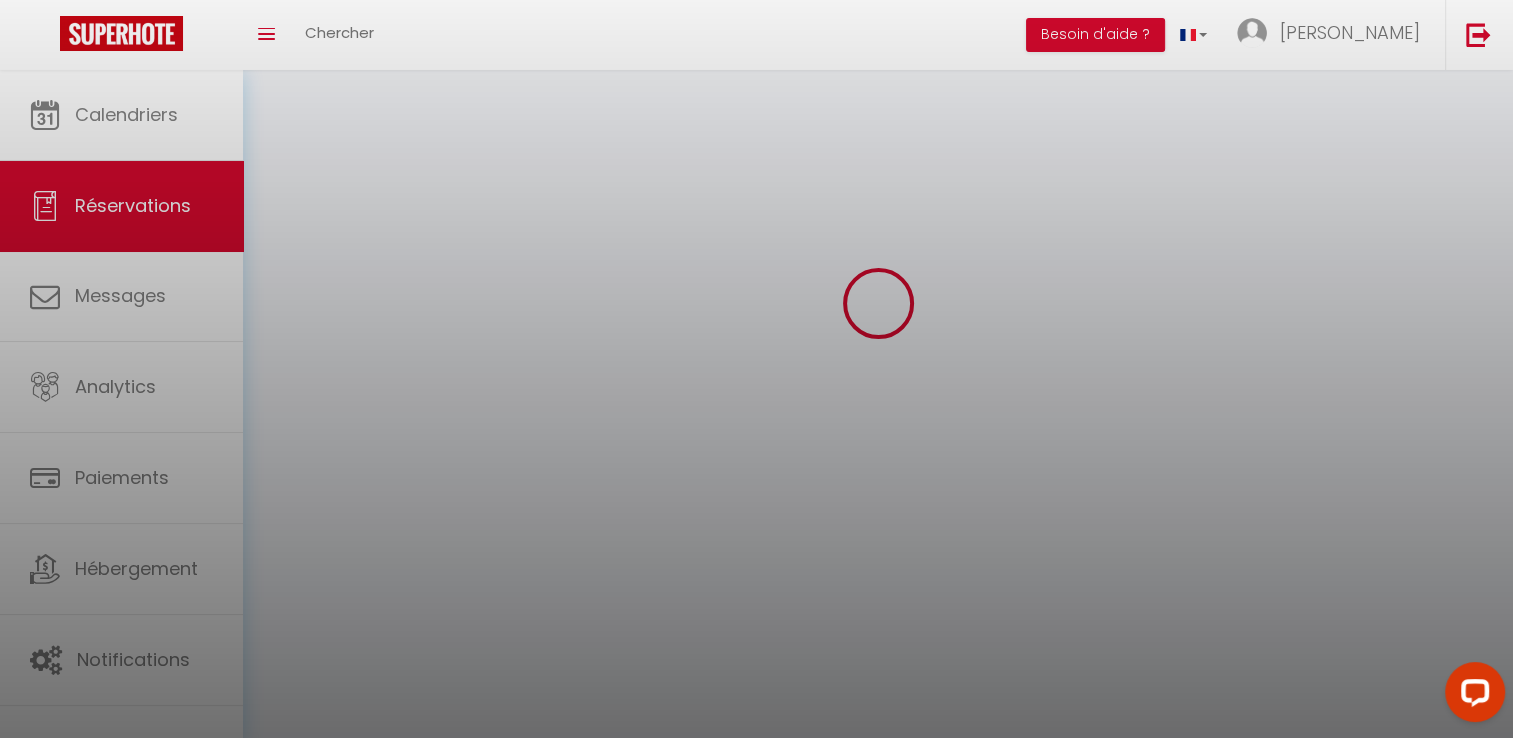 scroll, scrollTop: 0, scrollLeft: 0, axis: both 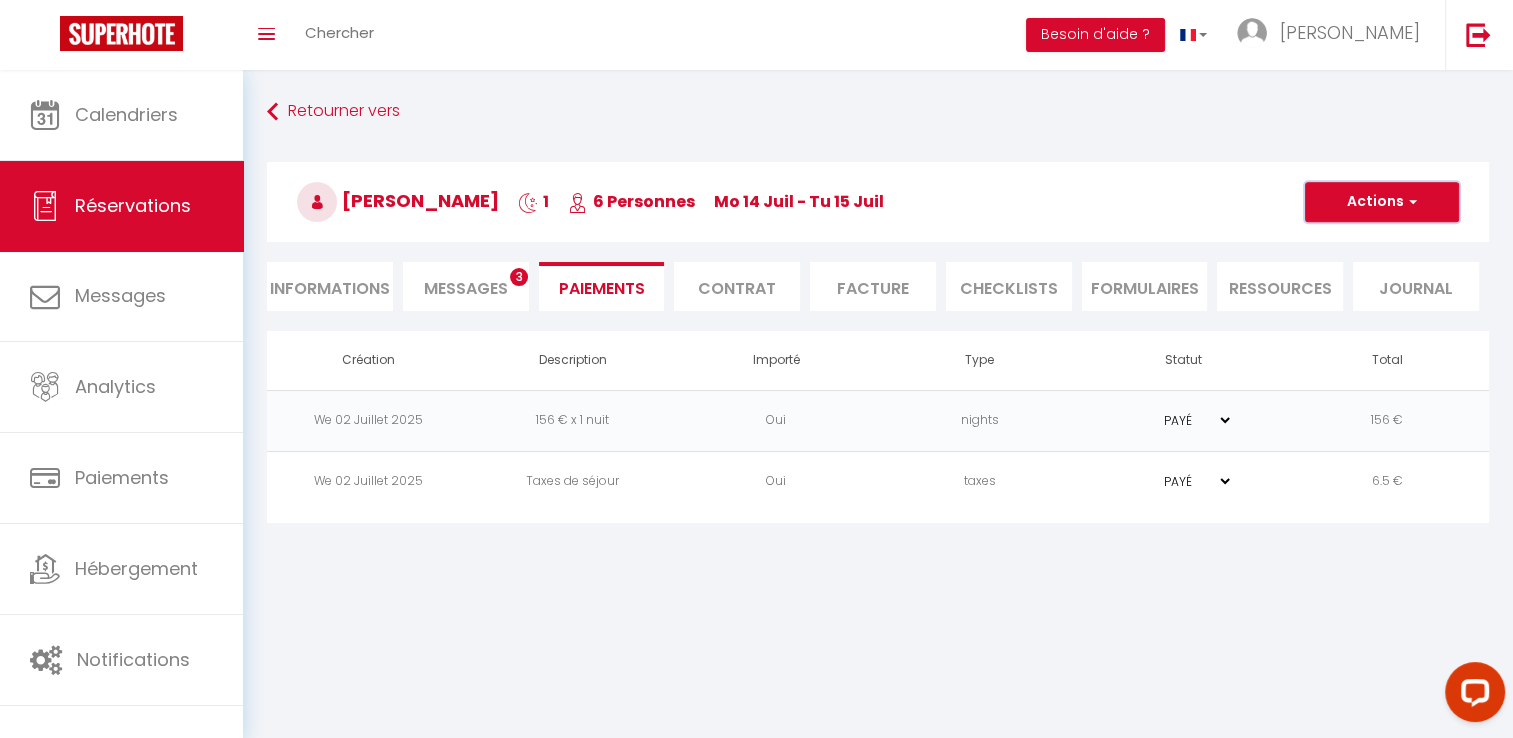 click at bounding box center [1410, 202] 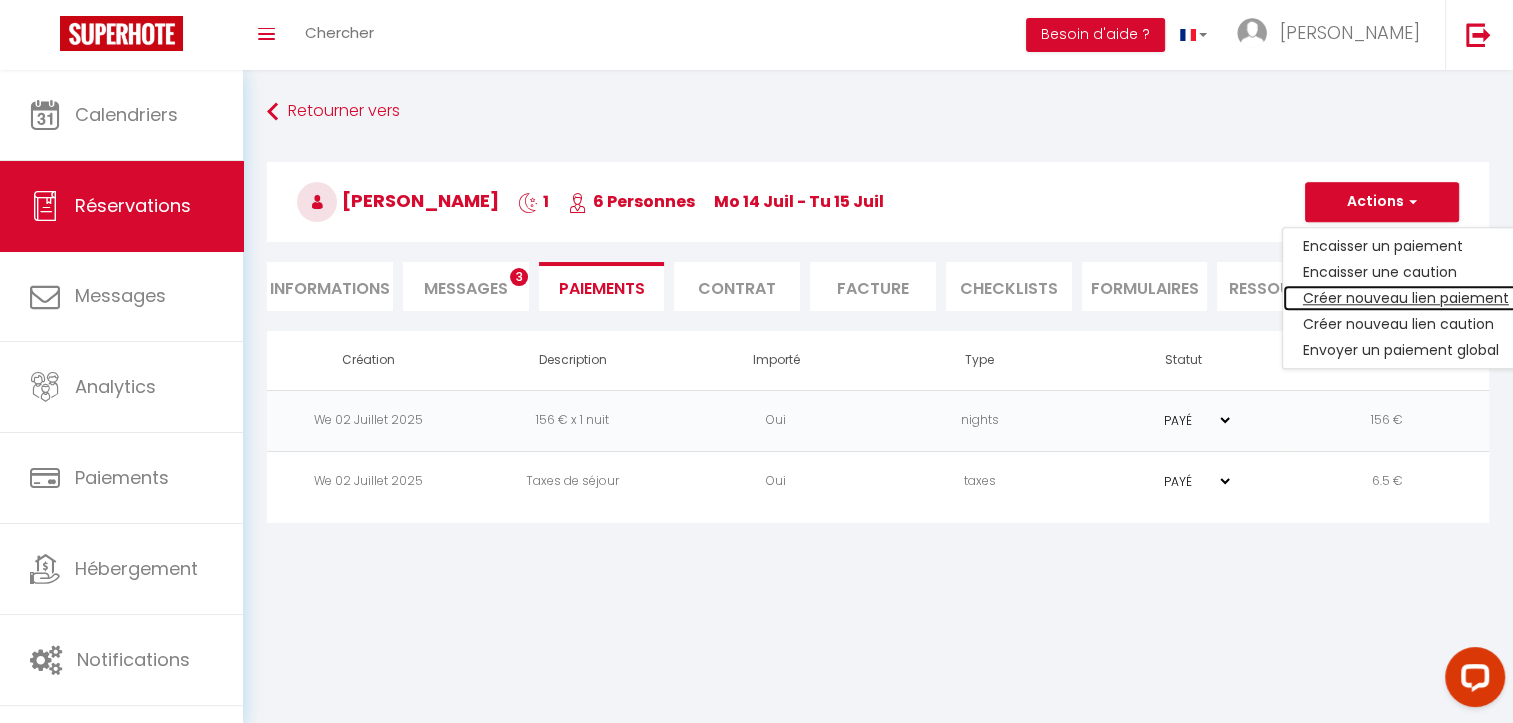 click on "Créer nouveau lien paiement" at bounding box center (1406, 298) 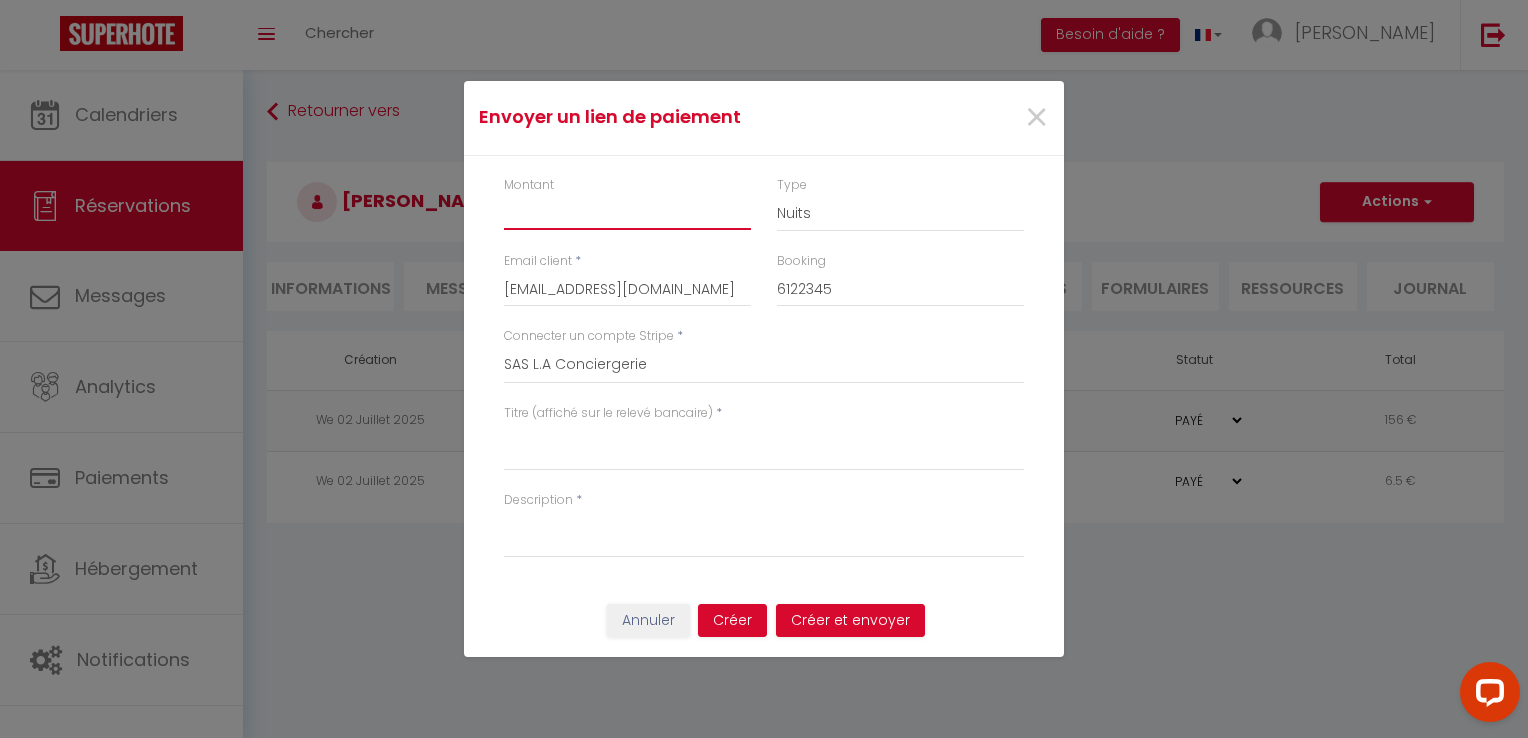 click on "Montant" at bounding box center (627, 212) 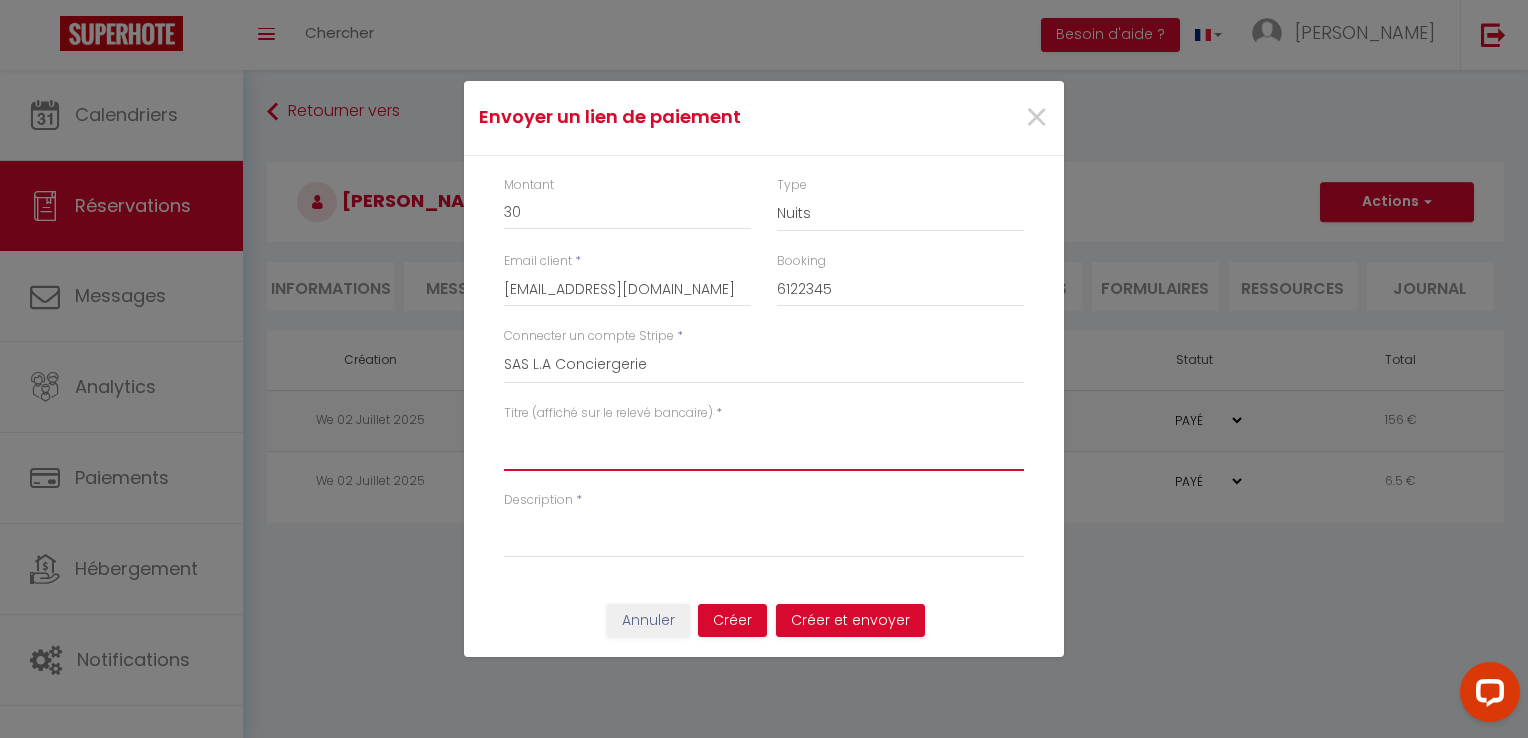 click on "Titre (affiché sur le relevé bancaire)" at bounding box center (764, 447) 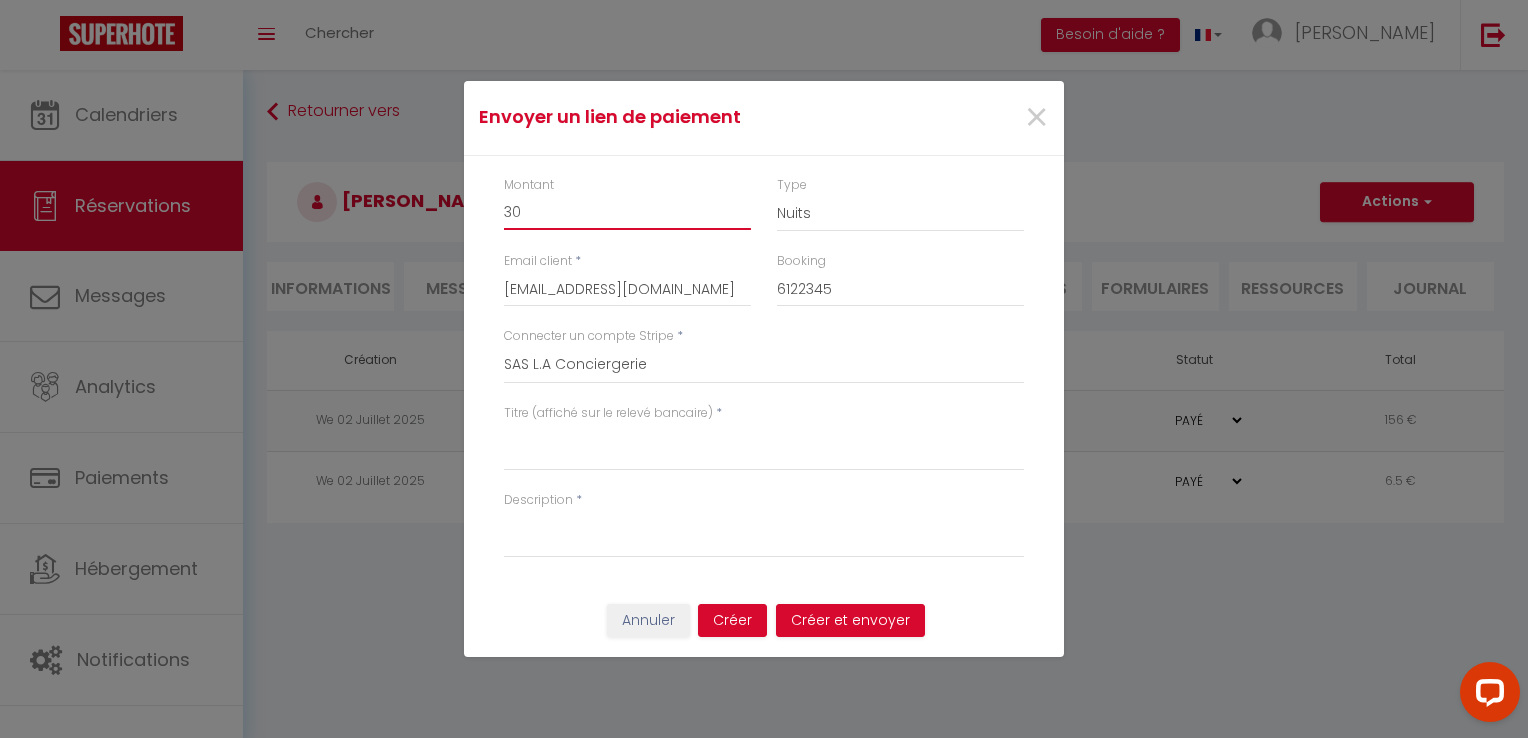 drag, startPoint x: 556, startPoint y: 219, endPoint x: 455, endPoint y: 199, distance: 102.96116 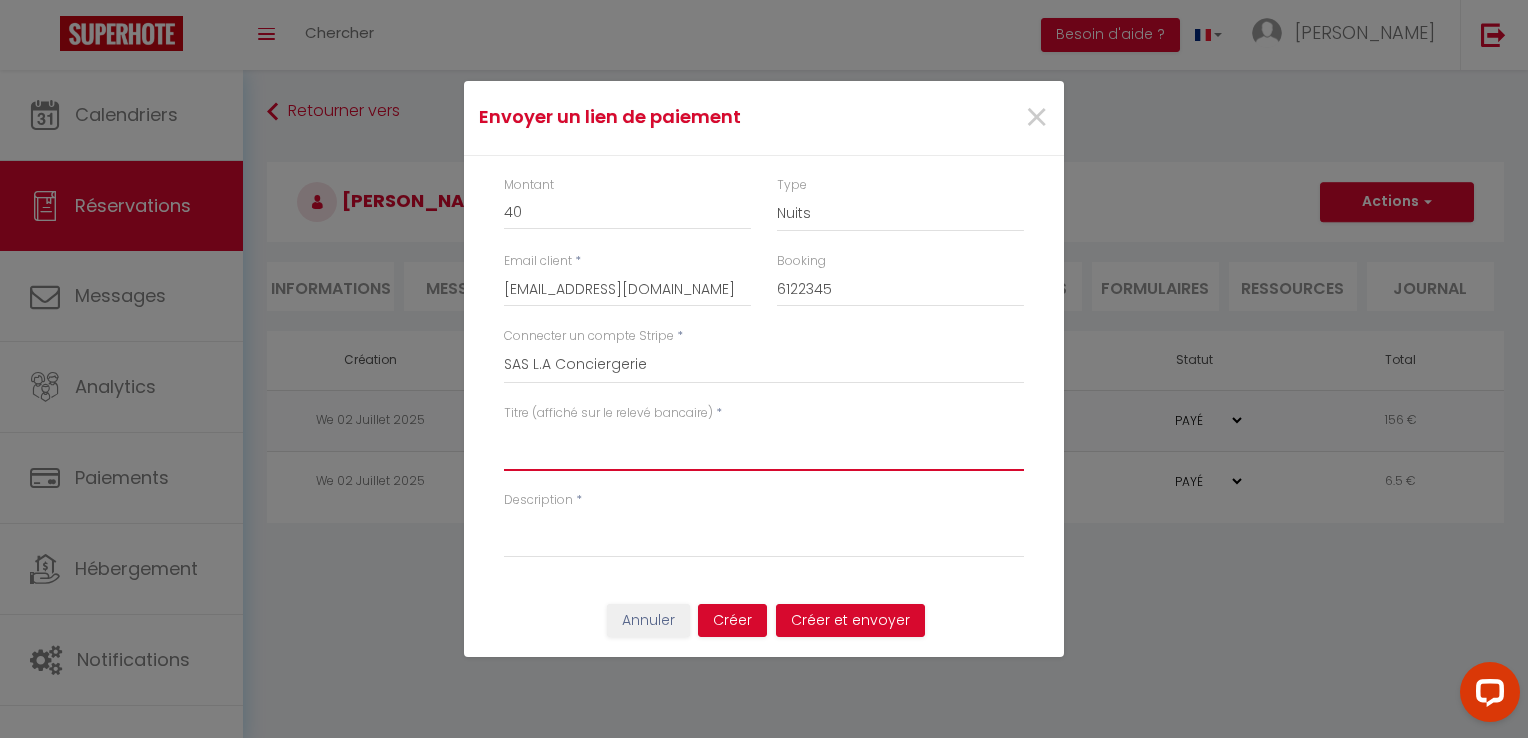 click on "Titre (affiché sur le relevé bancaire)" at bounding box center [764, 447] 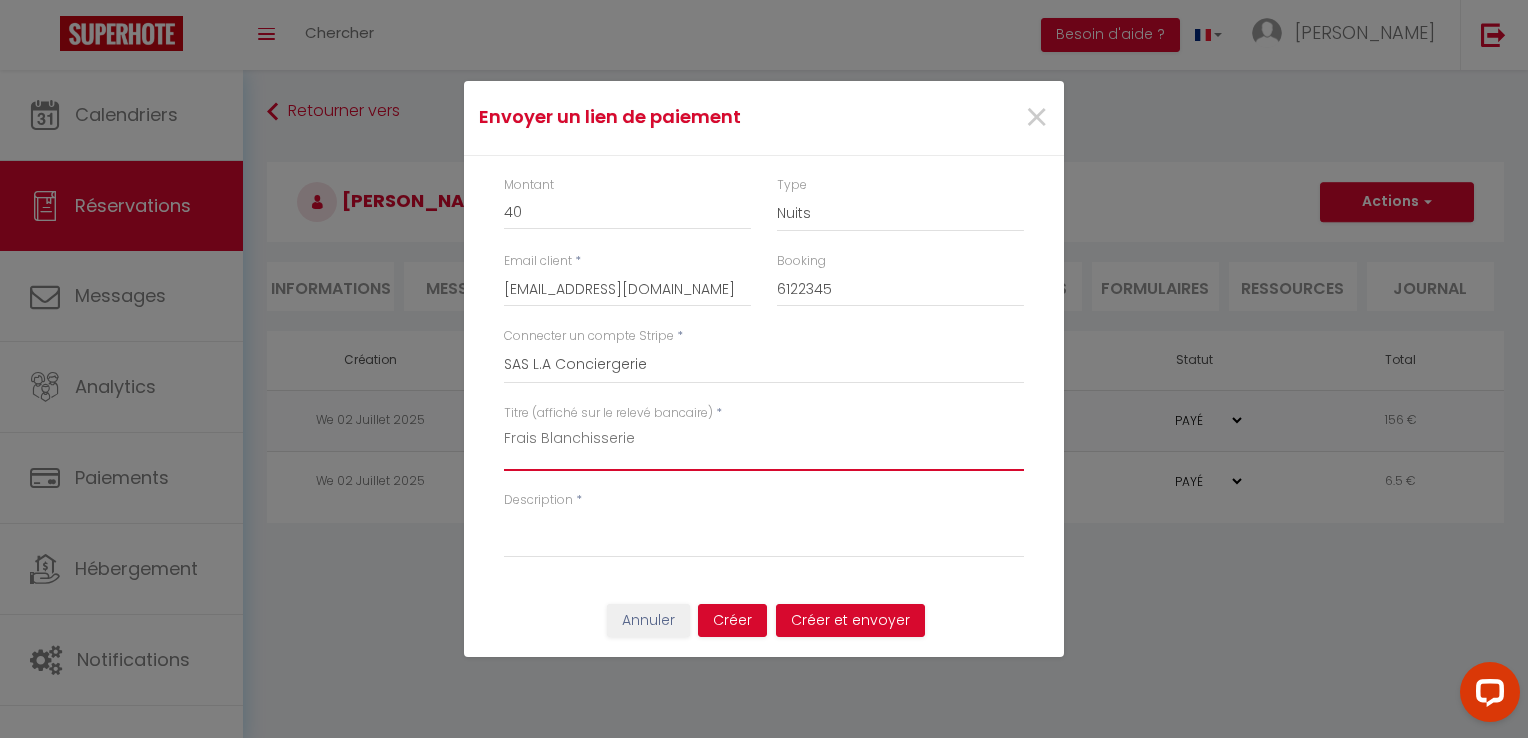 click on "Frais Blanchisserie" at bounding box center [764, 447] 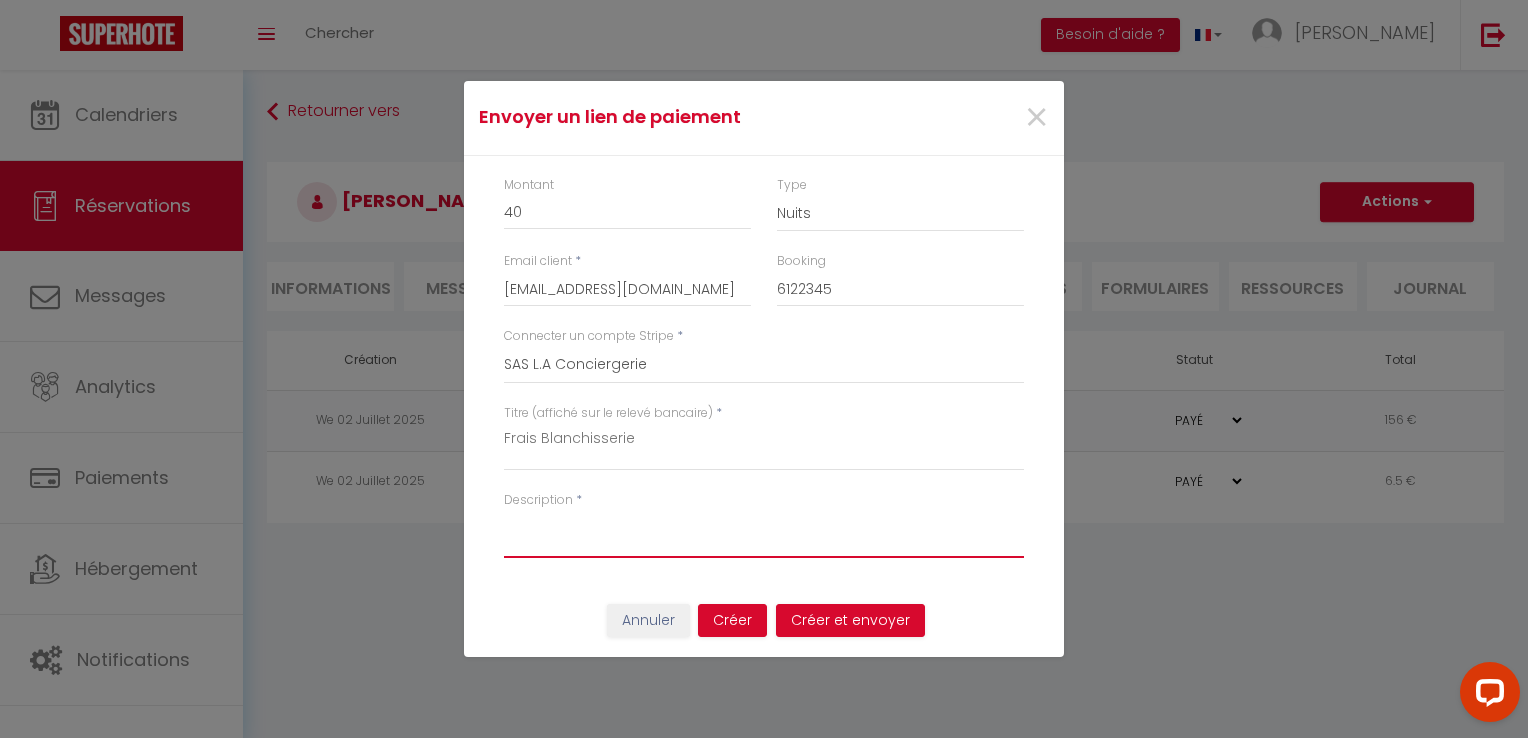 click on "Description" at bounding box center [764, 534] 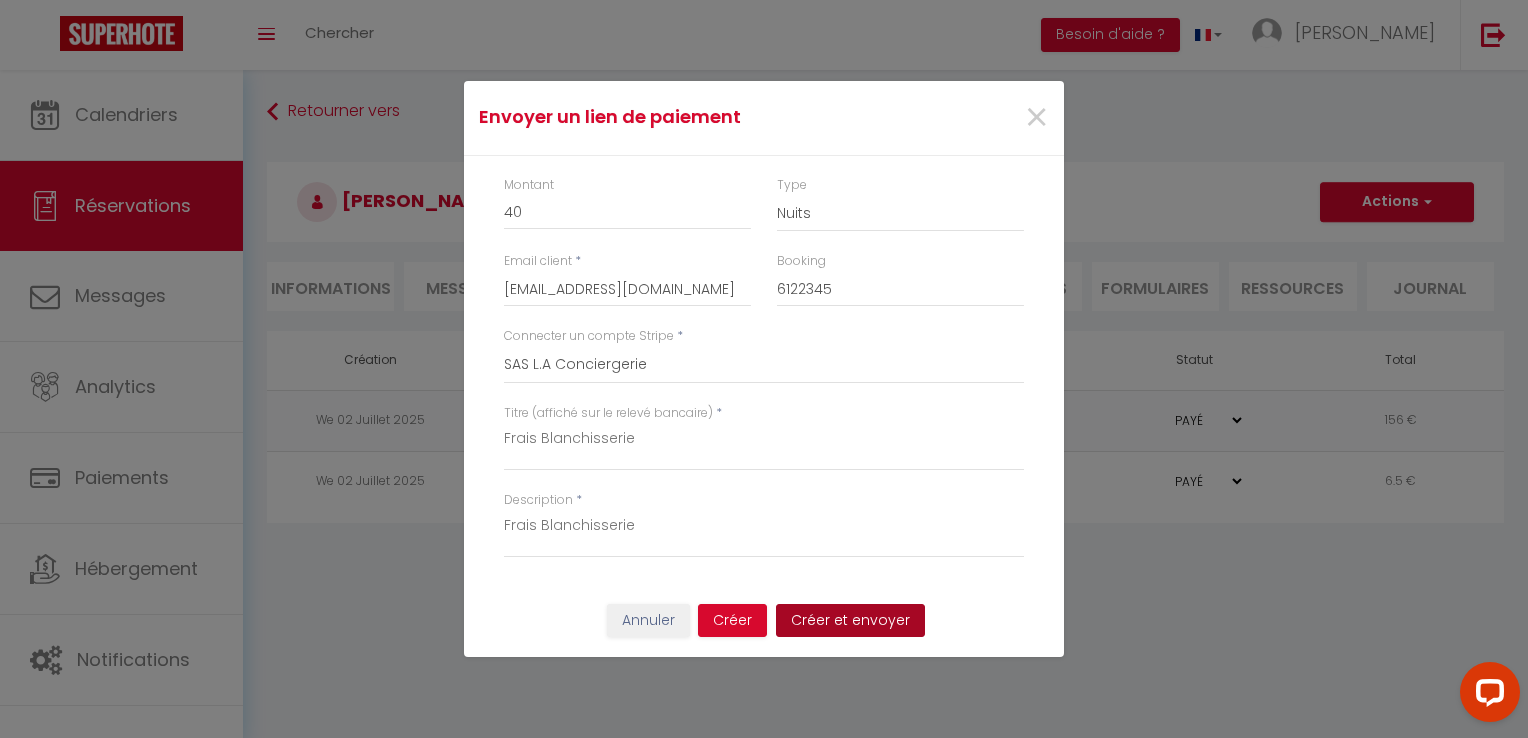drag, startPoint x: 879, startPoint y: 616, endPoint x: 848, endPoint y: 234, distance: 383.2558 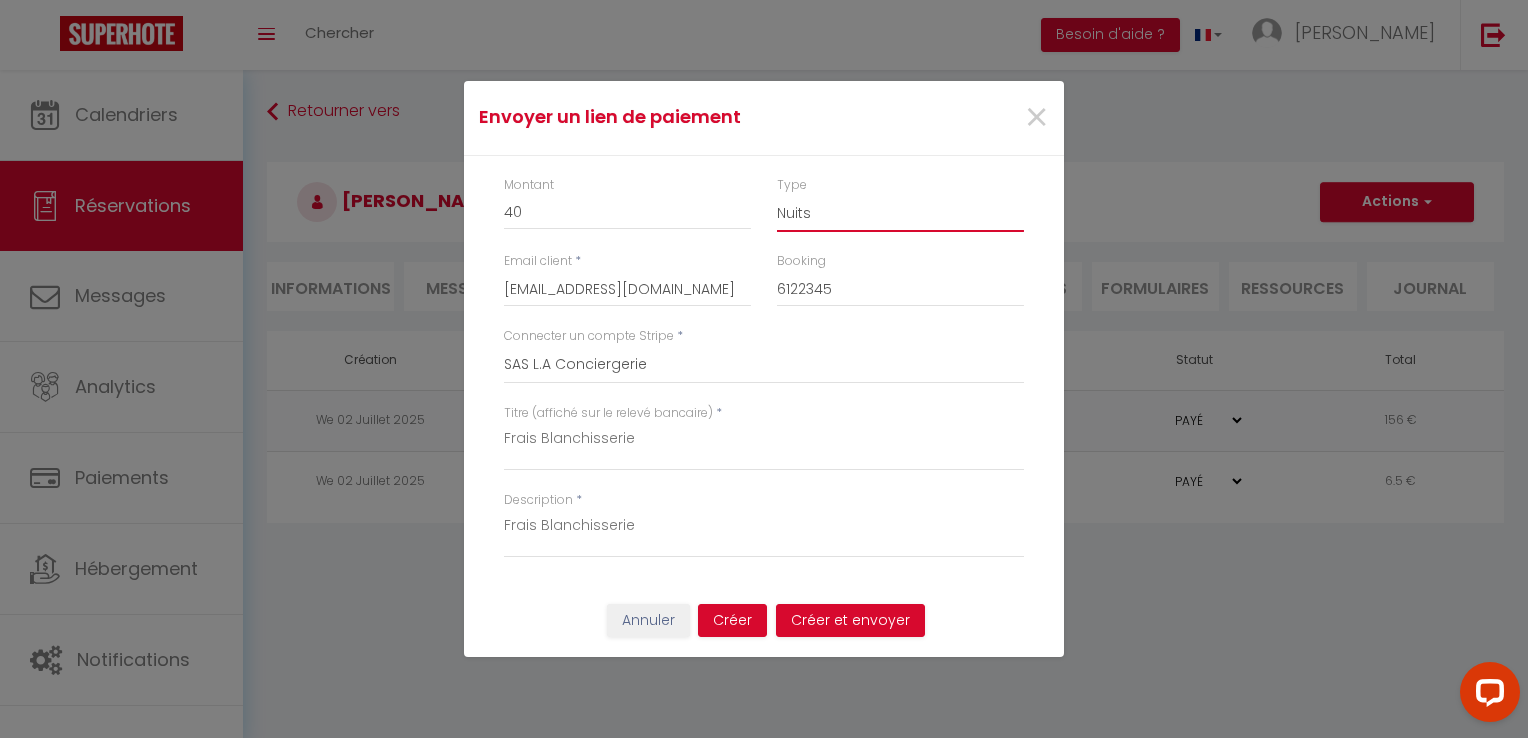 click on "Nuits   Frais de ménage   Taxe de séjour   Autre" at bounding box center (900, 213) 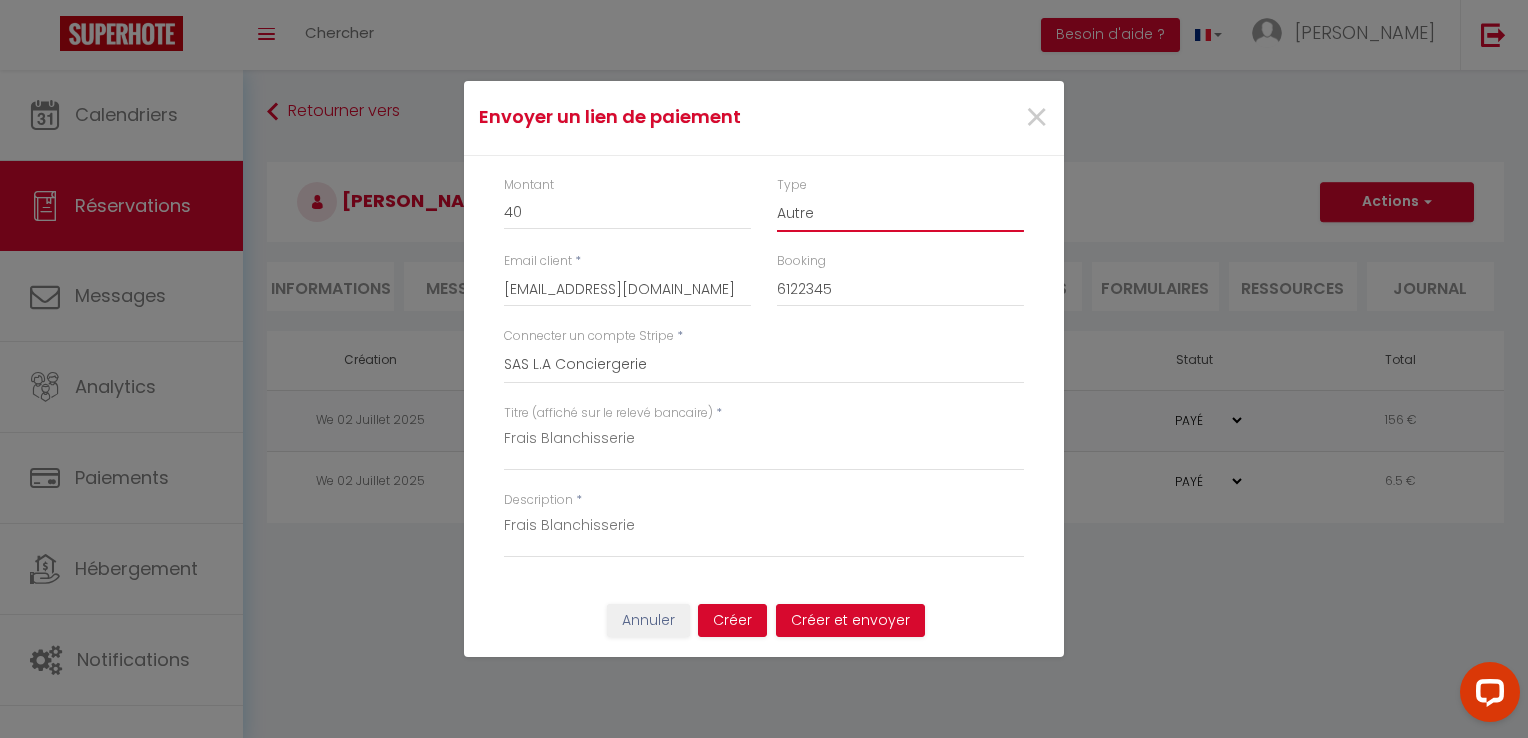 click on "Nuits   Frais de ménage   Taxe de séjour   Autre" at bounding box center [900, 213] 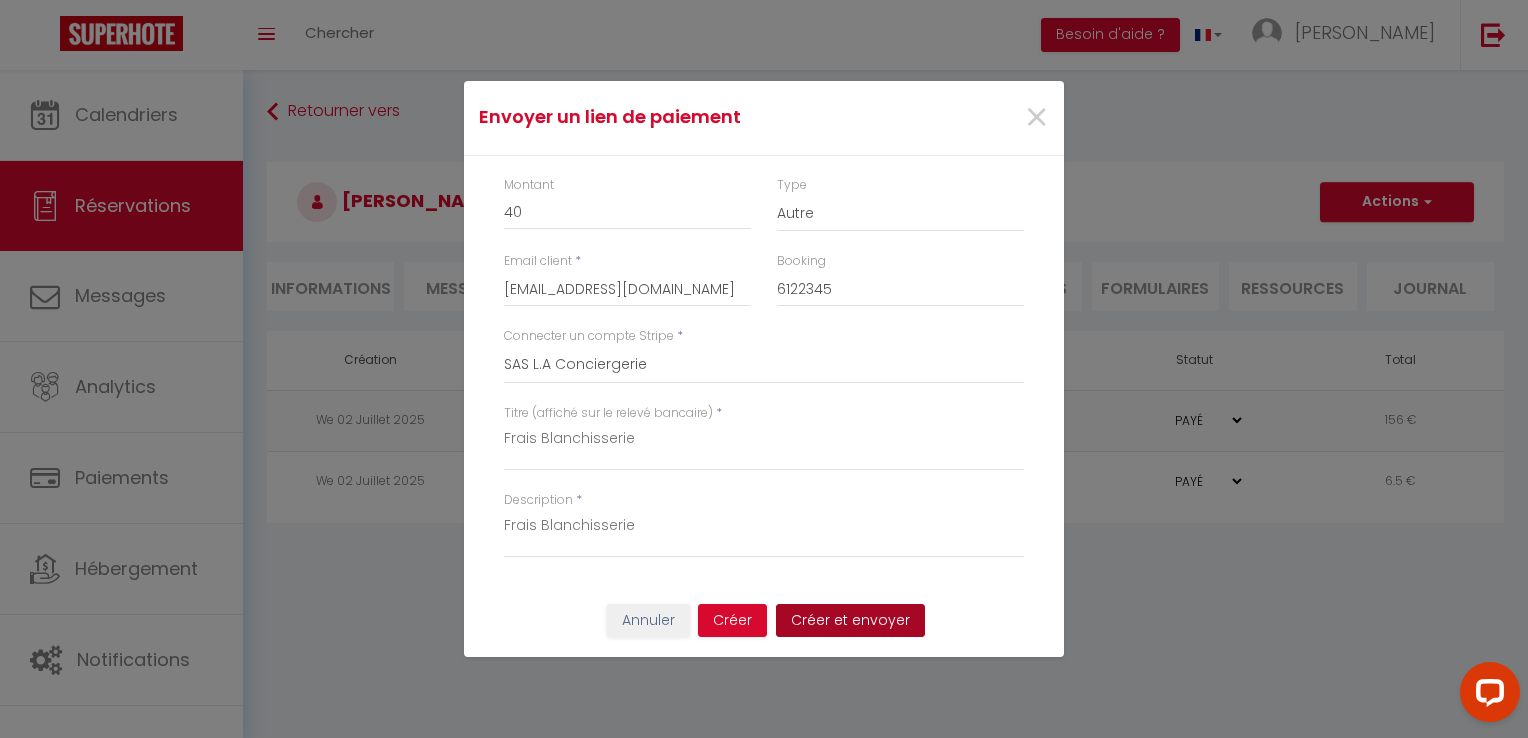 click on "Créer et envoyer" at bounding box center (850, 621) 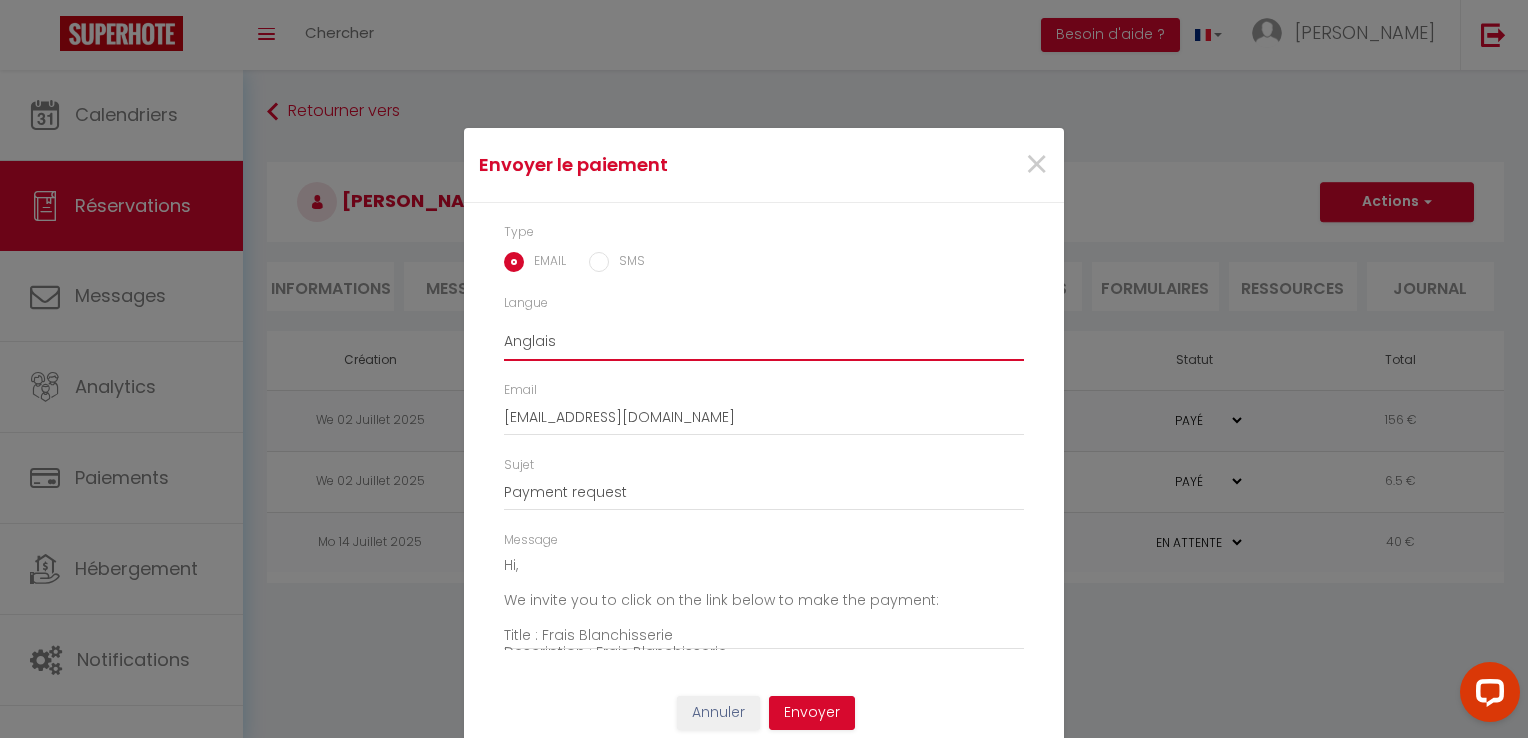 click on "Anglais   Français   Espagnol   Portugais" at bounding box center (764, 342) 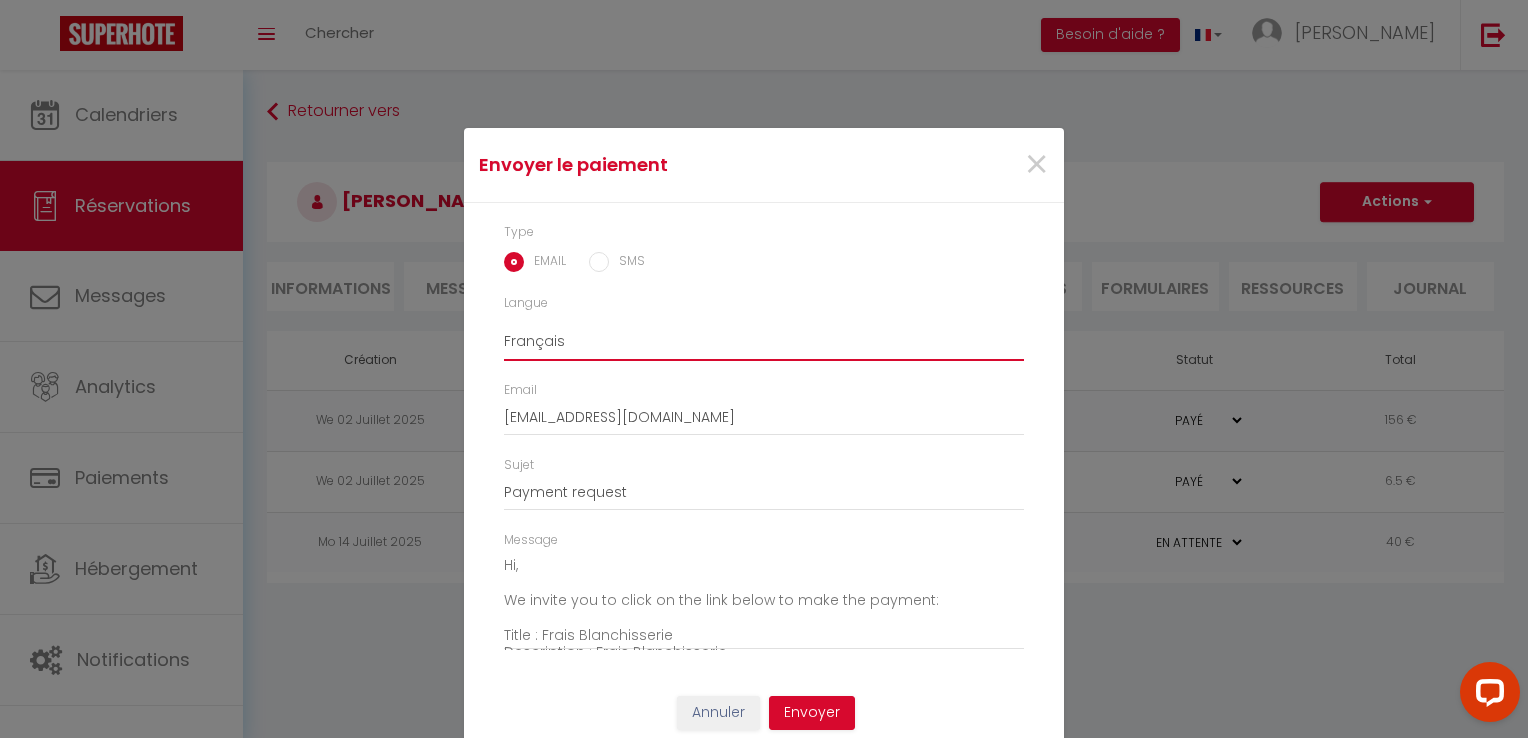 click on "Anglais   Français   Espagnol   Portugais" at bounding box center [764, 342] 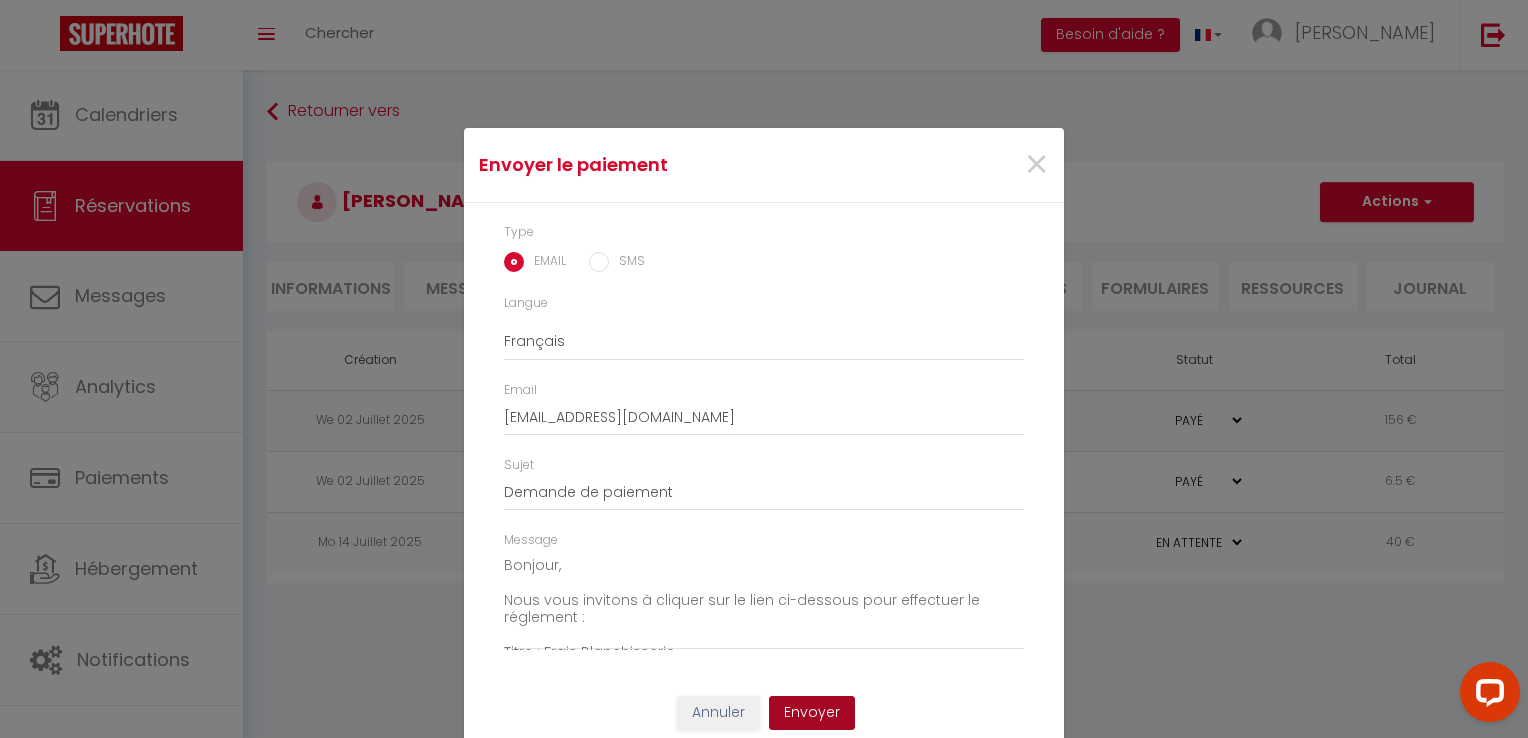 click on "Envoyer" at bounding box center [812, 713] 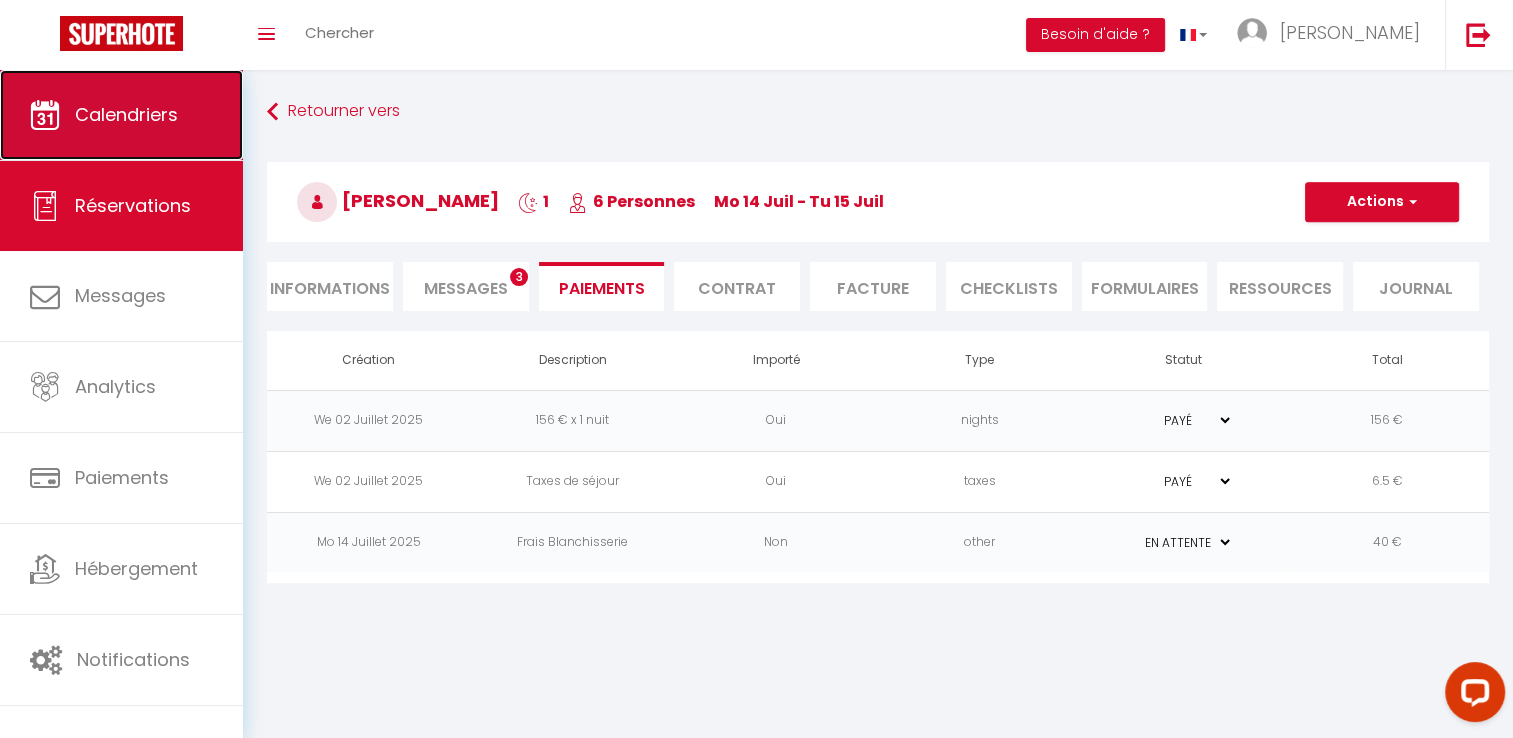 click on "Calendriers" at bounding box center (121, 115) 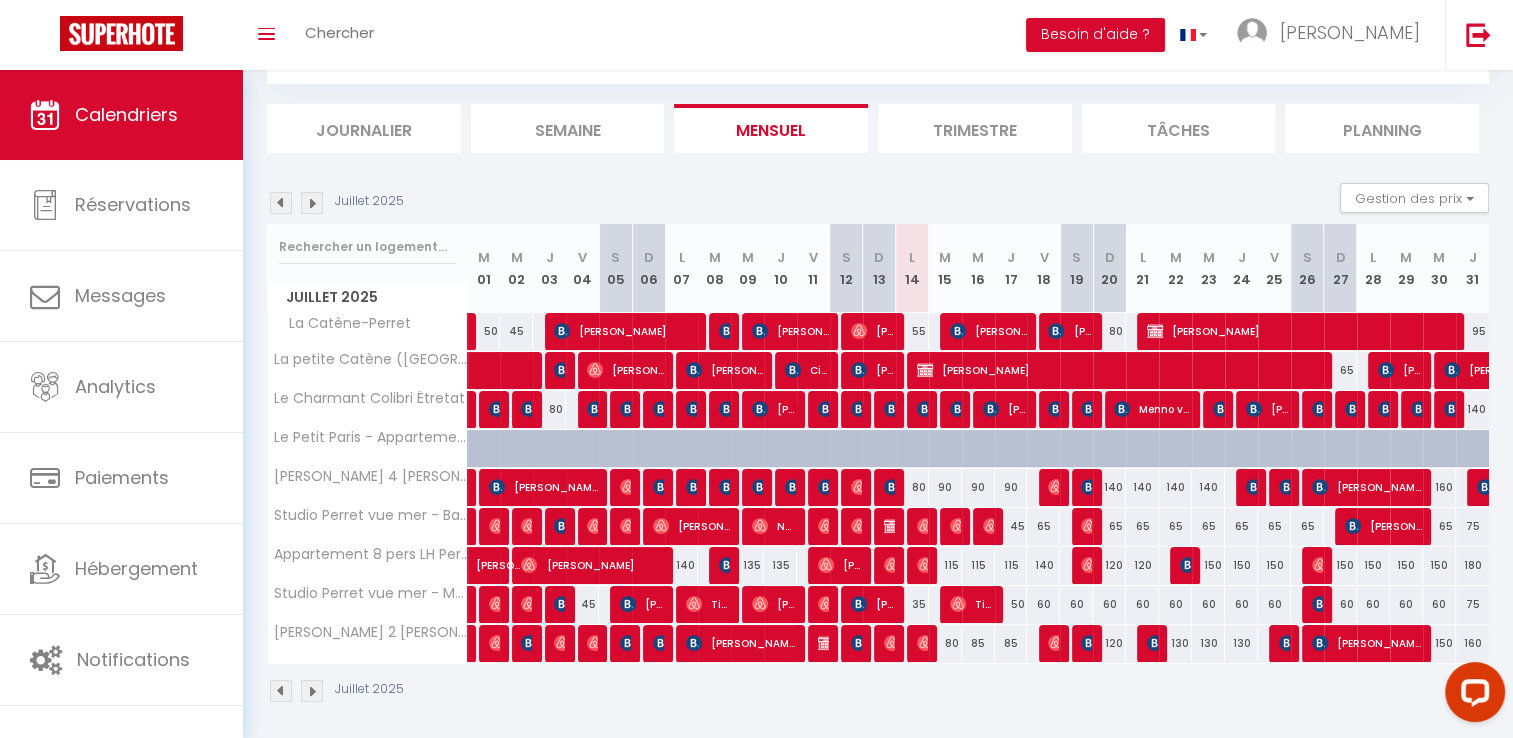 scroll, scrollTop: 109, scrollLeft: 0, axis: vertical 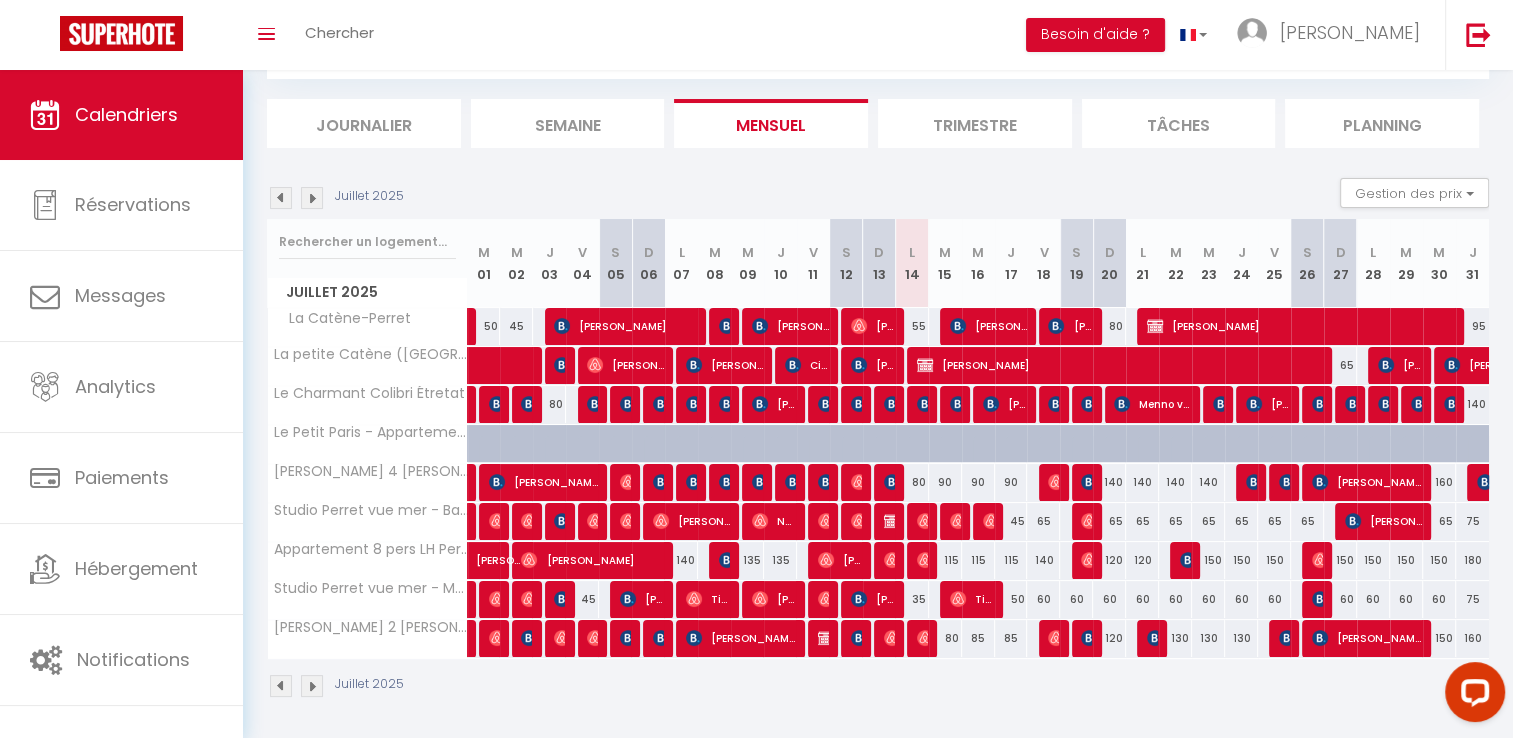 click on "55" at bounding box center (912, 326) 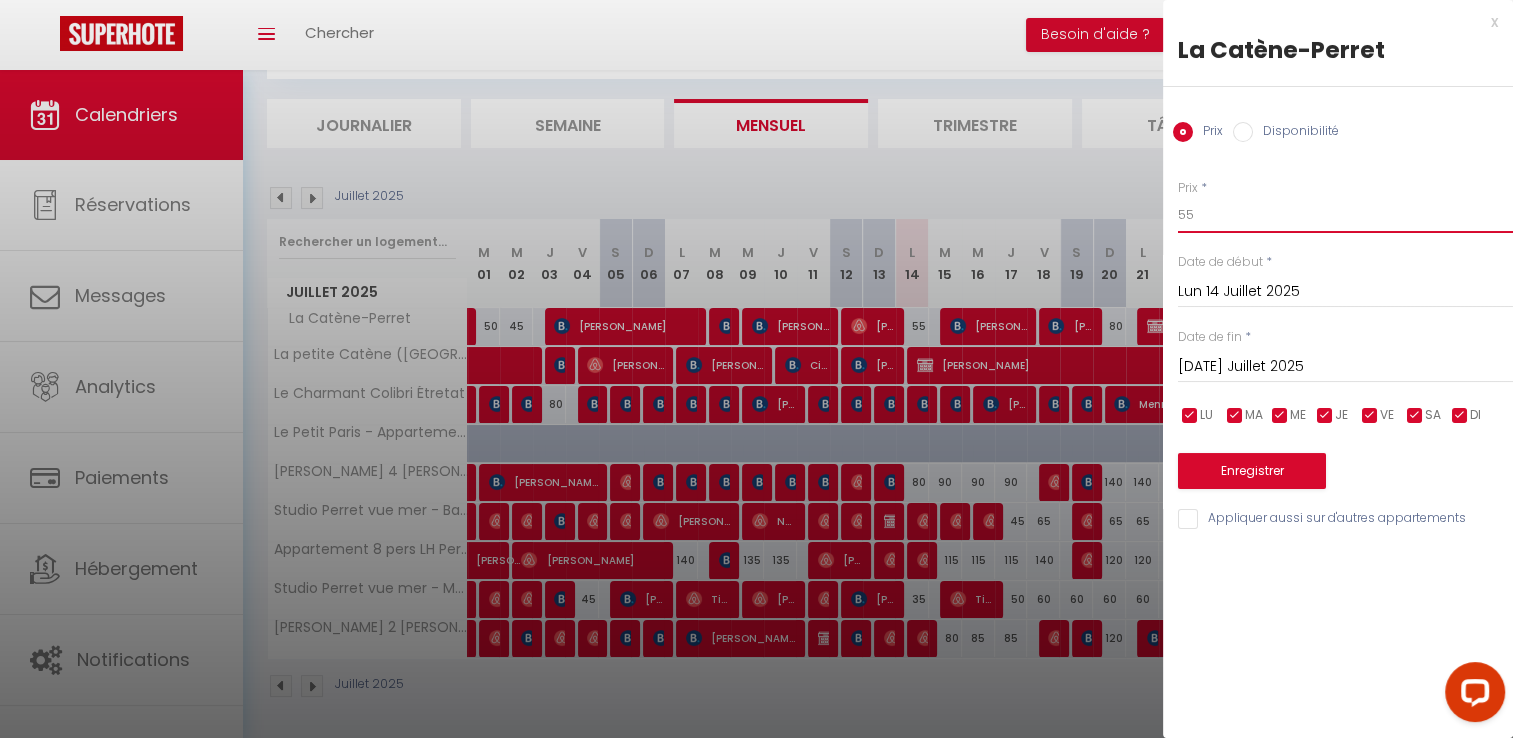 click on "55" at bounding box center [1345, 215] 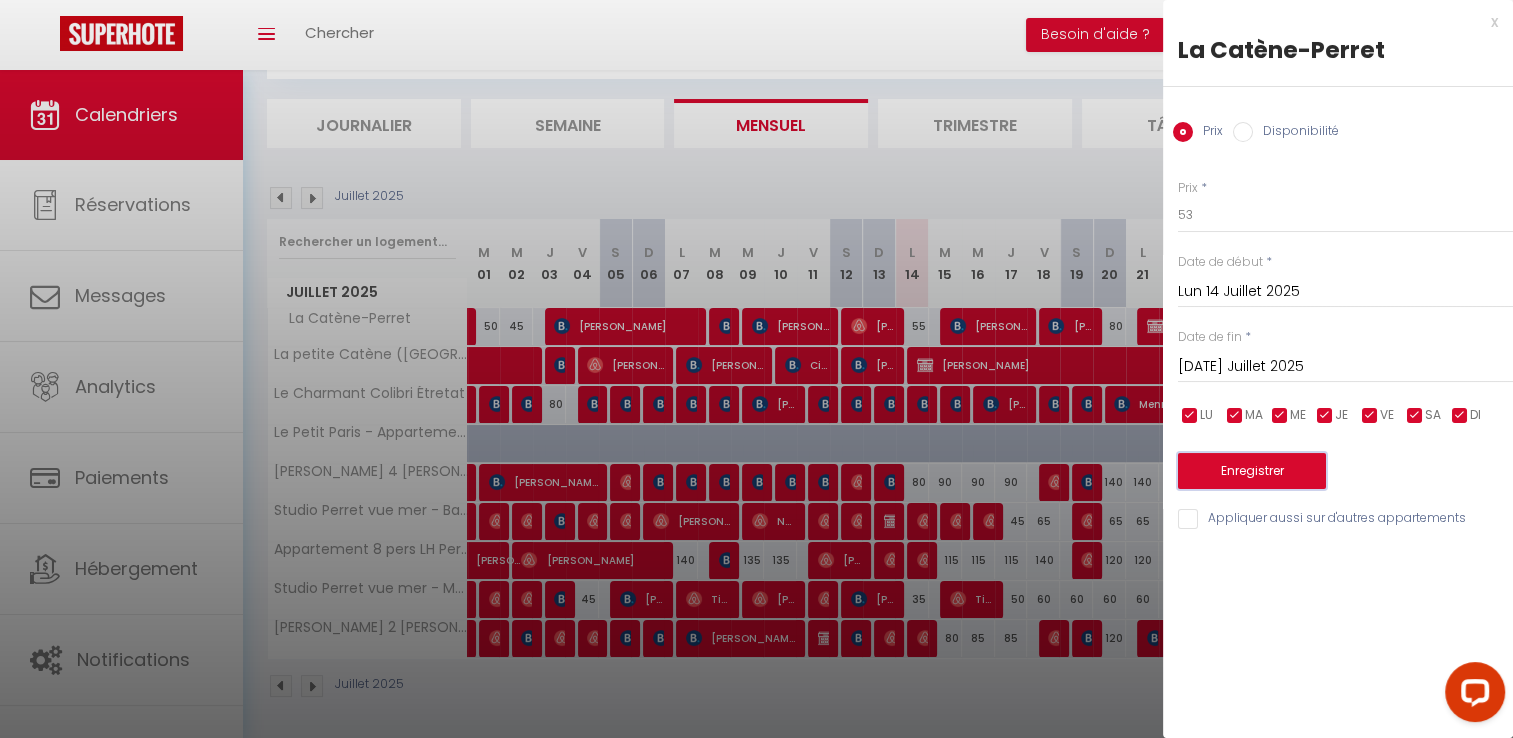 click on "Enregistrer" at bounding box center (1252, 471) 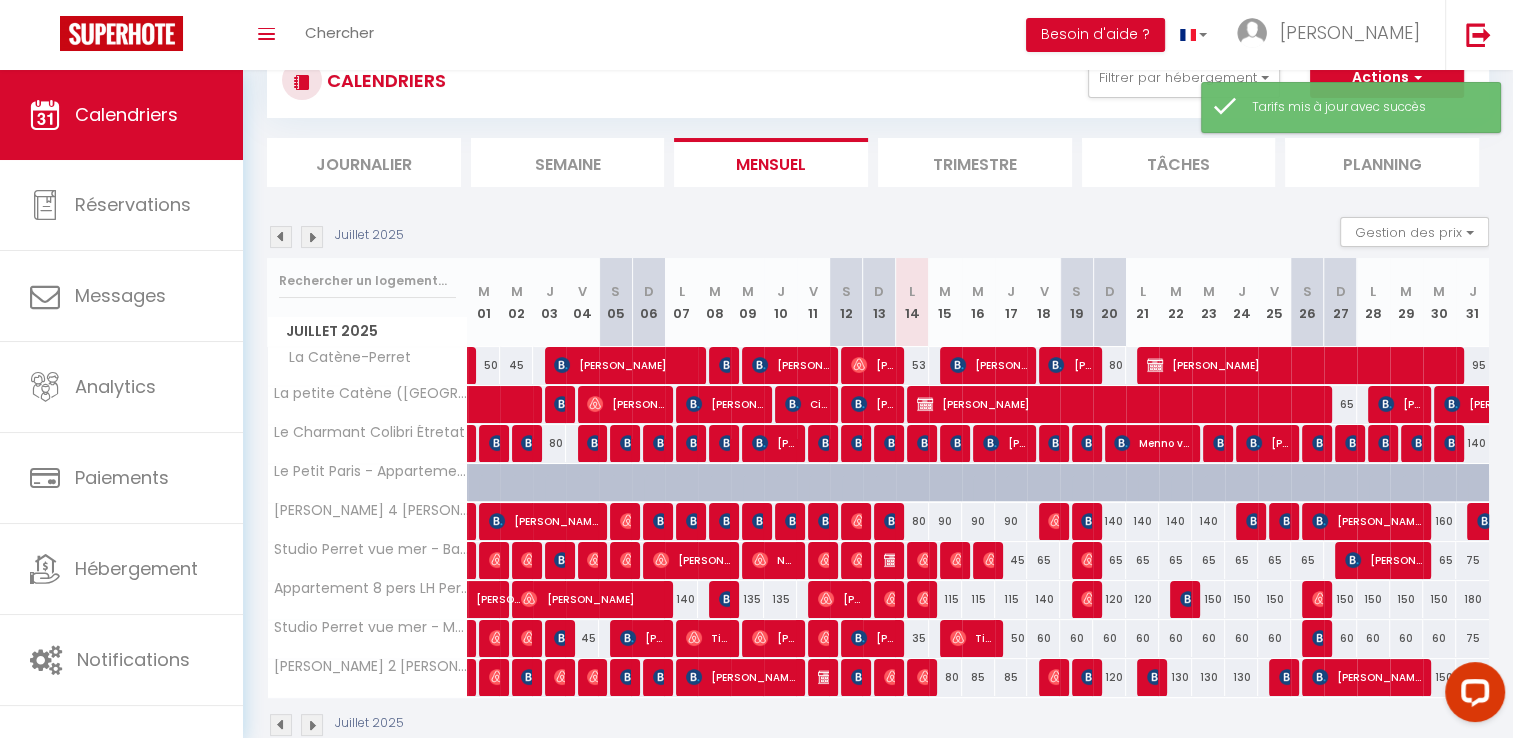 scroll, scrollTop: 109, scrollLeft: 0, axis: vertical 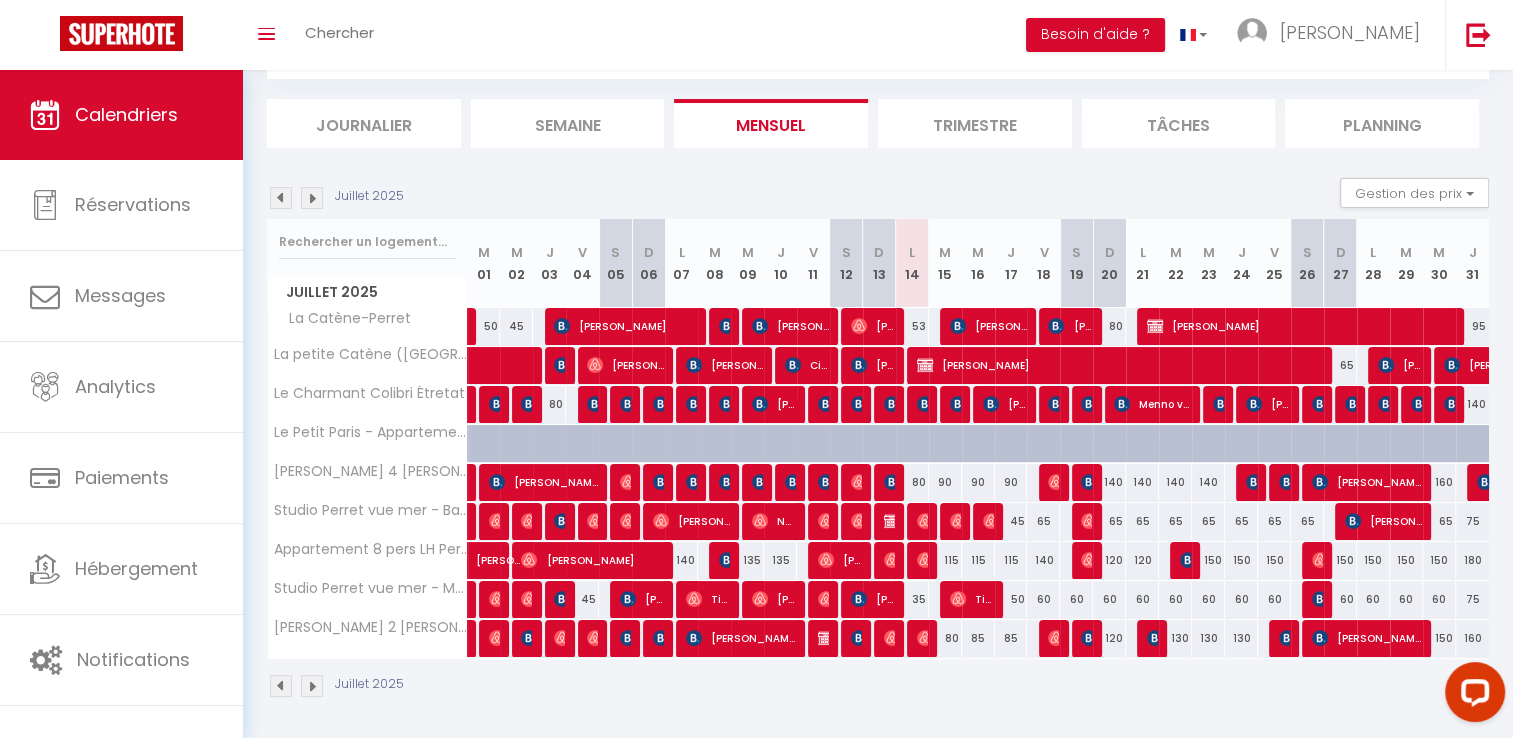click on "115" at bounding box center (945, 560) 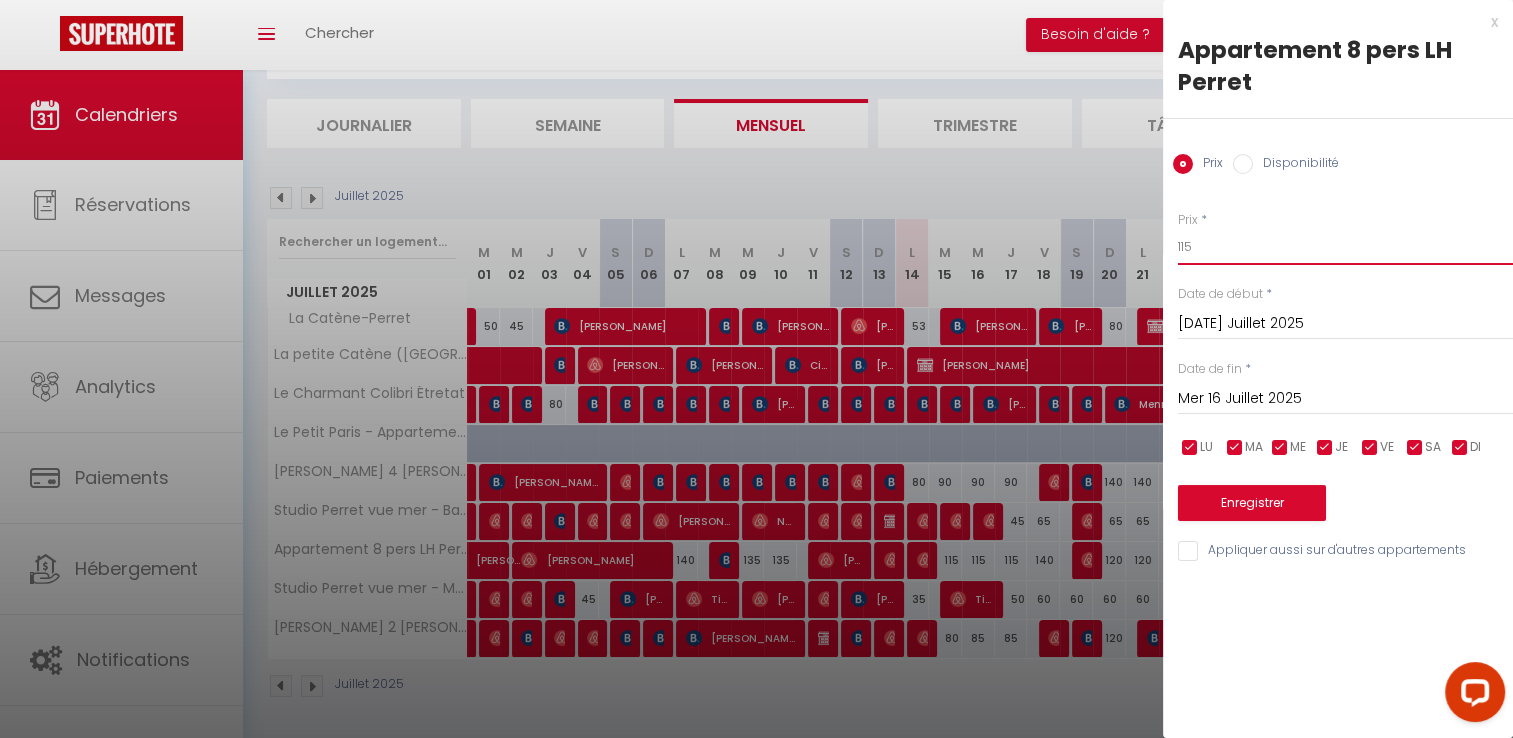 click on "115" at bounding box center [1345, 247] 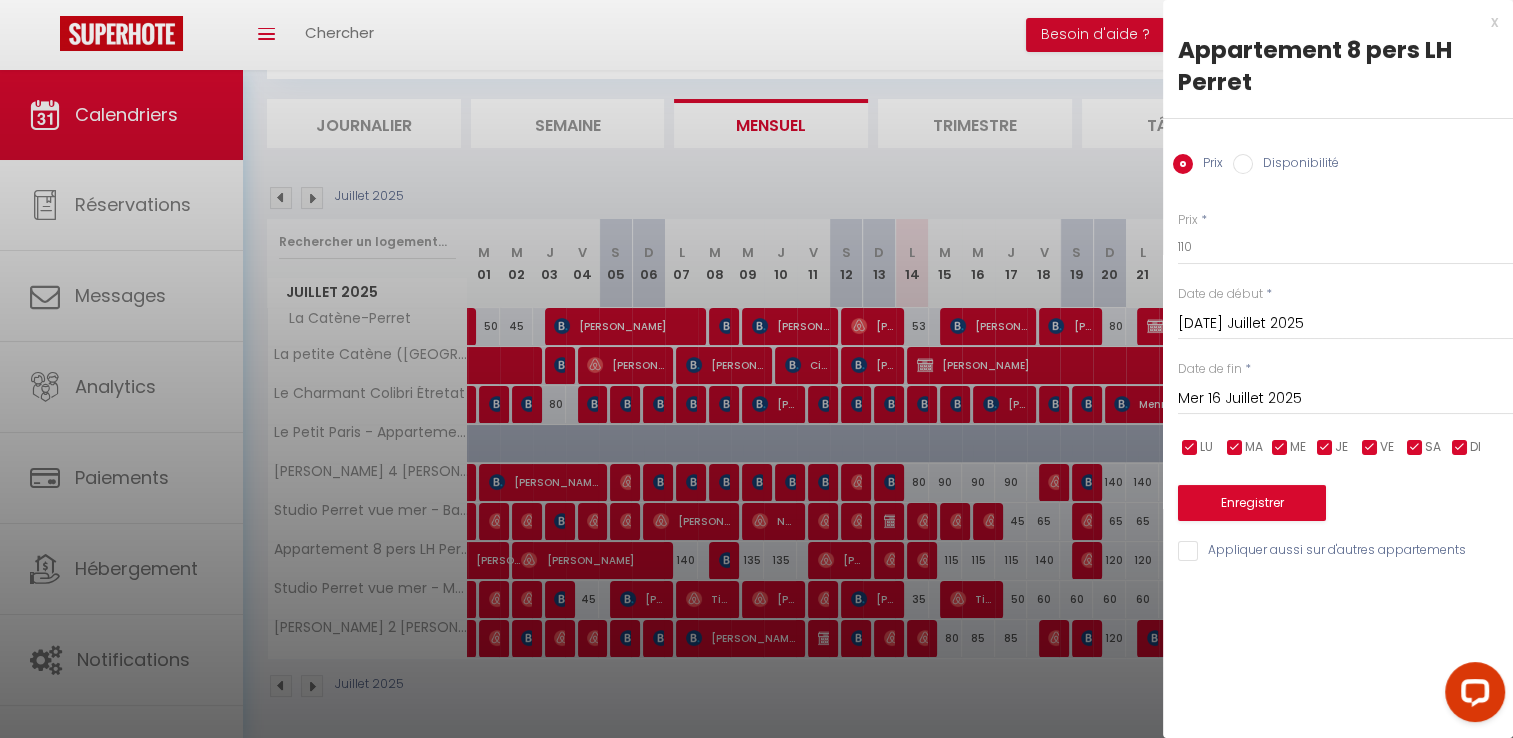 click on "Mer 16 Juillet 2025" at bounding box center [1345, 399] 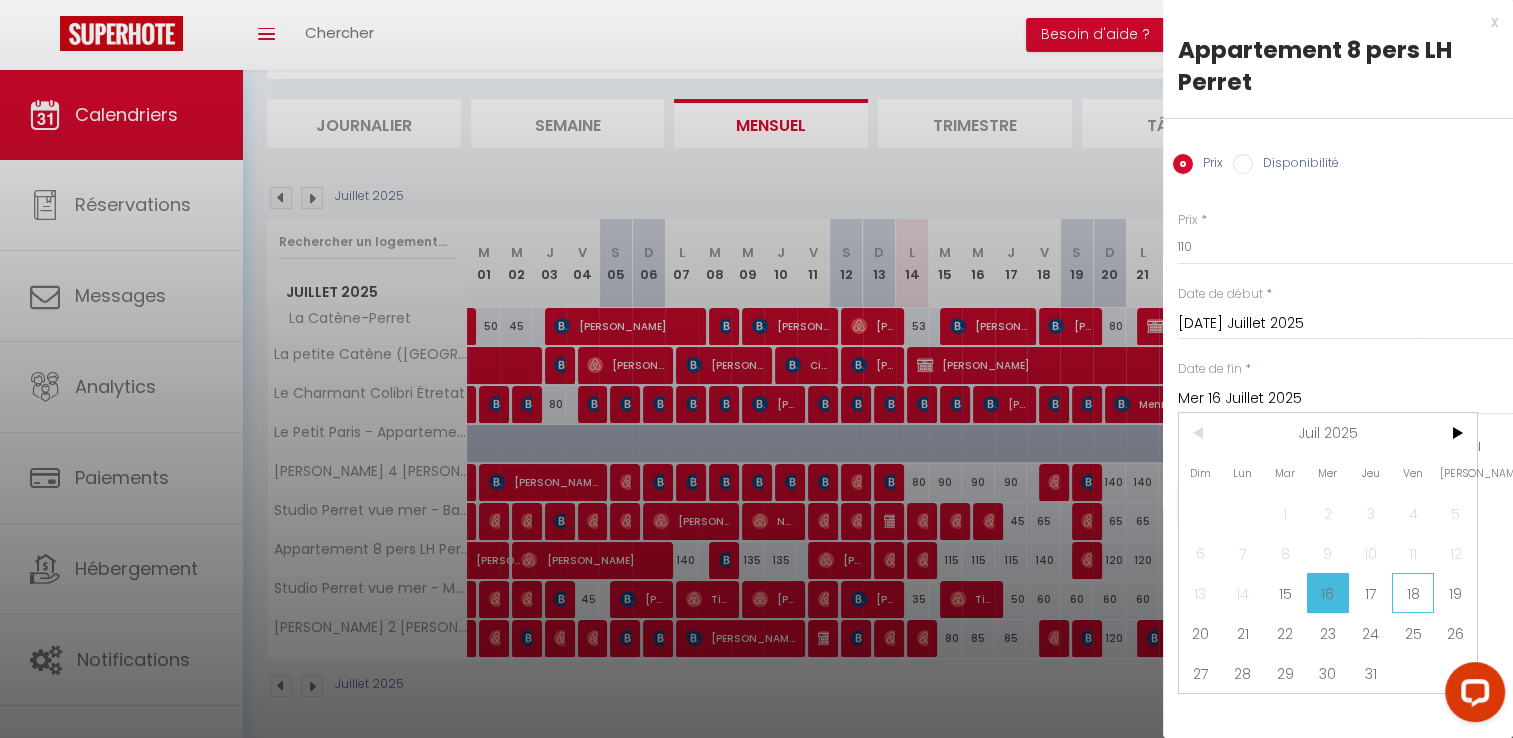click on "18" at bounding box center (1413, 593) 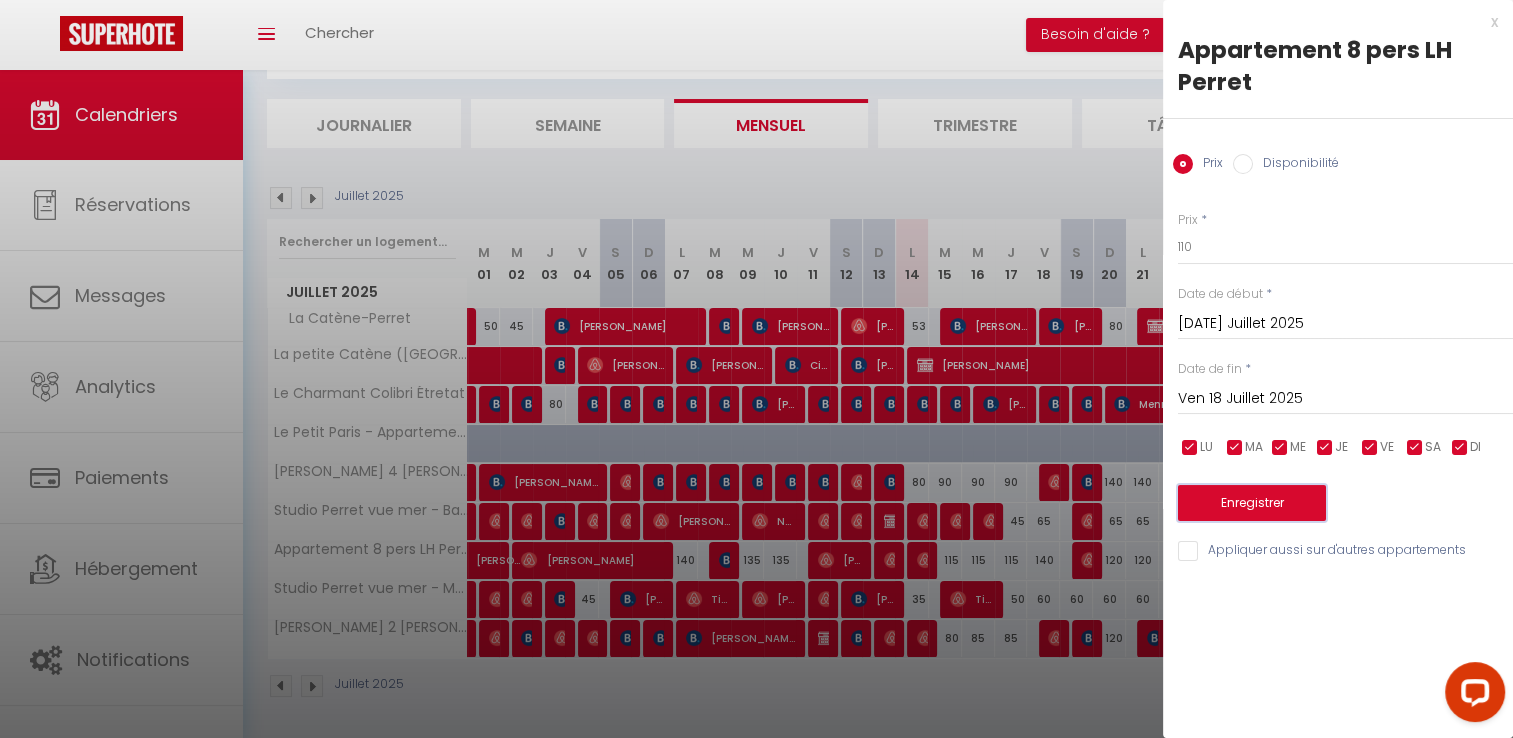 click on "Enregistrer" at bounding box center (1252, 503) 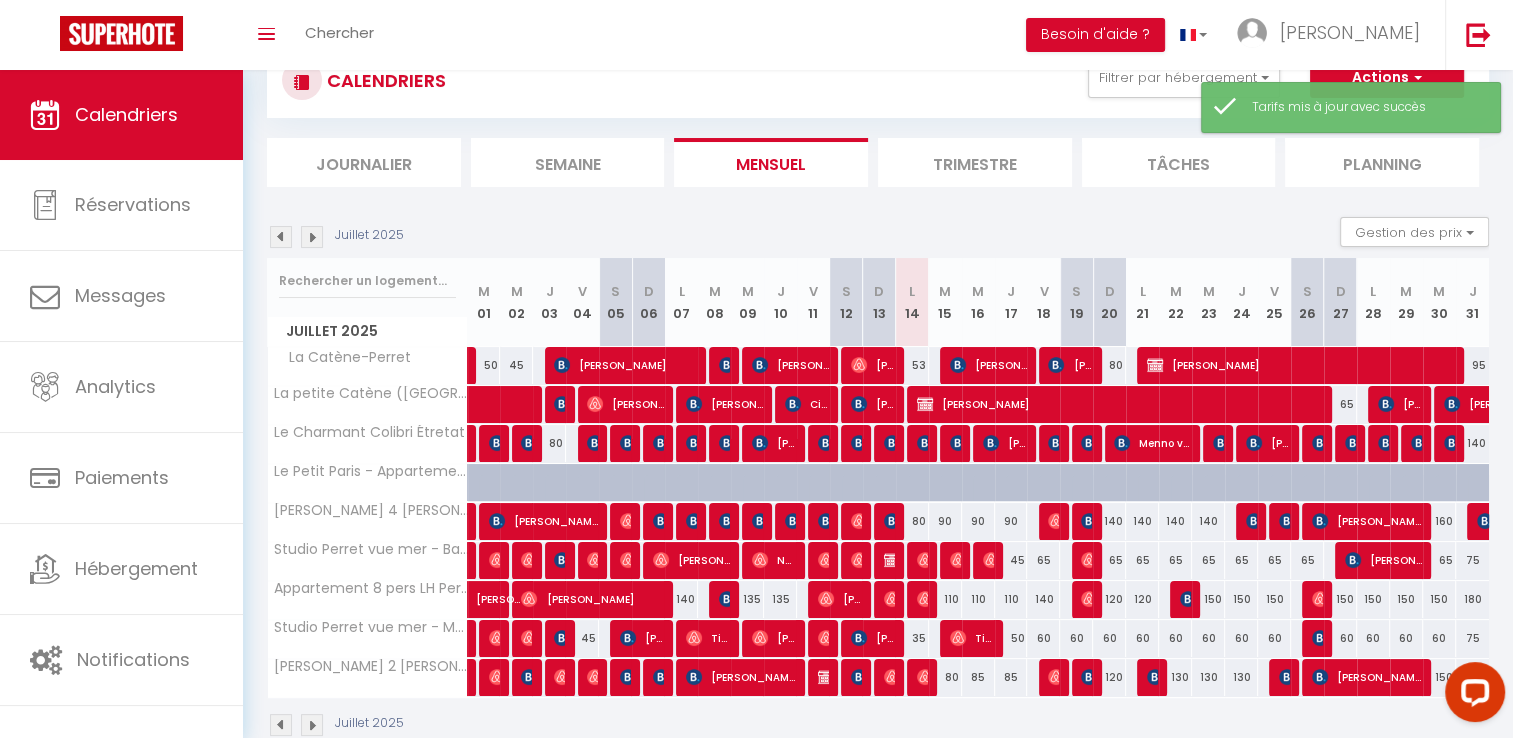 scroll, scrollTop: 109, scrollLeft: 0, axis: vertical 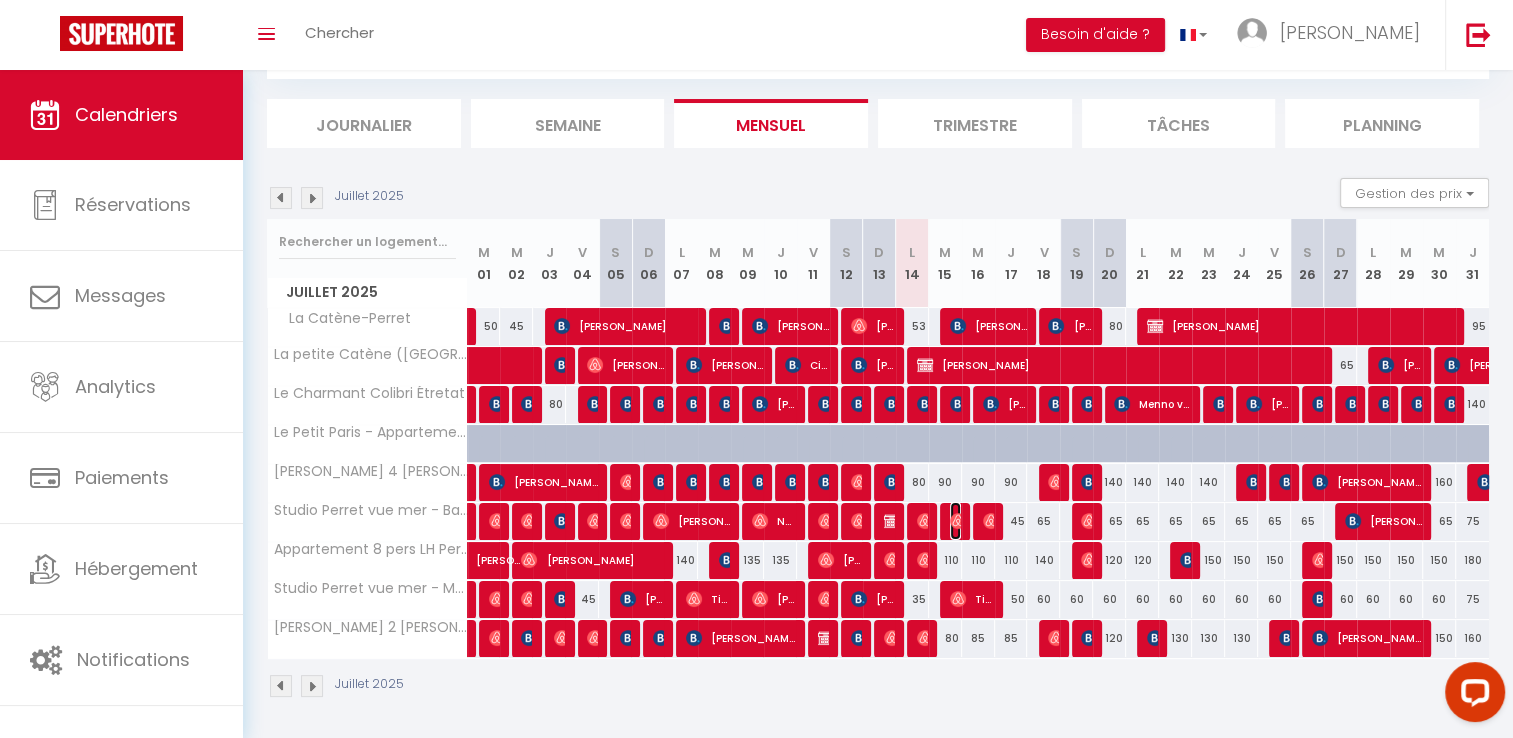 click at bounding box center (958, 521) 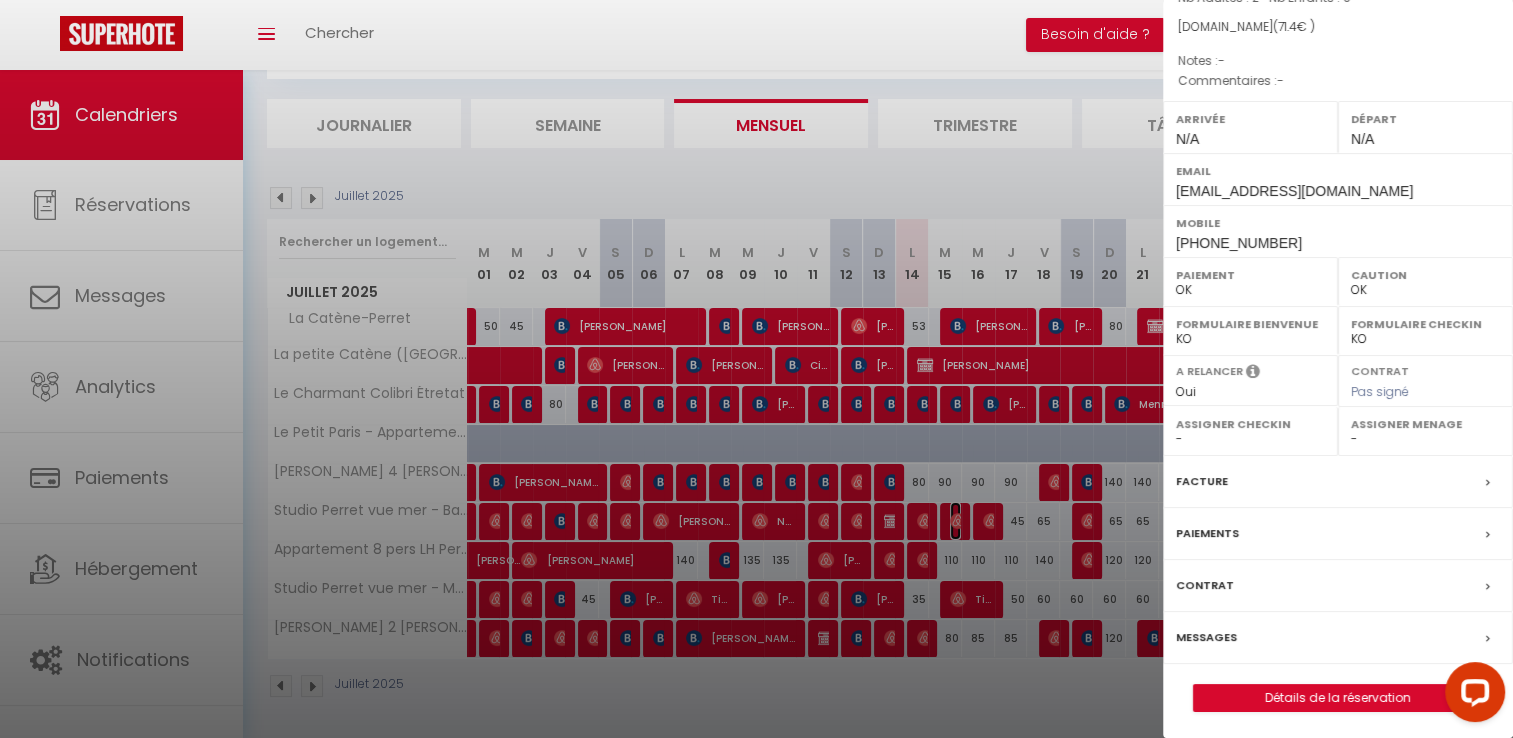 scroll, scrollTop: 187, scrollLeft: 0, axis: vertical 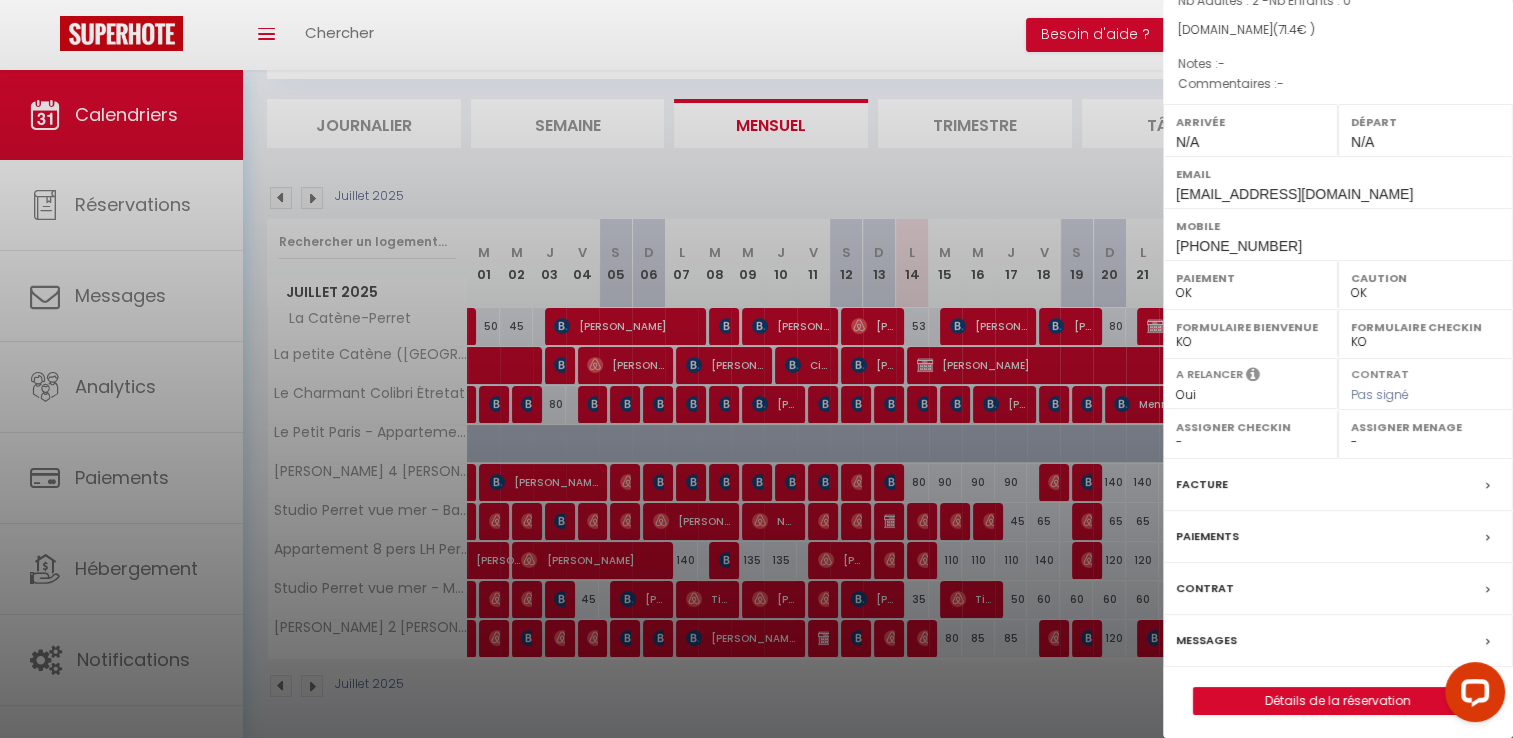click on "Paiements" at bounding box center (1338, 537) 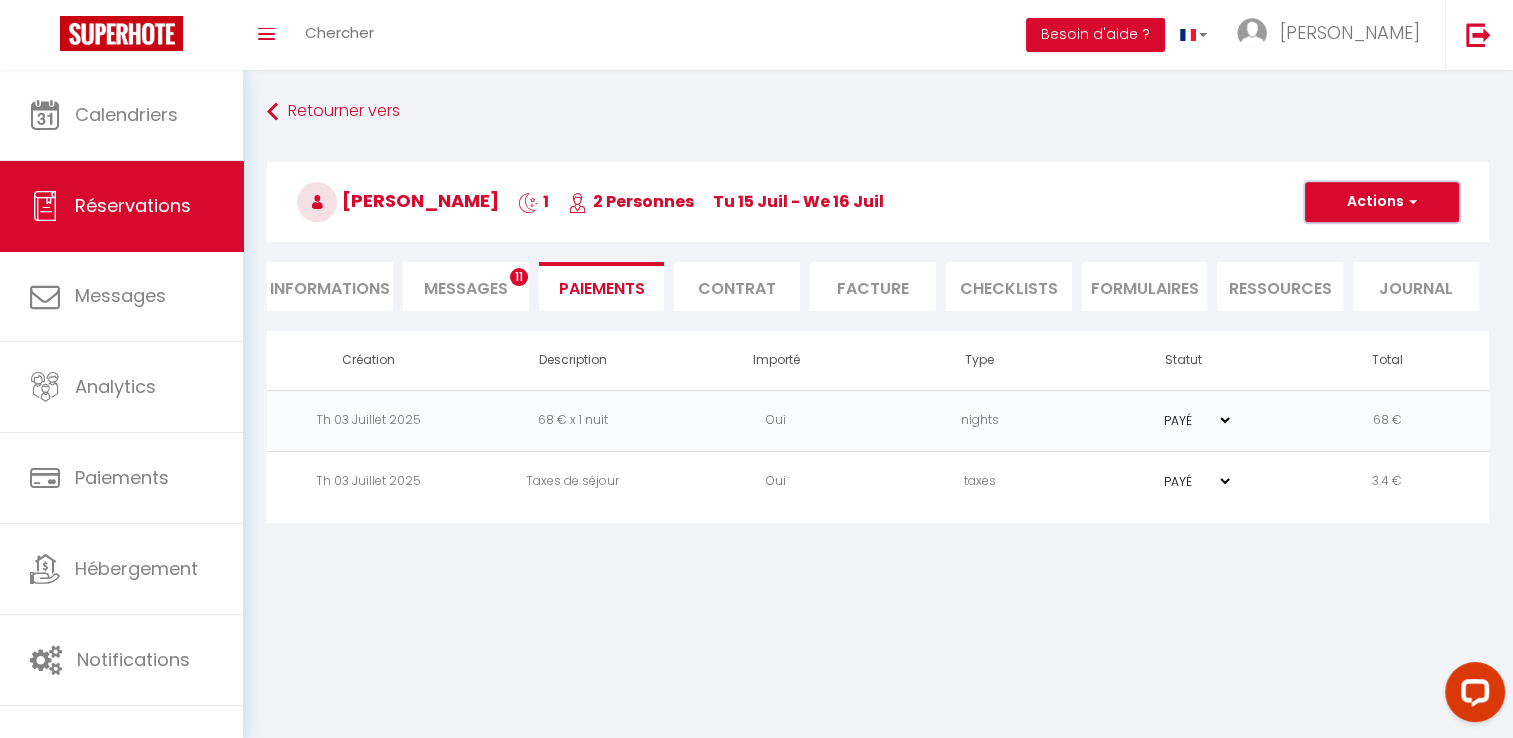 click on "Actions" at bounding box center [1382, 202] 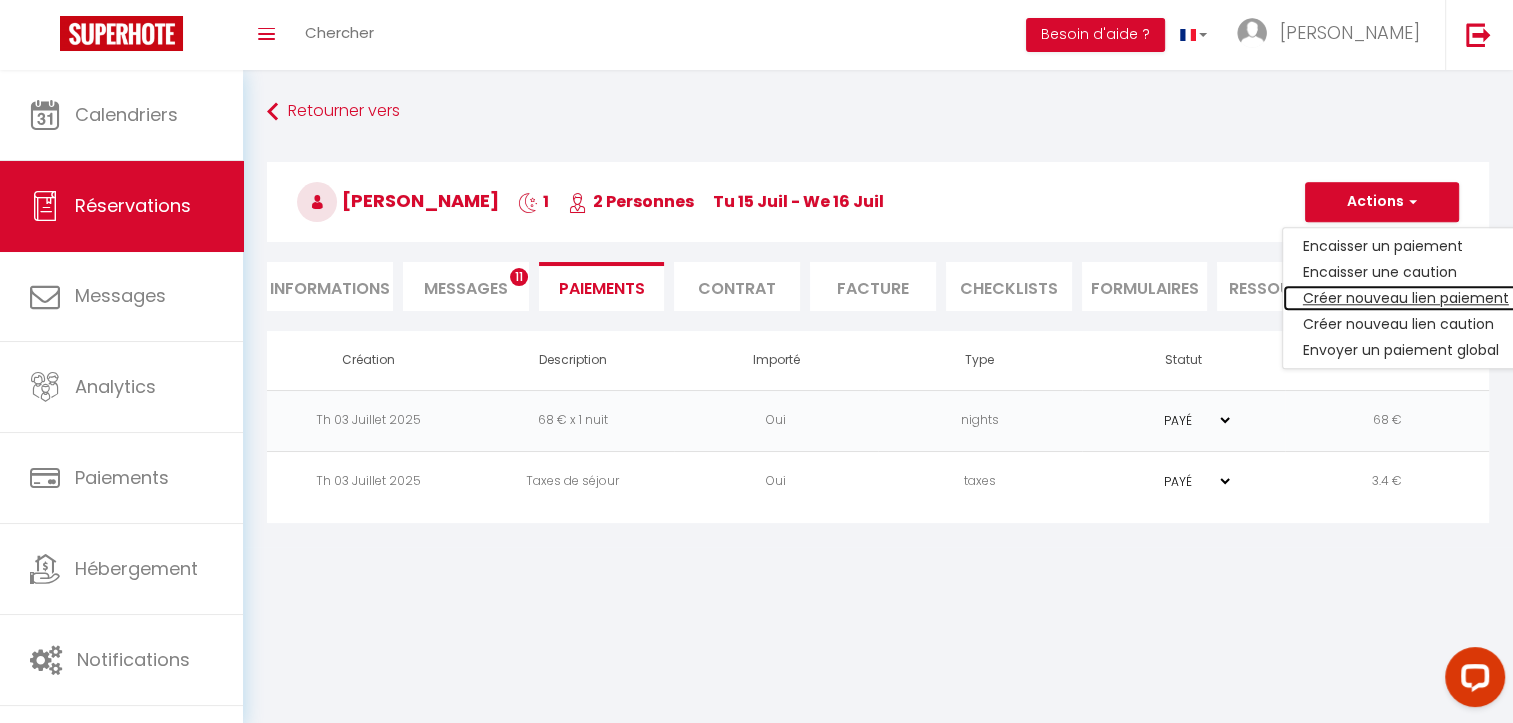 click on "Créer nouveau lien paiement" at bounding box center (1406, 298) 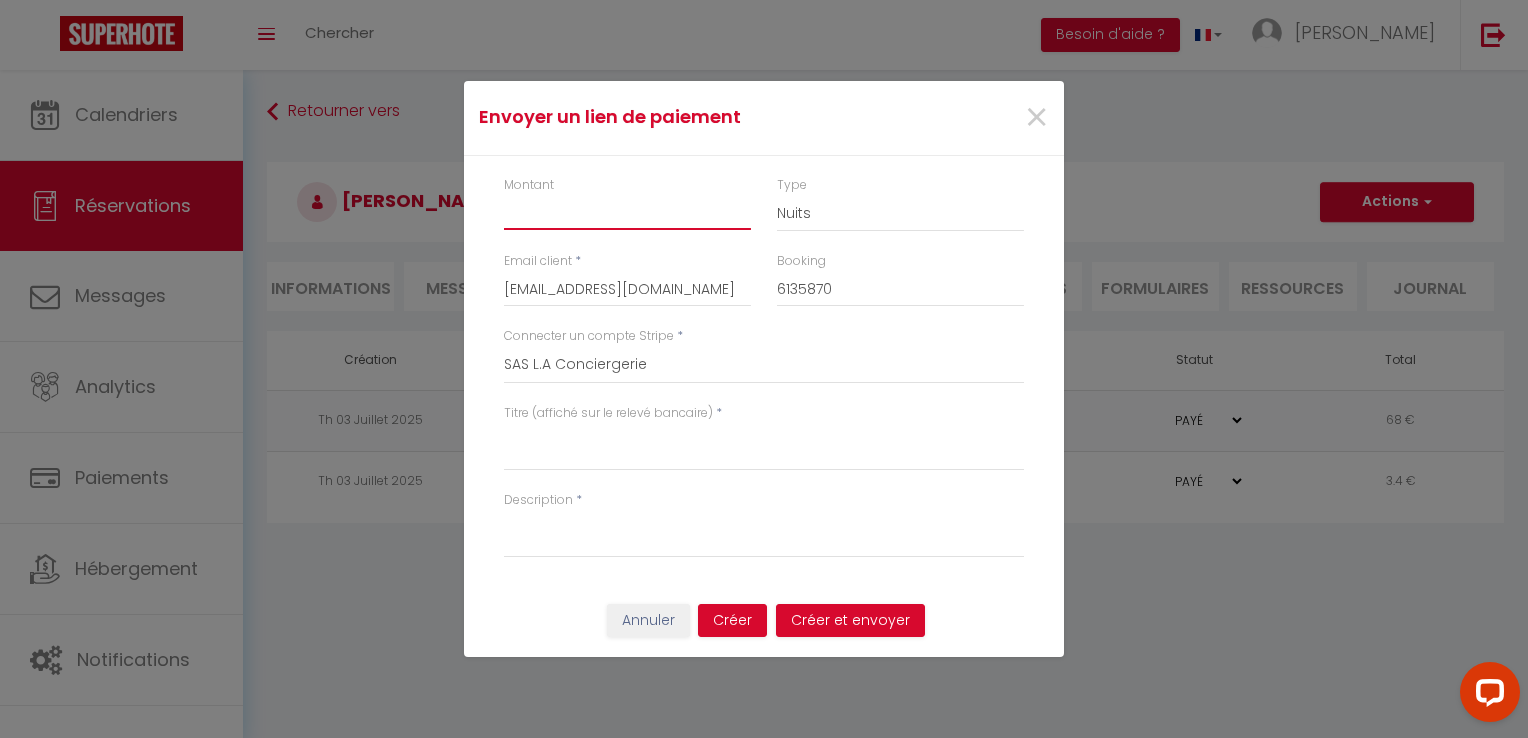 click on "Montant" at bounding box center (627, 212) 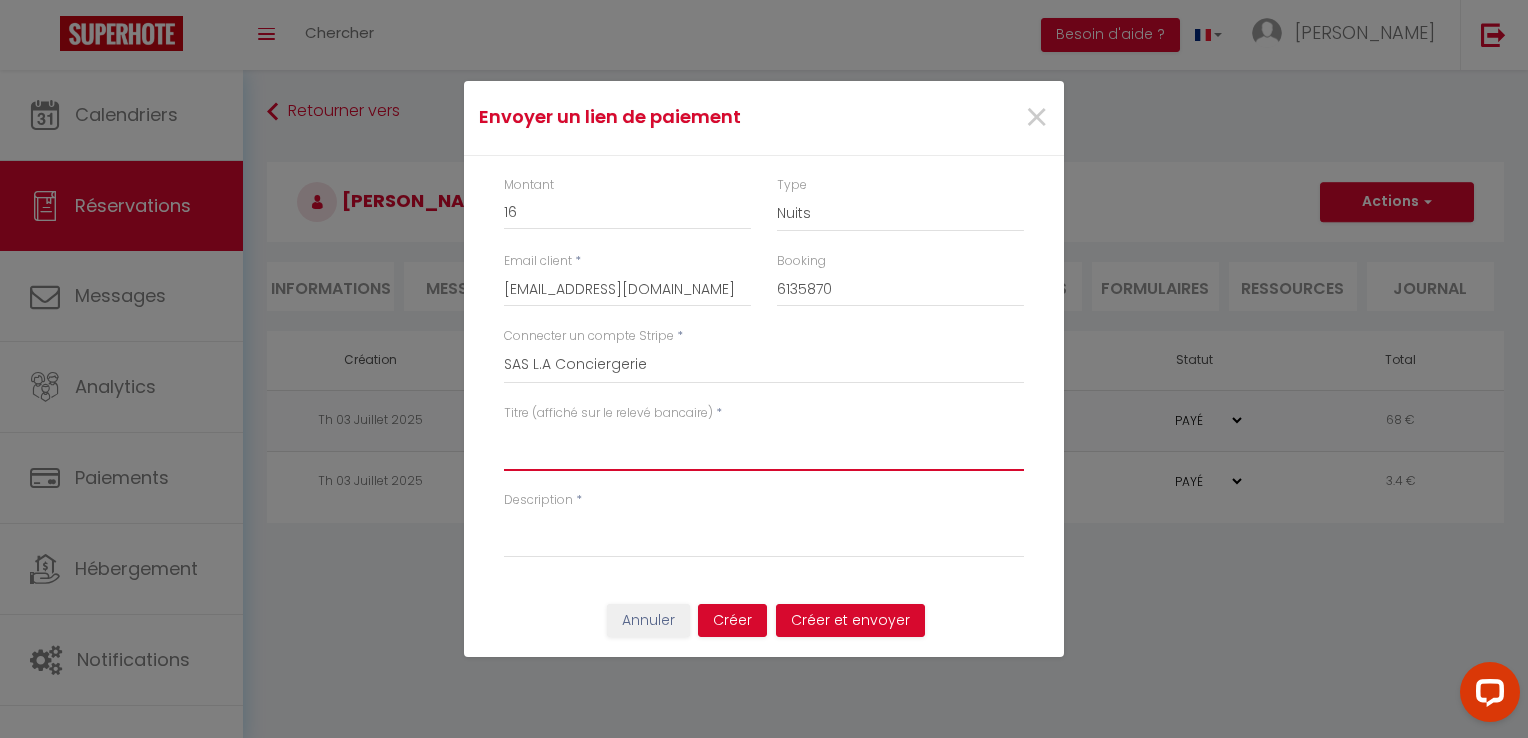 click on "Titre (affiché sur le relevé bancaire)" at bounding box center [764, 447] 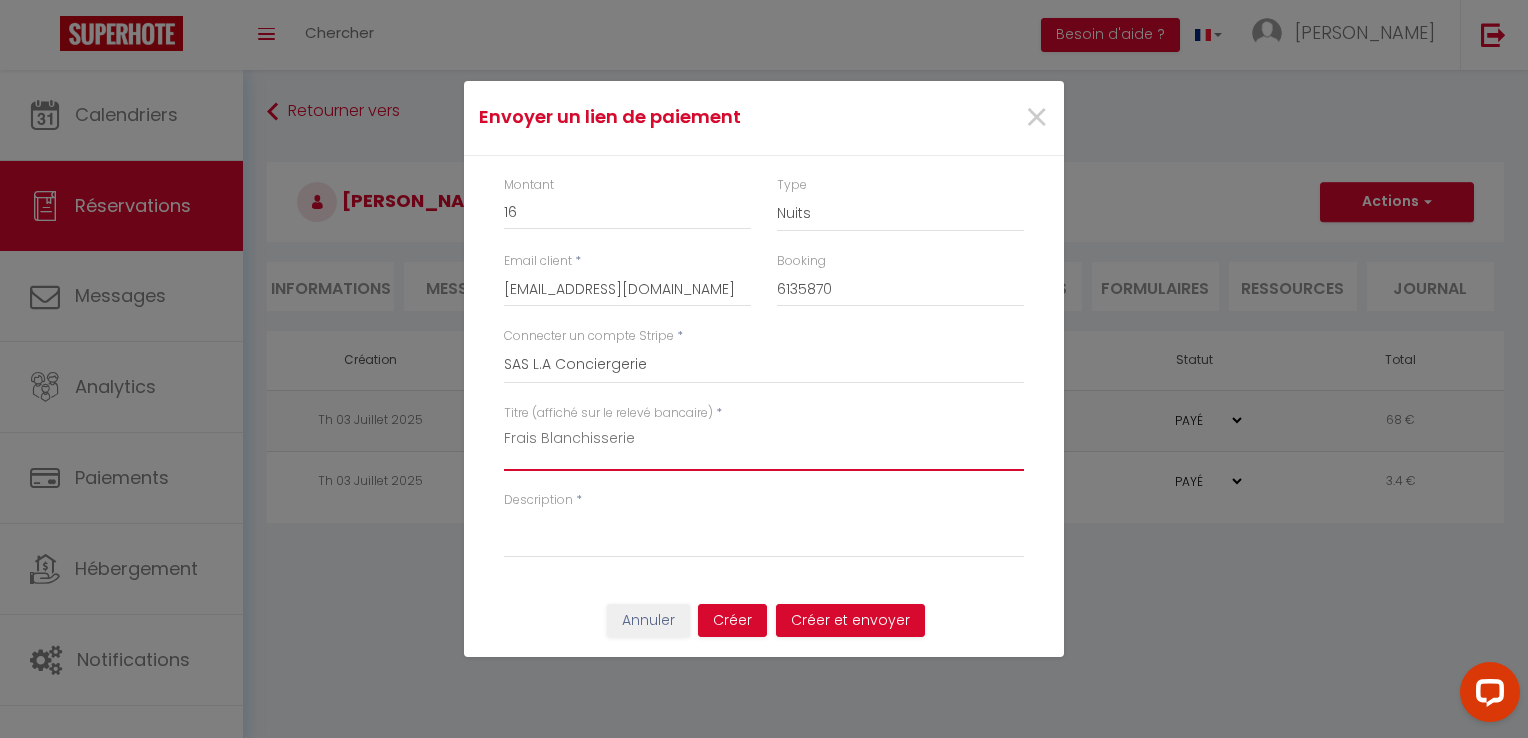 click on "Frais Blanchisserie" at bounding box center [764, 447] 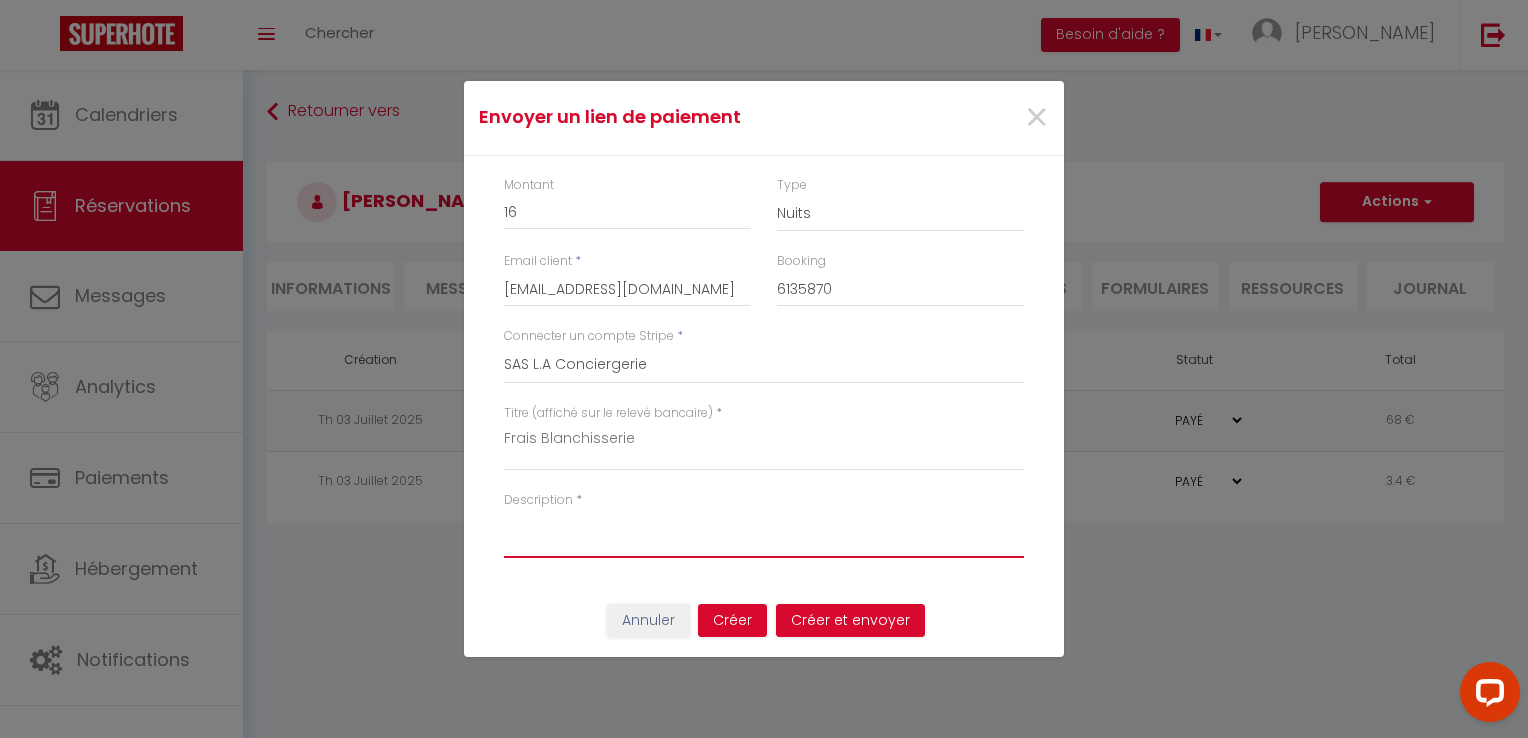 click on "Description" at bounding box center [764, 534] 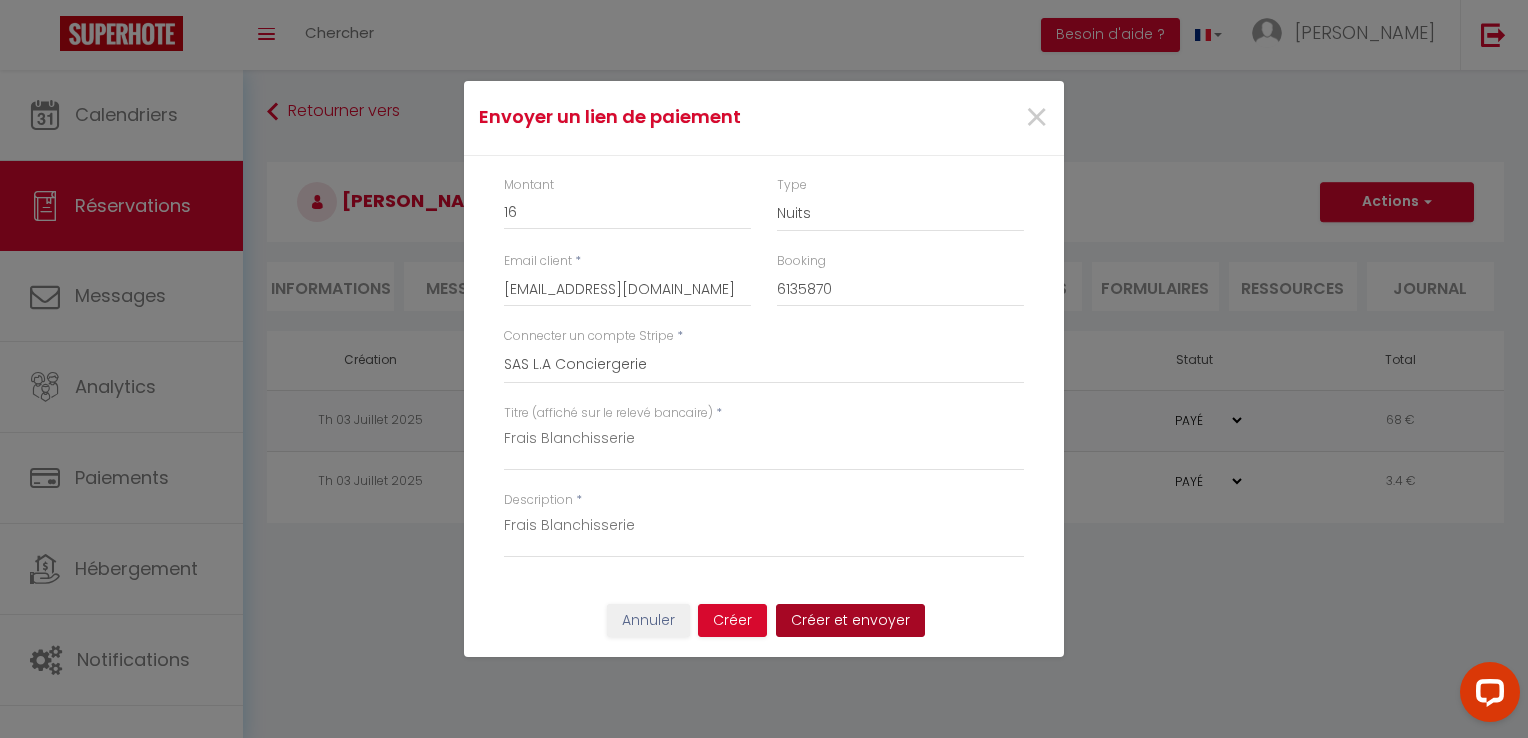 click on "Créer et envoyer" at bounding box center [850, 621] 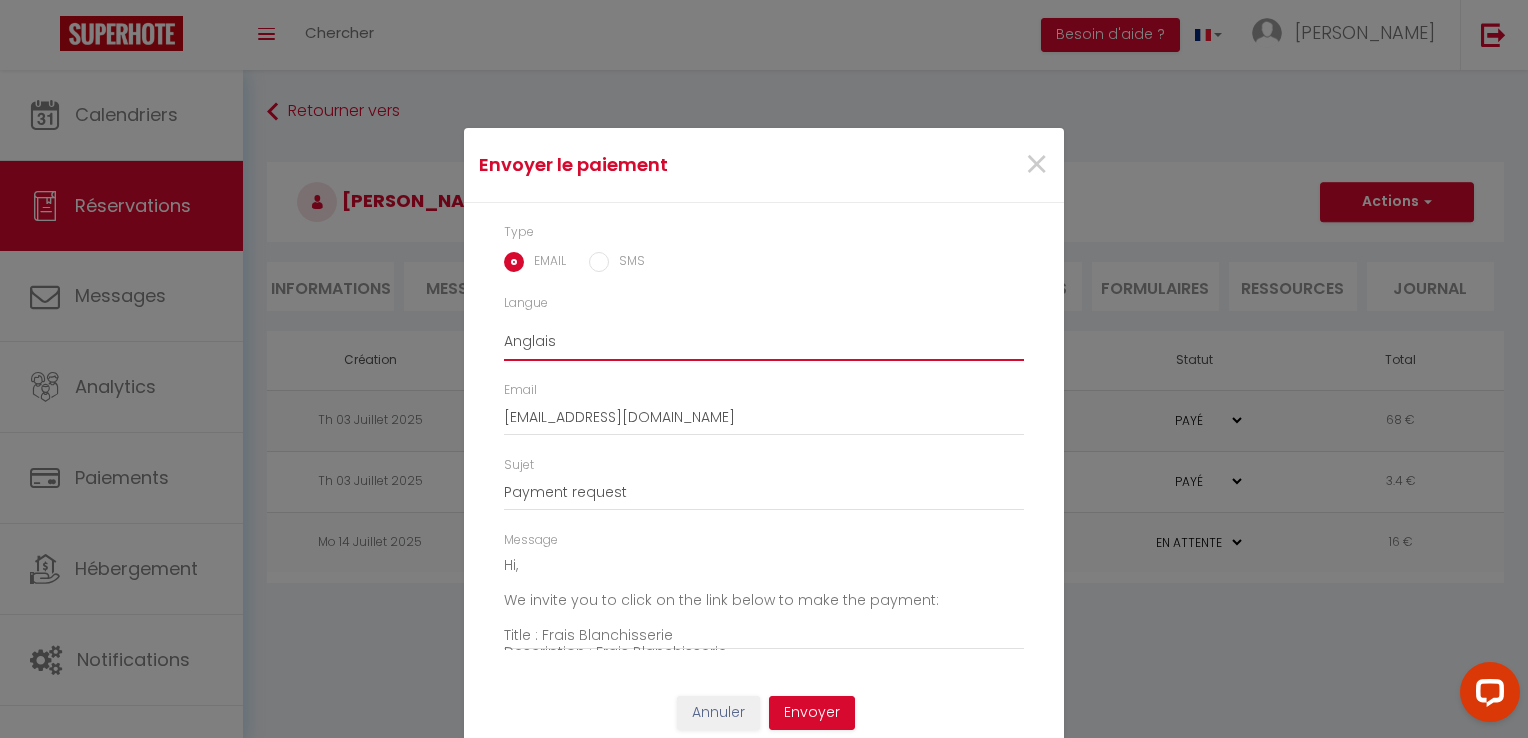 click on "Anglais   Français   Espagnol   Portugais" at bounding box center [764, 342] 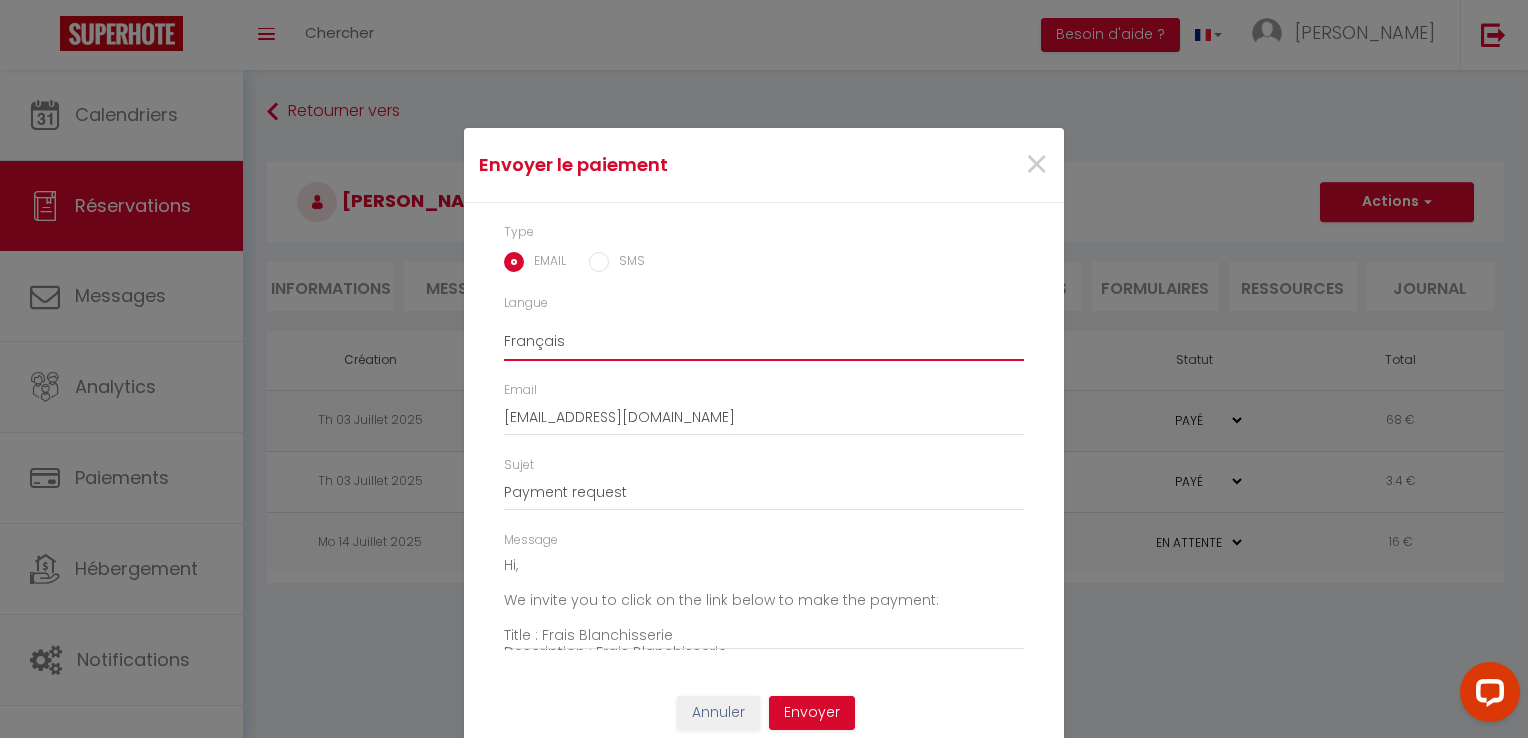 click on "Anglais   Français   Espagnol   Portugais" at bounding box center [764, 342] 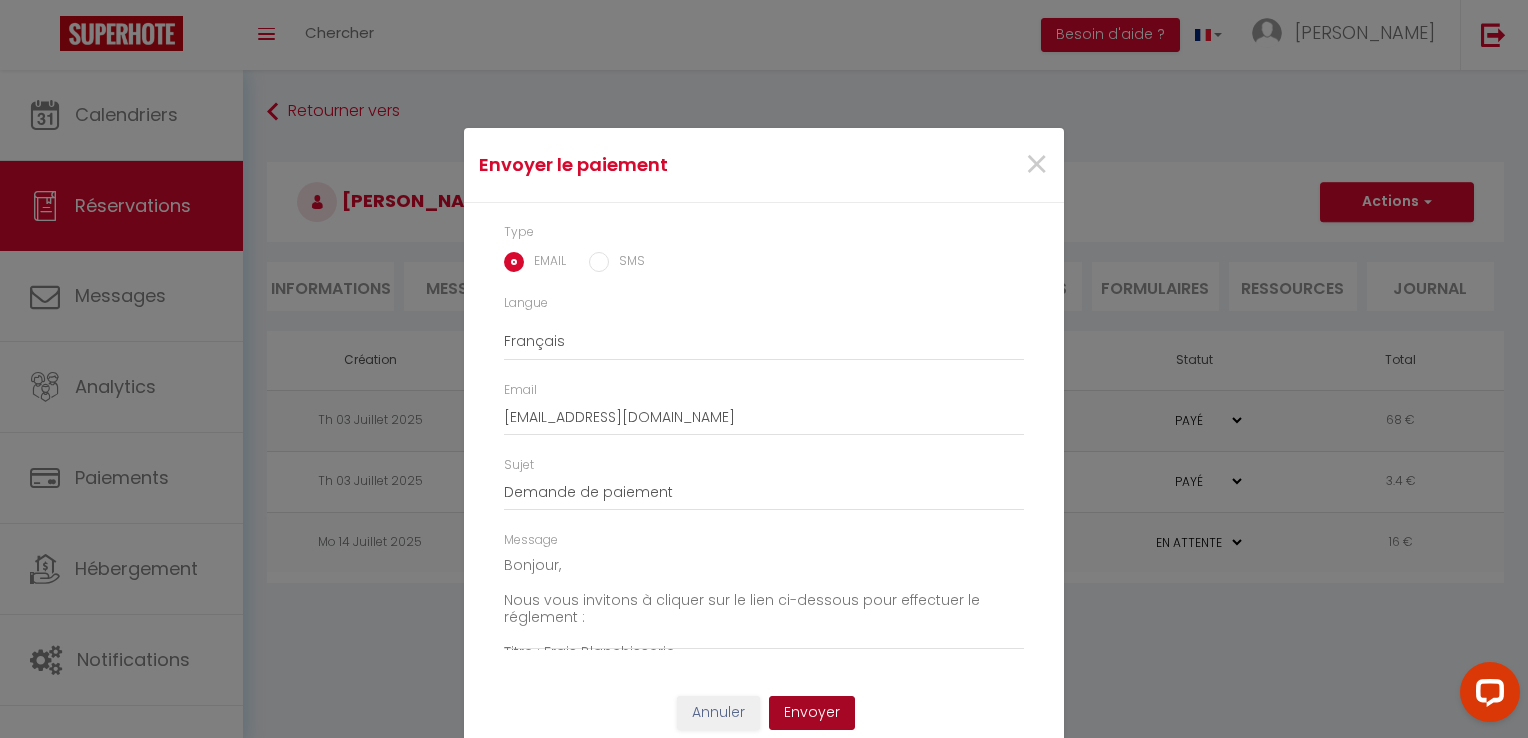 click on "Envoyer" at bounding box center (812, 713) 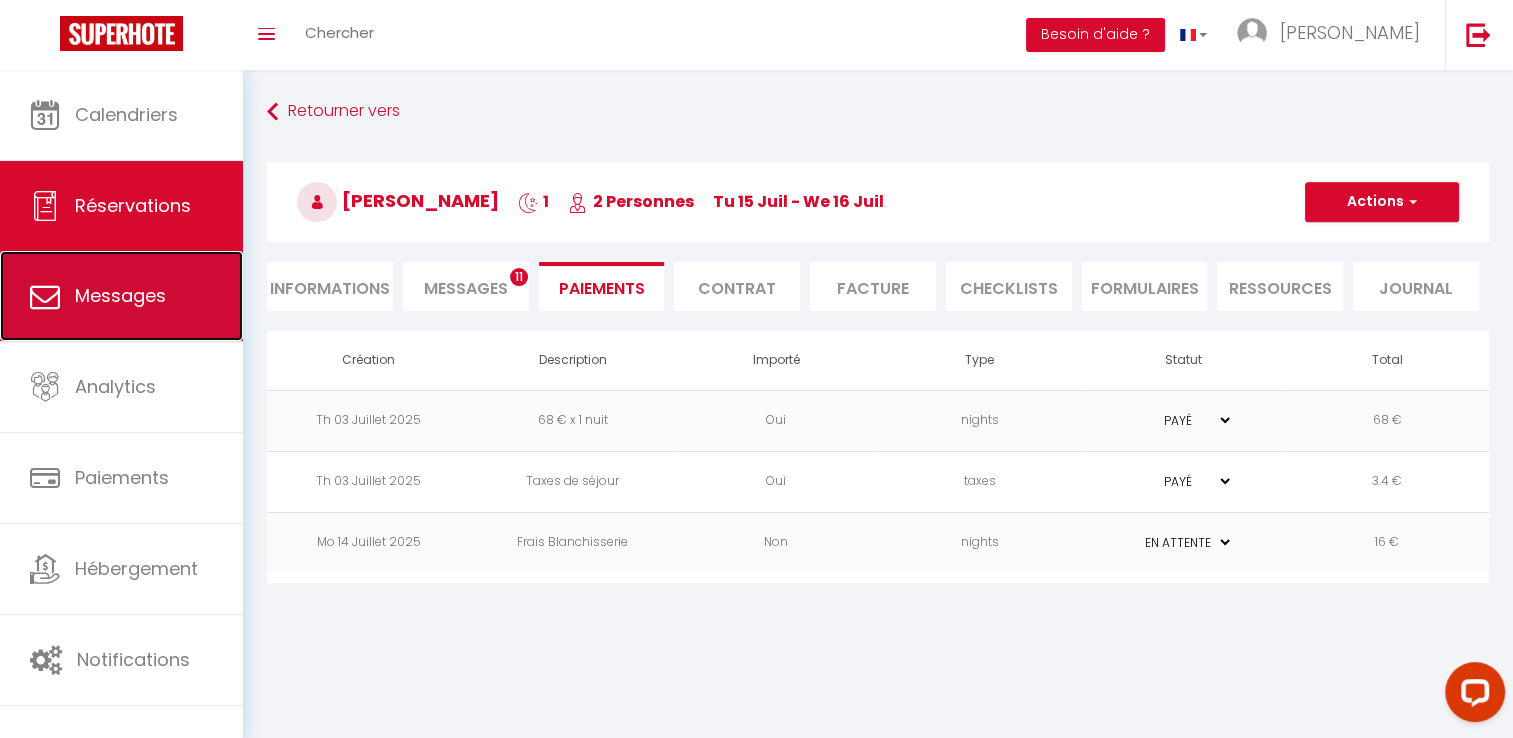 click on "Messages" at bounding box center [121, 296] 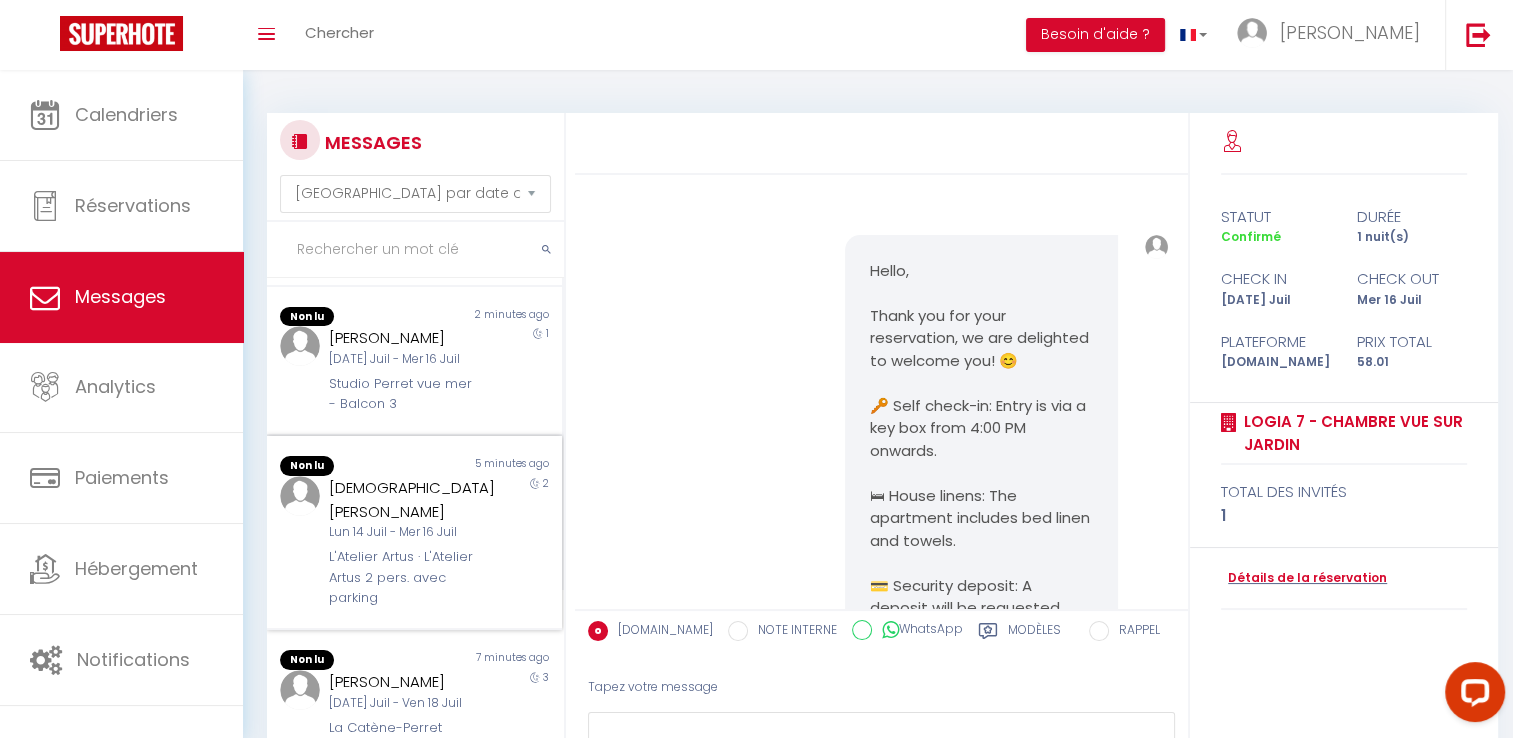 scroll, scrollTop: 306, scrollLeft: 0, axis: vertical 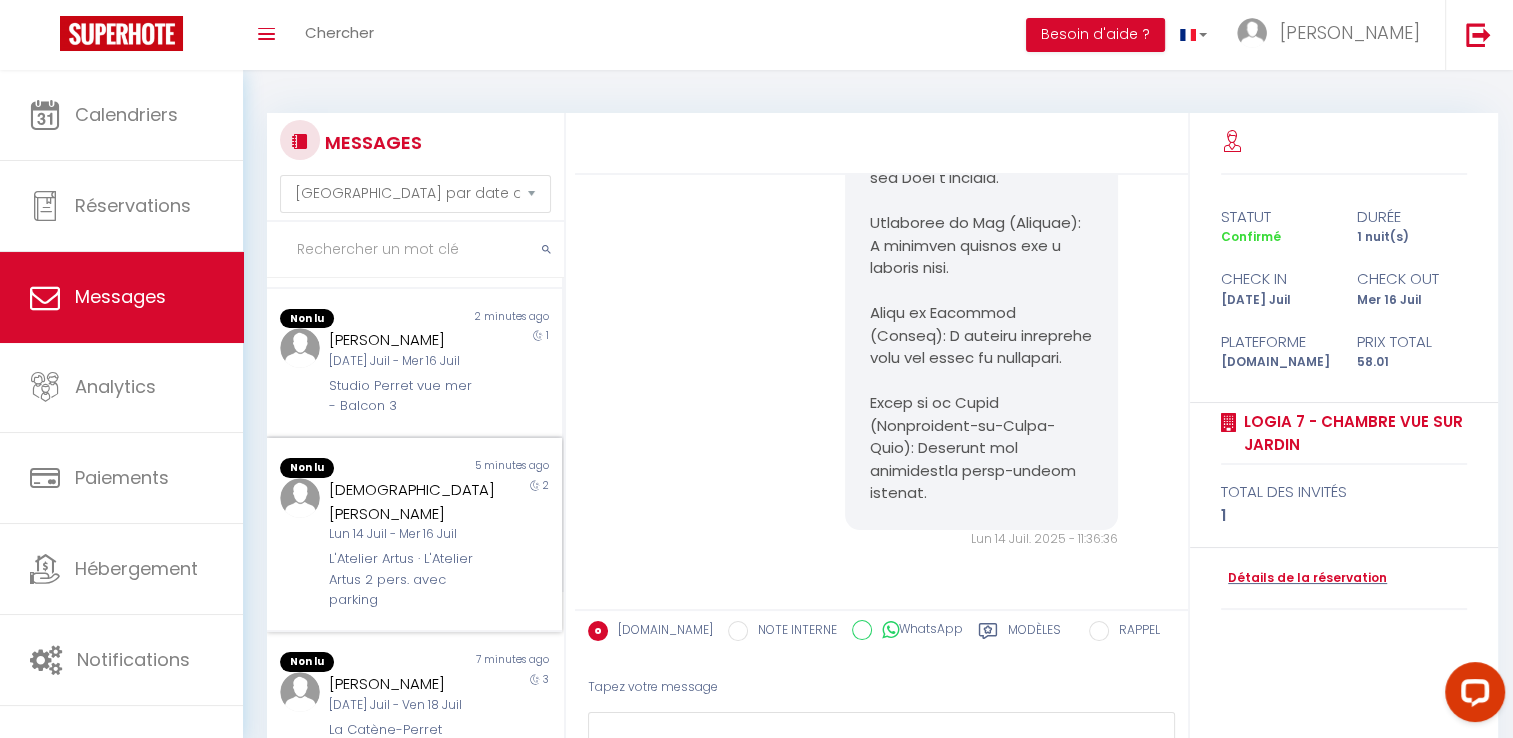 click on "KHRISTINA BINOVSKA   Lun 14 Juil - Mer 16 Juil   L'Atelier Artus · L'Atelier Artus 2 pers. avec parking" at bounding box center [402, 544] 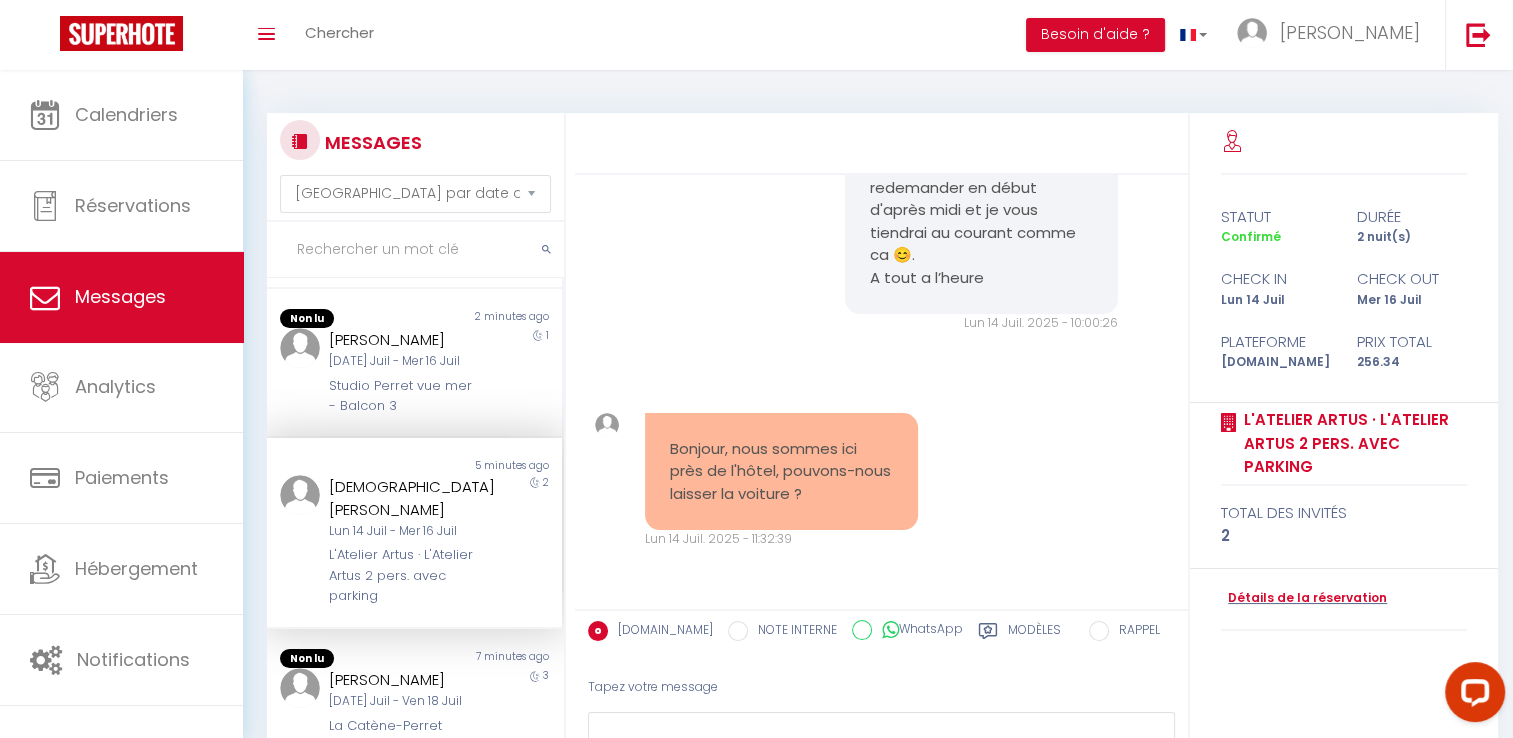click on "Modèles" at bounding box center (1034, 633) 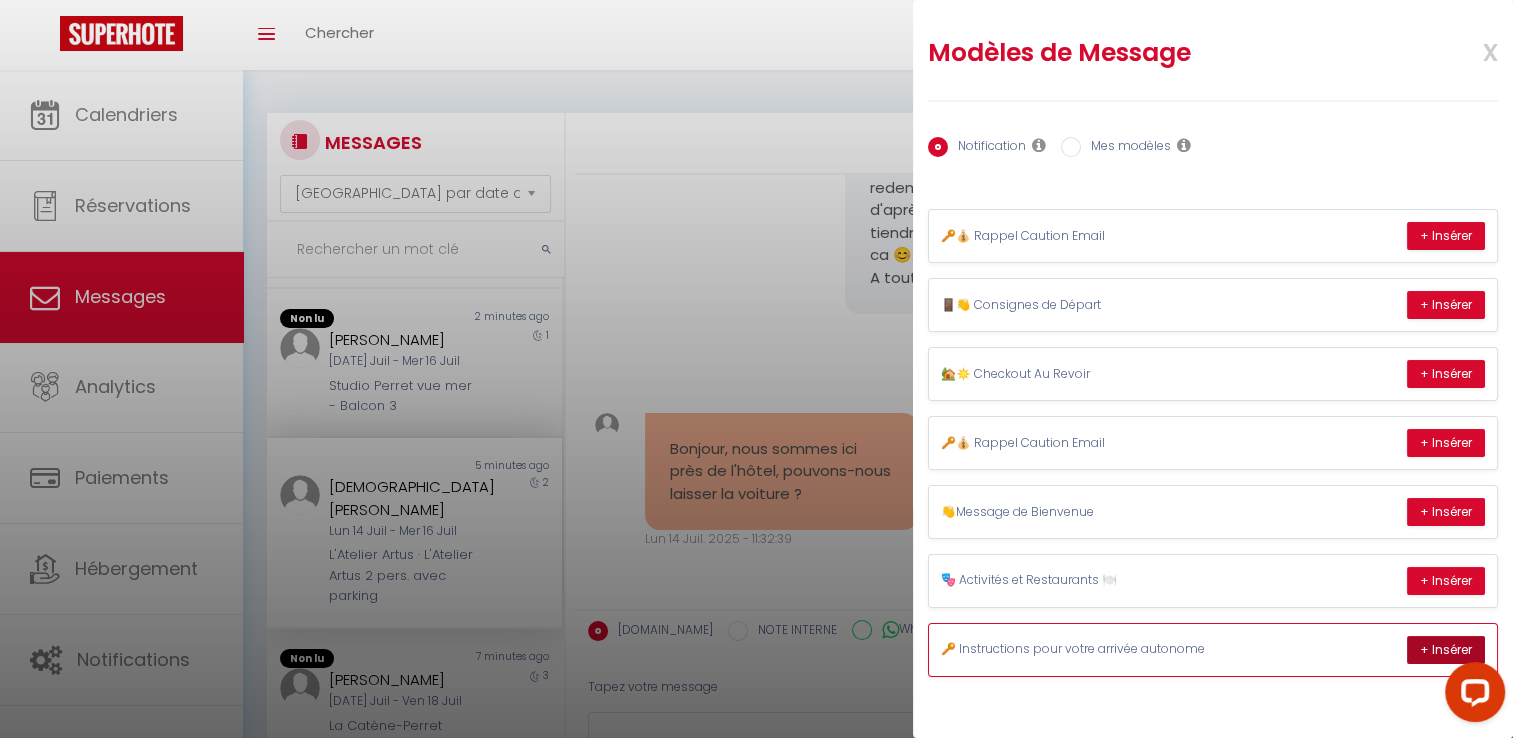 click on "+ Insérer" at bounding box center (1446, 650) 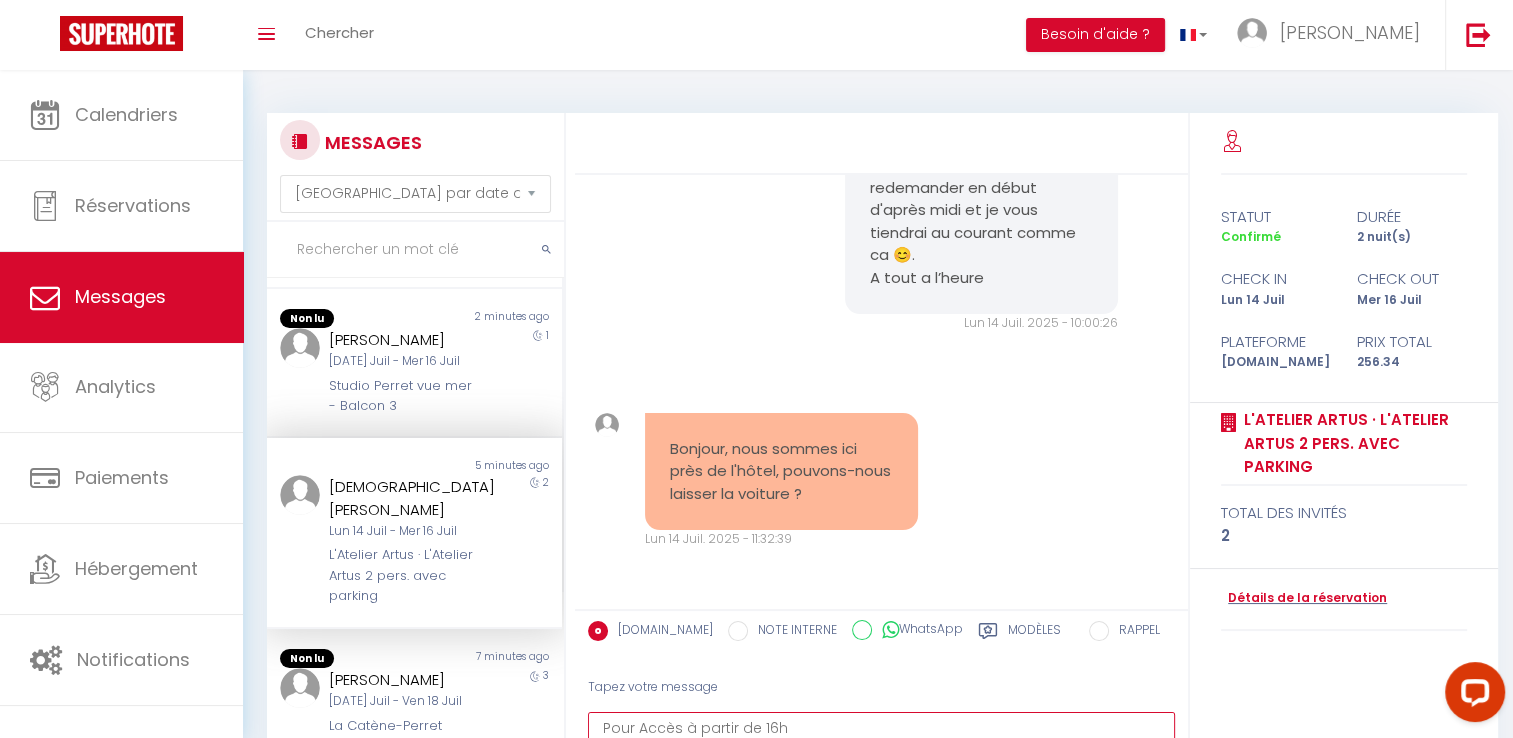 scroll, scrollTop: 160, scrollLeft: 0, axis: vertical 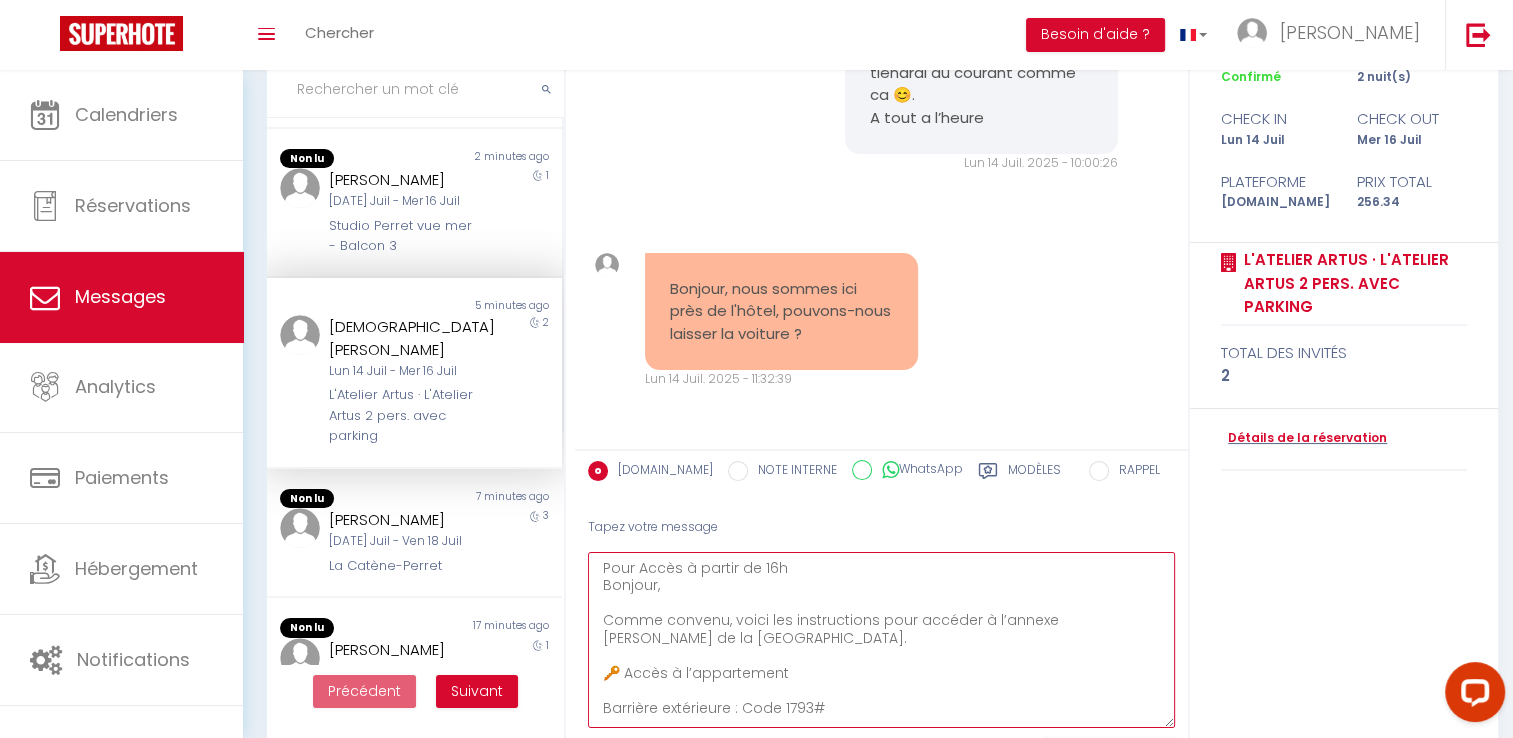 drag, startPoint x: 1171, startPoint y: 612, endPoint x: 1148, endPoint y: 726, distance: 116.297035 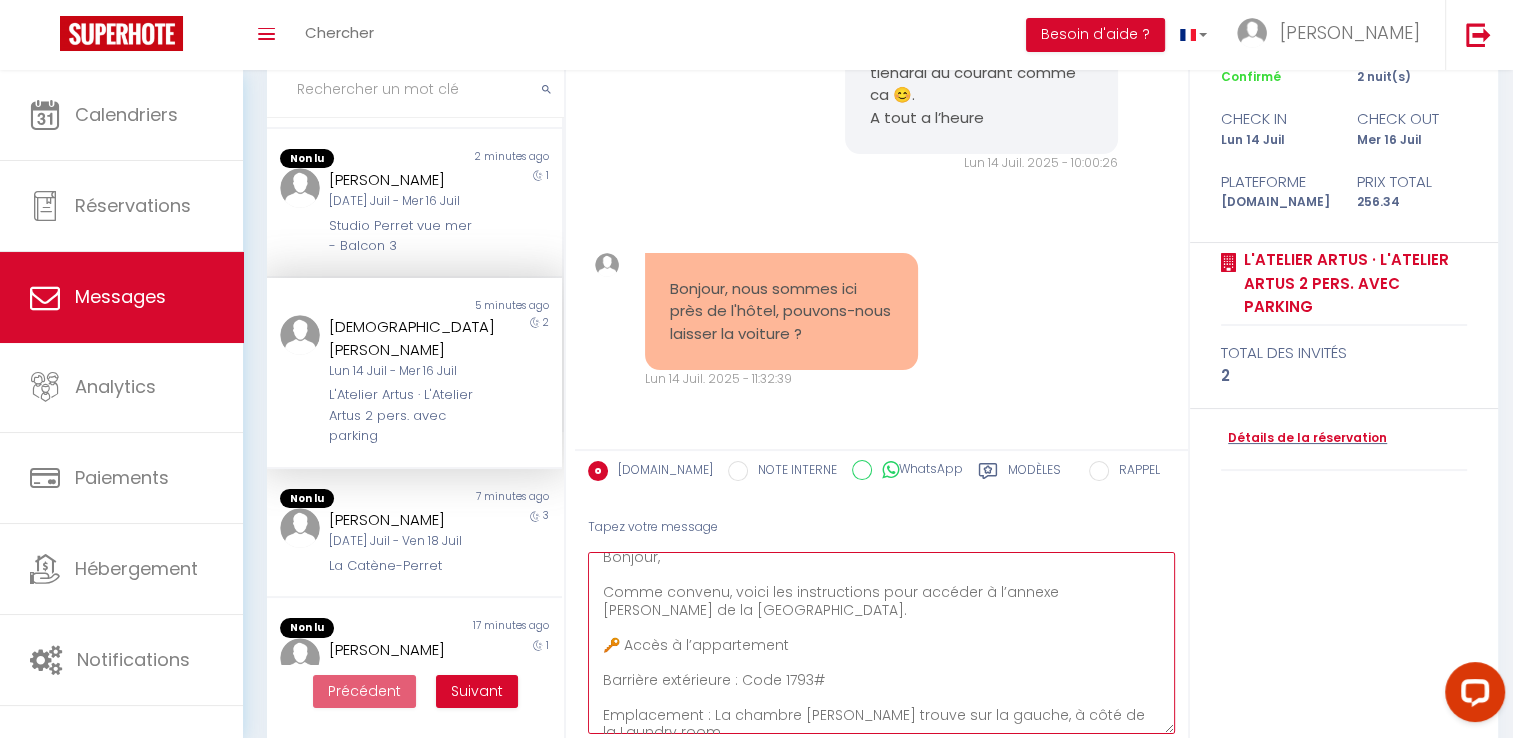 scroll, scrollTop: 28, scrollLeft: 0, axis: vertical 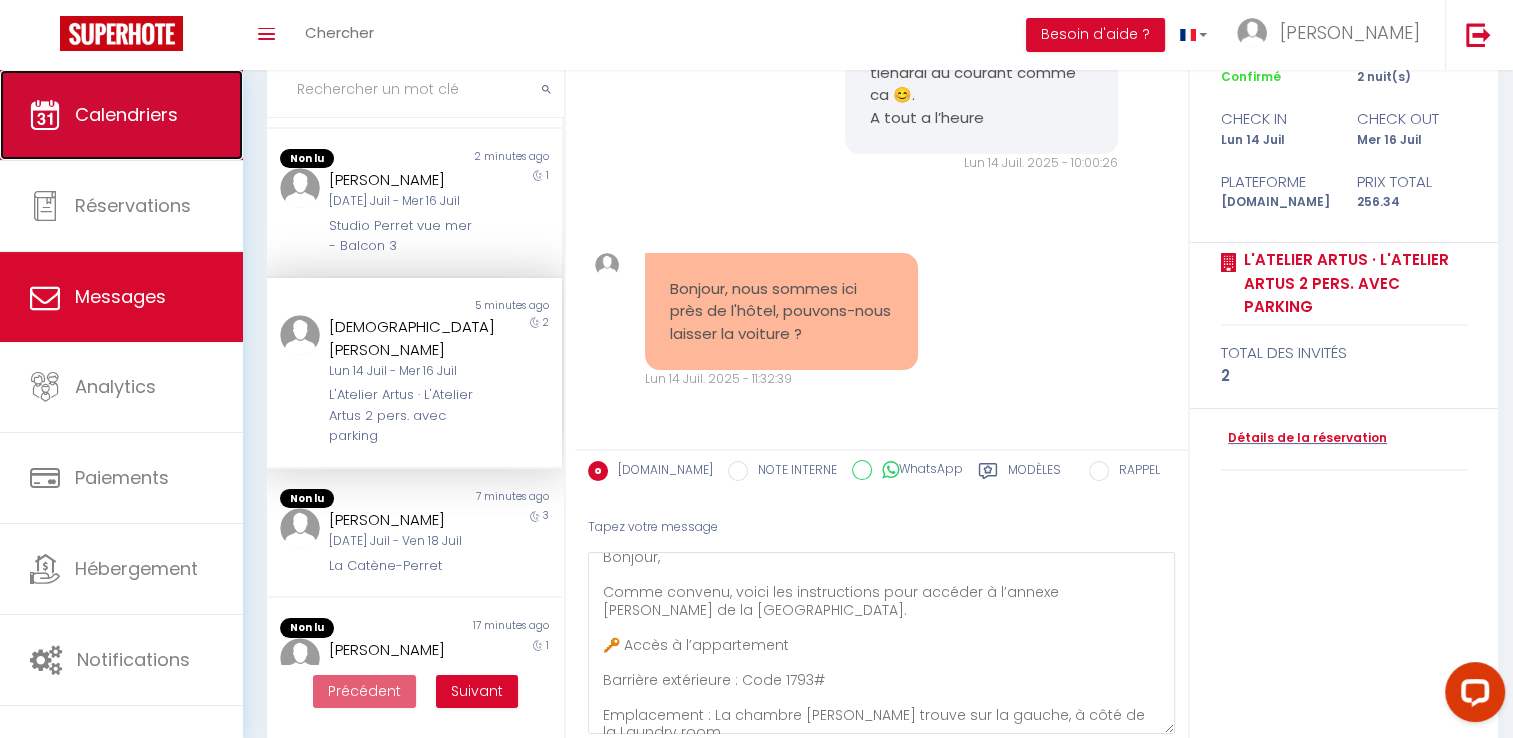 click on "Calendriers" at bounding box center (121, 115) 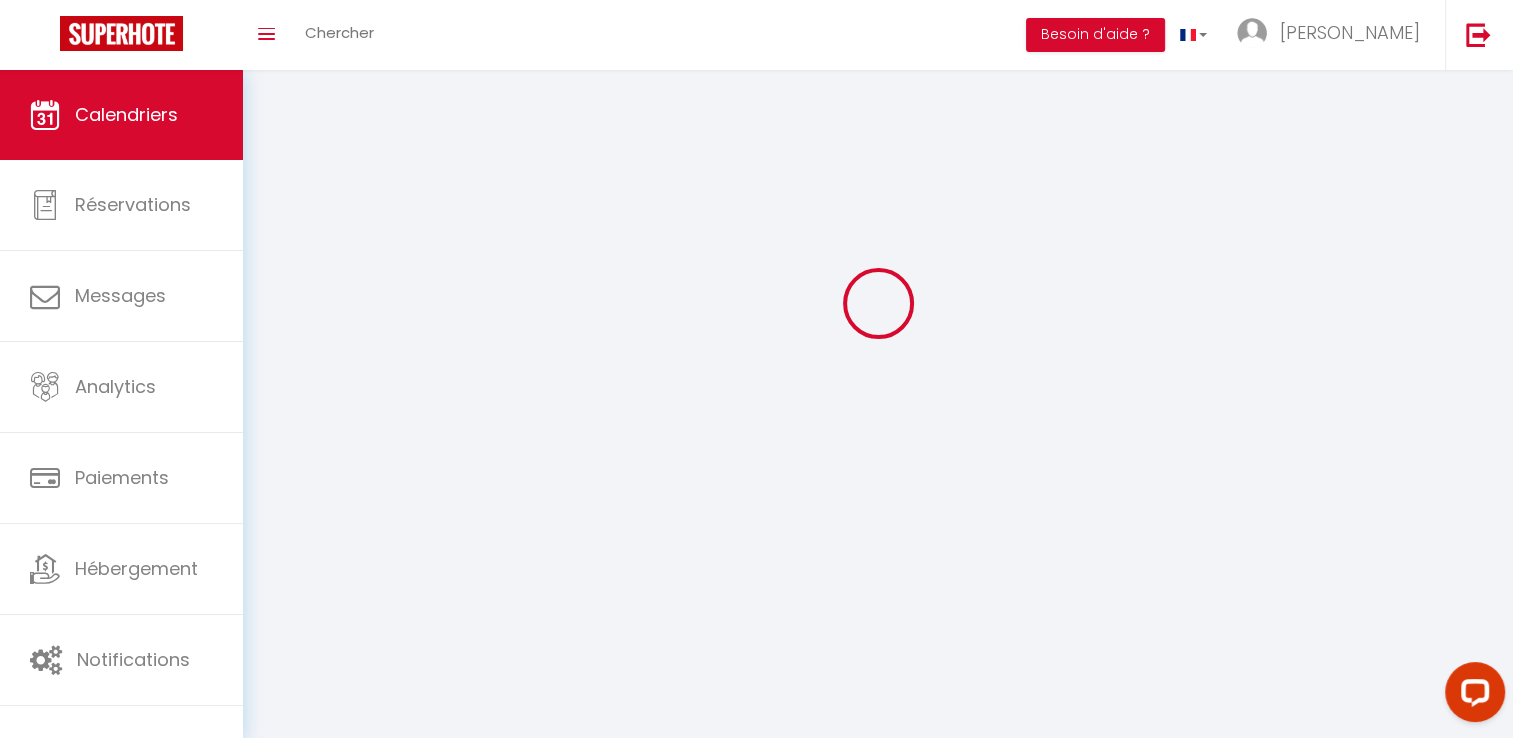 scroll, scrollTop: 0, scrollLeft: 0, axis: both 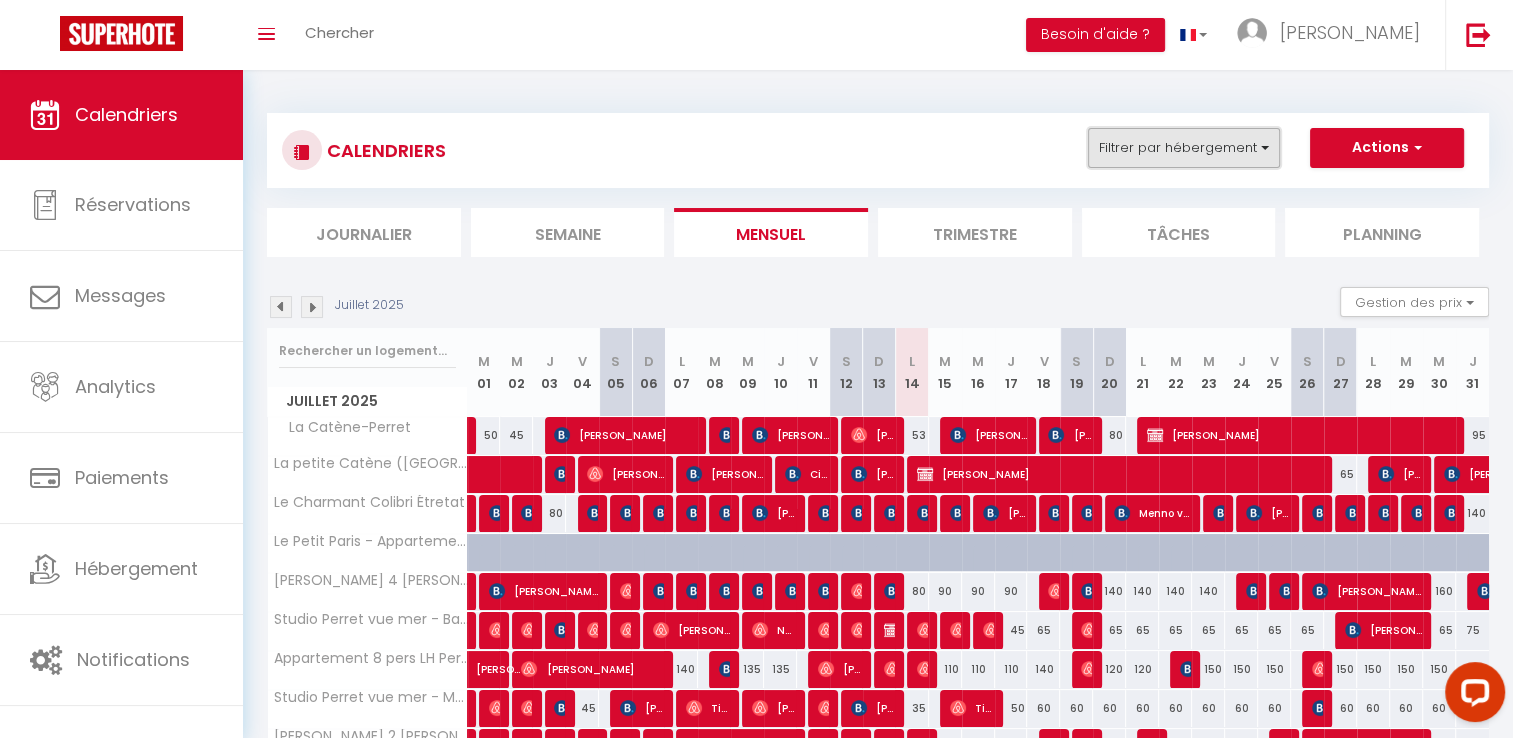 click on "Filtrer par hébergement" at bounding box center (1184, 148) 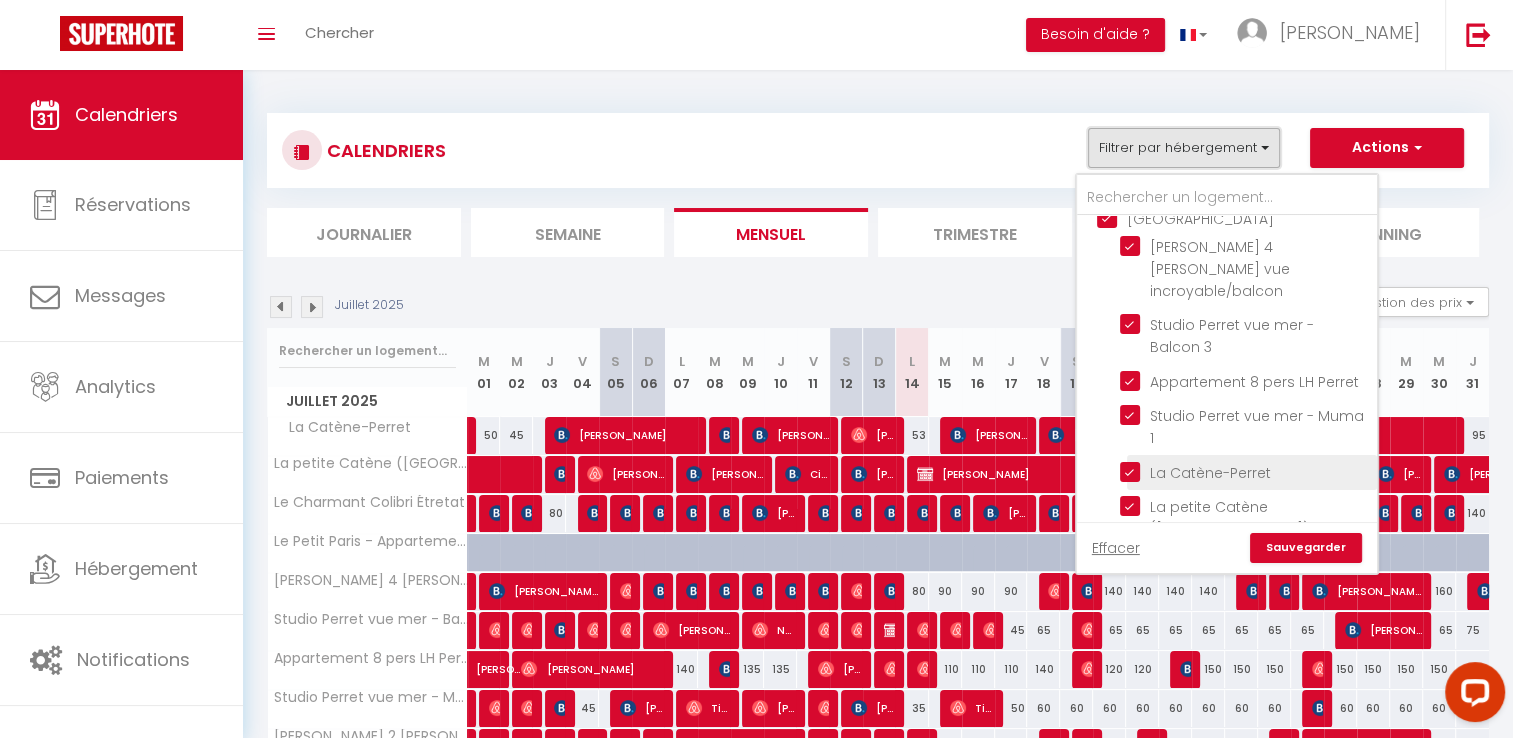 scroll, scrollTop: 0, scrollLeft: 0, axis: both 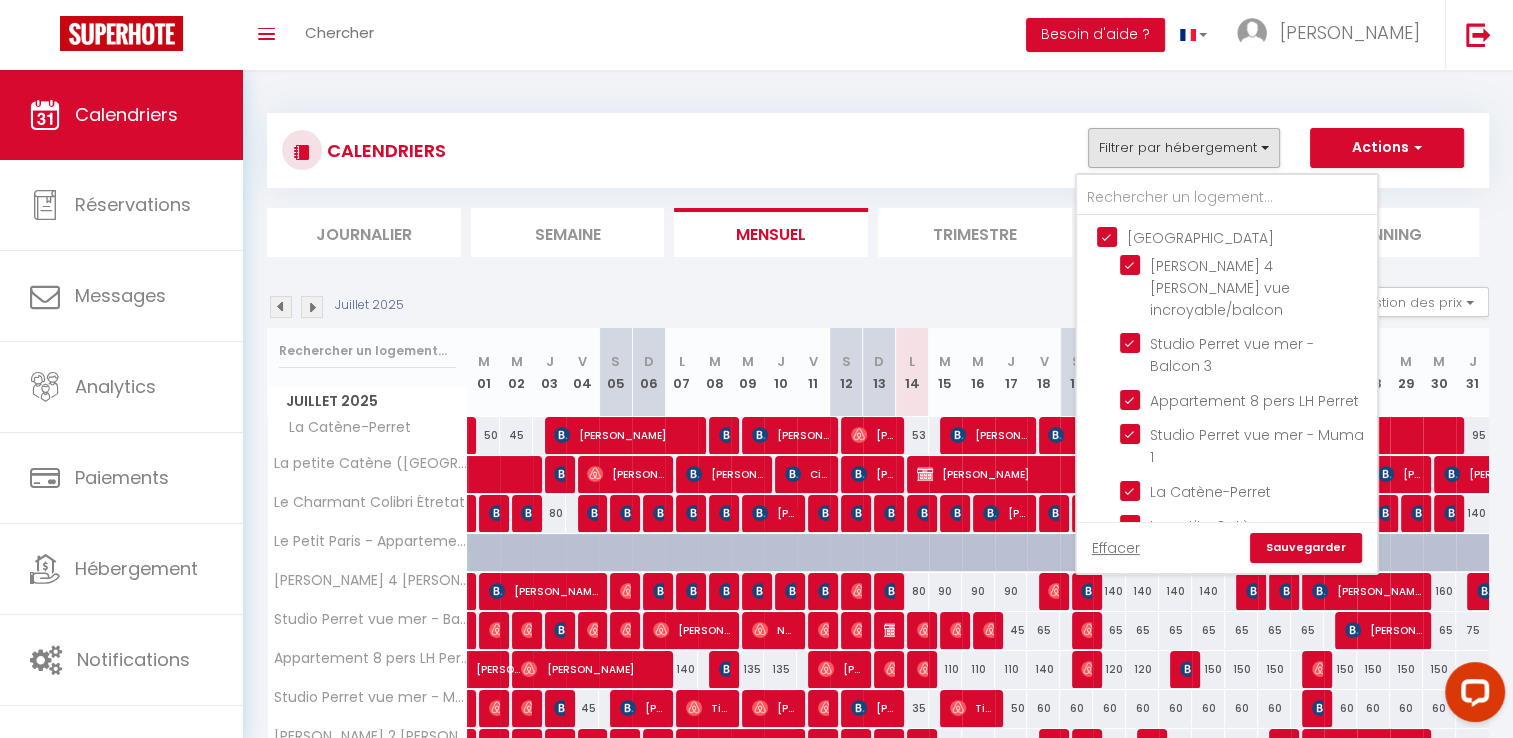 click on "[GEOGRAPHIC_DATA]" at bounding box center [1247, 236] 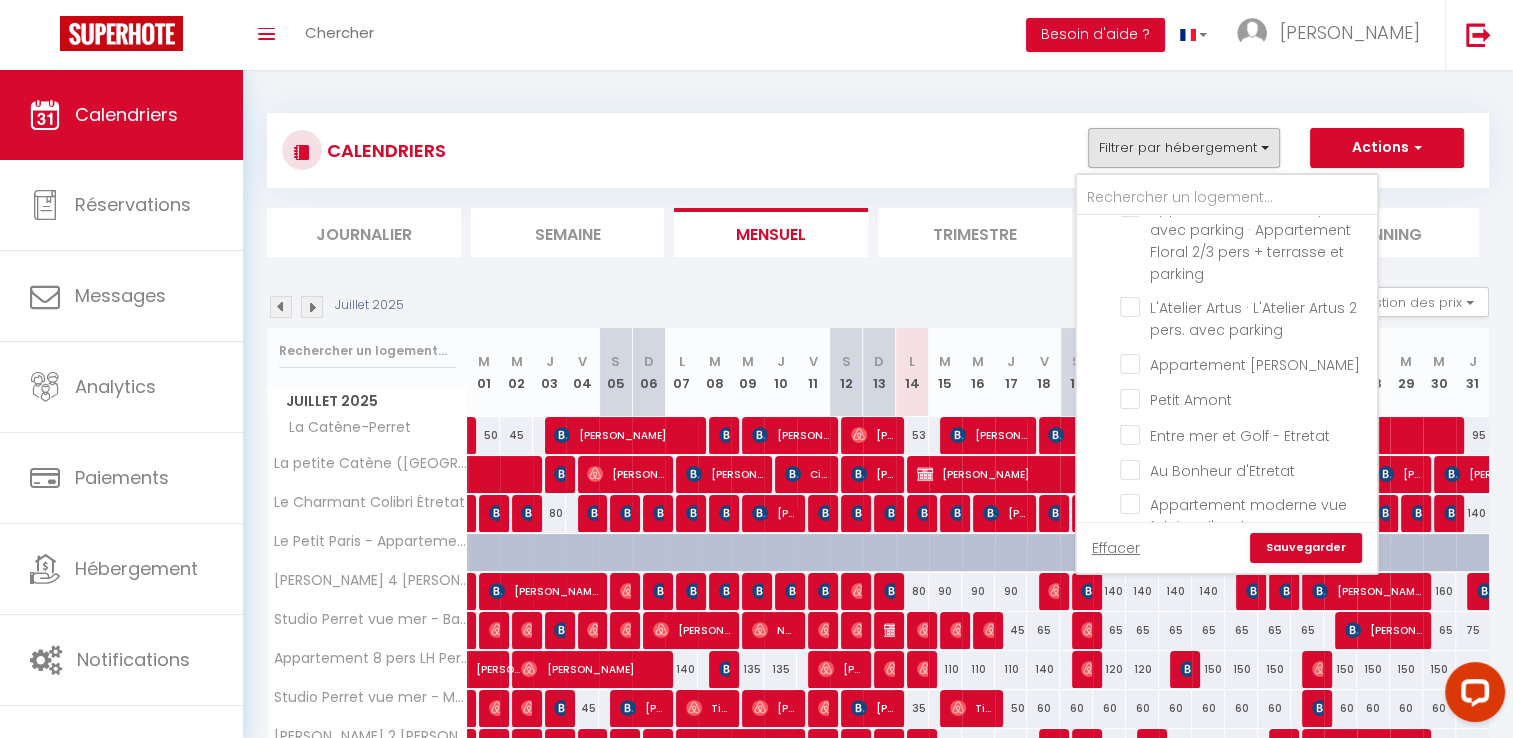 scroll, scrollTop: 1910, scrollLeft: 0, axis: vertical 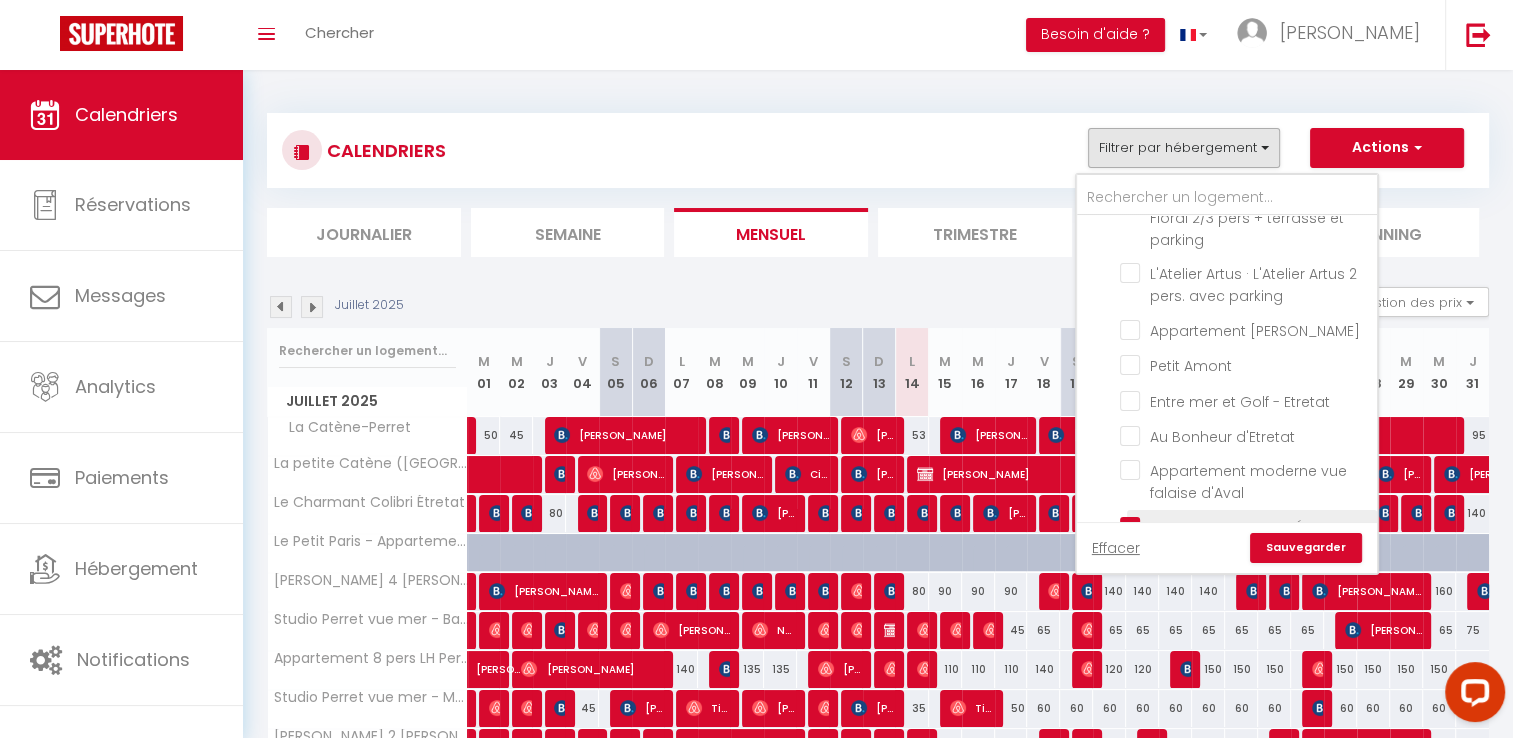 click on "Le Charmant Colibri Étretat" at bounding box center (1245, 526) 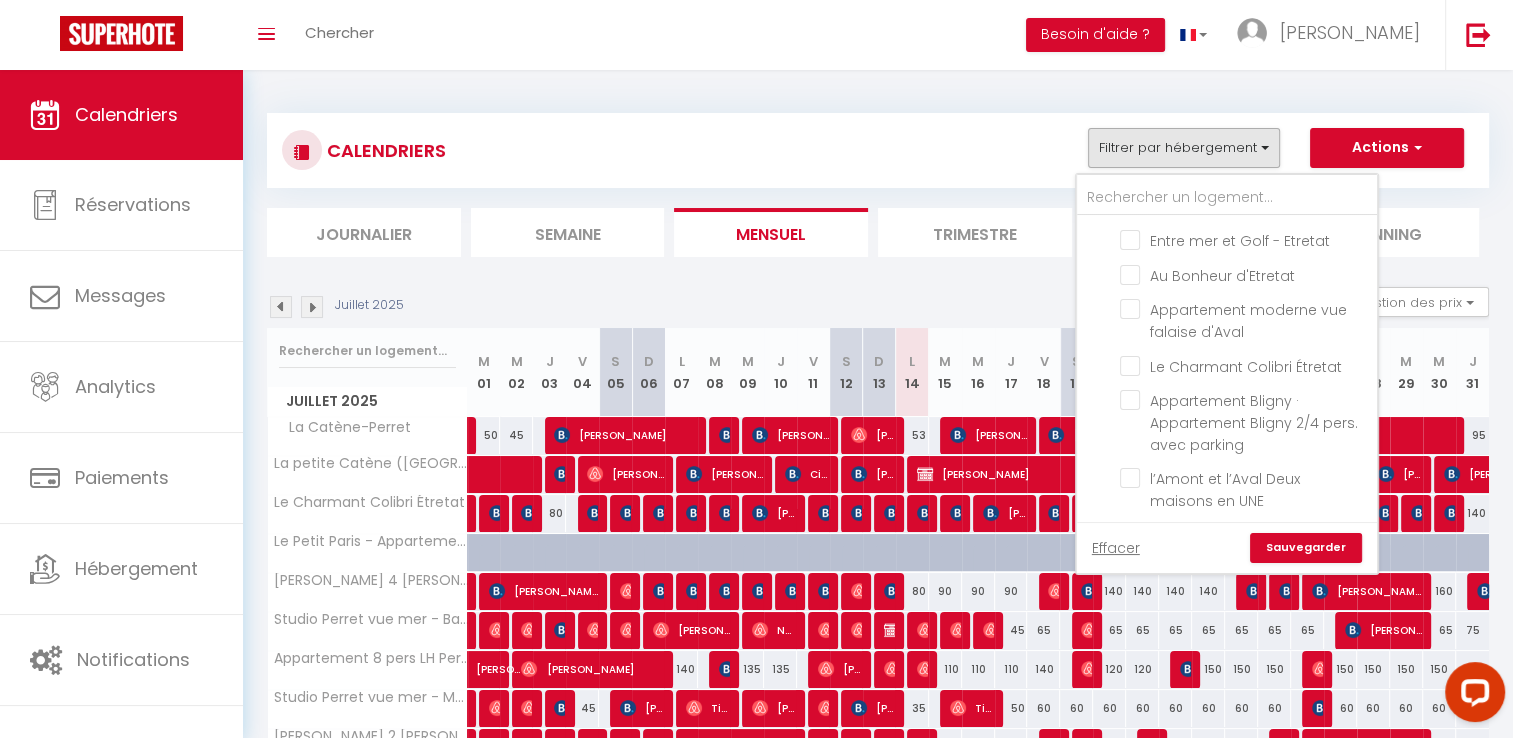 scroll, scrollTop: 2096, scrollLeft: 0, axis: vertical 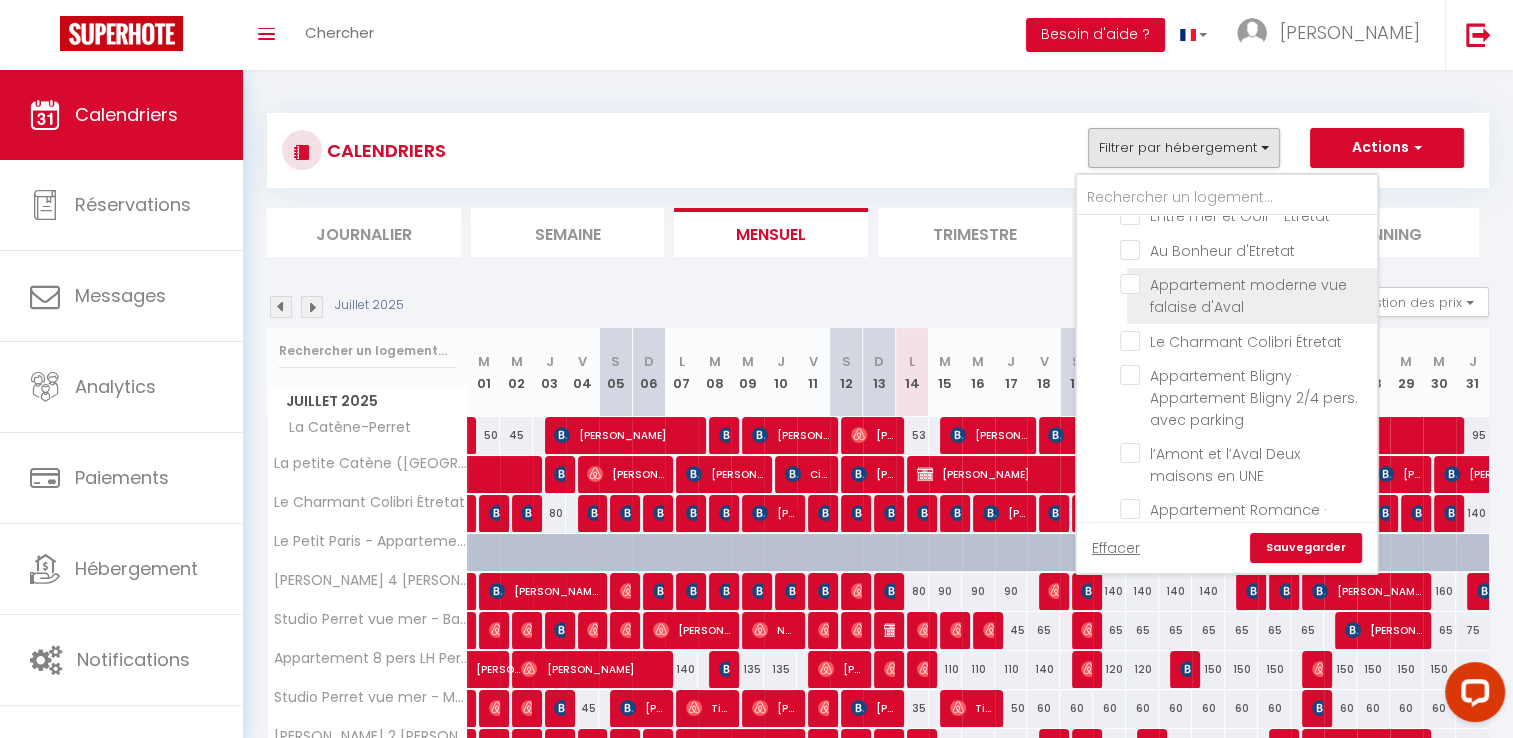 click on "Appartement moderne vue falaise d'Aval" at bounding box center [1245, 284] 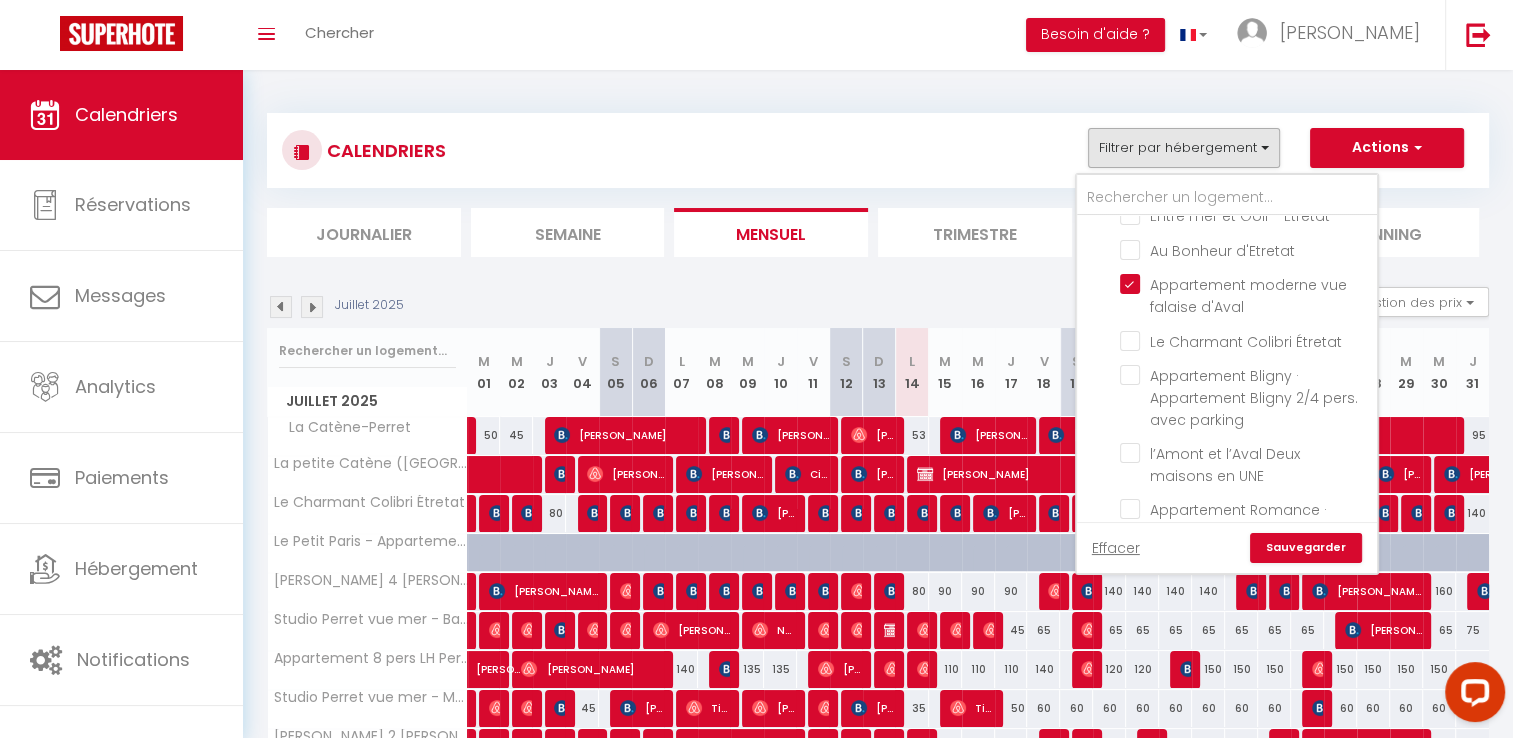 click on "Sauvegarder" at bounding box center (1306, 548) 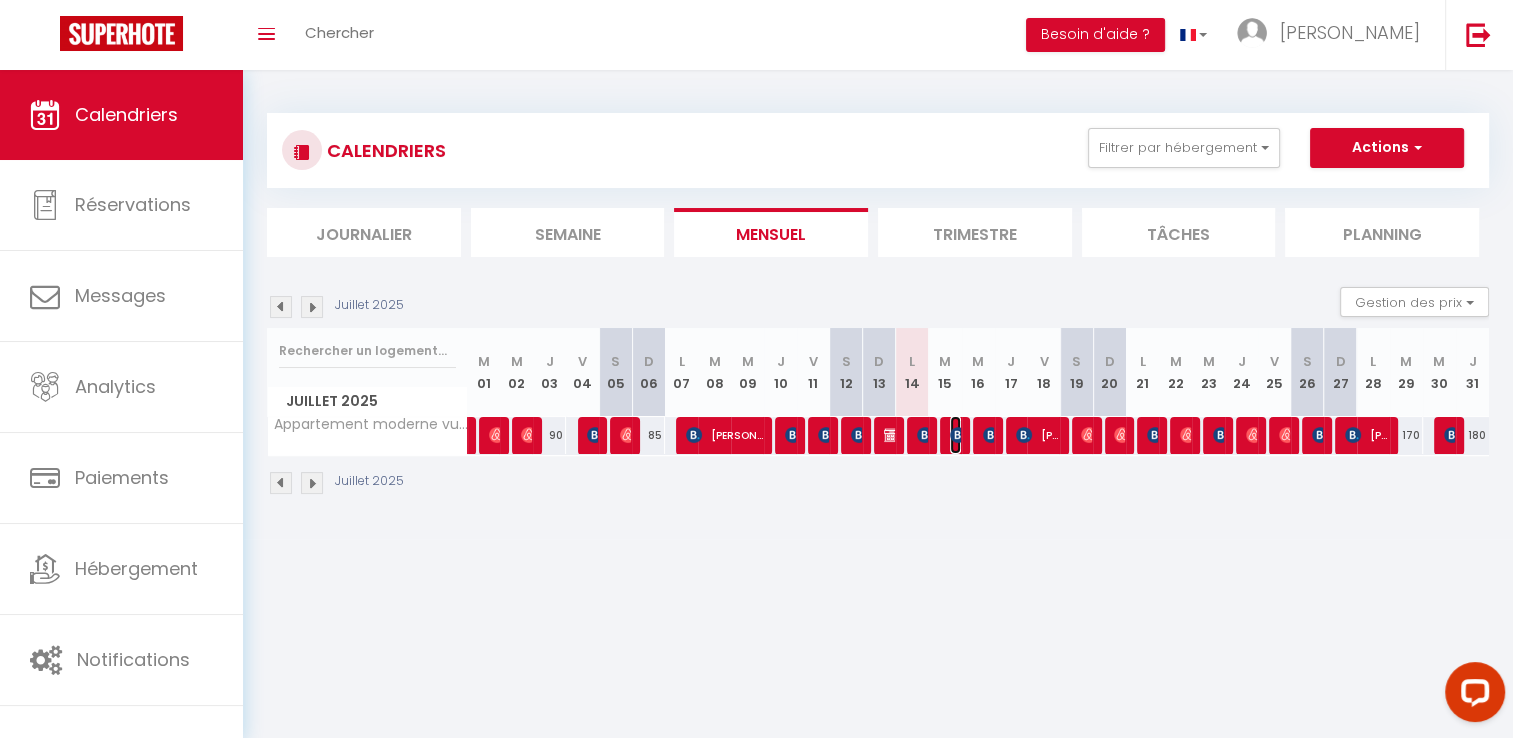 click at bounding box center (958, 435) 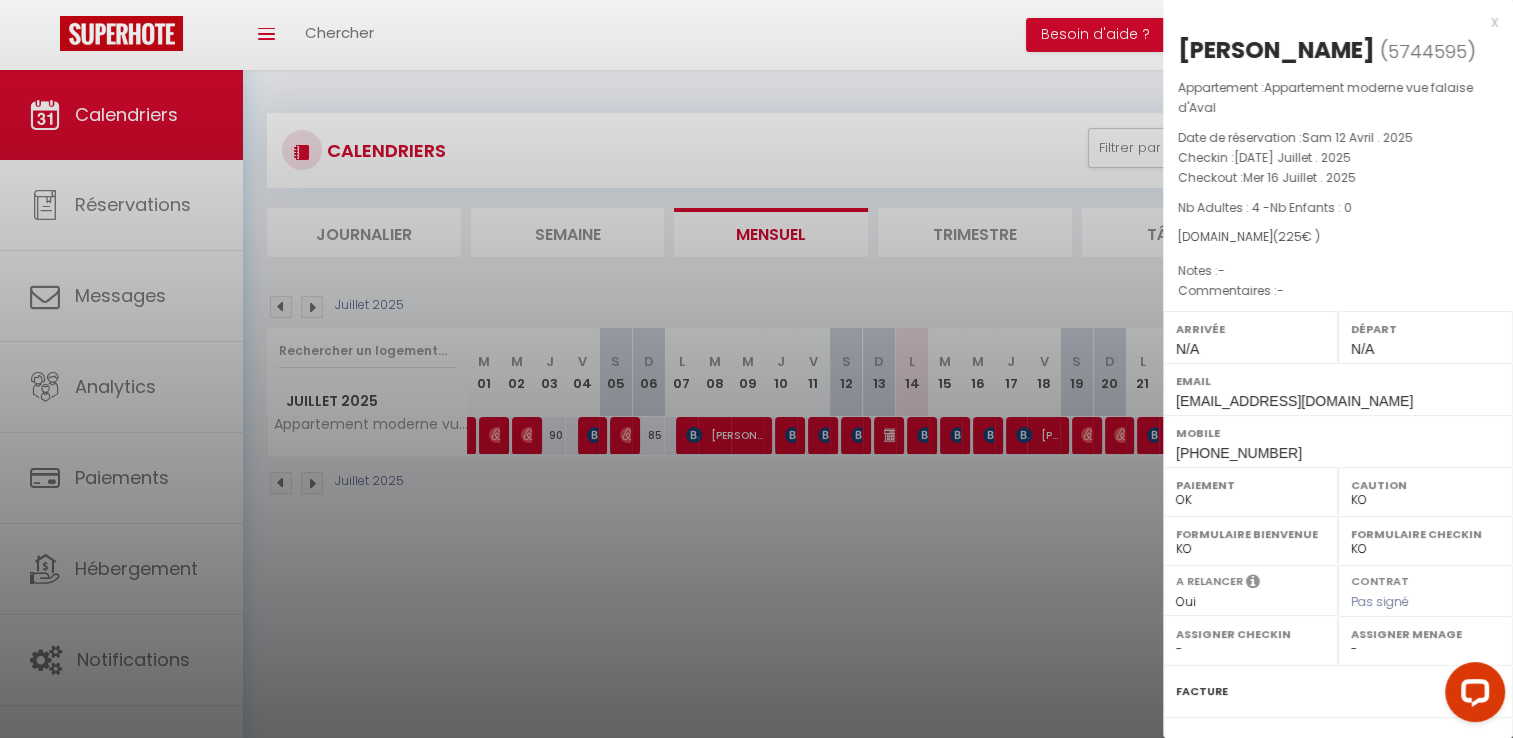 click at bounding box center [756, 369] 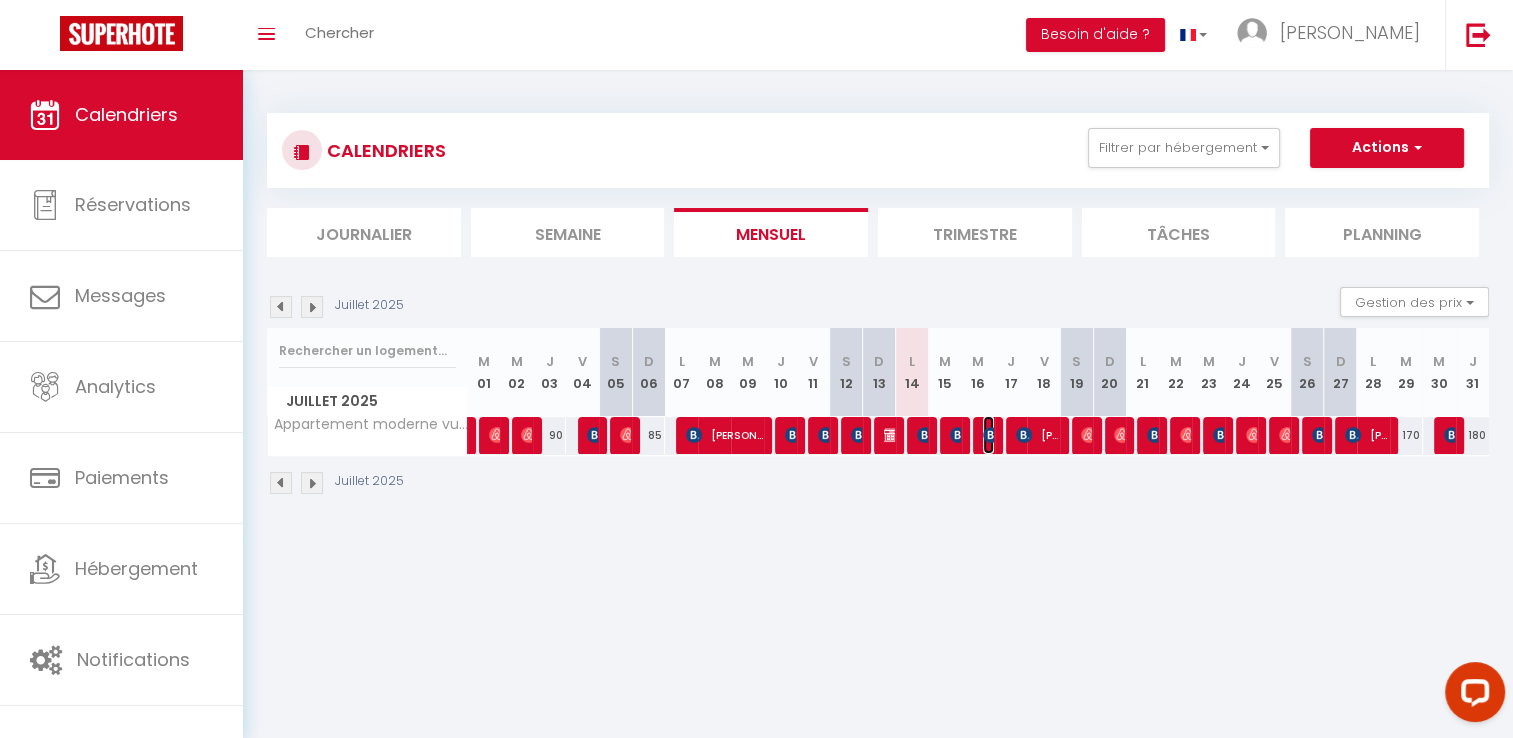 click at bounding box center [991, 435] 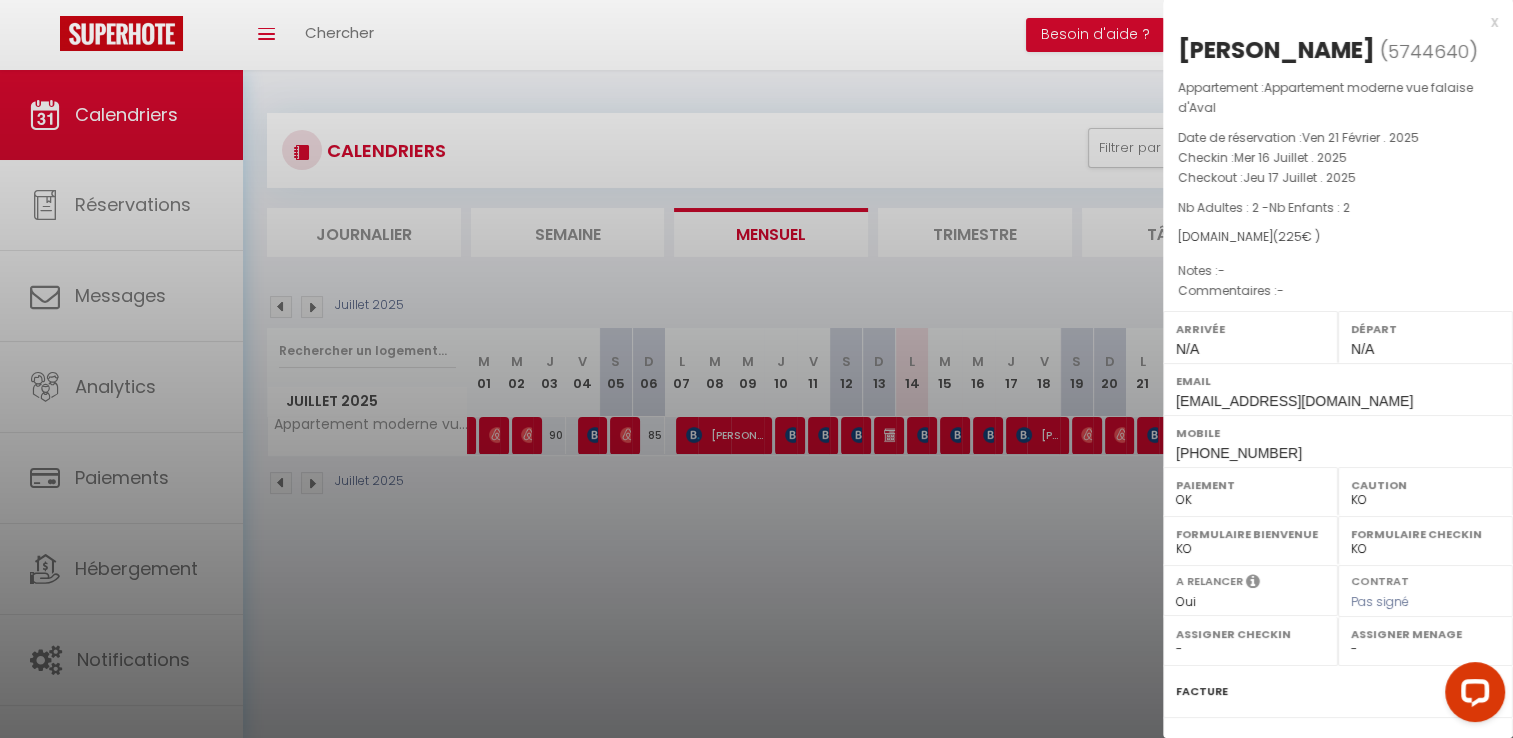 click at bounding box center (756, 369) 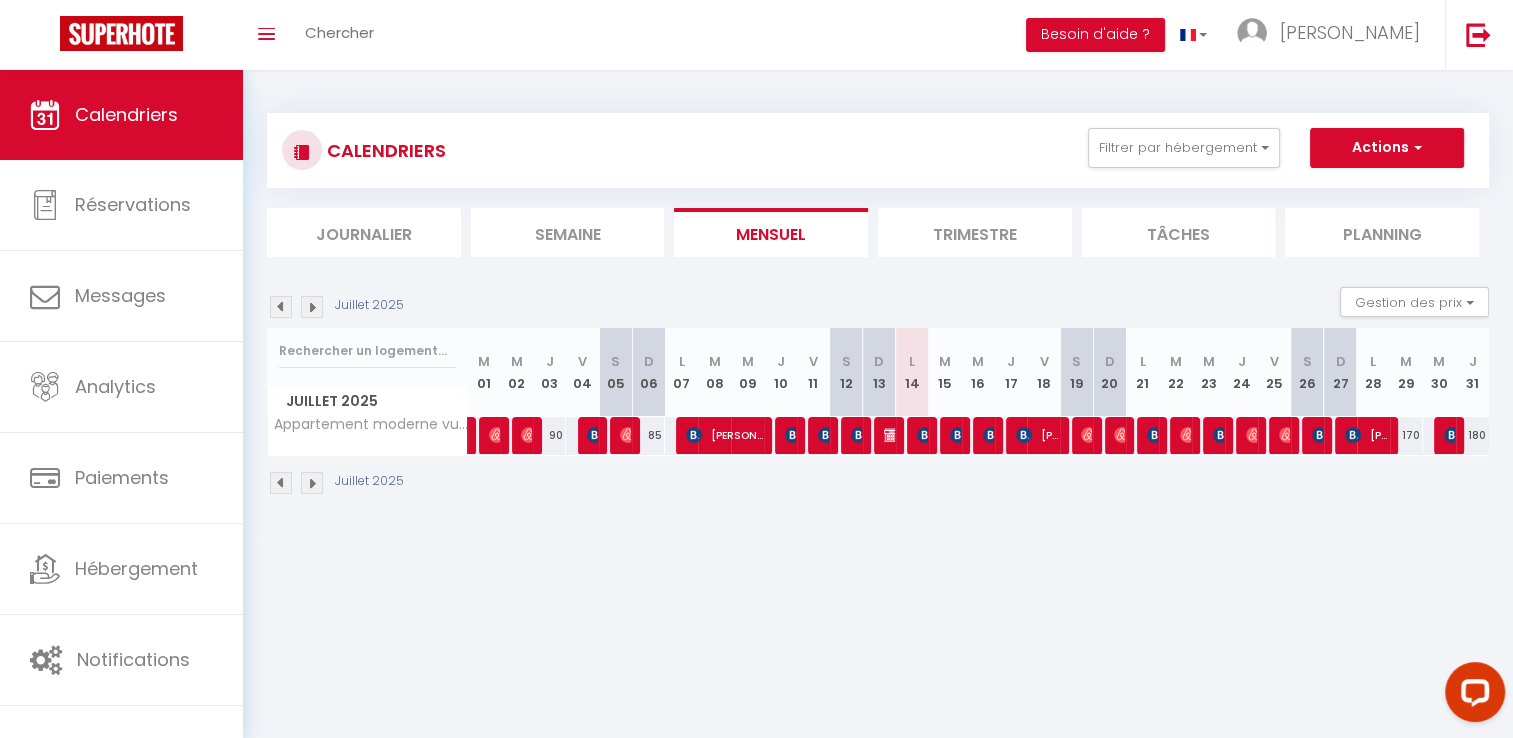 click on "Coaching SuperHote ce soir à 18h00, pour participer:  https://us02web.zoom.us/j/4667554618?pwd=QUhUTnBqenhNTG1HazhBOFJXWjRYUT09   ×     Toggle navigation       Toggle Search     Toggle menubar     Chercher   BUTTON
Besoin d'aide ?
Adrien   Paramètres        Équipe     Résultat de la recherche   Aucun résultat     Calendriers     Réservations     Messages     Analytics      Paiements     Hébergement     Notifications                 Résultat de la recherche   Id   Appart   Voyageur    Checkin   Checkout   Nuits   Pers.   Plateforme   Statut     Résultat de la recherche   Aucun résultat           CALENDRIERS
Filtrer par hébergement
Le Havre       Kennedy 4 Perret vue incroyable/balcon     Studio Perret vue mer - Balcon 3     Appartement 8 pers LH Perret     Studio Perret vue mer - Muma 1     La Catène-Perret     La petite Catène (Quartier Perret)     Le Petit Paris - Appartement Perret 4 pers" at bounding box center [756, 439] 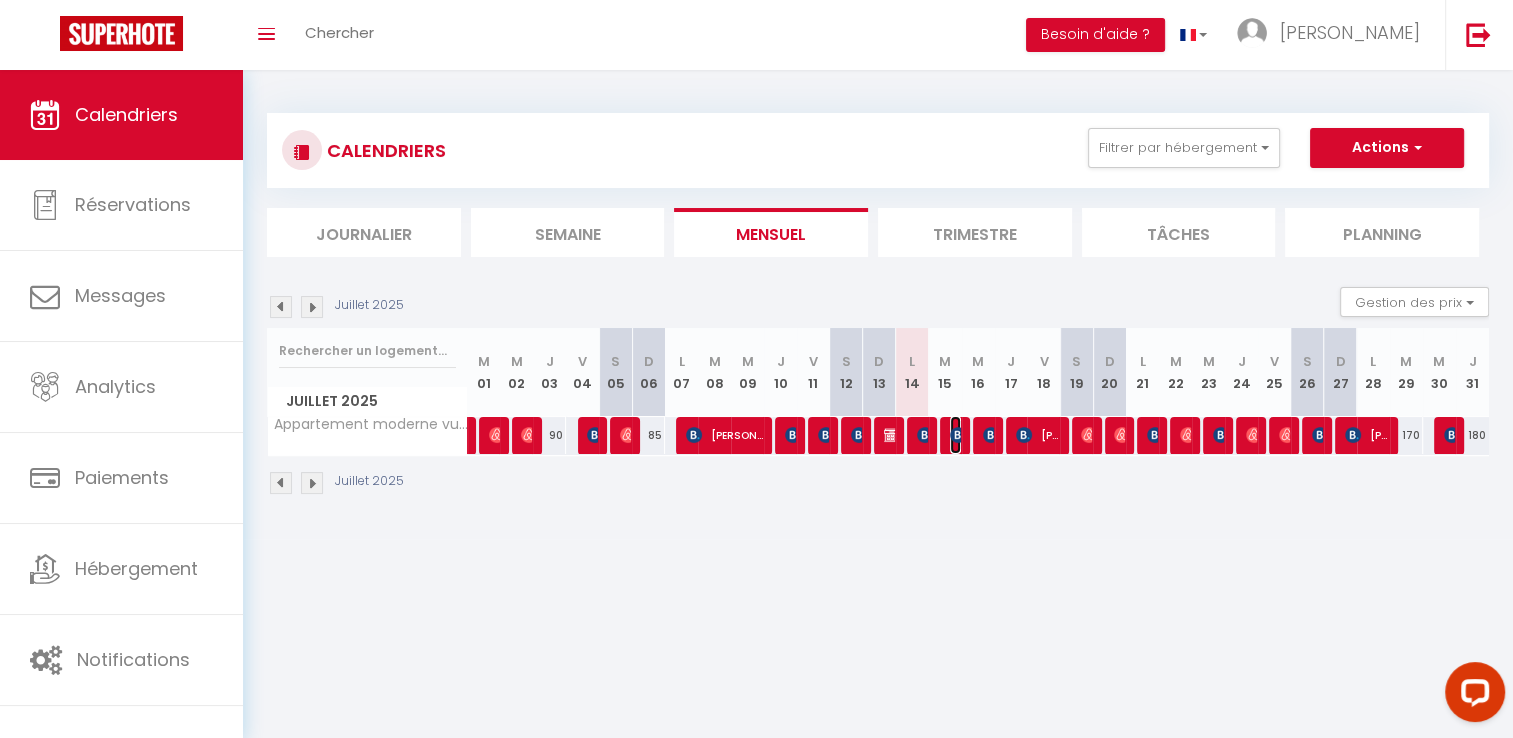 click at bounding box center (958, 435) 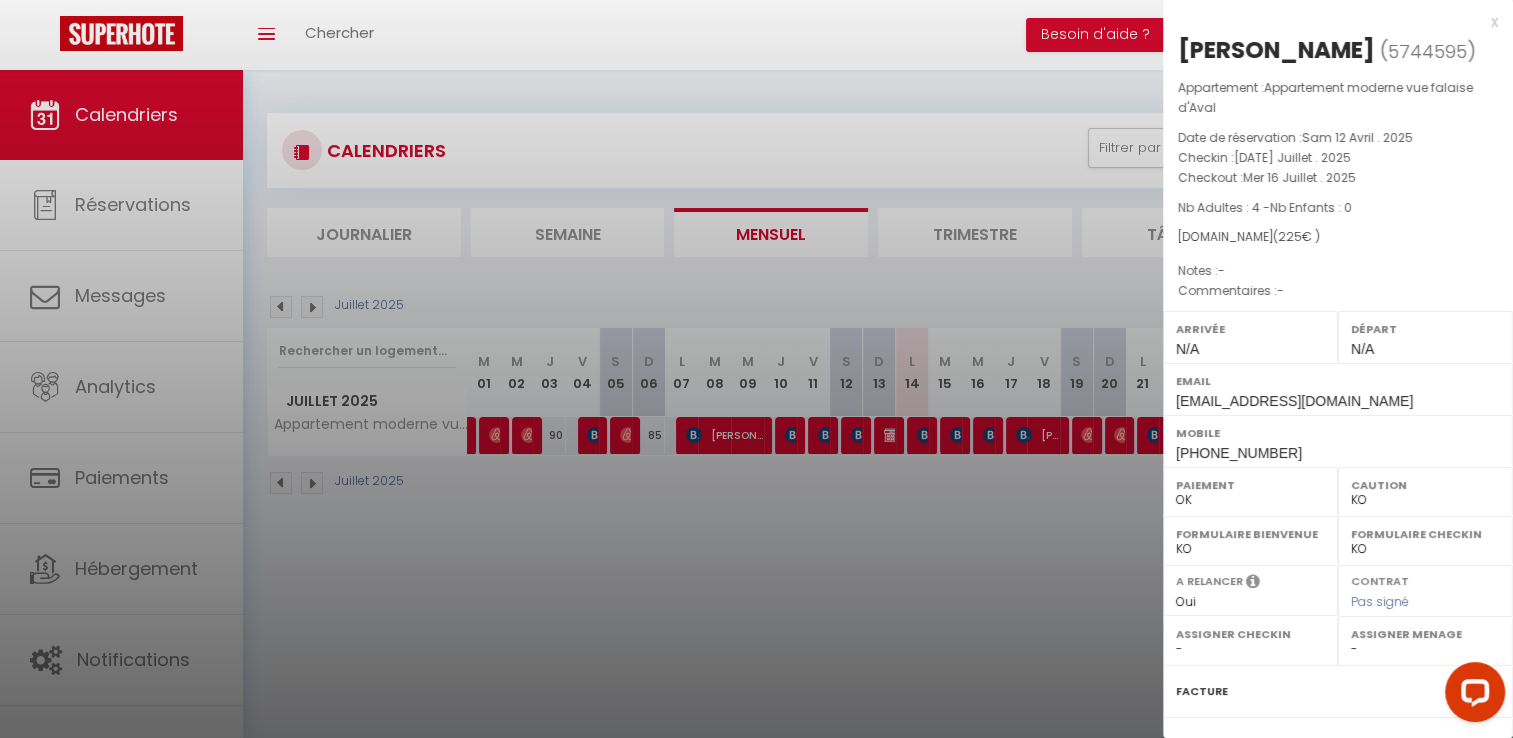 click at bounding box center [756, 369] 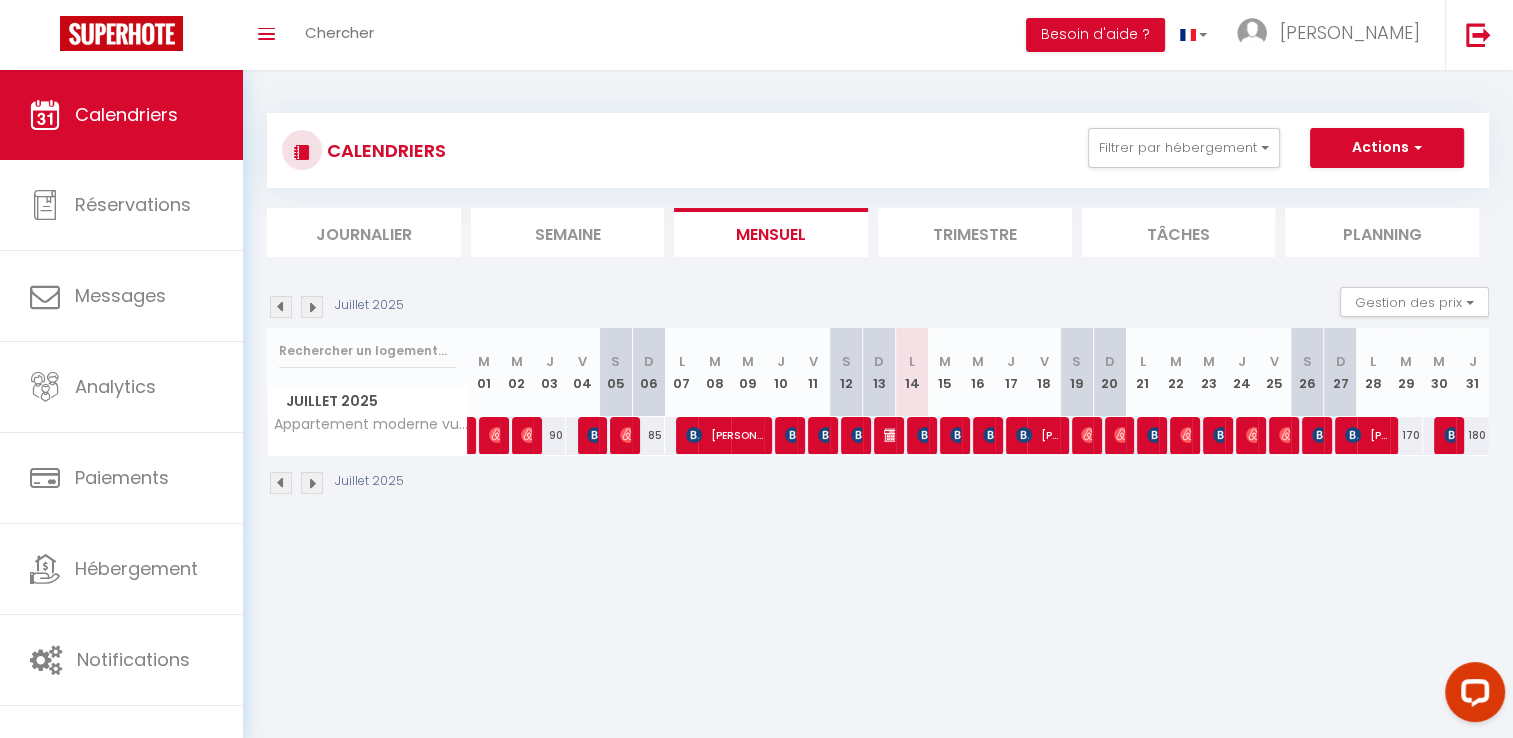 click on "Coaching SuperHote ce soir à 18h00, pour participer:  https://us02web.zoom.us/j/4667554618?pwd=QUhUTnBqenhNTG1HazhBOFJXWjRYUT09   ×     Toggle navigation       Toggle Search     Toggle menubar     Chercher   BUTTON
Besoin d'aide ?
Adrien   Paramètres        Équipe     Résultat de la recherche   Aucun résultat     Calendriers     Réservations     Messages     Analytics      Paiements     Hébergement     Notifications                 Résultat de la recherche   Id   Appart   Voyageur    Checkin   Checkout   Nuits   Pers.   Plateforme   Statut     Résultat de la recherche   Aucun résultat           CALENDRIERS
Filtrer par hébergement
Le Havre       Kennedy 4 Perret vue incroyable/balcon     Studio Perret vue mer - Balcon 3     Appartement 8 pers LH Perret     Studio Perret vue mer - Muma 1     La Catène-Perret     La petite Catène (Quartier Perret)     Le Petit Paris - Appartement Perret 4 pers" at bounding box center [756, 439] 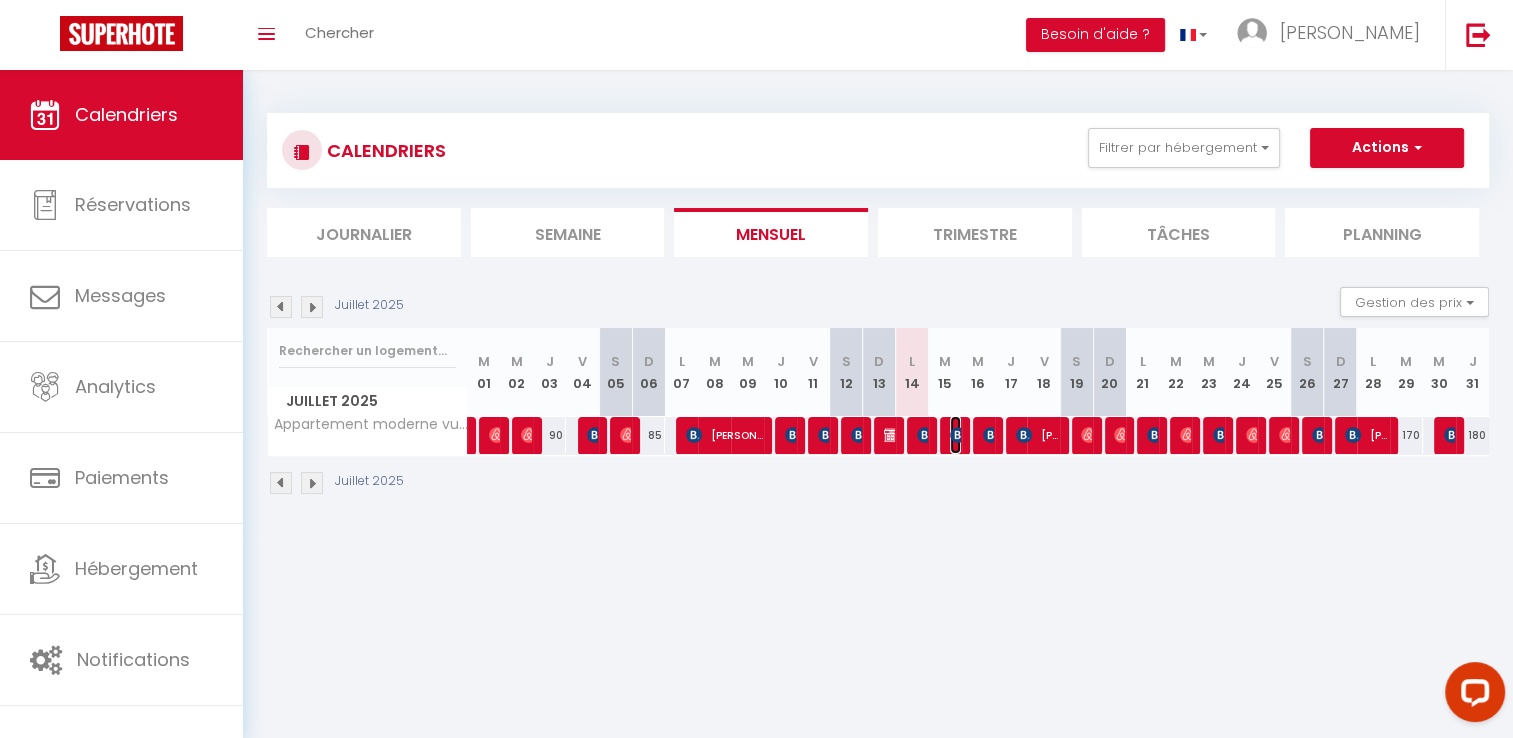 click at bounding box center (958, 435) 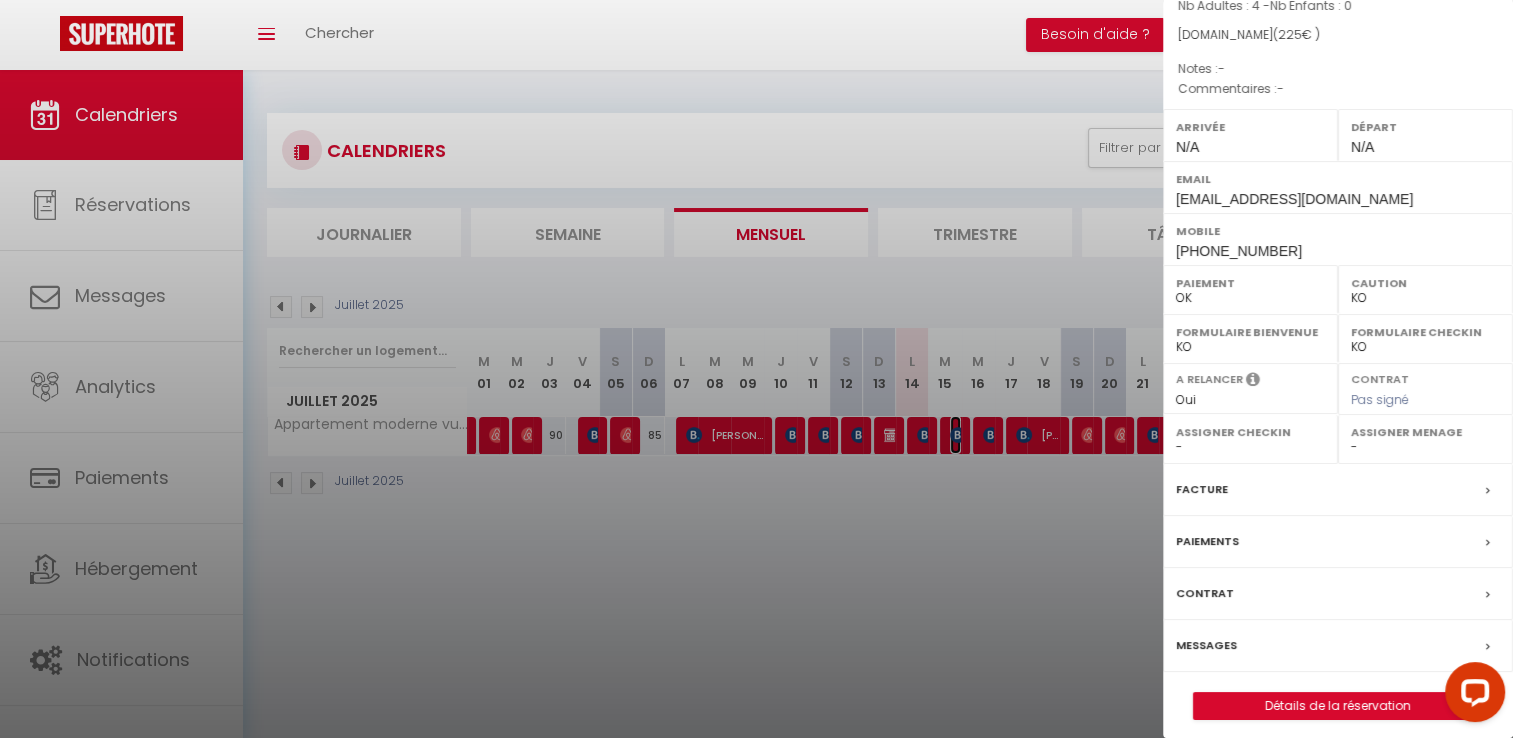 scroll, scrollTop: 210, scrollLeft: 0, axis: vertical 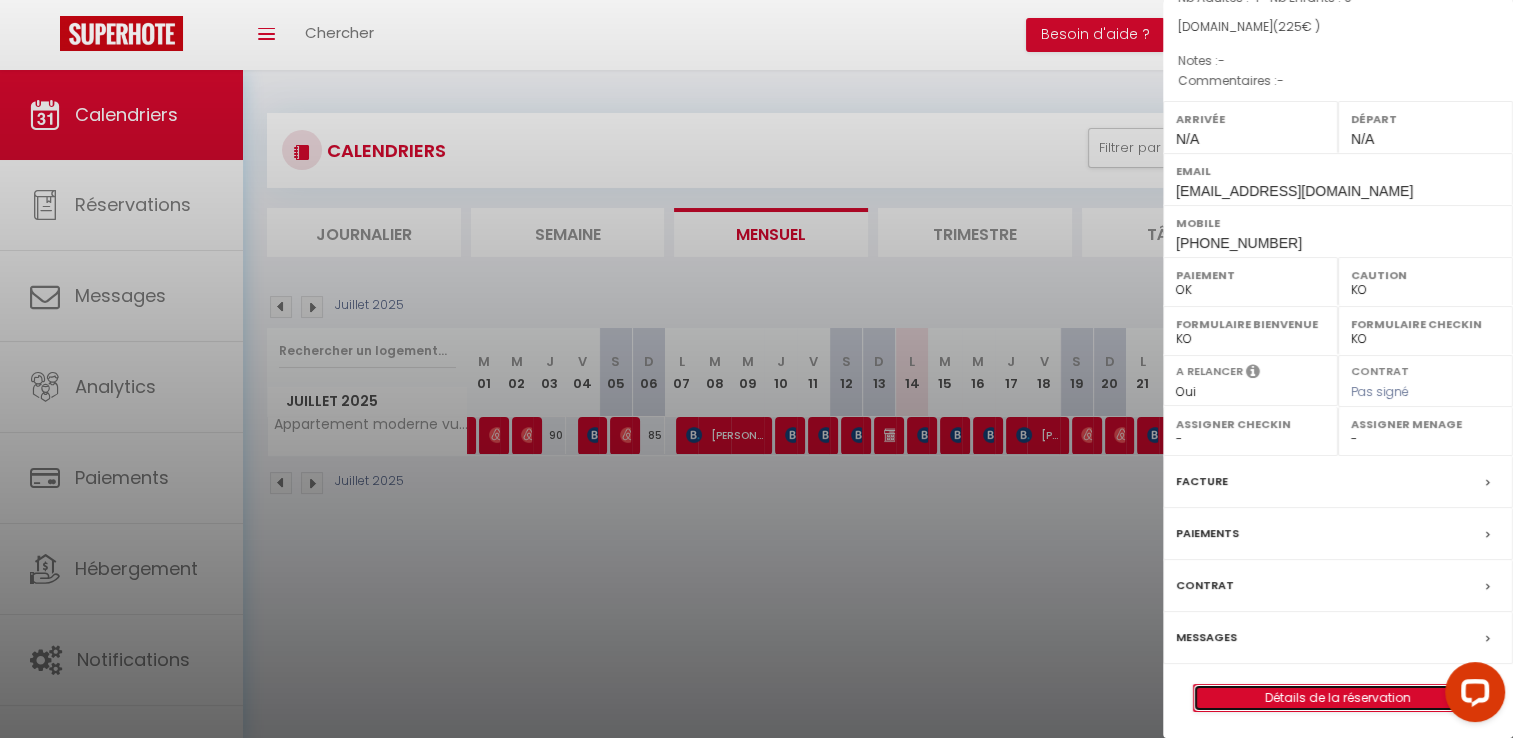 click on "Détails de la réservation" at bounding box center (1338, 698) 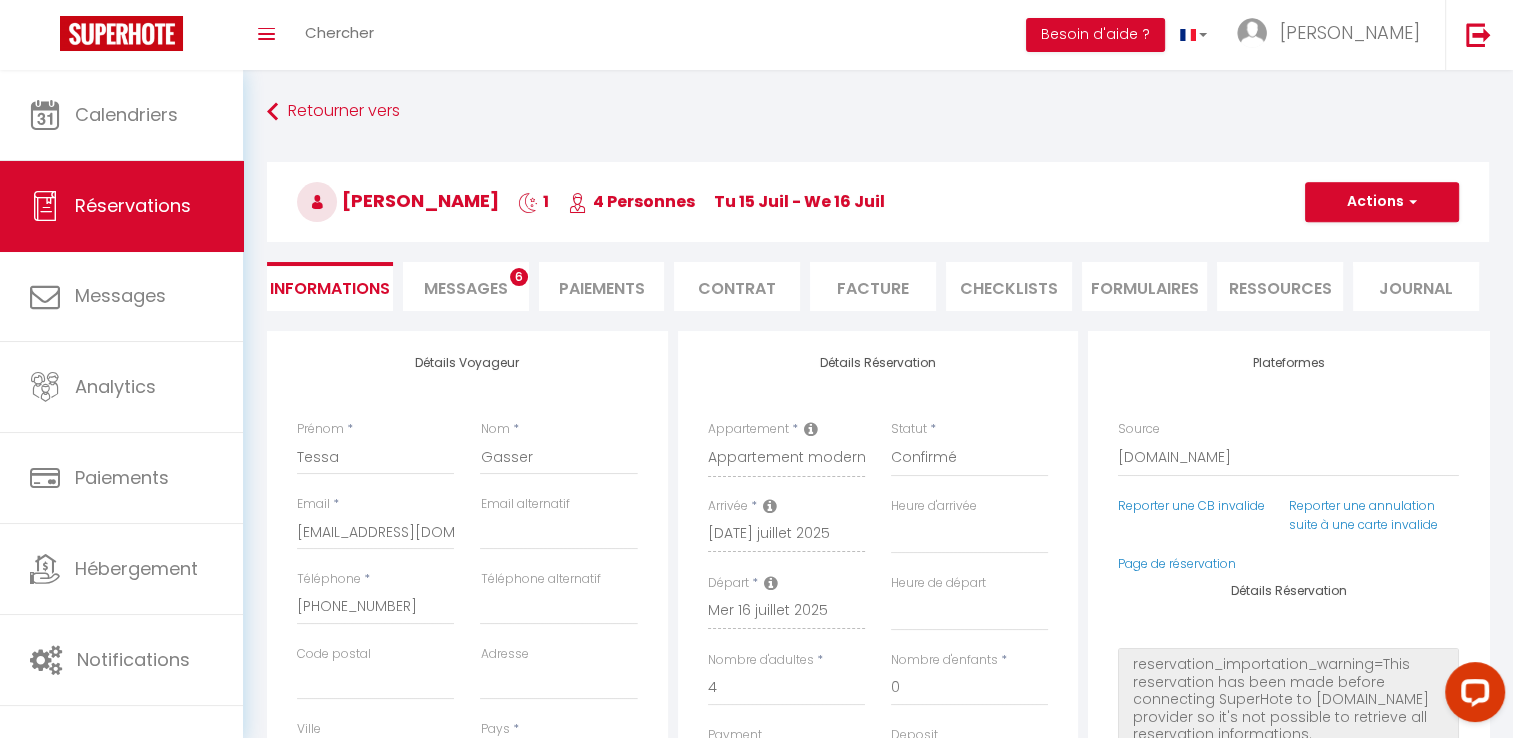 click on "Paiements" at bounding box center [602, 286] 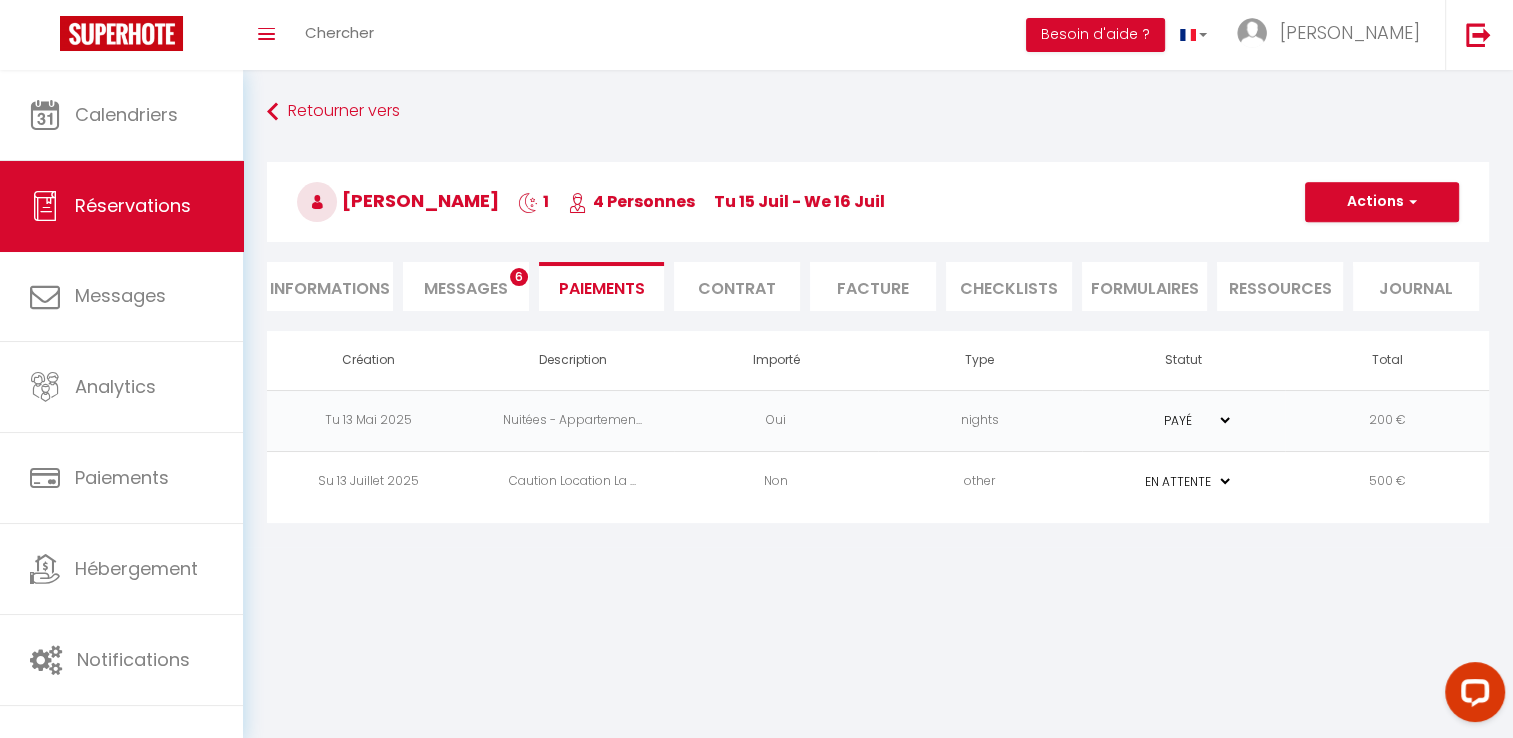 click on "Messages" at bounding box center [466, 288] 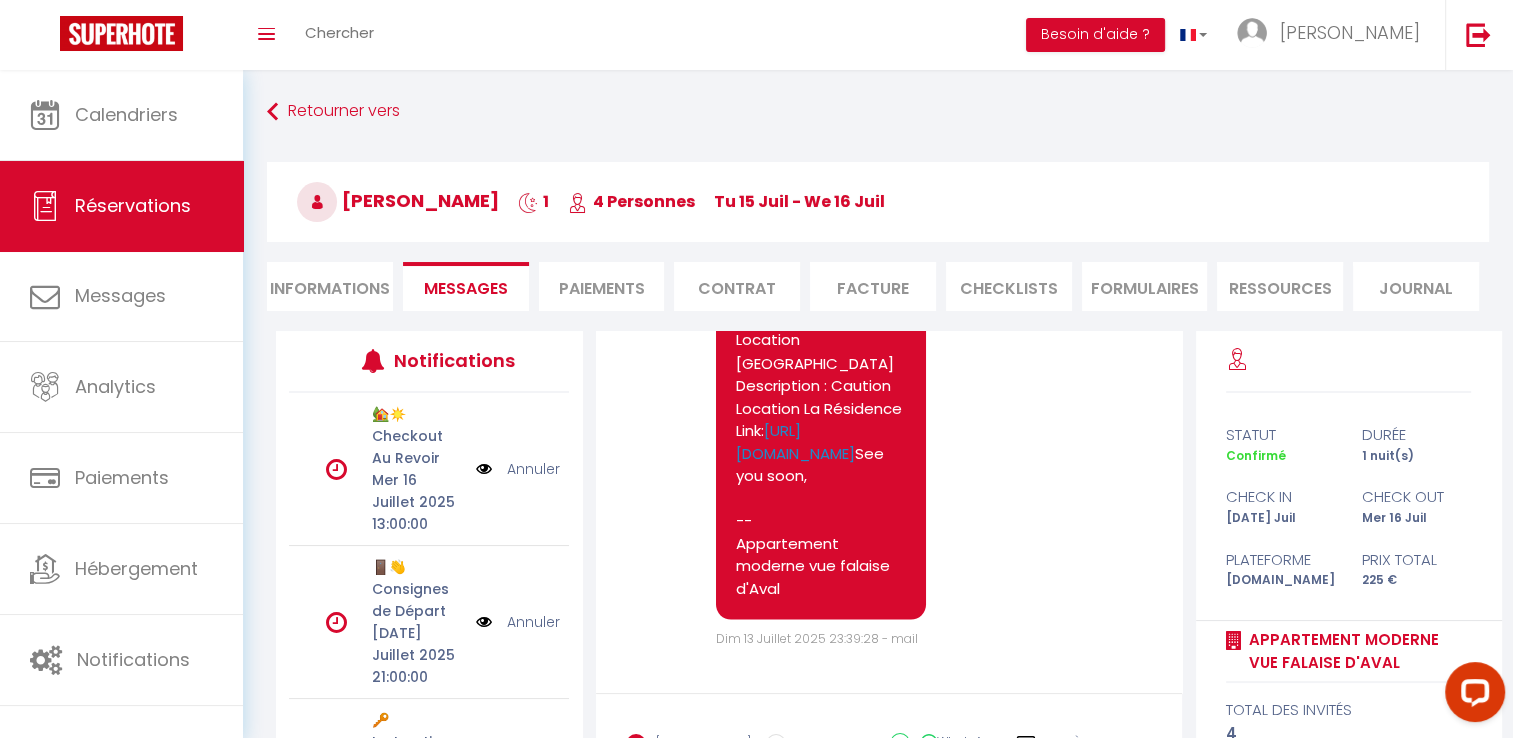 scroll, scrollTop: 3822, scrollLeft: 0, axis: vertical 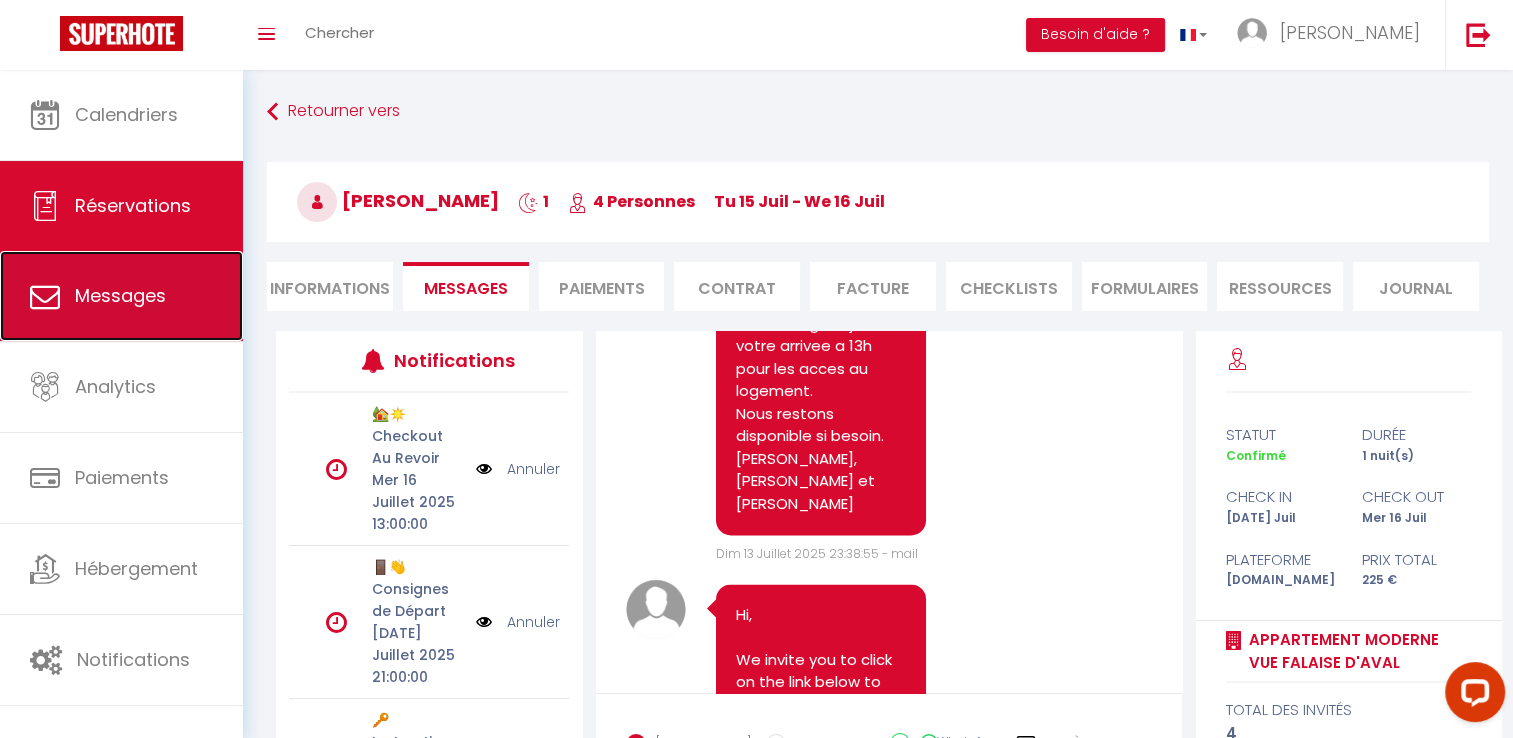 click on "Messages" at bounding box center [121, 296] 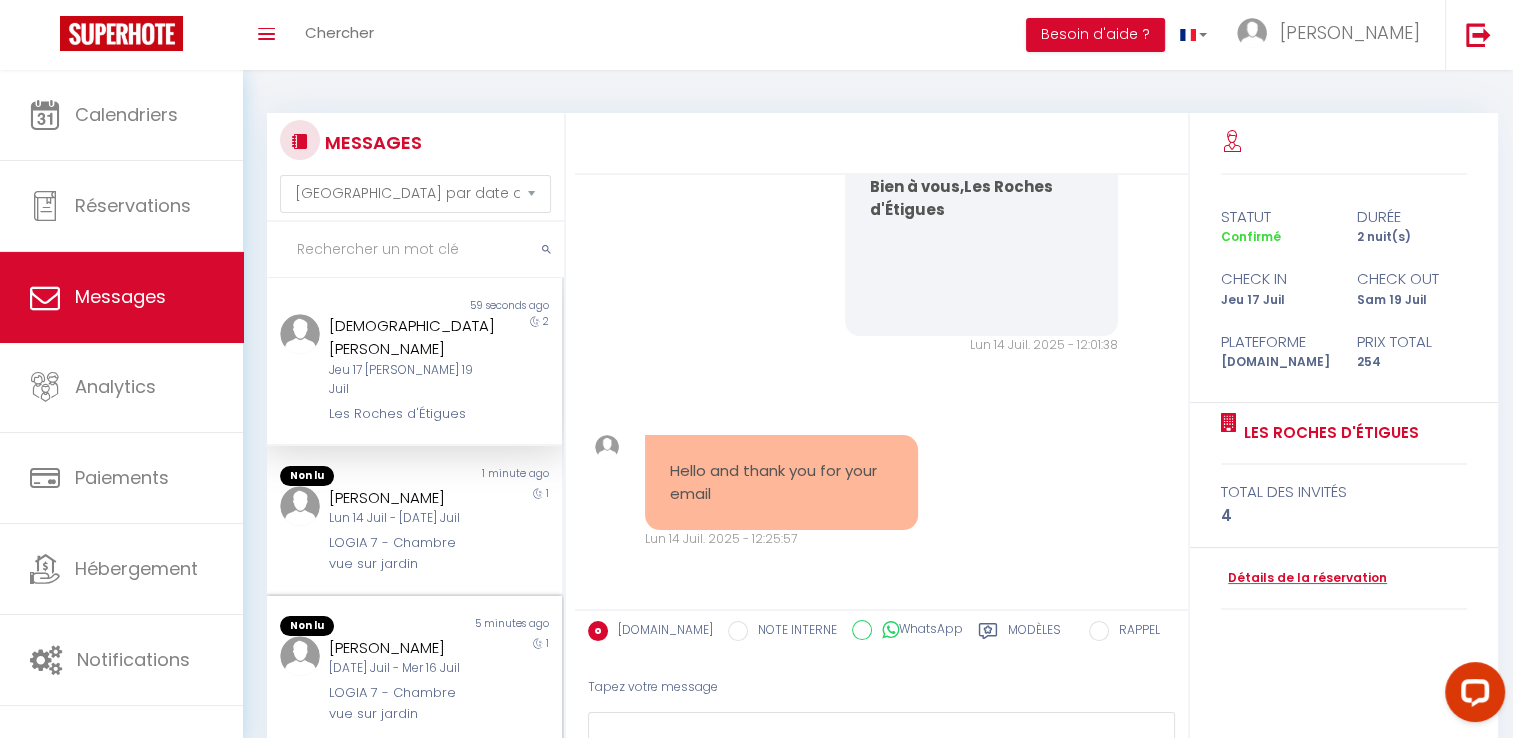 click on "[PERSON_NAME]" at bounding box center [402, 648] 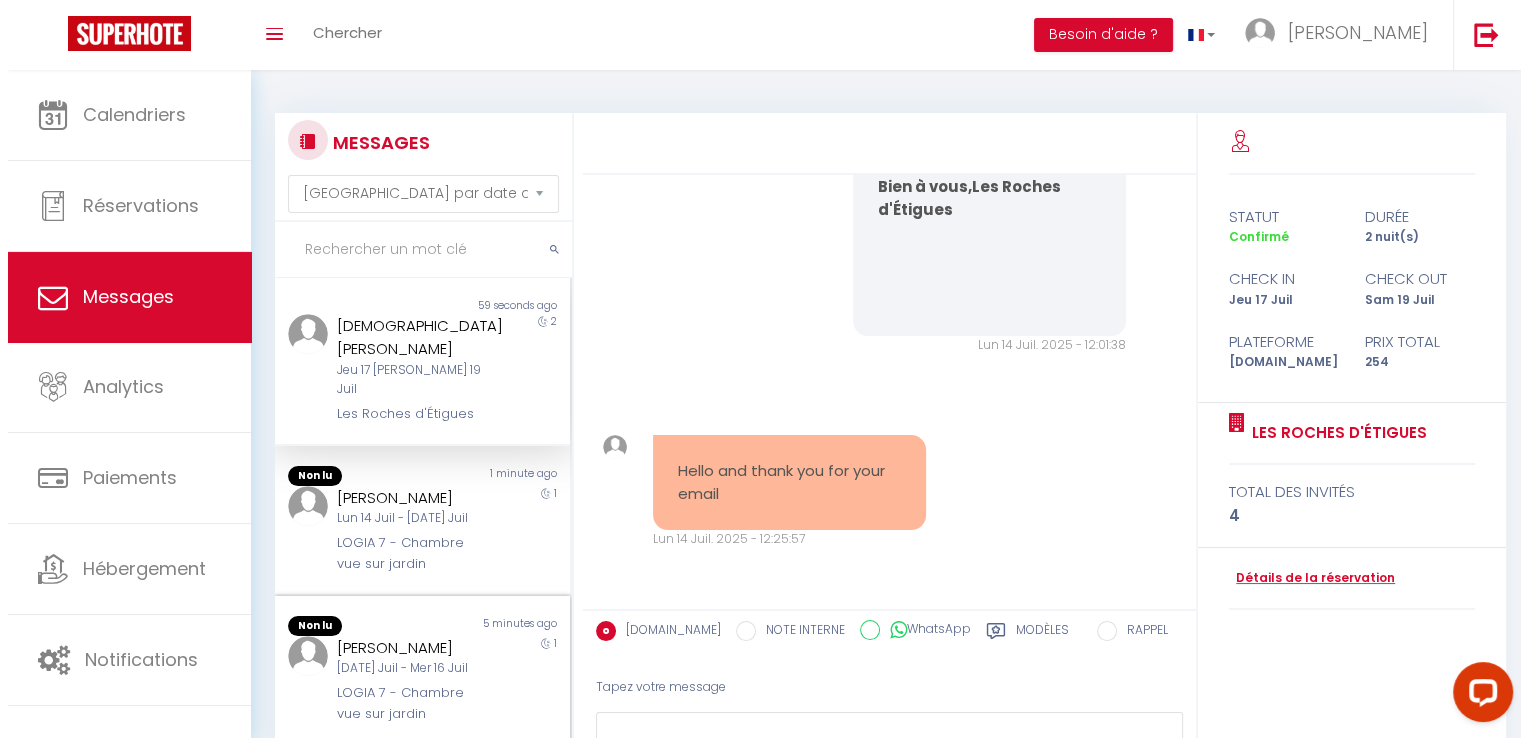 scroll, scrollTop: 9940, scrollLeft: 0, axis: vertical 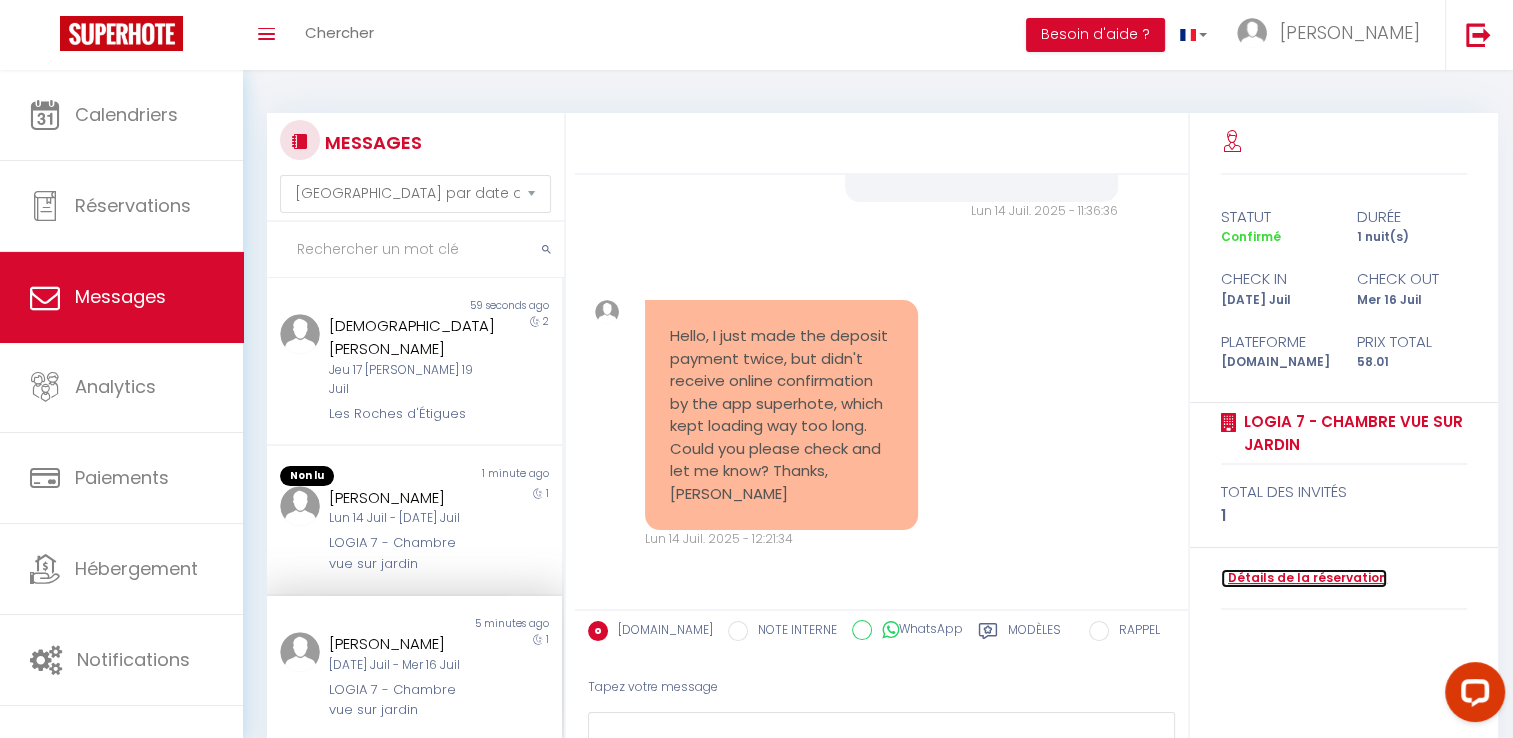 click on "Détails de la réservation" at bounding box center [1304, 578] 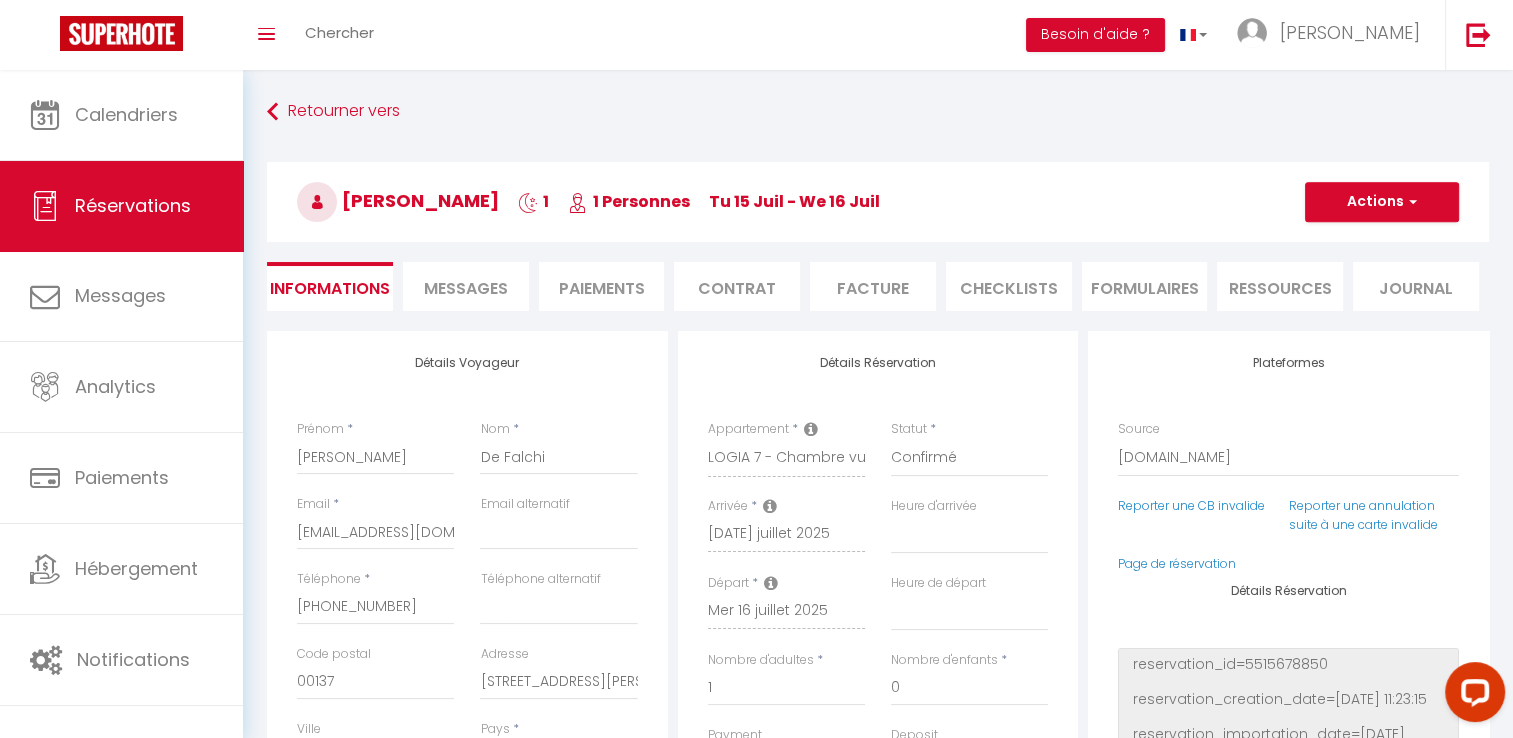 click on "Paiements" at bounding box center (602, 286) 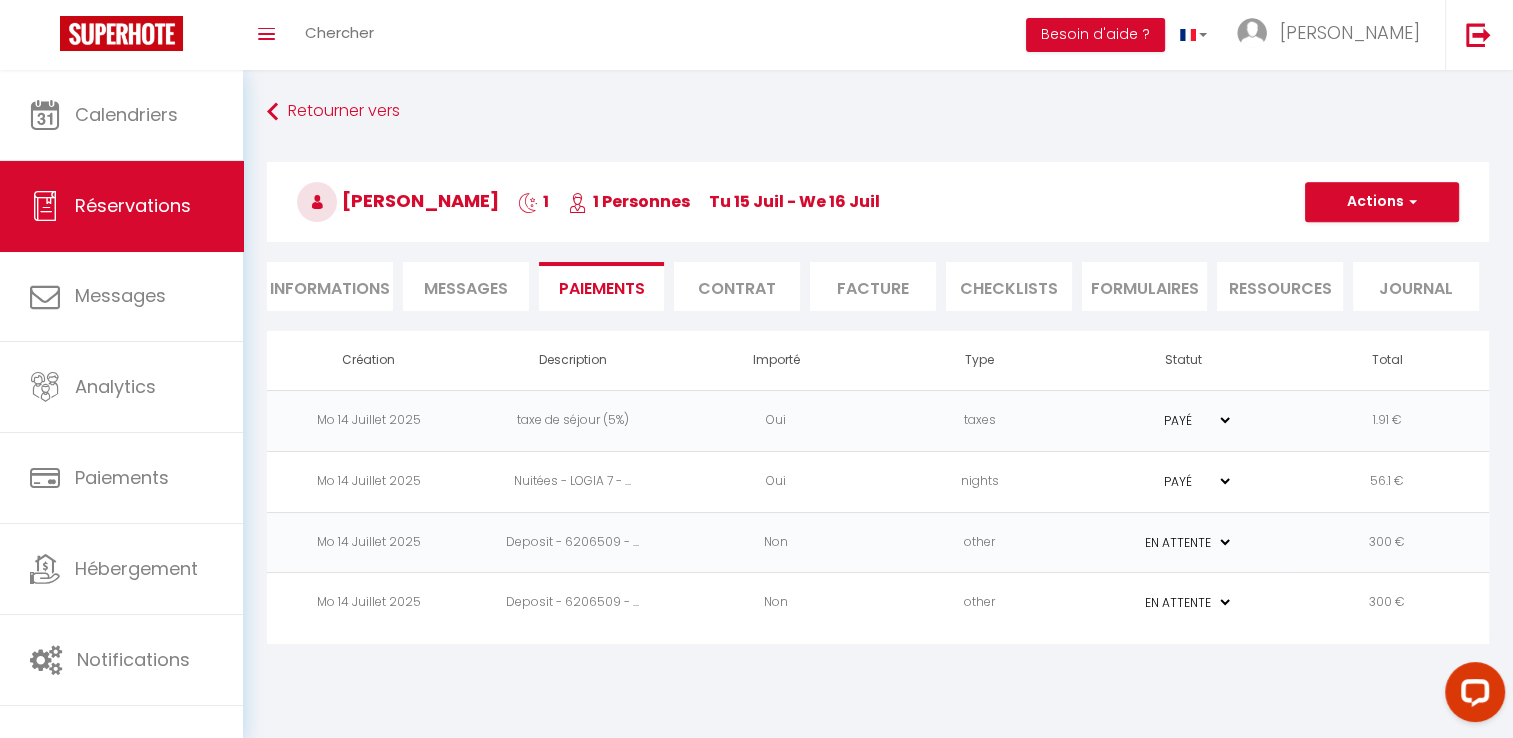 click on "Edoardo   De Falchi   1    1 Personnes
Tu 15 Juil - We 16 Juil" at bounding box center [878, 202] 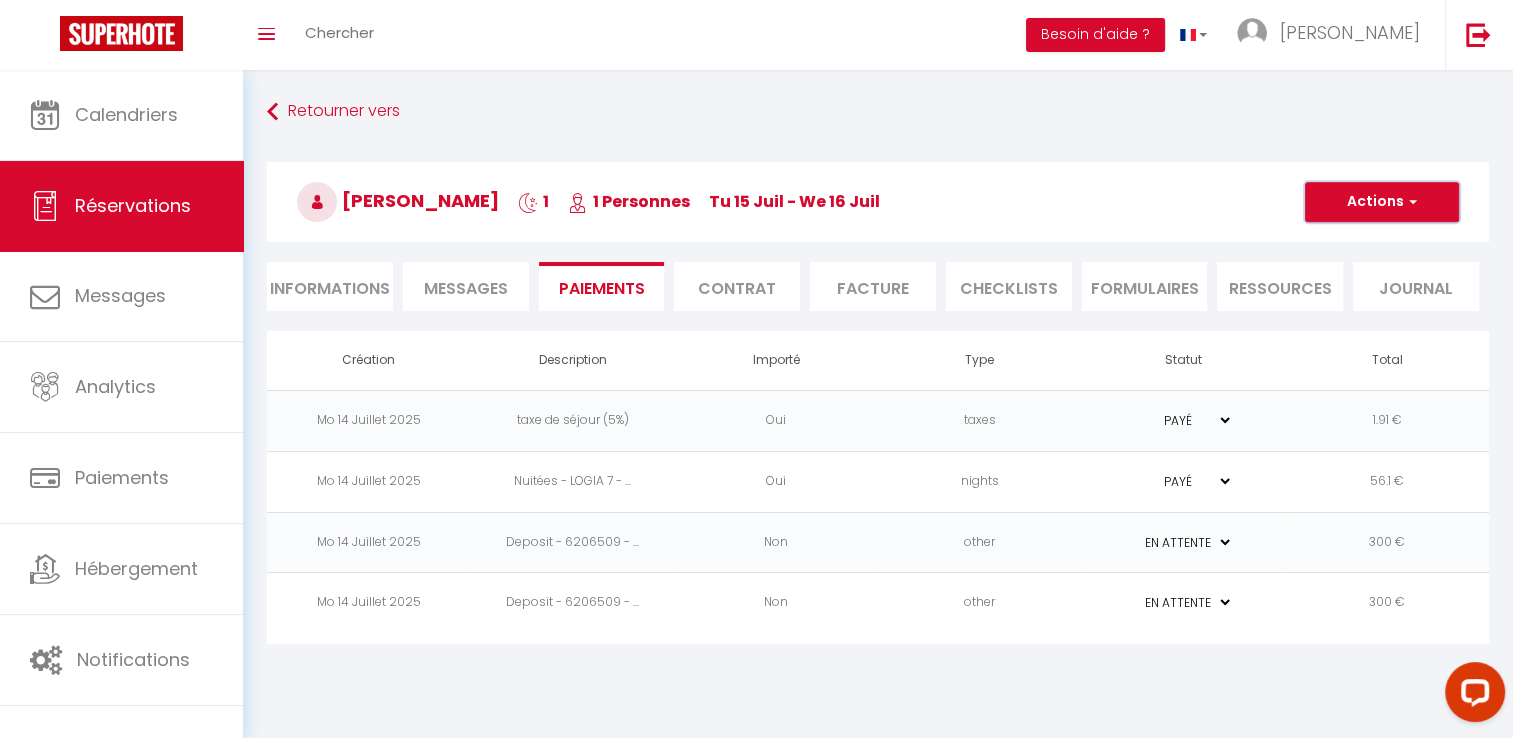 click on "Actions" at bounding box center [1382, 202] 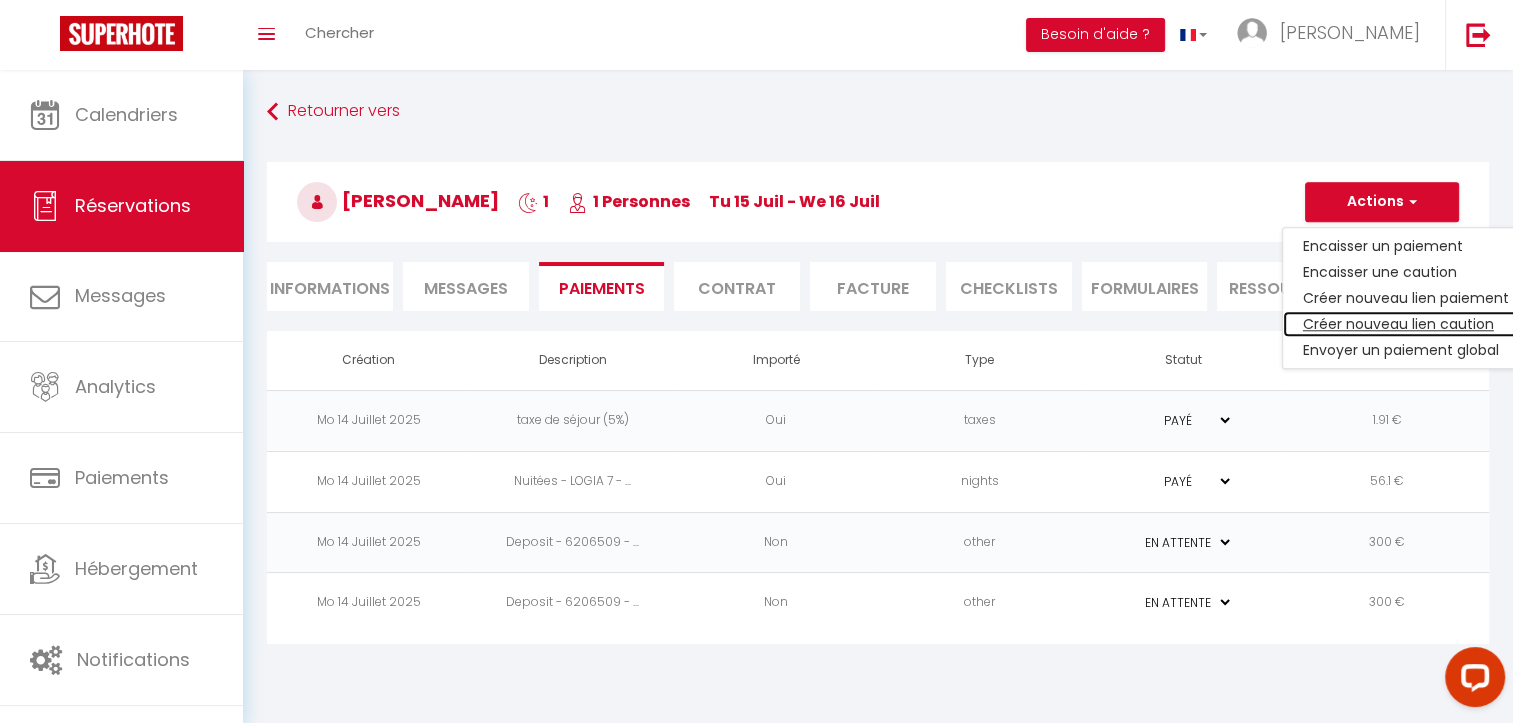 click on "Créer nouveau lien caution" at bounding box center [1406, 324] 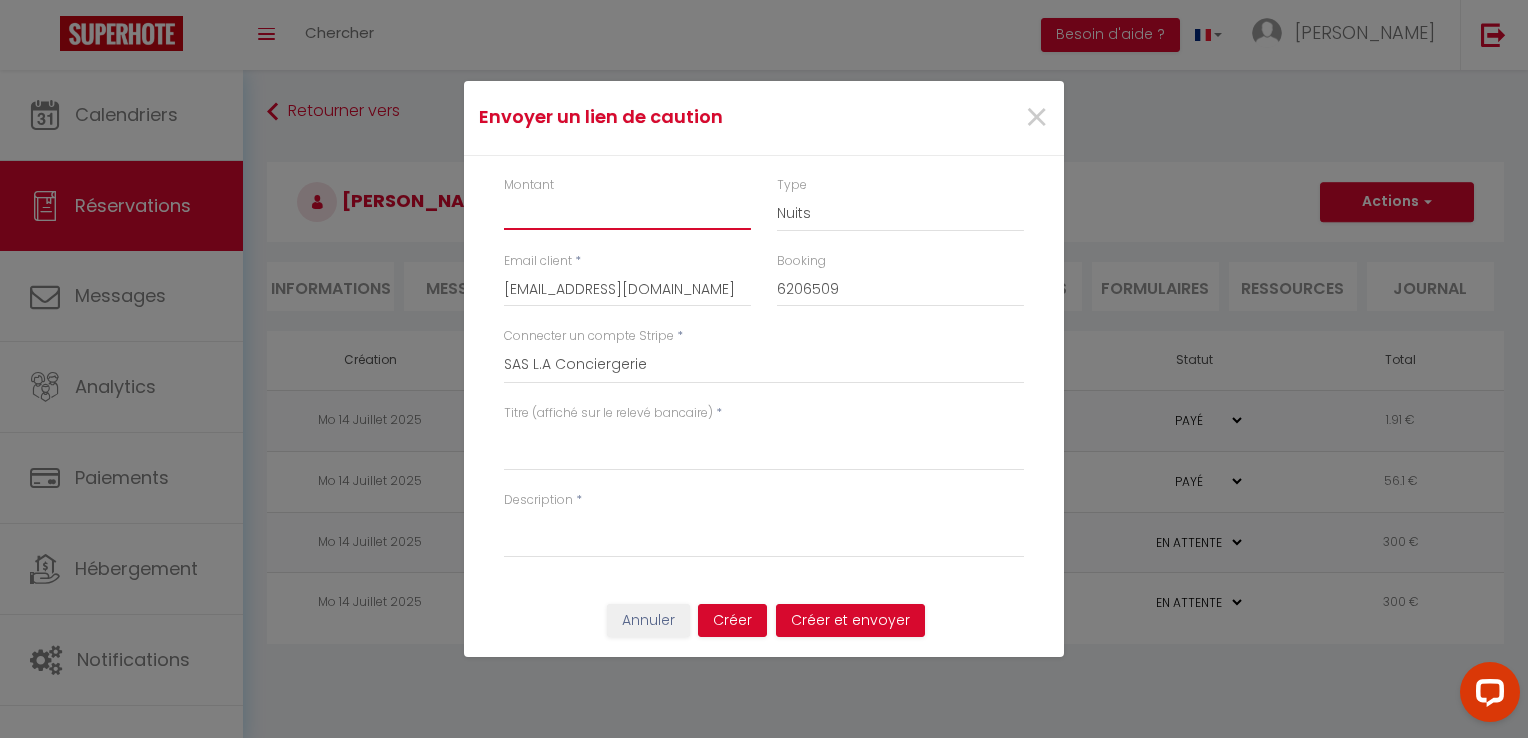 click on "Montant" at bounding box center [627, 212] 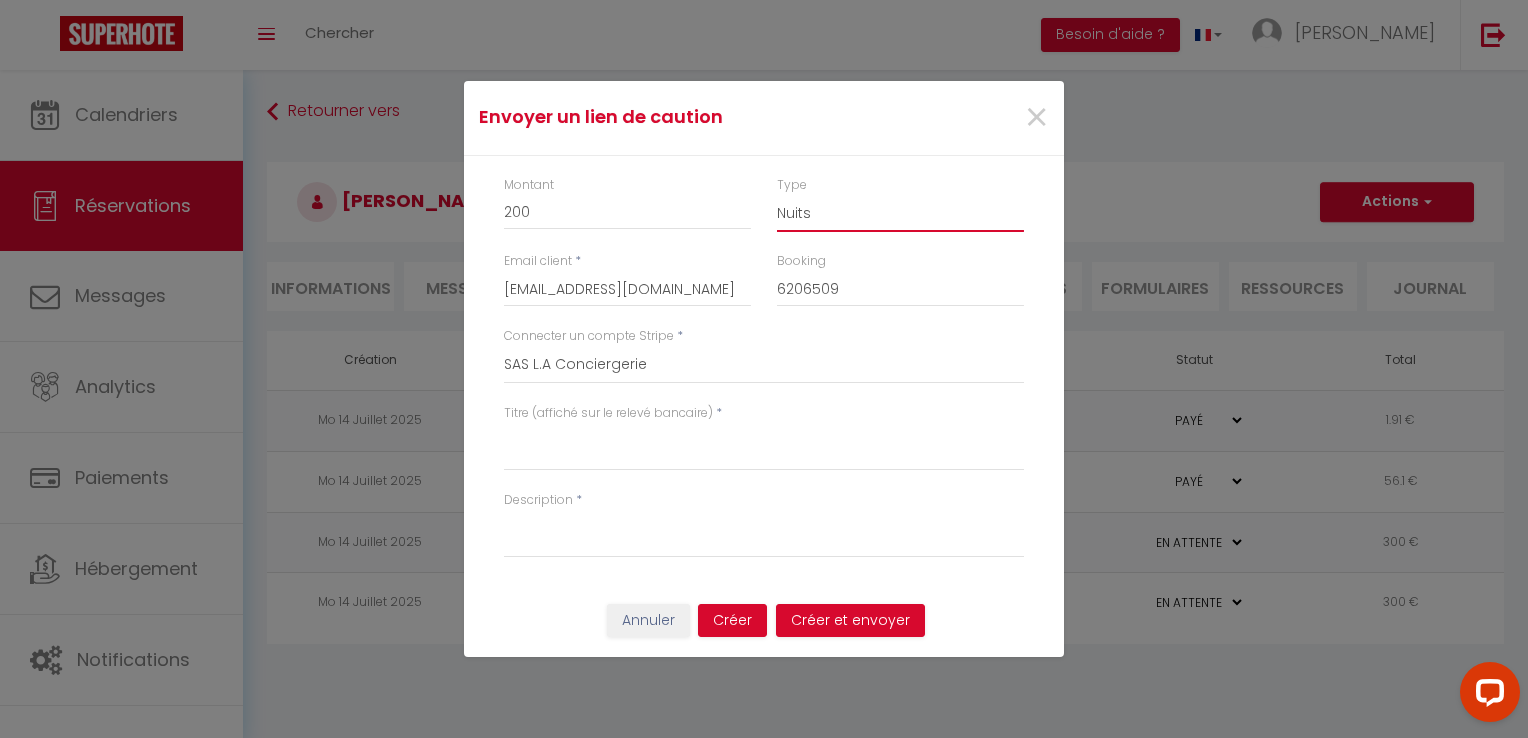 click on "Nuits   Frais de ménage   Taxe de séjour   Autre" at bounding box center (900, 213) 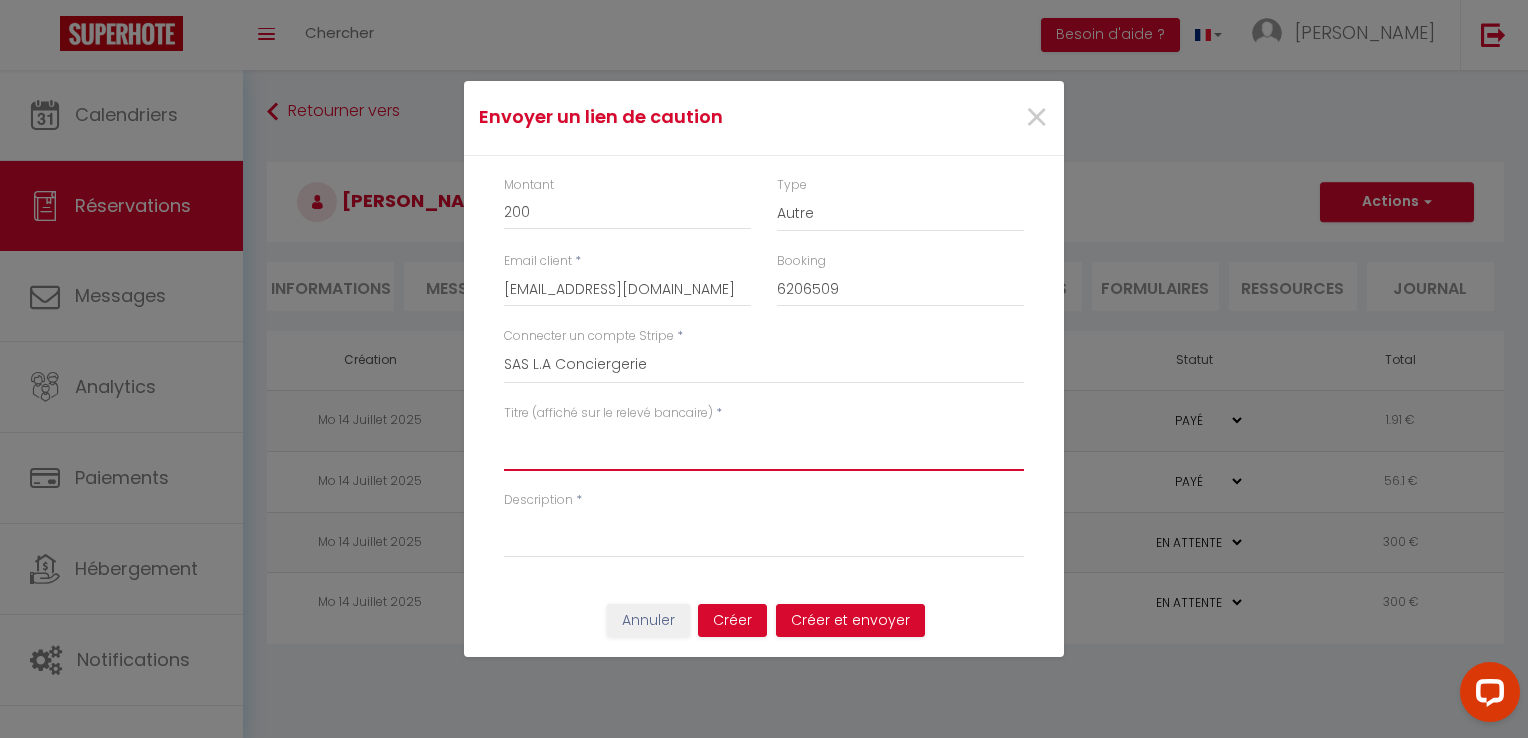 click on "Titre (affiché sur le relevé bancaire)" at bounding box center (764, 447) 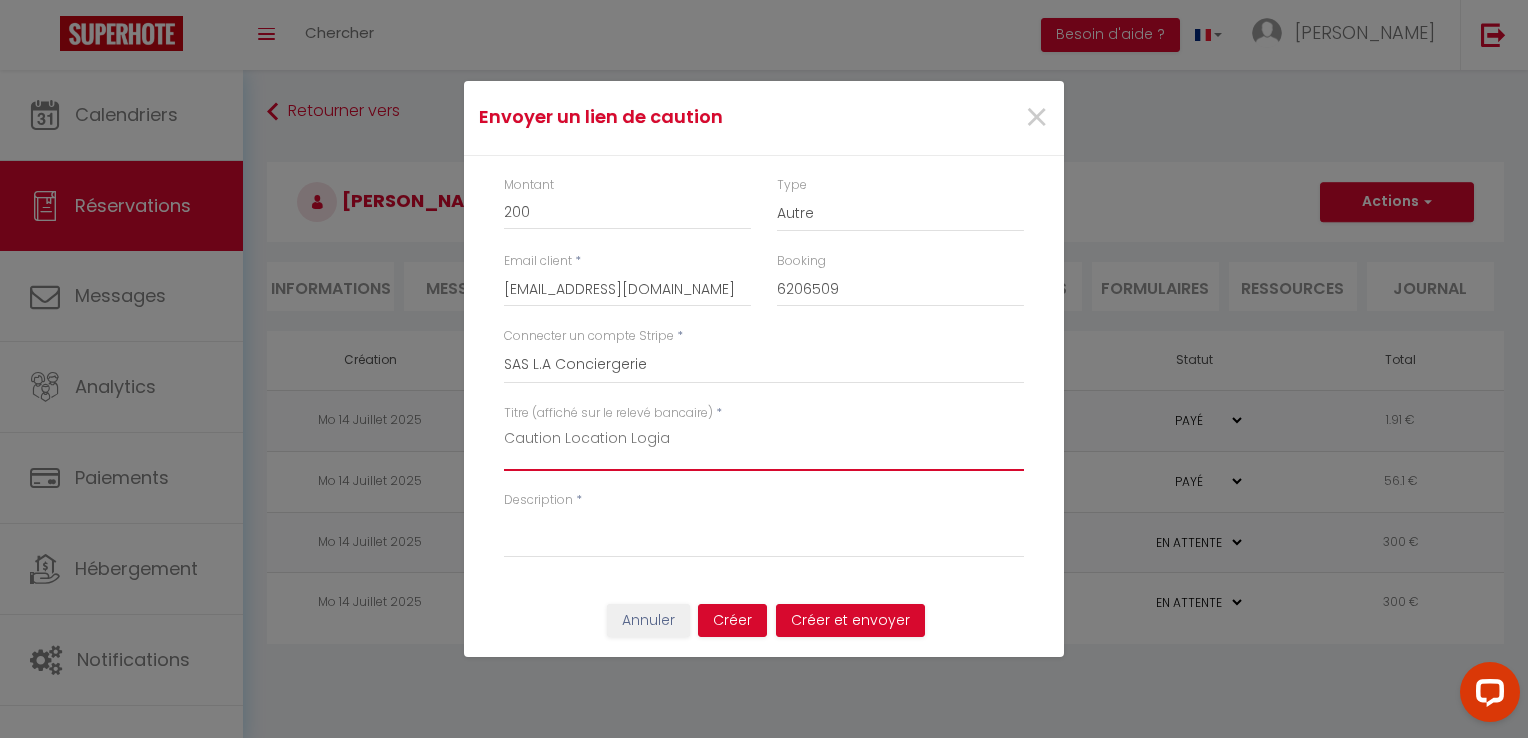 click on "Caution Location Logia" at bounding box center [764, 447] 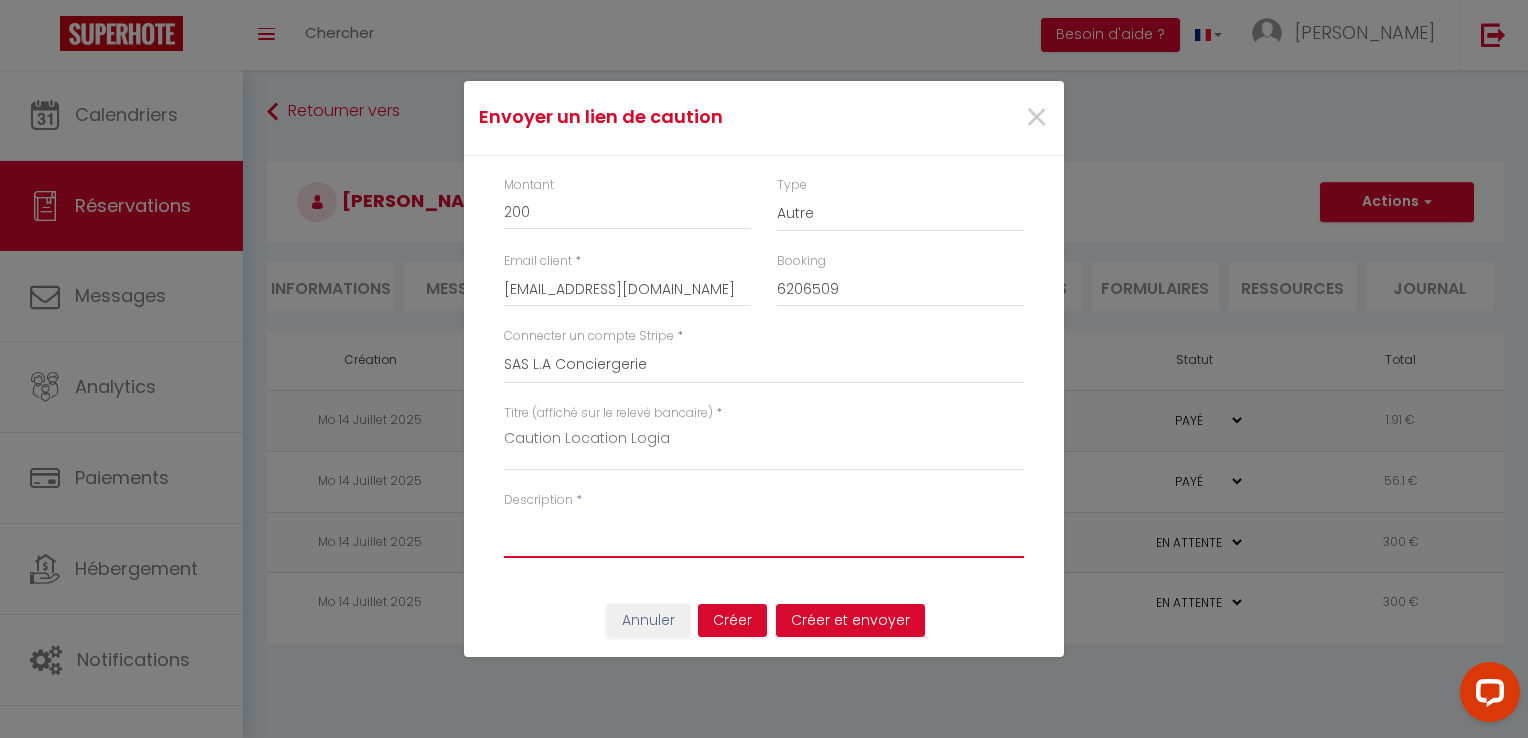 click on "Description" at bounding box center [764, 534] 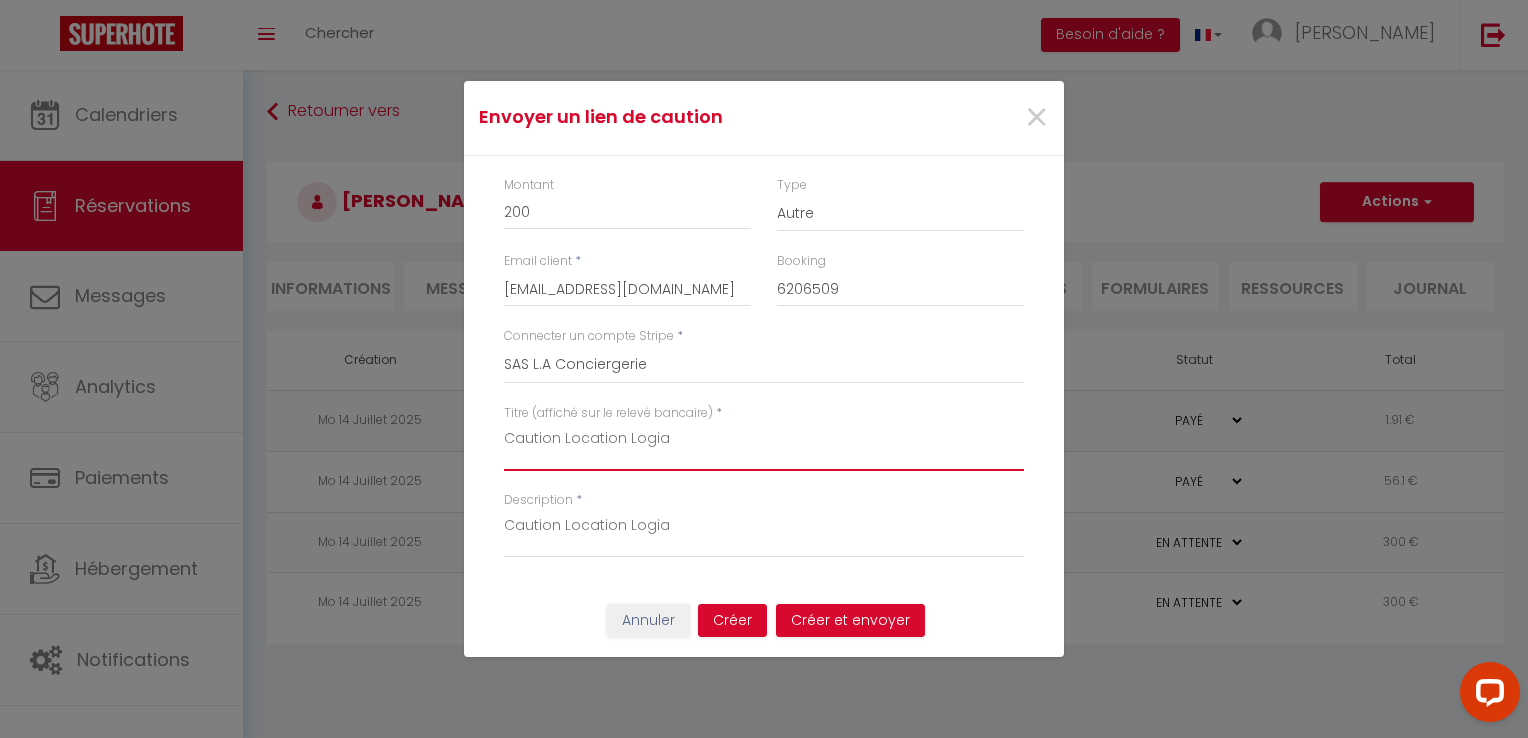 click on "Caution Location Logia" at bounding box center [764, 447] 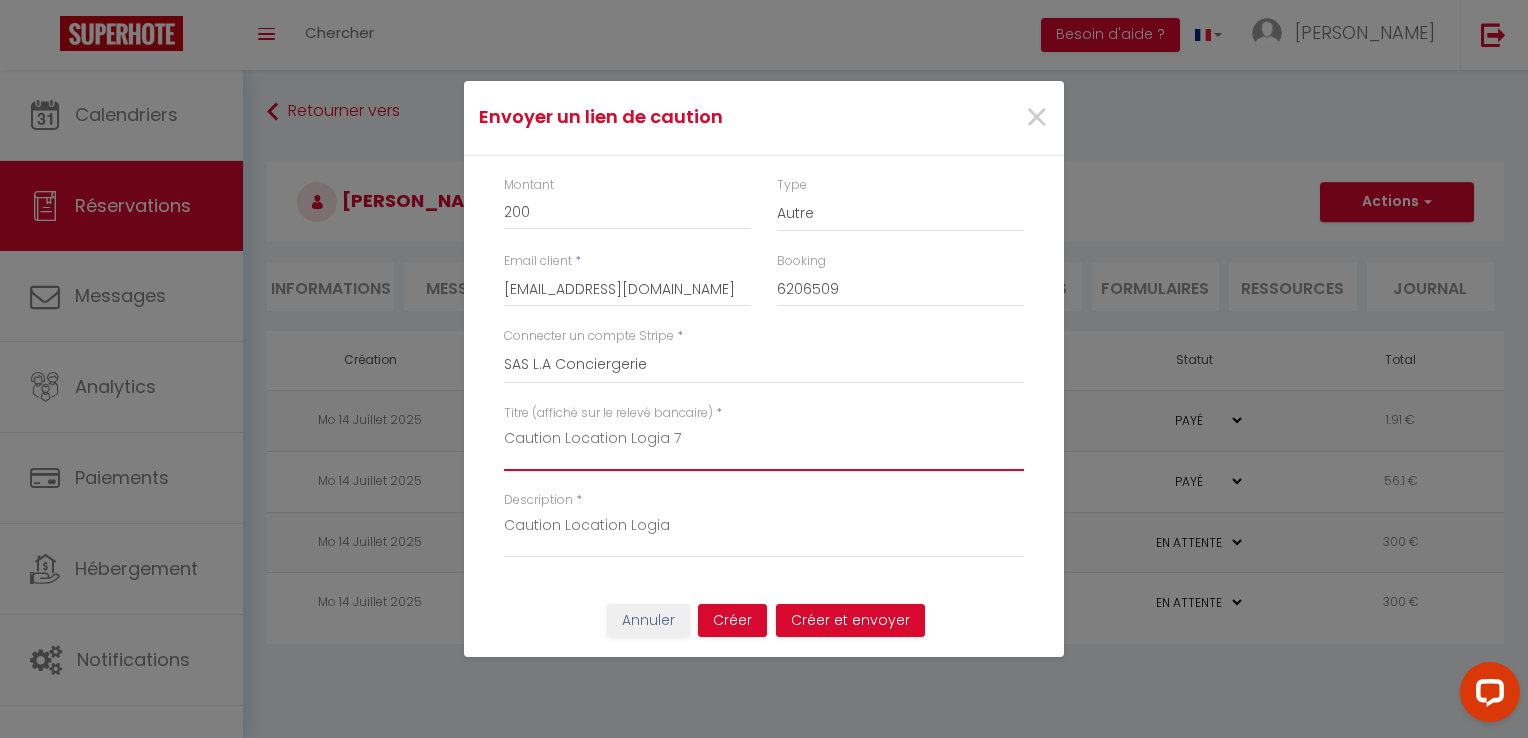 click on "Caution Location Logia 7" at bounding box center [764, 447] 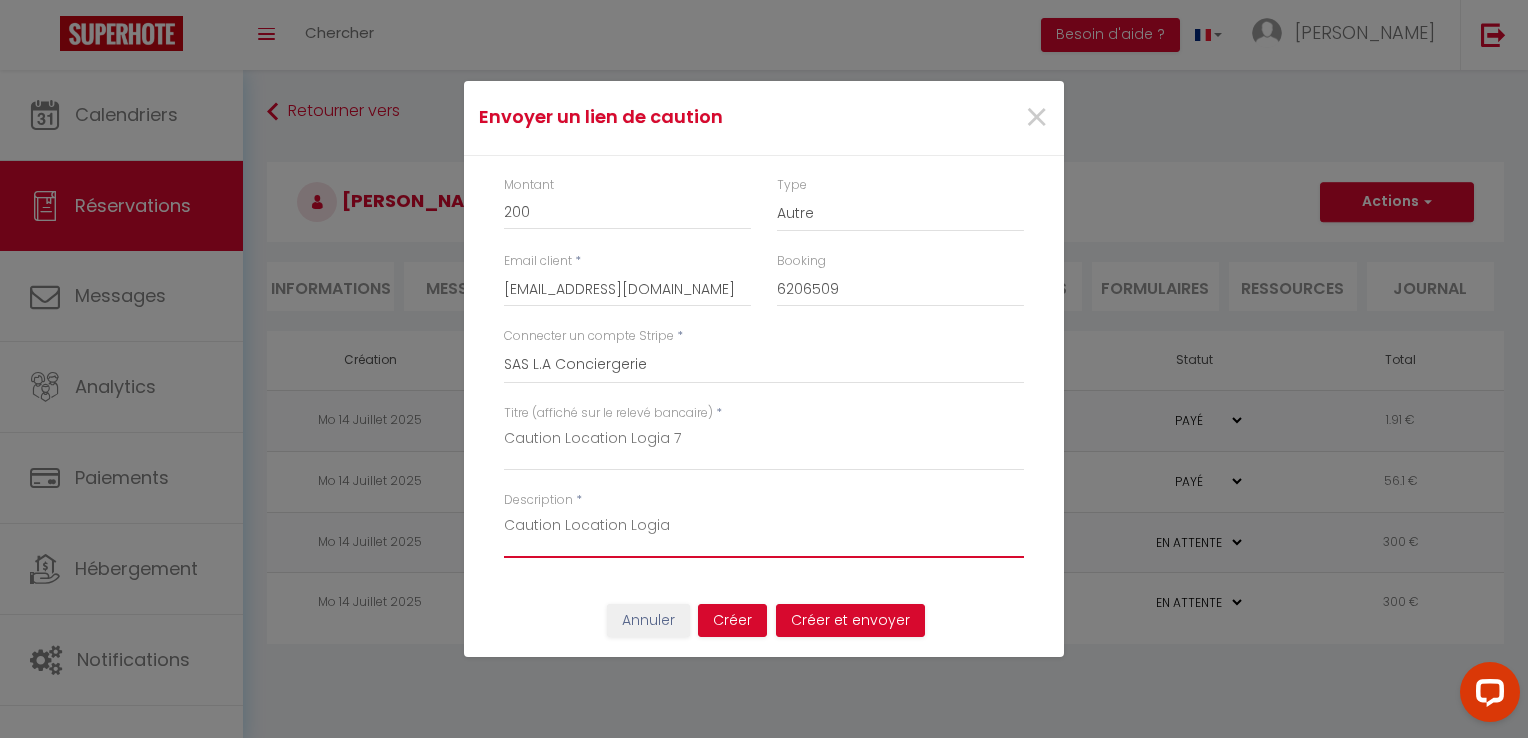 click on "Caution Location Logia" at bounding box center (764, 534) 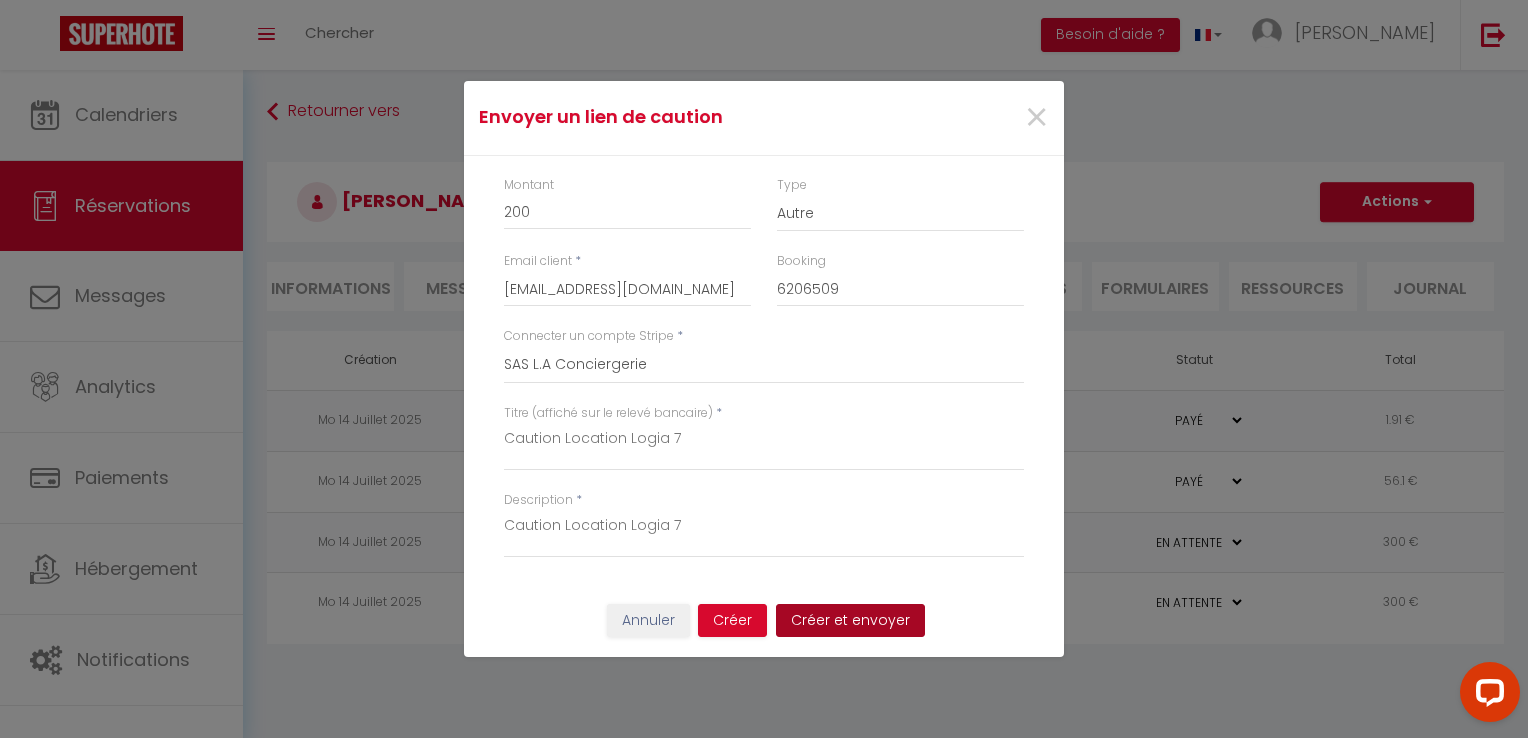 click on "Créer et envoyer" at bounding box center (850, 621) 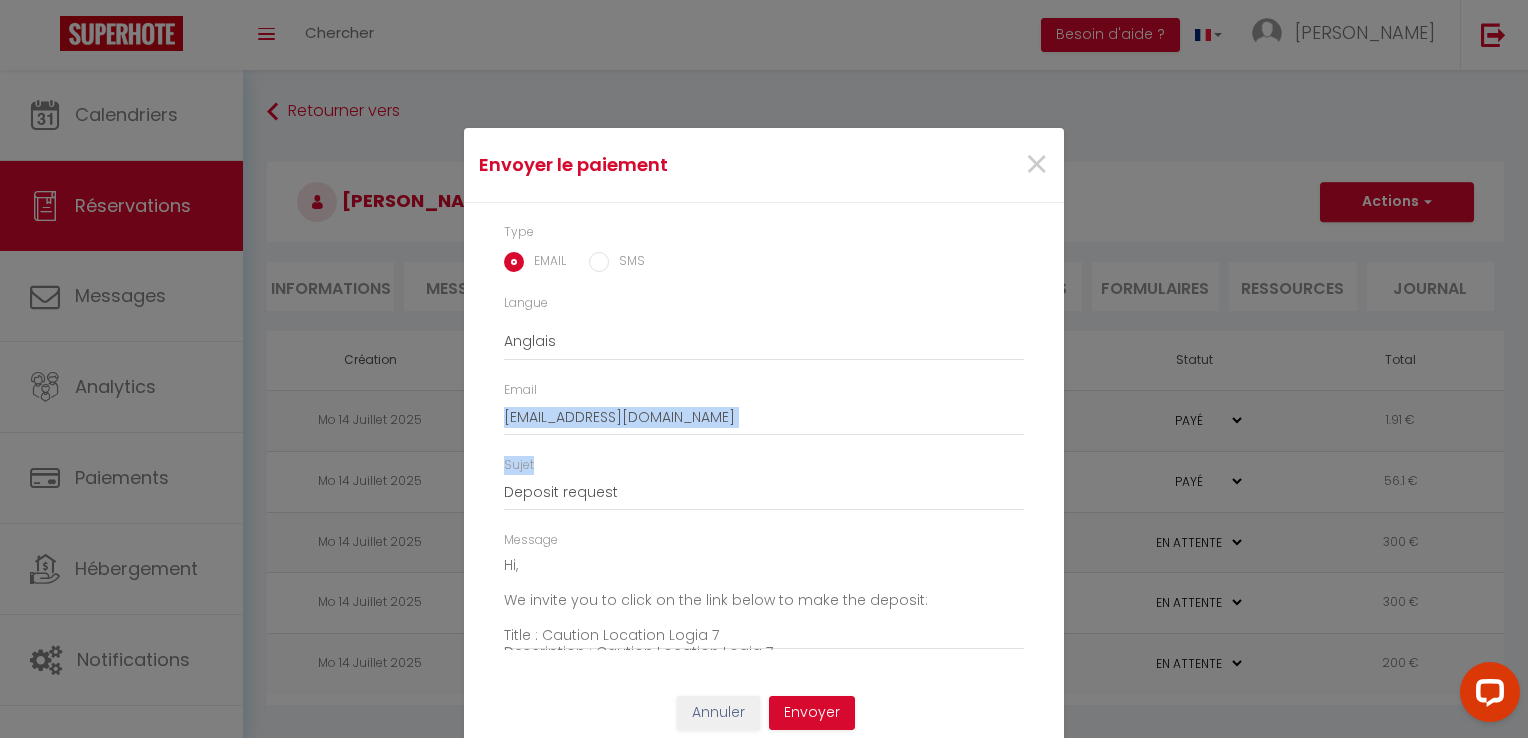 drag, startPoint x: 1219, startPoint y: 421, endPoint x: 765, endPoint y: 506, distance: 461.88852 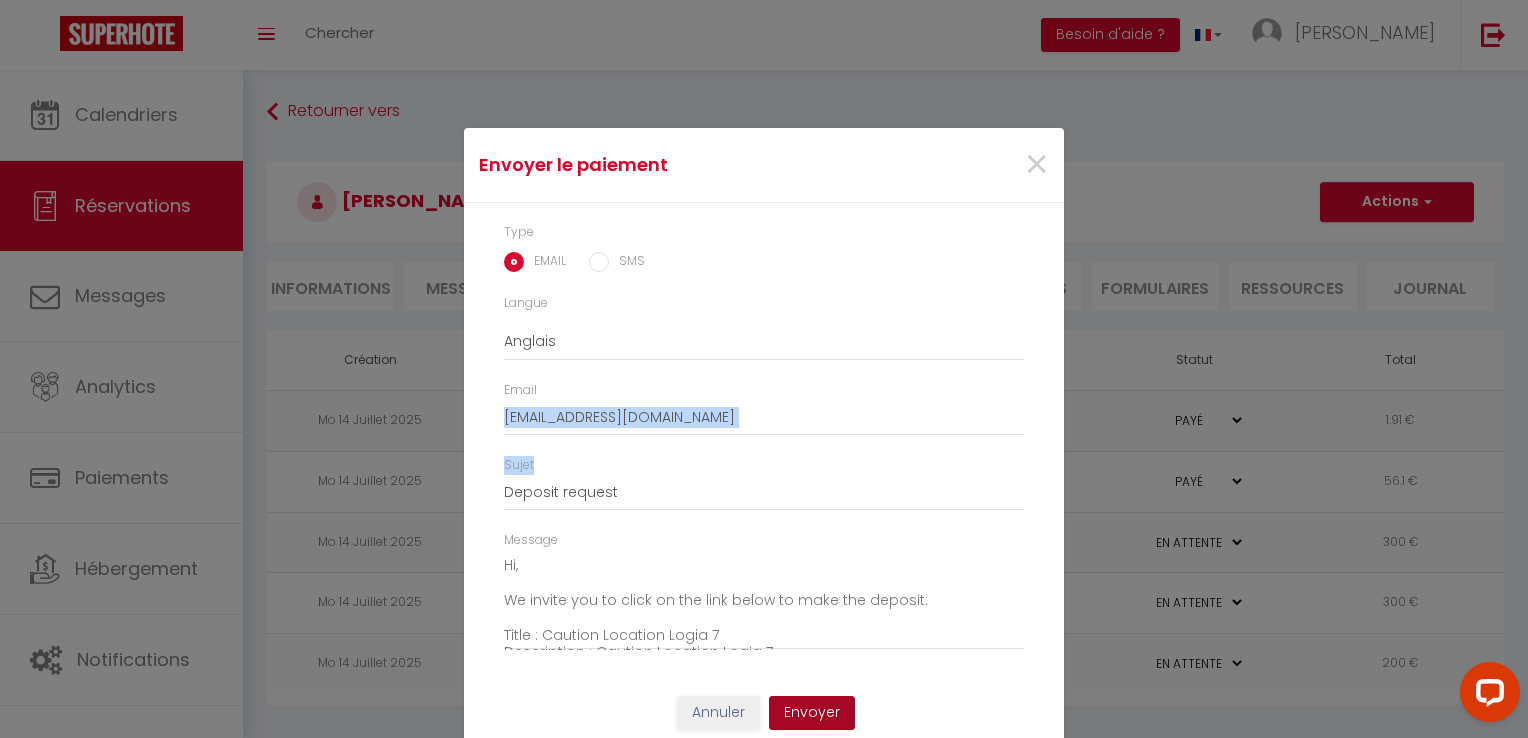 drag, startPoint x: 813, startPoint y: 703, endPoint x: 952, endPoint y: 474, distance: 267.8843 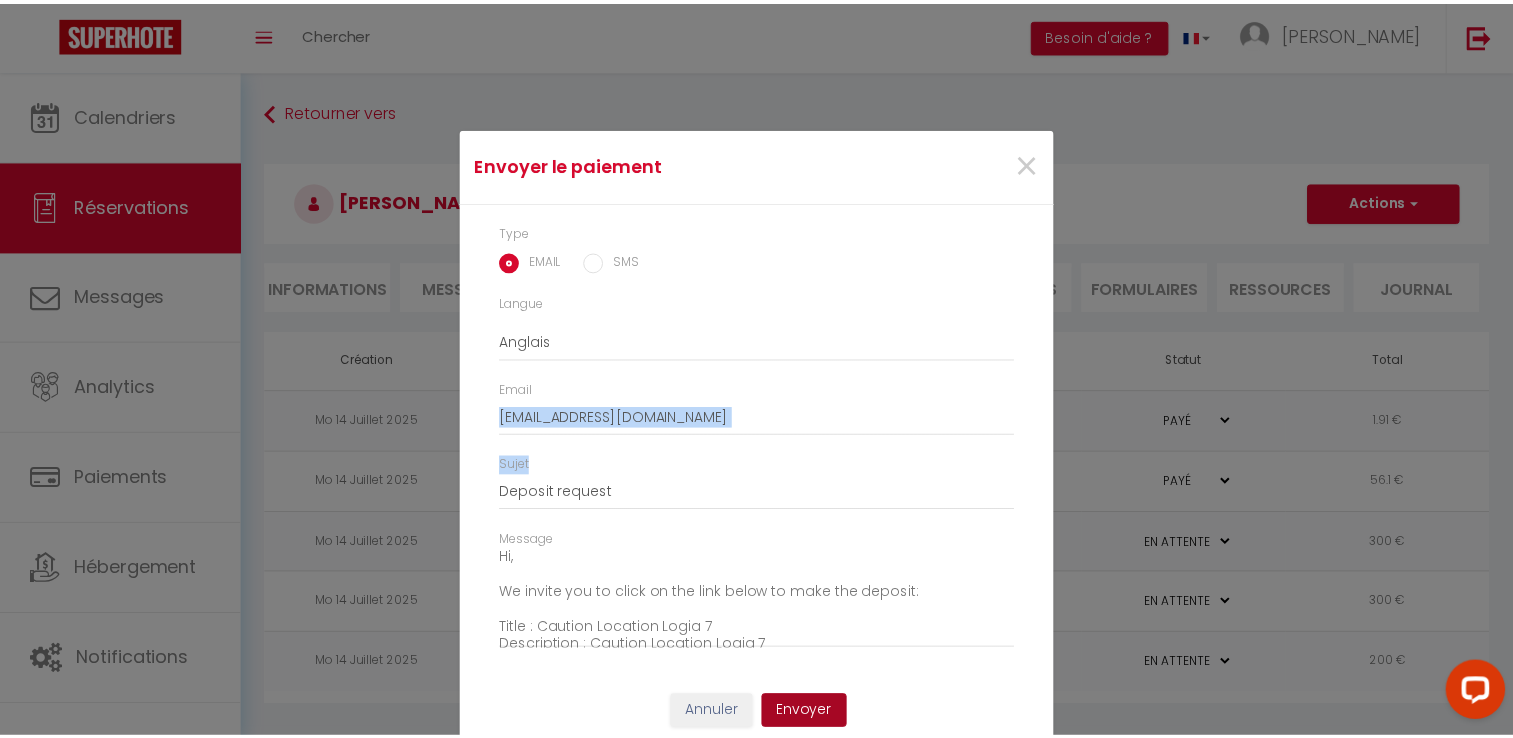 scroll, scrollTop: 0, scrollLeft: 0, axis: both 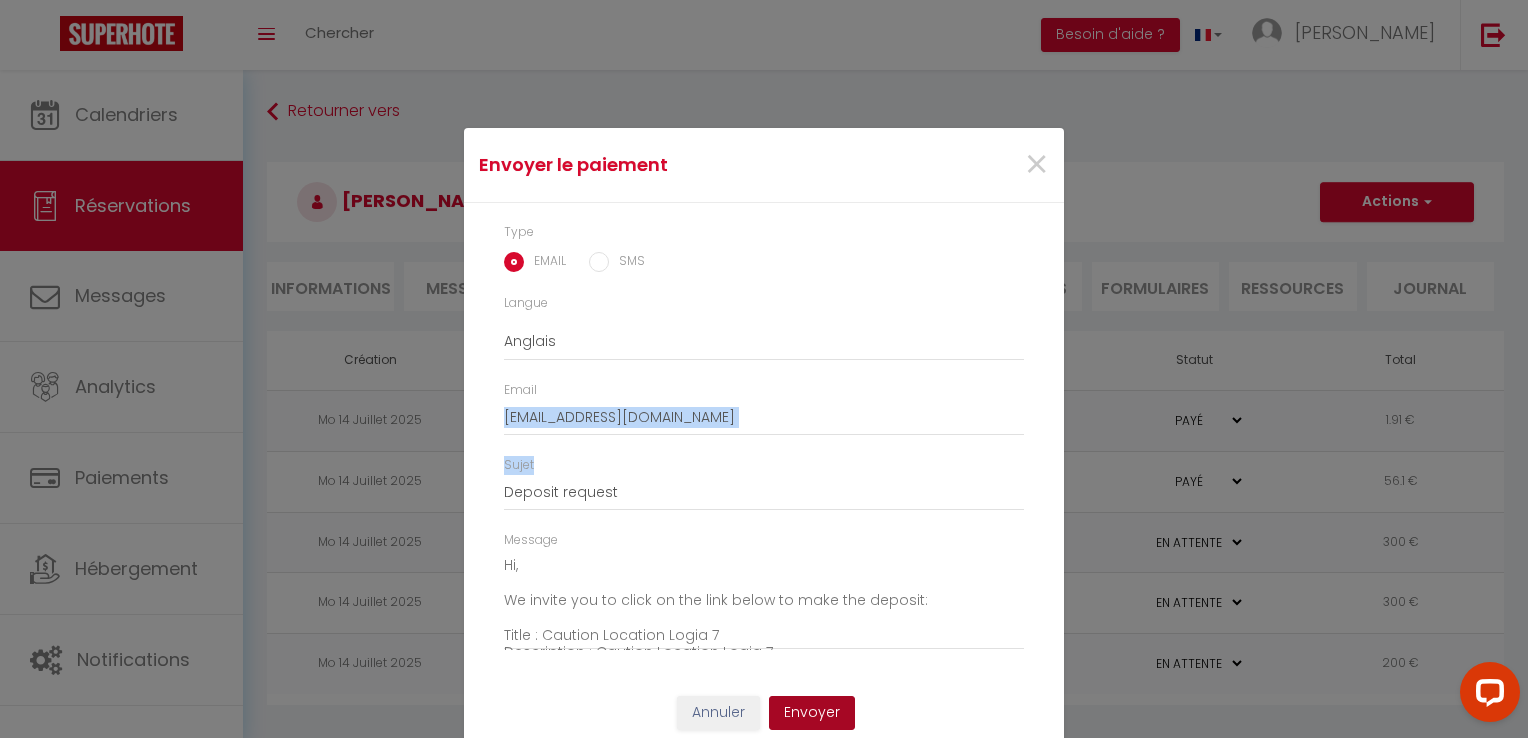 click on "Envoyer" at bounding box center [812, 713] 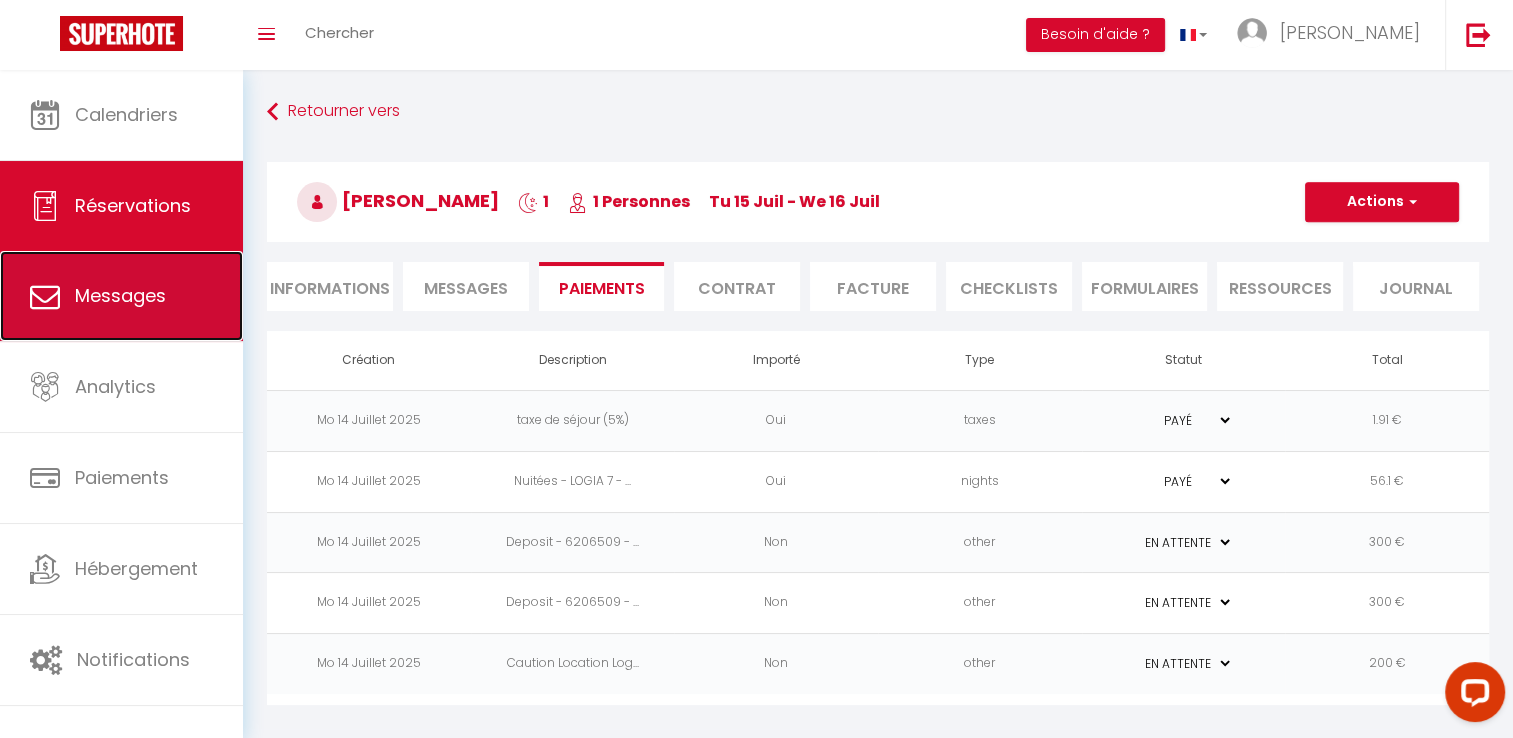 click on "Messages" at bounding box center (121, 296) 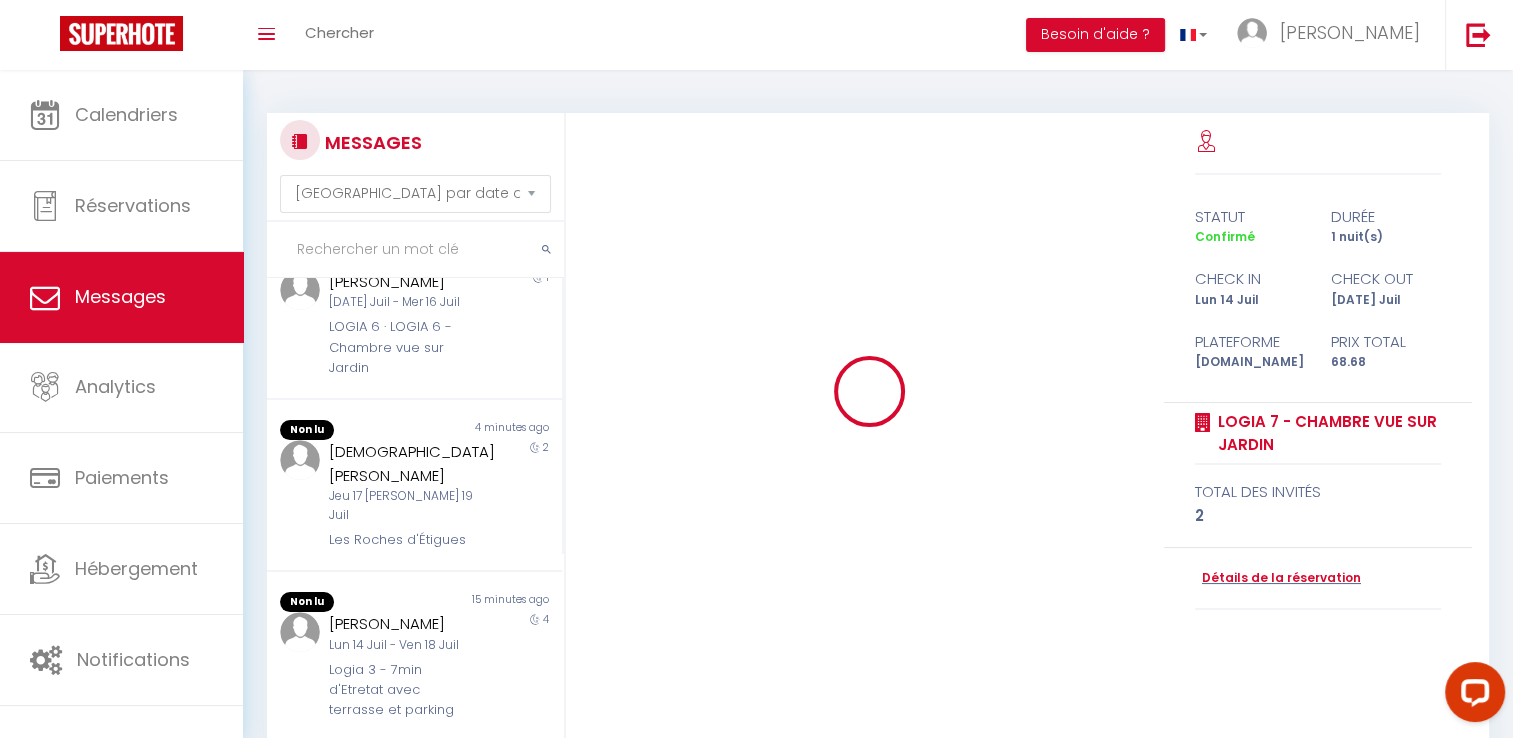 scroll, scrollTop: 344, scrollLeft: 0, axis: vertical 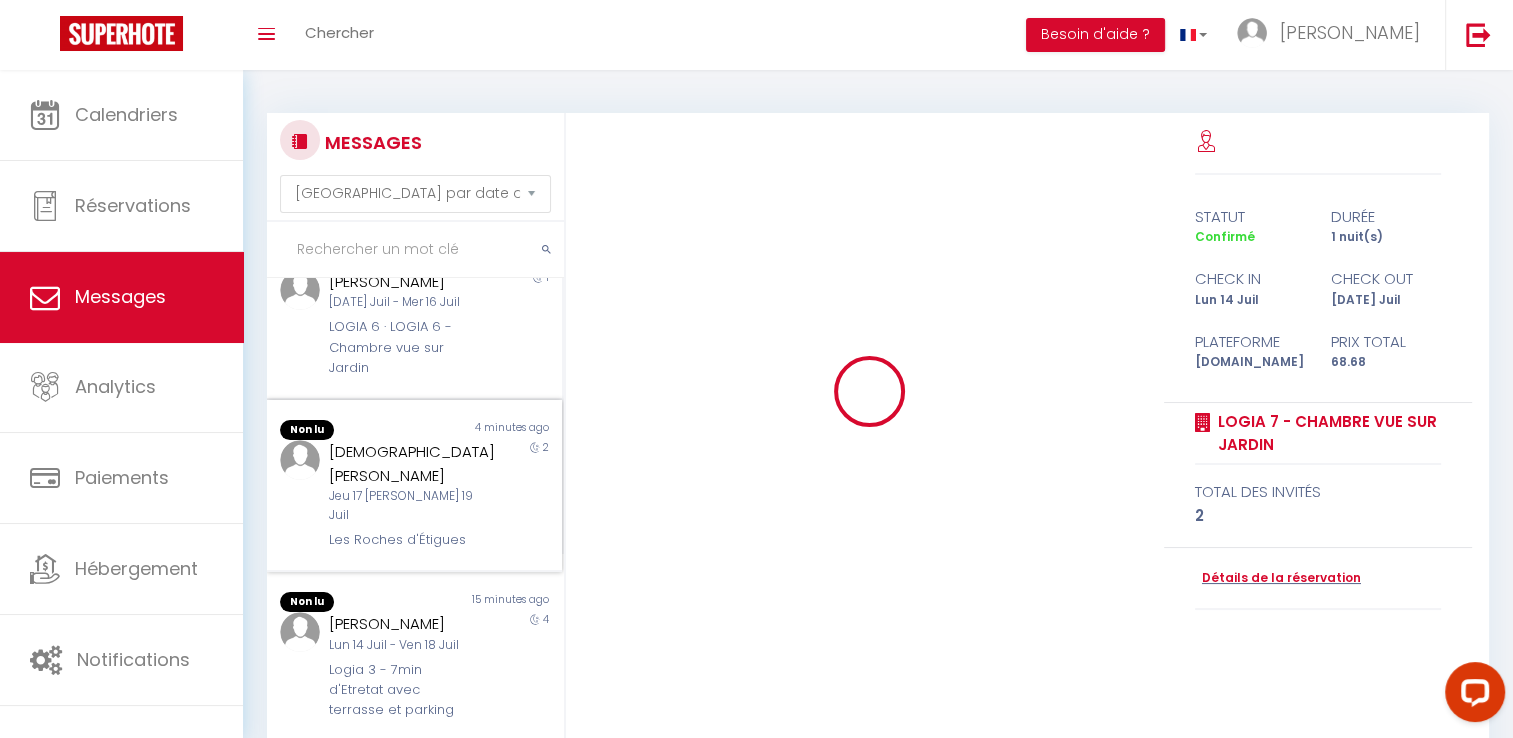 click on "Jeu 17 Juil - Sam 19 Juil" at bounding box center (402, 506) 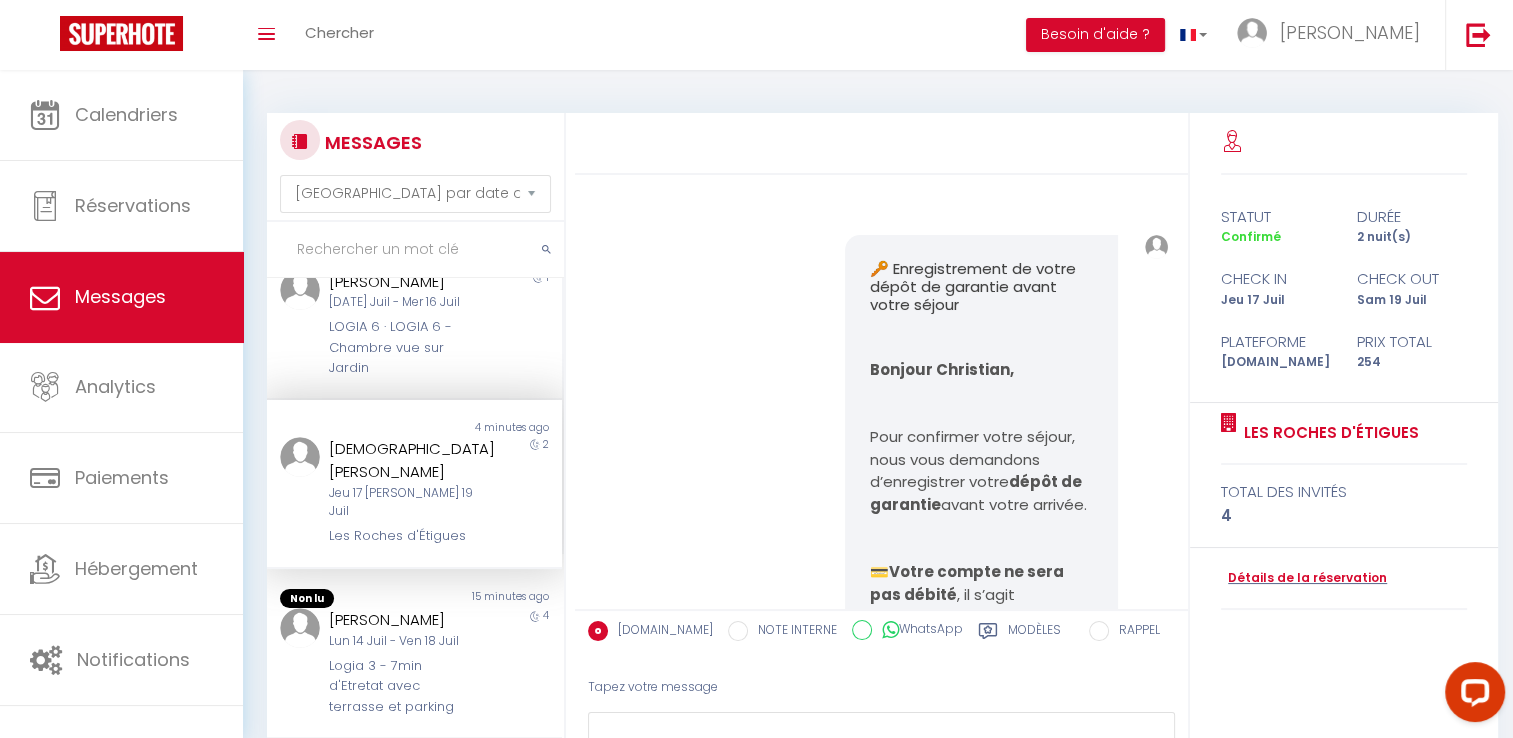 scroll, scrollTop: 2024, scrollLeft: 0, axis: vertical 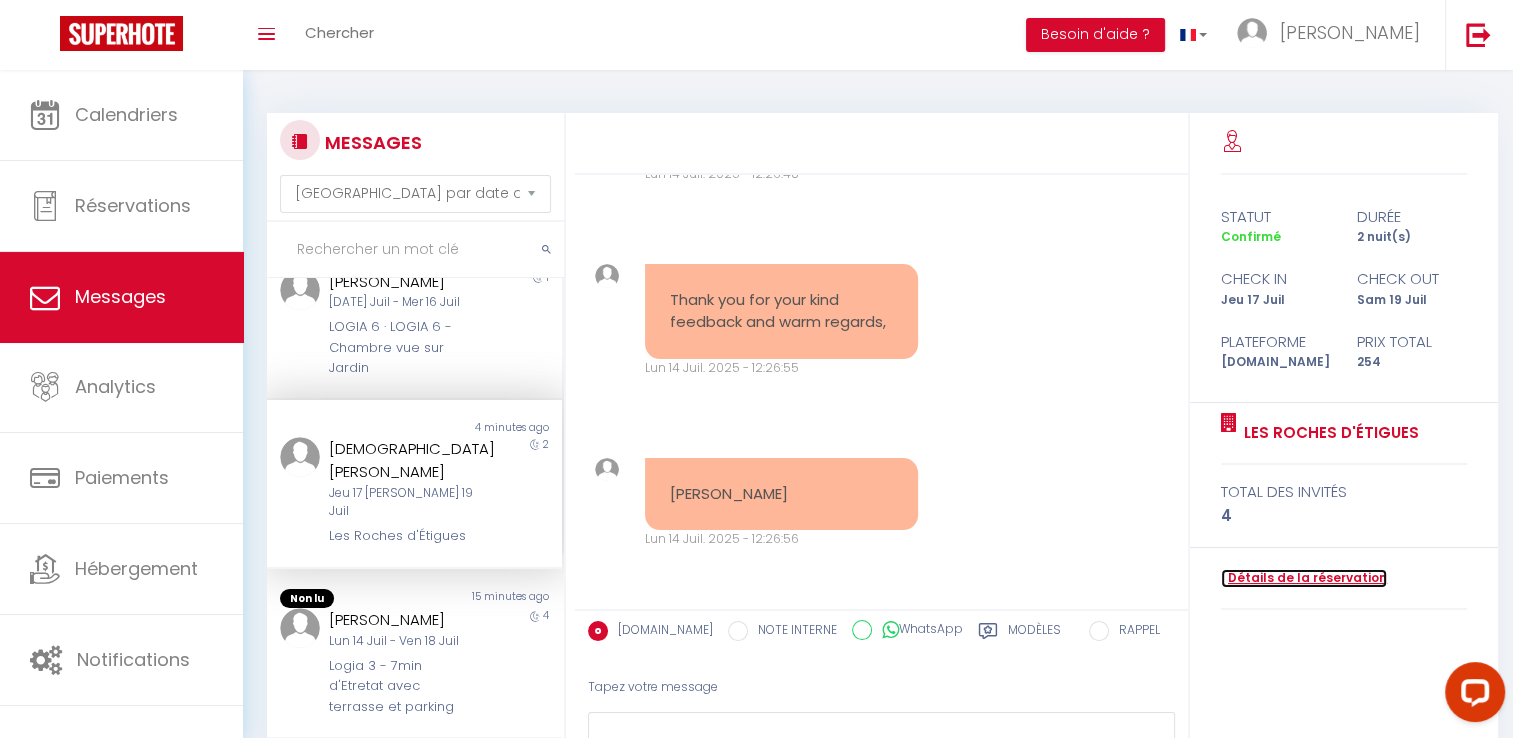 click on "Détails de la réservation" at bounding box center [1304, 578] 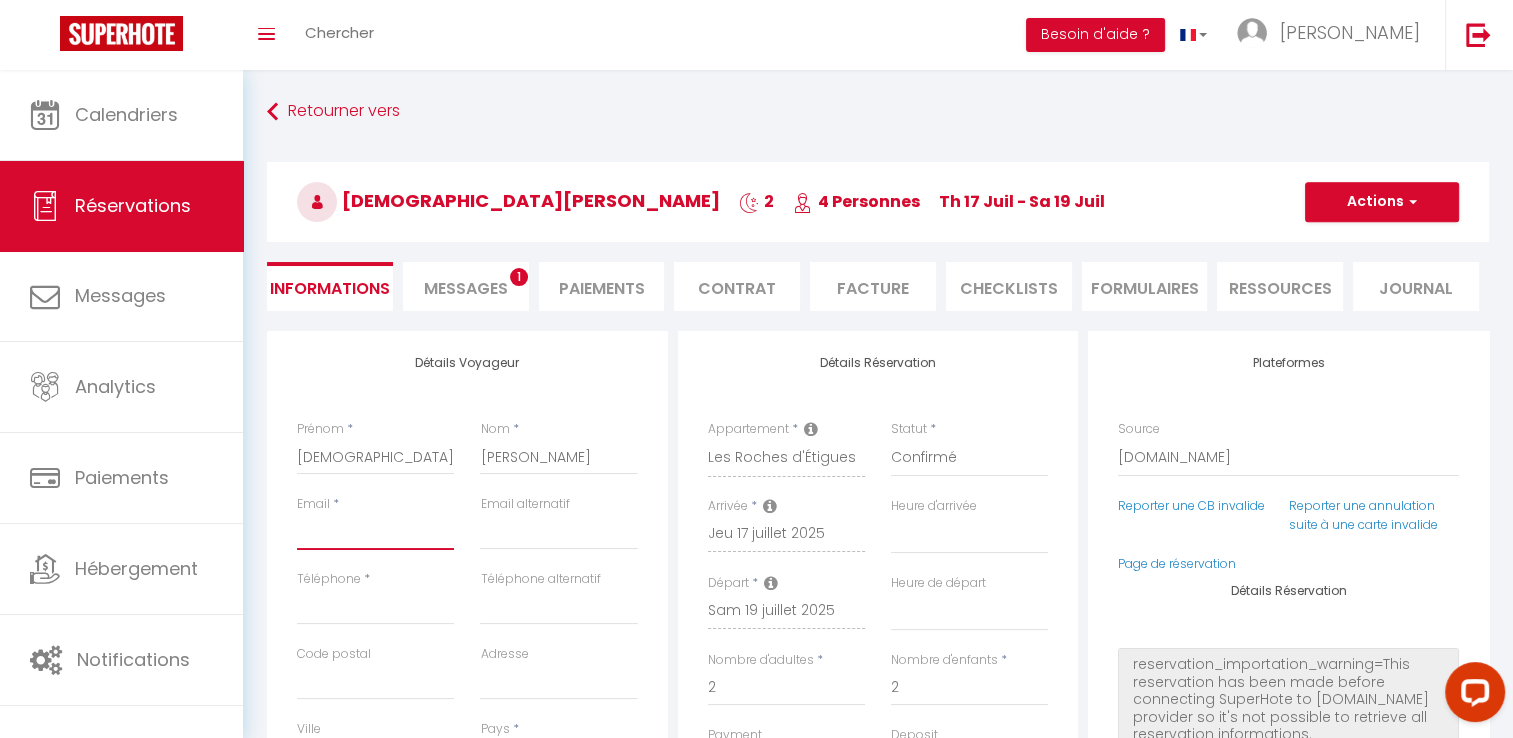 click on "Email client" at bounding box center [375, 532] 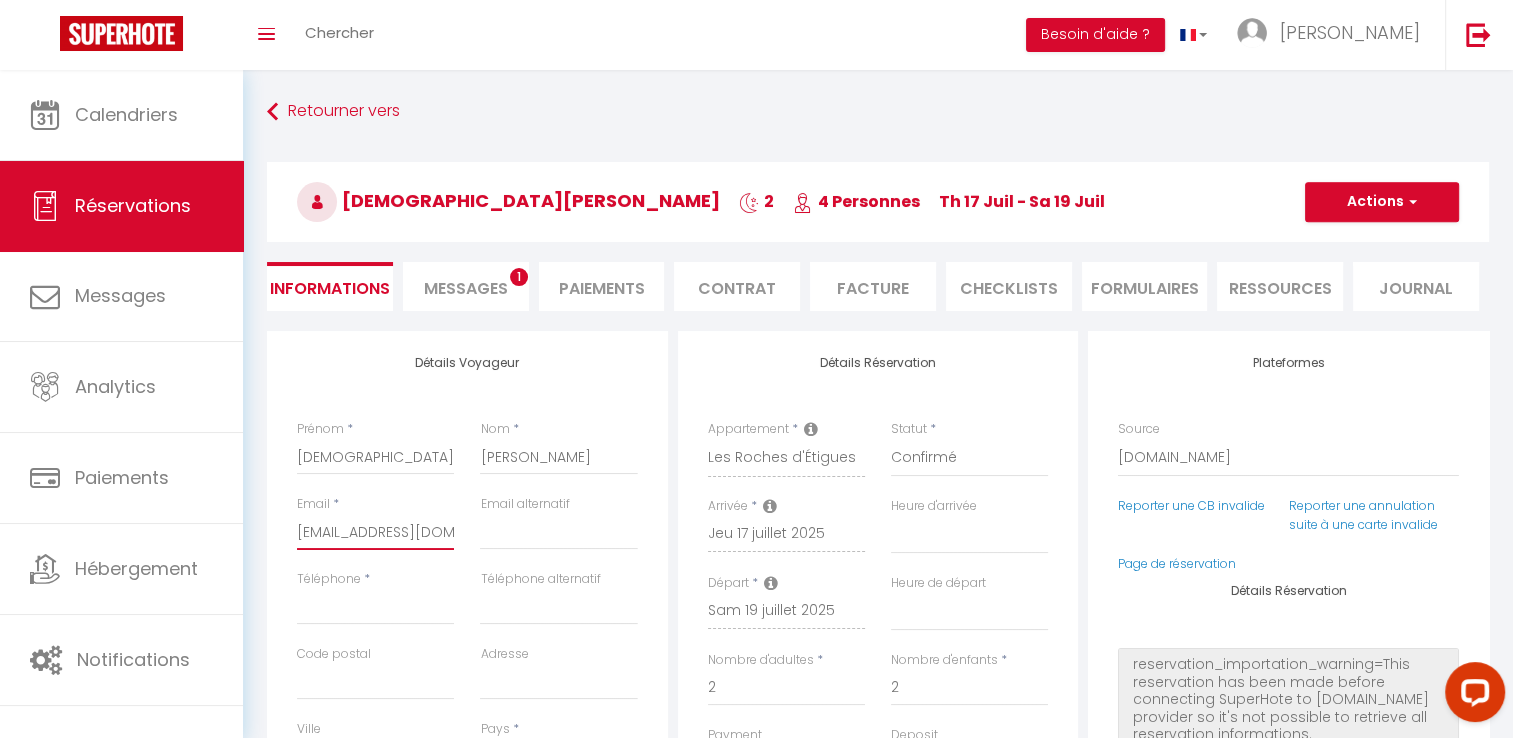 scroll, scrollTop: 0, scrollLeft: 80, axis: horizontal 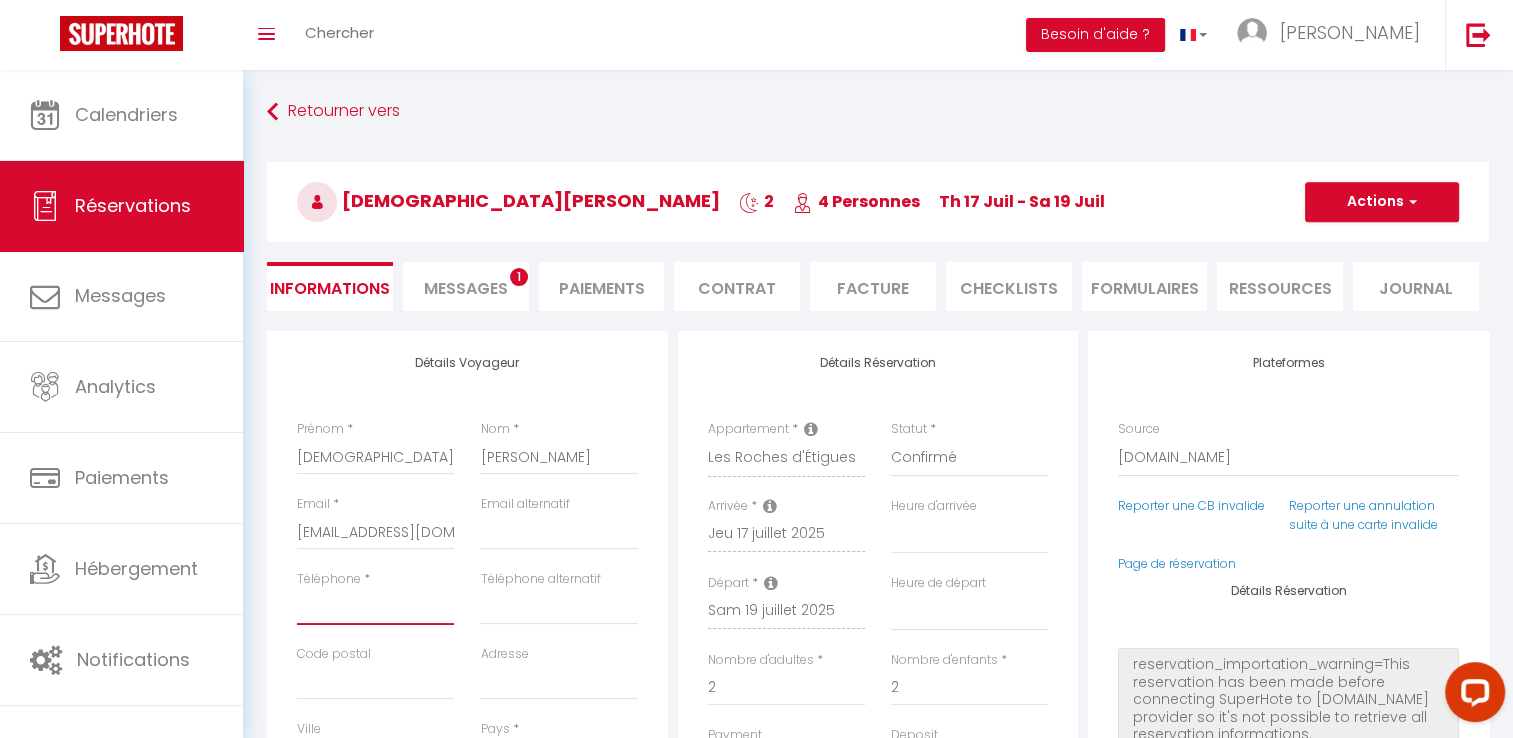 click on "Téléphone" at bounding box center (375, 607) 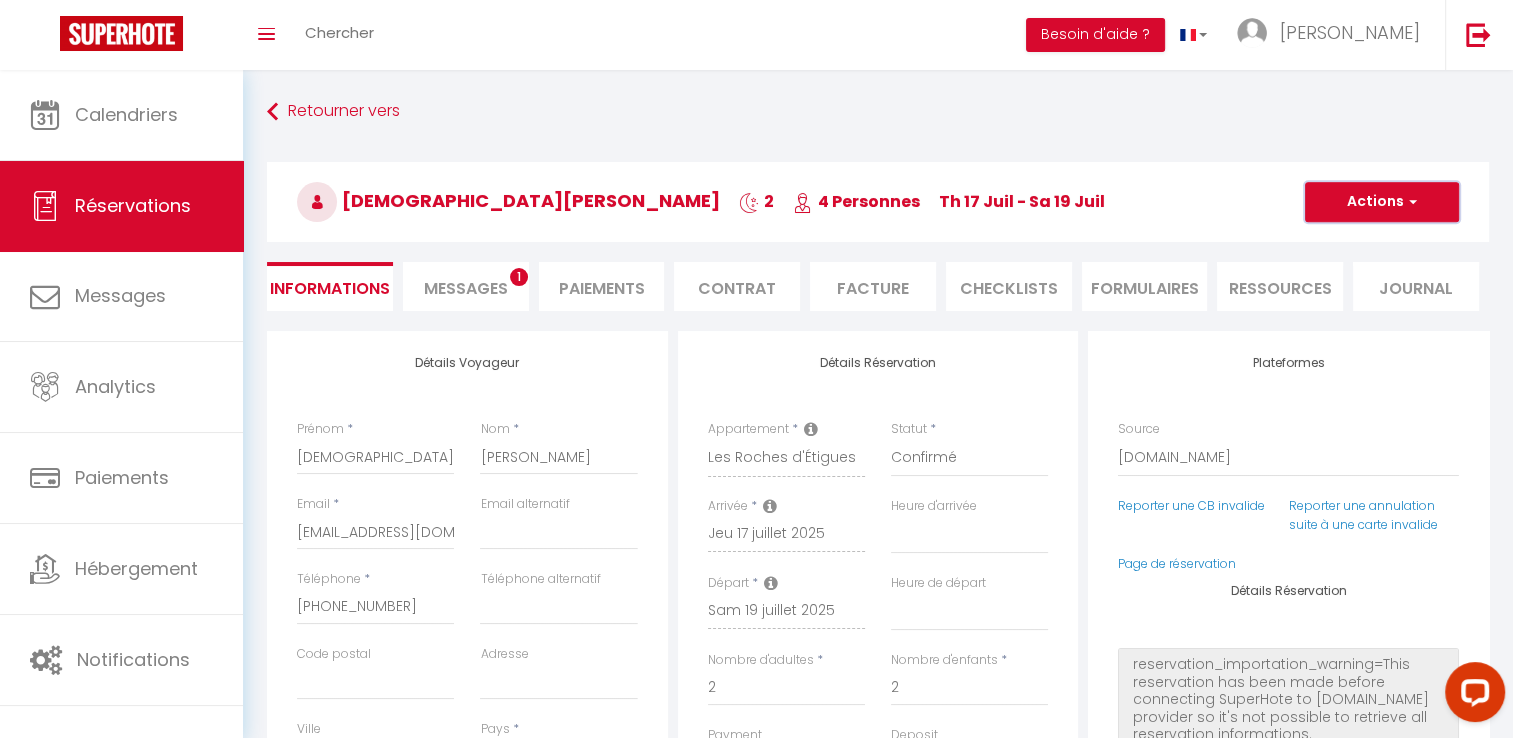 click on "Actions" at bounding box center (1382, 202) 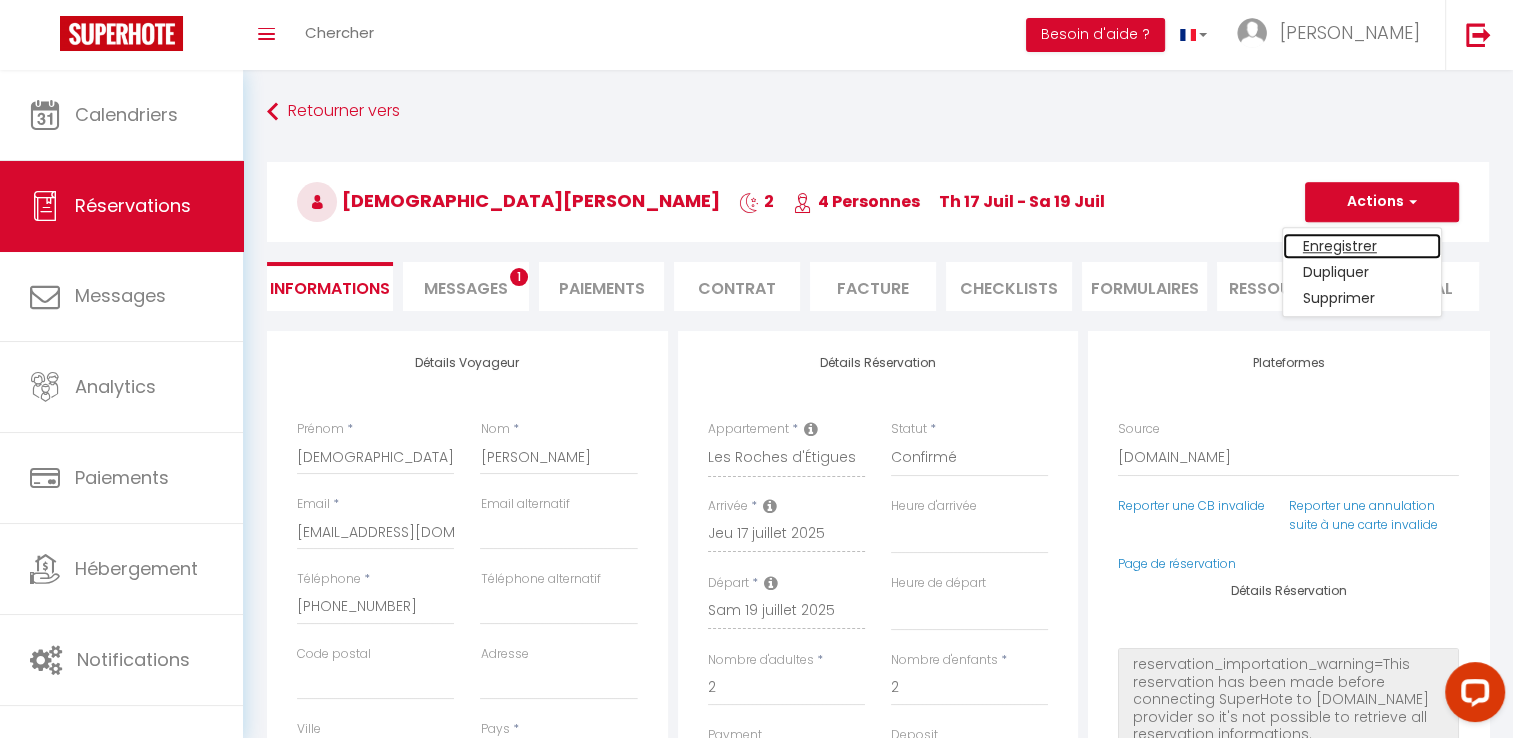 click on "Enregistrer" at bounding box center [1362, 246] 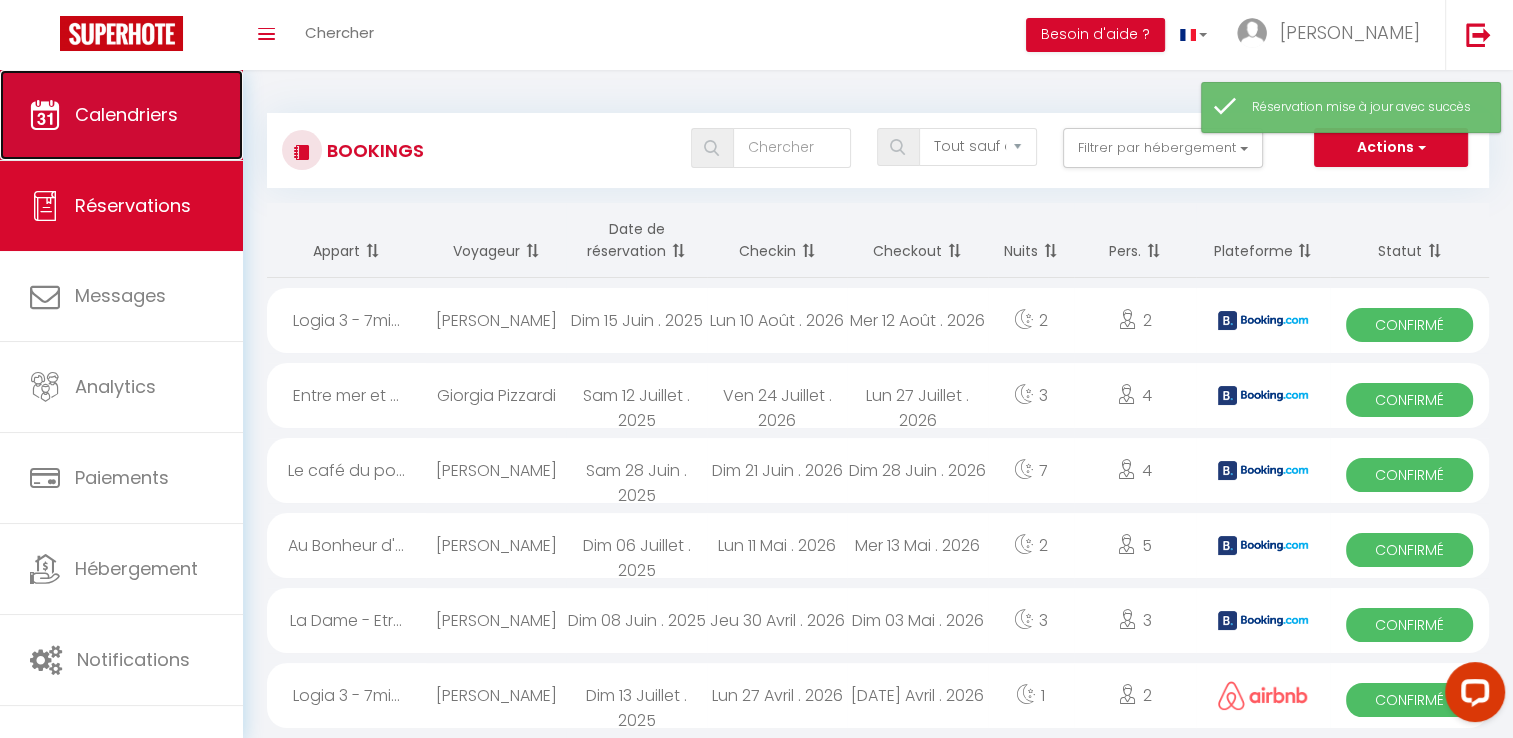 click on "Calendriers" at bounding box center [121, 115] 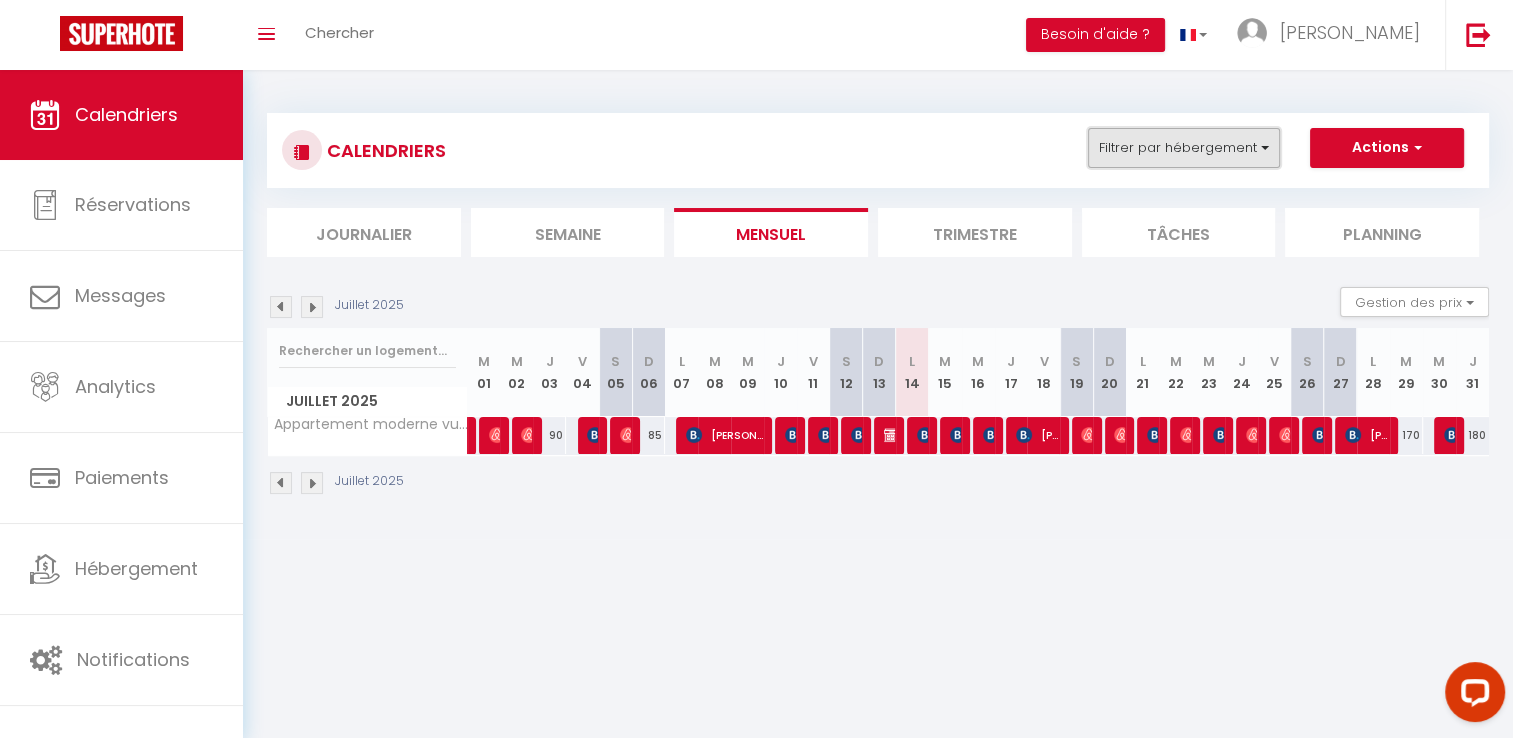 click on "Filtrer par hébergement" at bounding box center (1184, 148) 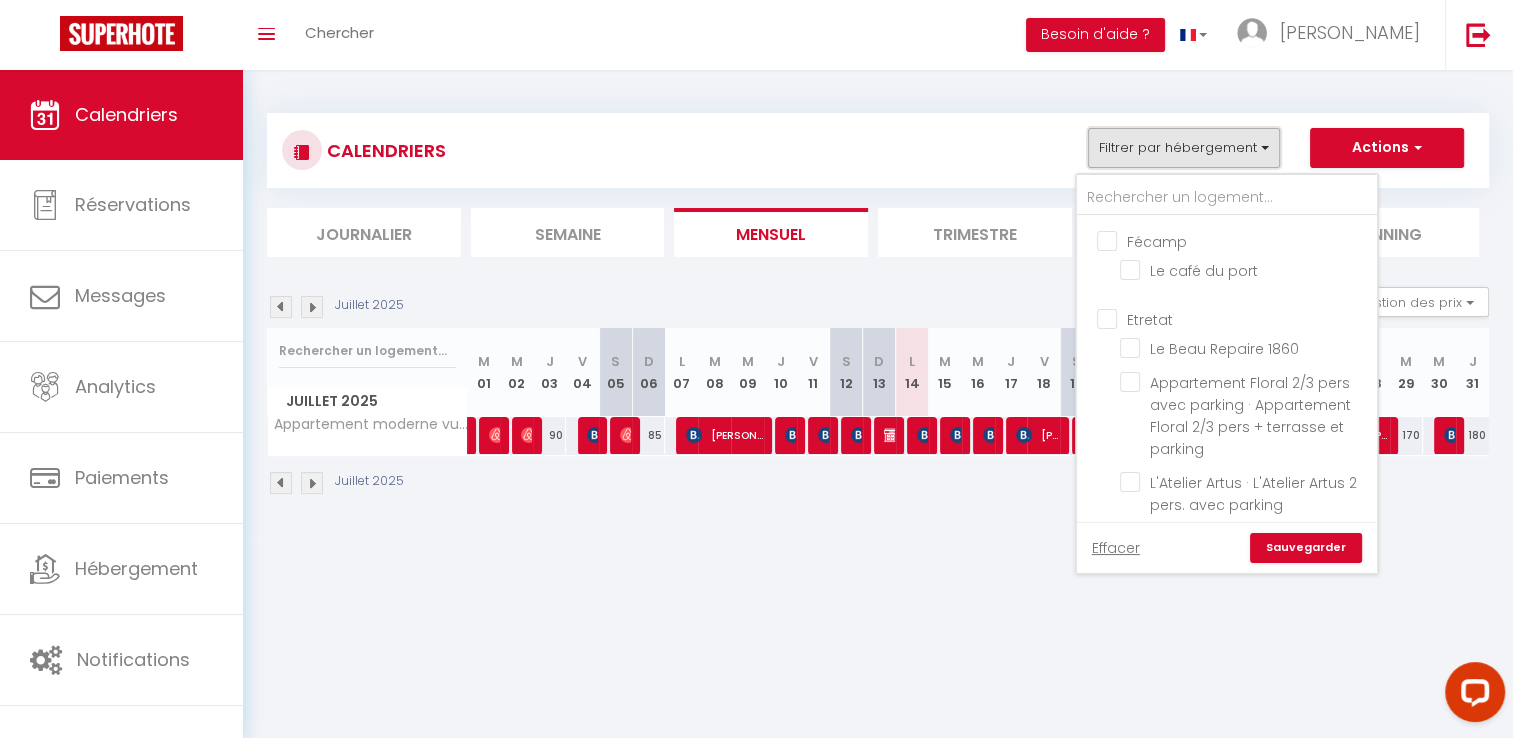 scroll, scrollTop: 1900, scrollLeft: 0, axis: vertical 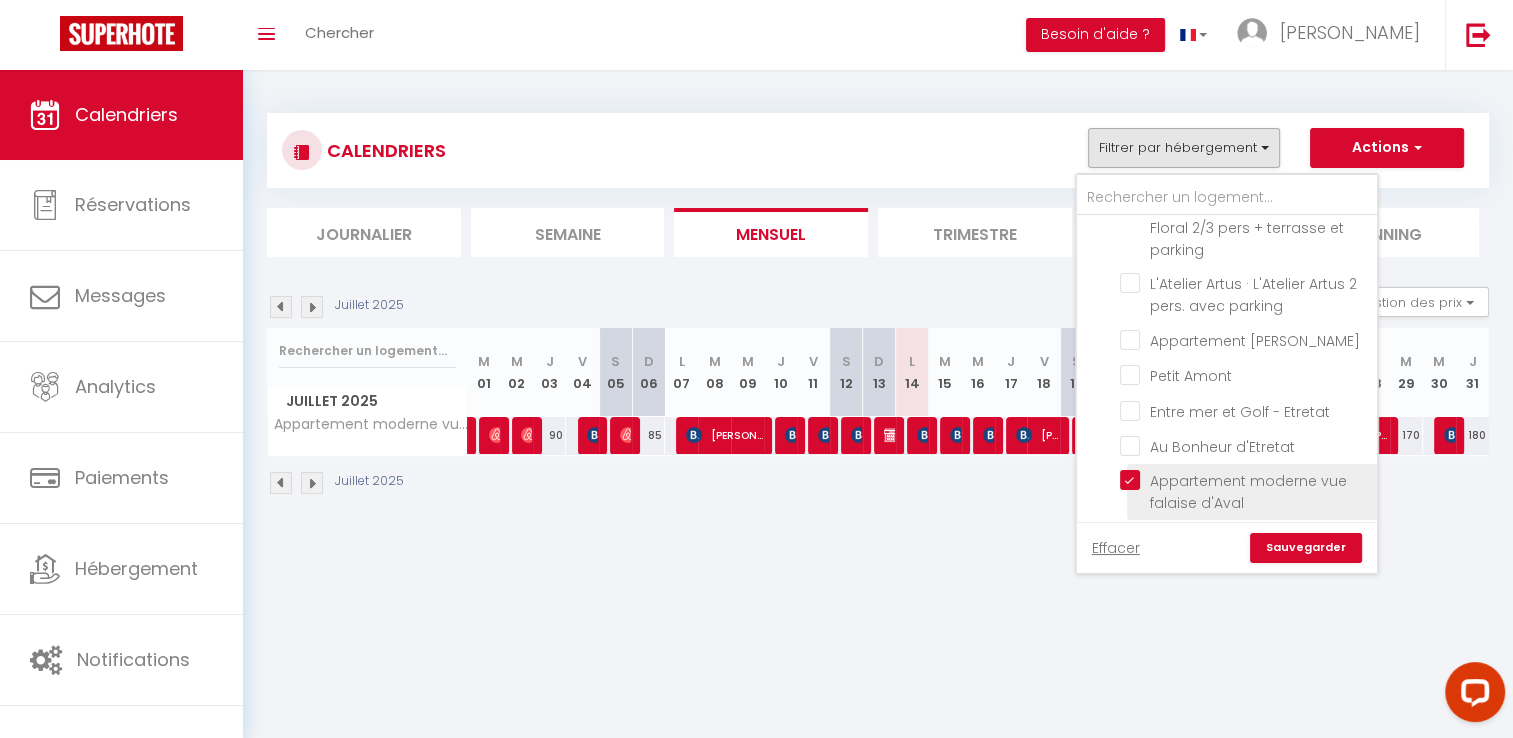 click on "Appartement moderne vue falaise d'Aval" at bounding box center [1245, 480] 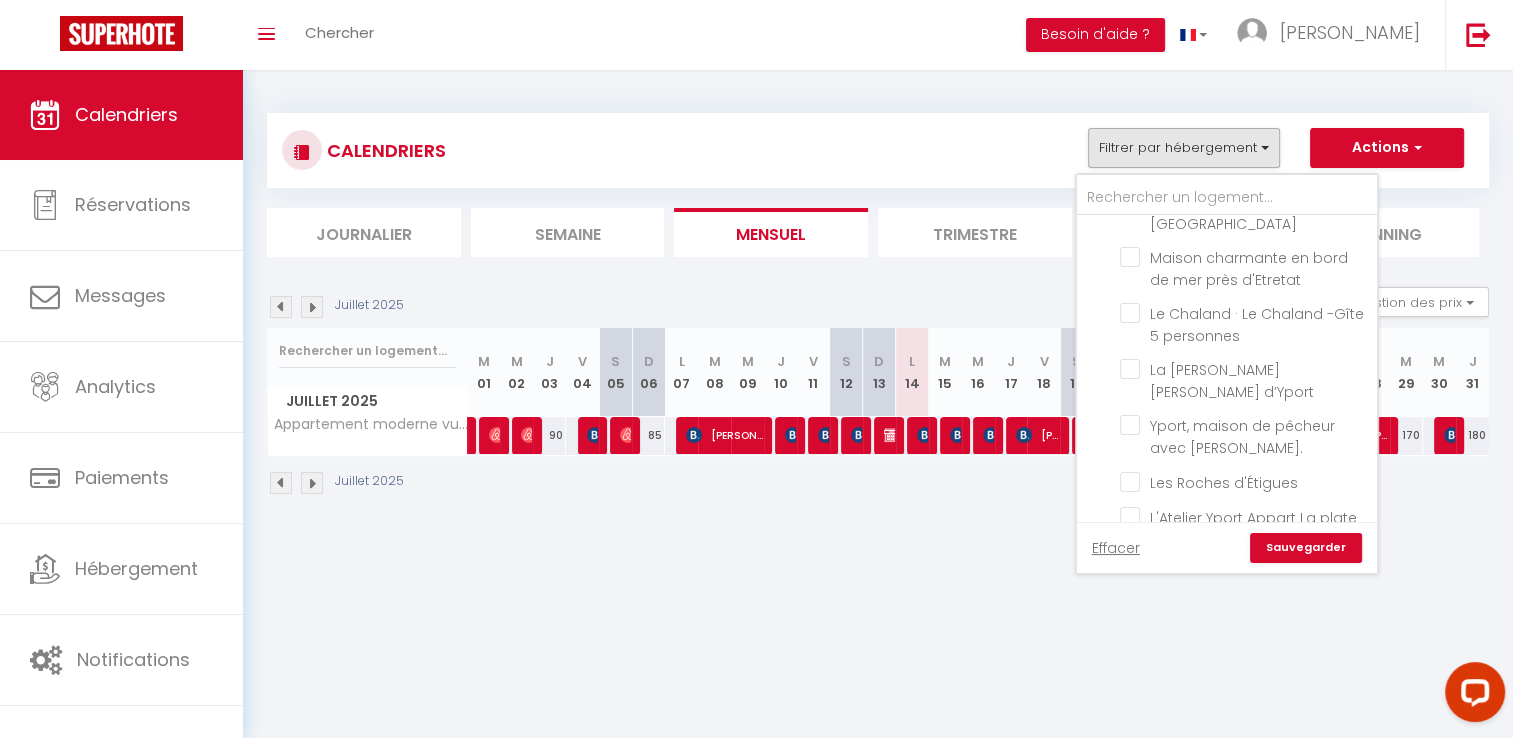 scroll, scrollTop: 1200, scrollLeft: 0, axis: vertical 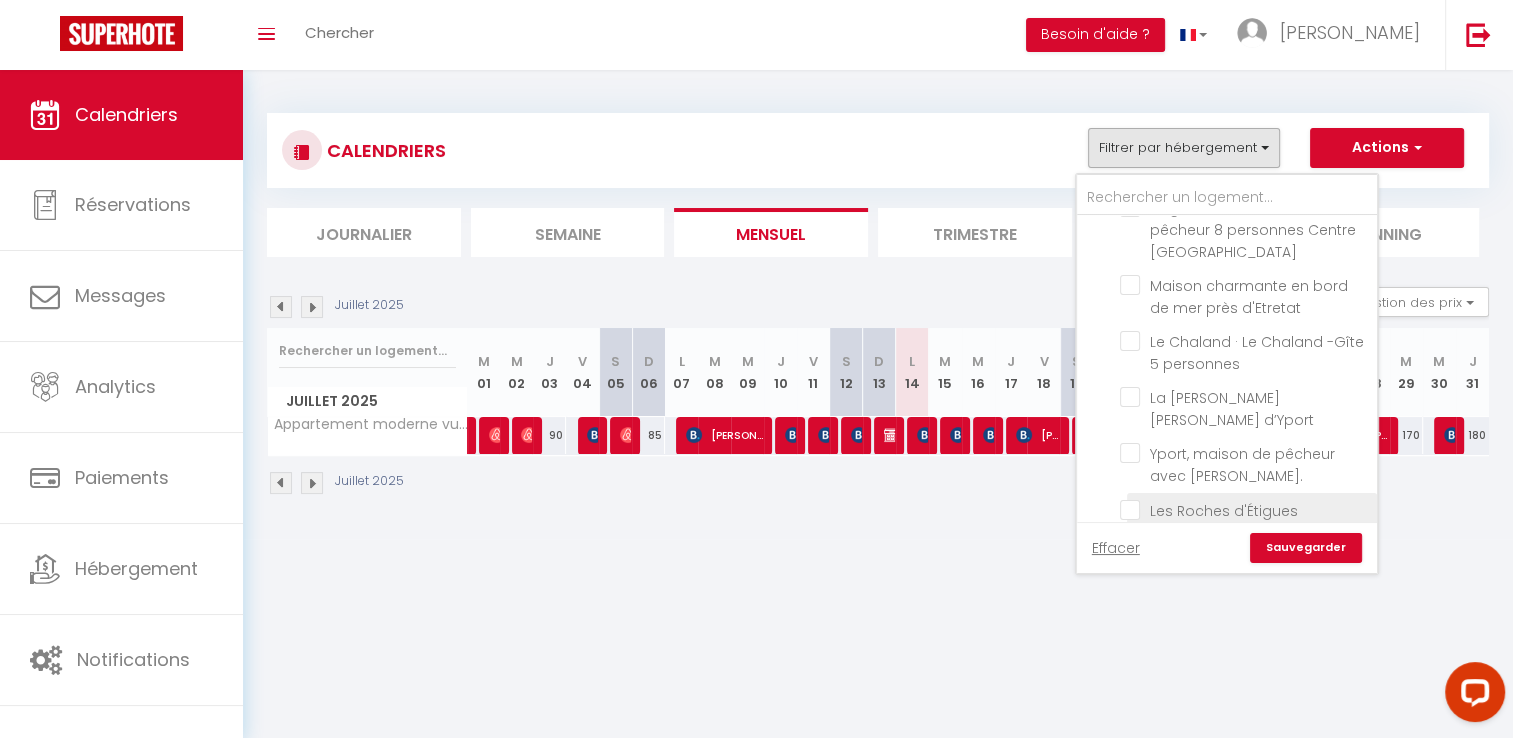 drag, startPoint x: 1215, startPoint y: 458, endPoint x: 1256, endPoint y: 491, distance: 52.63079 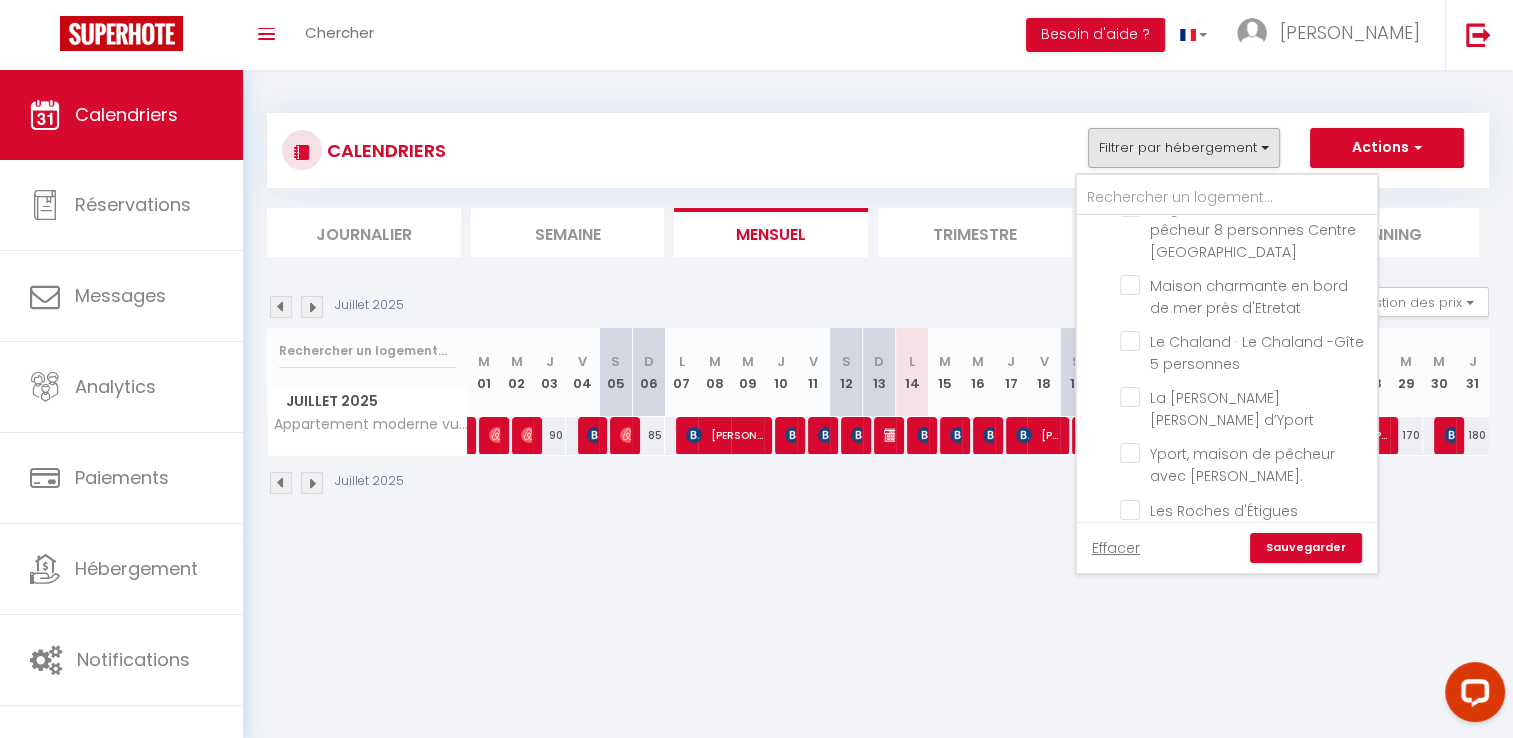 click on "Les Roches d'Étigues" at bounding box center [1245, 509] 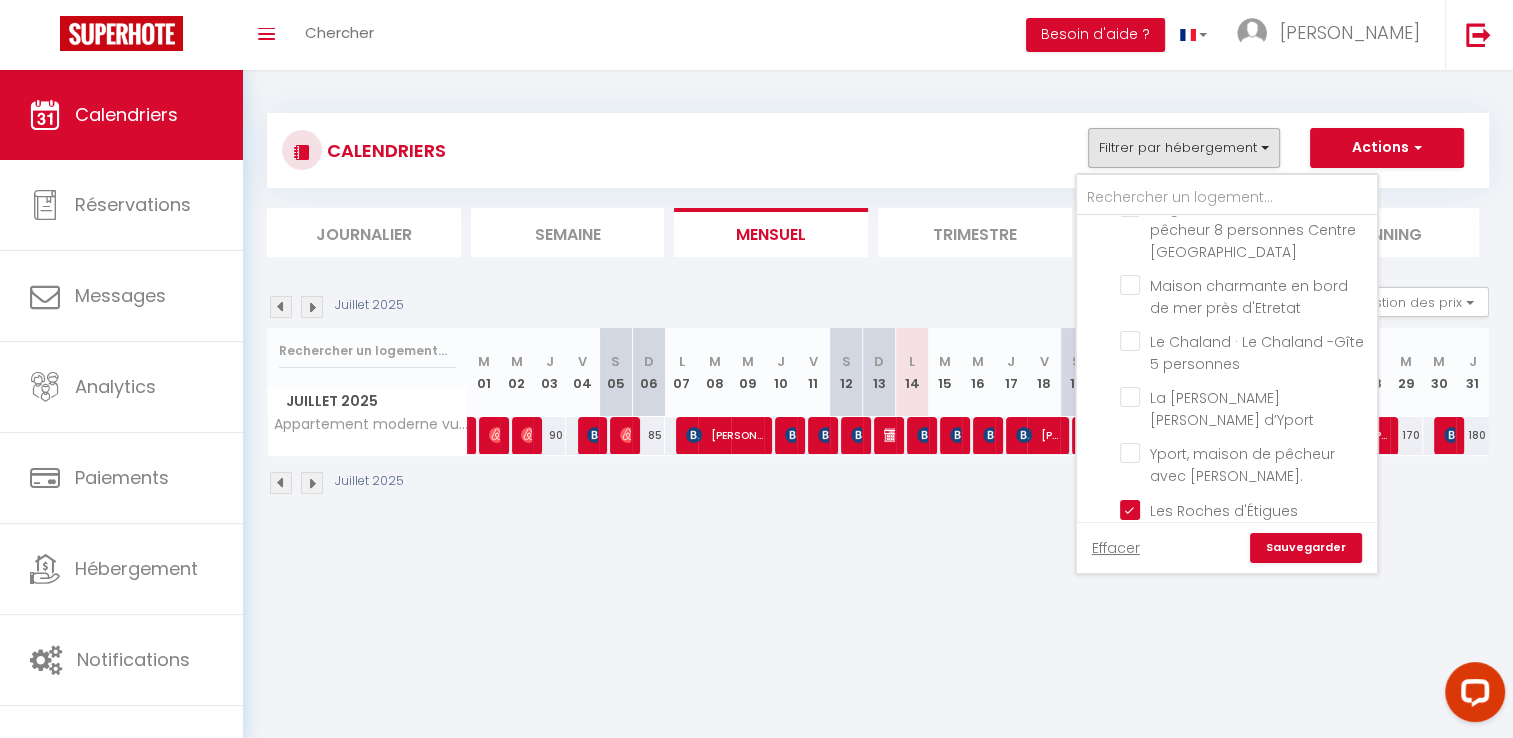 click on "Sauvegarder" at bounding box center [1306, 548] 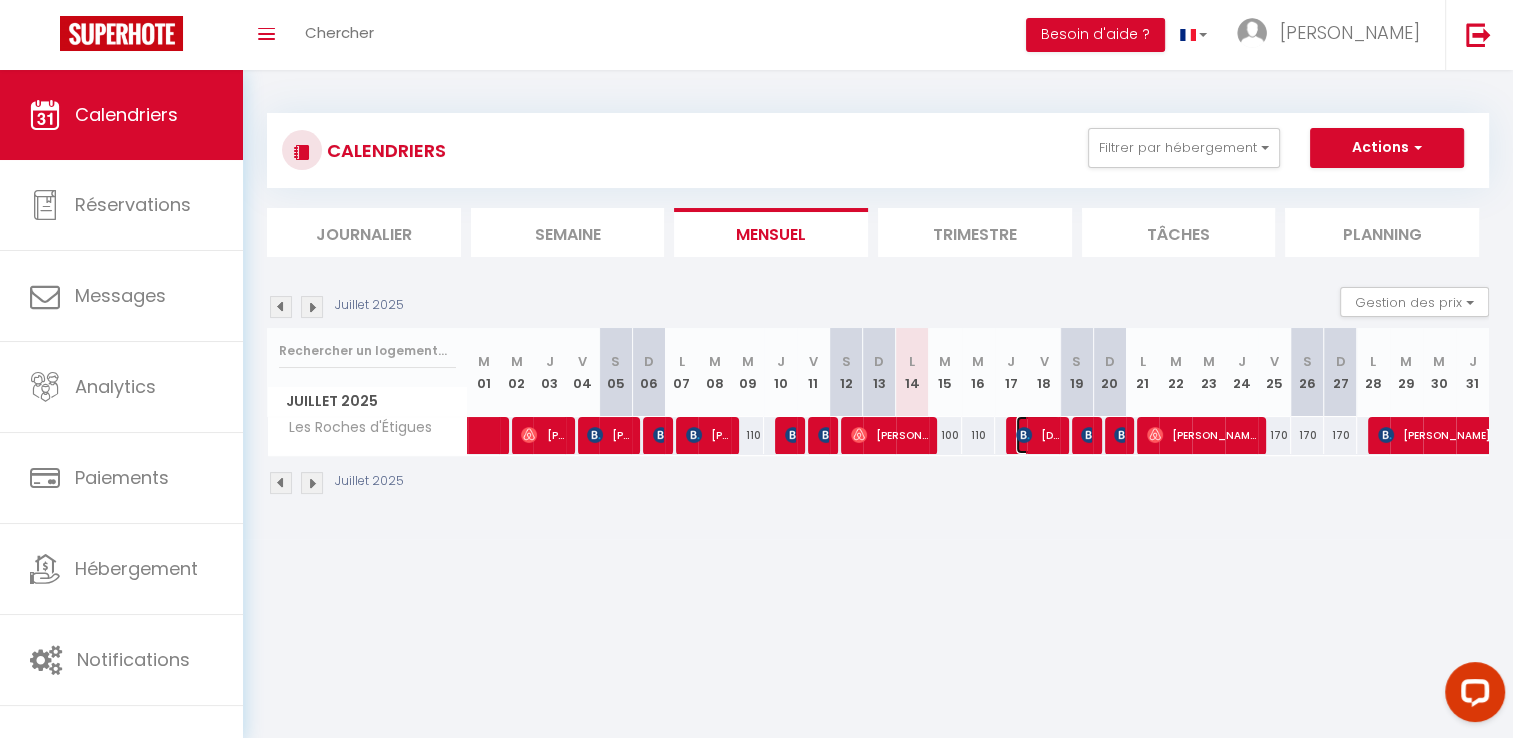 click on "Christian Ulrich" at bounding box center (1038, 435) 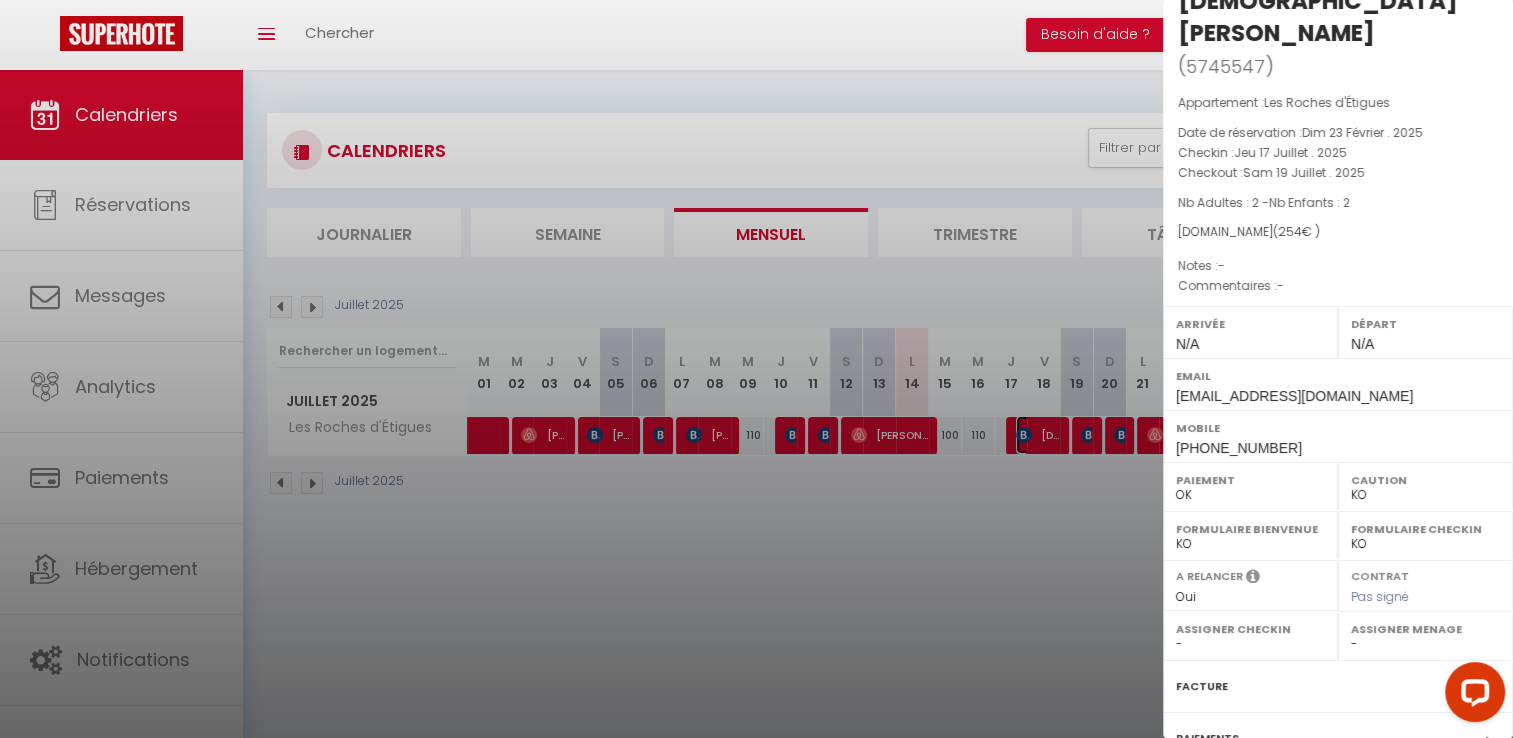 scroll, scrollTop: 190, scrollLeft: 0, axis: vertical 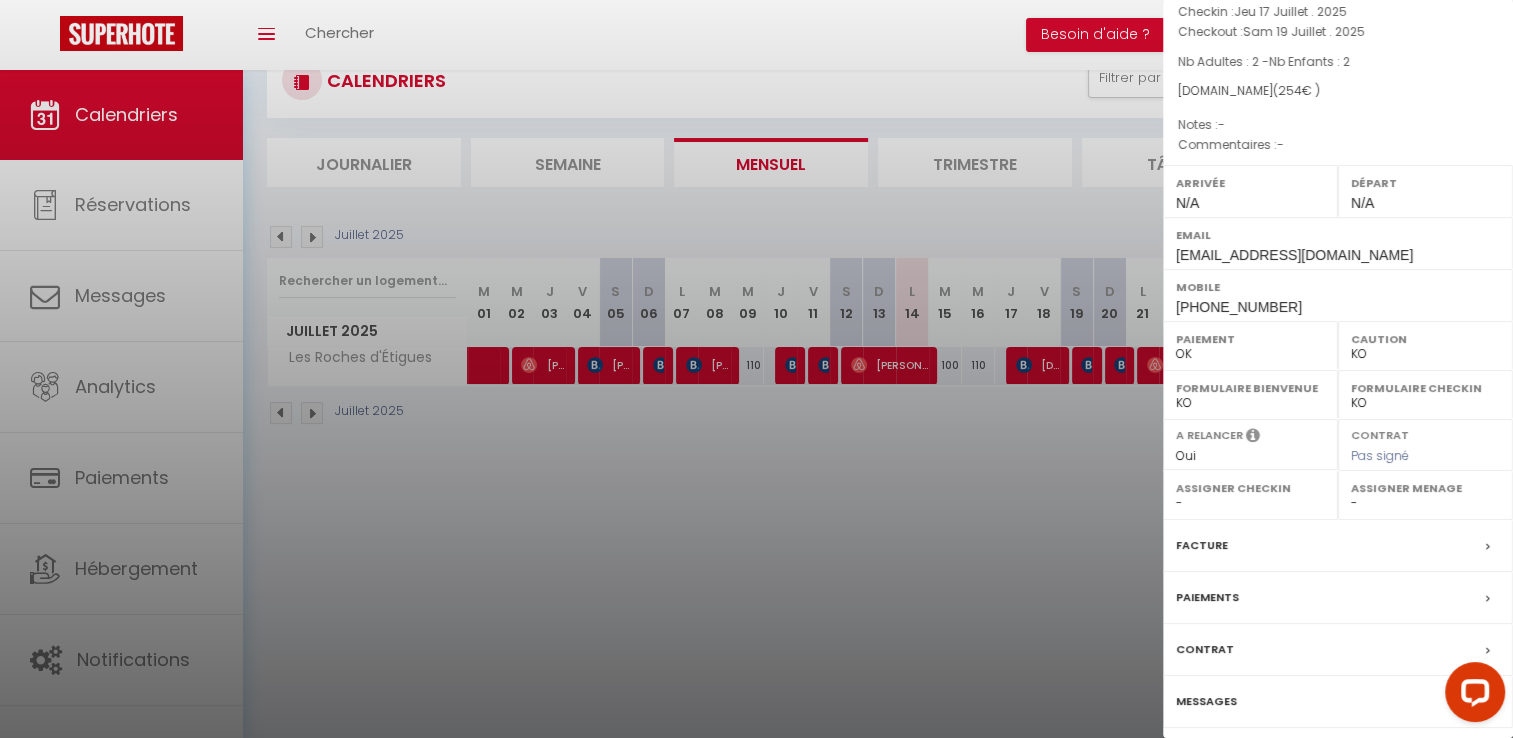 click on "Paiements" at bounding box center (1338, 598) 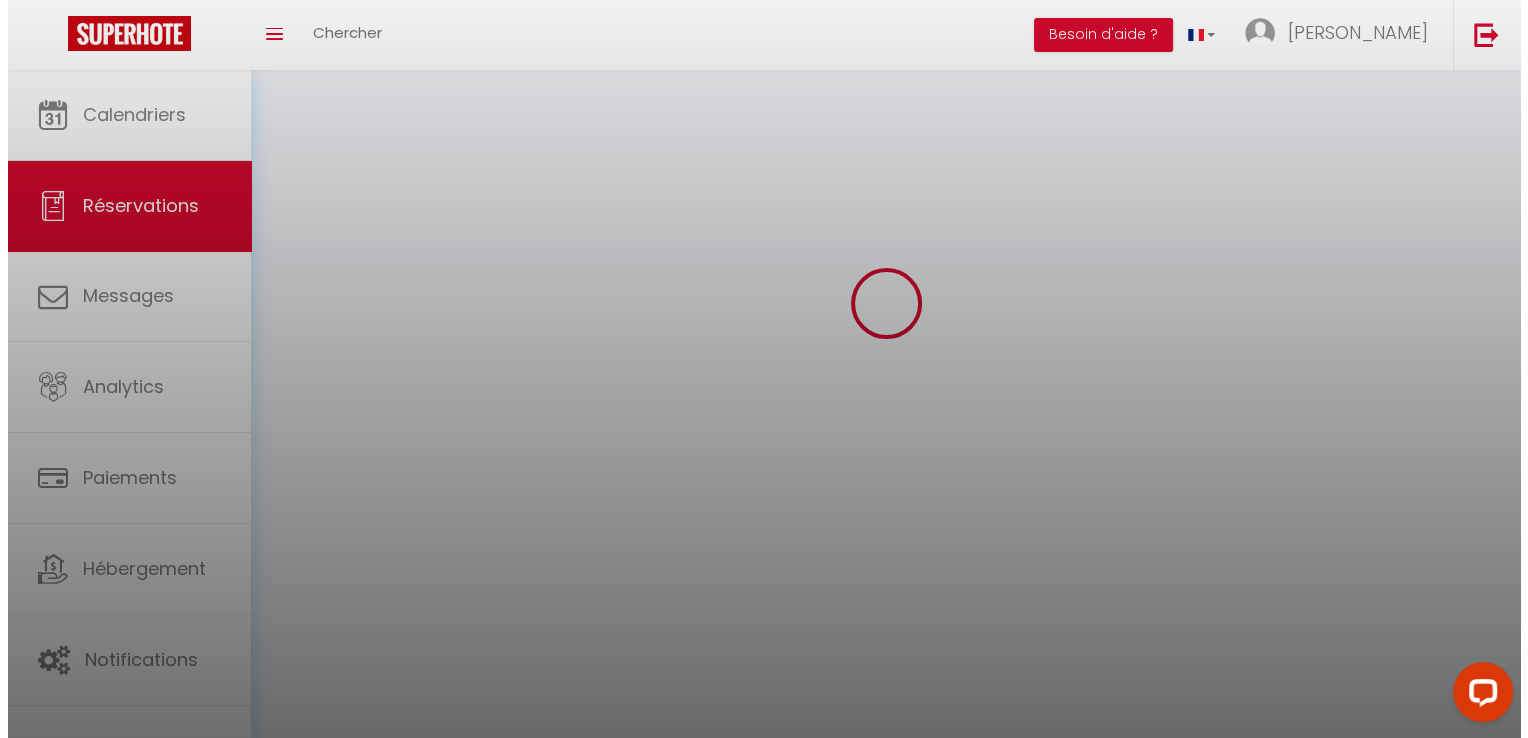 scroll, scrollTop: 0, scrollLeft: 0, axis: both 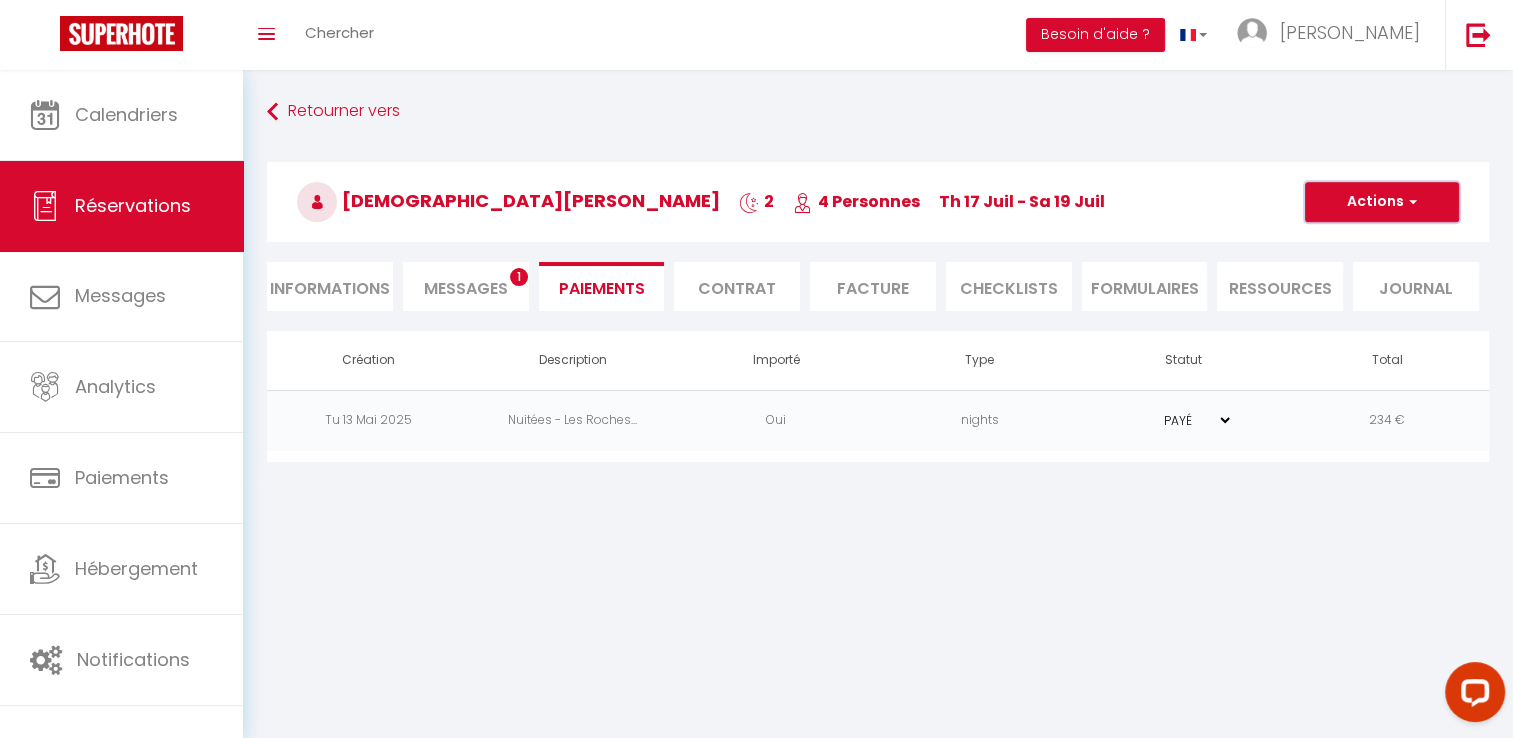 click on "Actions" at bounding box center [1382, 202] 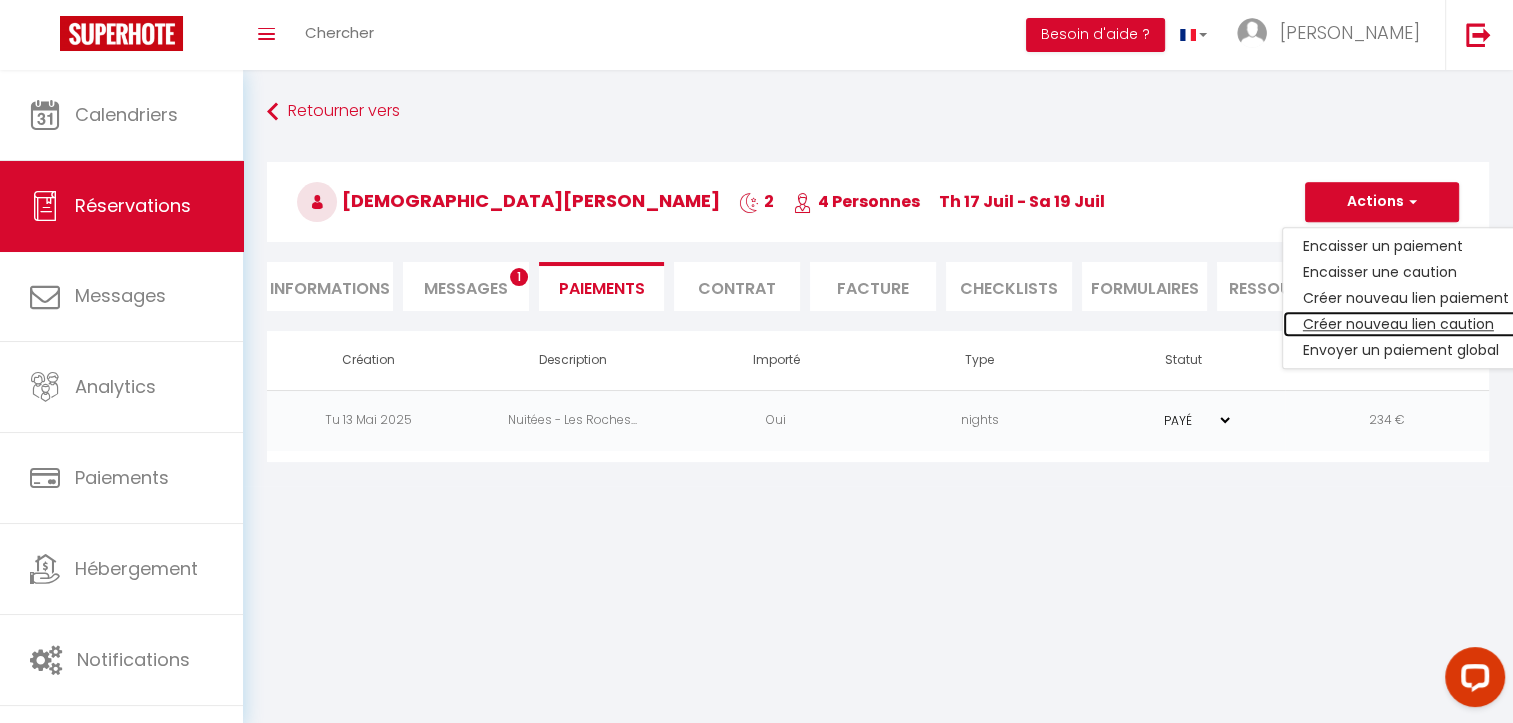 click on "Créer nouveau lien caution" at bounding box center [1406, 324] 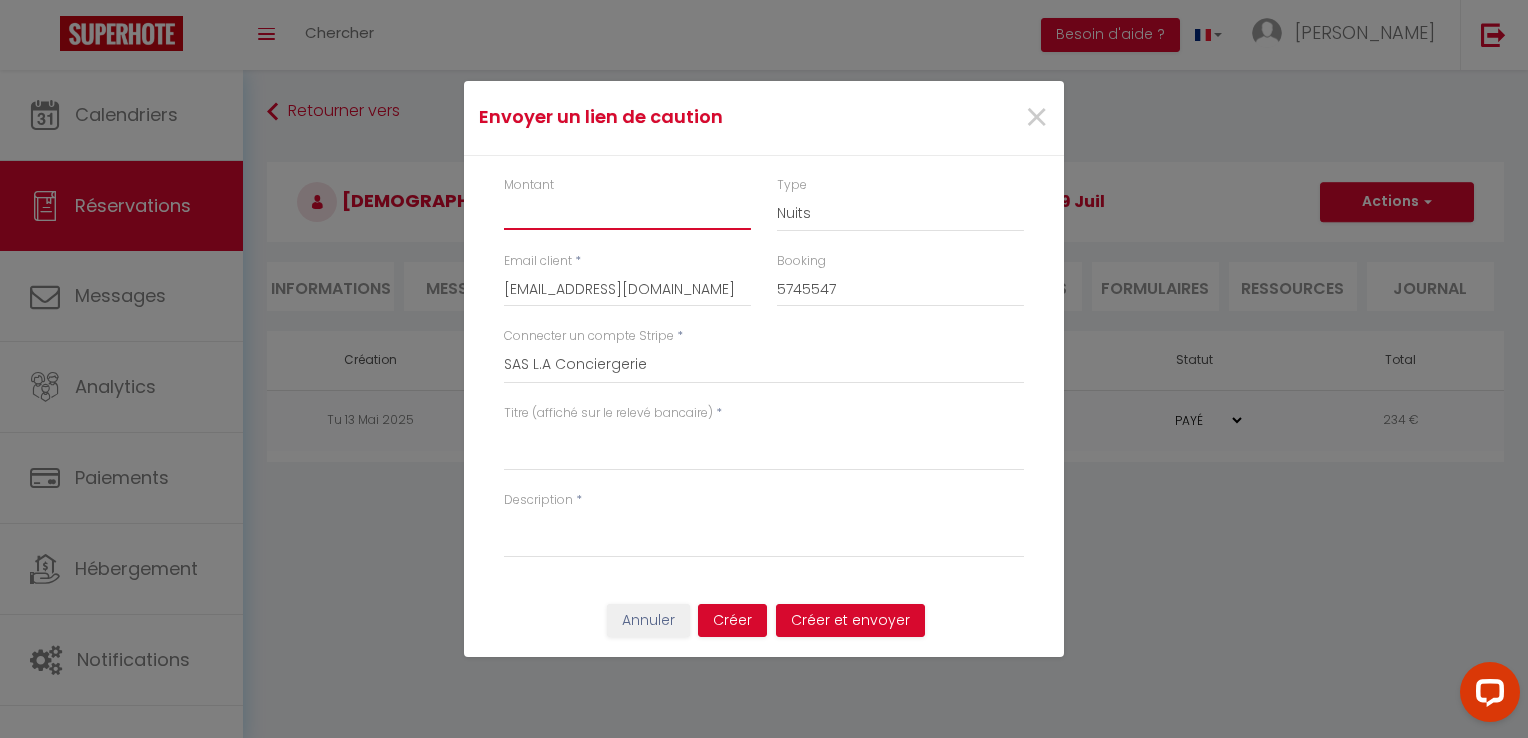 click on "Montant" at bounding box center (627, 212) 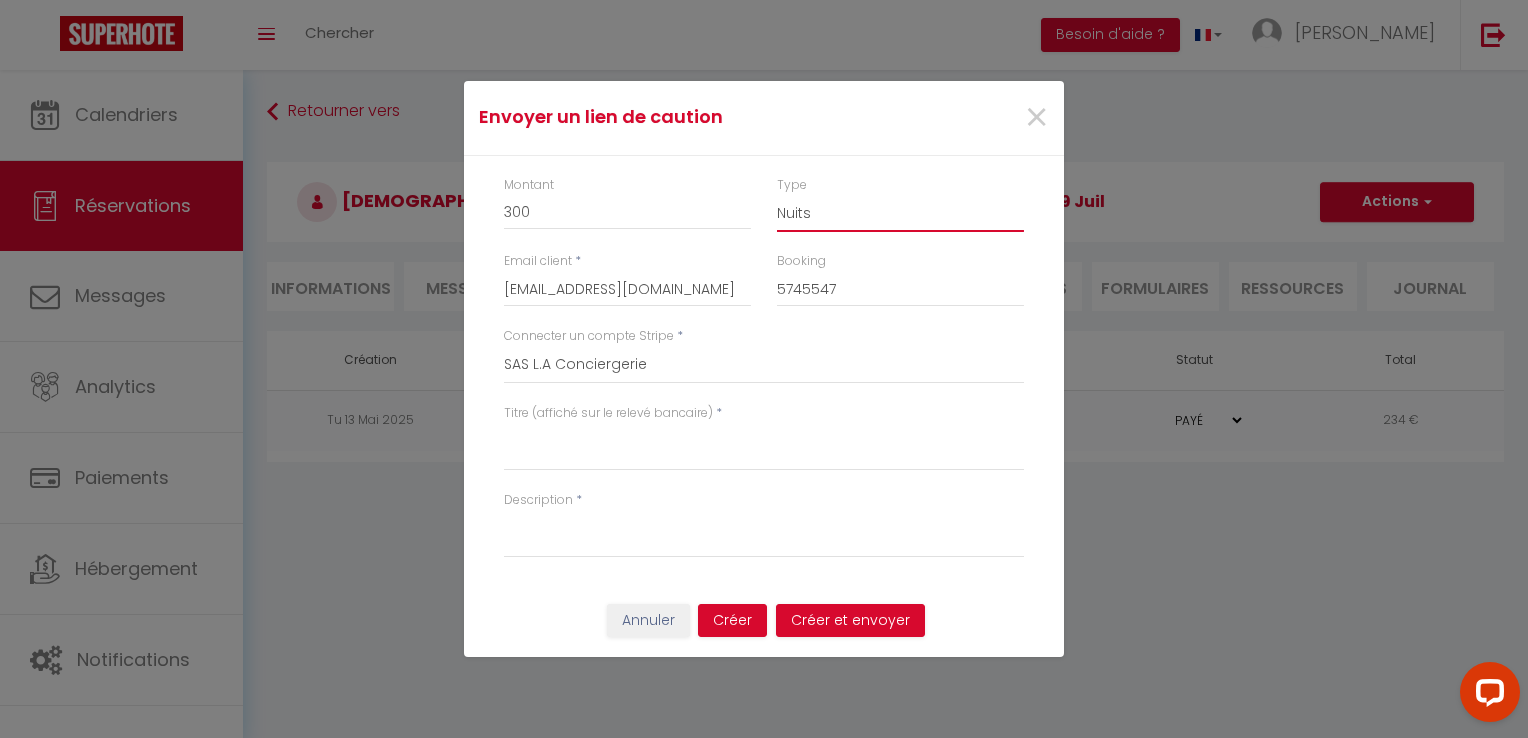 click on "Nuits   Frais de ménage   Taxe de séjour   Autre" at bounding box center [900, 213] 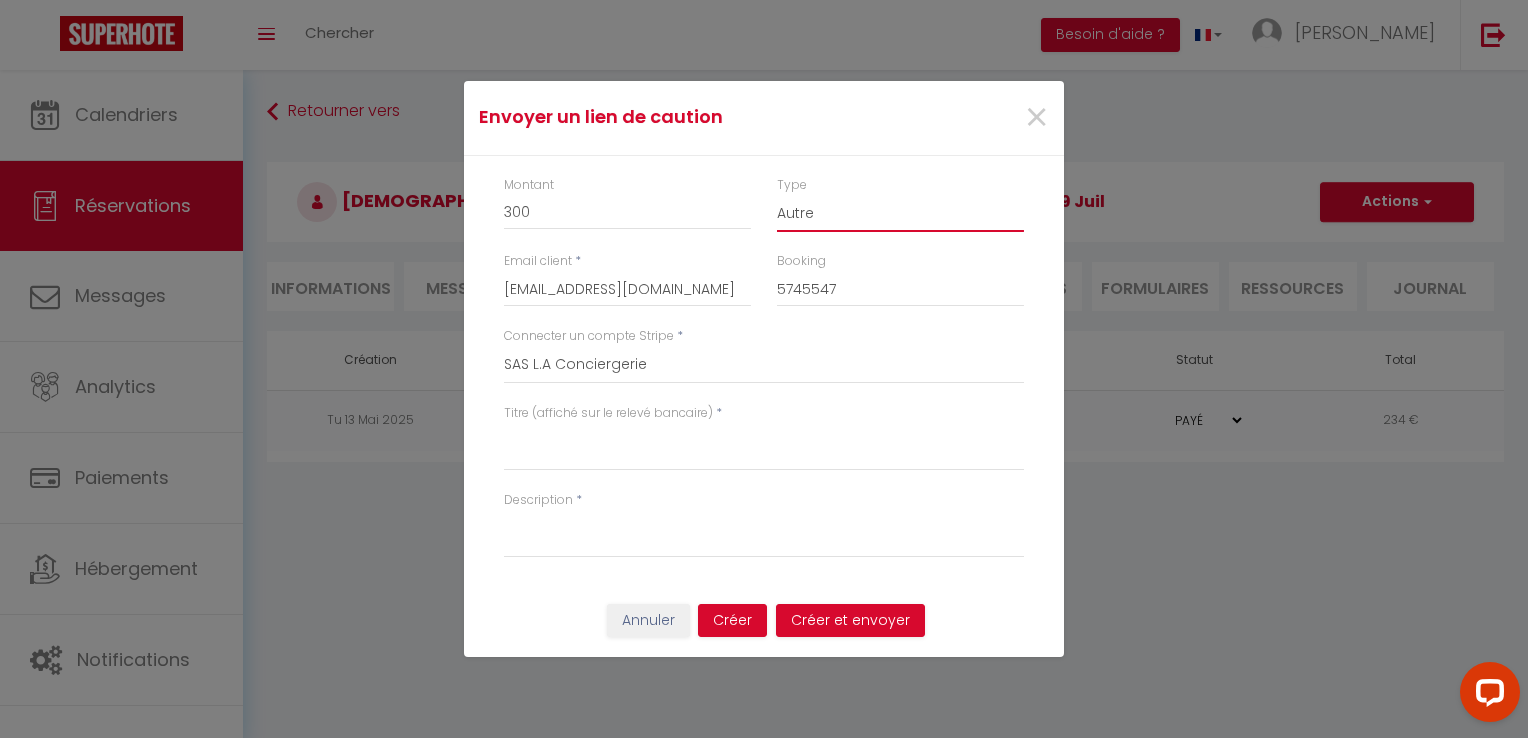 click on "Nuits   Frais de ménage   Taxe de séjour   Autre" at bounding box center [900, 213] 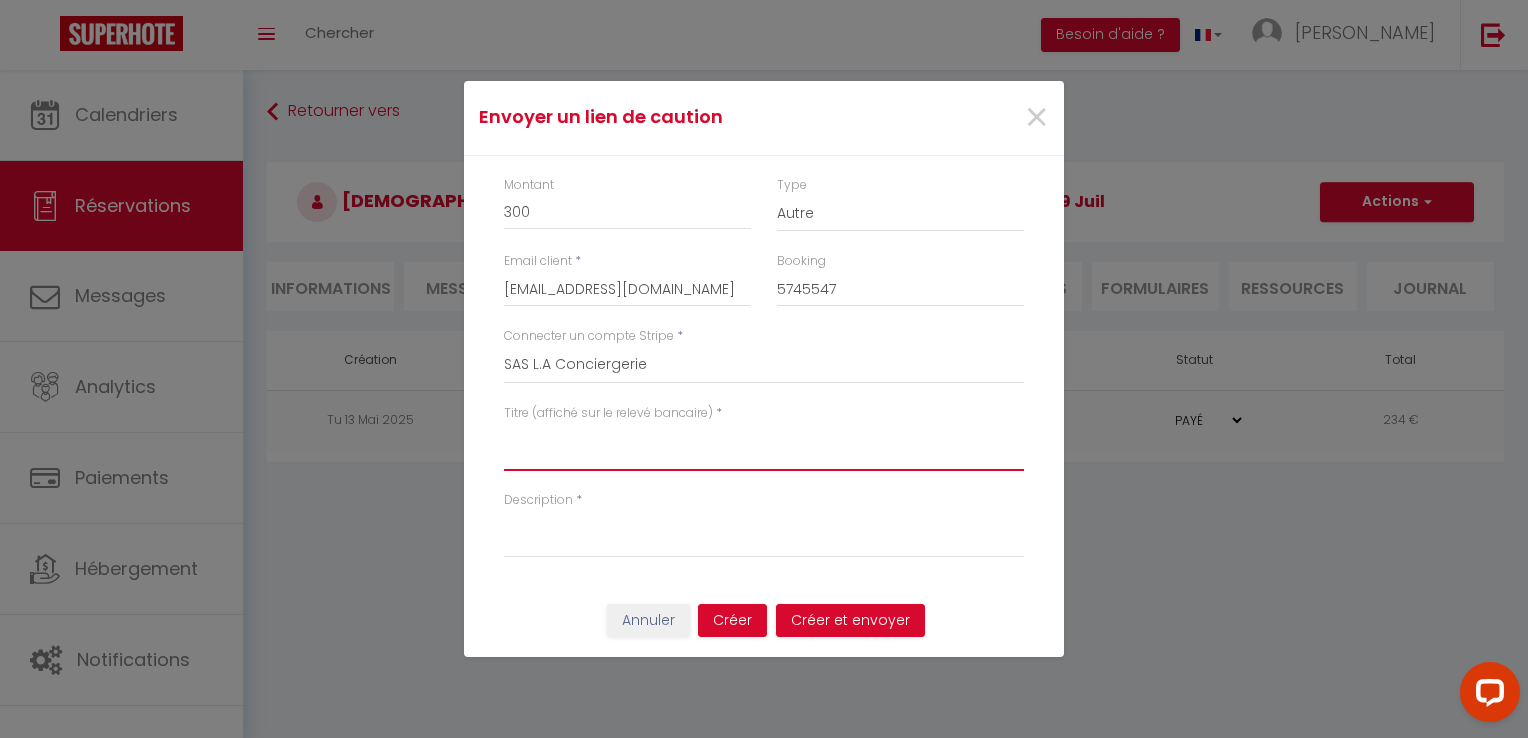 click on "Titre (affiché sur le relevé bancaire)" at bounding box center [764, 447] 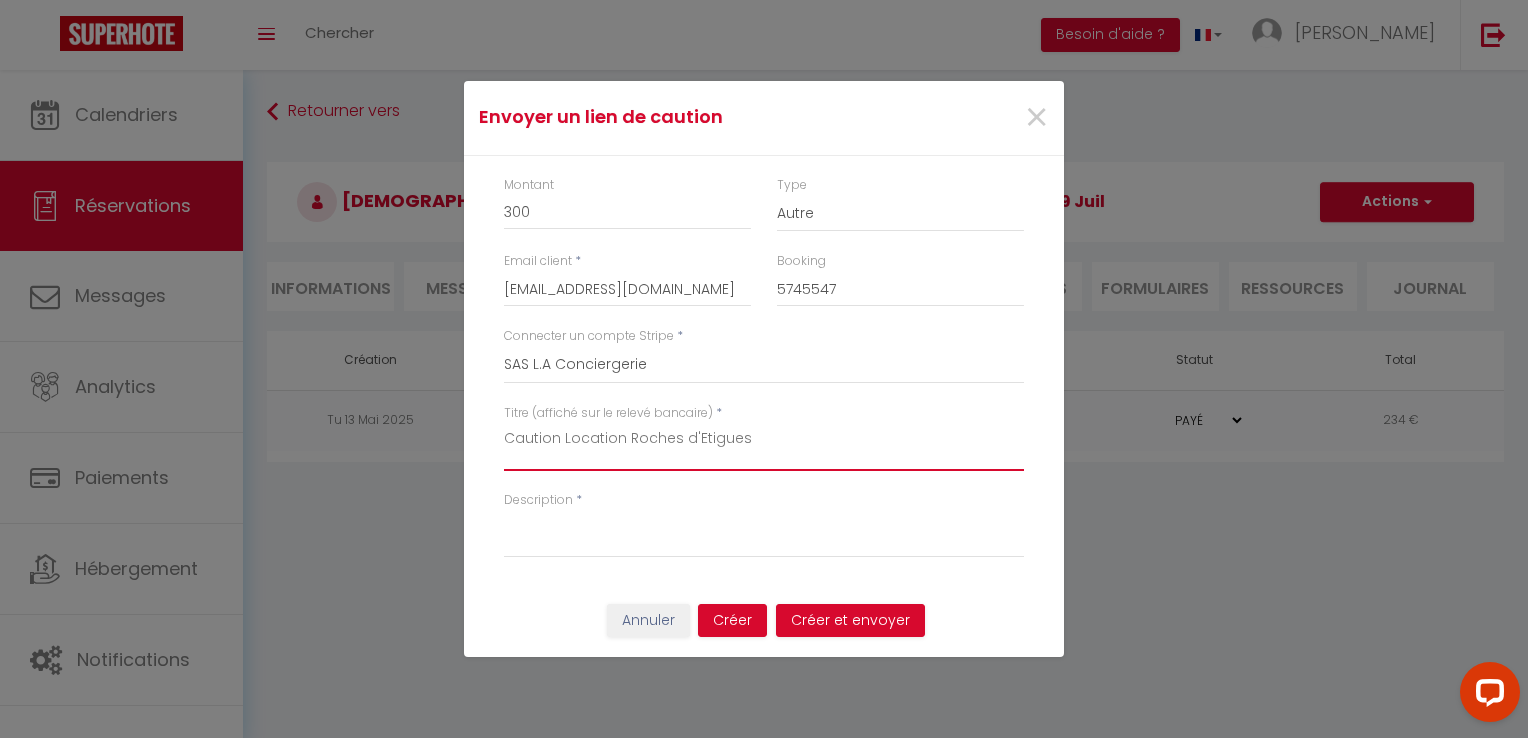 click on "Caution Location Roches d'Etigues" at bounding box center [764, 447] 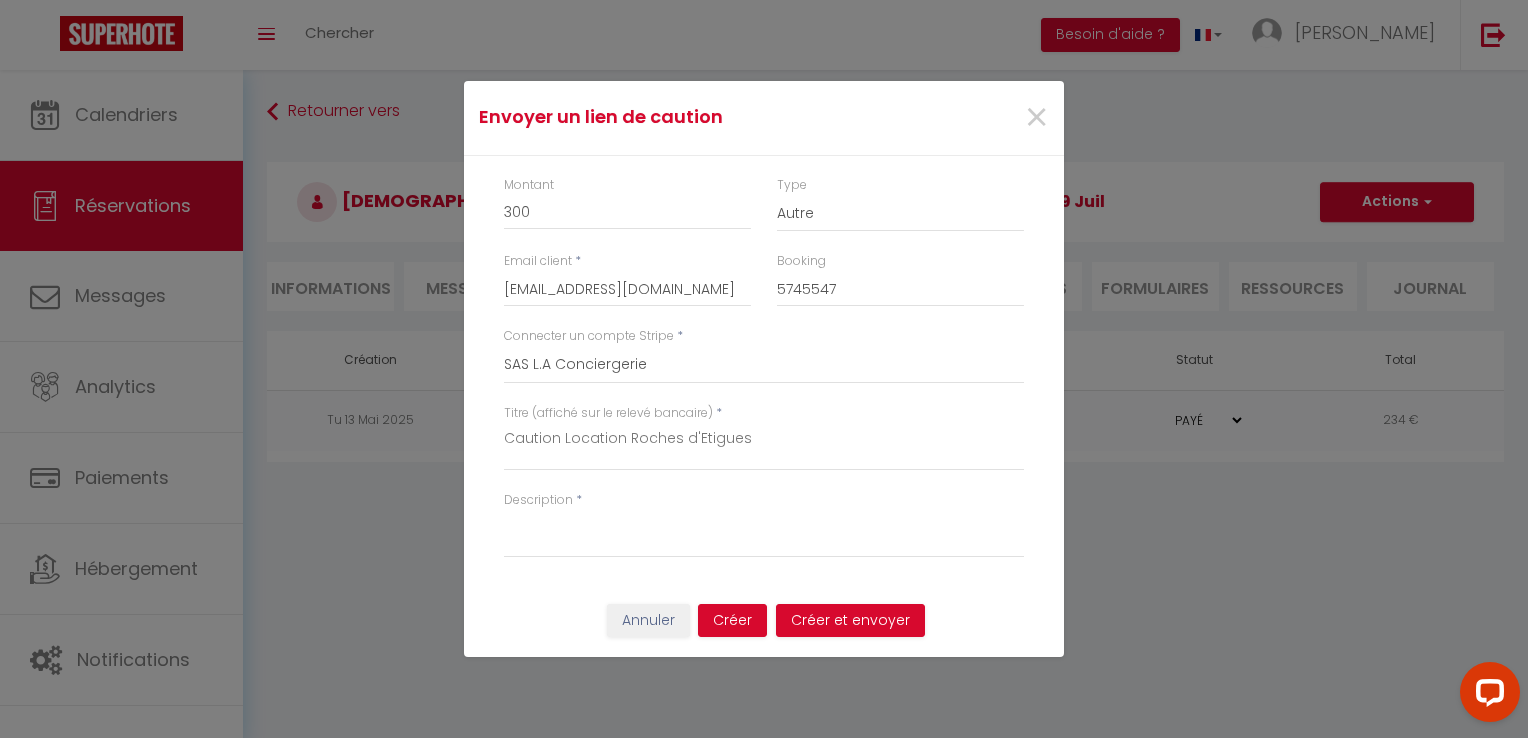 click on "Description   *" at bounding box center (764, 524) 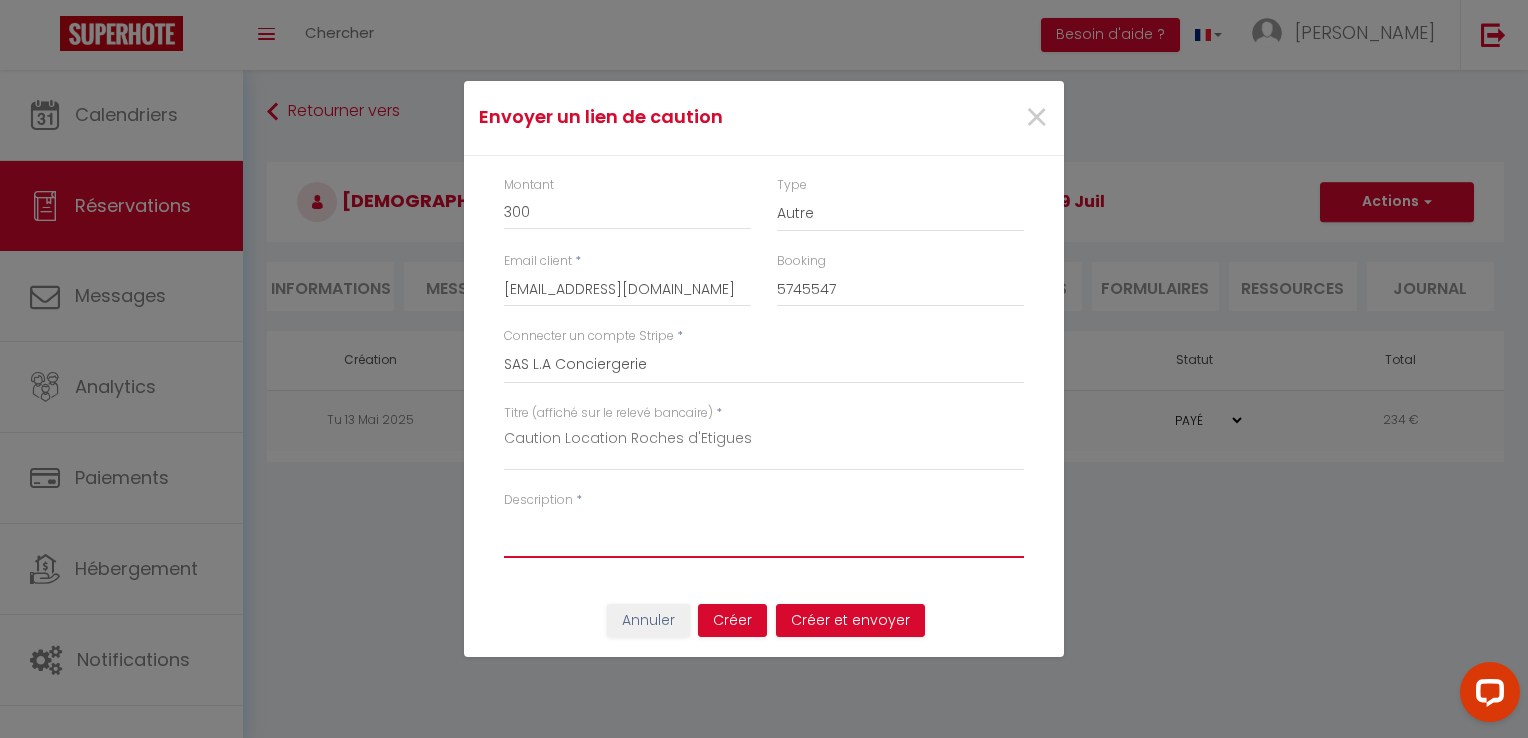 click on "Description" at bounding box center [764, 534] 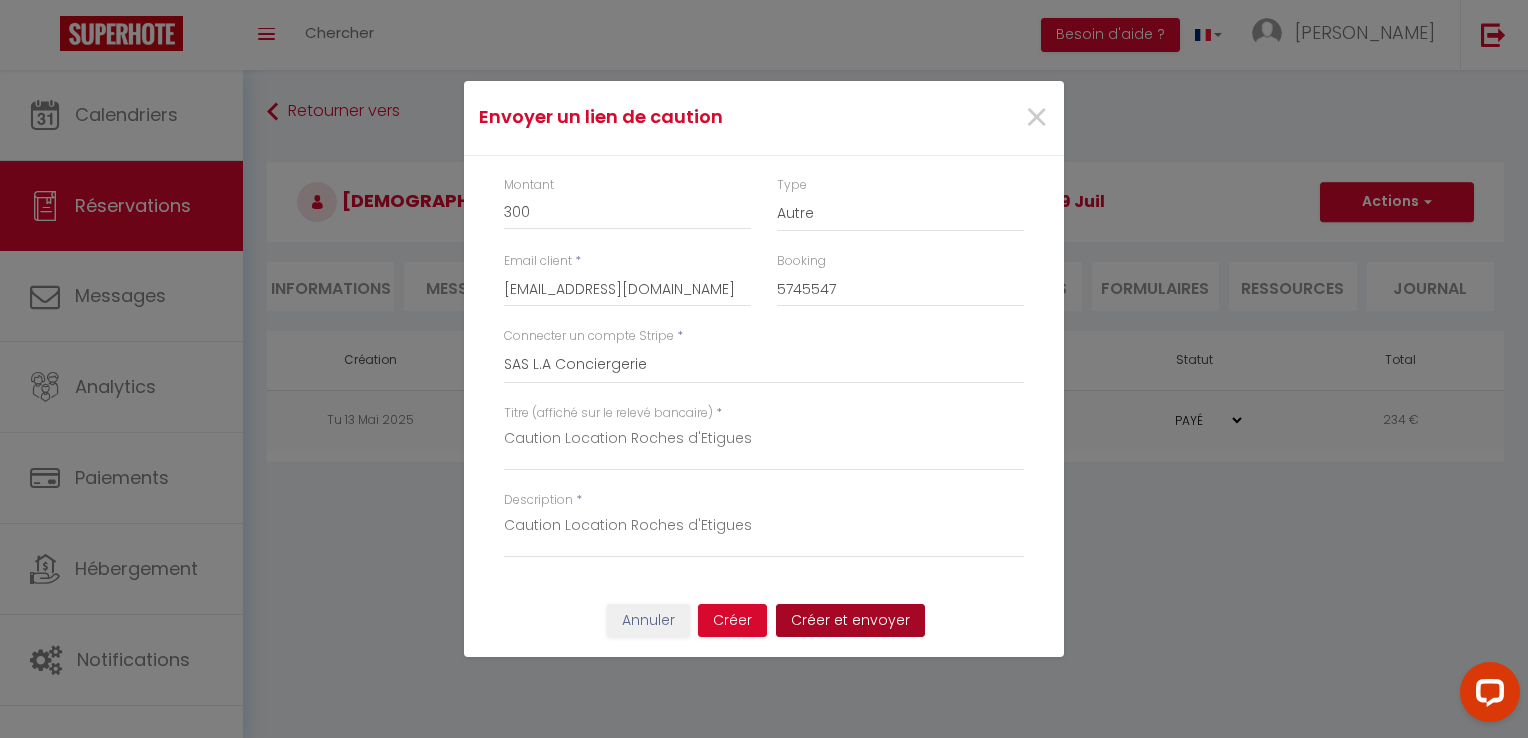 click on "Créer et envoyer" at bounding box center (850, 621) 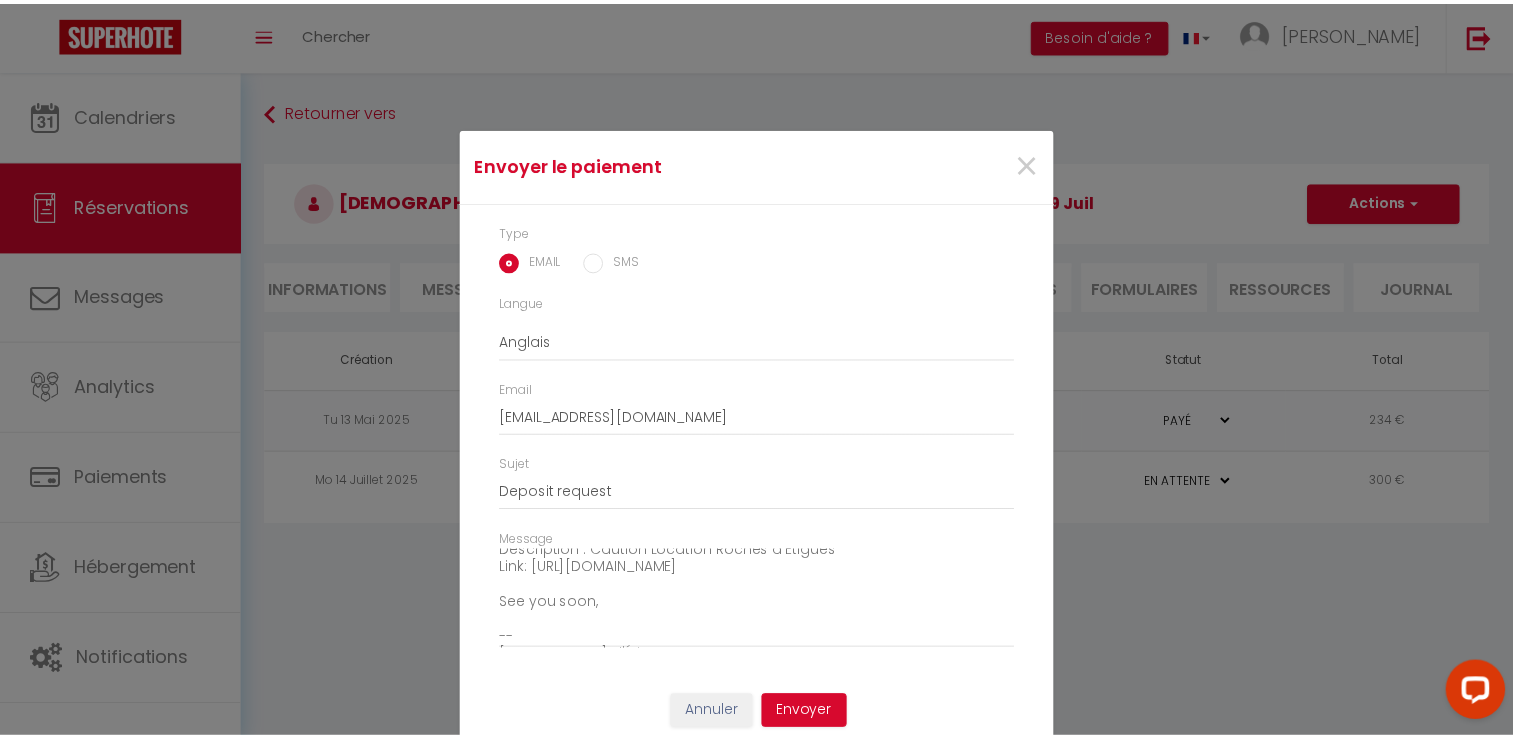scroll, scrollTop: 98, scrollLeft: 0, axis: vertical 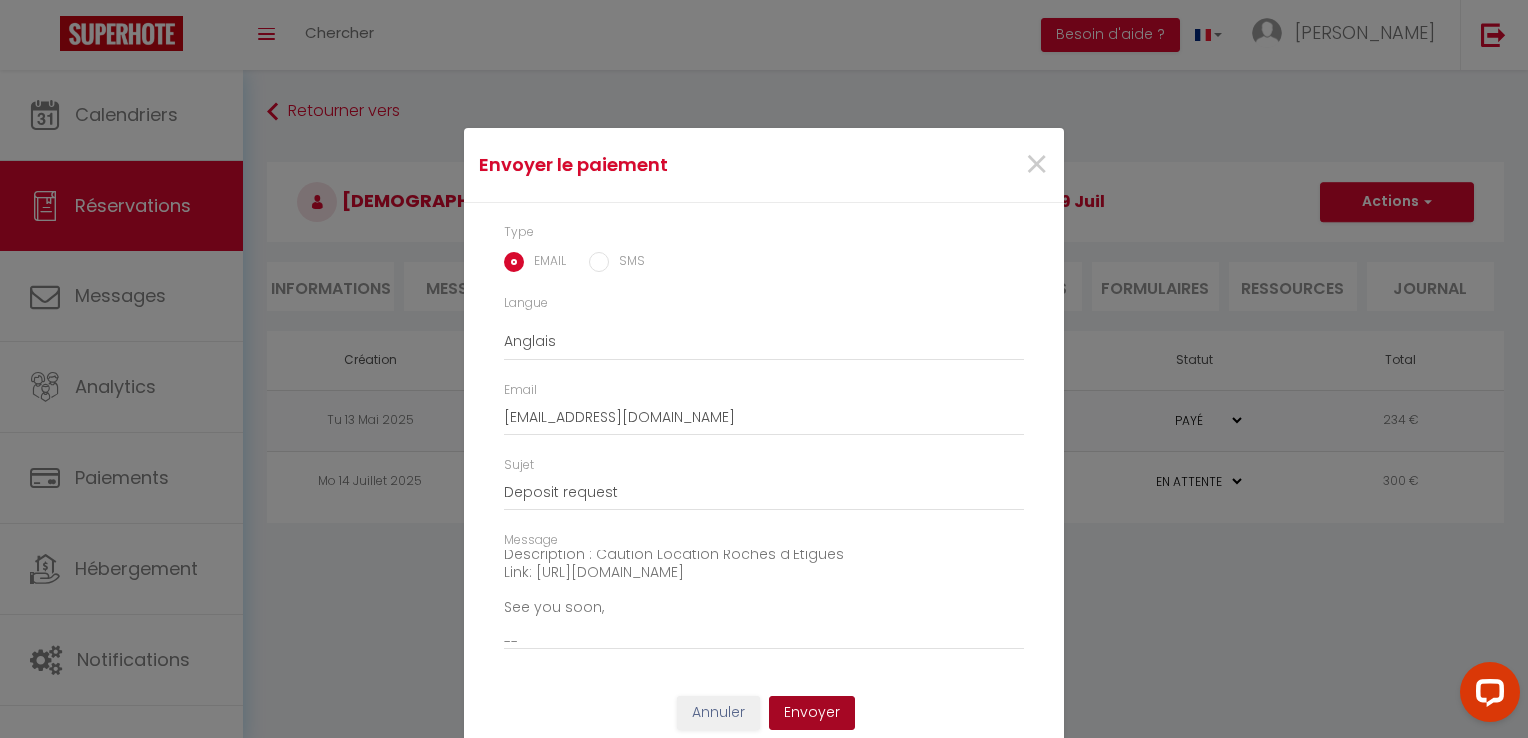 click on "Envoyer" at bounding box center (812, 713) 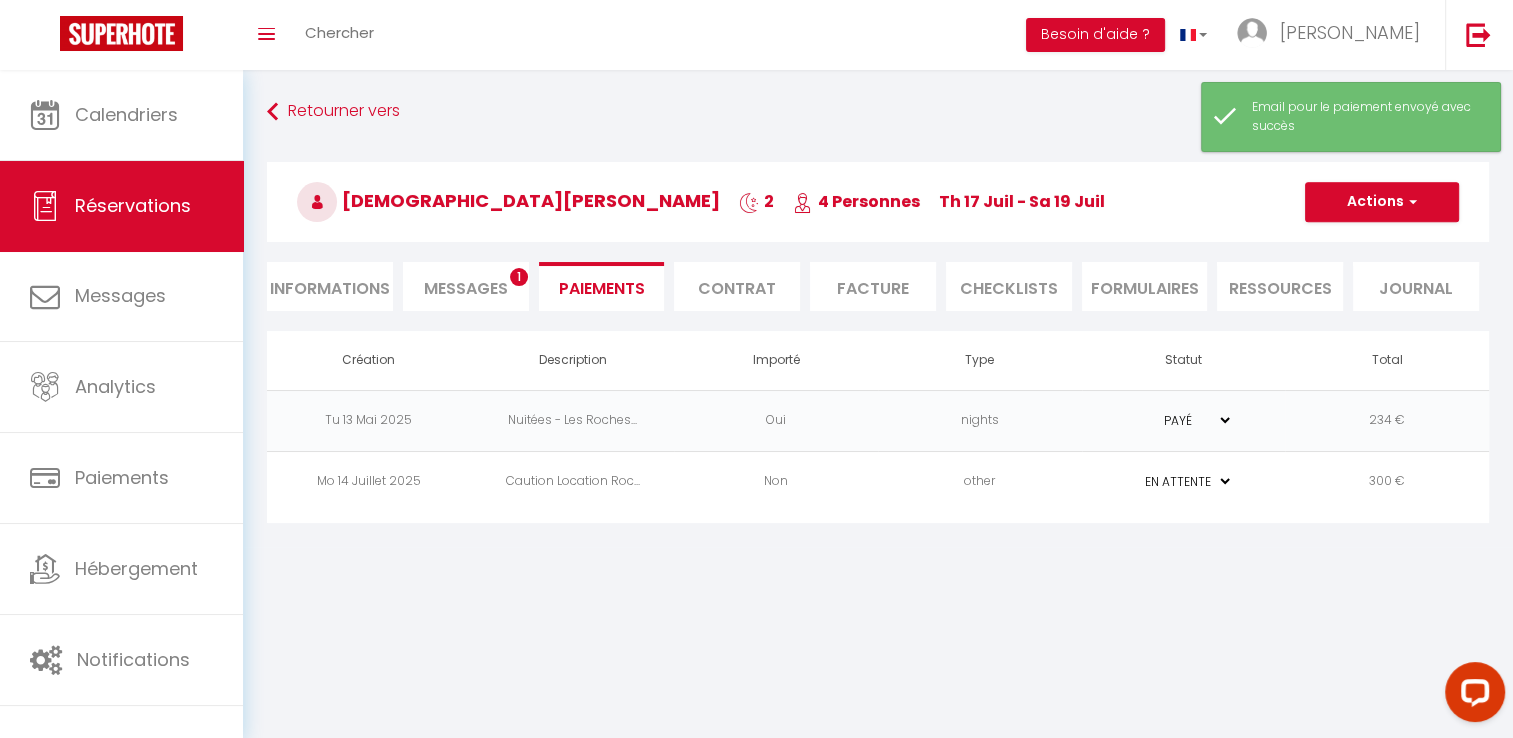 click on "Informations" at bounding box center (330, 286) 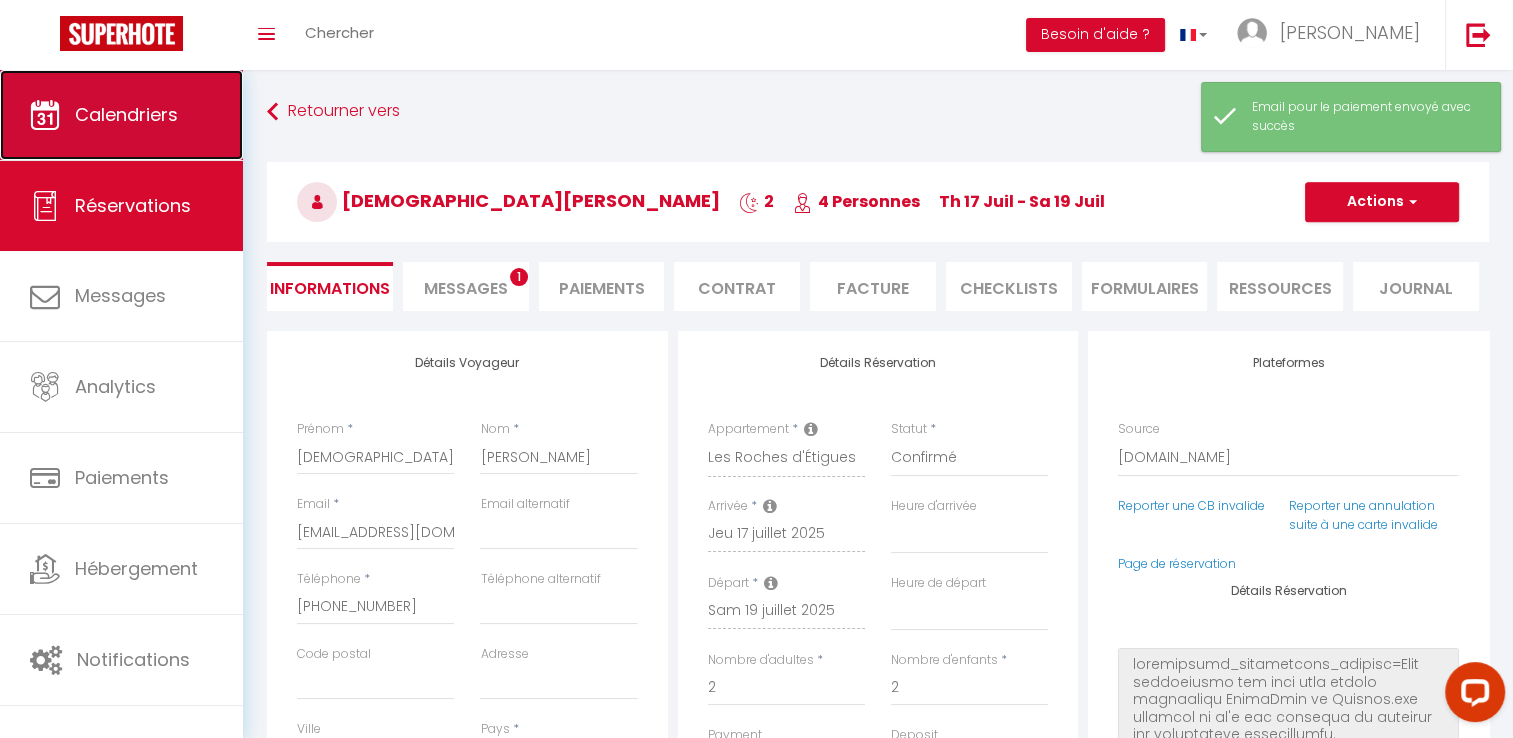 click on "Calendriers" at bounding box center (121, 115) 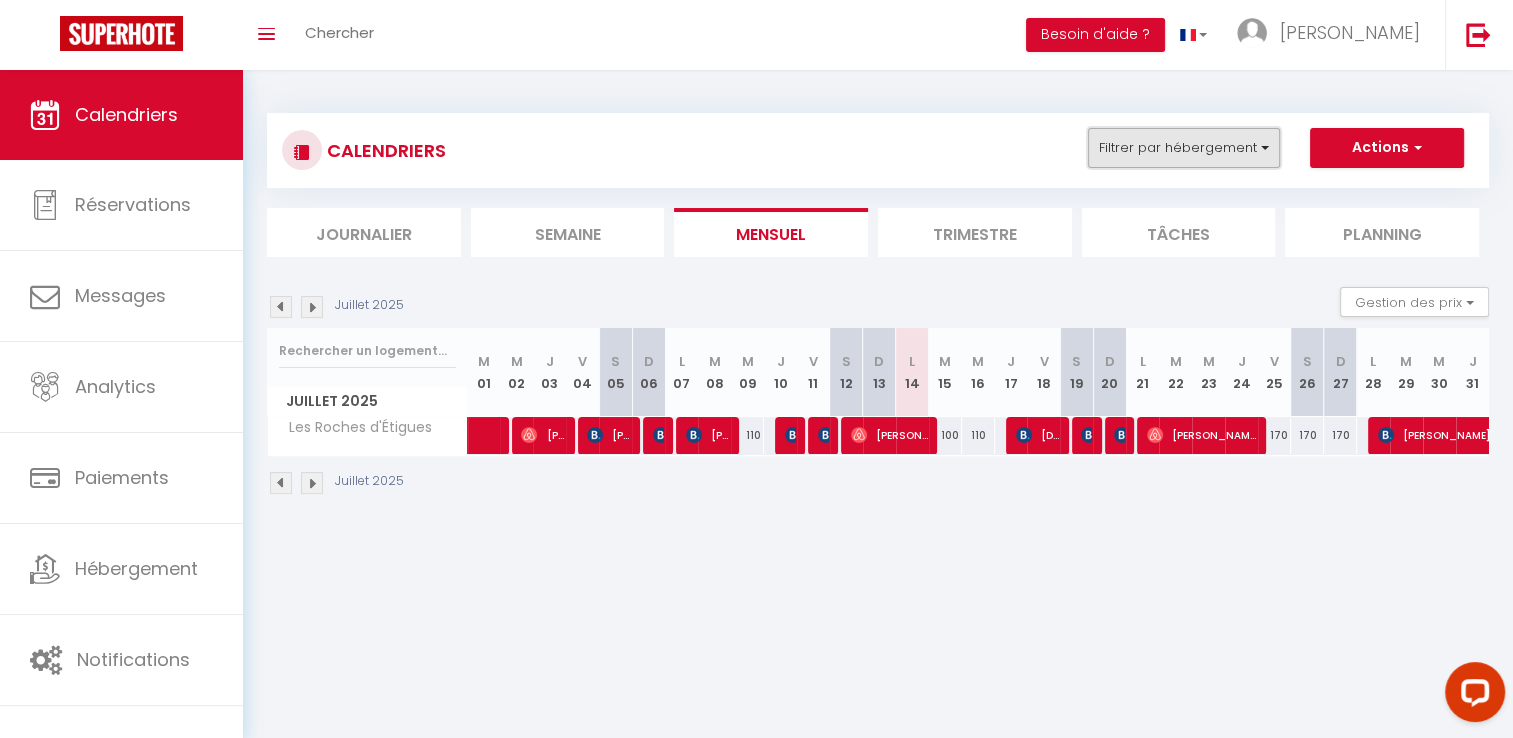 click on "Filtrer par hébergement" at bounding box center [1184, 148] 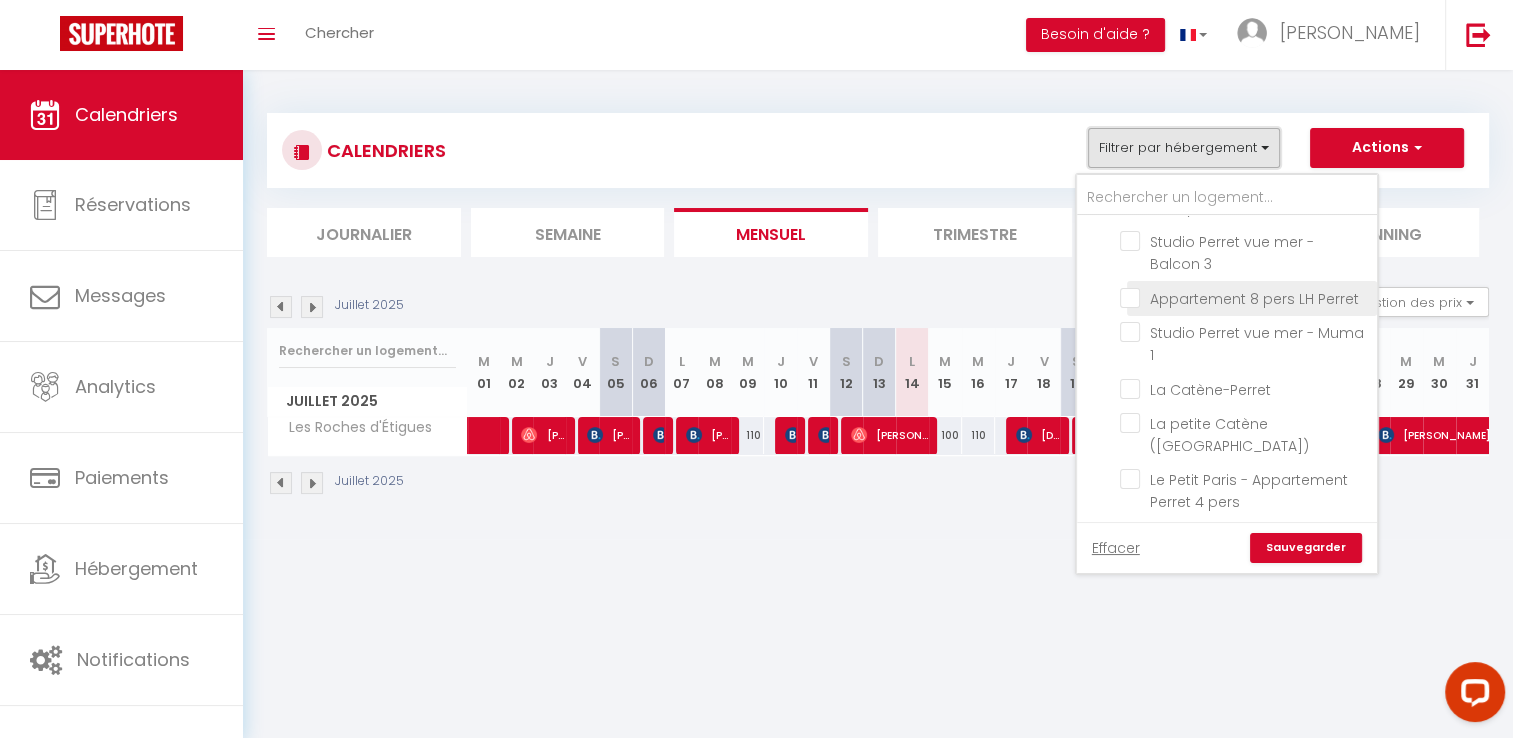 scroll, scrollTop: 103, scrollLeft: 0, axis: vertical 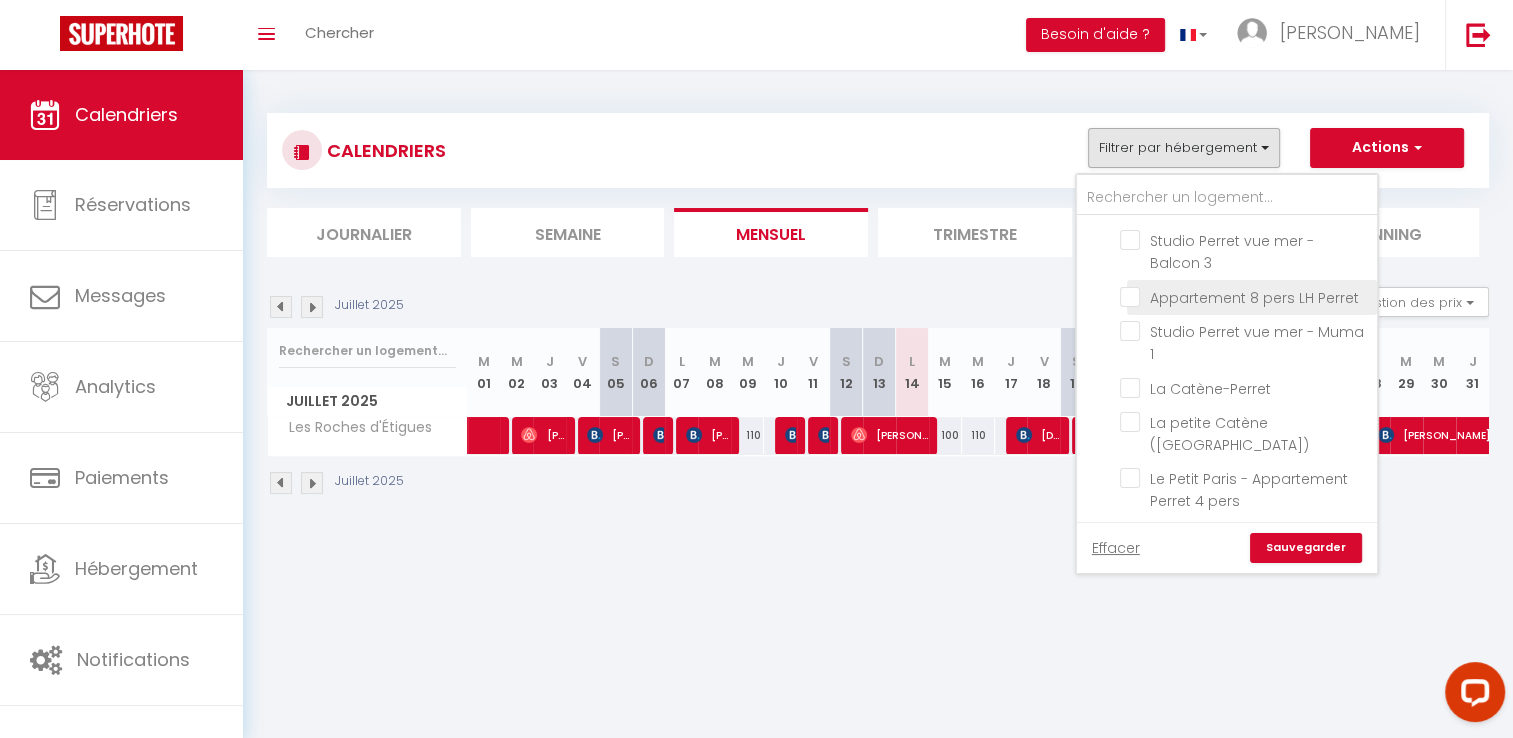 click on "Appartement 8 pers LH Perret" at bounding box center [1254, 298] 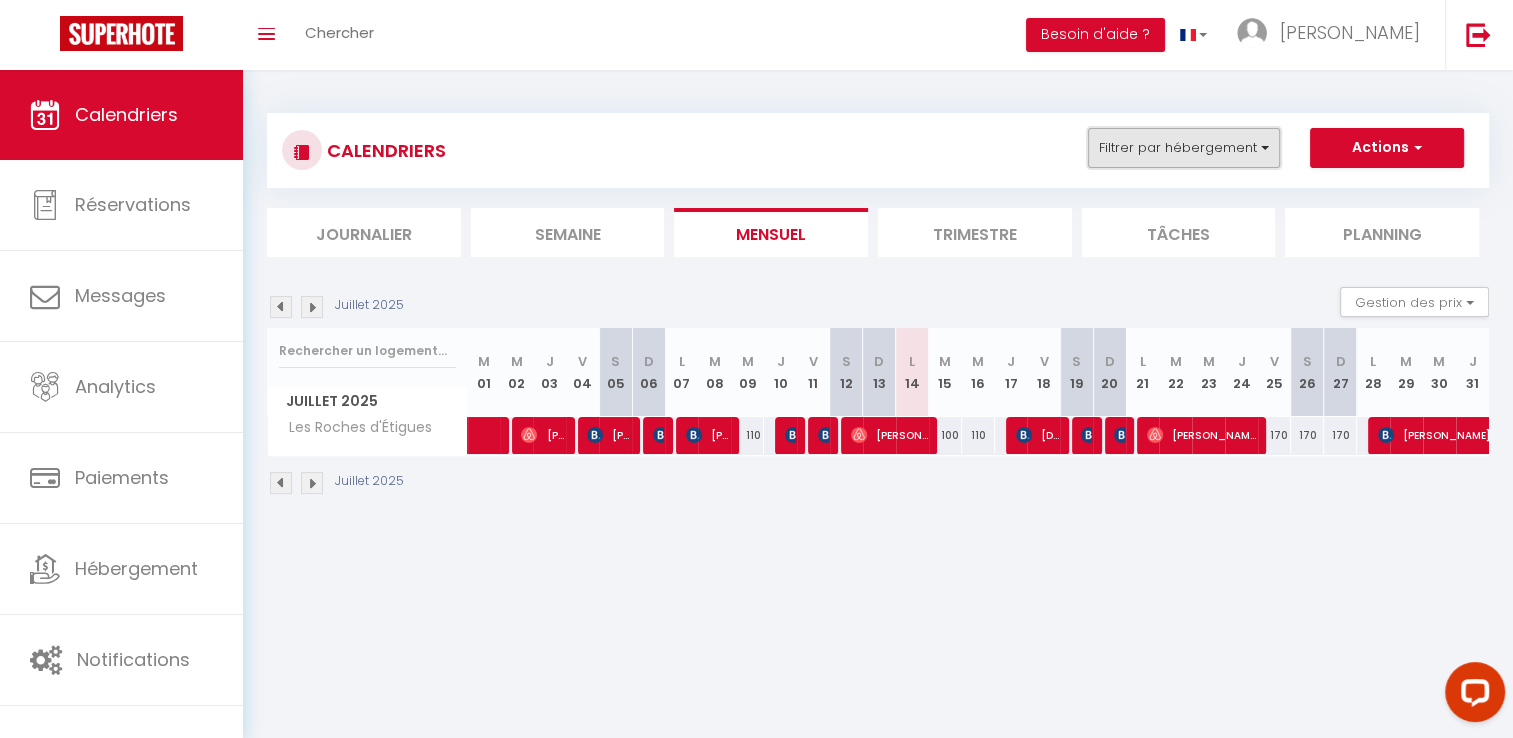 click on "Filtrer par hébergement" at bounding box center [1184, 148] 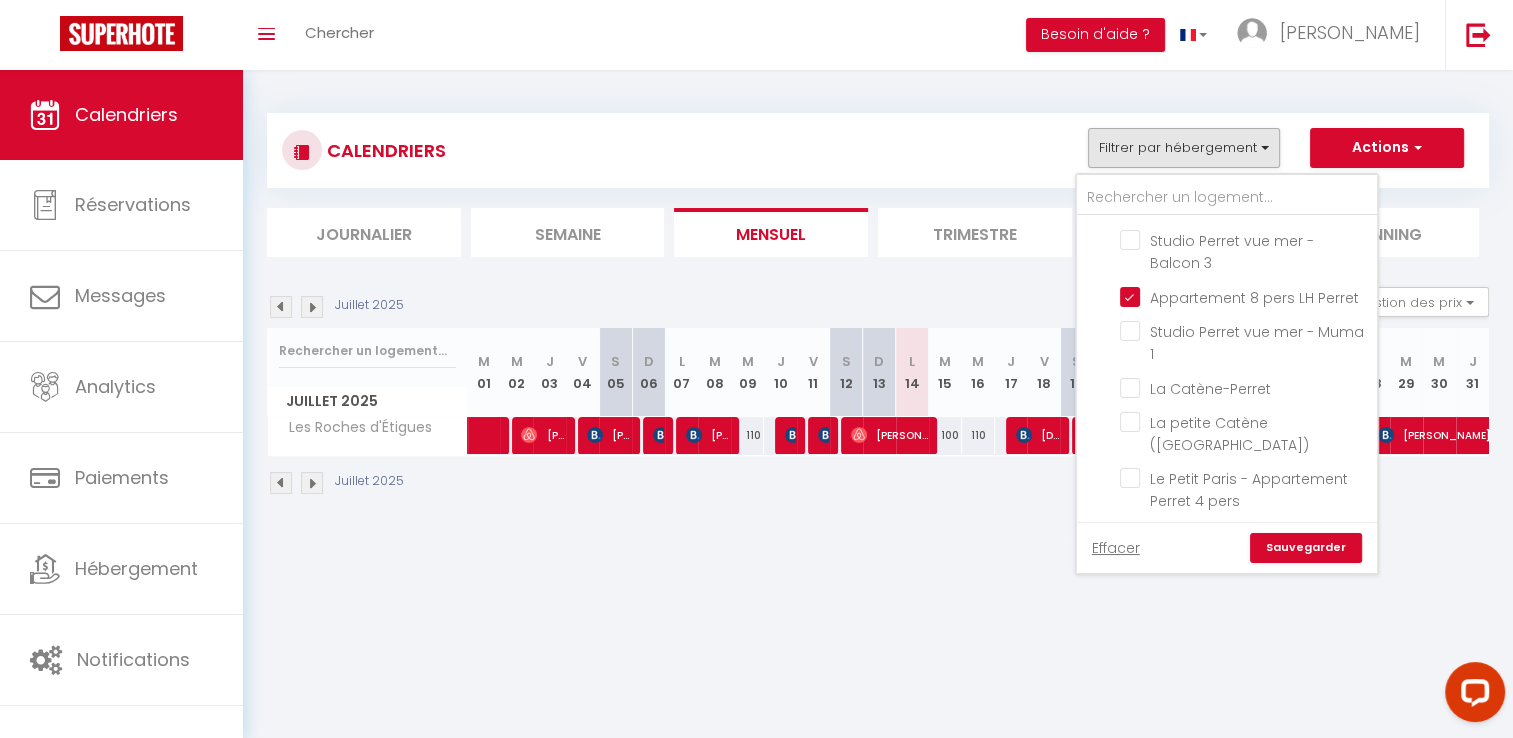 click on "Sauvegarder" at bounding box center [1306, 548] 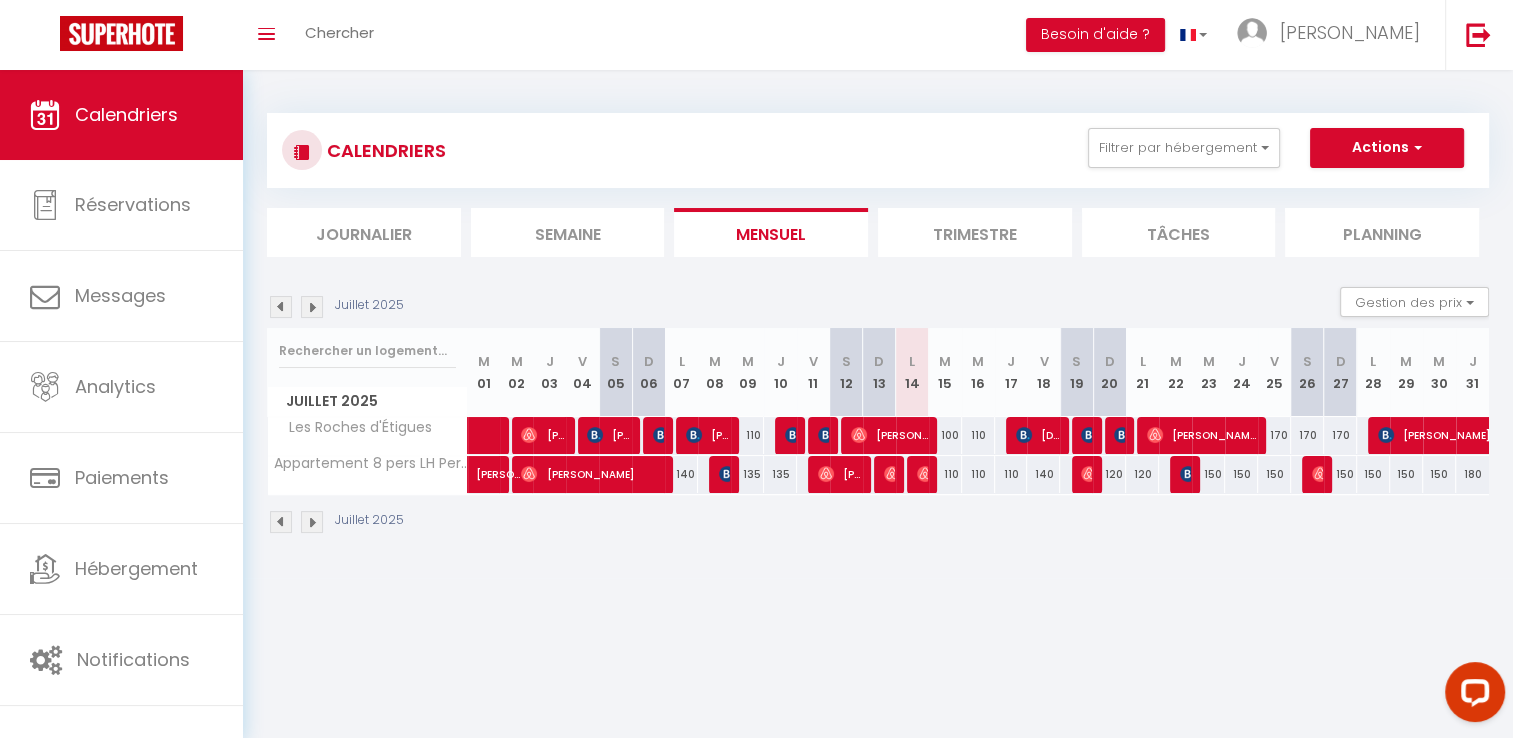 click at bounding box center (312, 522) 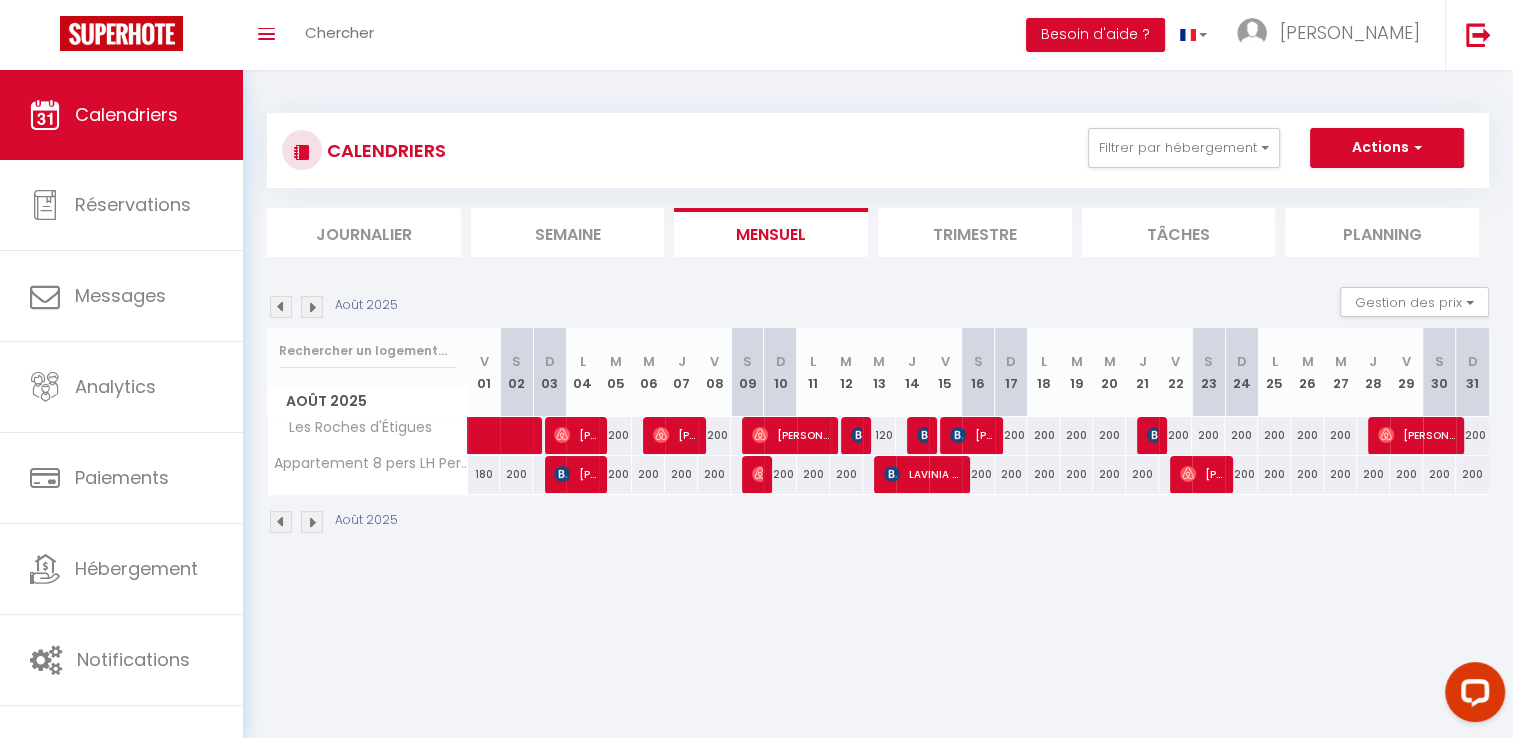 click at bounding box center [281, 522] 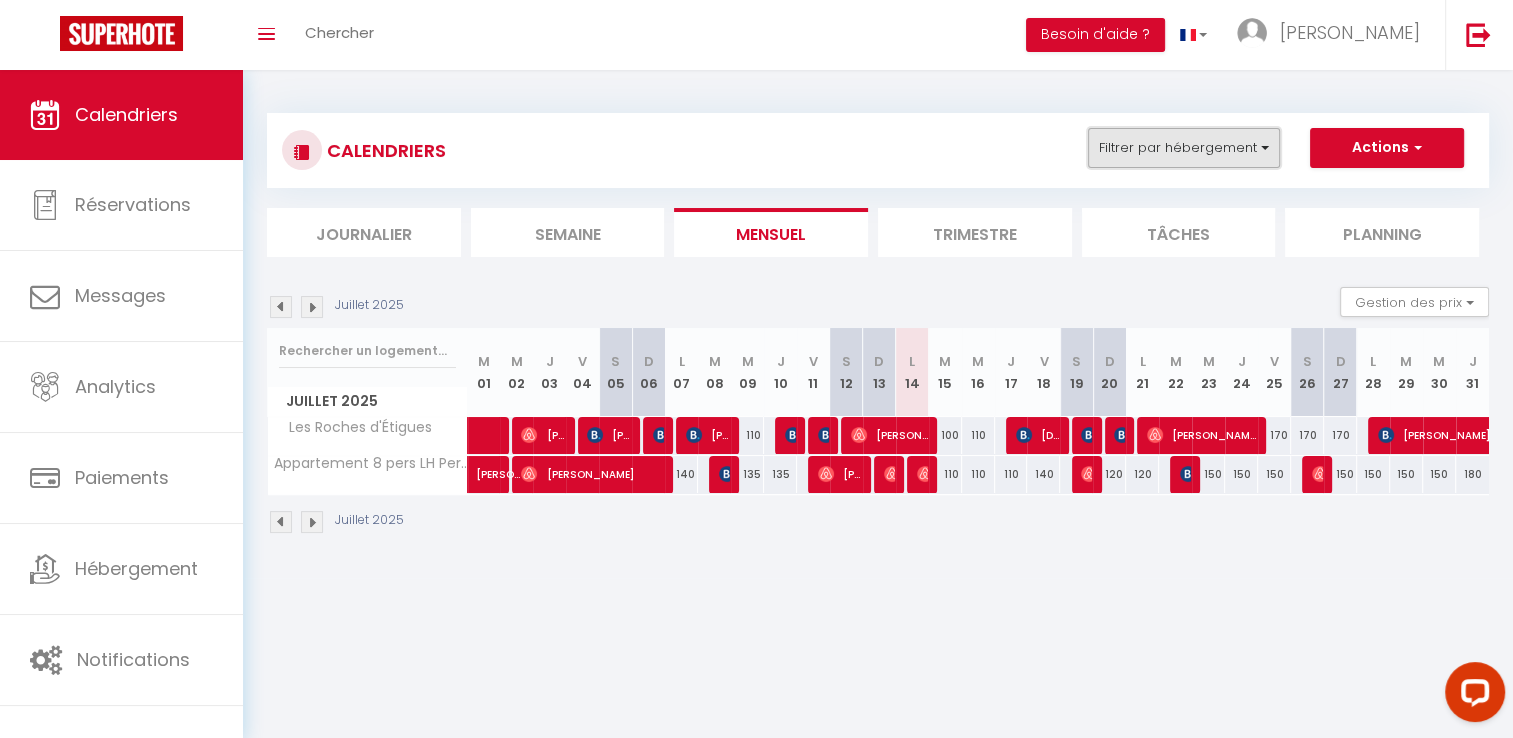 click on "Filtrer par hébergement" at bounding box center [1184, 148] 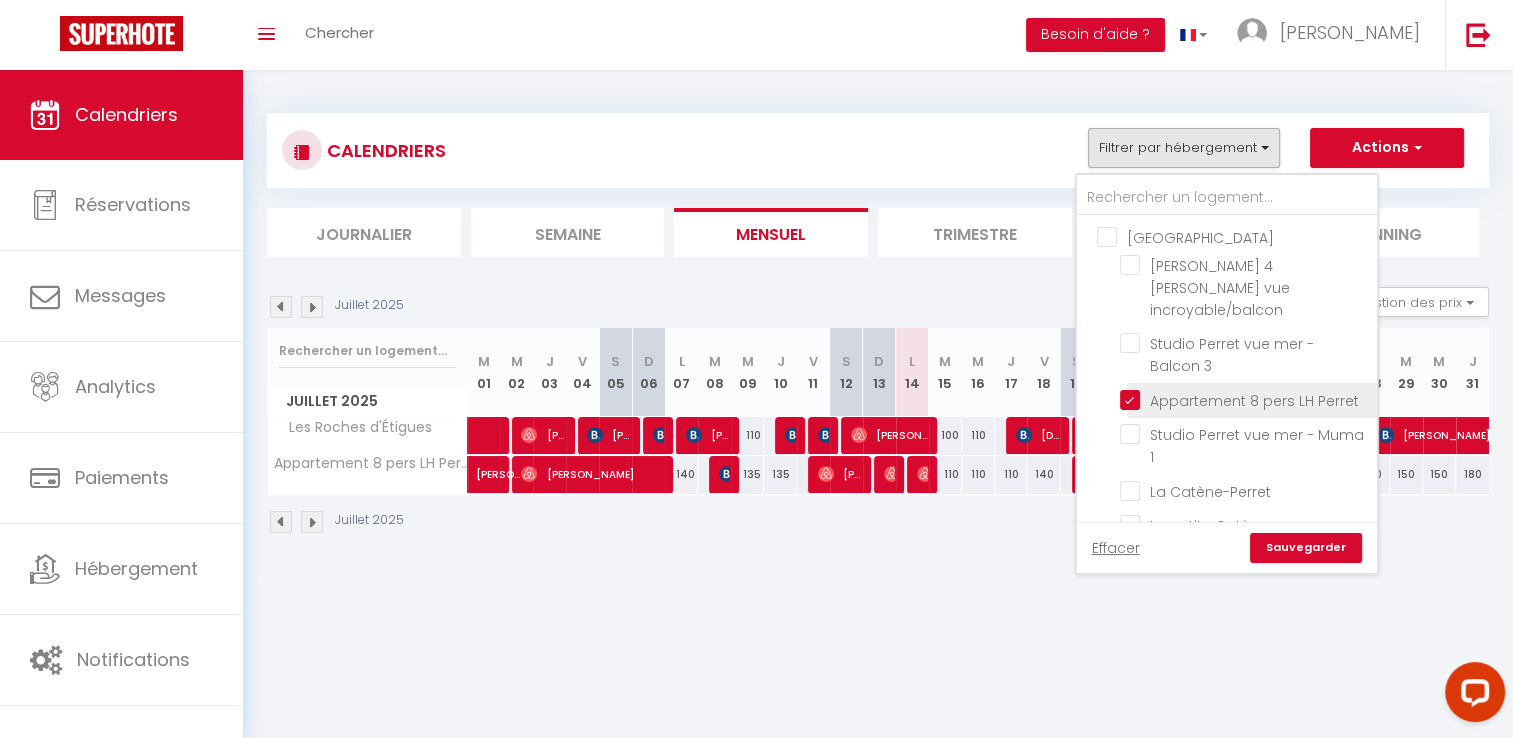 click on "Appartement 8 pers LH Perret" at bounding box center (1245, 399) 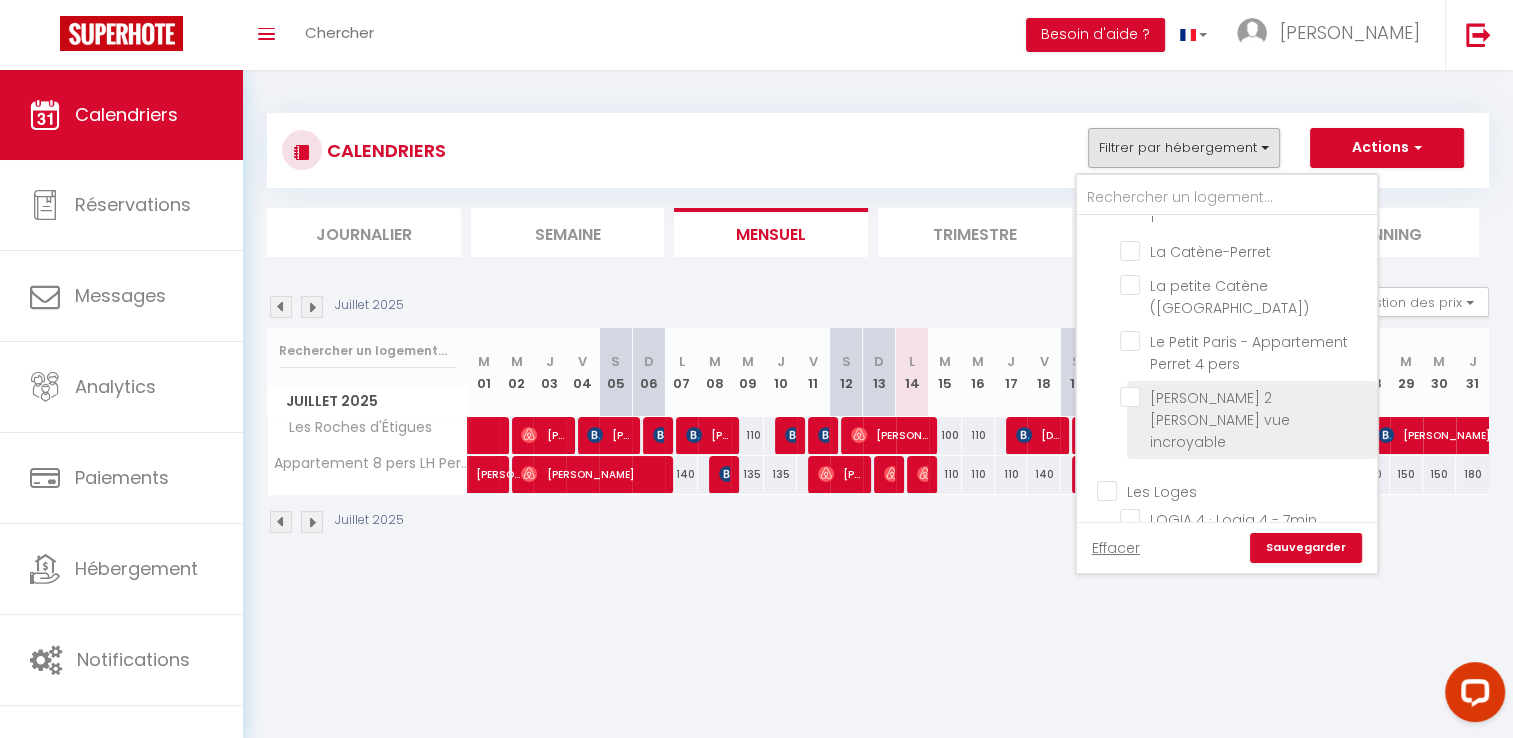 scroll, scrollTop: 242, scrollLeft: 0, axis: vertical 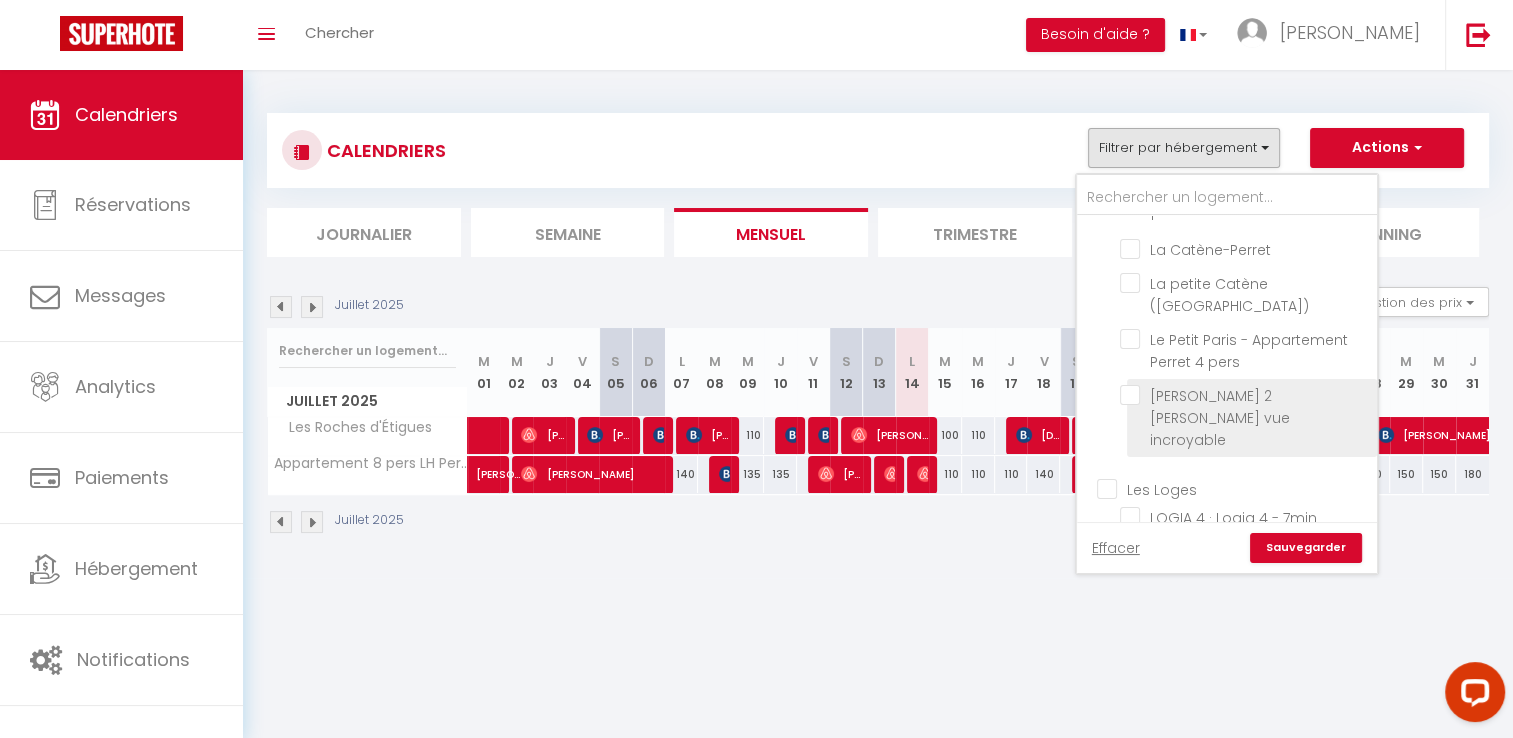 click on "[PERSON_NAME] 2 [PERSON_NAME] vue incroyable" at bounding box center [1245, 395] 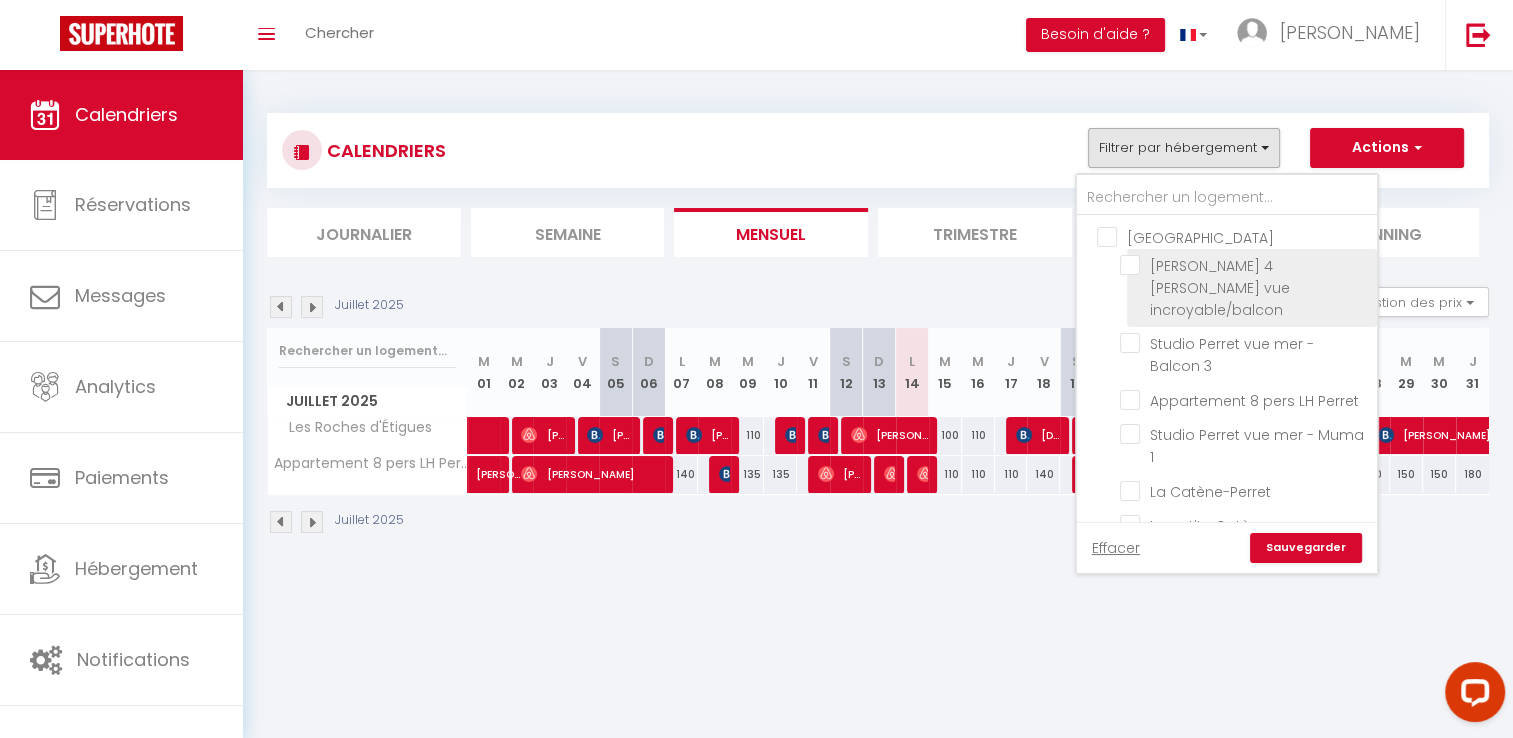 scroll, scrollTop: 0, scrollLeft: 0, axis: both 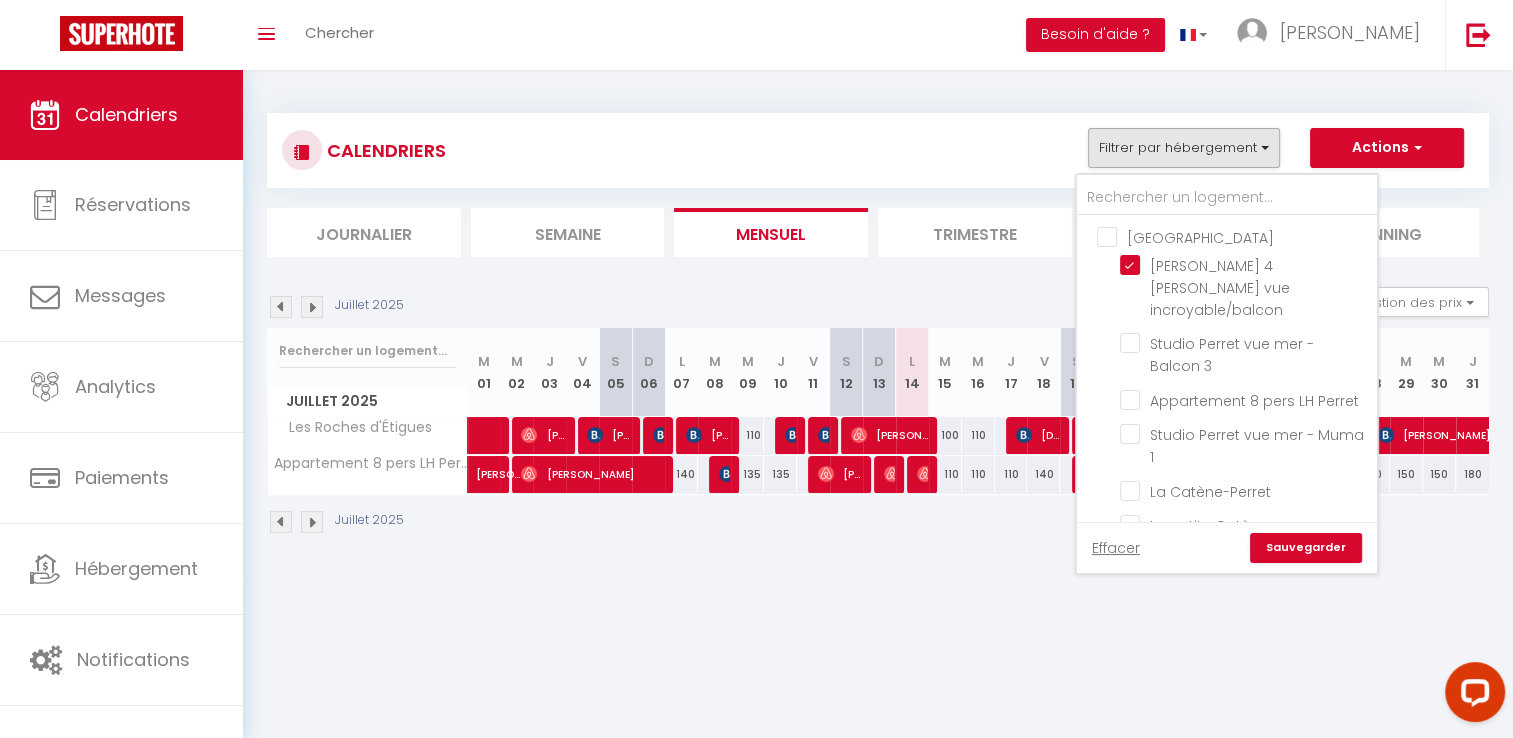 click on "Sauvegarder" at bounding box center [1306, 548] 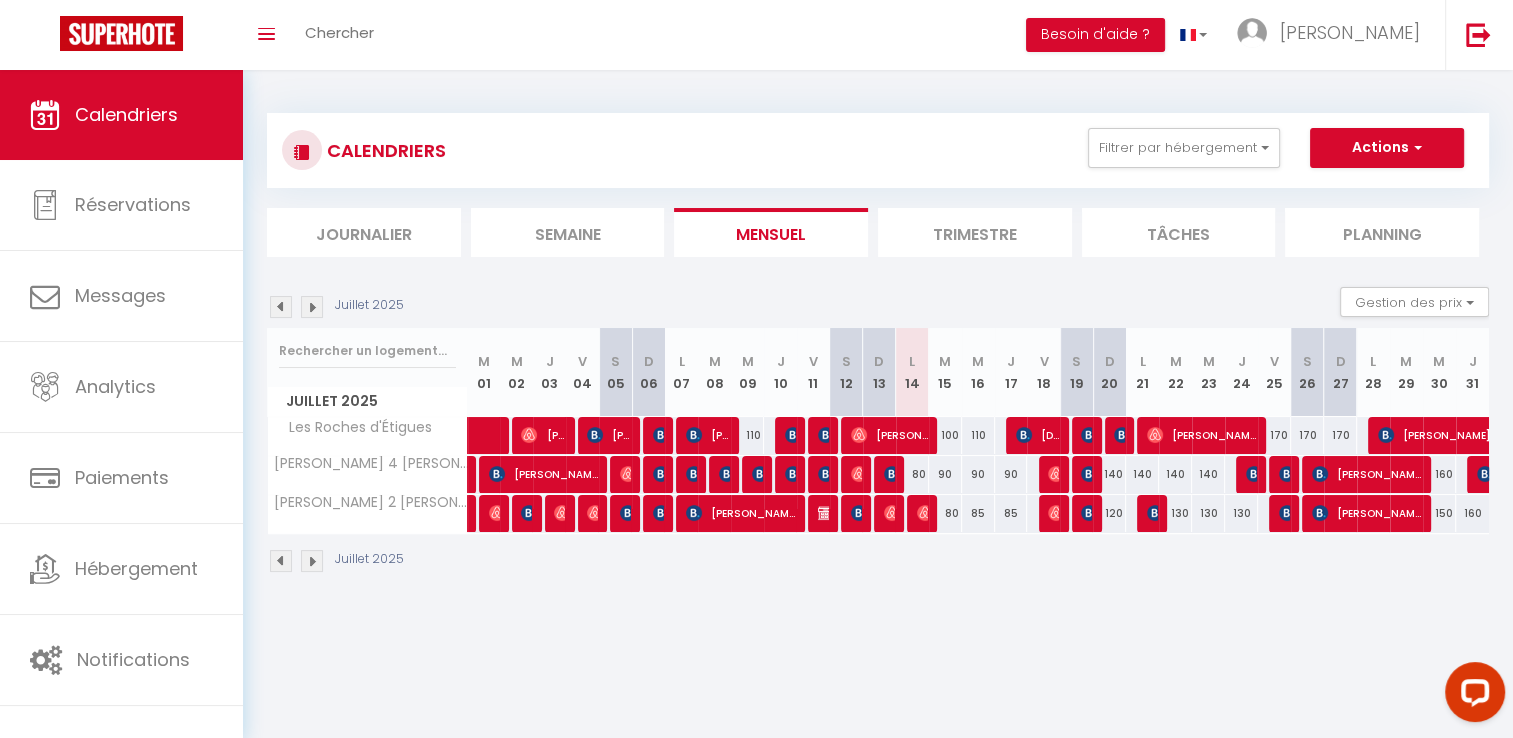 click at bounding box center (312, 561) 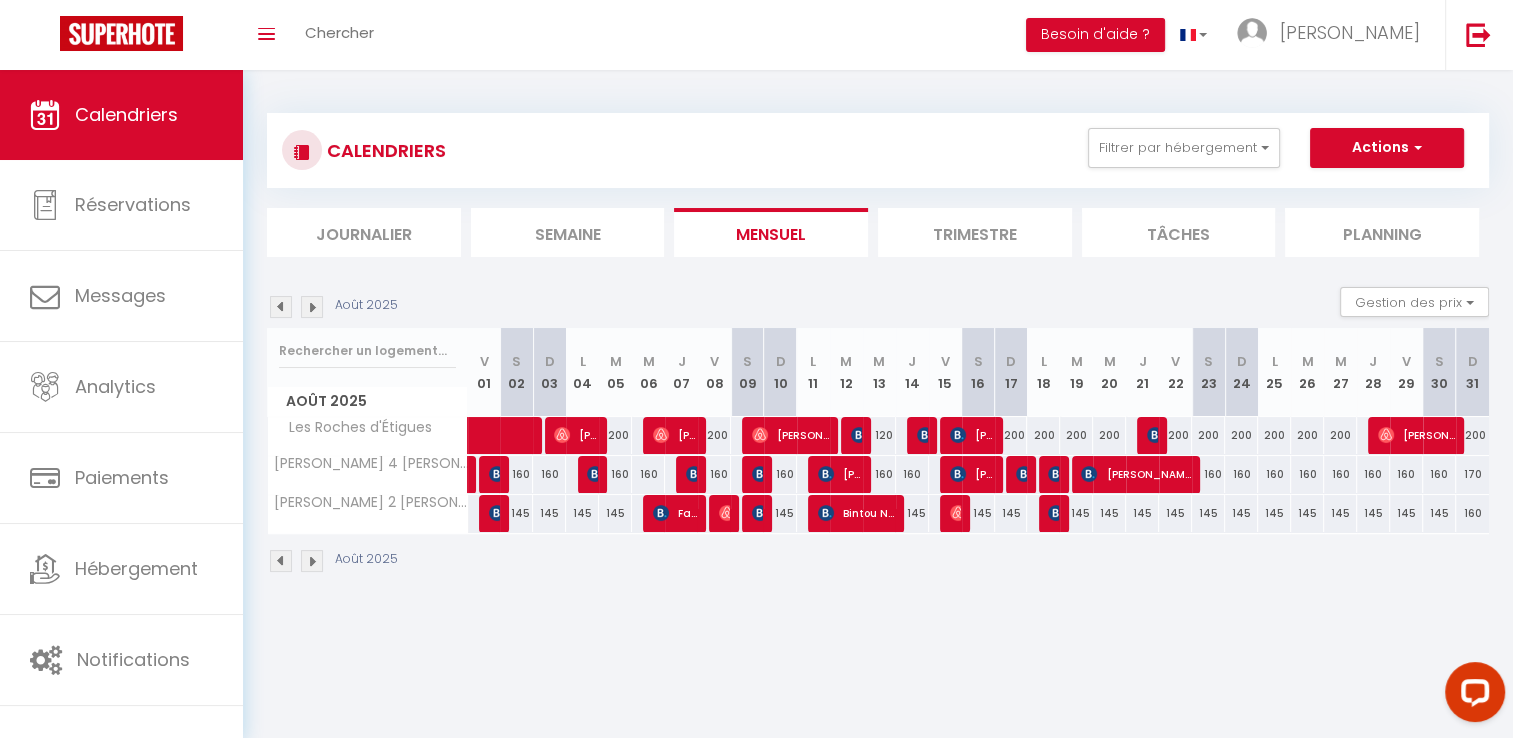 click at bounding box center (281, 561) 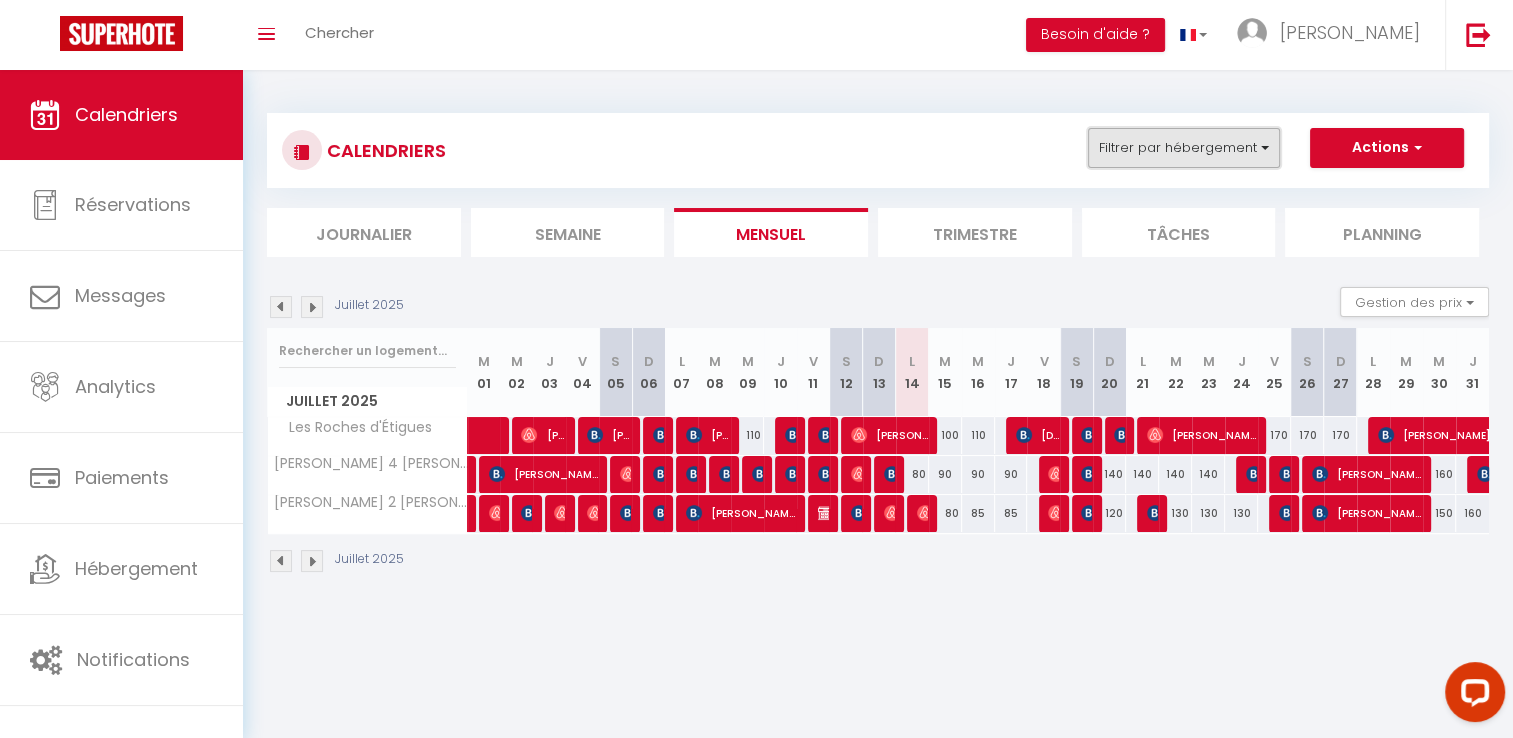 click on "Filtrer par hébergement" at bounding box center (1184, 148) 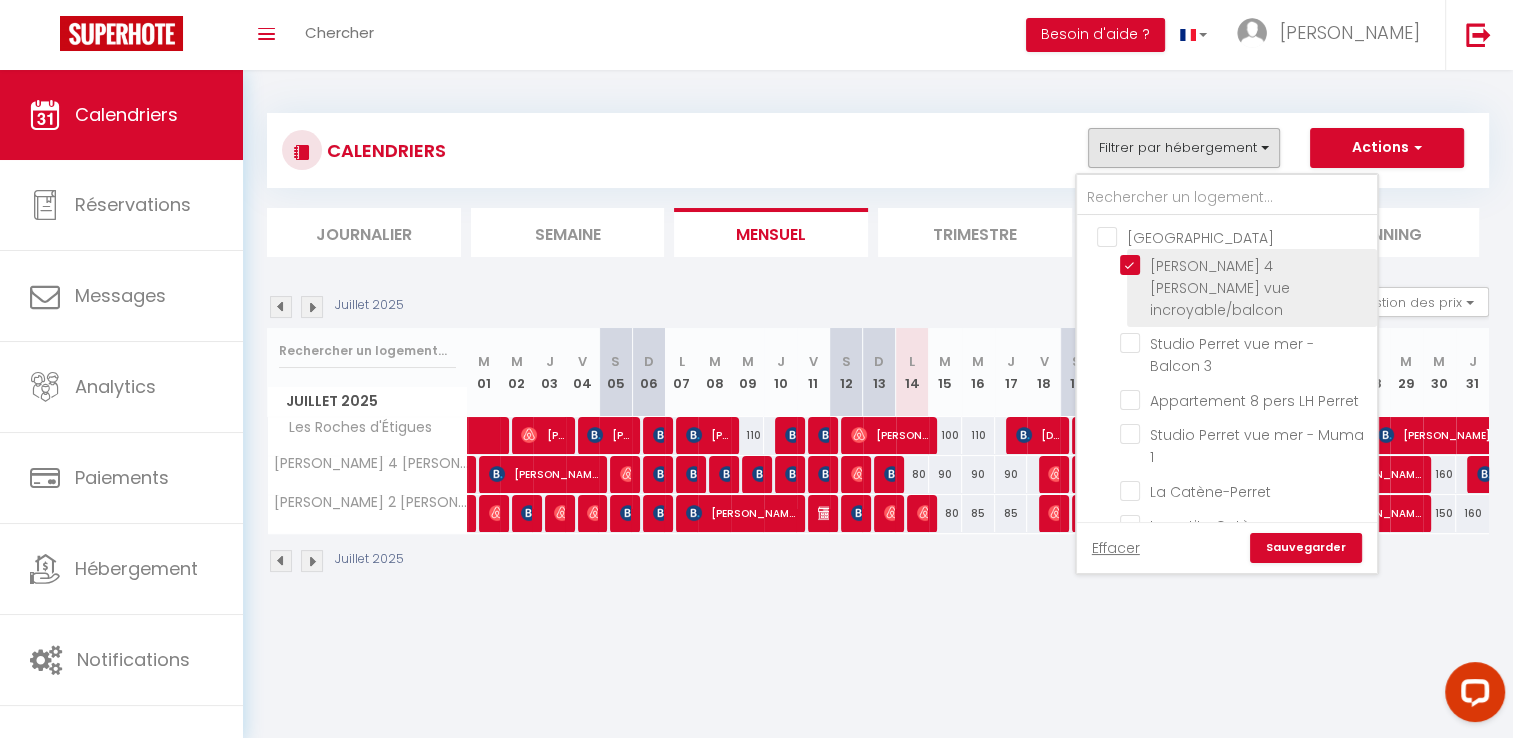 click on "[PERSON_NAME] 4 [PERSON_NAME] vue incroyable/balcon" at bounding box center (1245, 265) 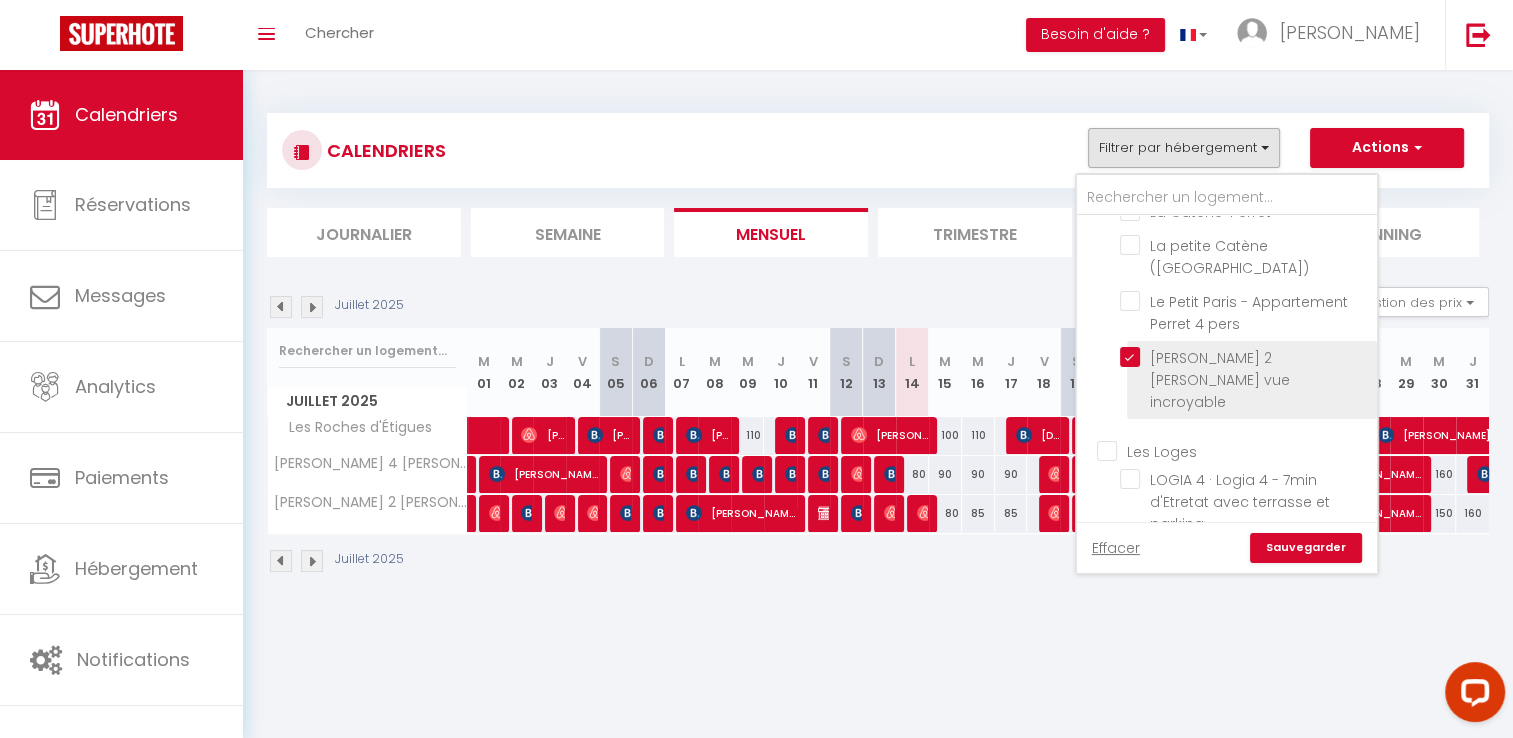 scroll, scrollTop: 276, scrollLeft: 0, axis: vertical 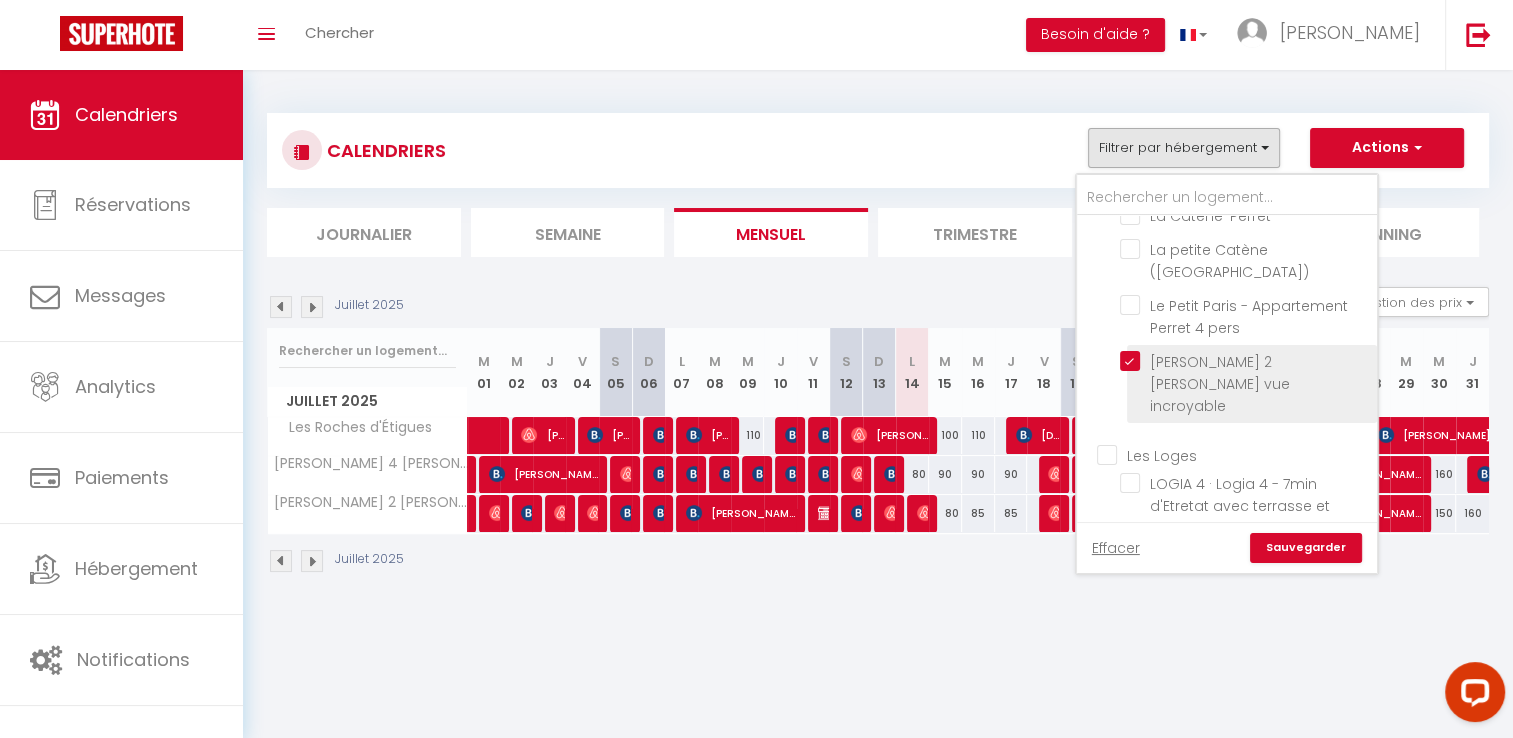 click on "[PERSON_NAME] 2 [PERSON_NAME] vue incroyable" at bounding box center (1245, 361) 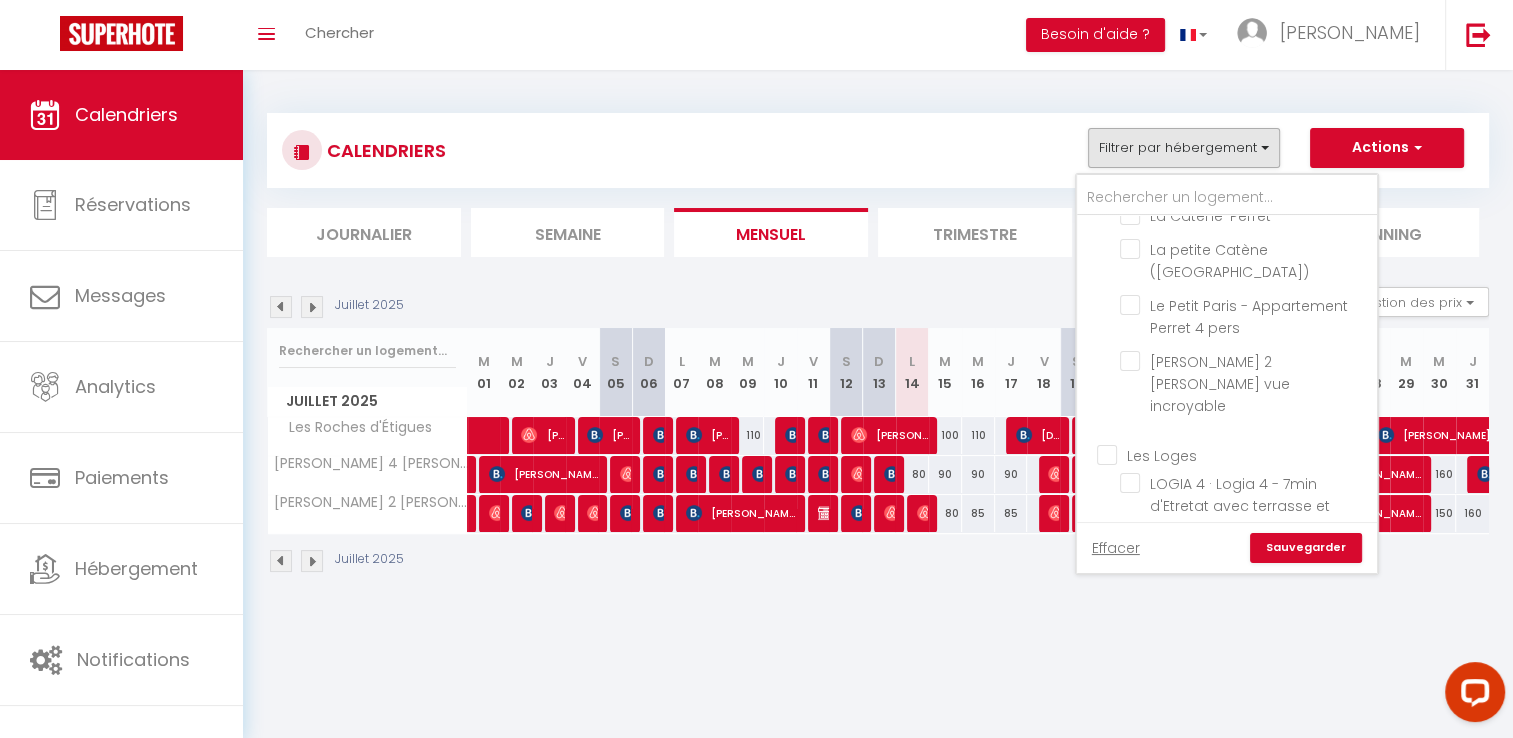 click on "Sauvegarder" at bounding box center [1306, 548] 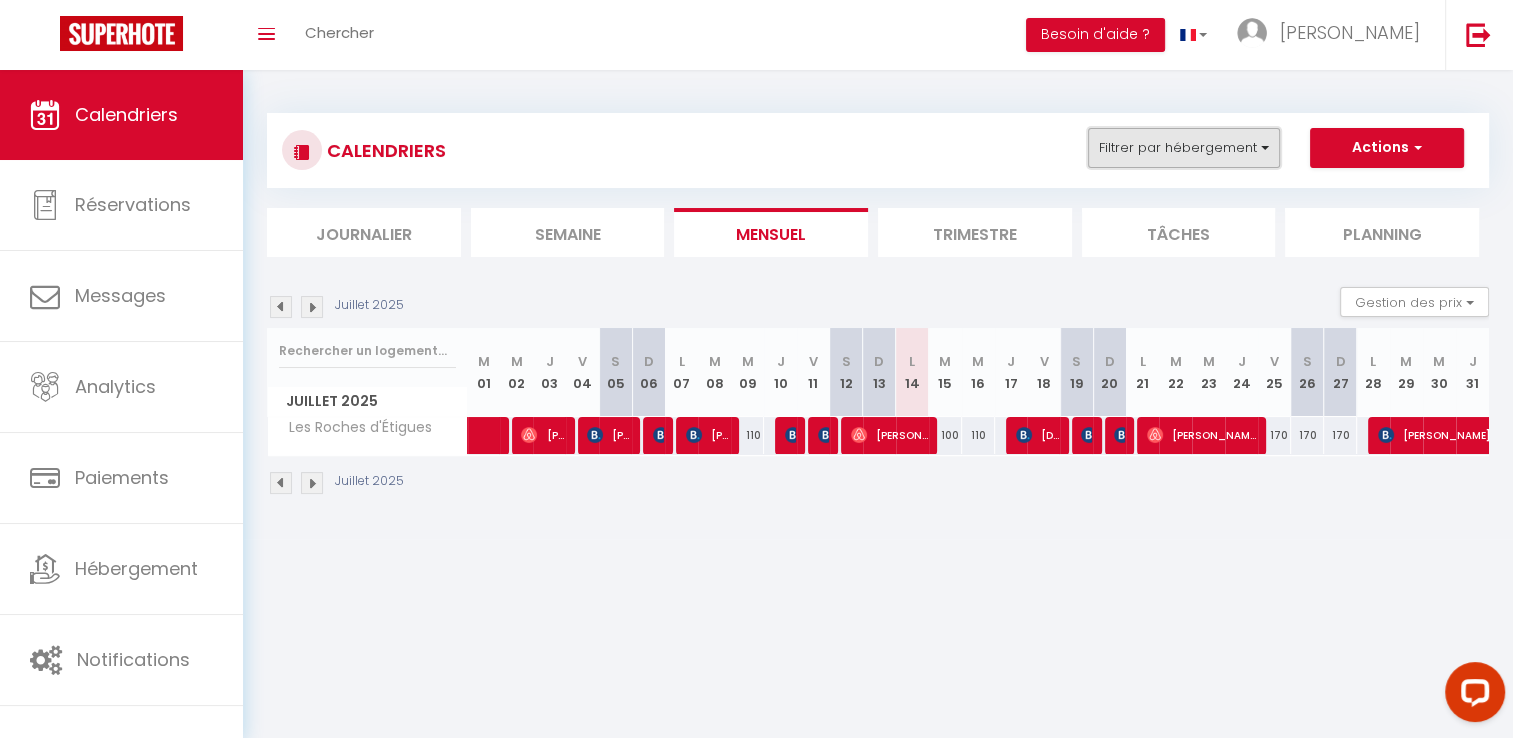 click on "Filtrer par hébergement" at bounding box center (1184, 148) 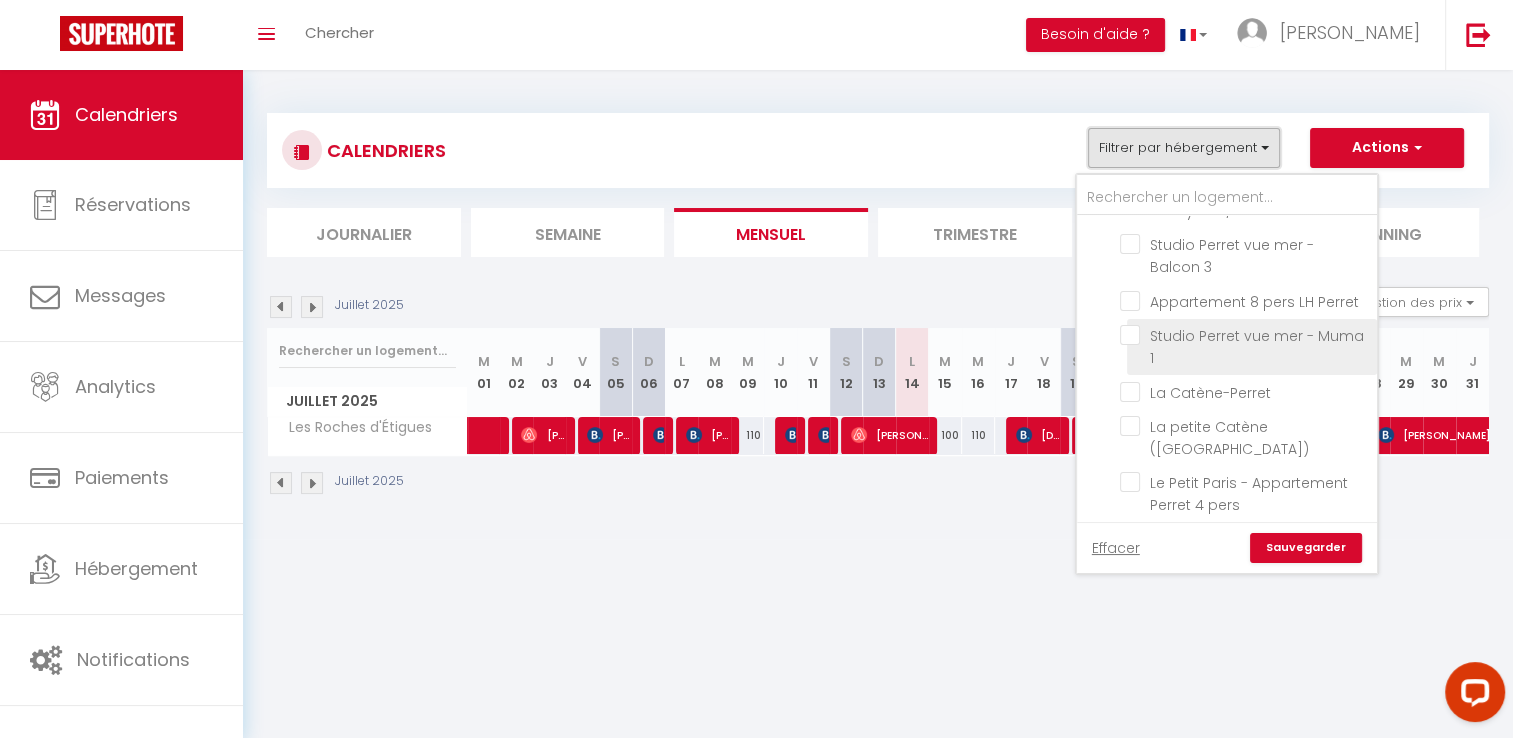 scroll, scrollTop: 103, scrollLeft: 0, axis: vertical 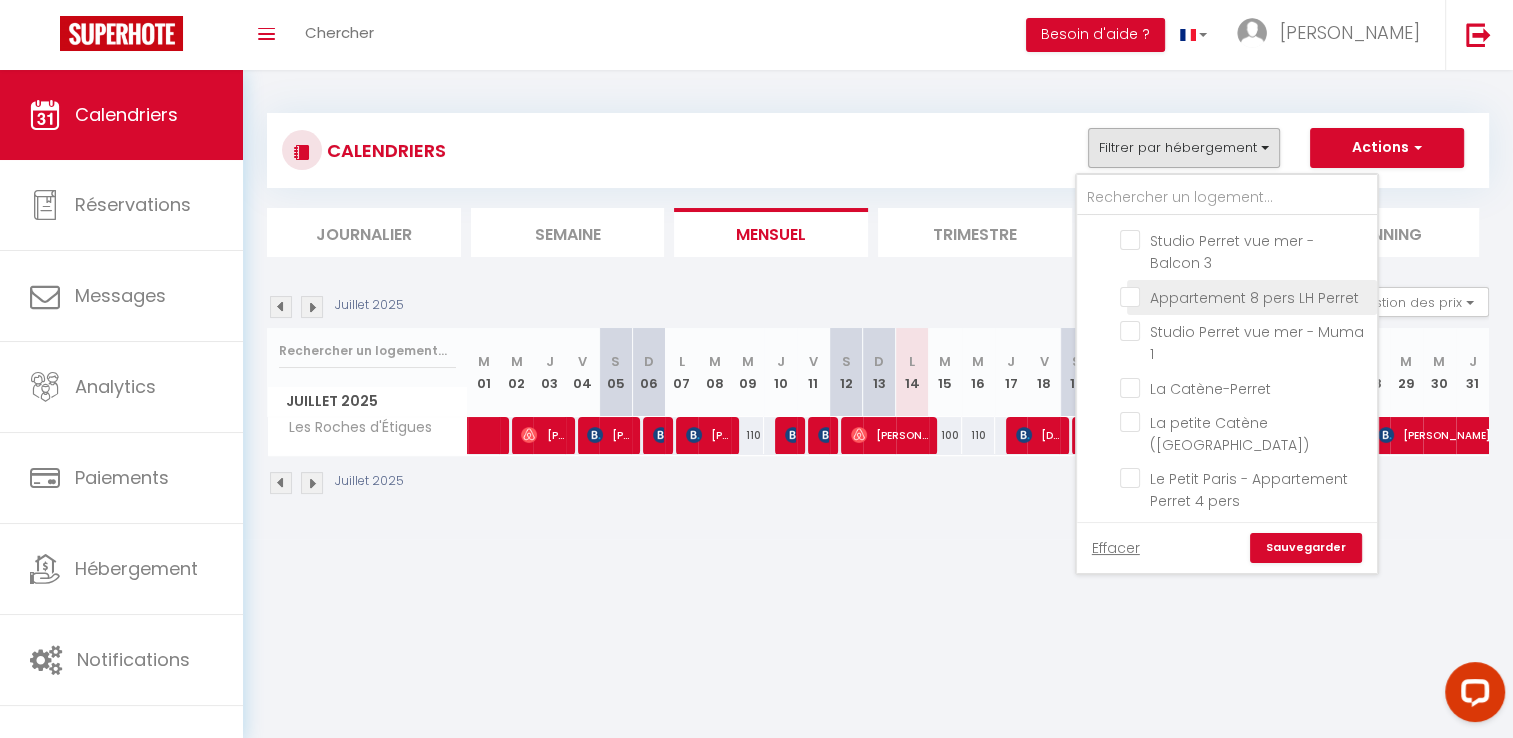 click on "Appartement 8 pers LH Perret" at bounding box center [1245, 296] 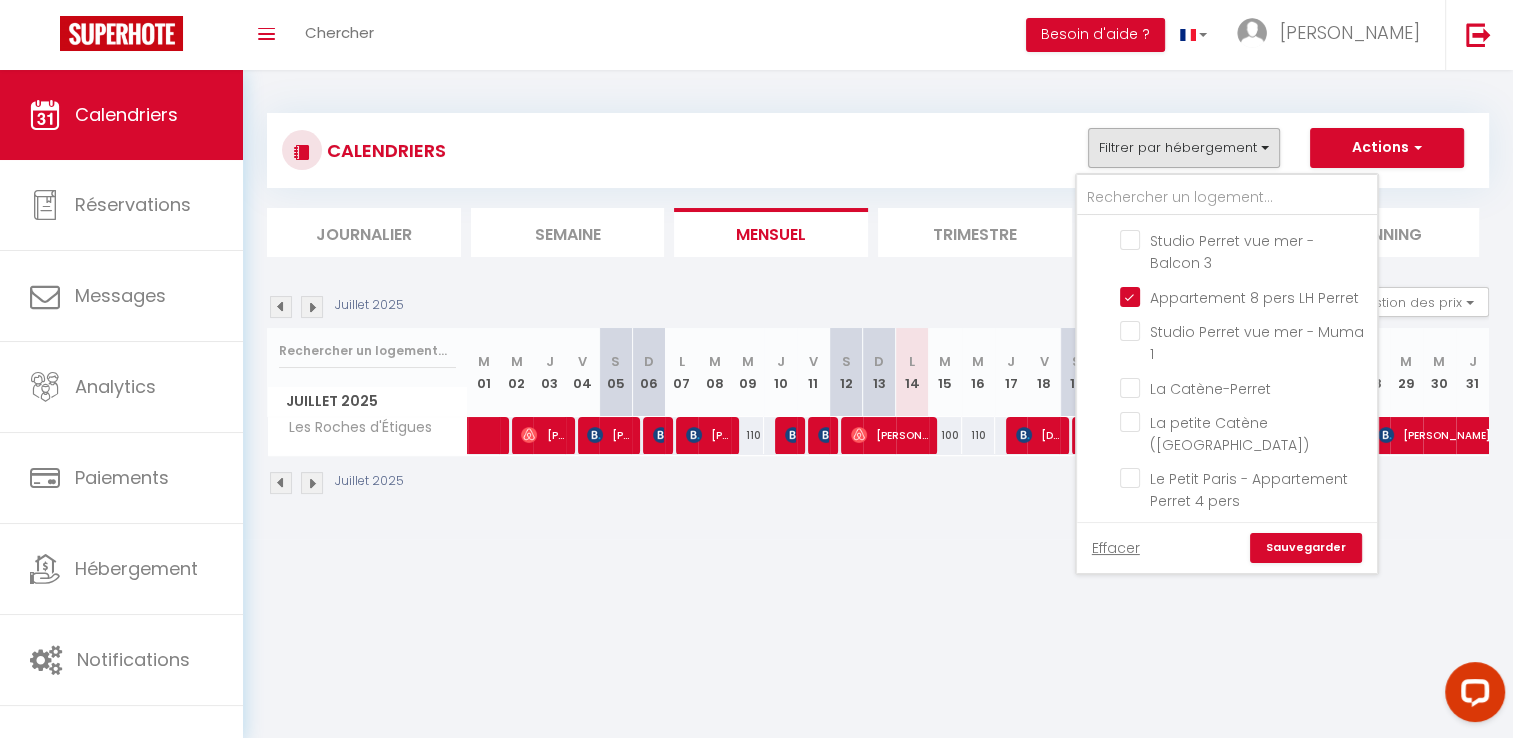 click on "Sauvegarder" at bounding box center [1306, 548] 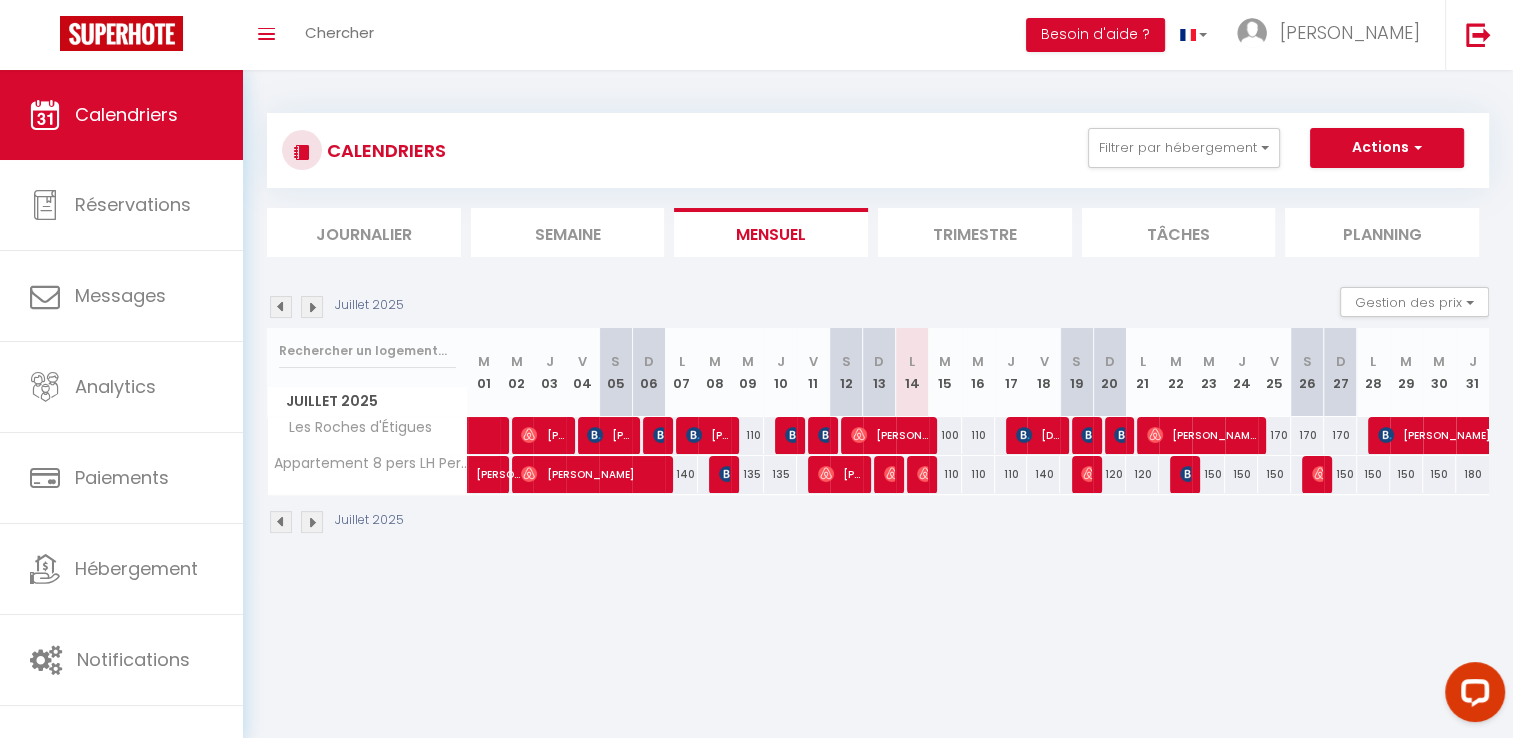click at bounding box center (312, 522) 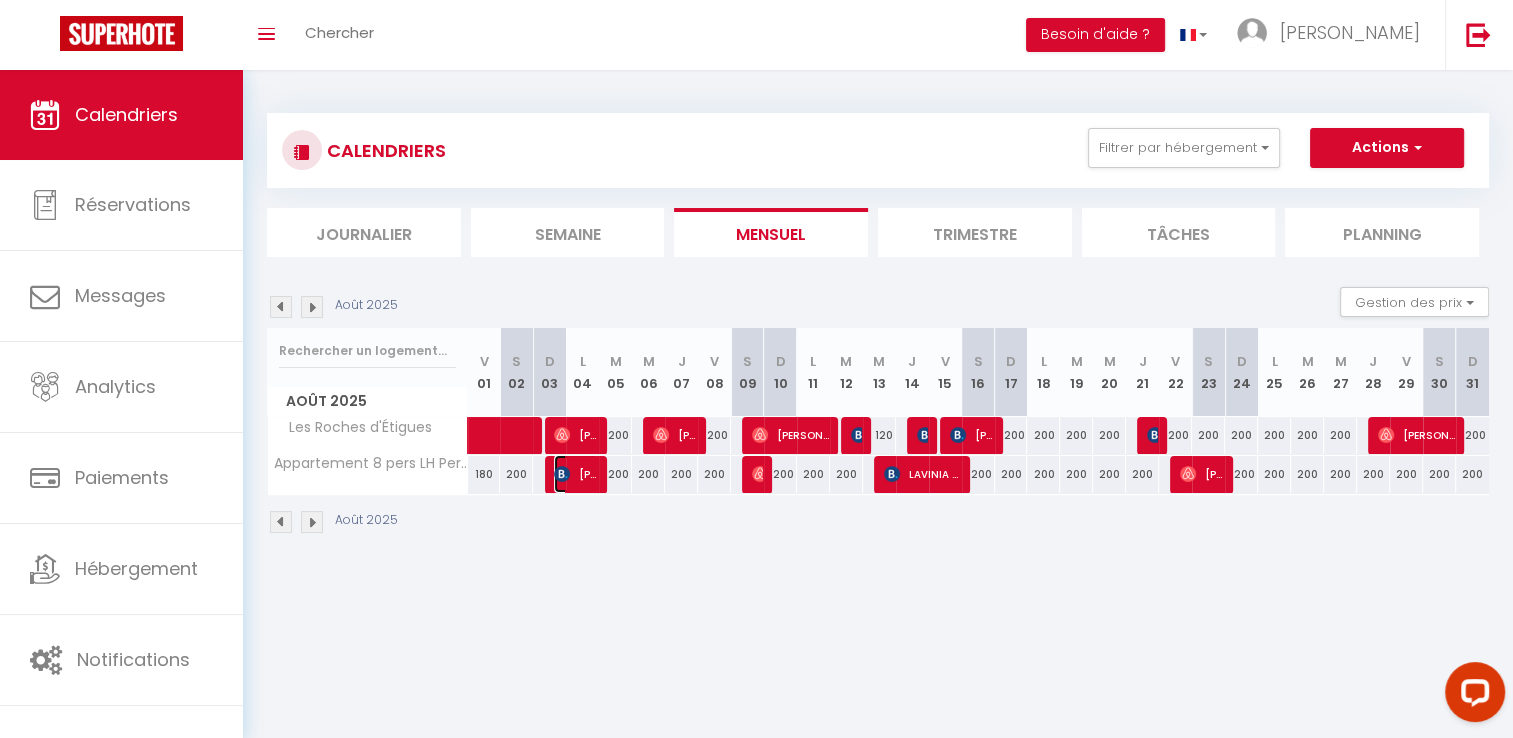 click on "Serena Barbieri" at bounding box center [576, 474] 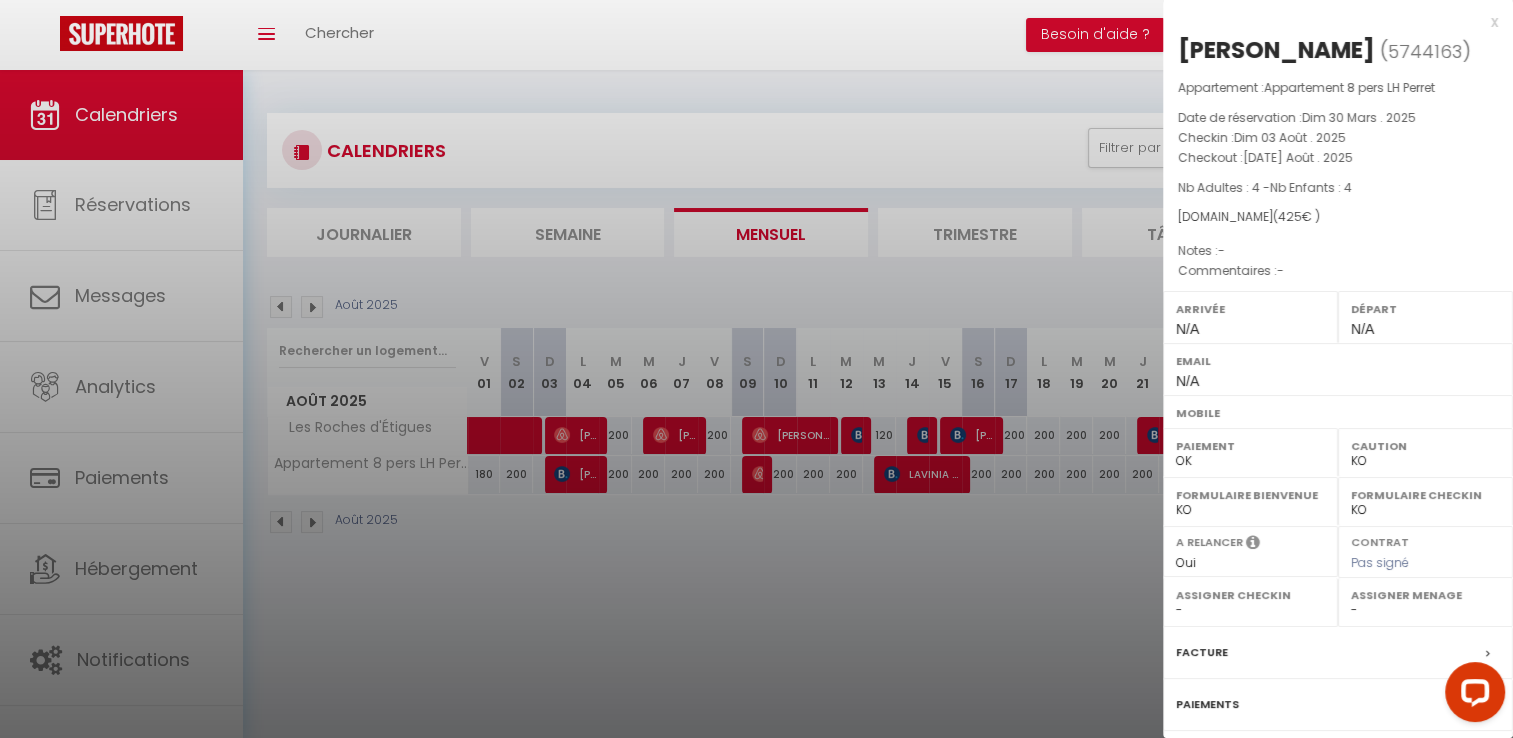 click at bounding box center [756, 369] 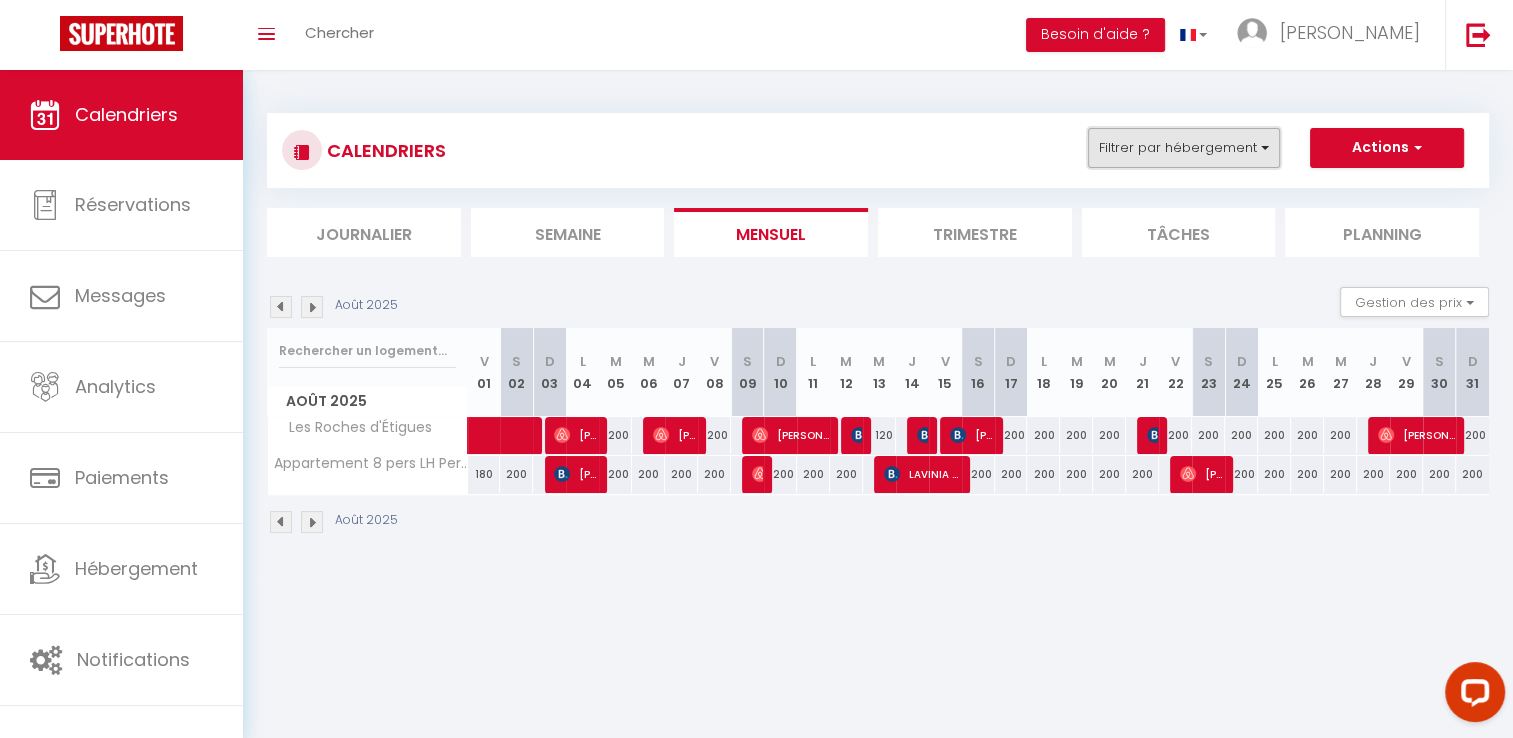 click on "Filtrer par hébergement" at bounding box center [1184, 148] 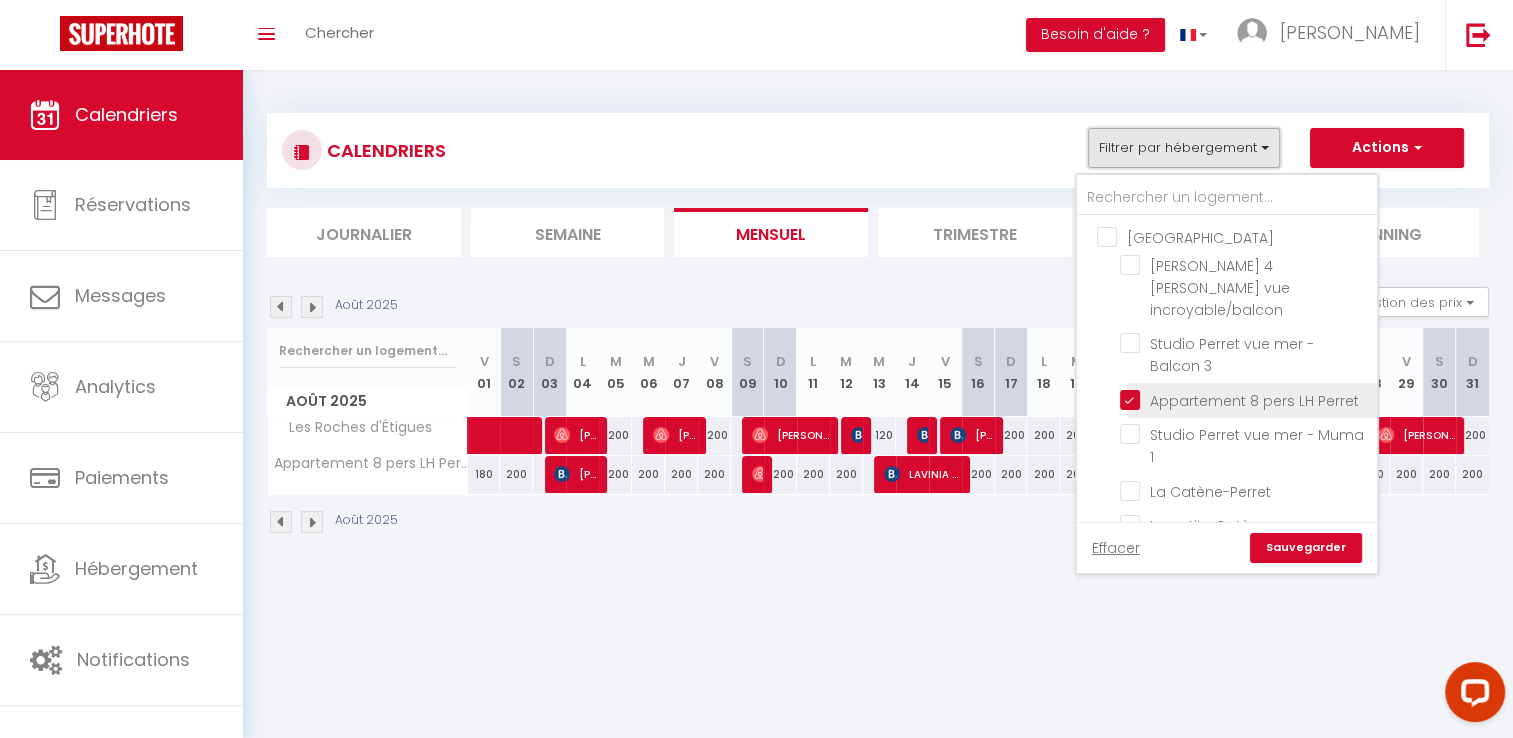 scroll, scrollTop: 8, scrollLeft: 0, axis: vertical 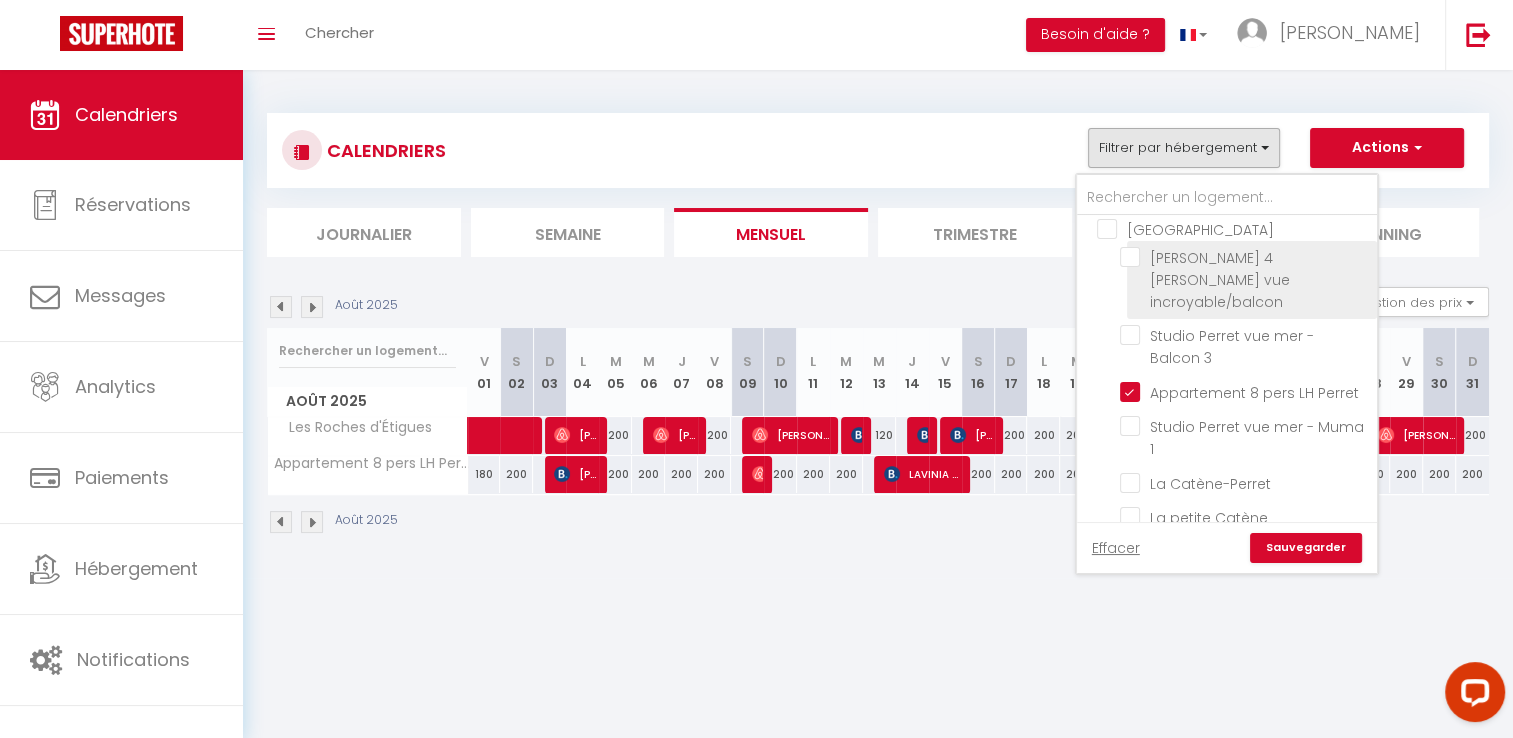 click on "[PERSON_NAME] 4 [PERSON_NAME] vue incroyable/balcon" at bounding box center [1245, 257] 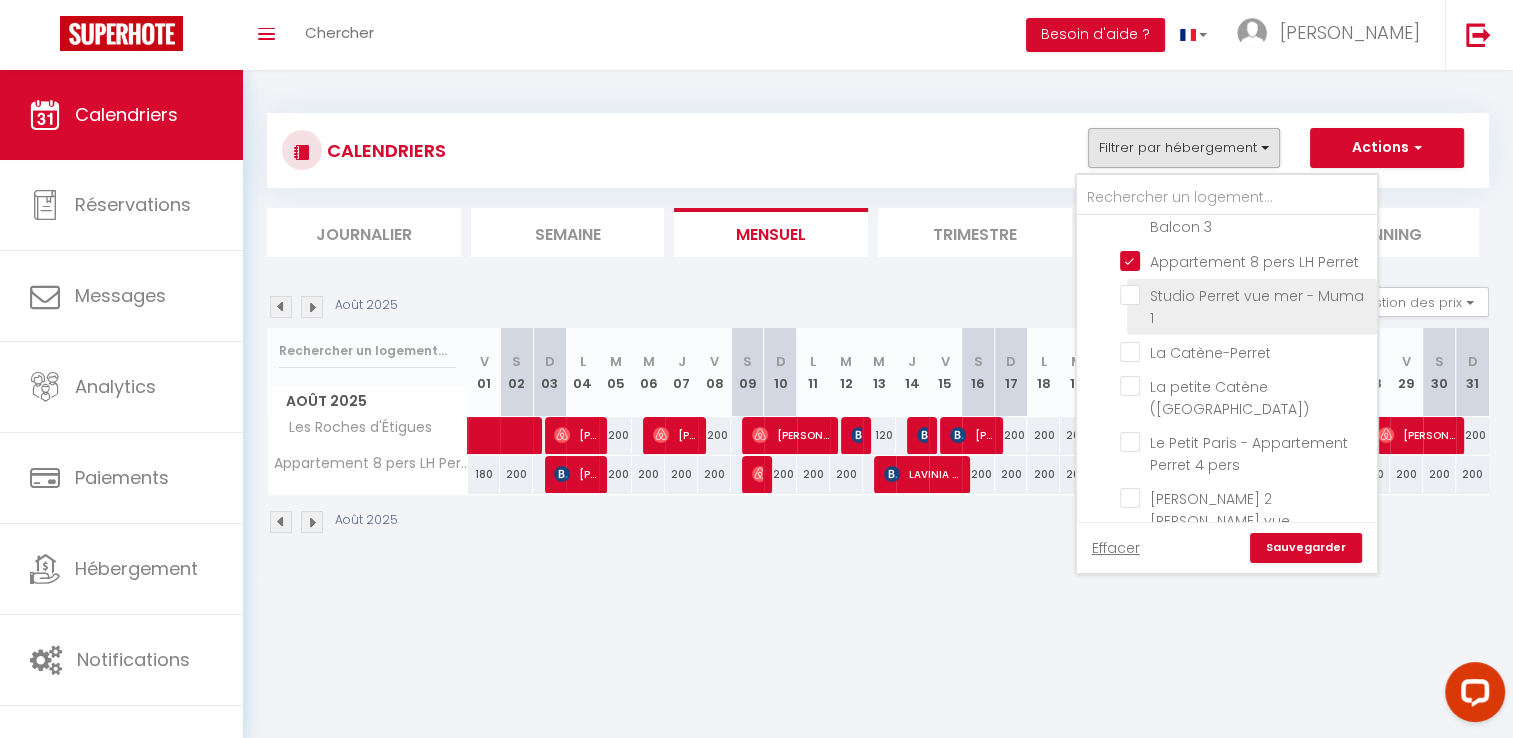 scroll, scrollTop: 160, scrollLeft: 0, axis: vertical 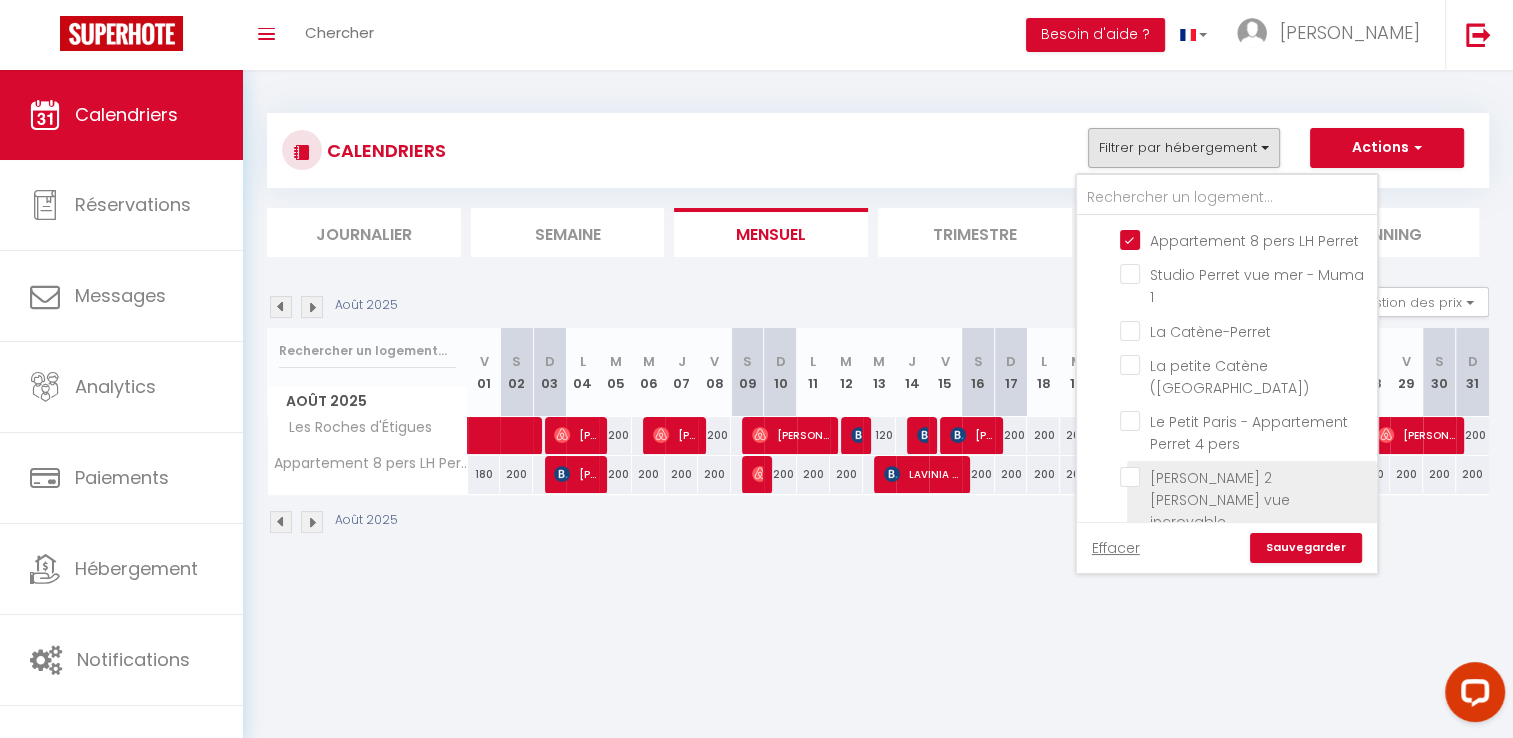 click on "[PERSON_NAME] 2 [PERSON_NAME] vue incroyable" at bounding box center (1245, 477) 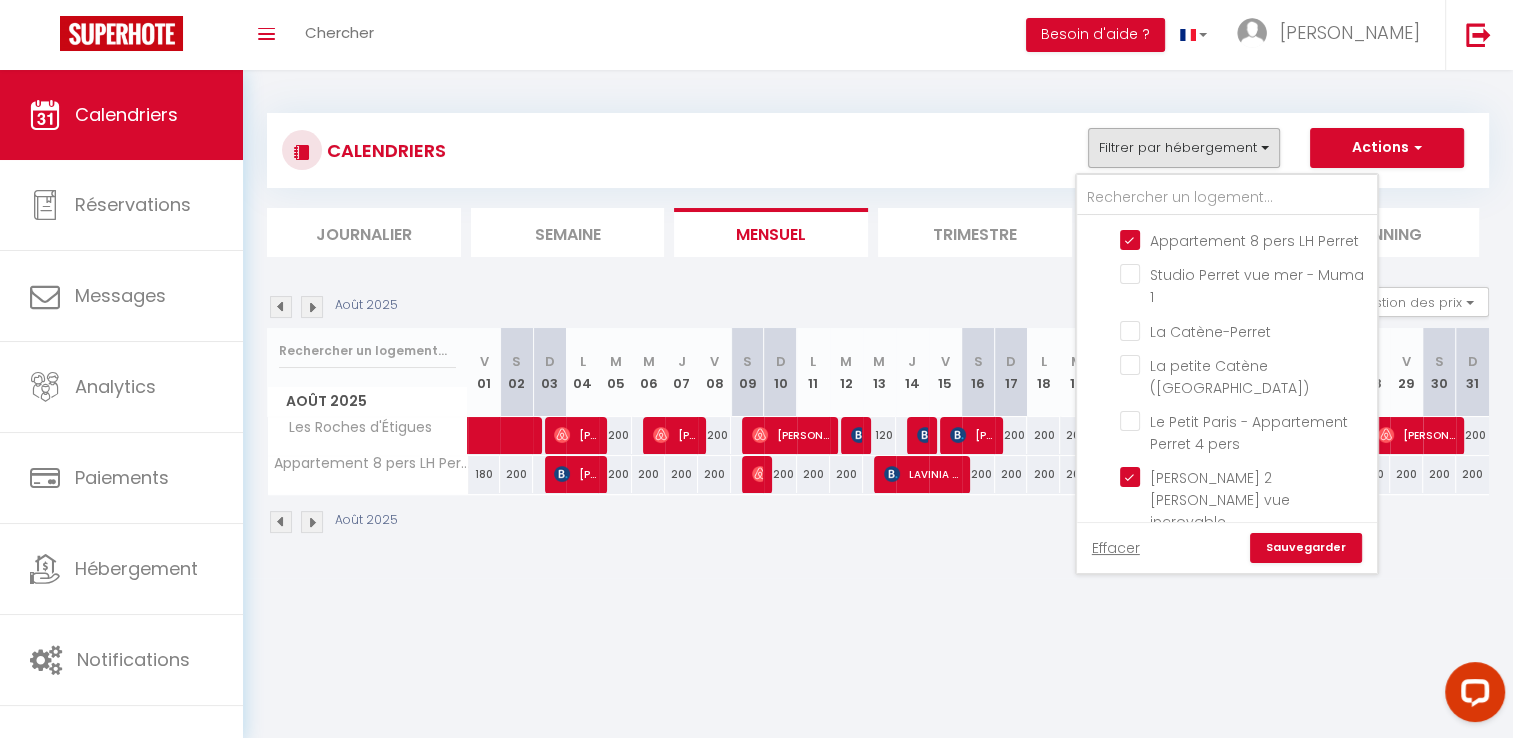 click on "Sauvegarder" at bounding box center [1306, 548] 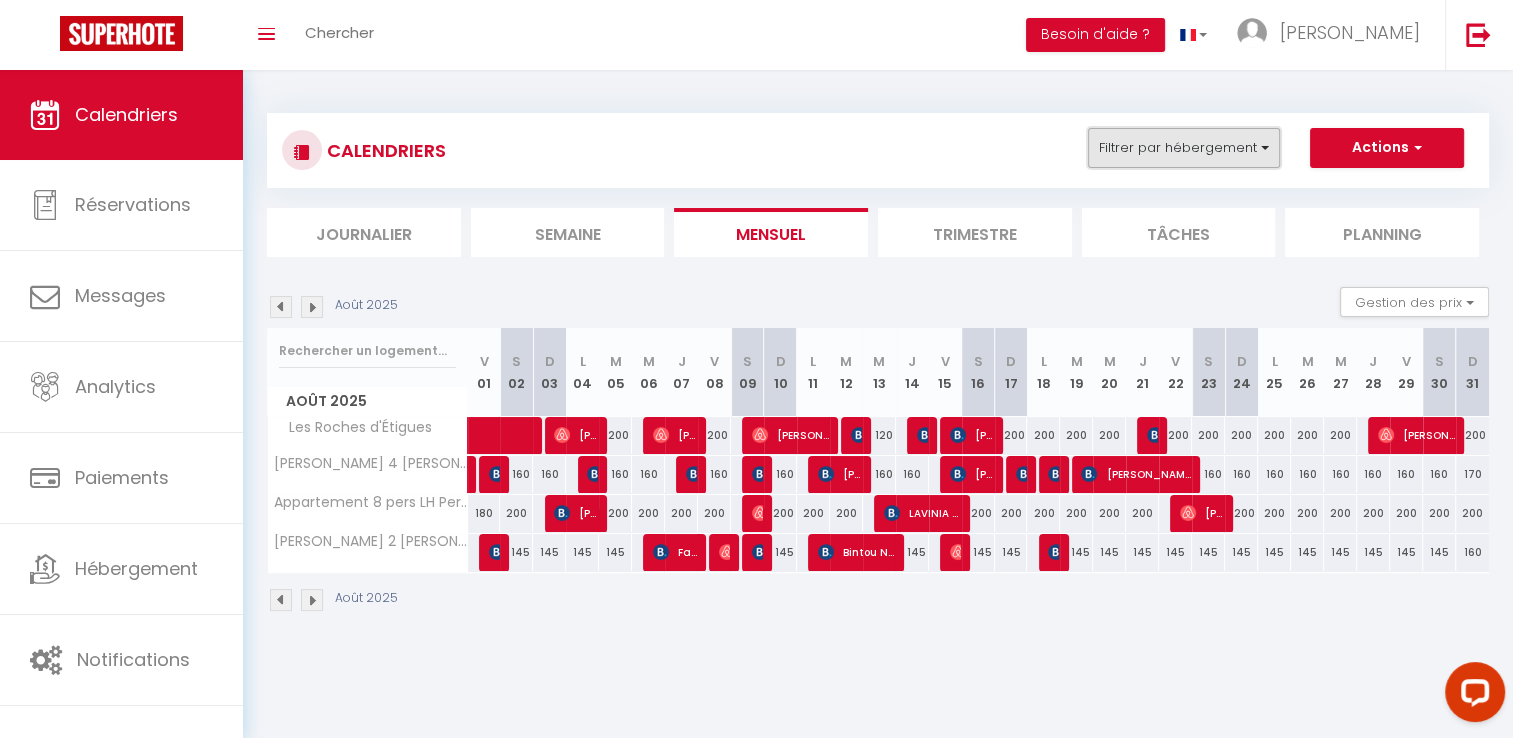 click on "Filtrer par hébergement" at bounding box center (1184, 148) 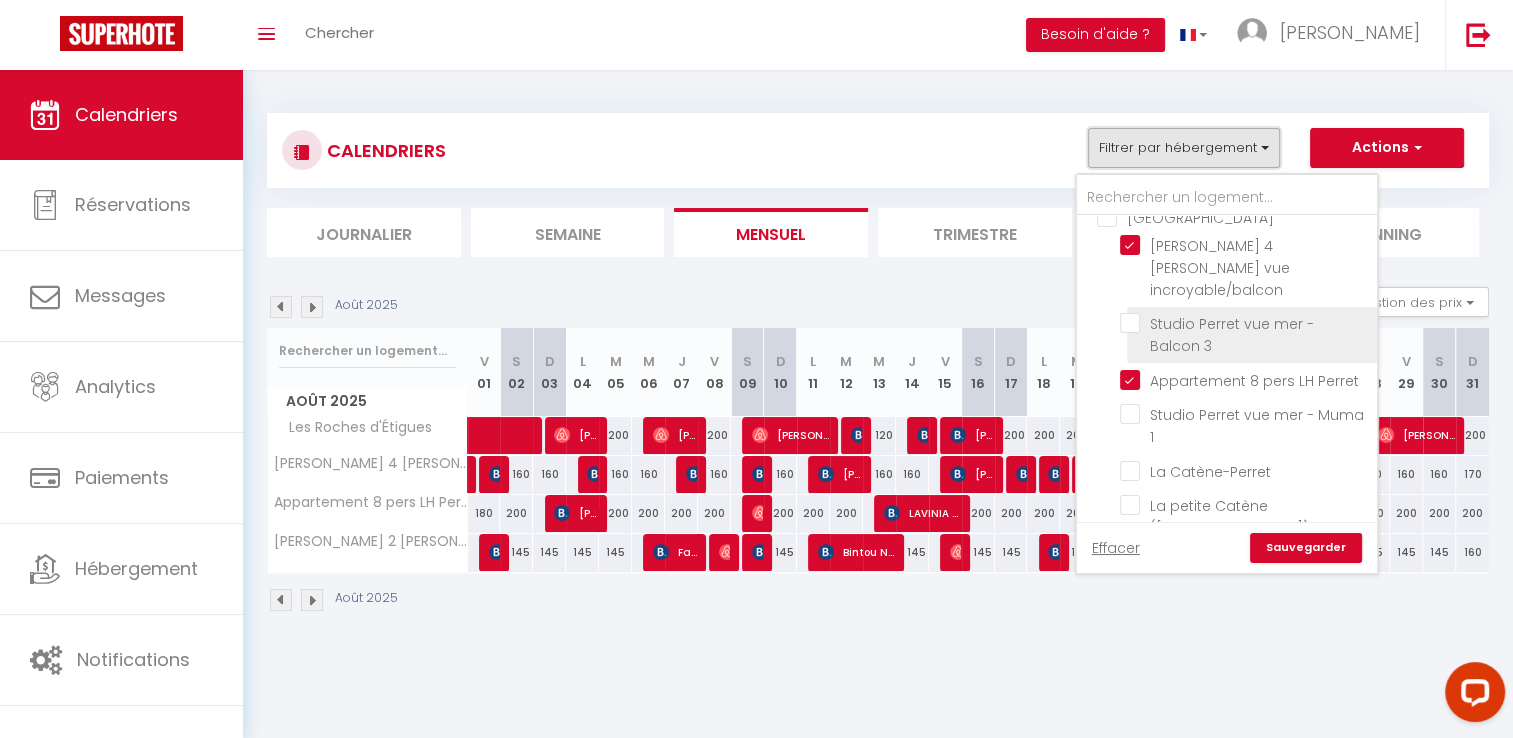 scroll, scrollTop: 20, scrollLeft: 0, axis: vertical 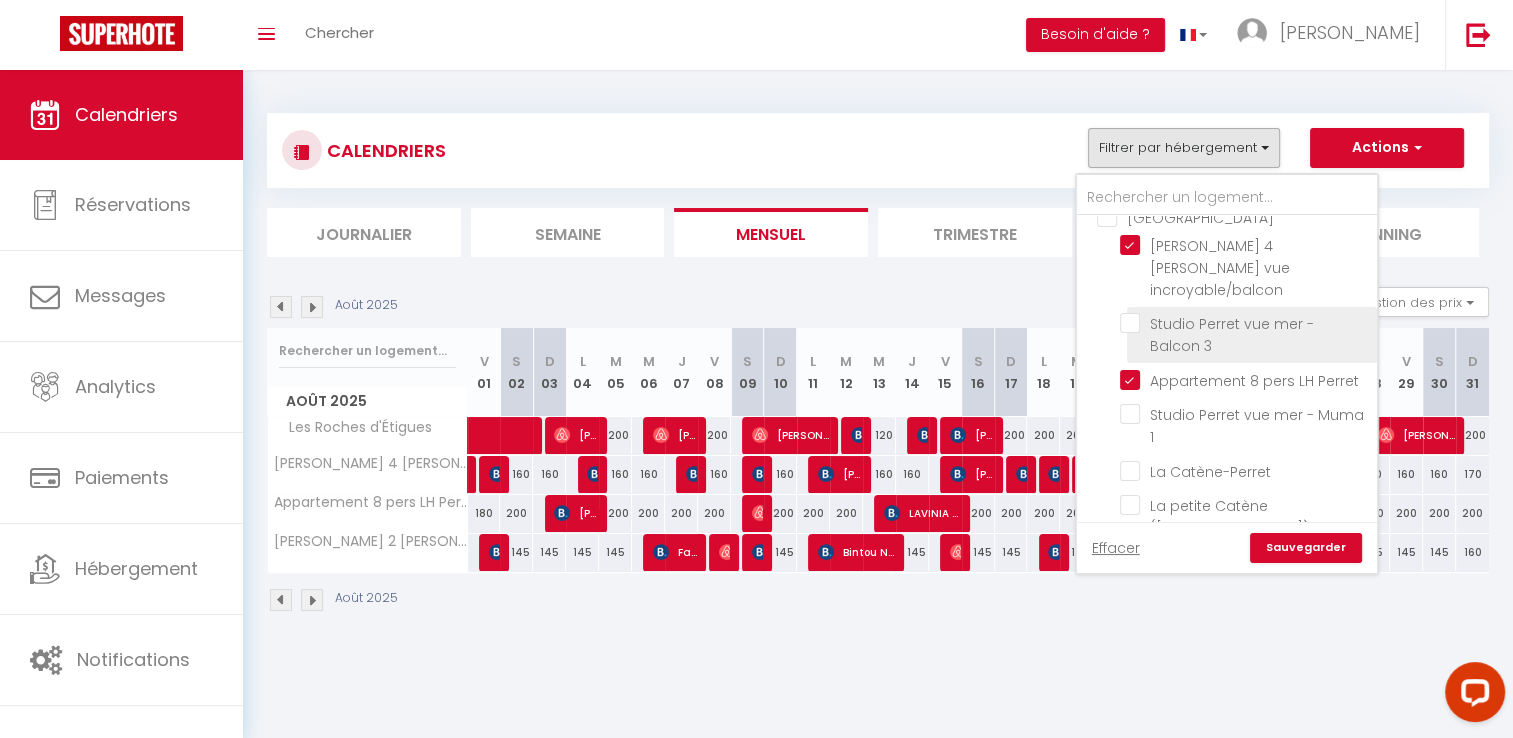 click on "Studio Perret vue mer - Balcon 3" at bounding box center (1245, 323) 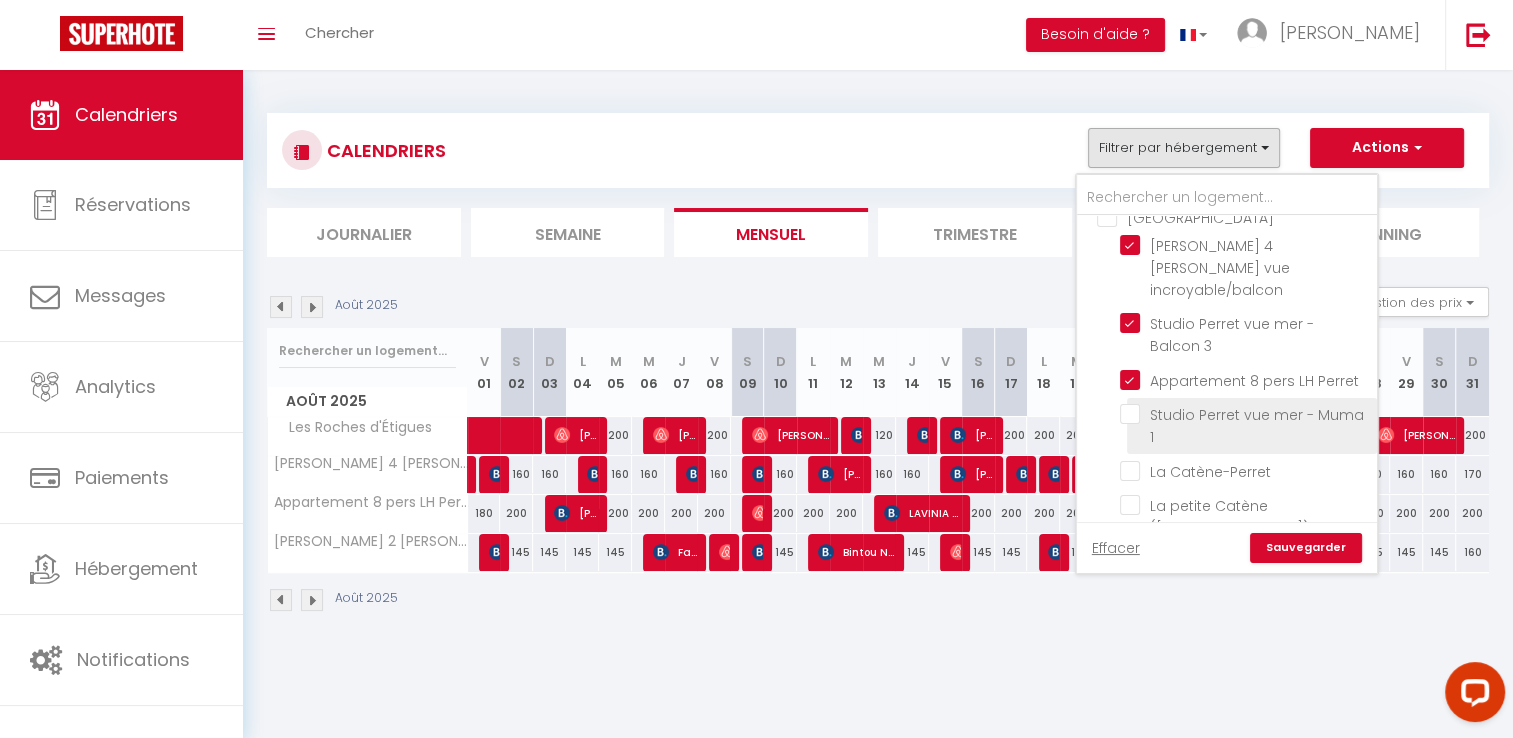 click on "Studio Perret vue mer - Muma 1" at bounding box center [1245, 414] 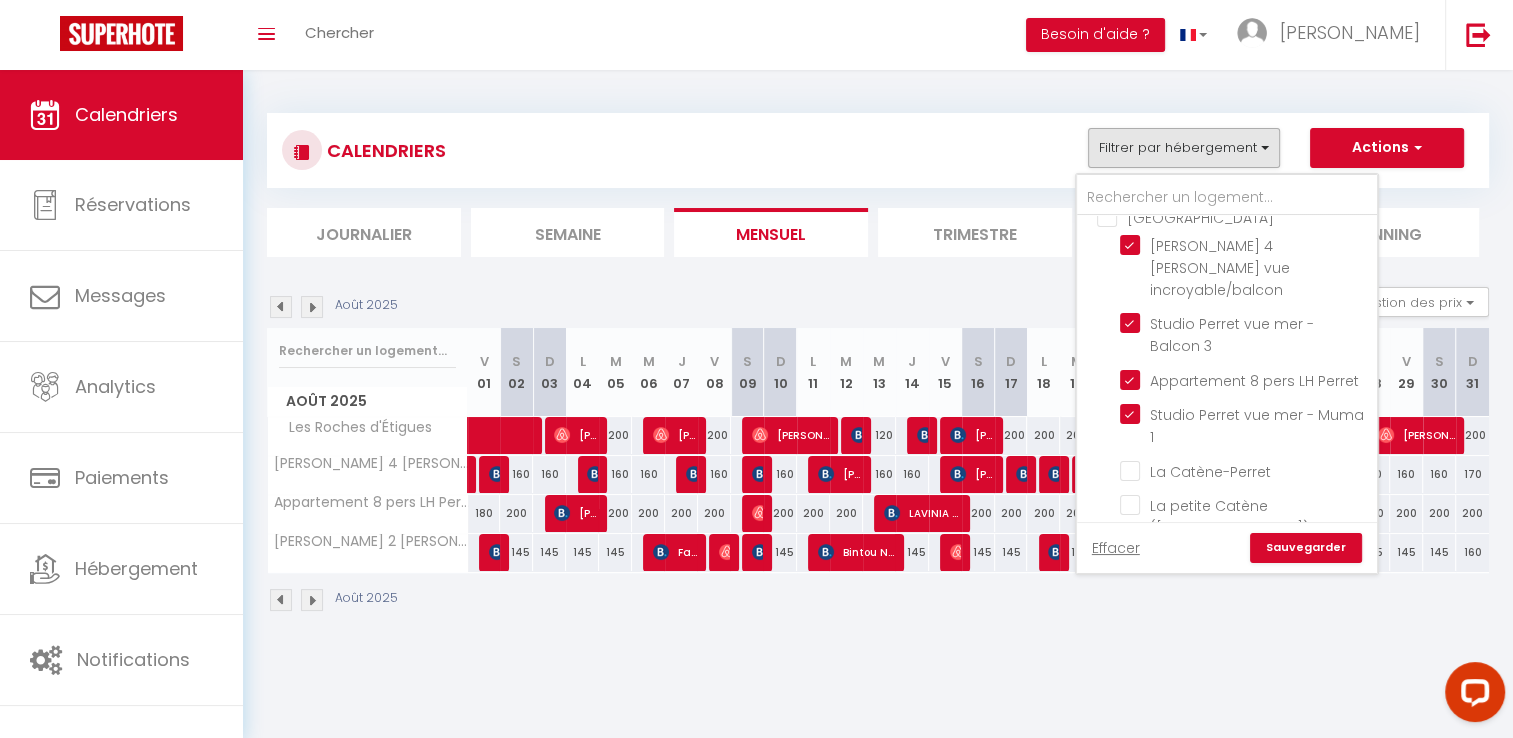 click on "Sauvegarder" at bounding box center (1306, 548) 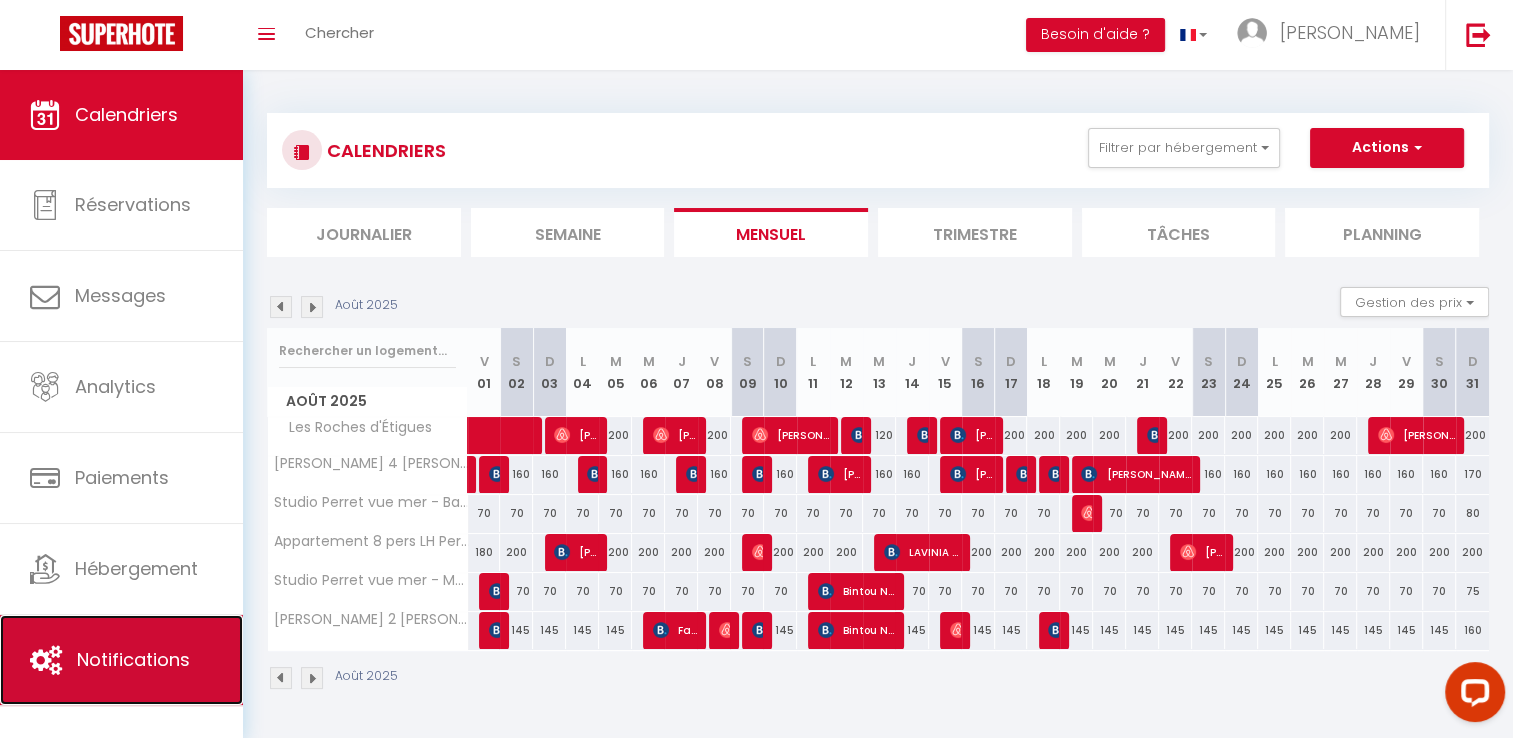 click on "Notifications" at bounding box center (121, 660) 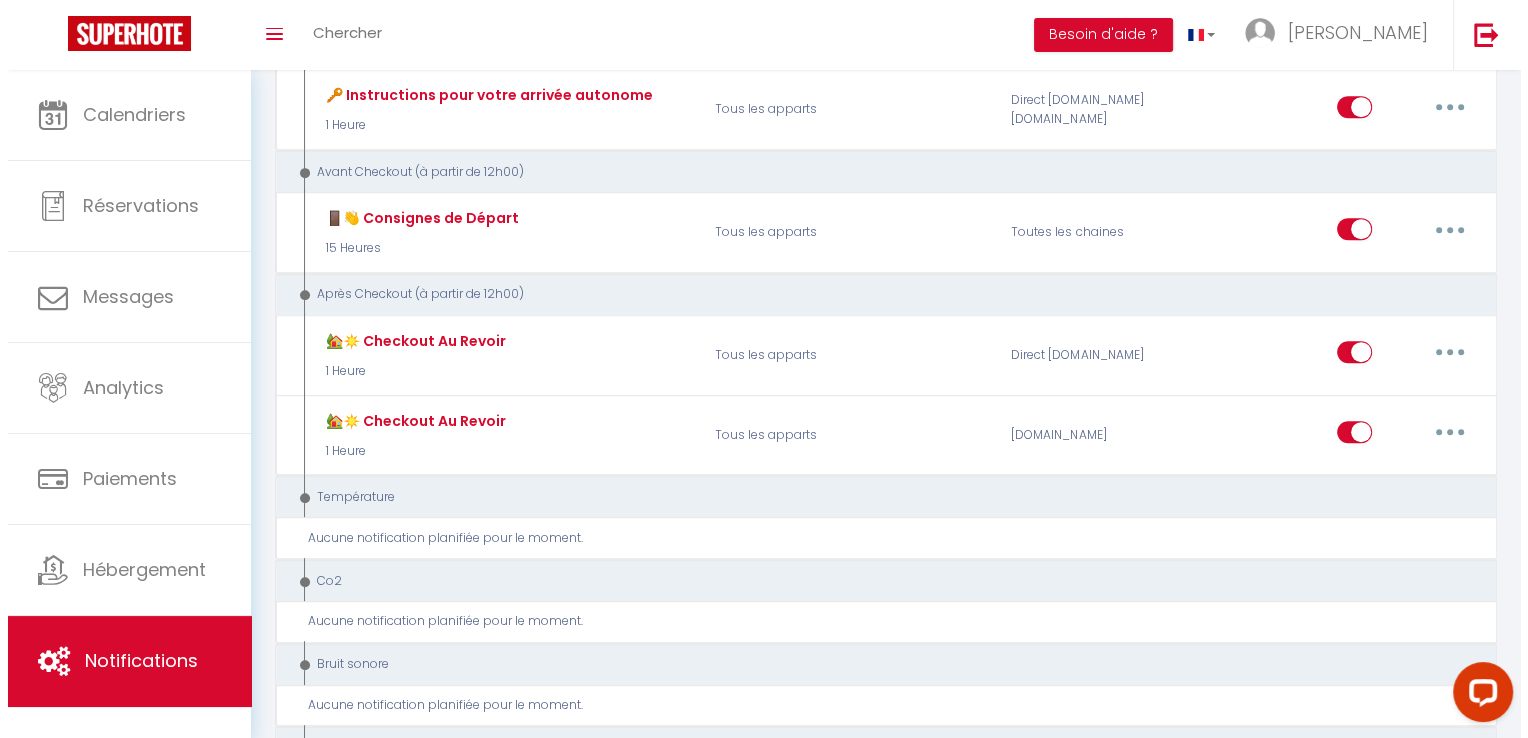 scroll, scrollTop: 868, scrollLeft: 0, axis: vertical 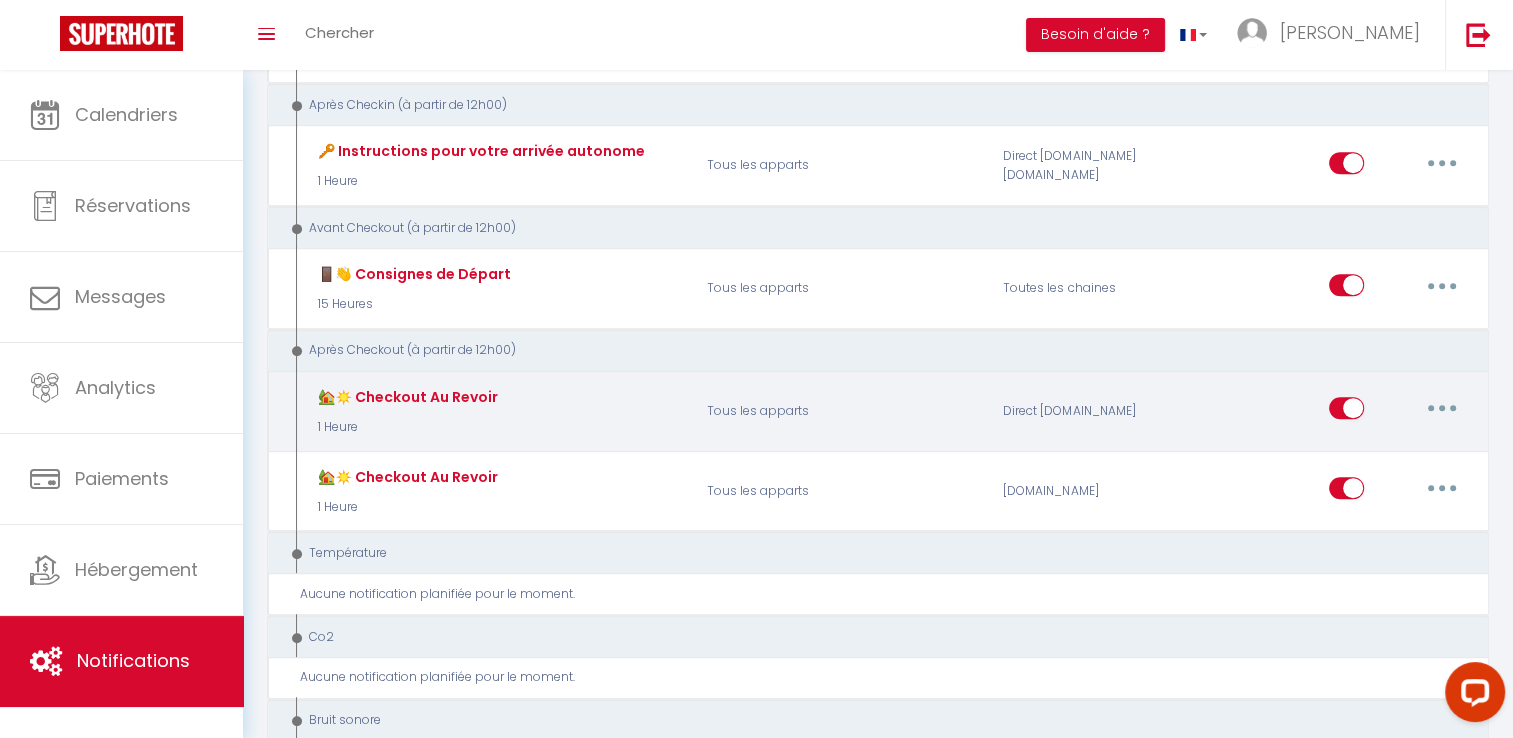 click at bounding box center [1442, 408] 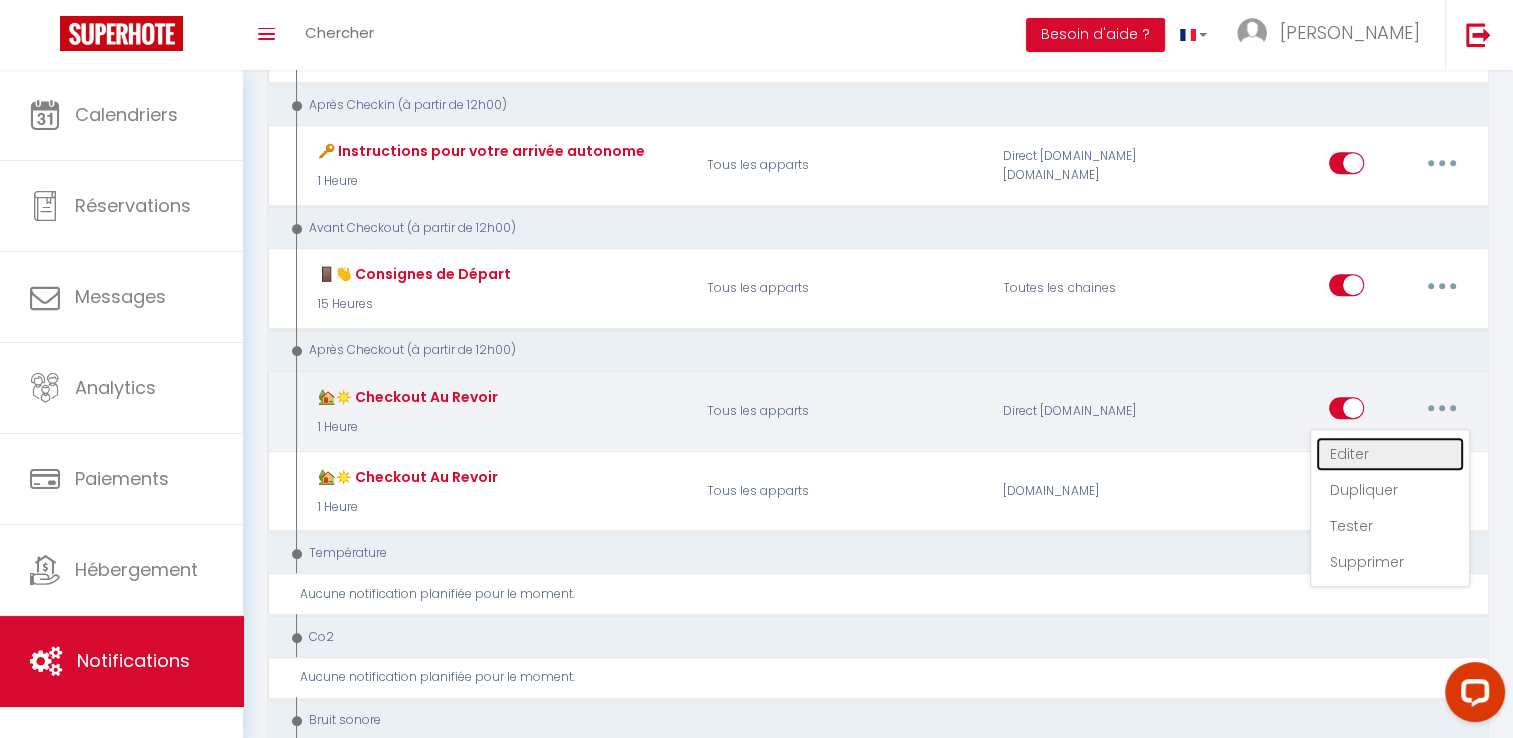 click on "Editer" at bounding box center (1390, 454) 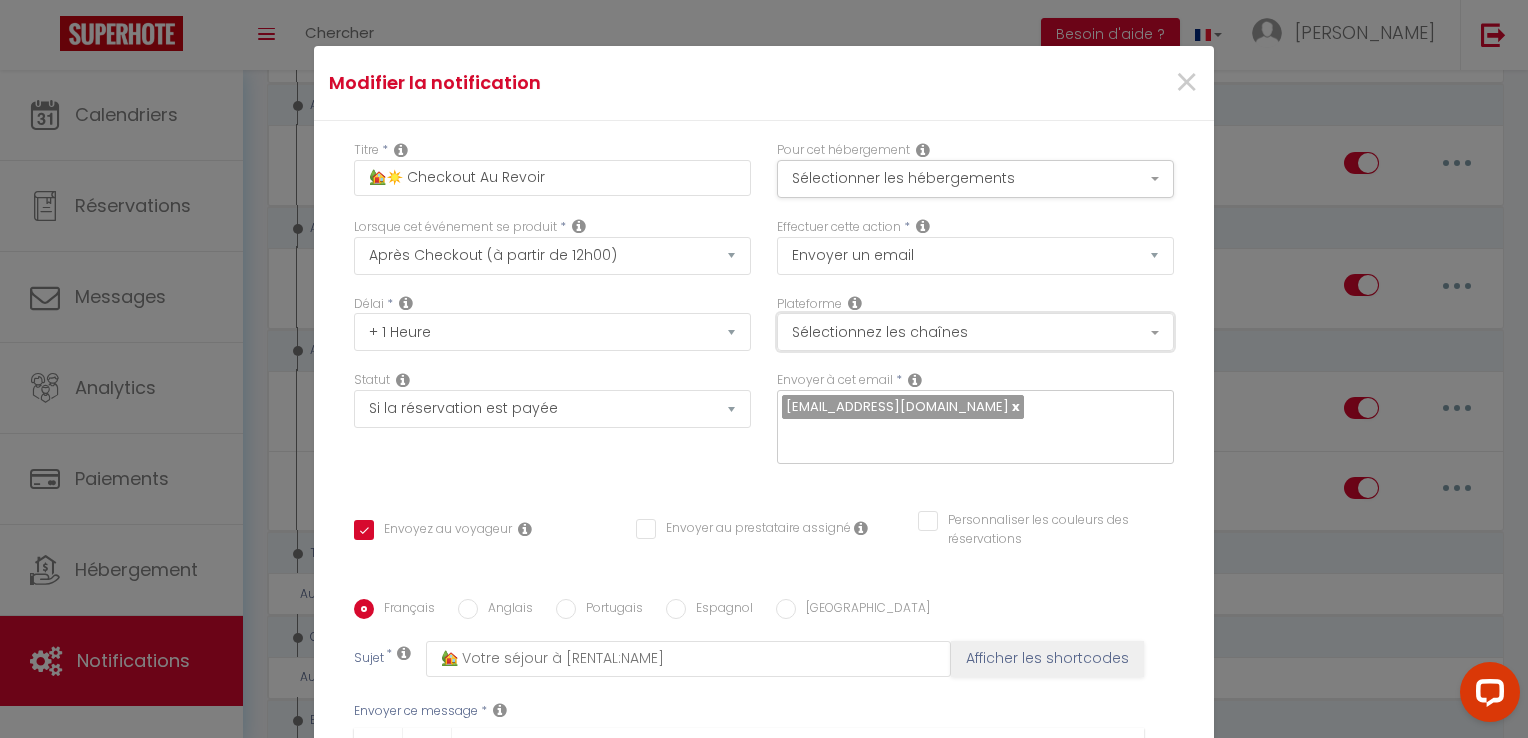 click on "Sélectionnez les chaînes" at bounding box center (975, 332) 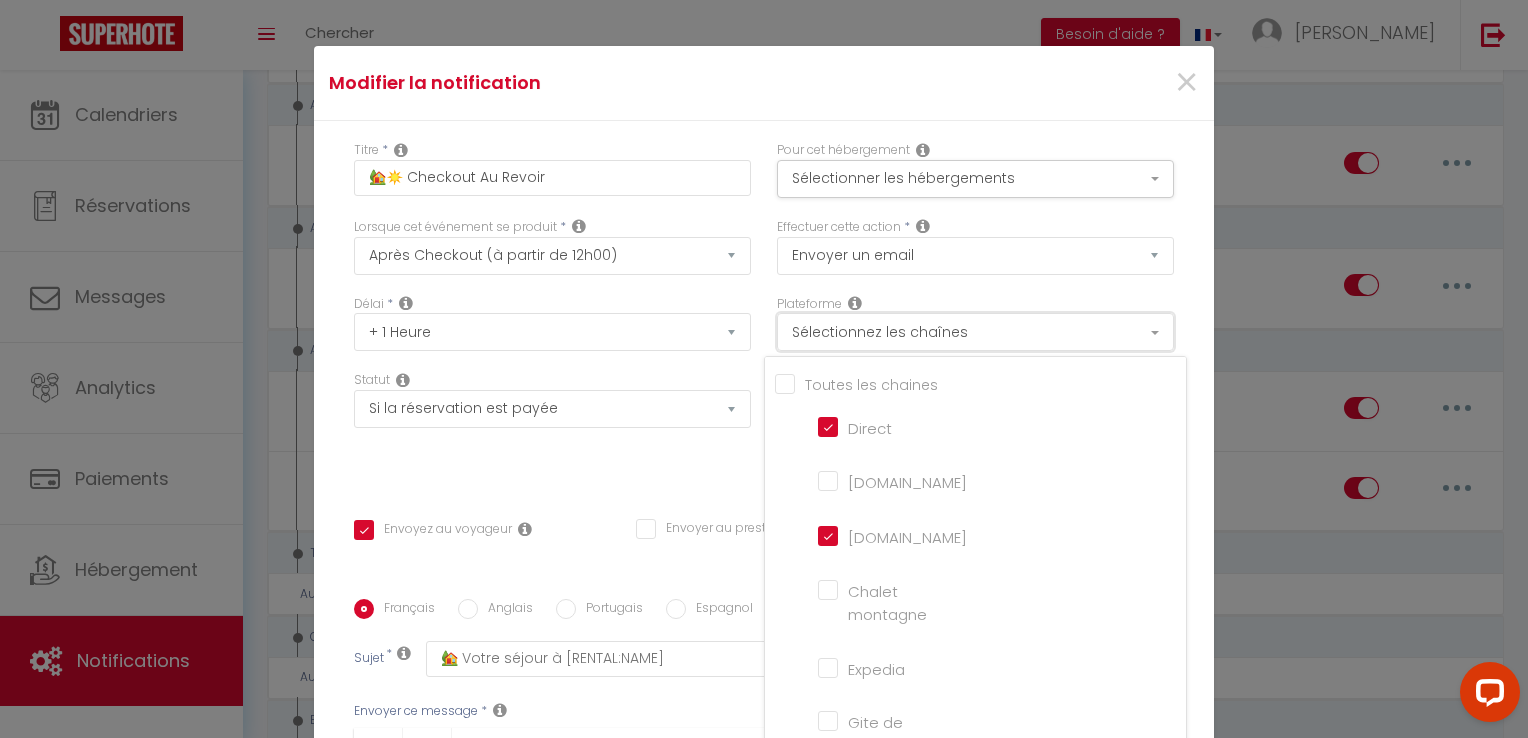 click on "Sélectionnez les chaînes" at bounding box center [975, 332] 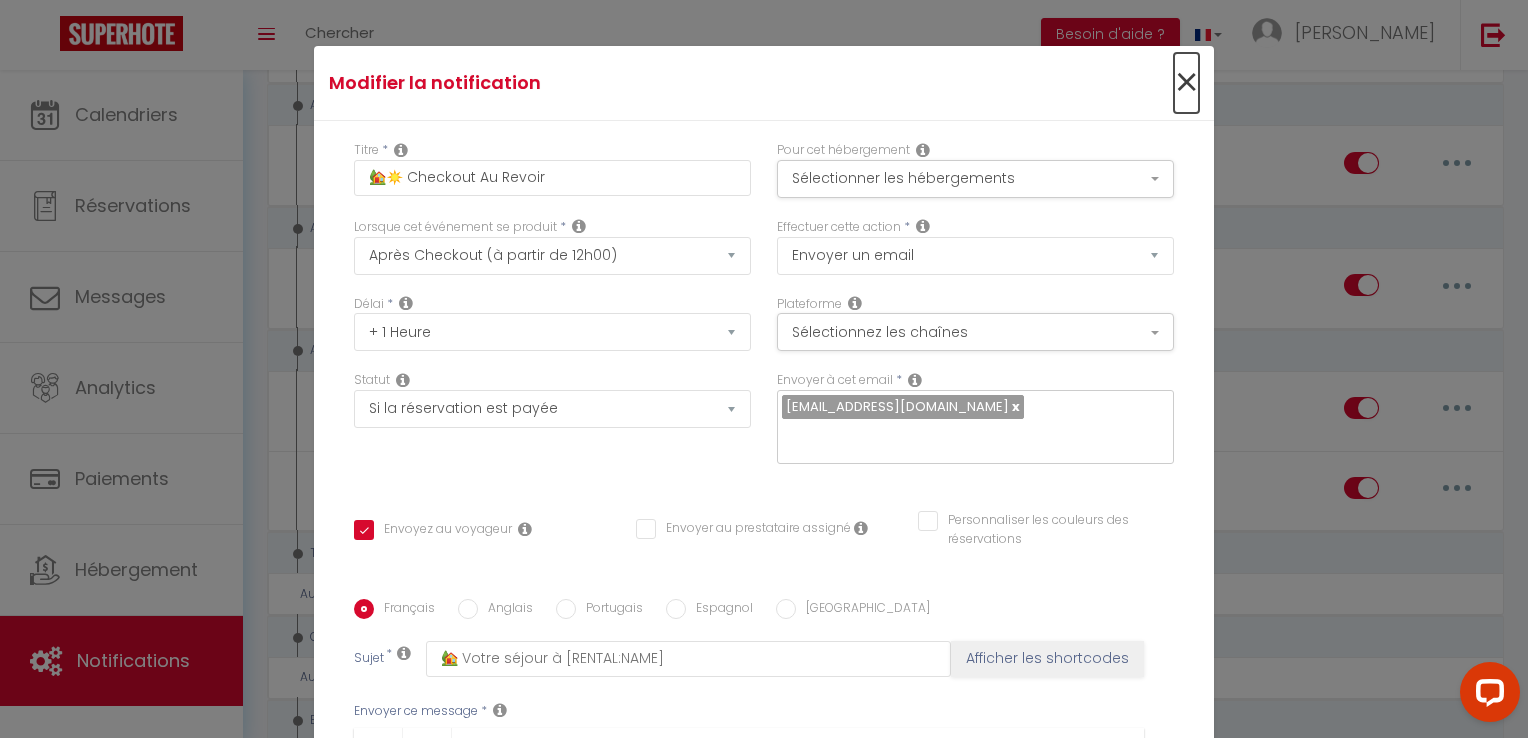 click on "×" at bounding box center (1186, 83) 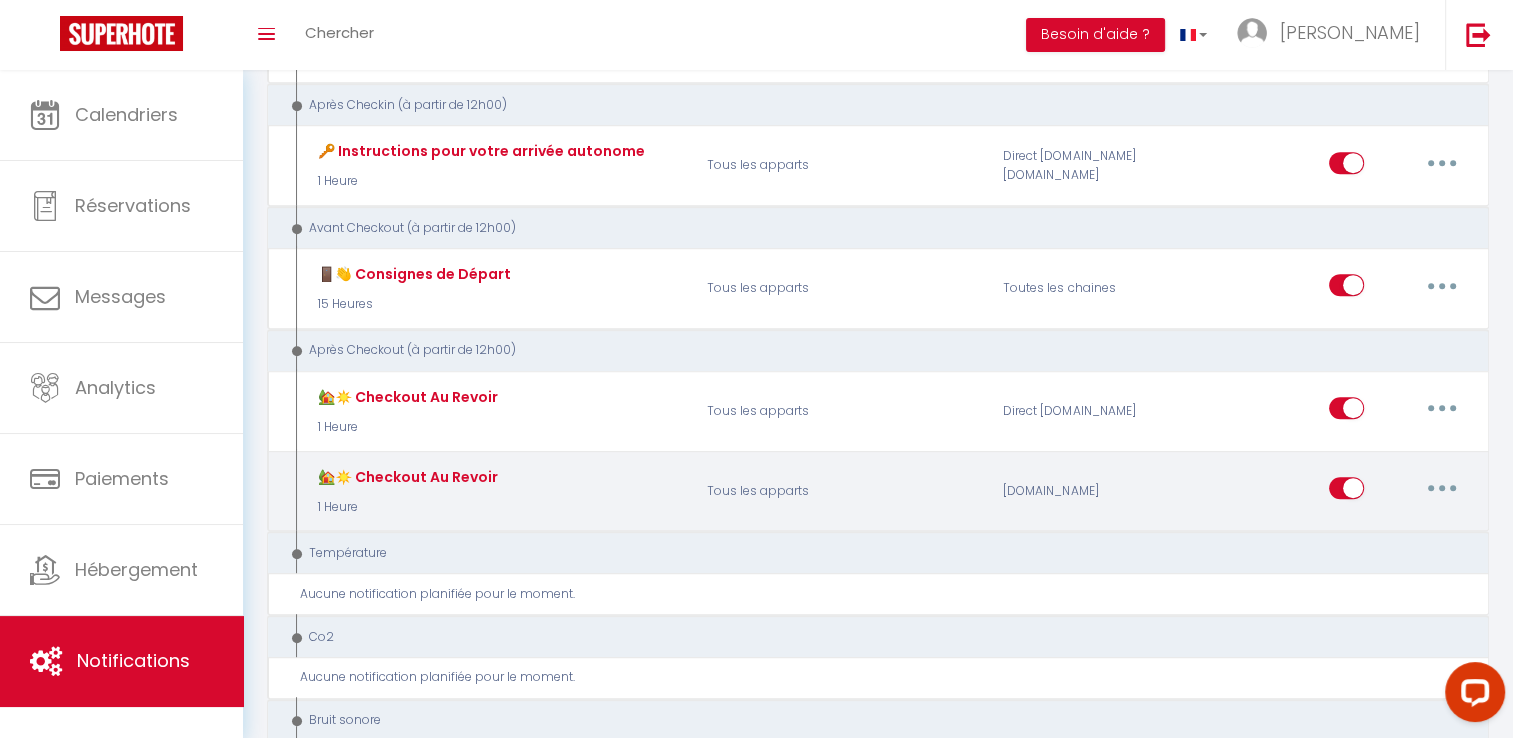 click at bounding box center [1442, 488] 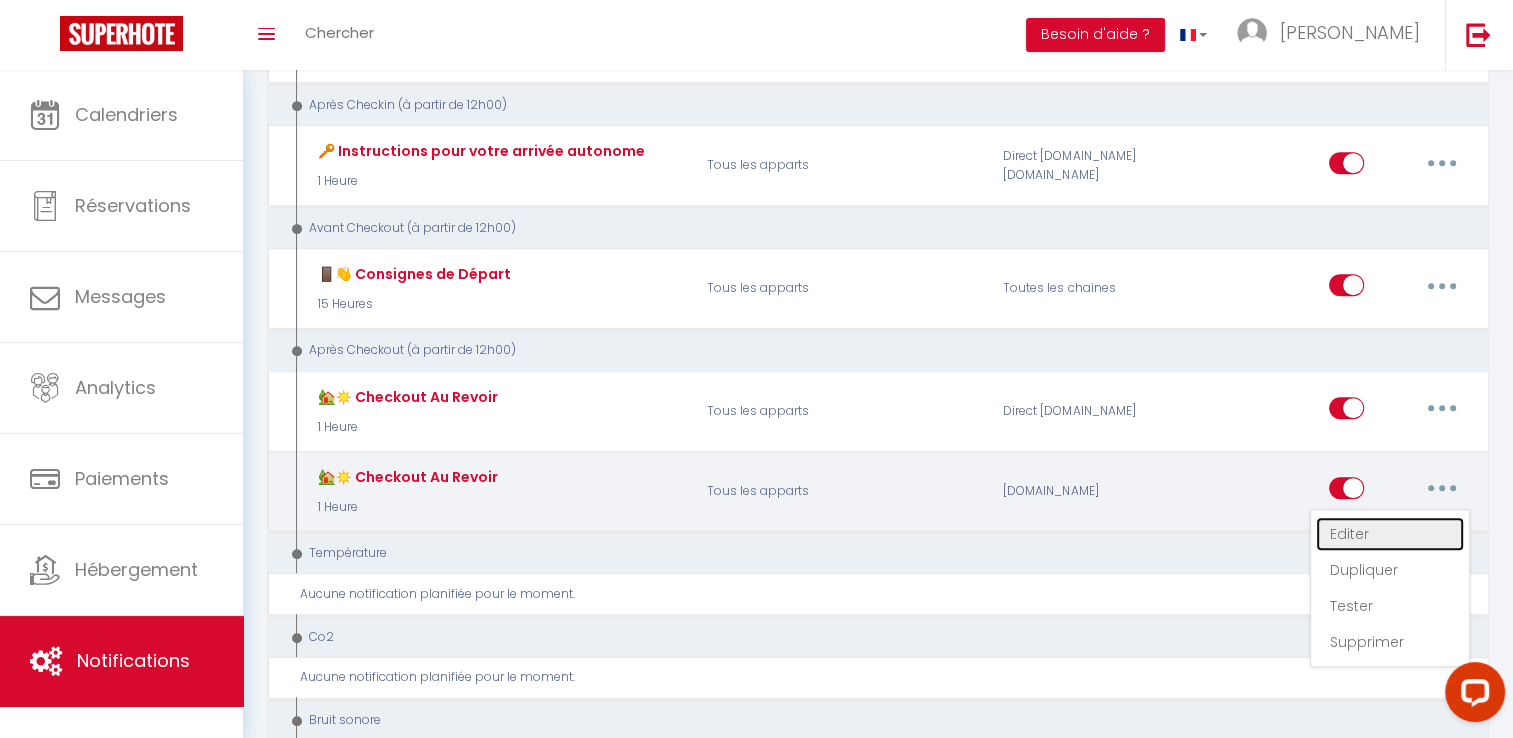 click on "Editer" at bounding box center [1390, 534] 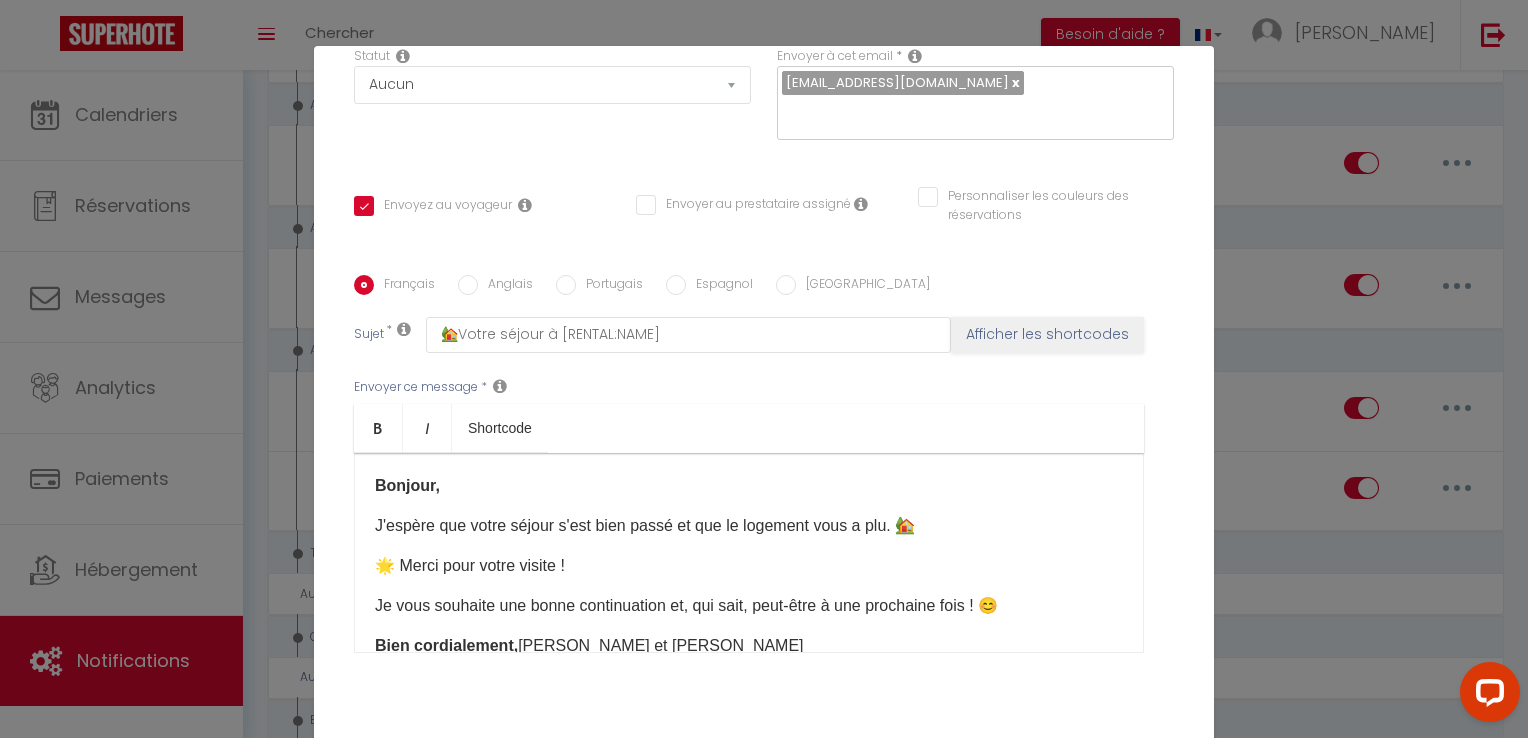 scroll, scrollTop: 326, scrollLeft: 0, axis: vertical 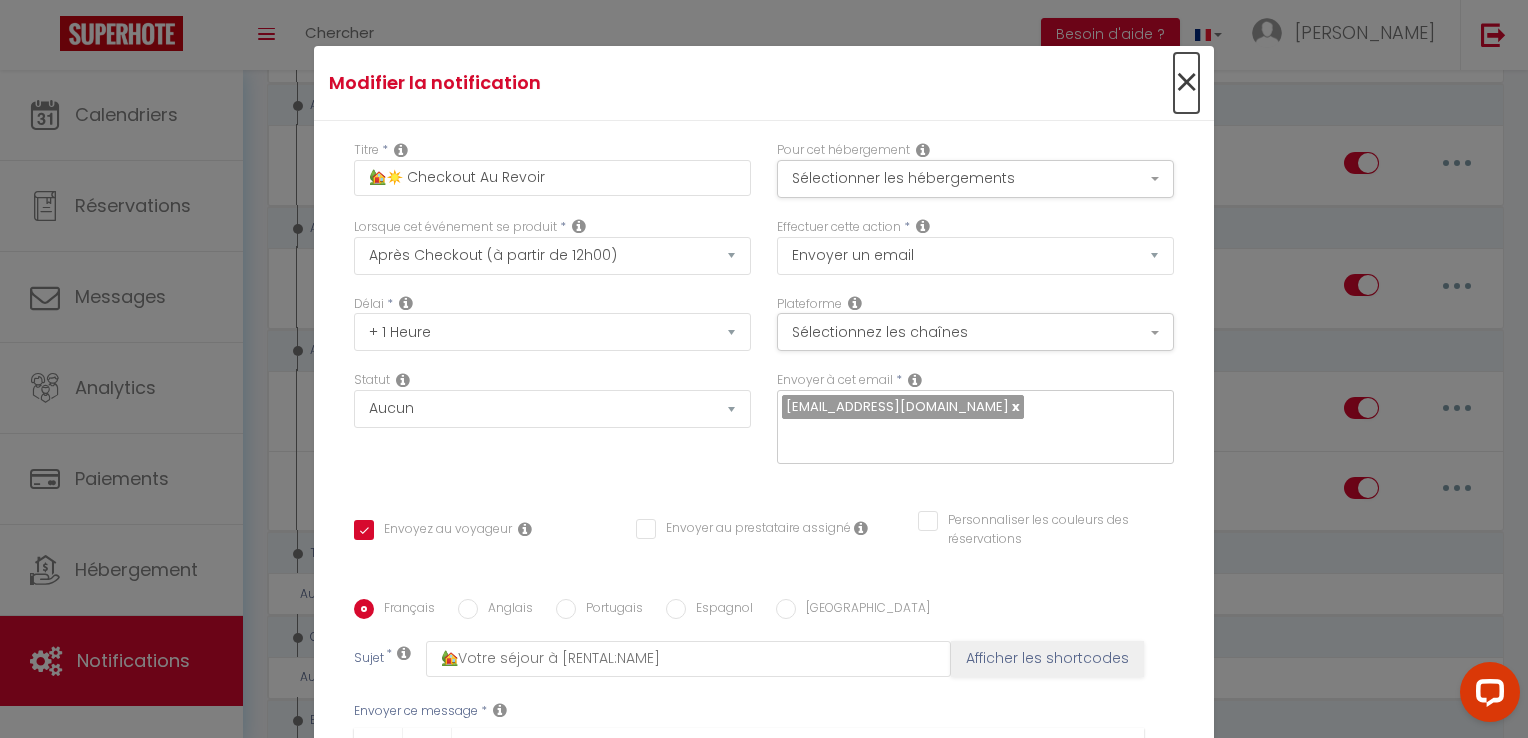 click on "×" at bounding box center [1186, 83] 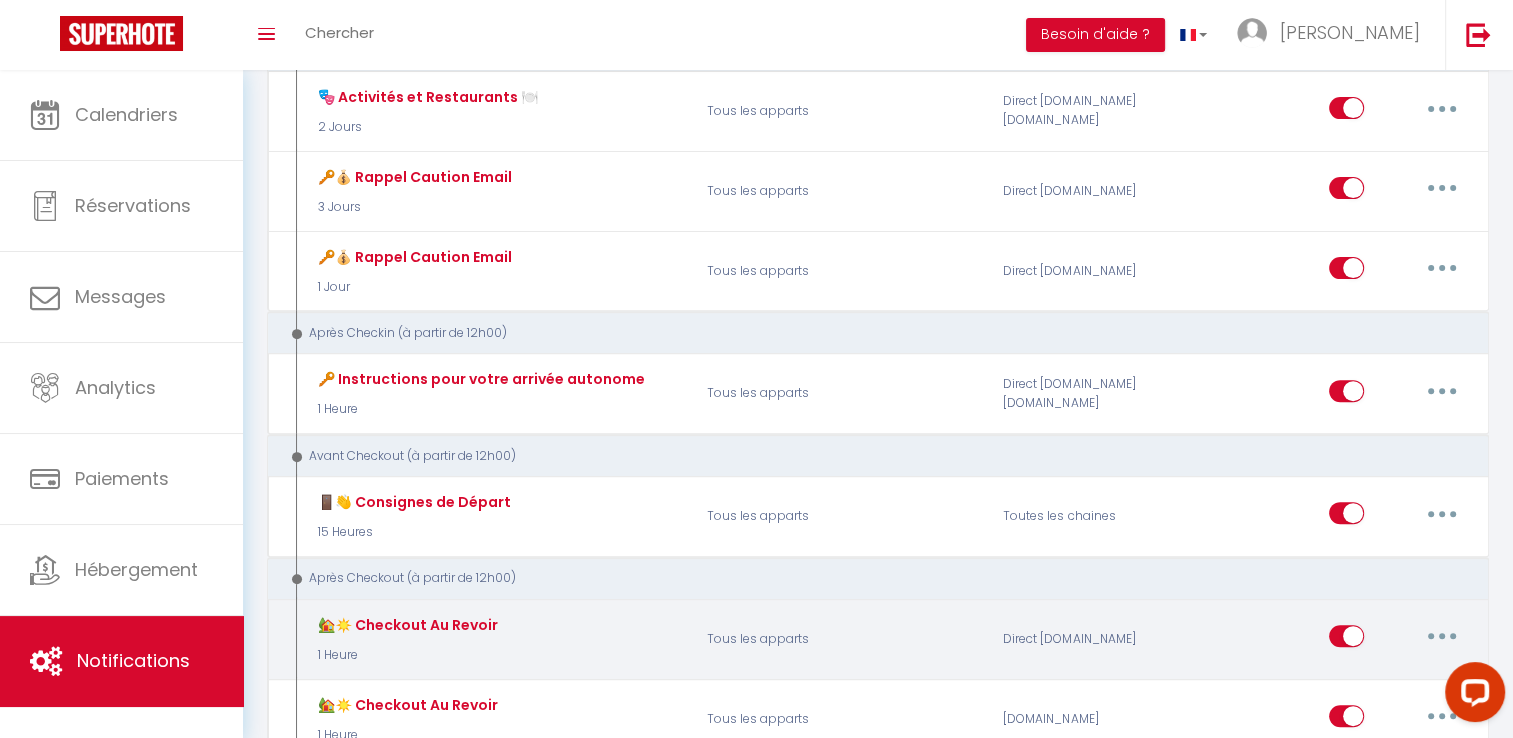 scroll, scrollTop: 640, scrollLeft: 0, axis: vertical 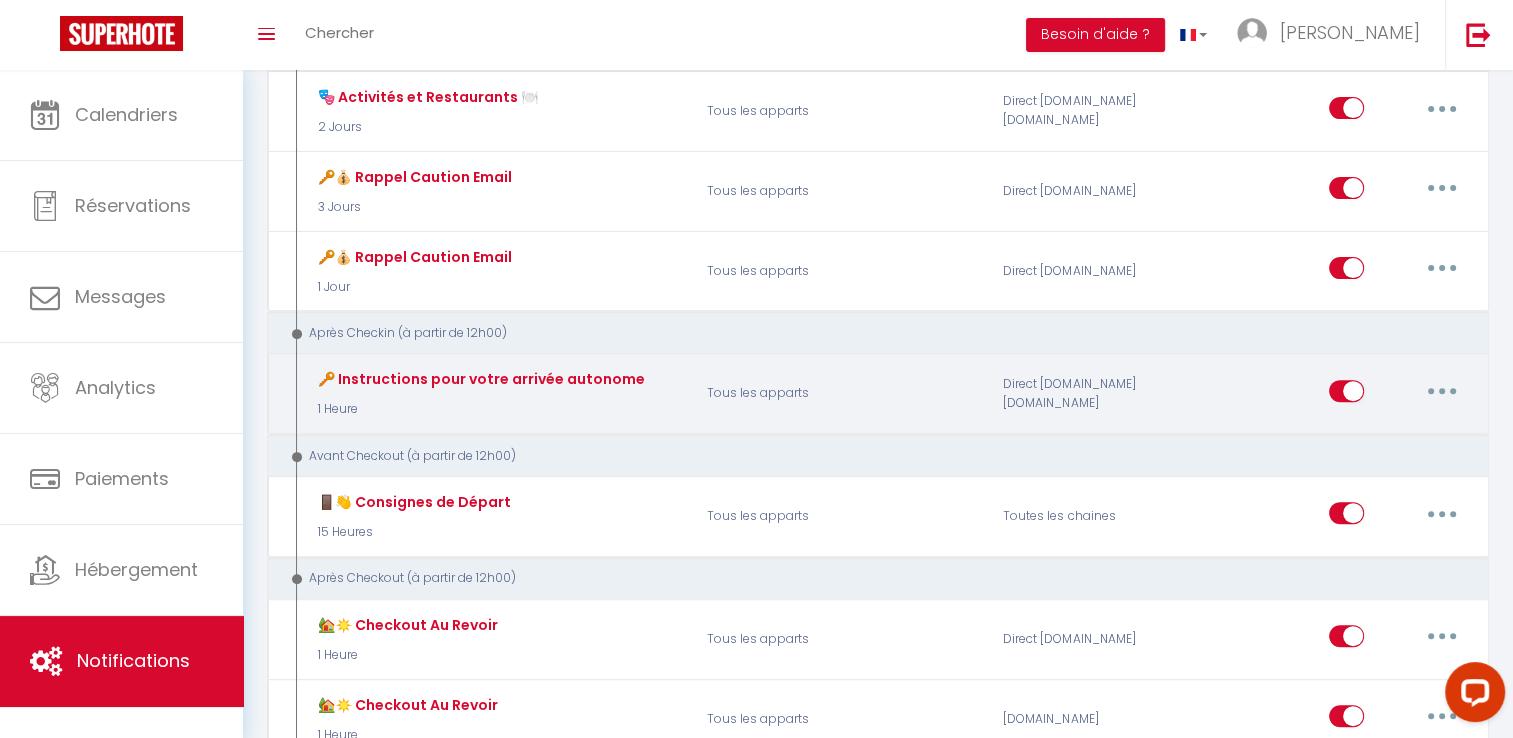 click at bounding box center [1442, 391] 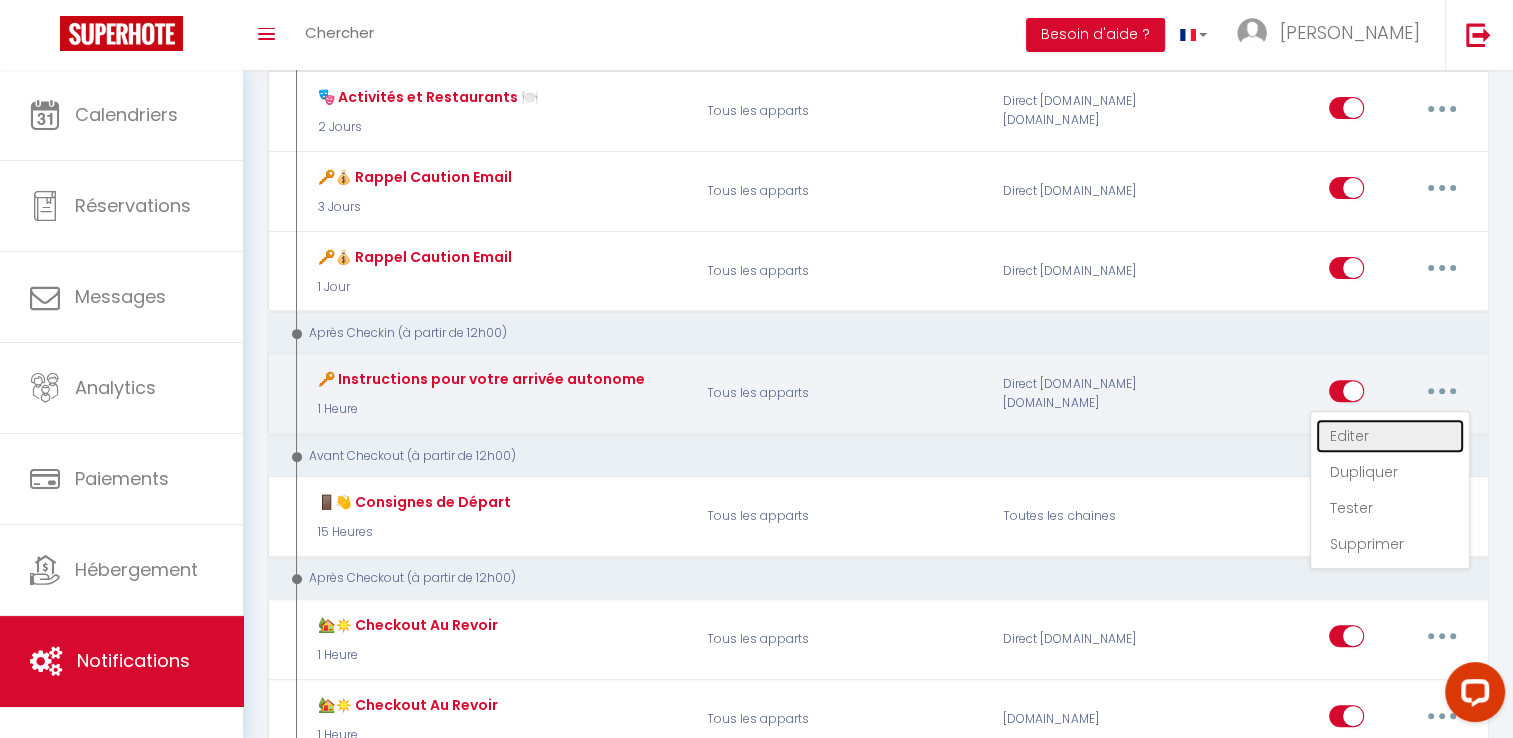 click on "Editer" at bounding box center (1390, 436) 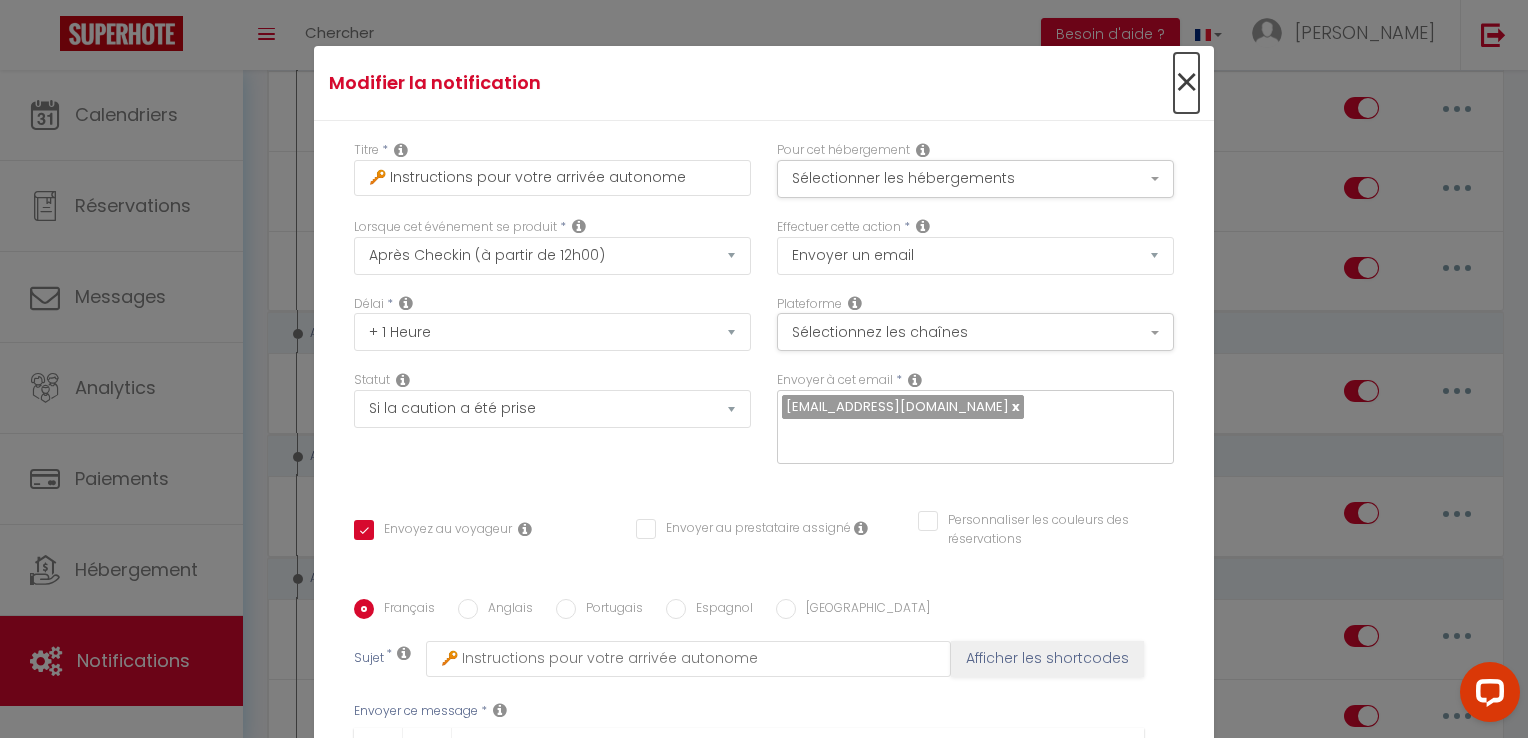 click on "×" at bounding box center (1186, 83) 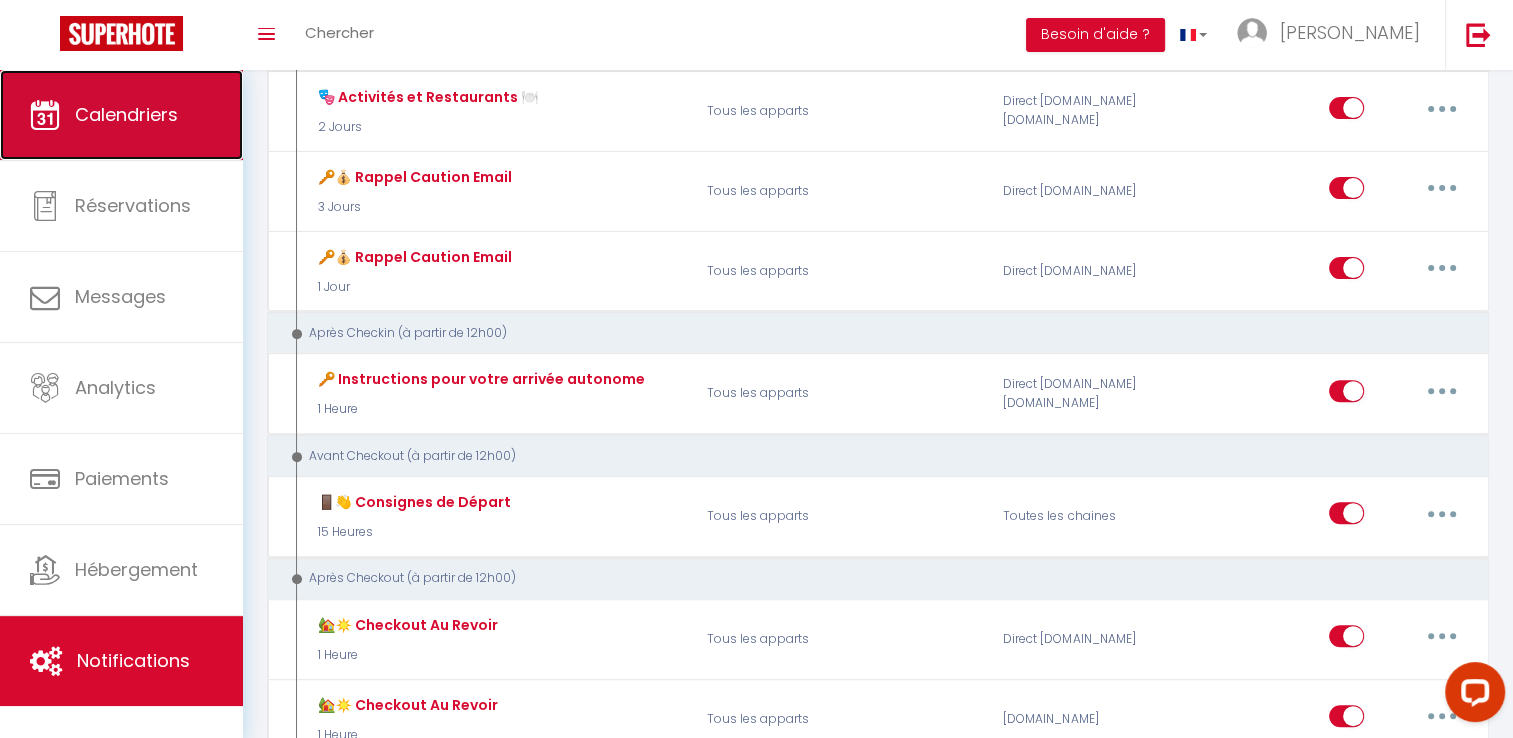 click on "Calendriers" at bounding box center (121, 115) 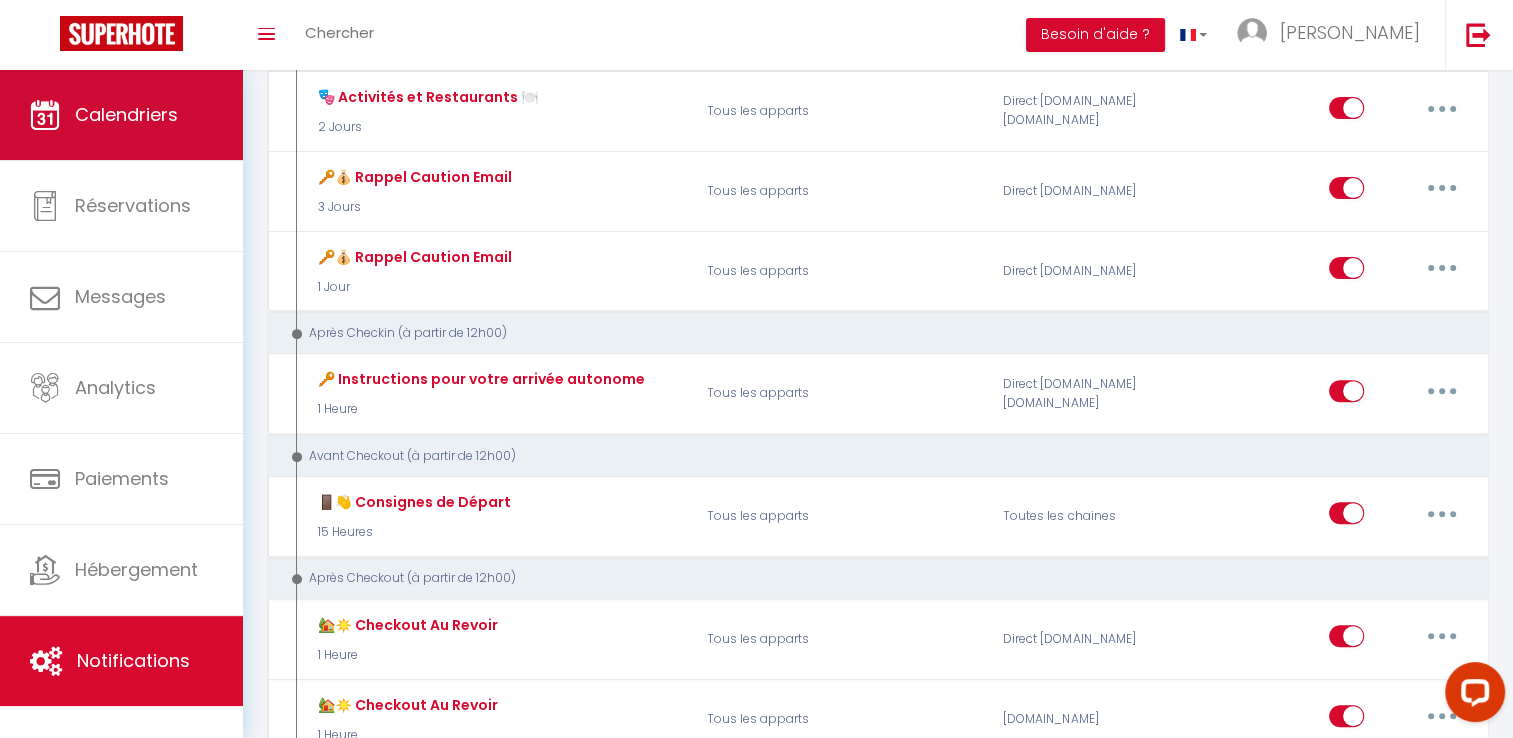 scroll, scrollTop: 0, scrollLeft: 0, axis: both 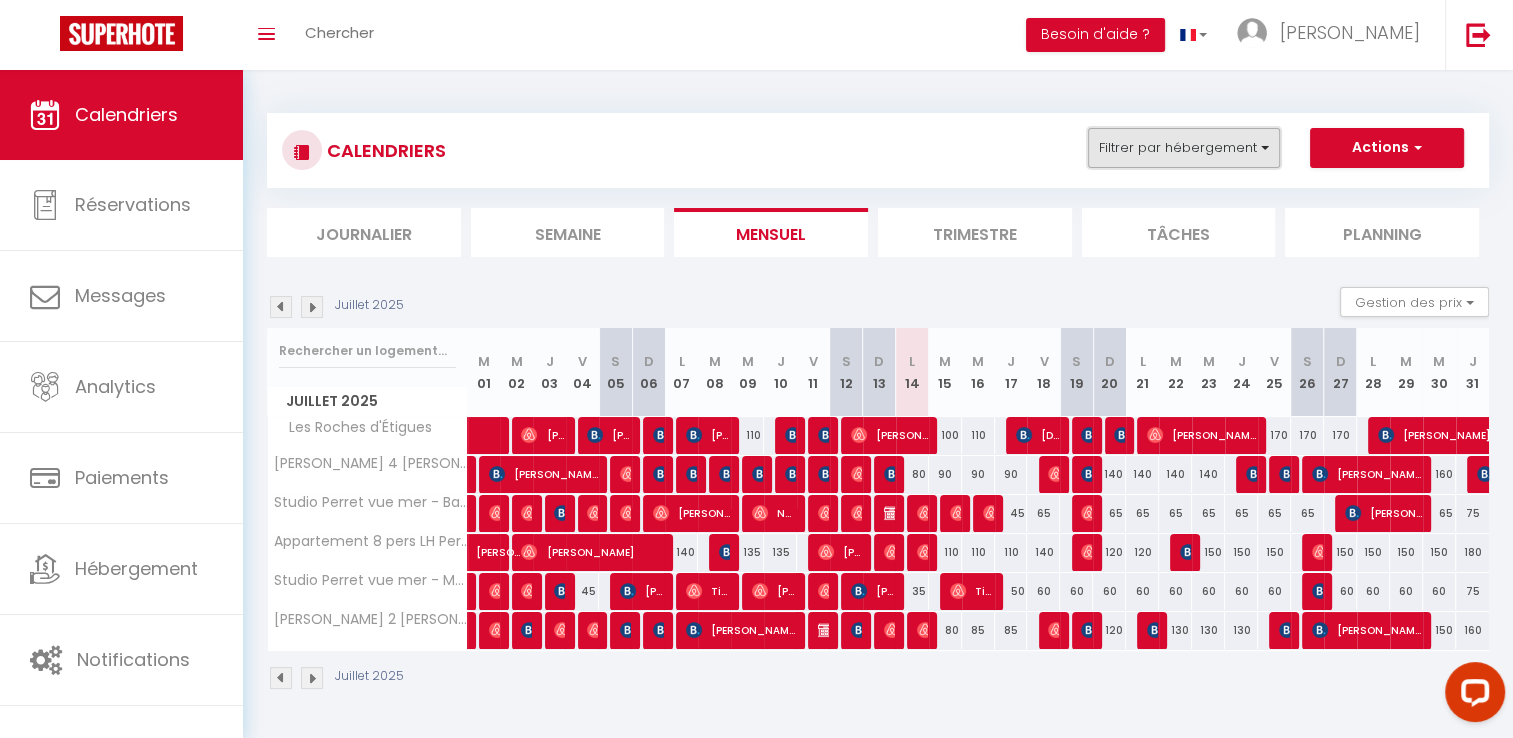 click on "Filtrer par hébergement" at bounding box center [1184, 148] 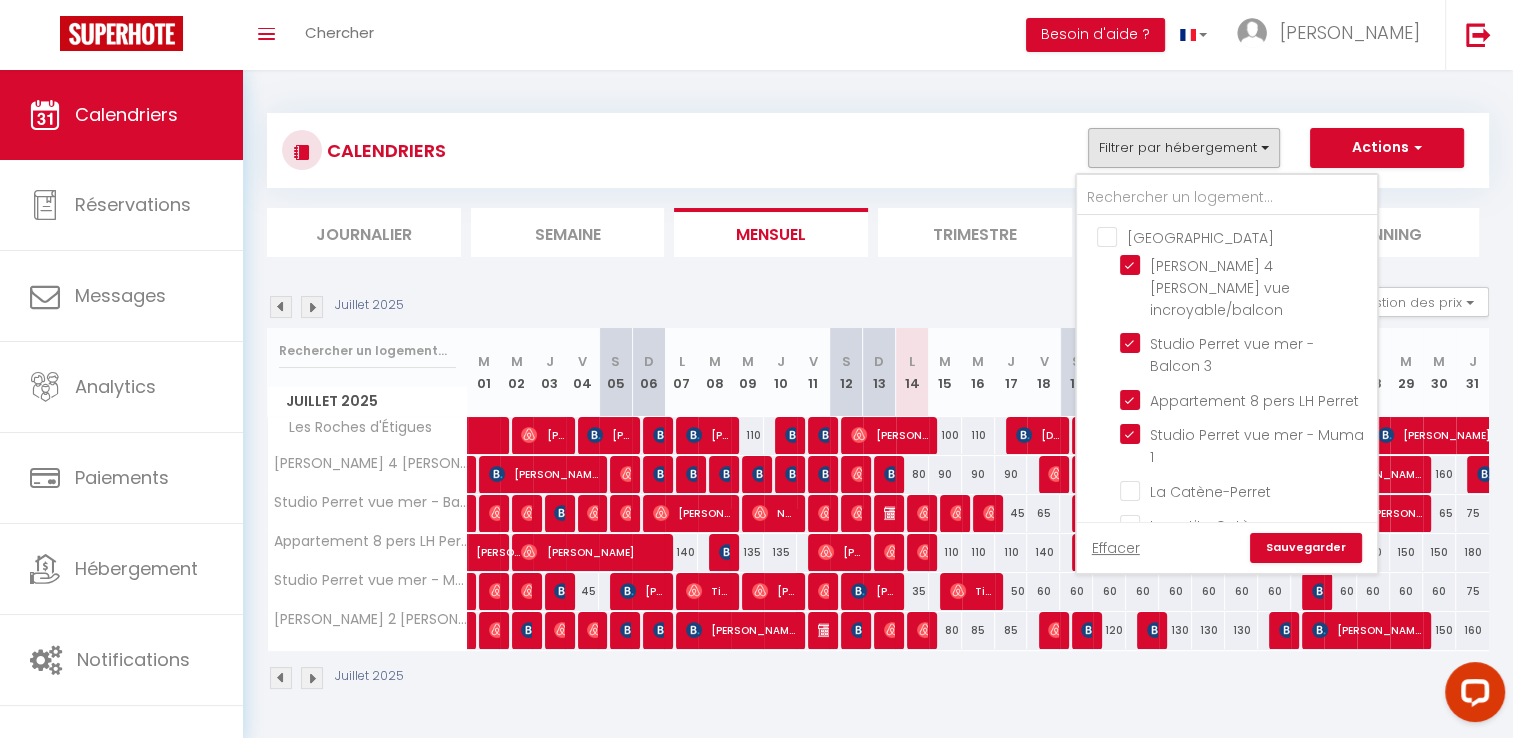 click on "Juillet 2025
Gestion des prix
Nb Nuits minimum   Règles   Disponibilité" at bounding box center (878, 307) 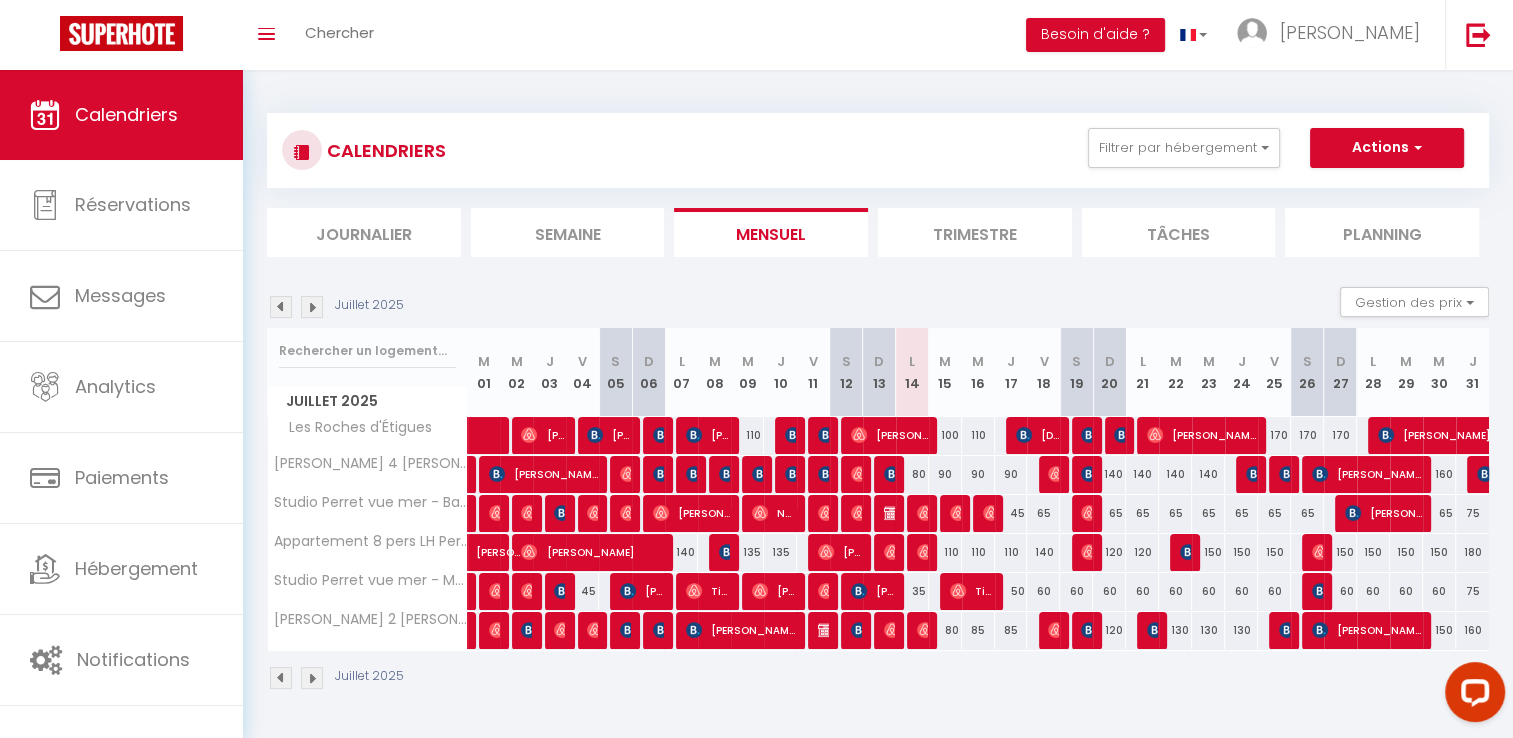 click on "80" at bounding box center [912, 474] 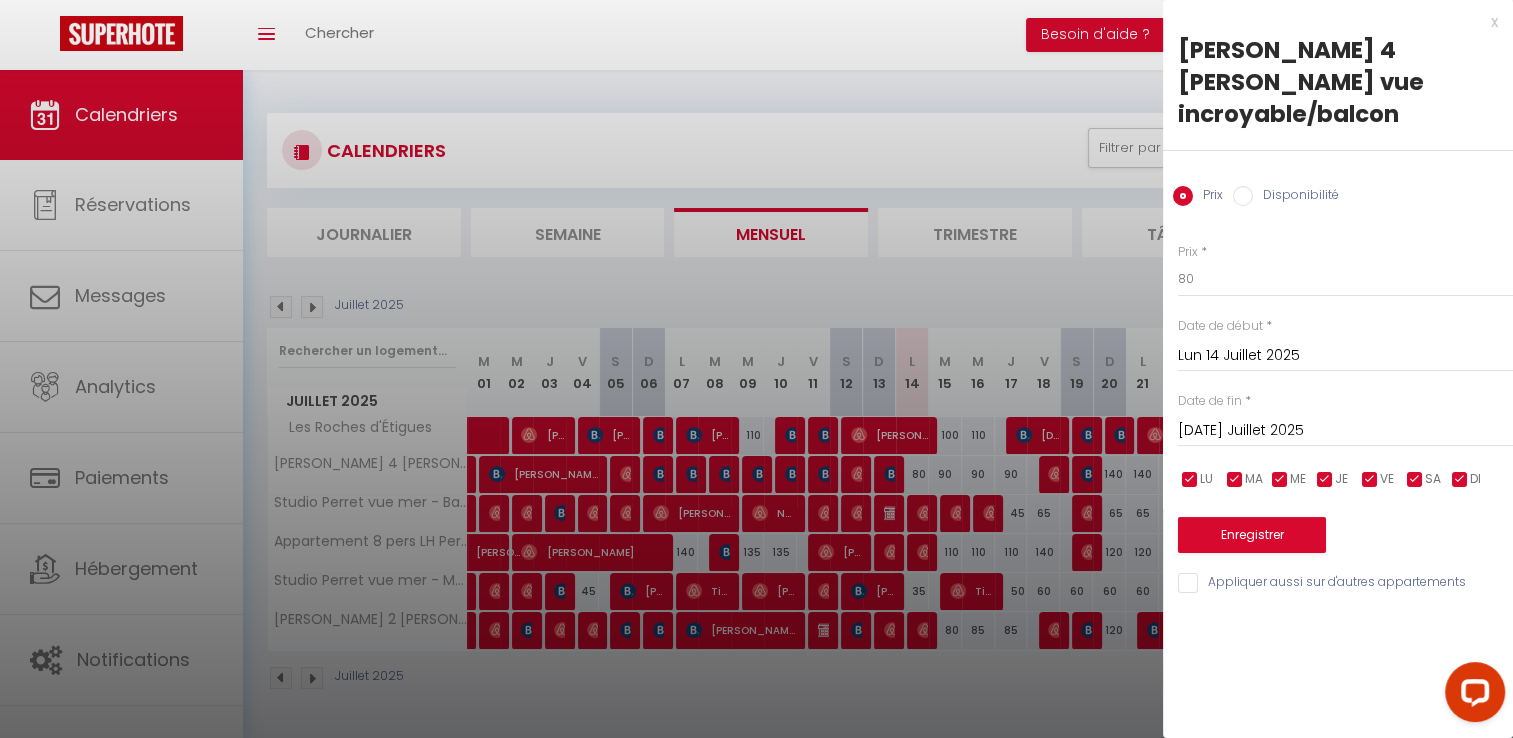 click at bounding box center (756, 369) 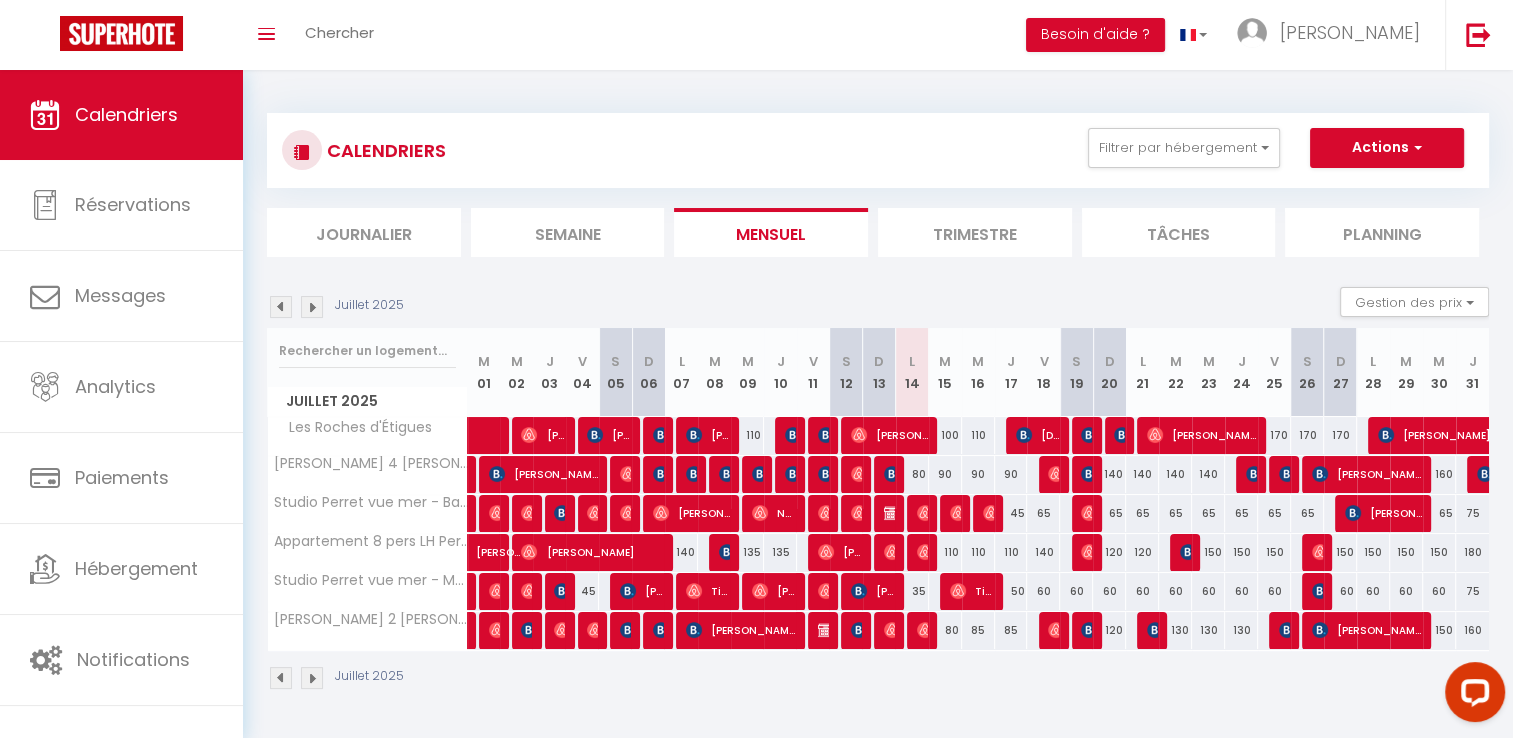 click on "80" at bounding box center [912, 474] 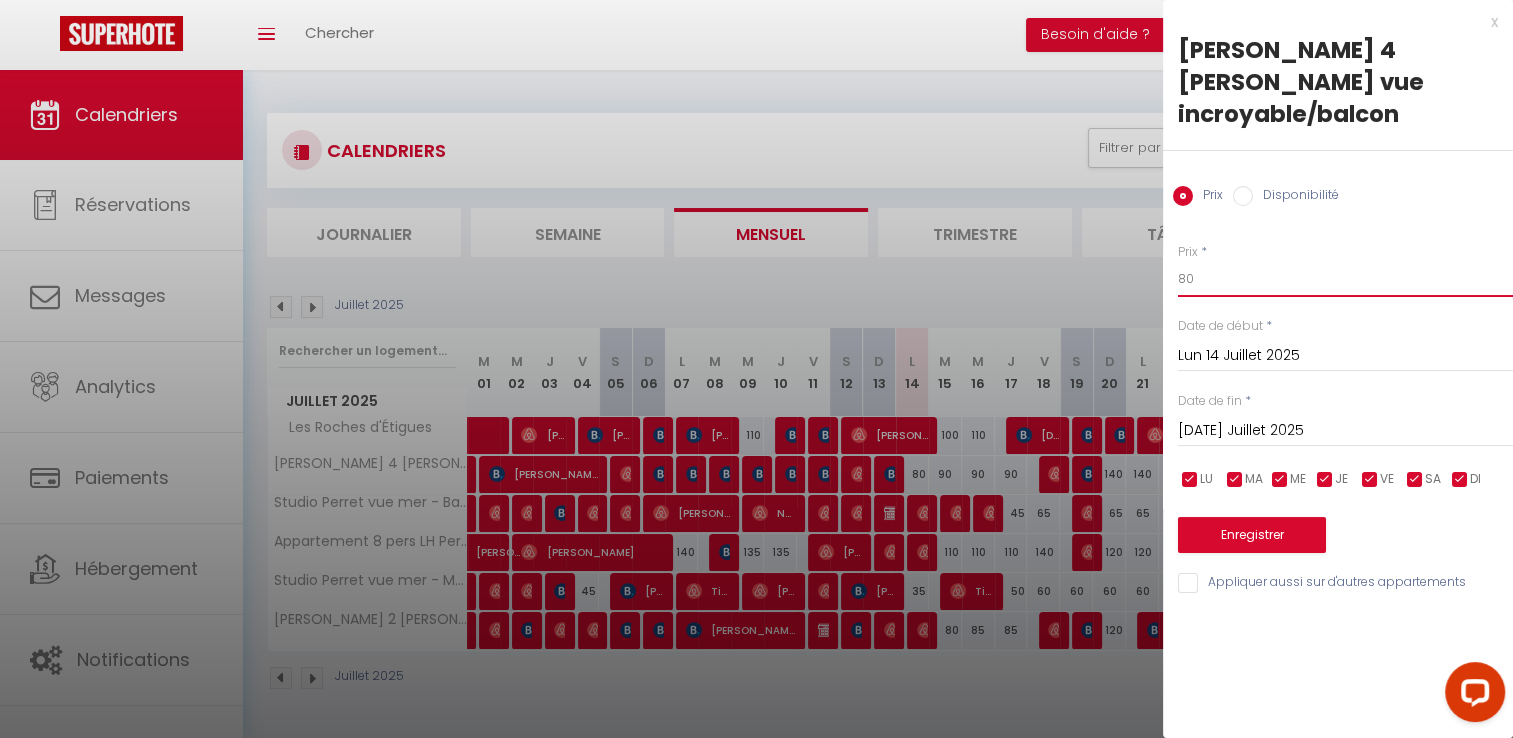 drag, startPoint x: 1258, startPoint y: 244, endPoint x: 1133, endPoint y: 218, distance: 127.67537 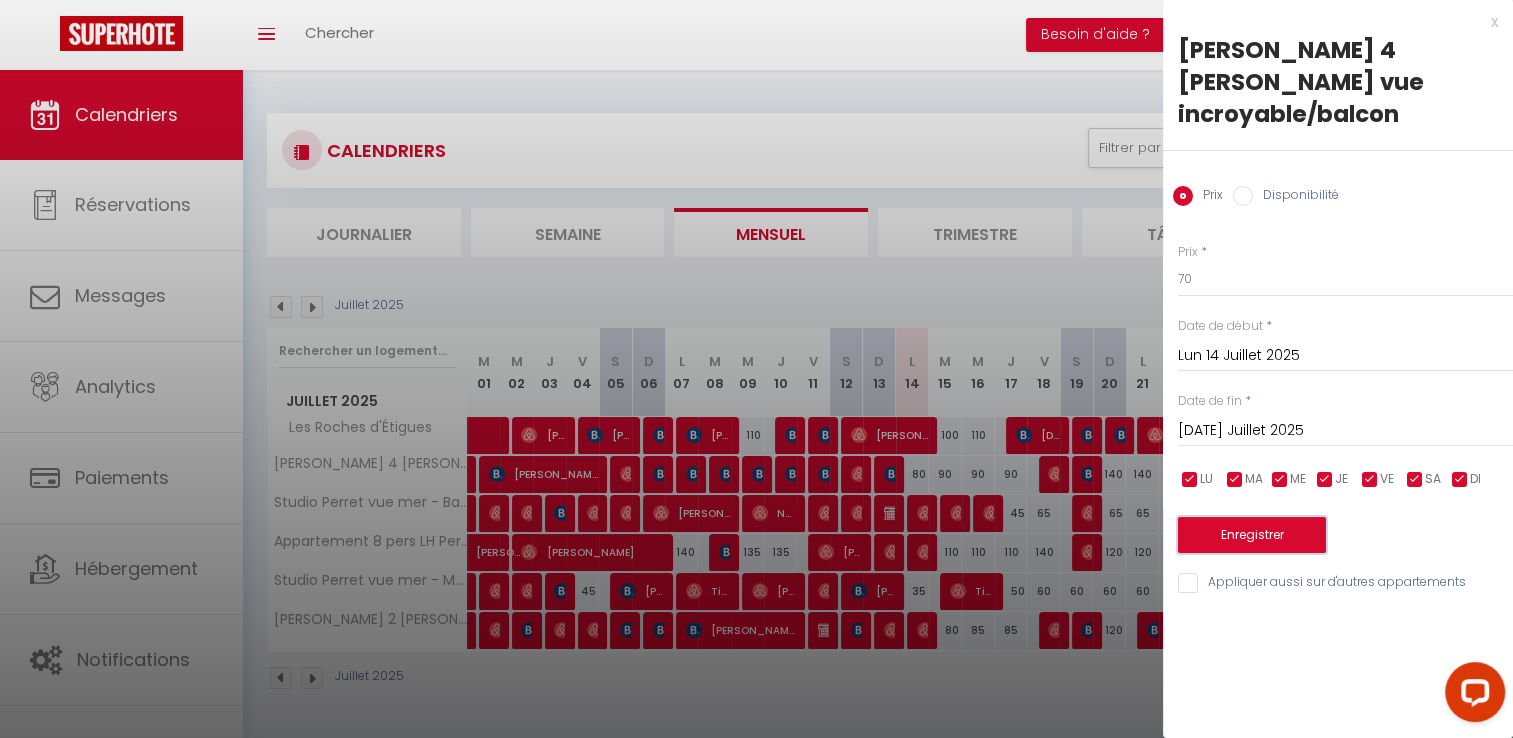 click on "Enregistrer" at bounding box center [1252, 535] 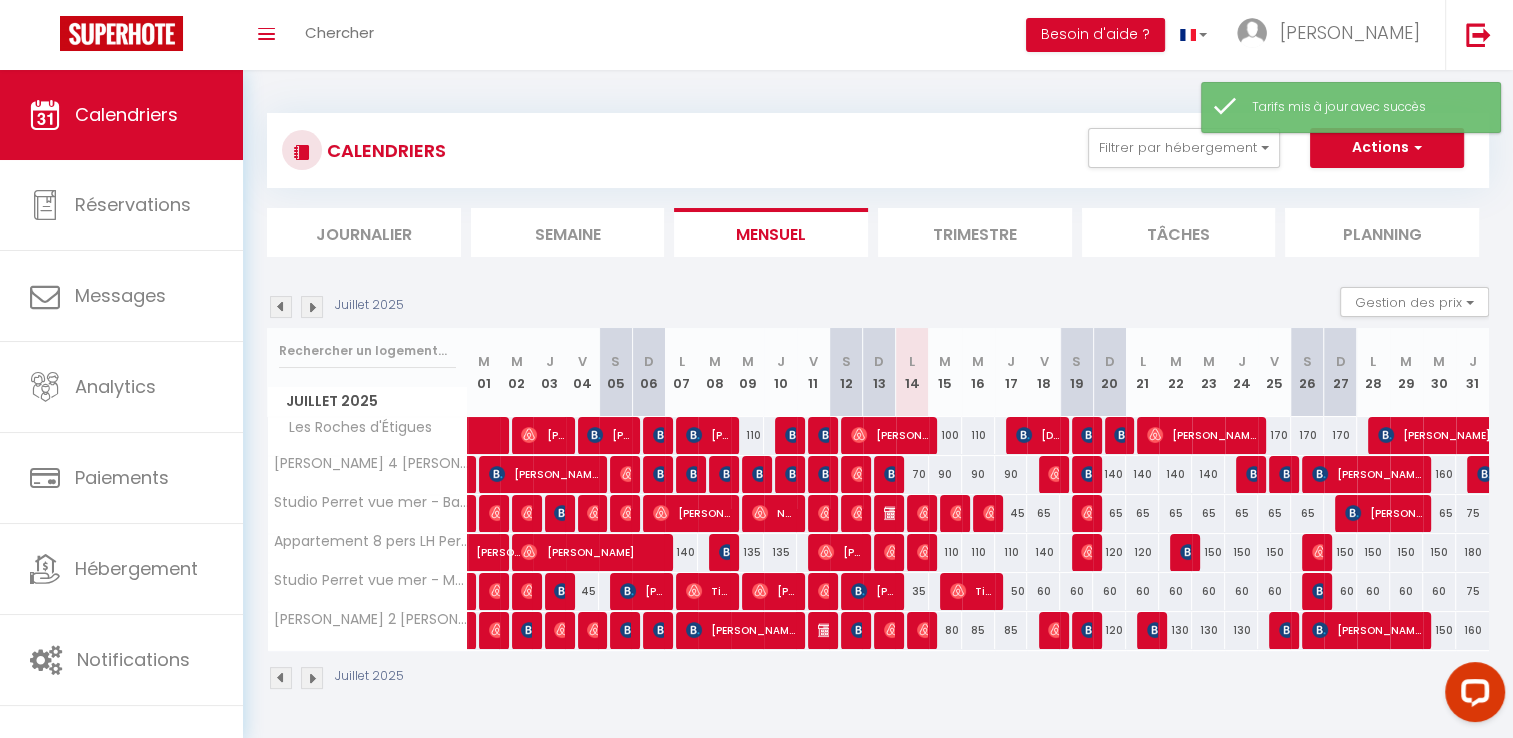 drag, startPoint x: 956, startPoint y: 628, endPoint x: 950, endPoint y: 714, distance: 86.209045 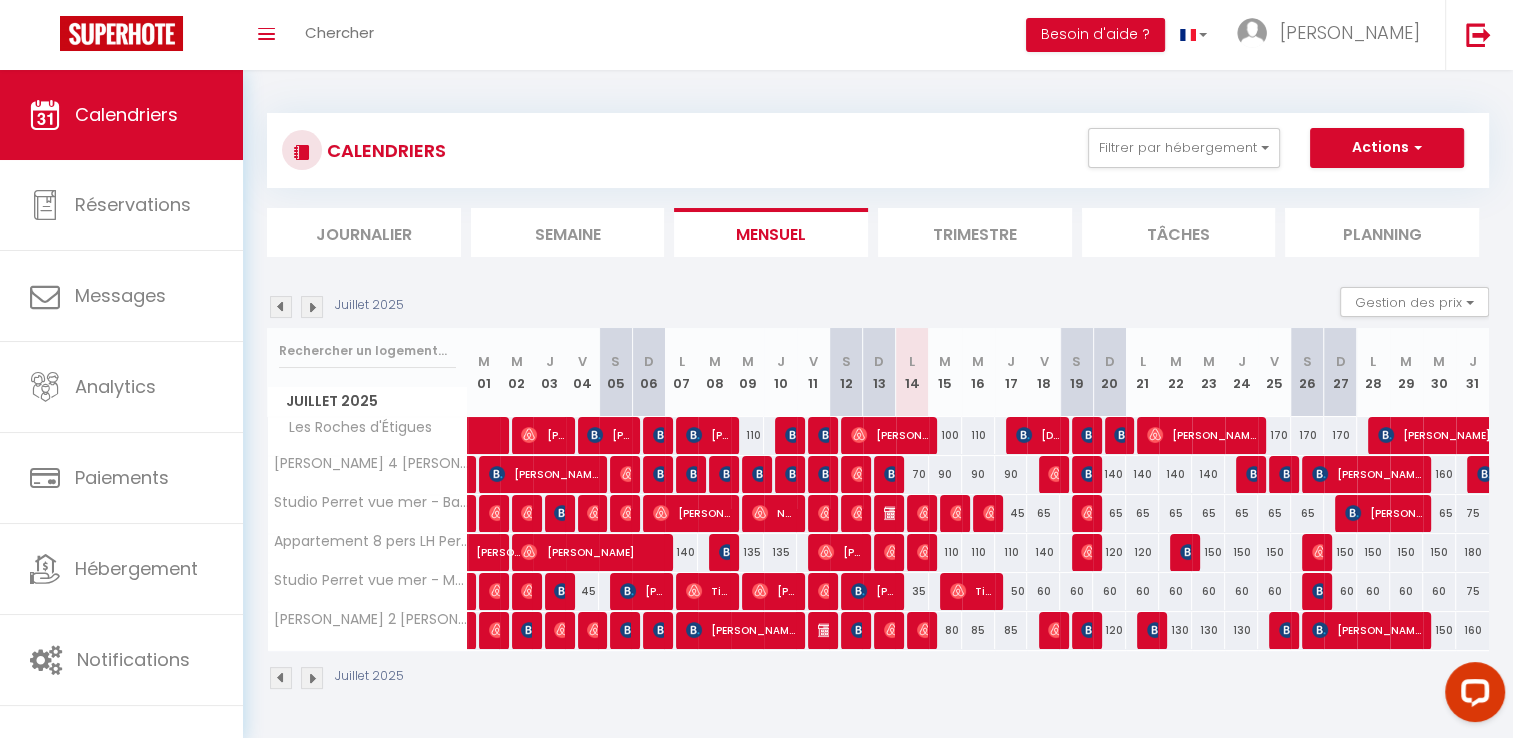 click on "80" at bounding box center [945, 630] 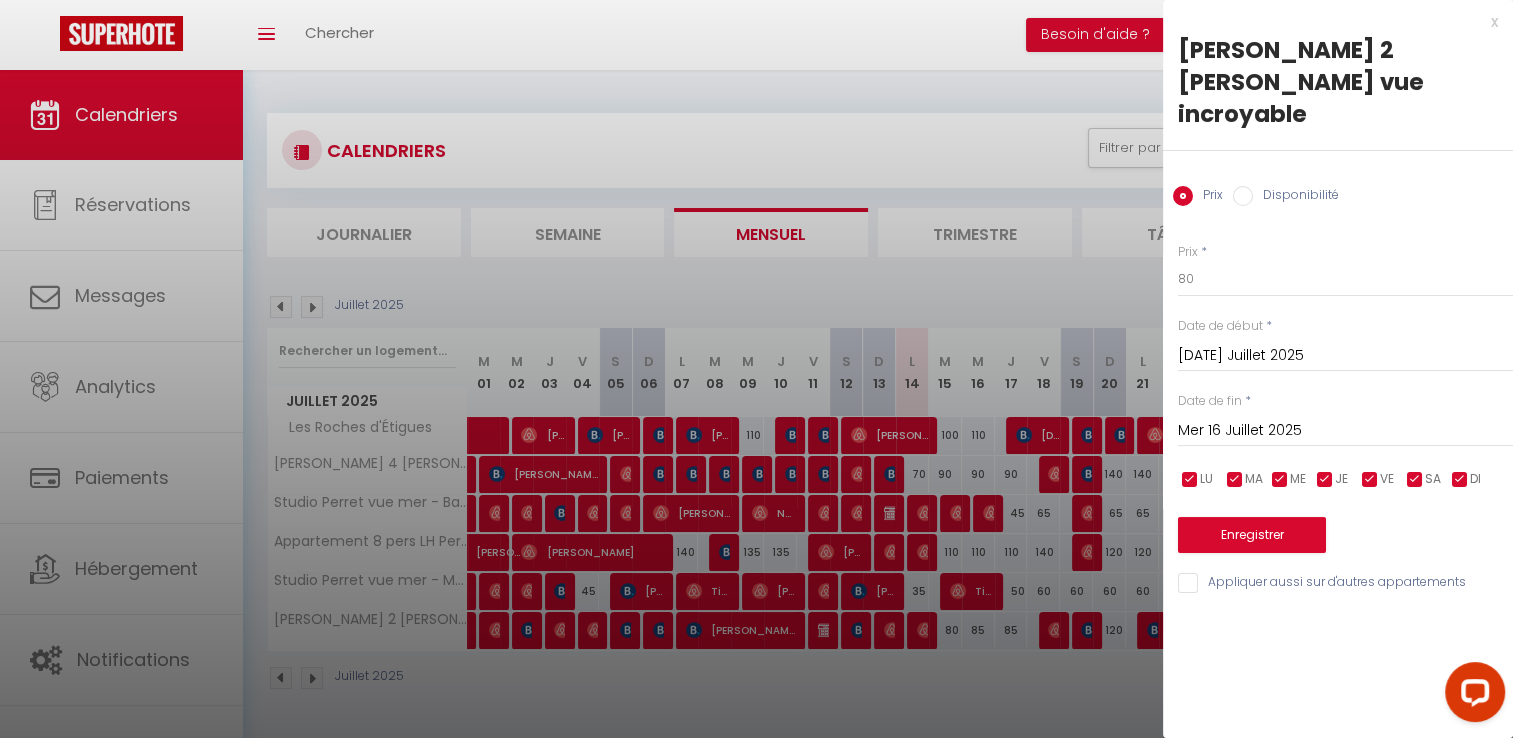 click at bounding box center (756, 369) 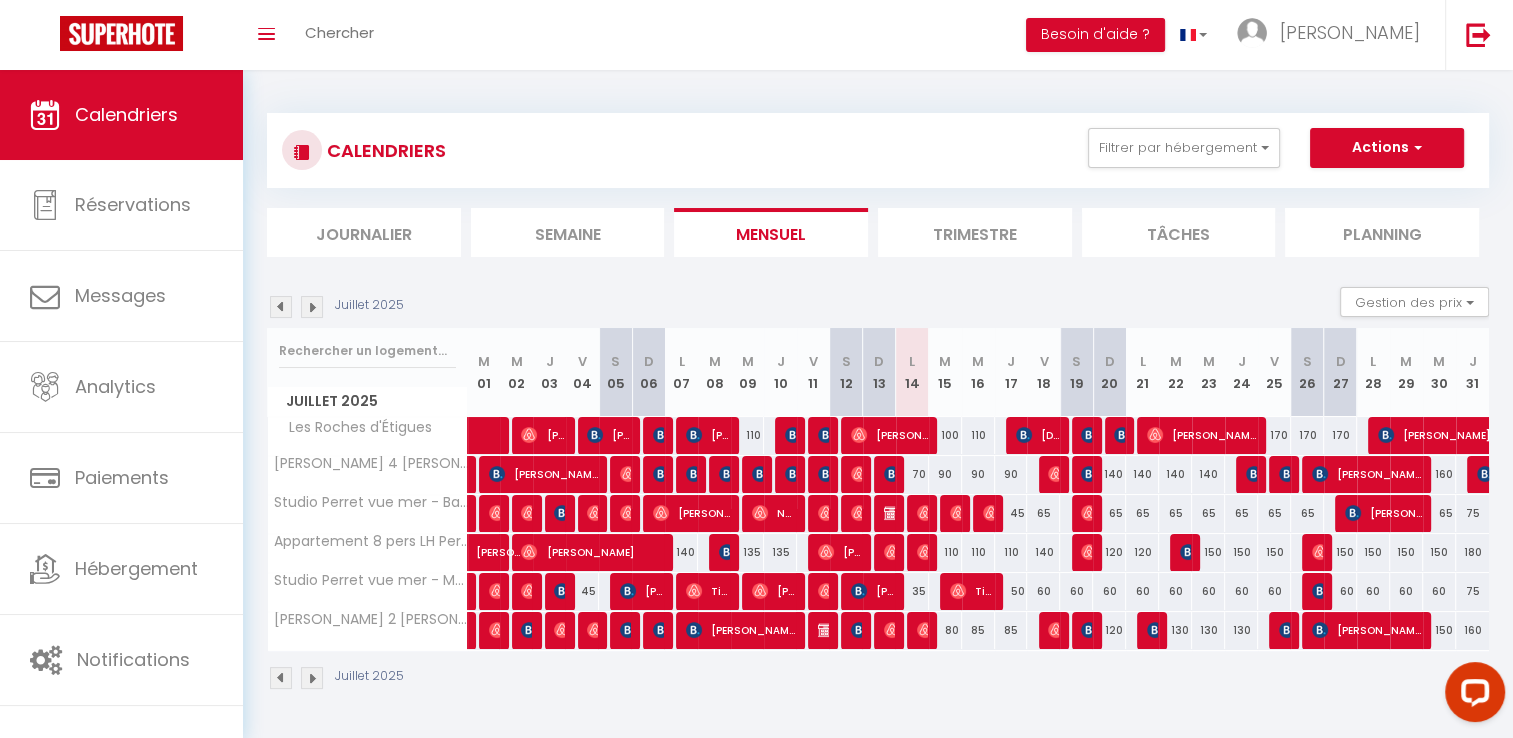 click on "80" at bounding box center (945, 630) 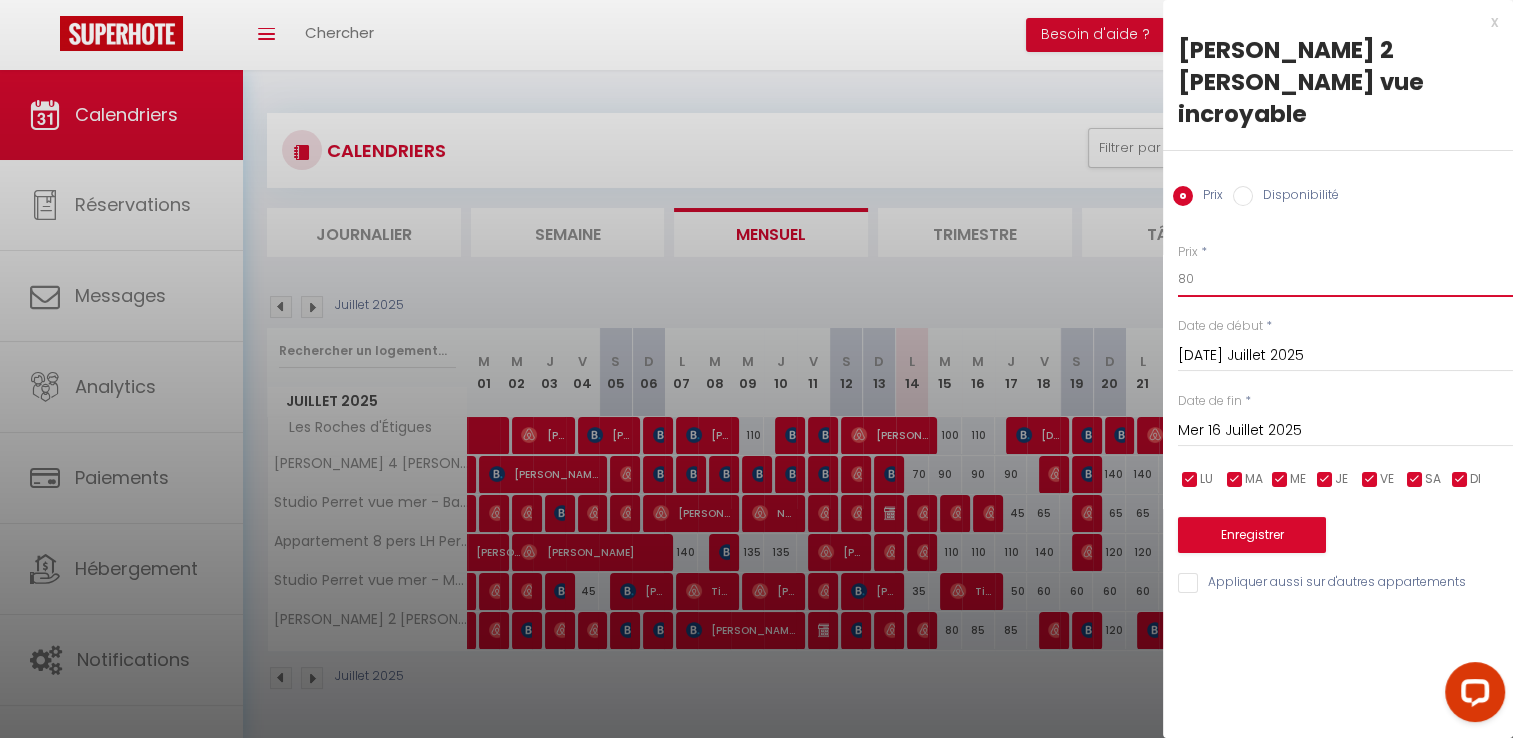 drag, startPoint x: 1228, startPoint y: 252, endPoint x: 1147, endPoint y: 259, distance: 81.3019 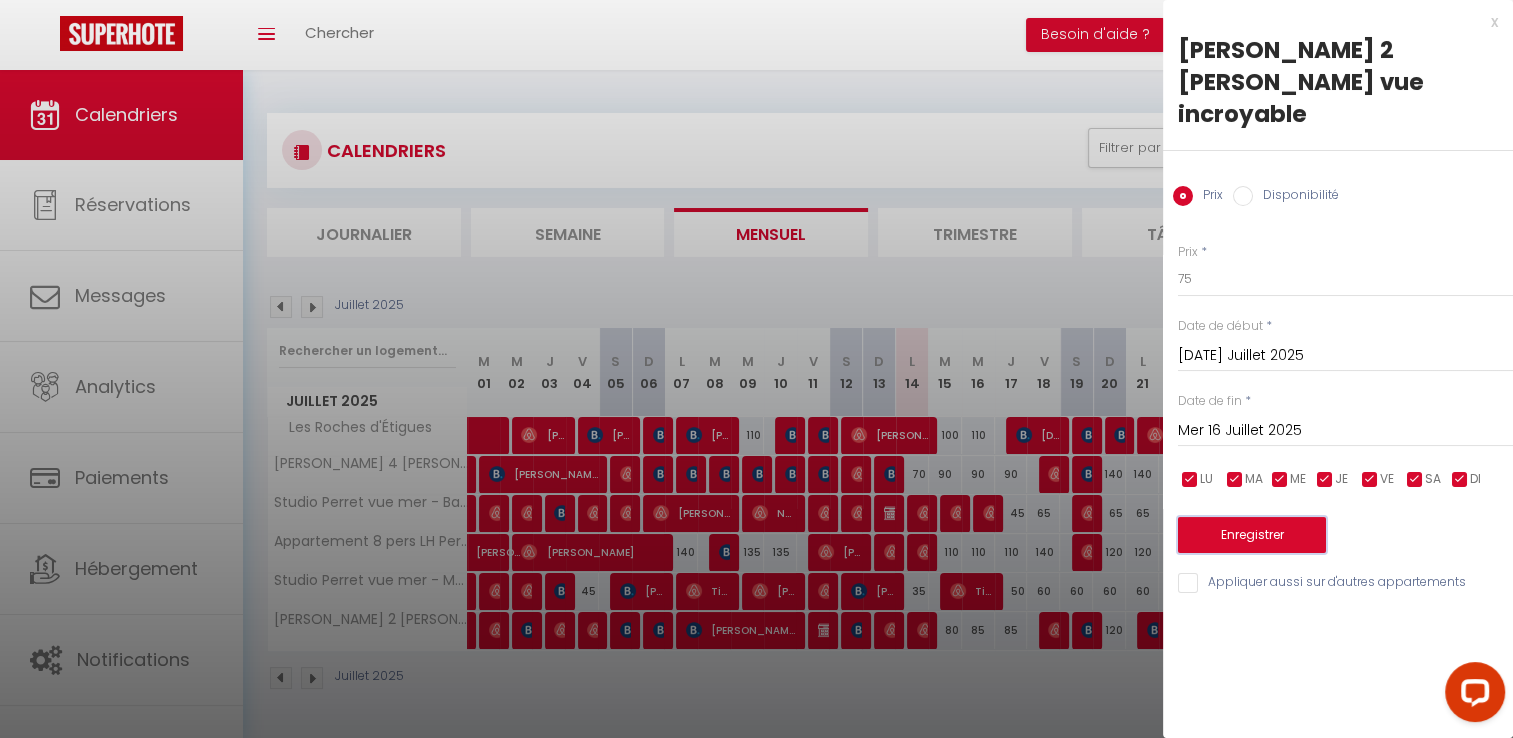 click on "Enregistrer" at bounding box center [1252, 535] 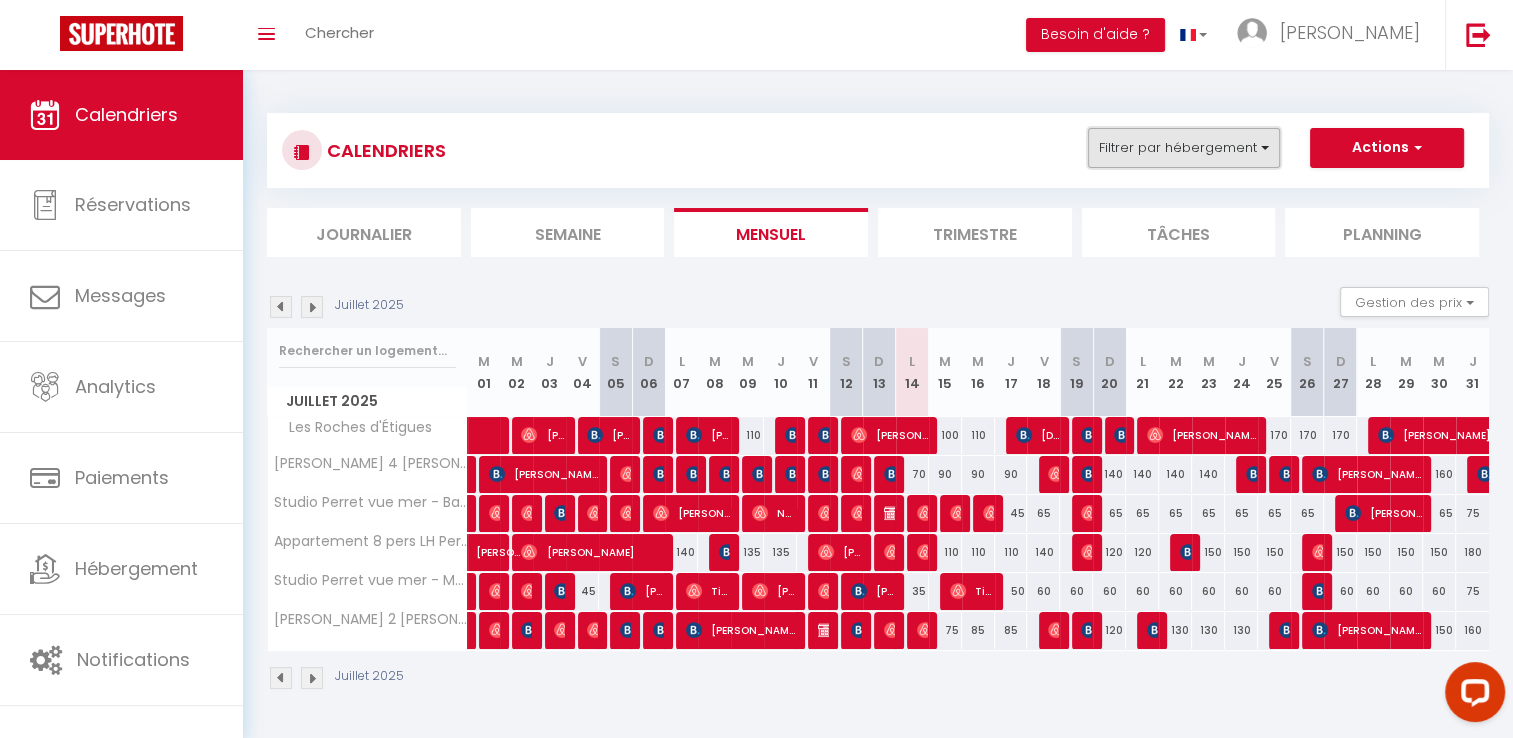 click on "Filtrer par hébergement" at bounding box center (1184, 148) 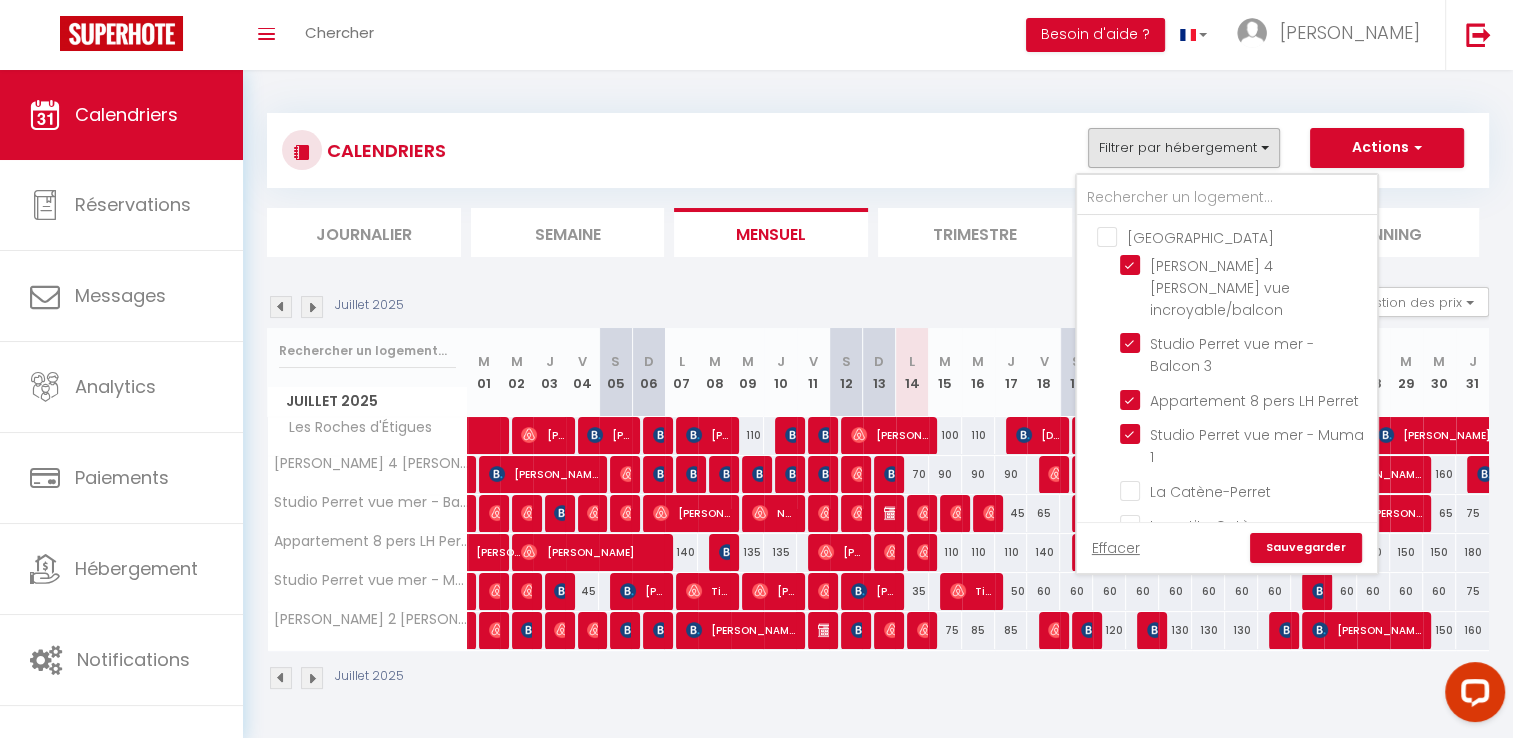 click on "[GEOGRAPHIC_DATA]" at bounding box center [1247, 236] 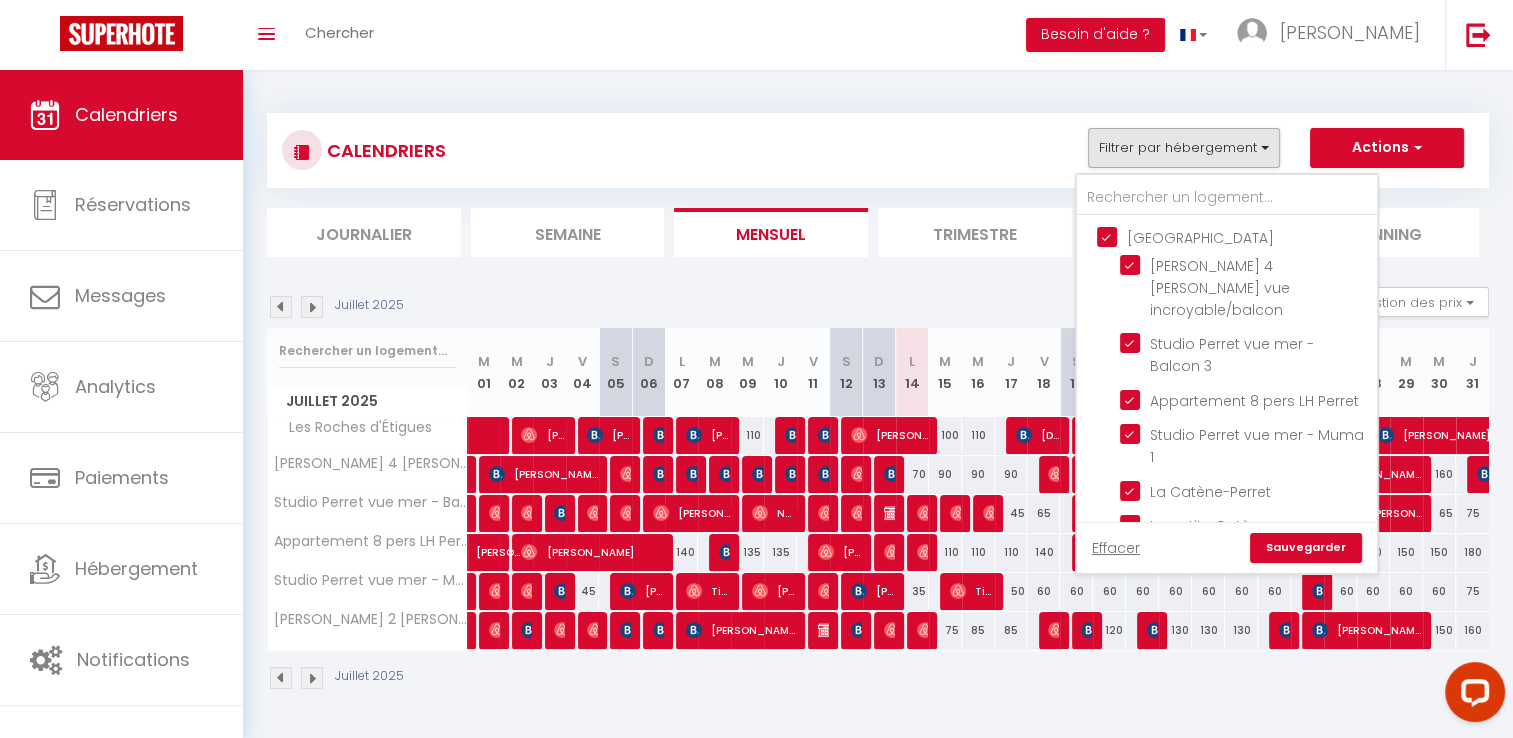 click on "[GEOGRAPHIC_DATA]" at bounding box center (1247, 236) 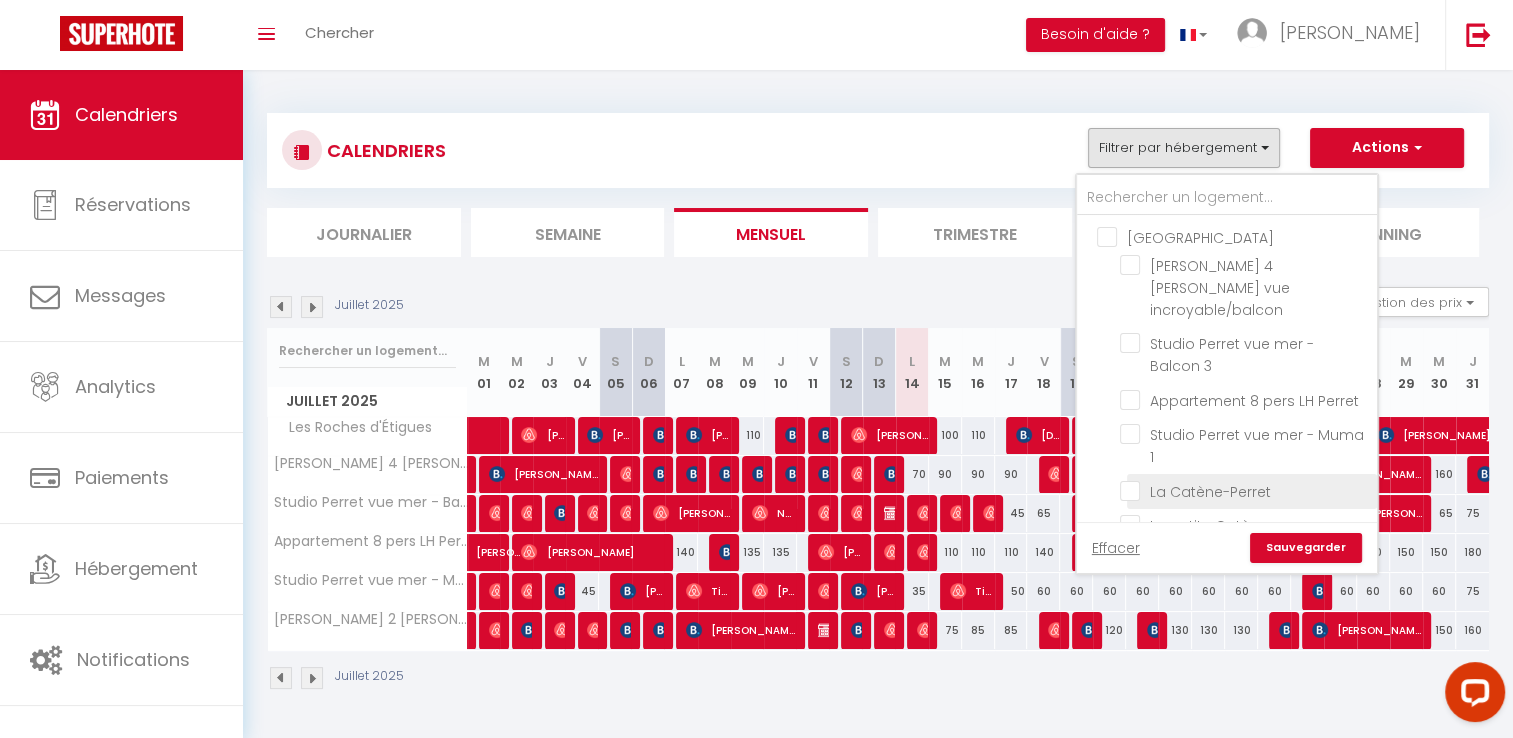 click on "La Catène-Perret" at bounding box center [1245, 490] 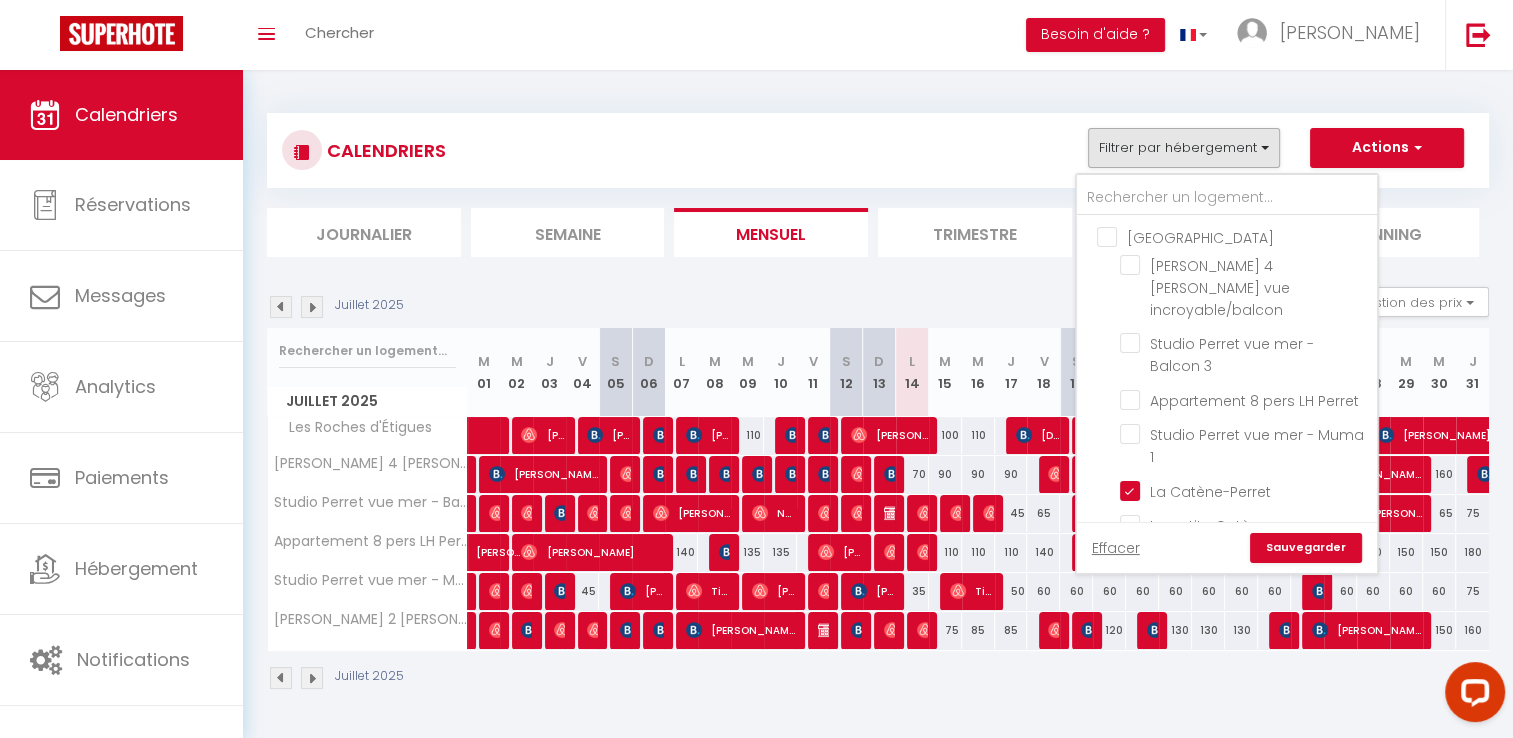 click on "Sauvegarder" at bounding box center (1306, 548) 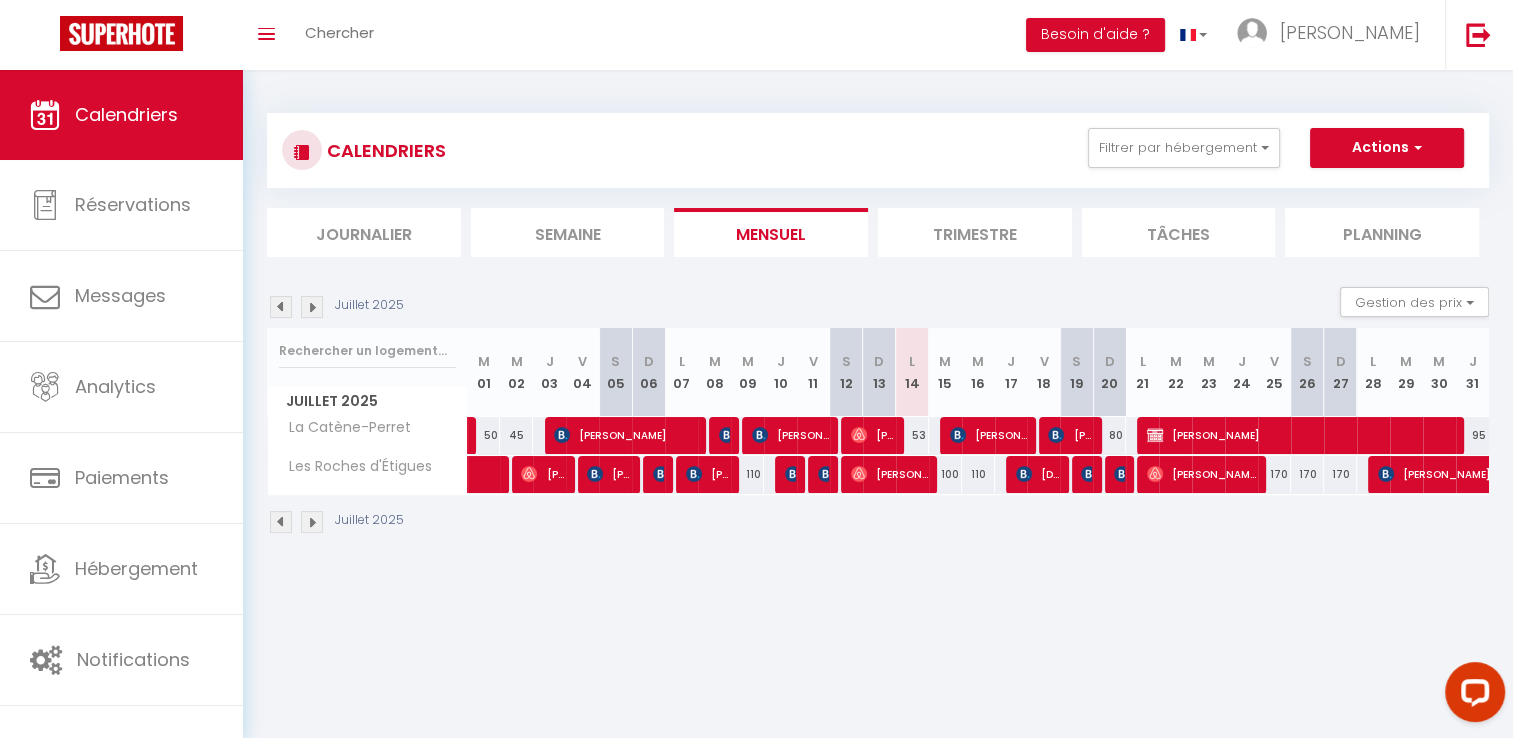 click on "53" at bounding box center (912, 435) 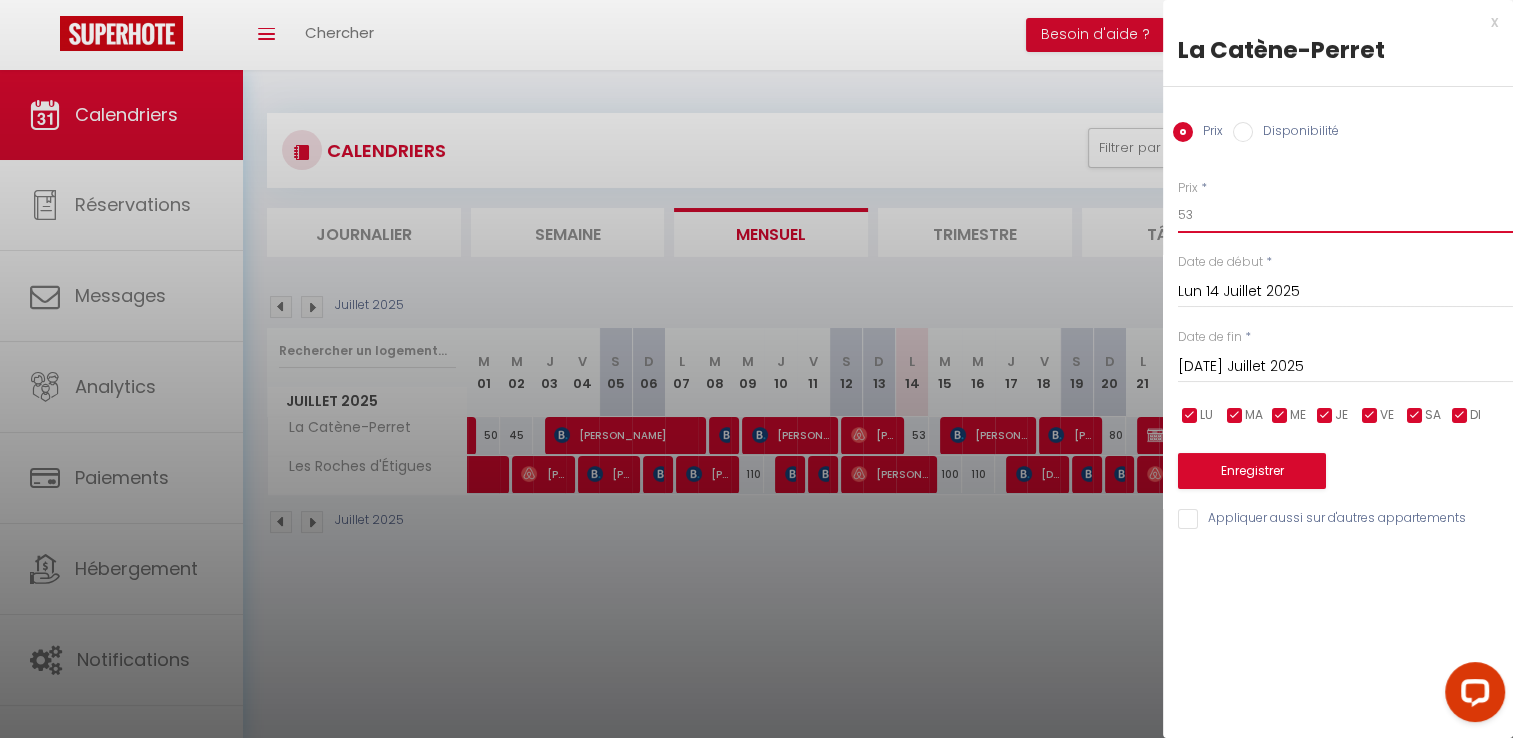 drag, startPoint x: 1218, startPoint y: 222, endPoint x: 1175, endPoint y: 217, distance: 43.289722 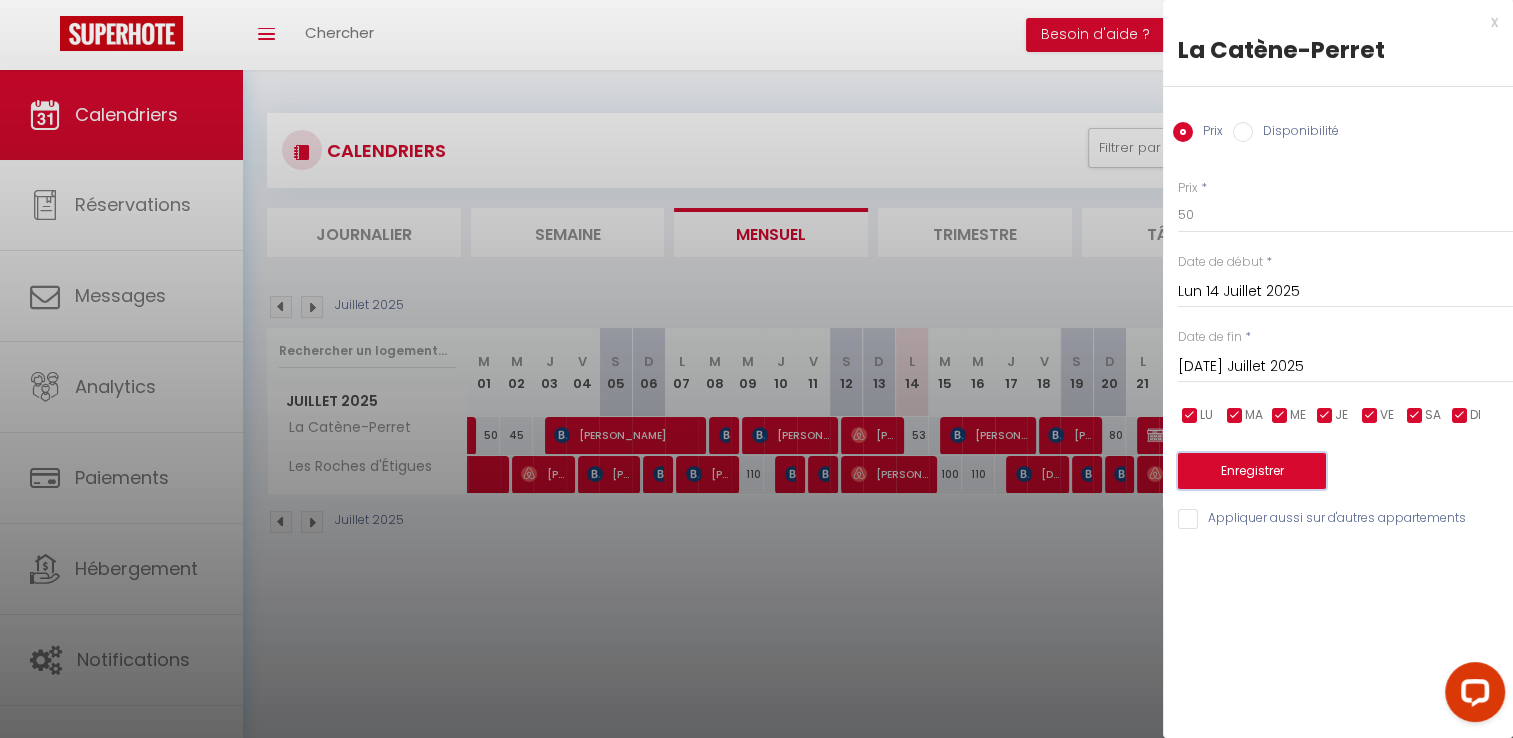 click on "Enregistrer" at bounding box center [1252, 471] 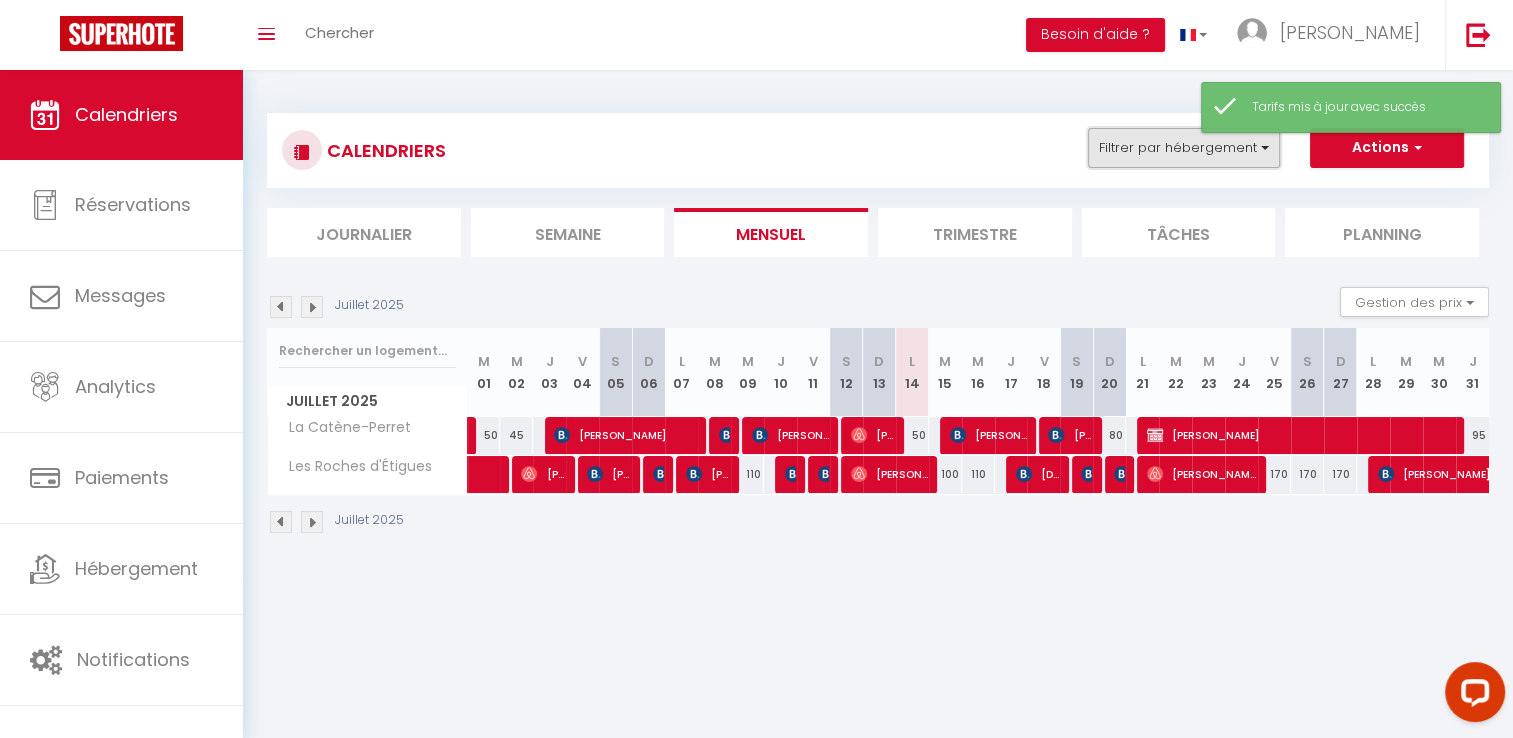 click on "Filtrer par hébergement" at bounding box center [1184, 148] 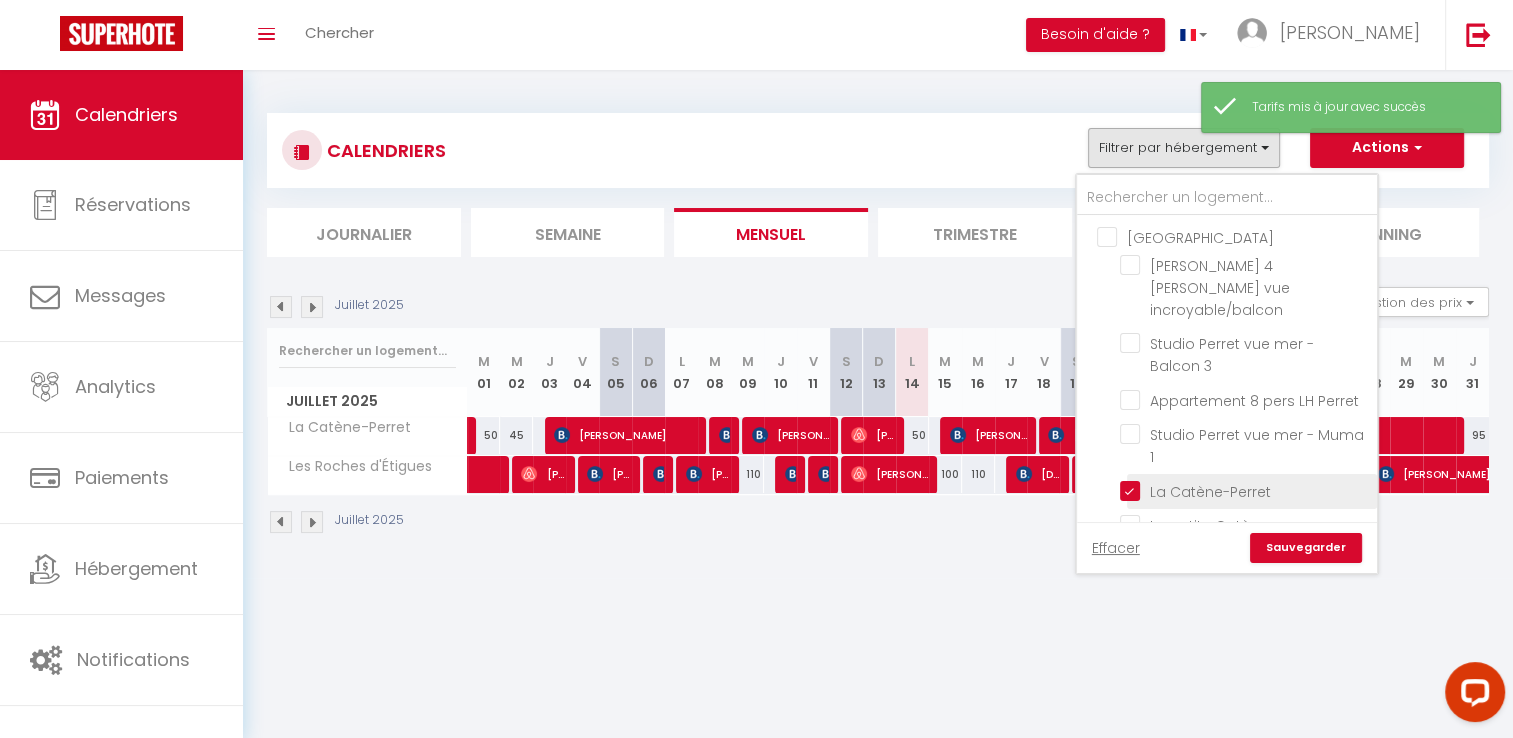 click on "La Catène-Perret" at bounding box center (1245, 490) 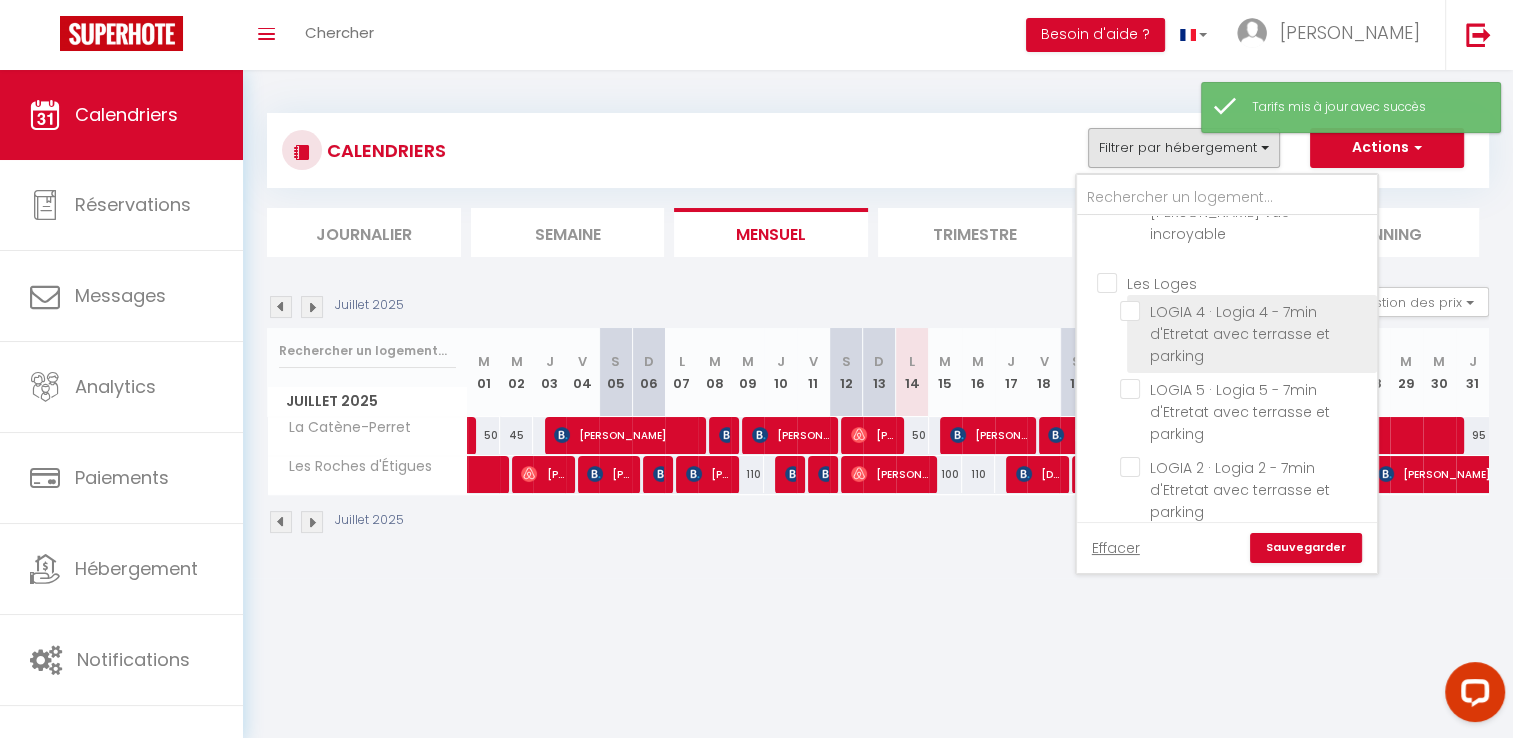 scroll, scrollTop: 460, scrollLeft: 0, axis: vertical 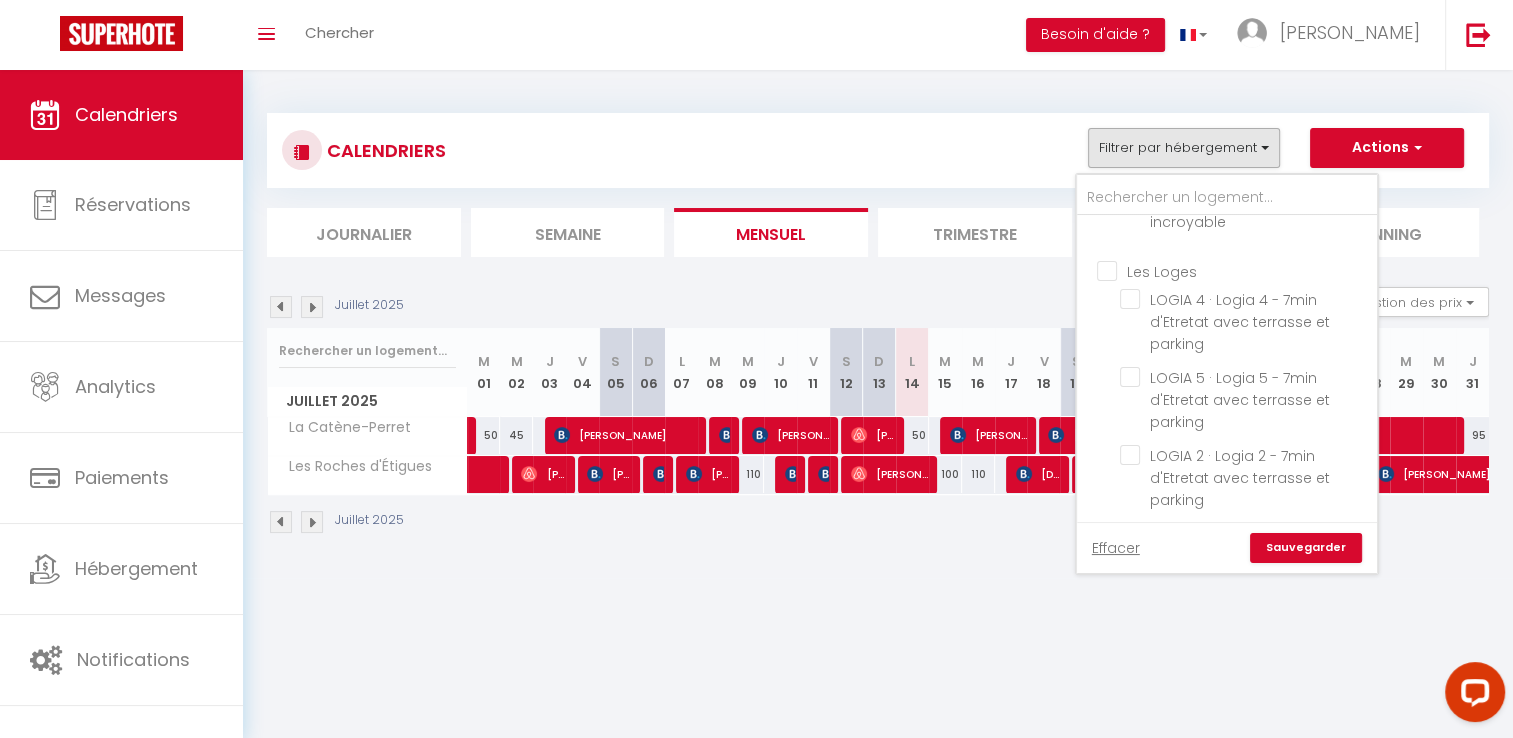 click on "Les Loges" at bounding box center [1247, 269] 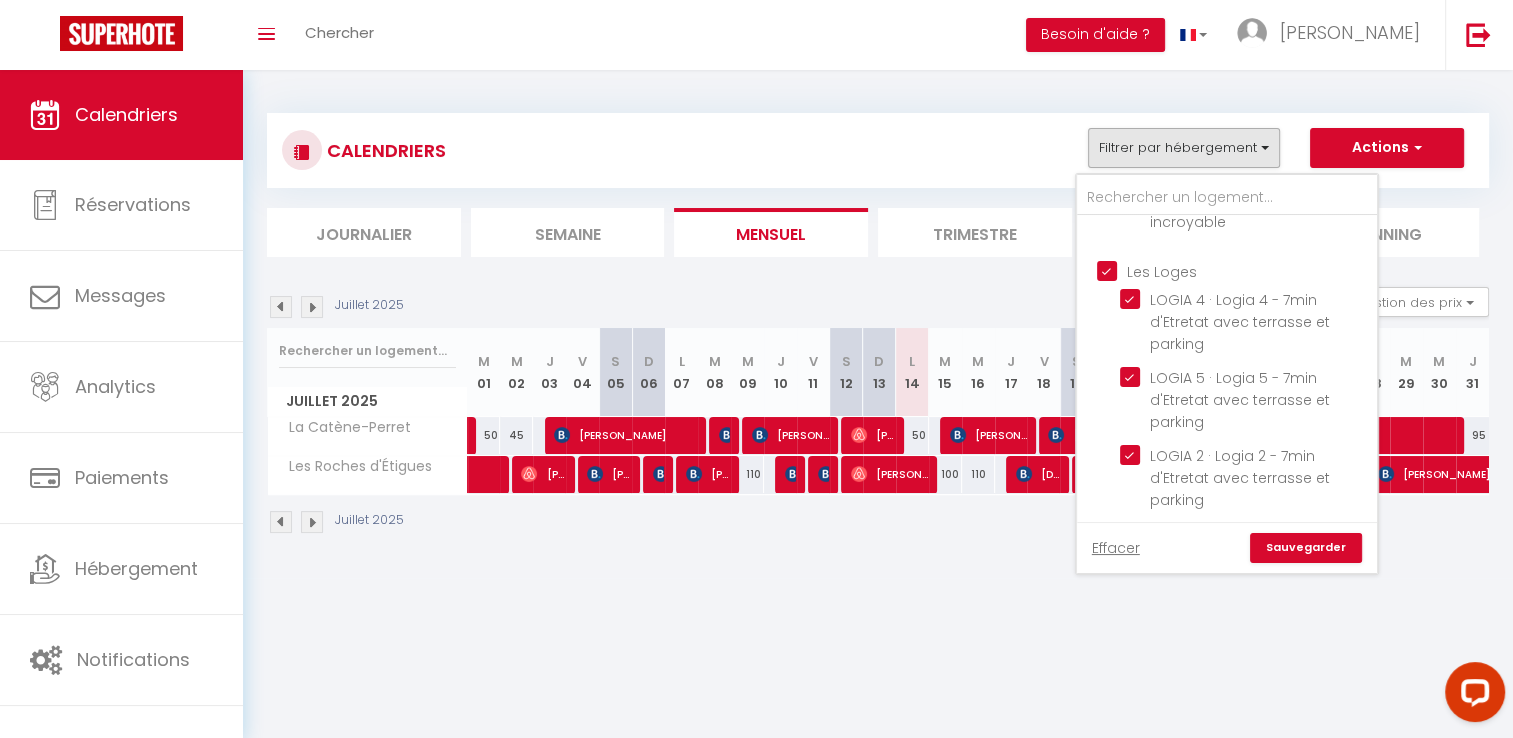 click on "Sauvegarder" at bounding box center (1306, 548) 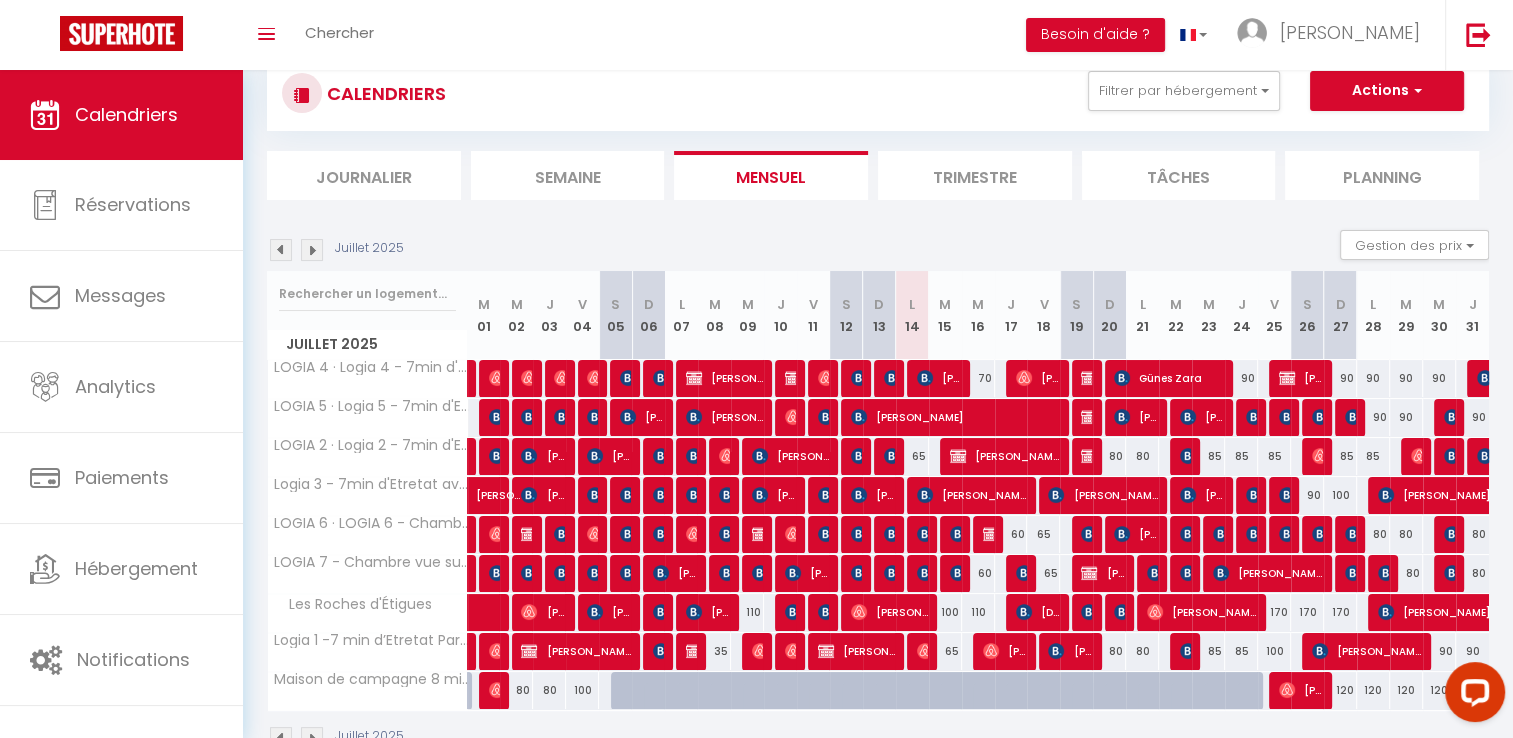 scroll, scrollTop: 58, scrollLeft: 0, axis: vertical 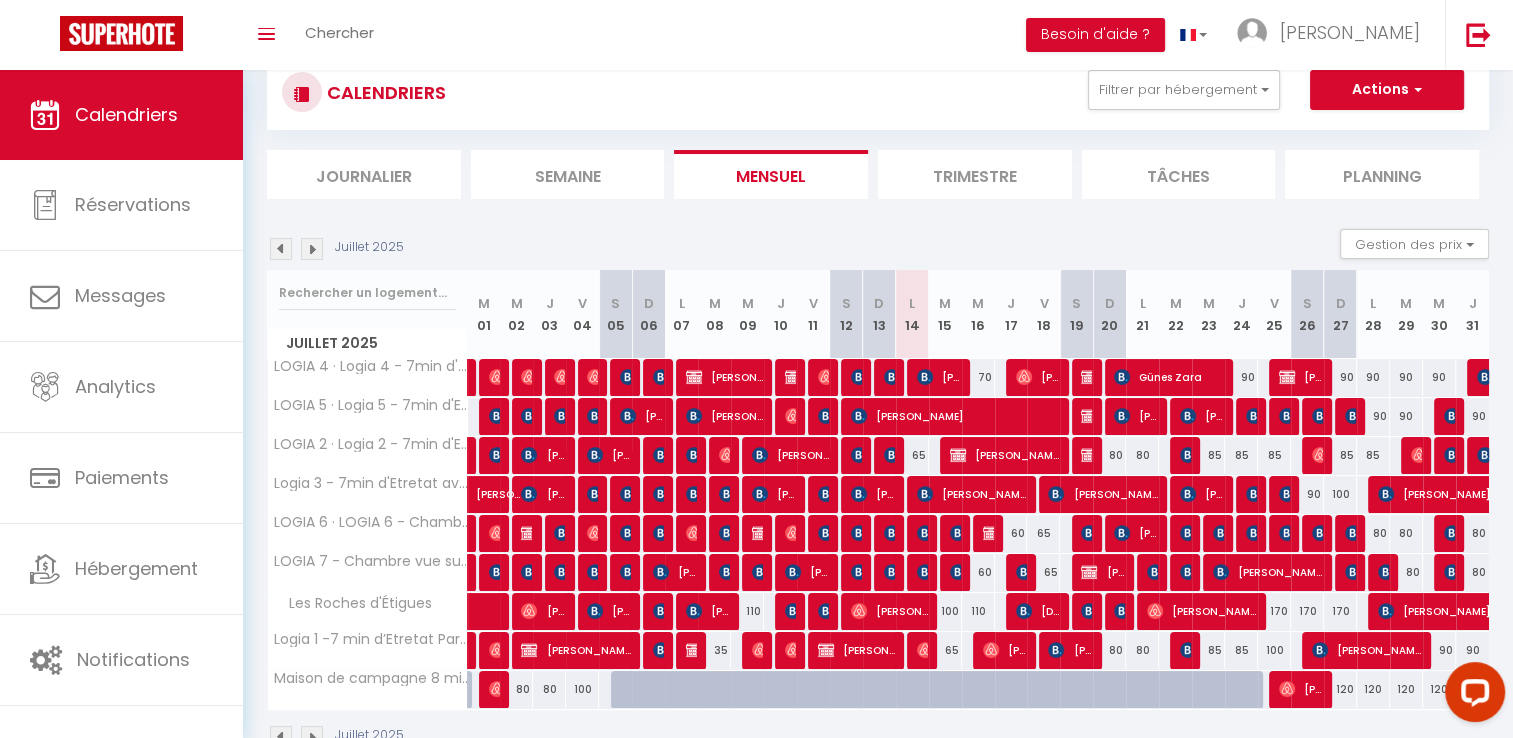 click on "65" at bounding box center [912, 455] 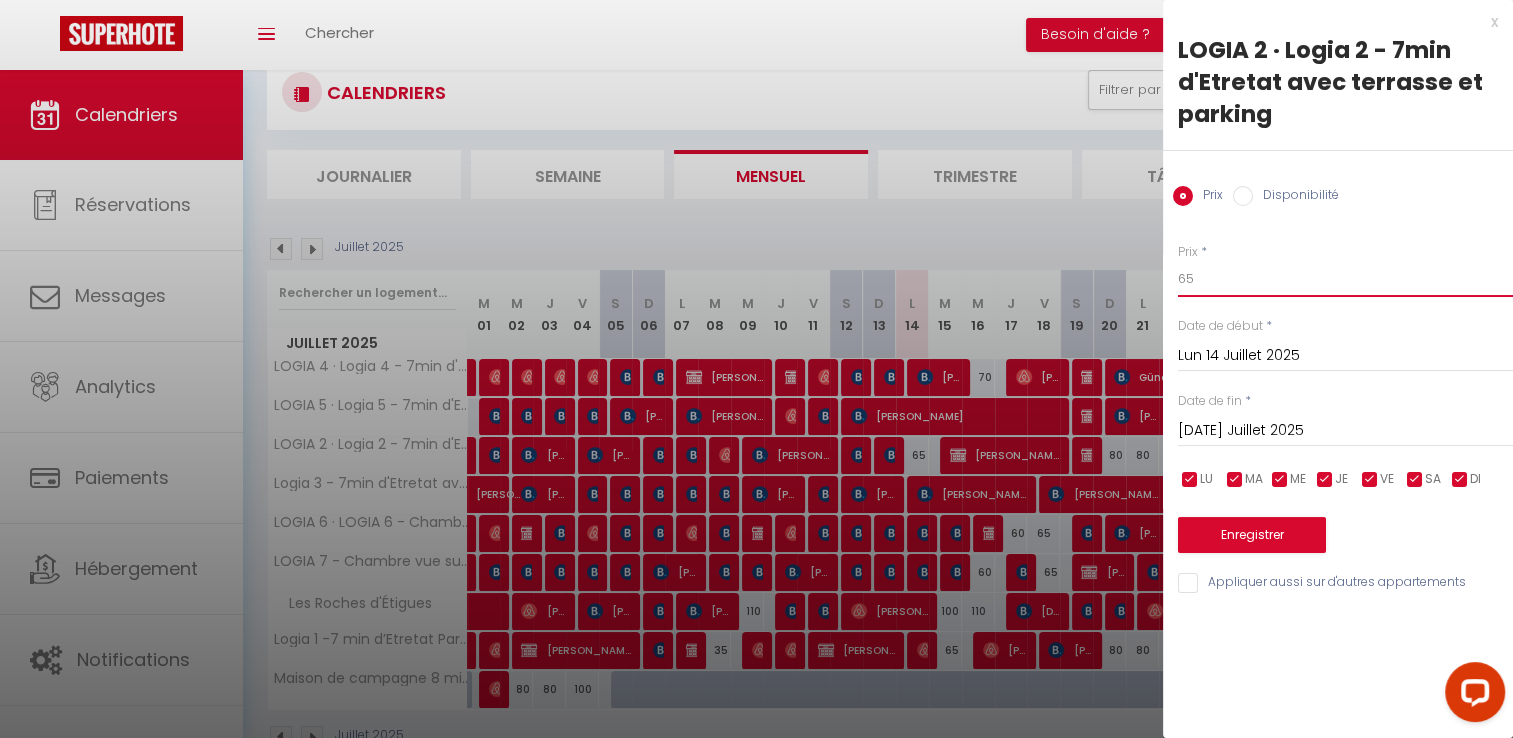 drag, startPoint x: 1206, startPoint y: 291, endPoint x: 1122, endPoint y: 282, distance: 84.48077 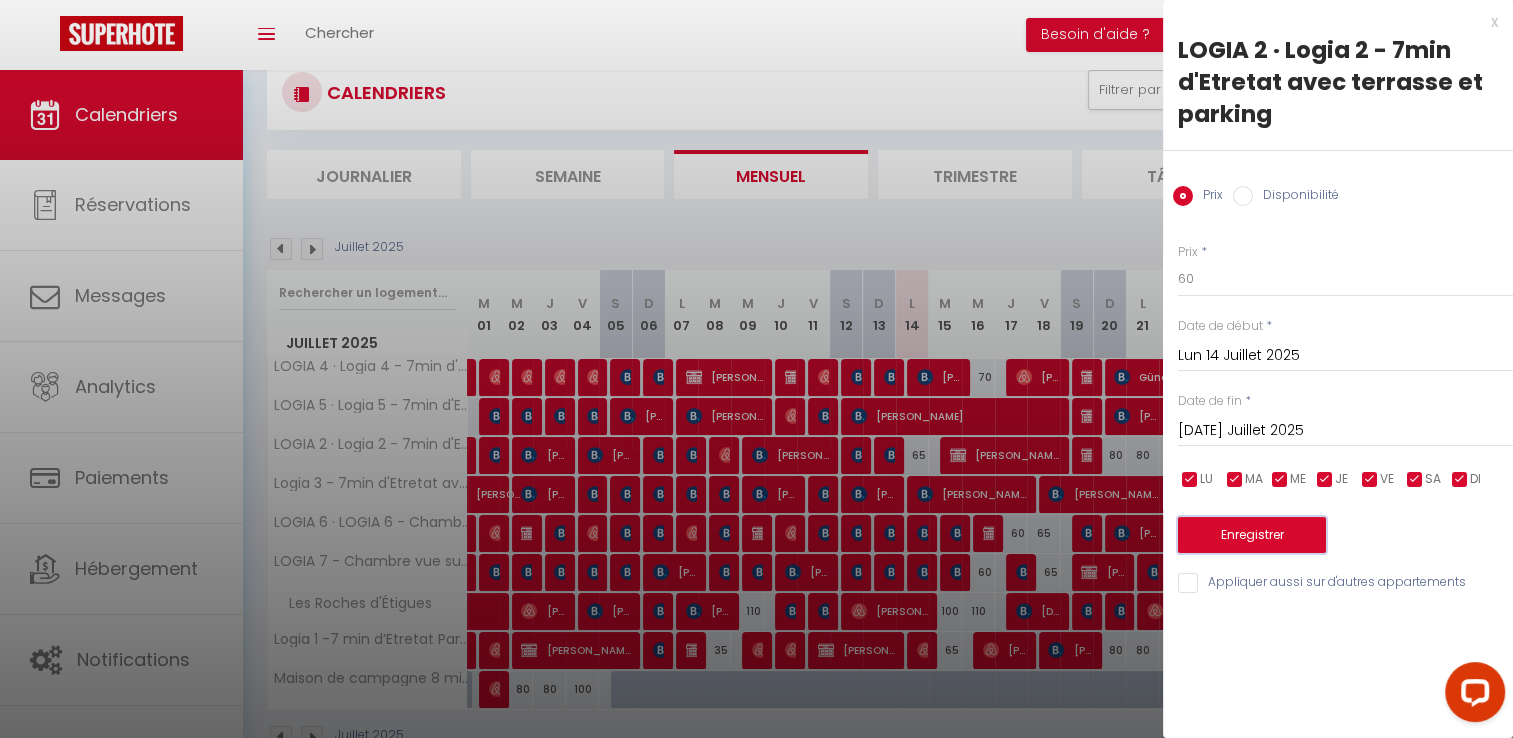click on "Enregistrer" at bounding box center (1252, 535) 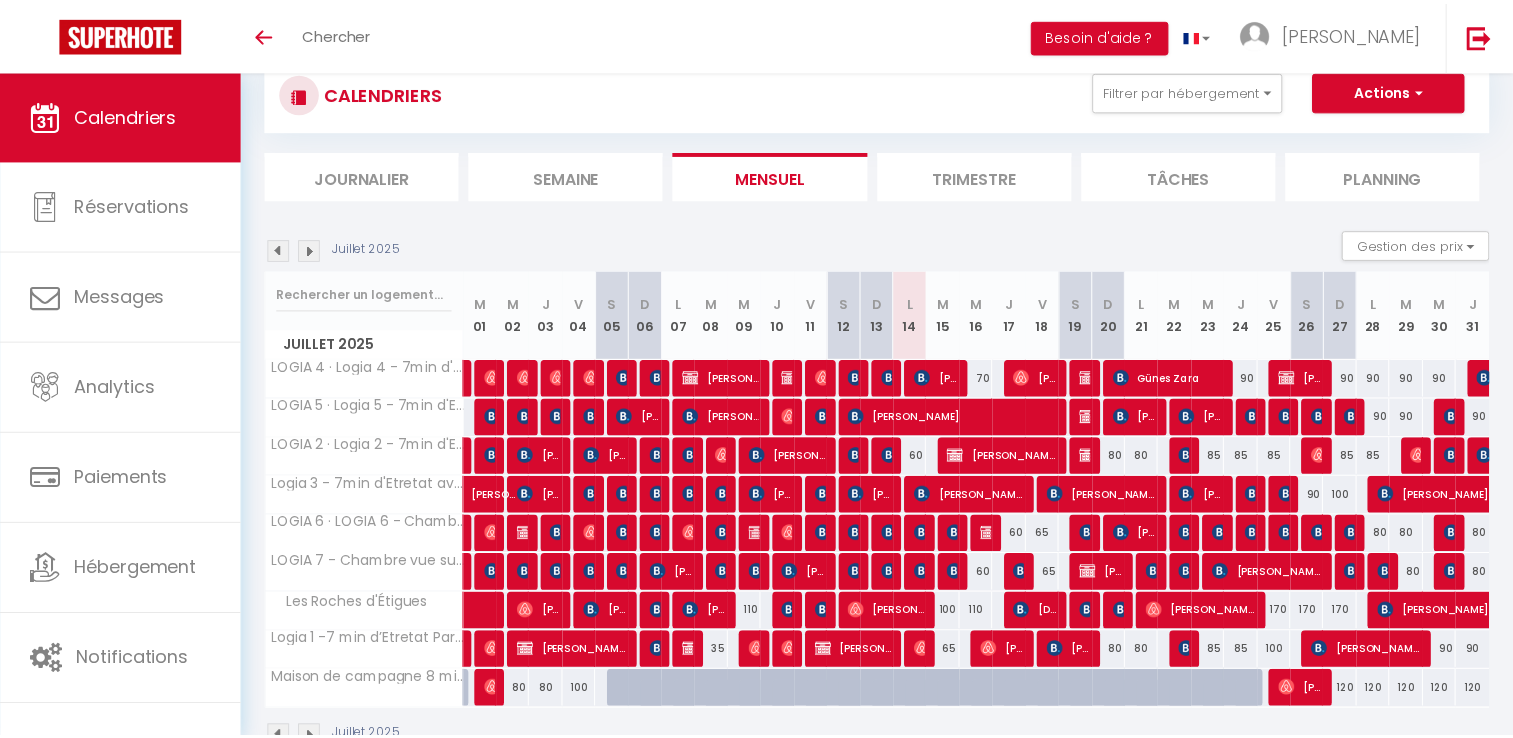 scroll, scrollTop: 58, scrollLeft: 0, axis: vertical 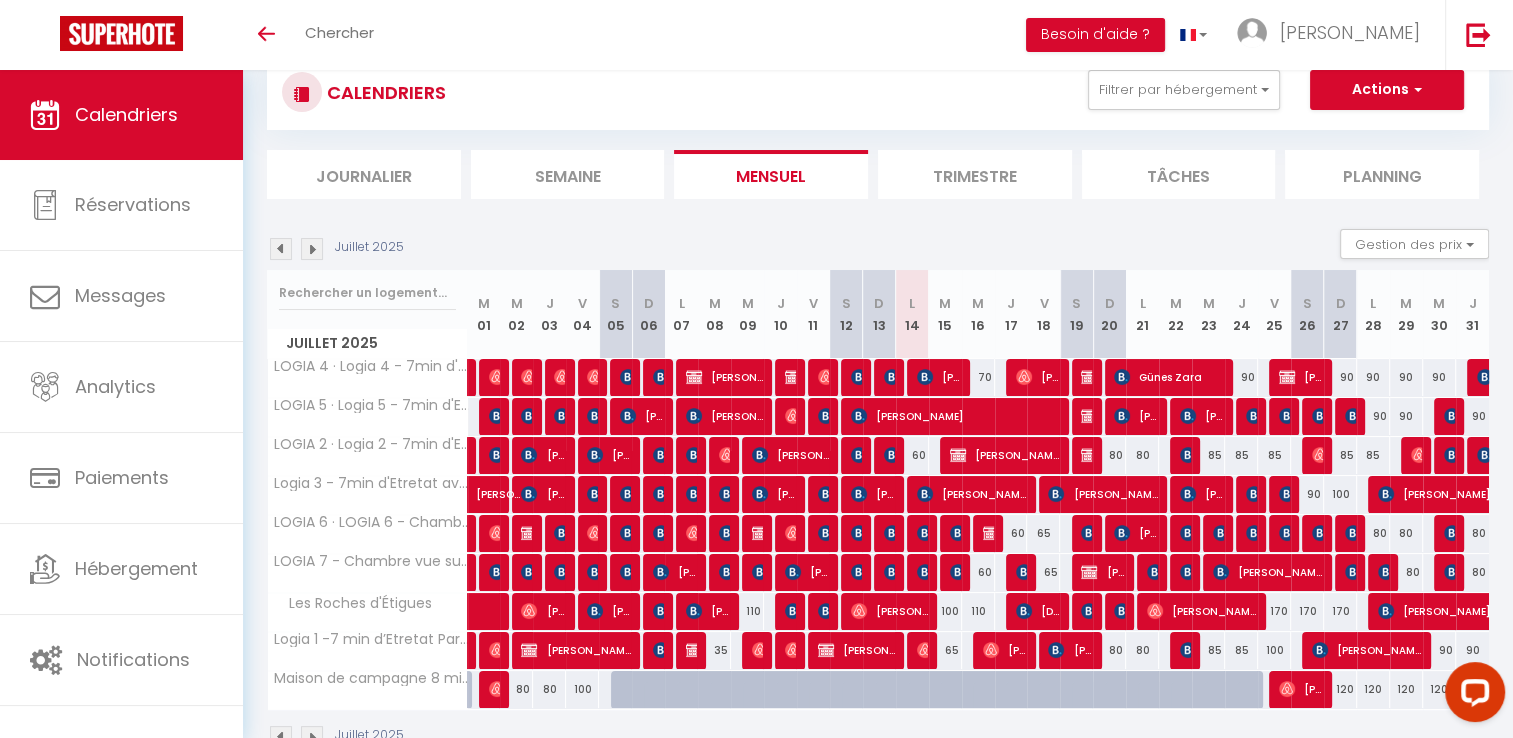 click on "65" at bounding box center [945, 650] 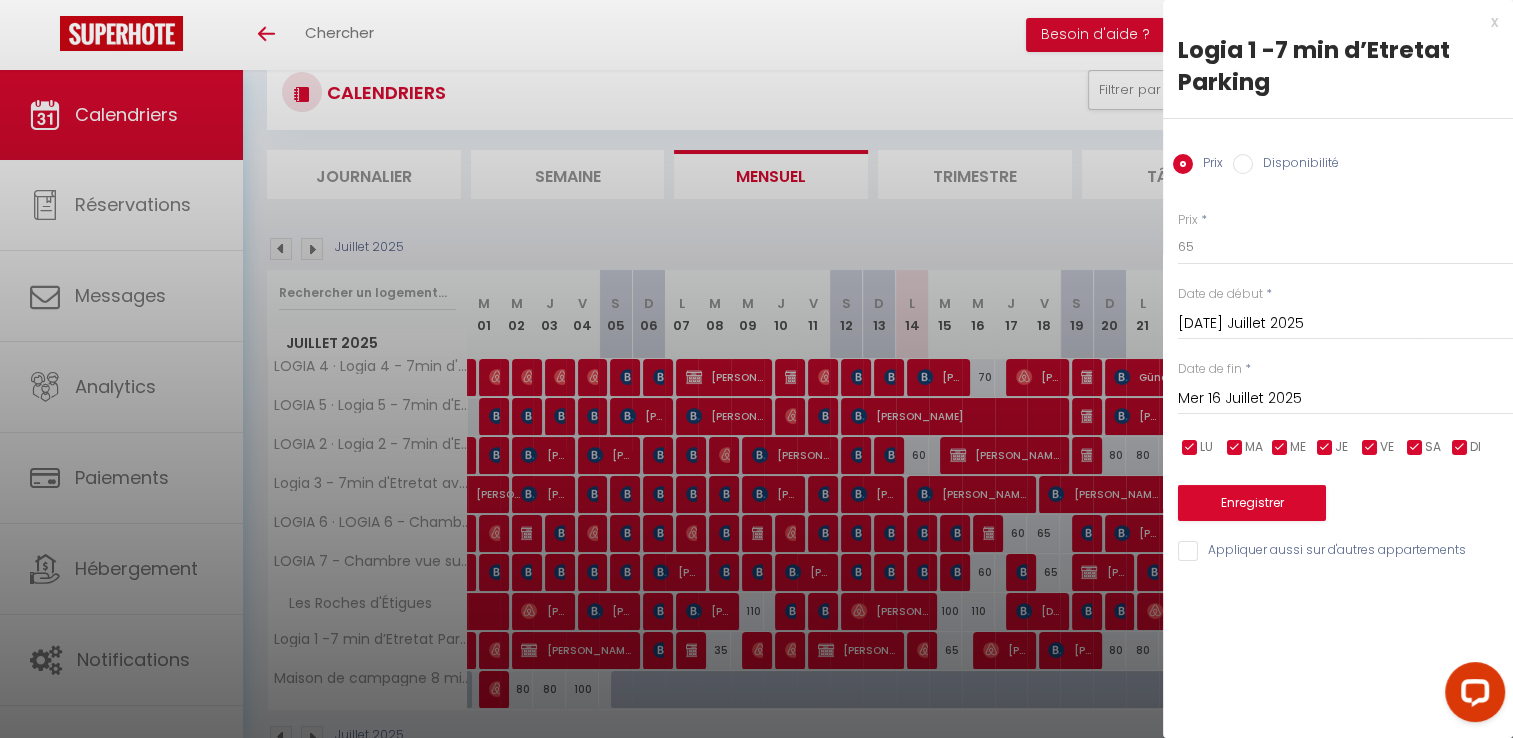 click on "Disponibilité" at bounding box center (1296, 165) 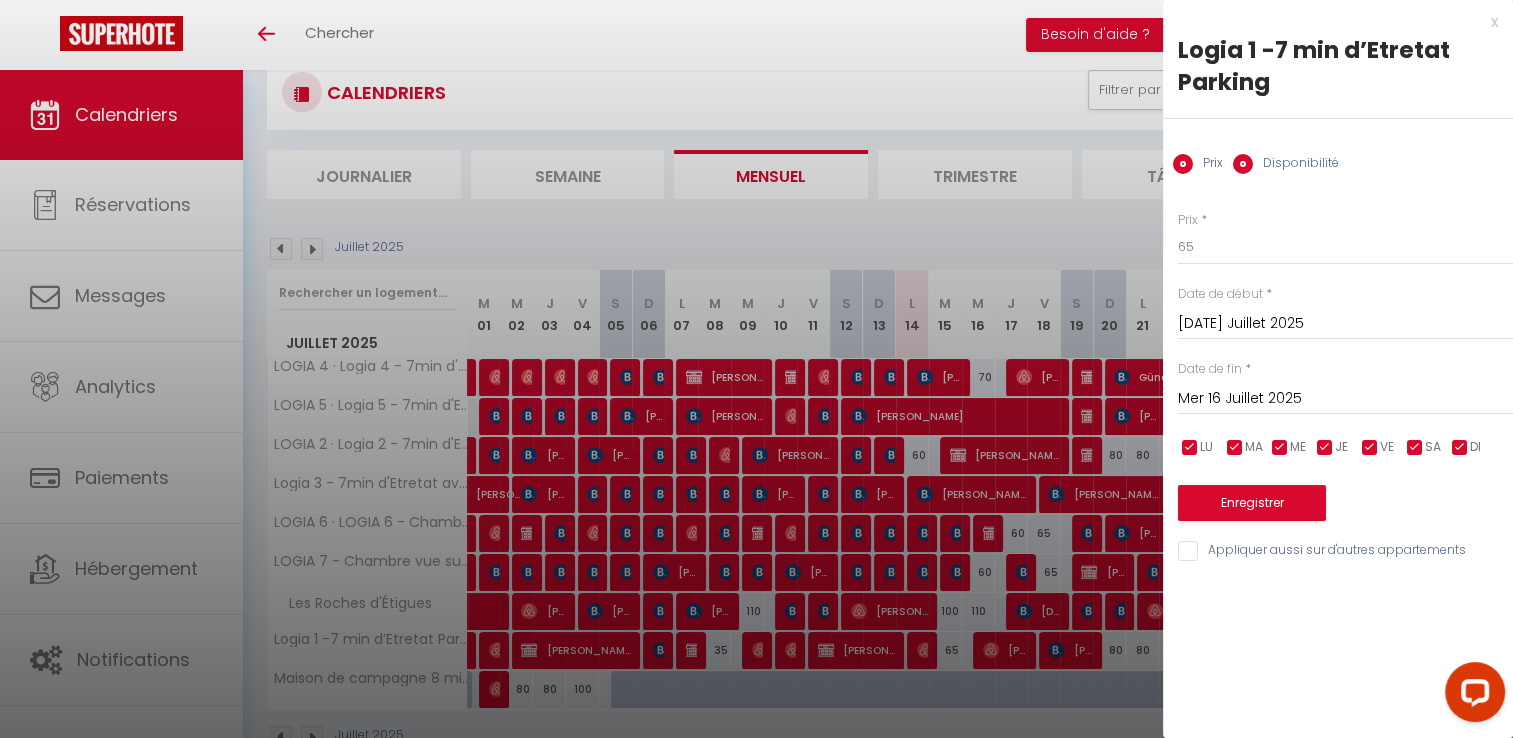 radio on "false" 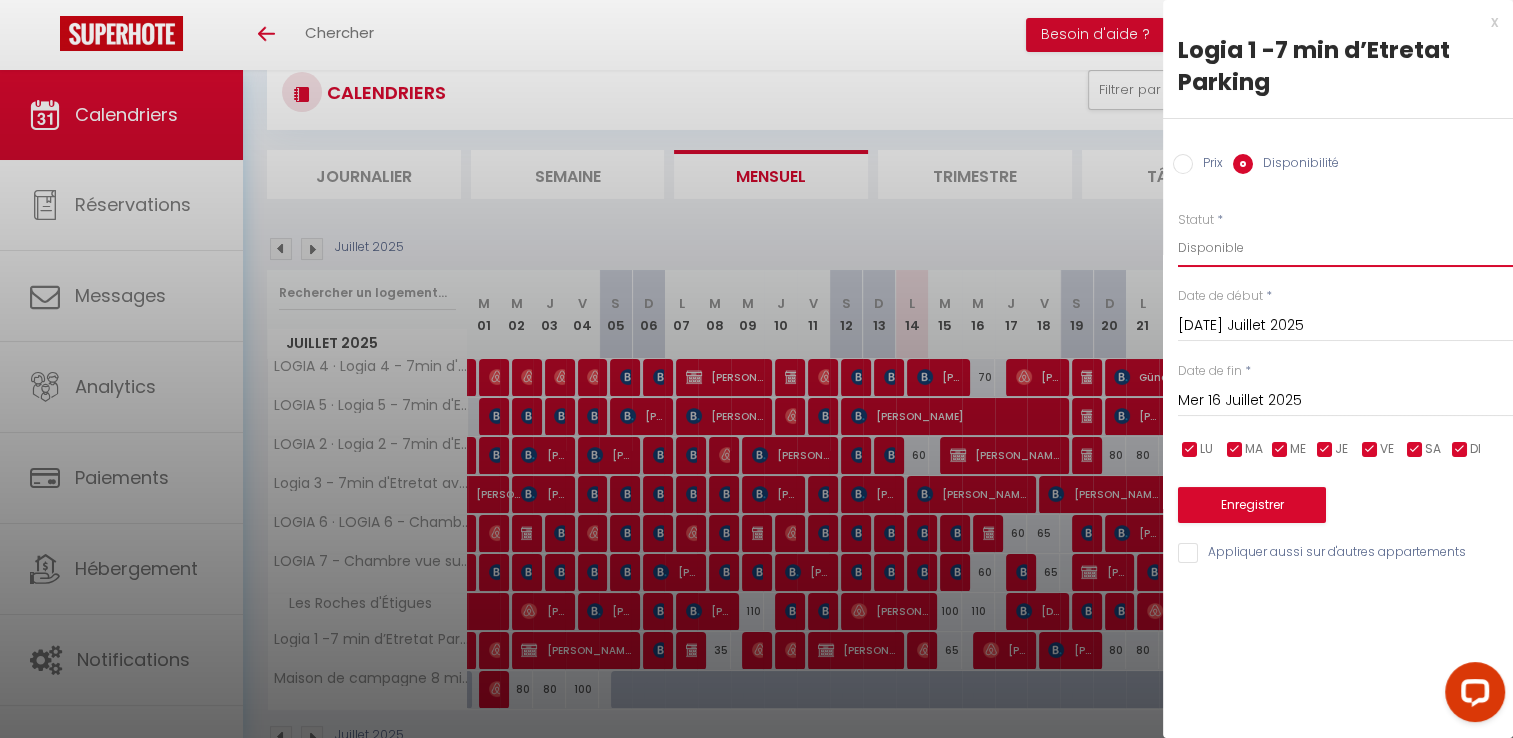 click on "Disponible
Indisponible" at bounding box center (1345, 248) 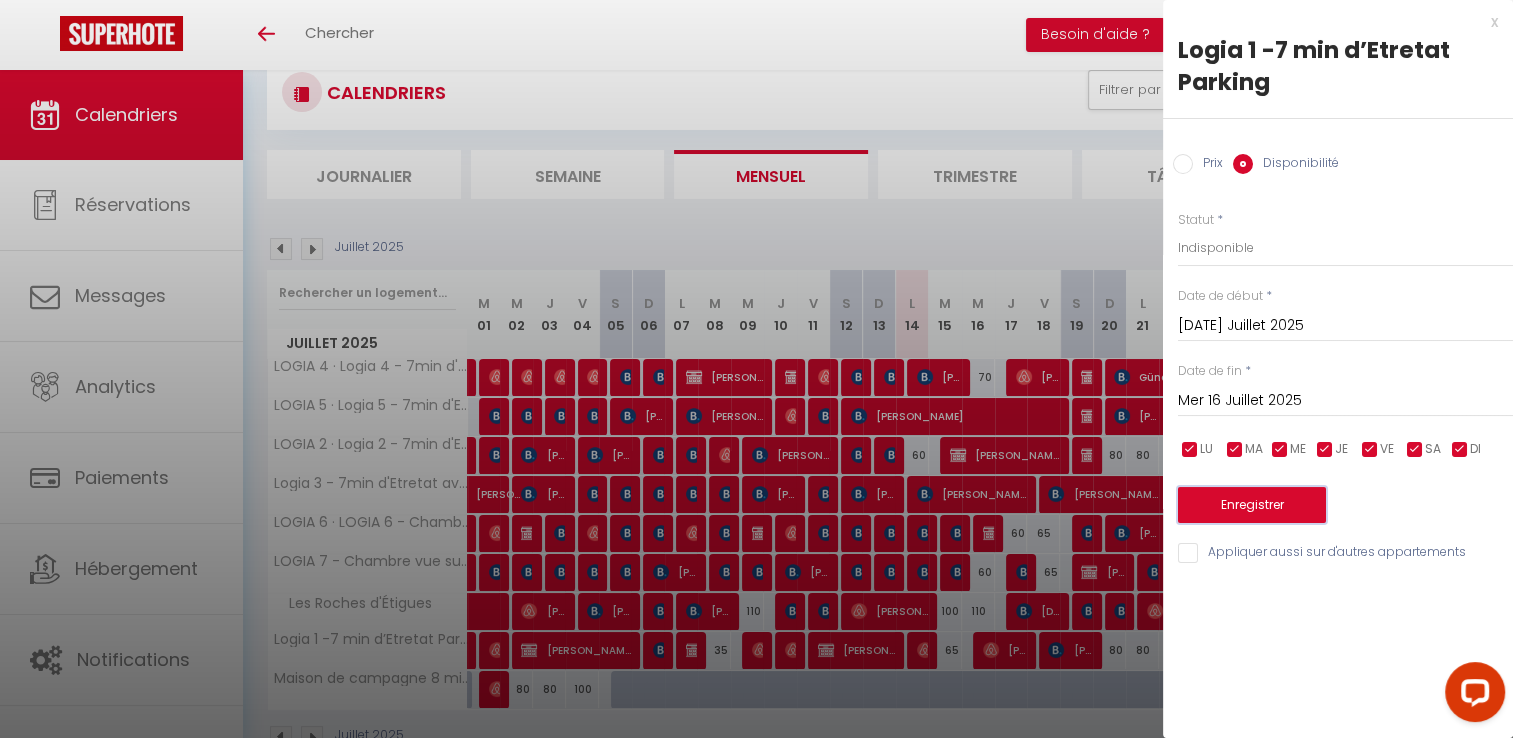 click on "Enregistrer" at bounding box center (1252, 505) 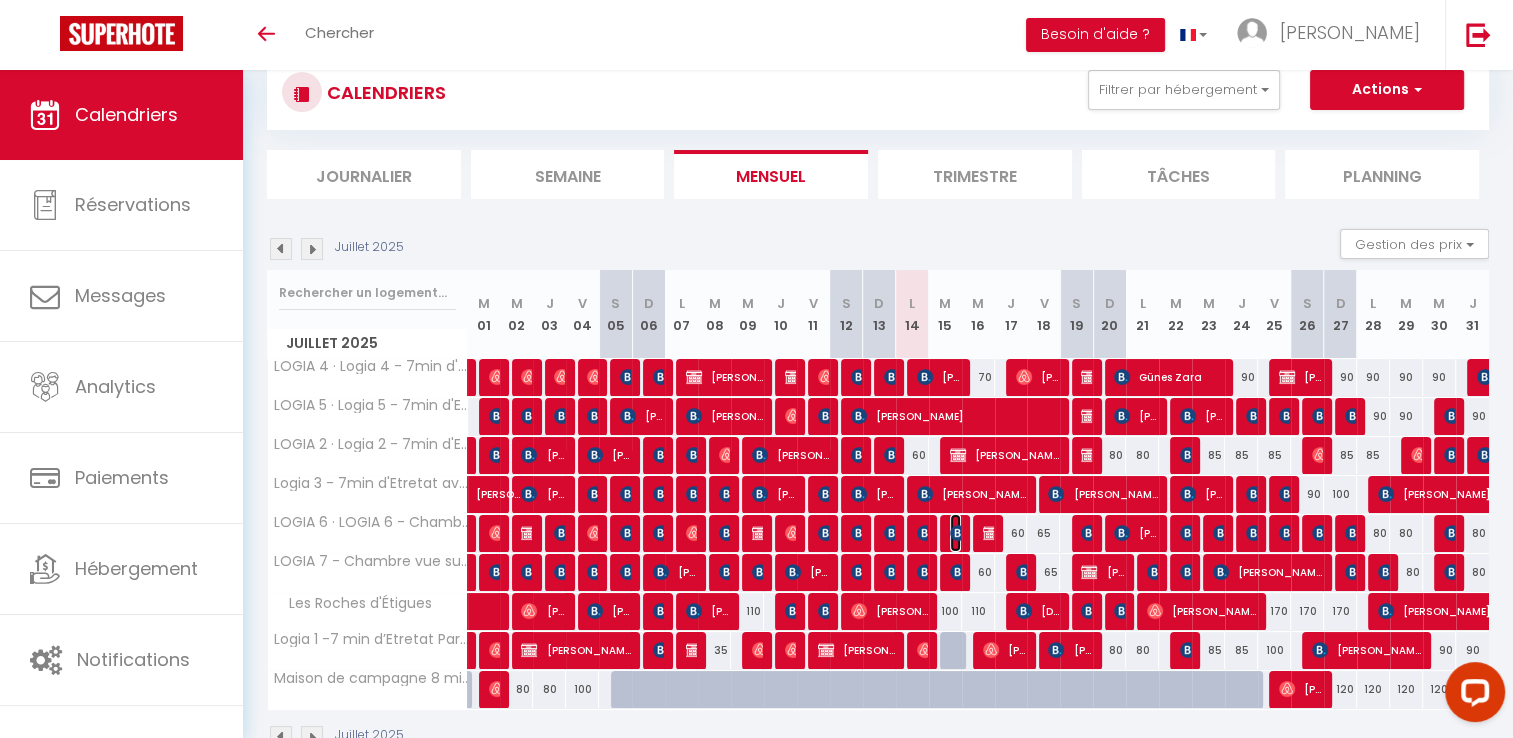 click at bounding box center [958, 533] 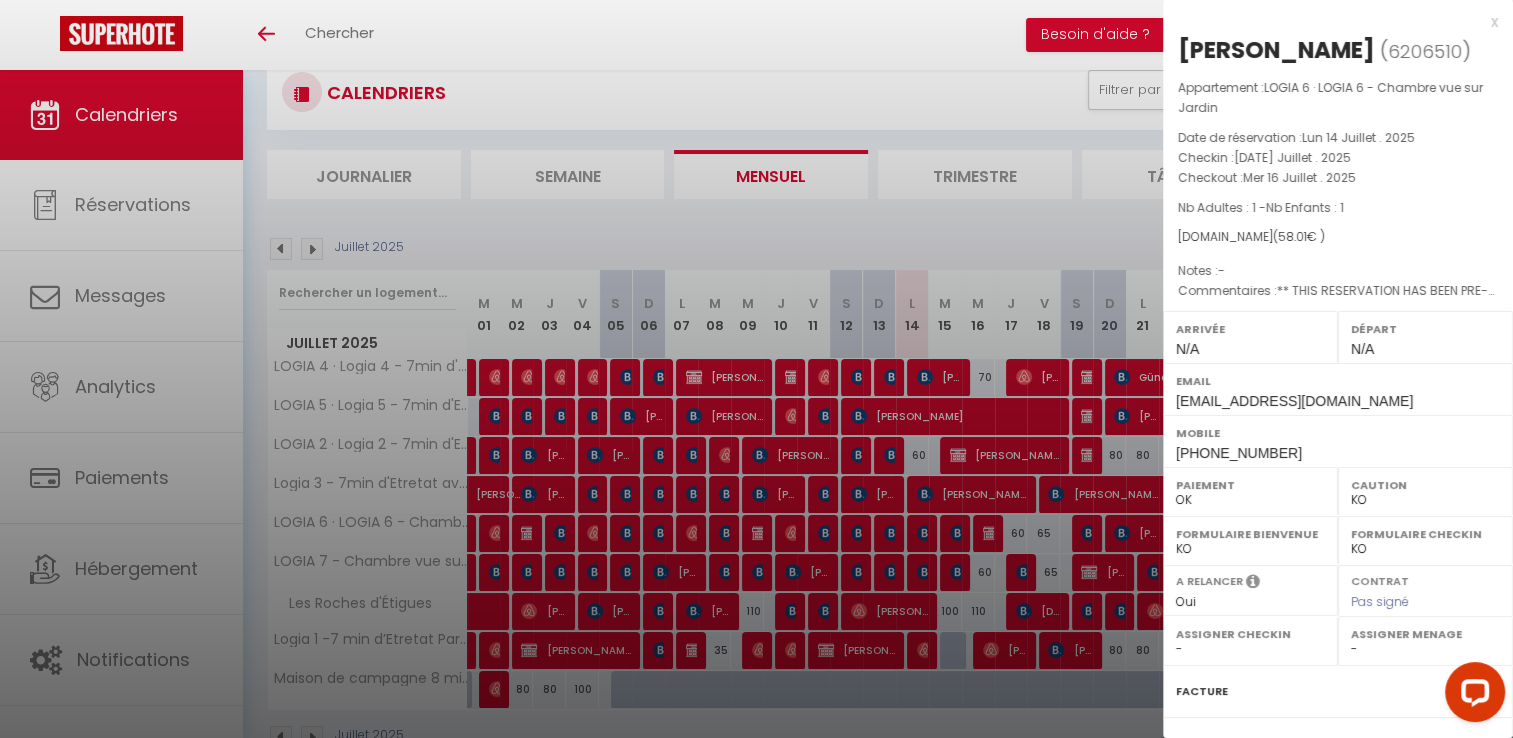 click at bounding box center (756, 369) 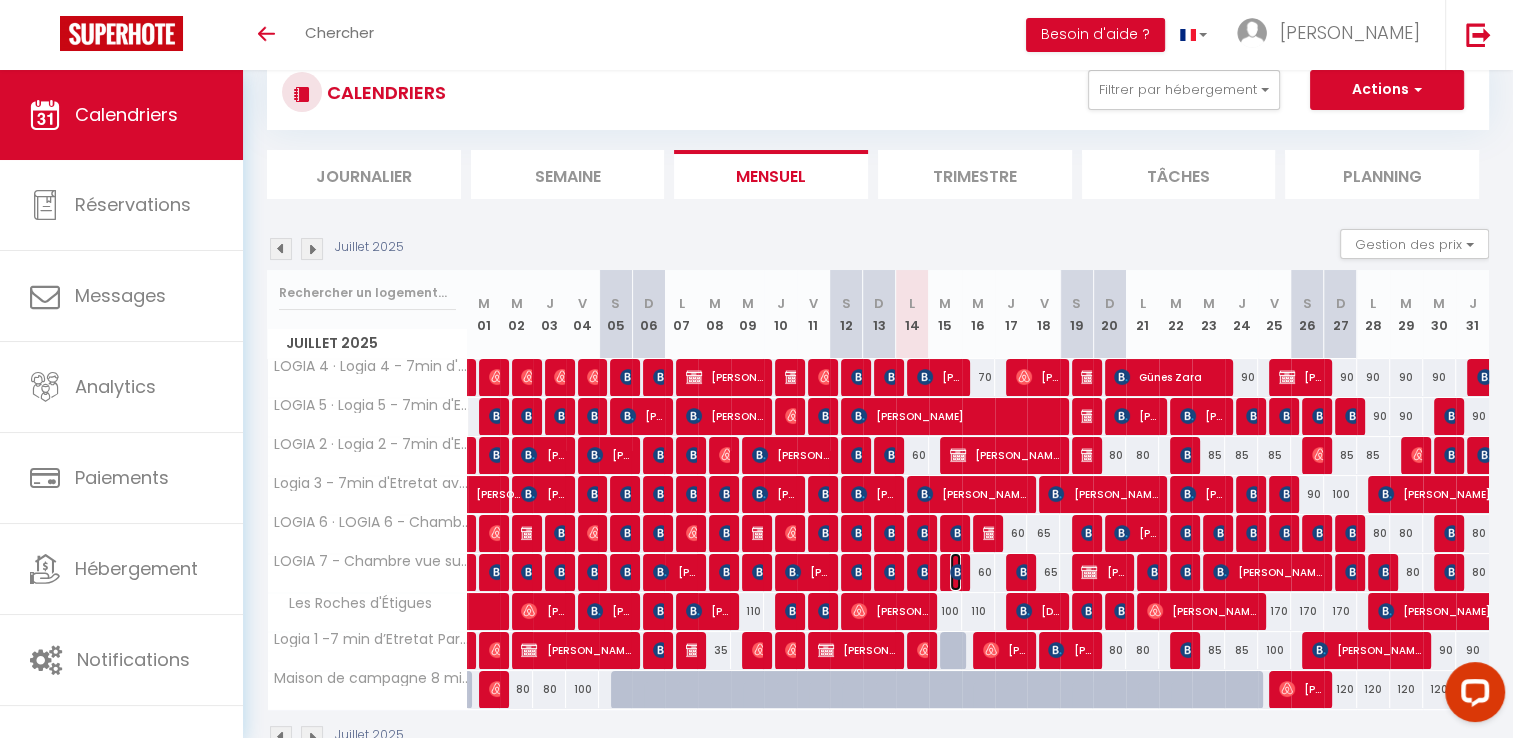 click at bounding box center (958, 572) 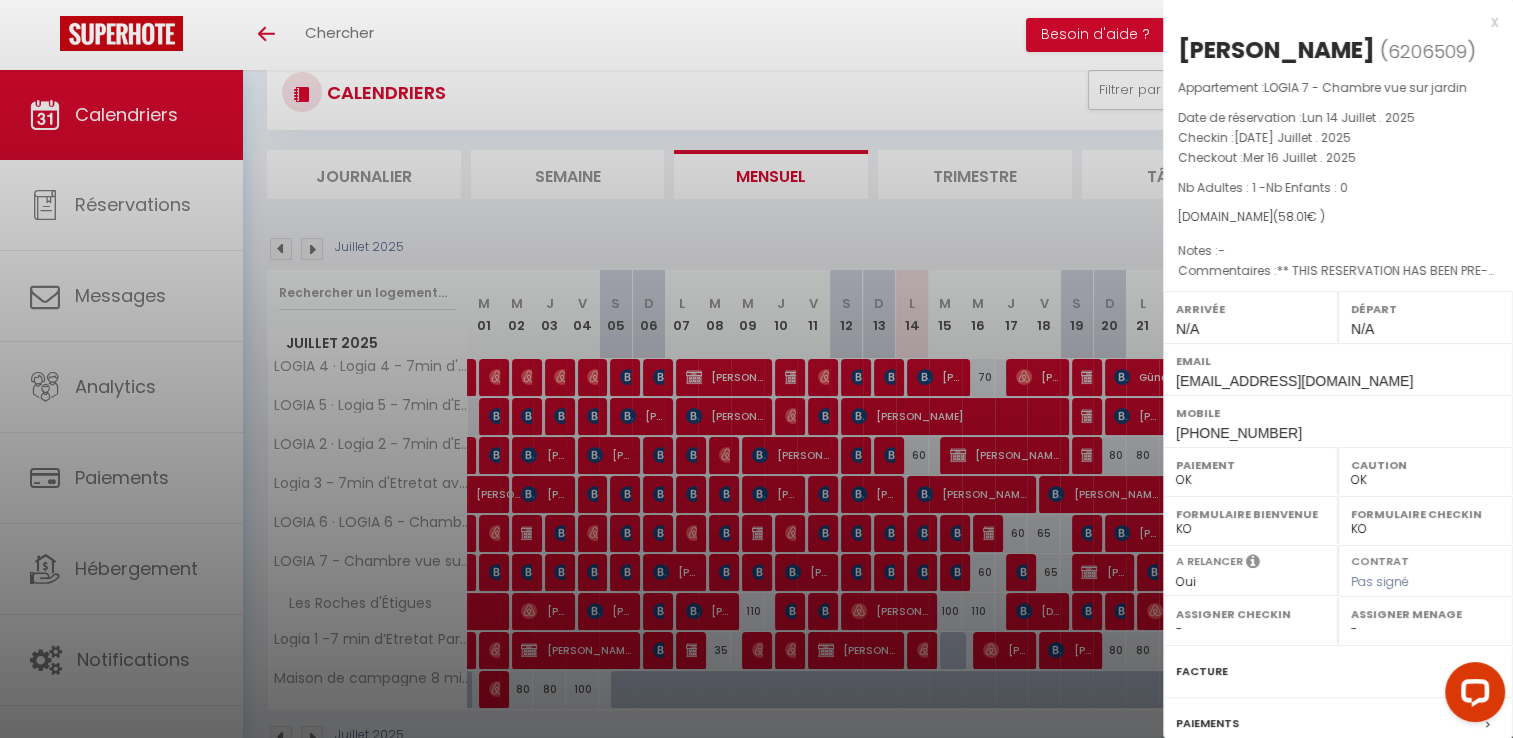 click at bounding box center [756, 369] 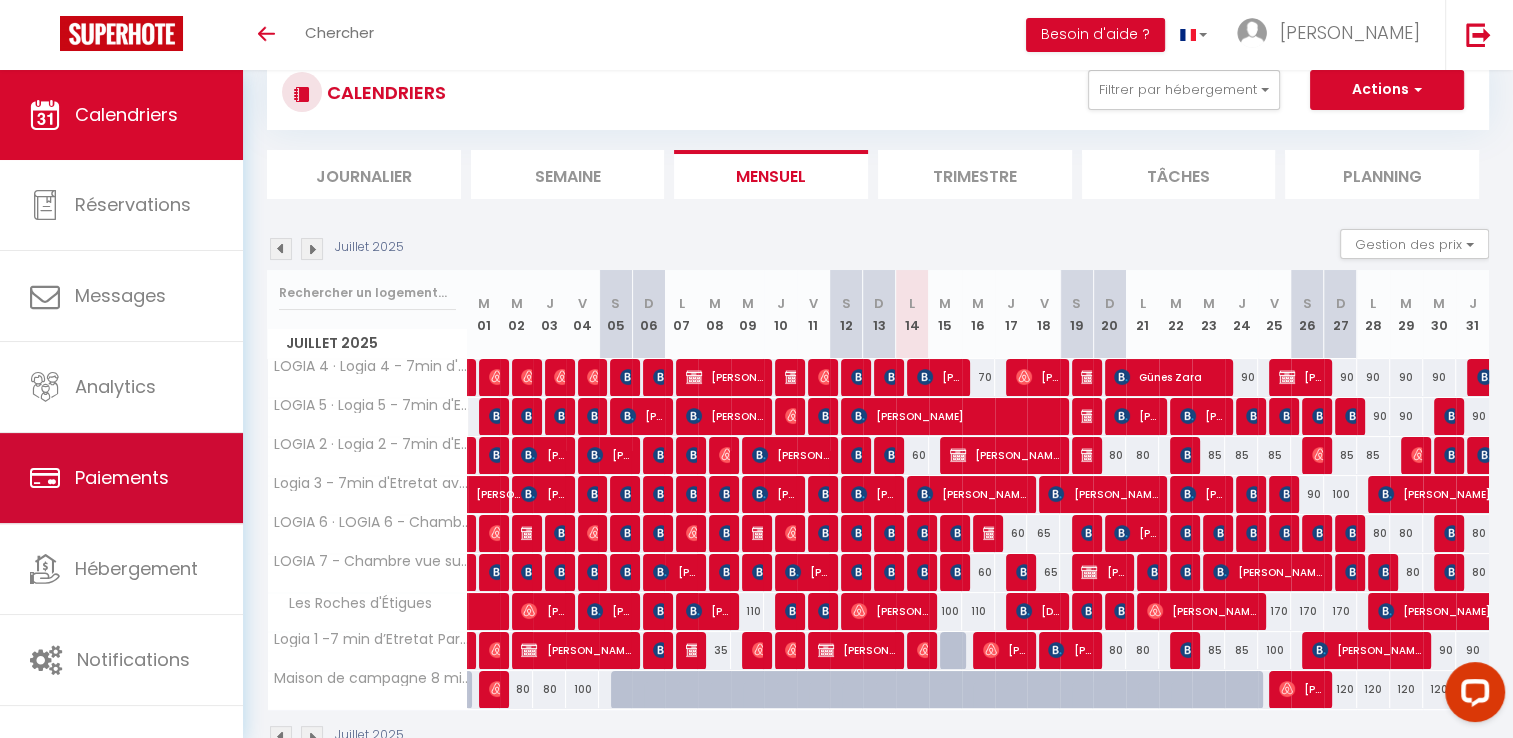 click on "Coaching SuperHote ce soir à 18h00, pour participer:  [URL][DOMAIN_NAME][SECURITY_DATA]   ×     Toggle navigation       Toggle Search     Toggle menubar     Chercher   BUTTON
Besoin d'aide ?
[PERSON_NAME]        Équipe     Résultat de la recherche   Aucun résultat     Calendriers     Réservations     Messages     Analytics      Paiements     Hébergement     Notifications                 Résultat de la recherche   Id   Appart   Voyageur    Checkin   Checkout   Nuits   Pers.   Plateforme   Statut     Résultat de la recherche   Aucun résultat           CALENDRIERS
Filtrer par hébergement
Le Havre       [PERSON_NAME] 4 [PERSON_NAME] vue incroyable/balcon     Studio Perret vue mer - Balcon 3     Appartement 8 pers [PERSON_NAME]     Studio Perret vue mer - [PERSON_NAME] 1     La Catène-Perret     La petite Catène ([GEOGRAPHIC_DATA])     [GEOGRAPHIC_DATA] - Appartement Perret 4 pers" at bounding box center [756, 311] 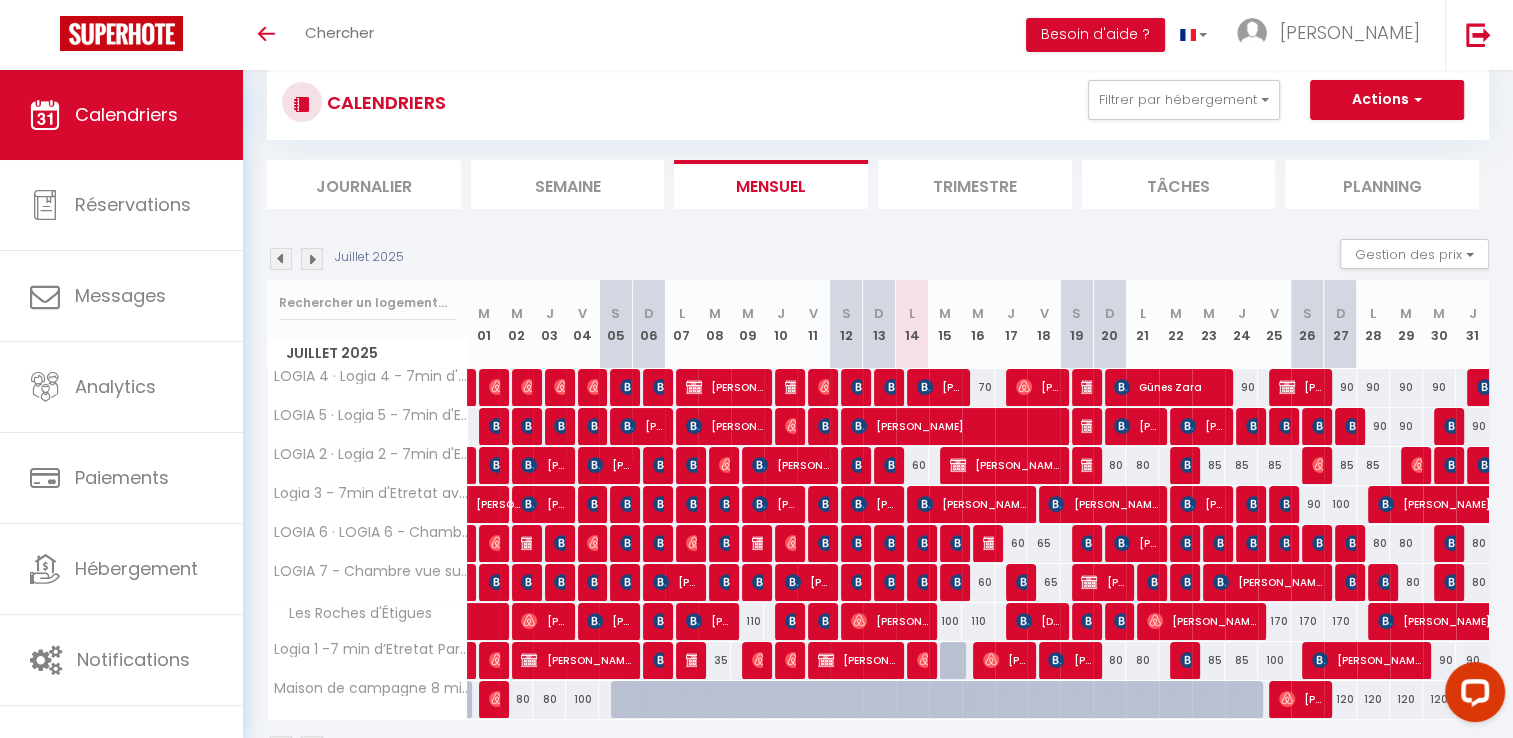scroll, scrollTop: 109, scrollLeft: 0, axis: vertical 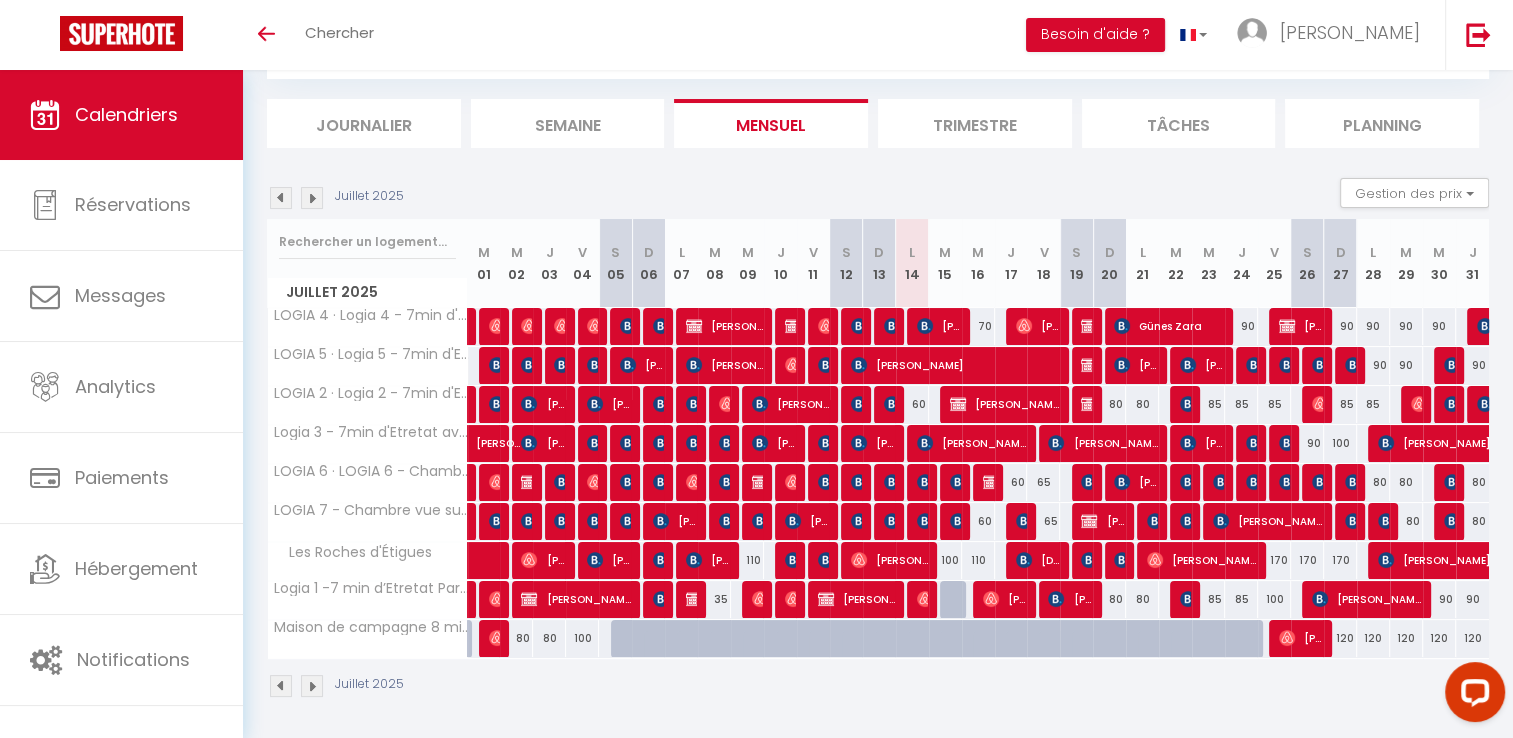 click on "100" at bounding box center (945, 560) 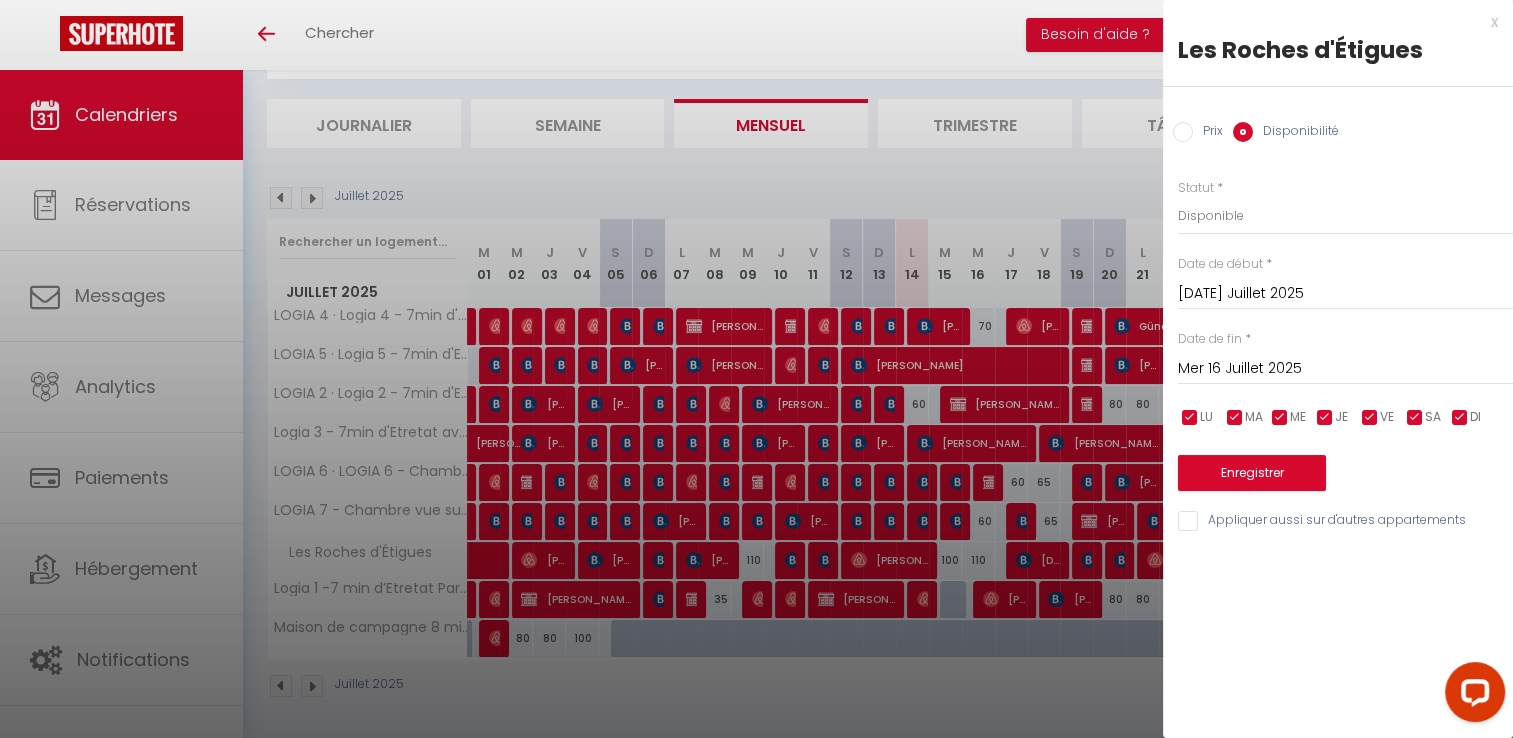 click on "Prix" at bounding box center [1208, 133] 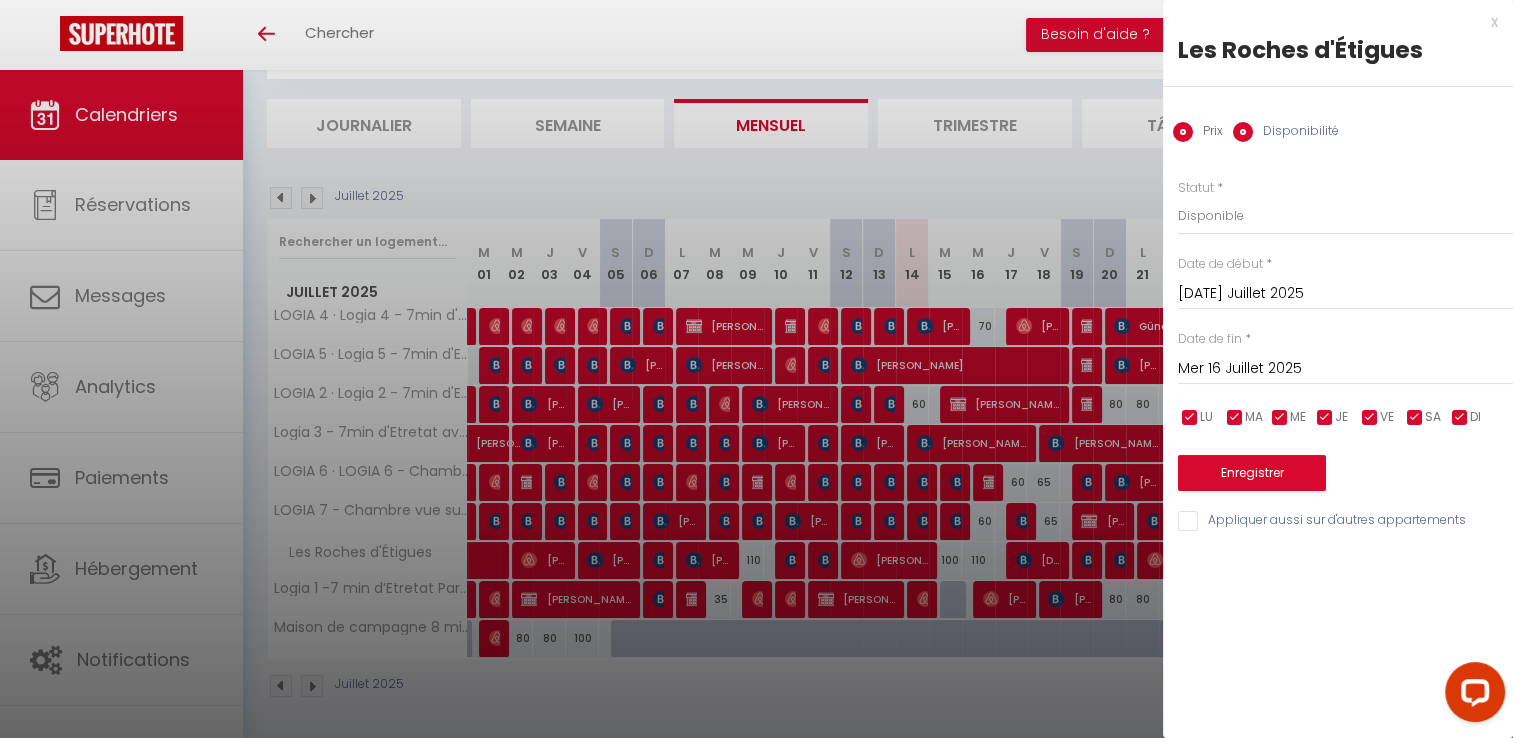 radio on "false" 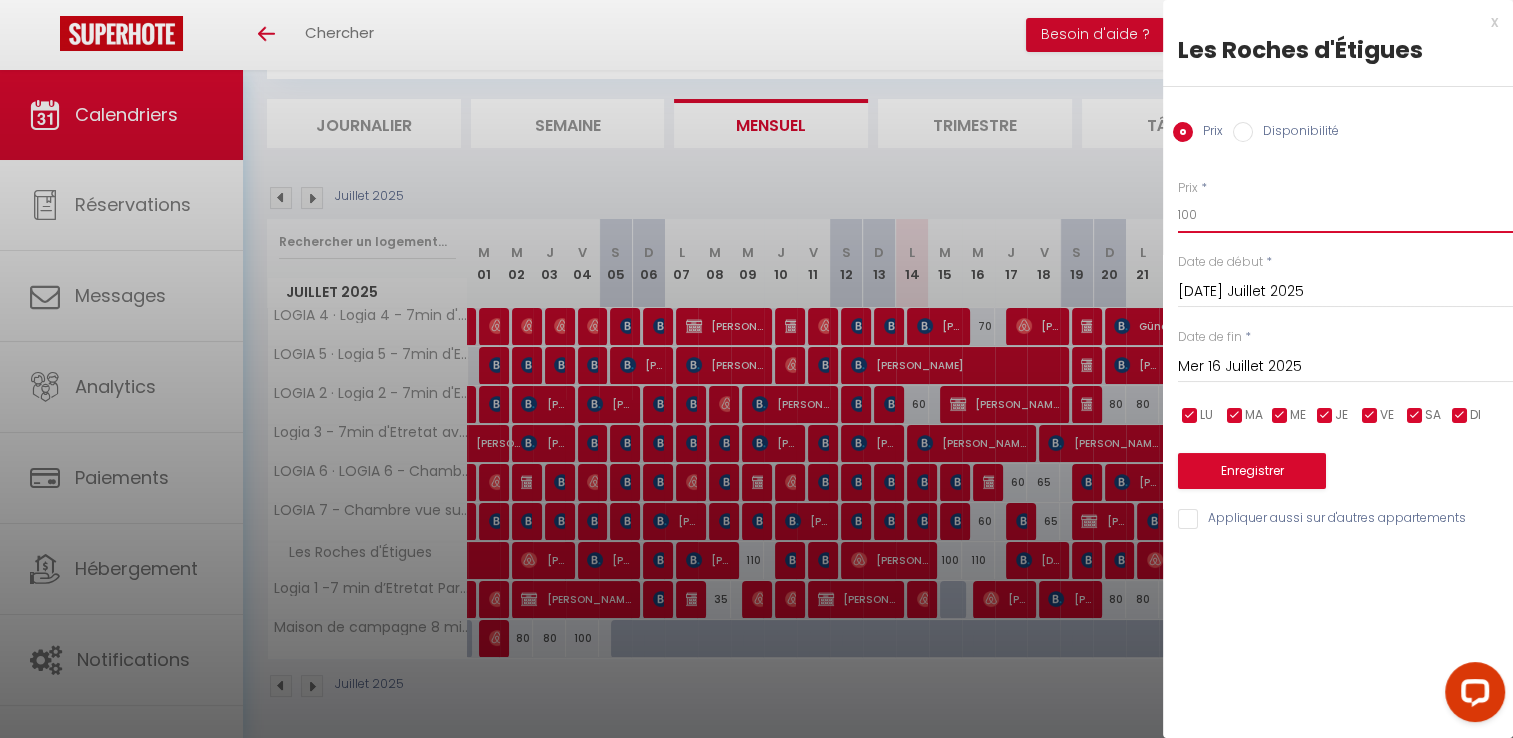 drag, startPoint x: 1233, startPoint y: 228, endPoint x: 1144, endPoint y: 223, distance: 89.140335 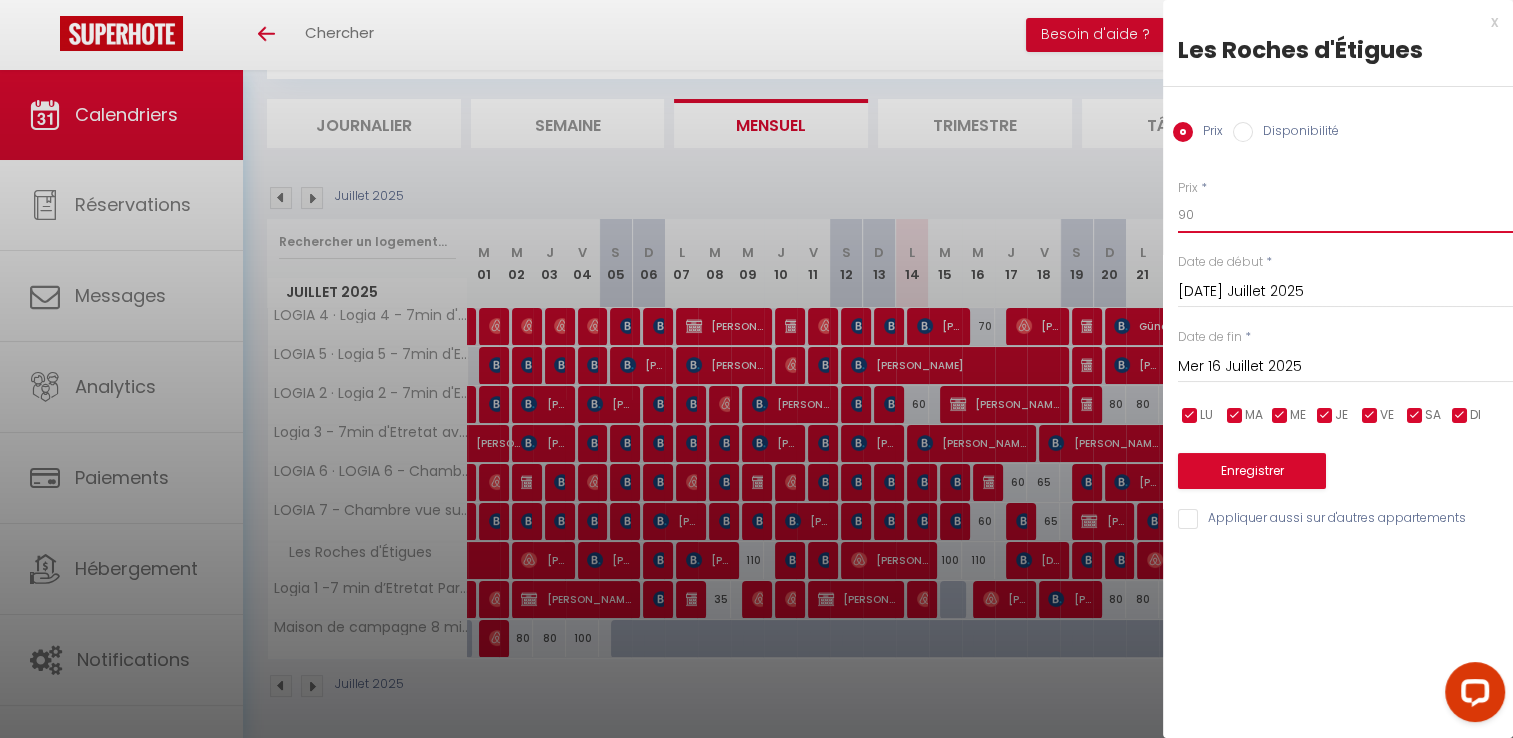 type on "90" 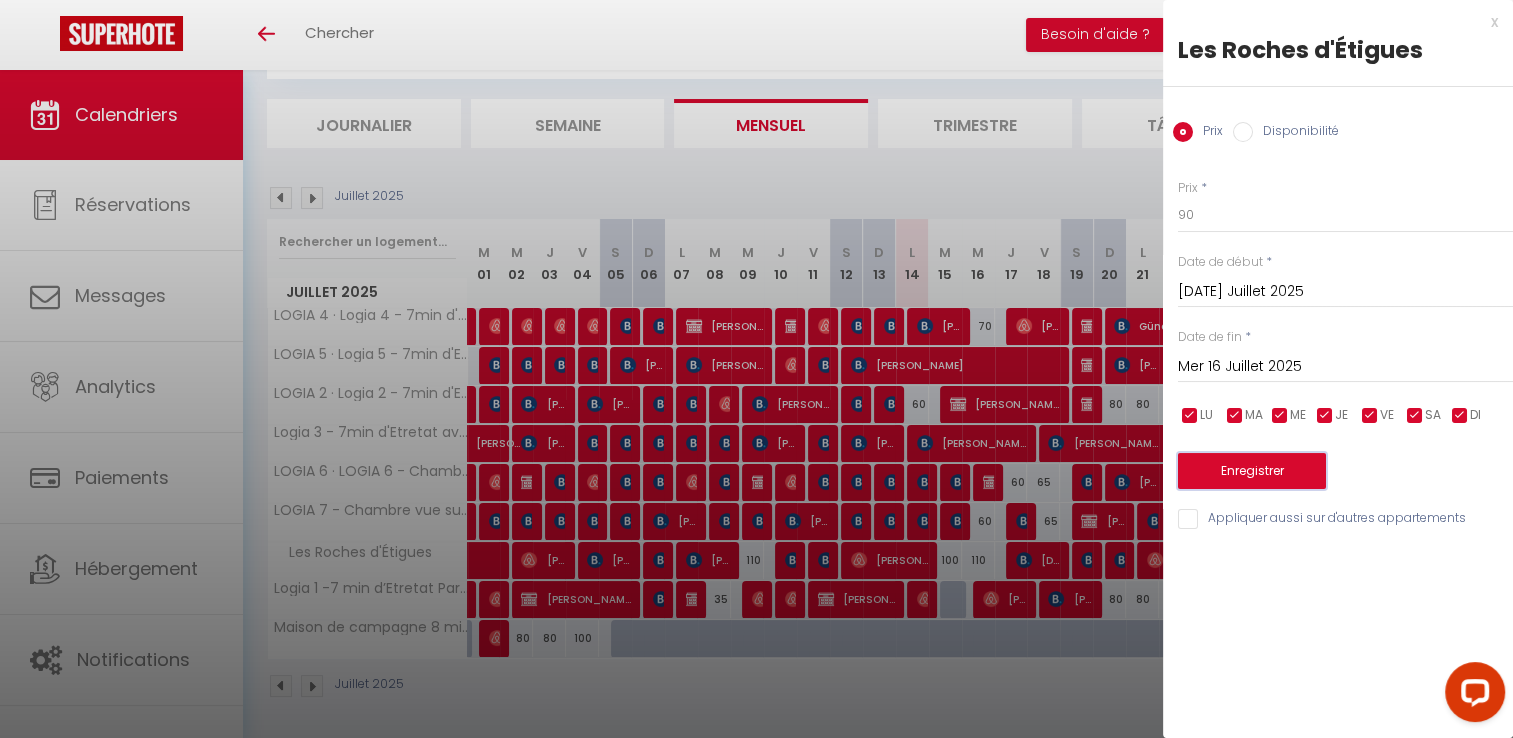 click on "Enregistrer" at bounding box center (1252, 471) 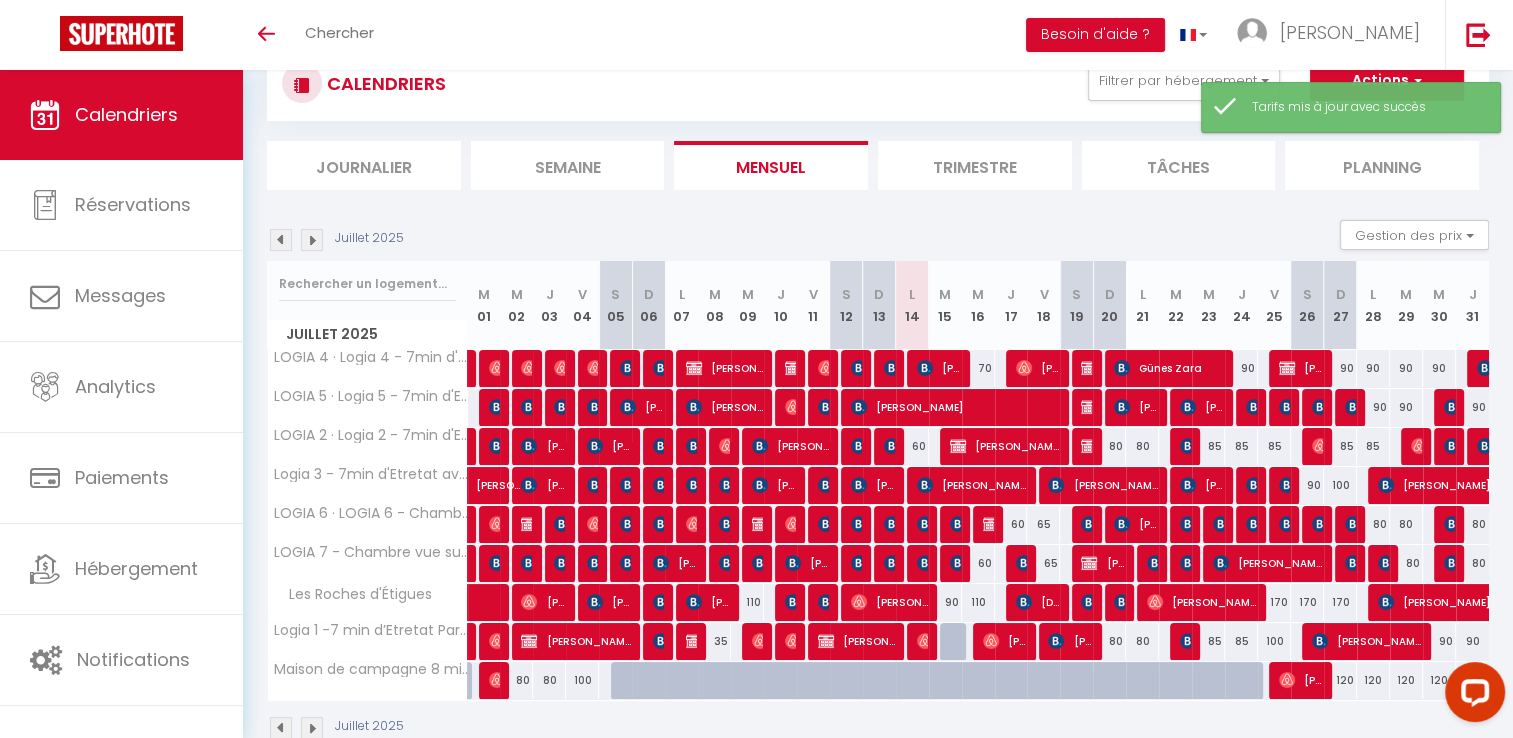 scroll, scrollTop: 0, scrollLeft: 0, axis: both 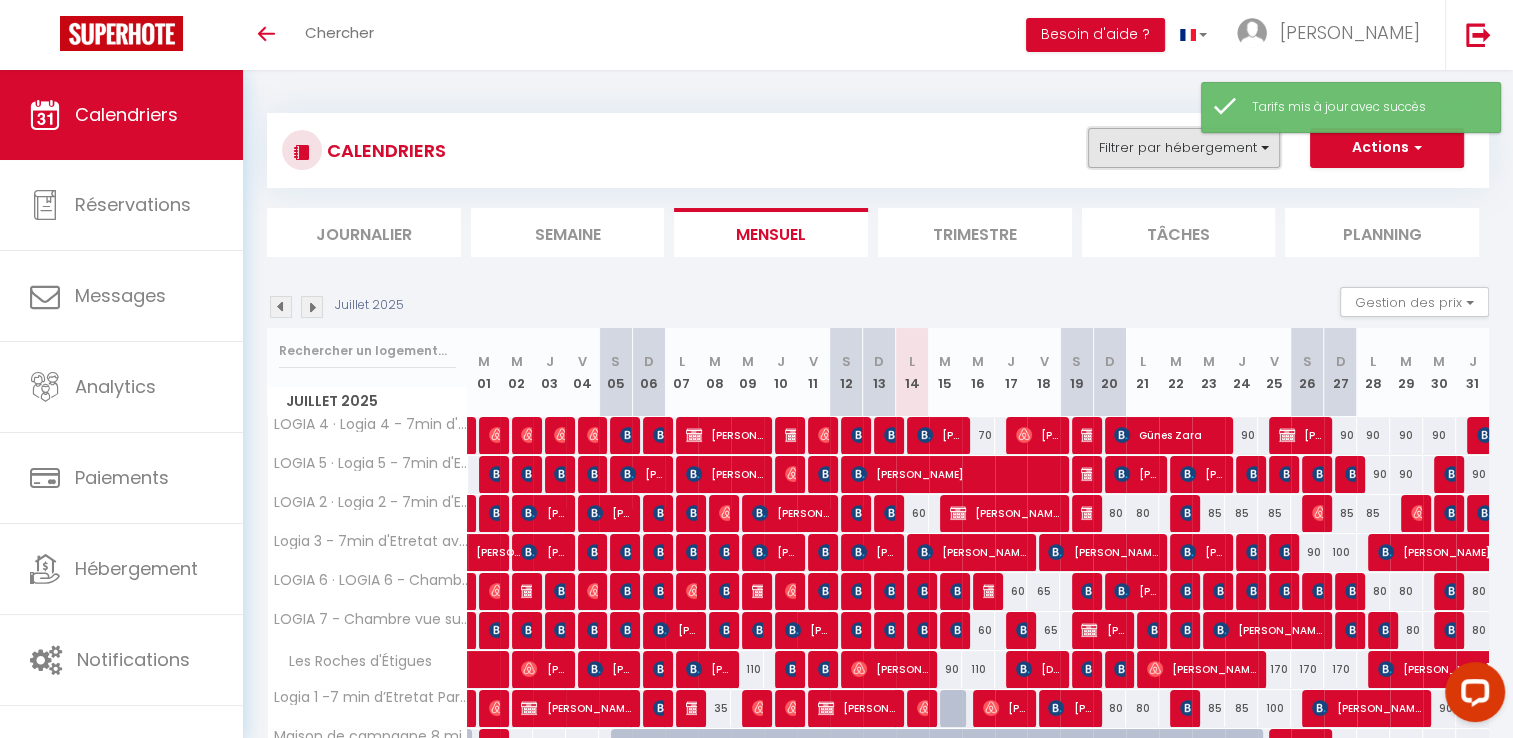 click on "Filtrer par hébergement" at bounding box center (1184, 148) 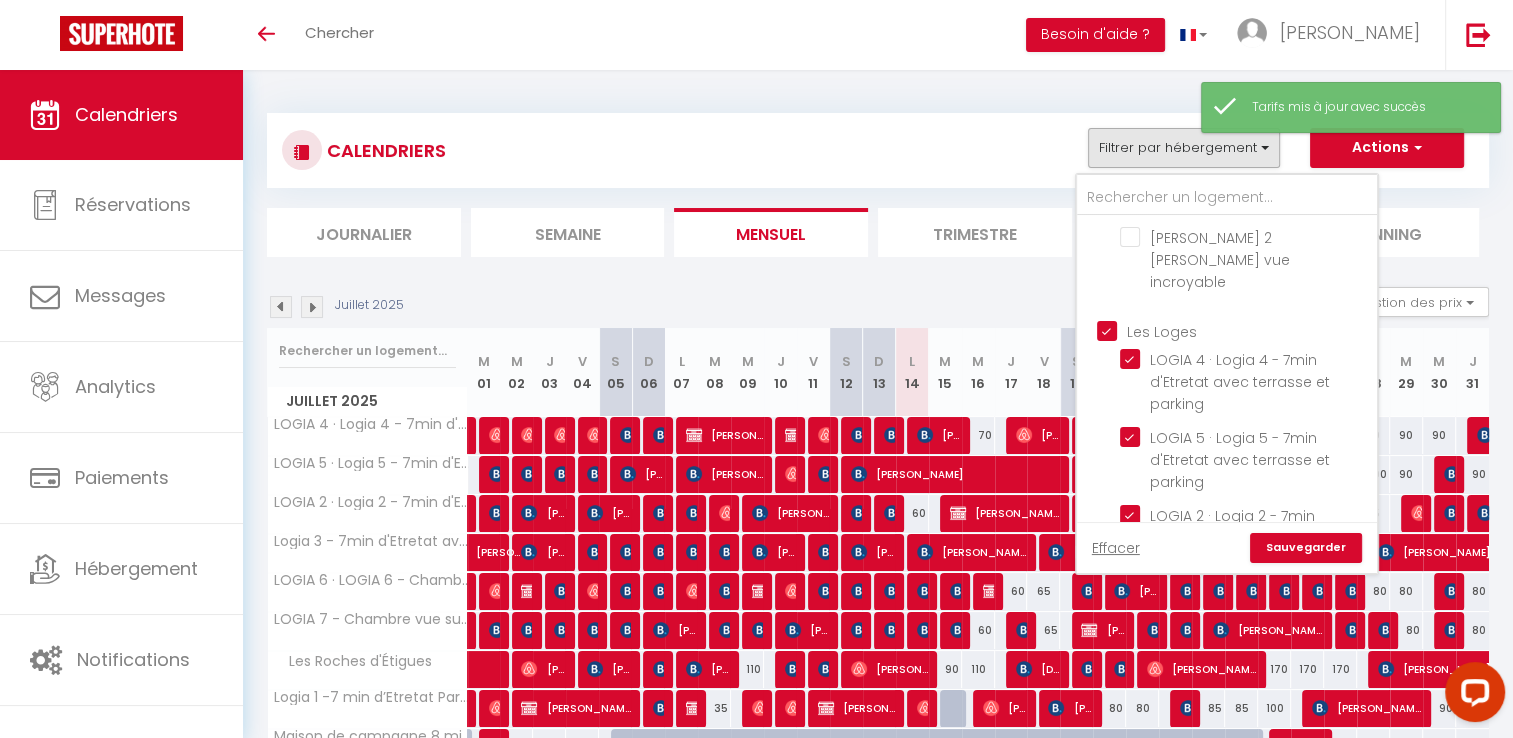 click on "Les Loges" at bounding box center [1247, 329] 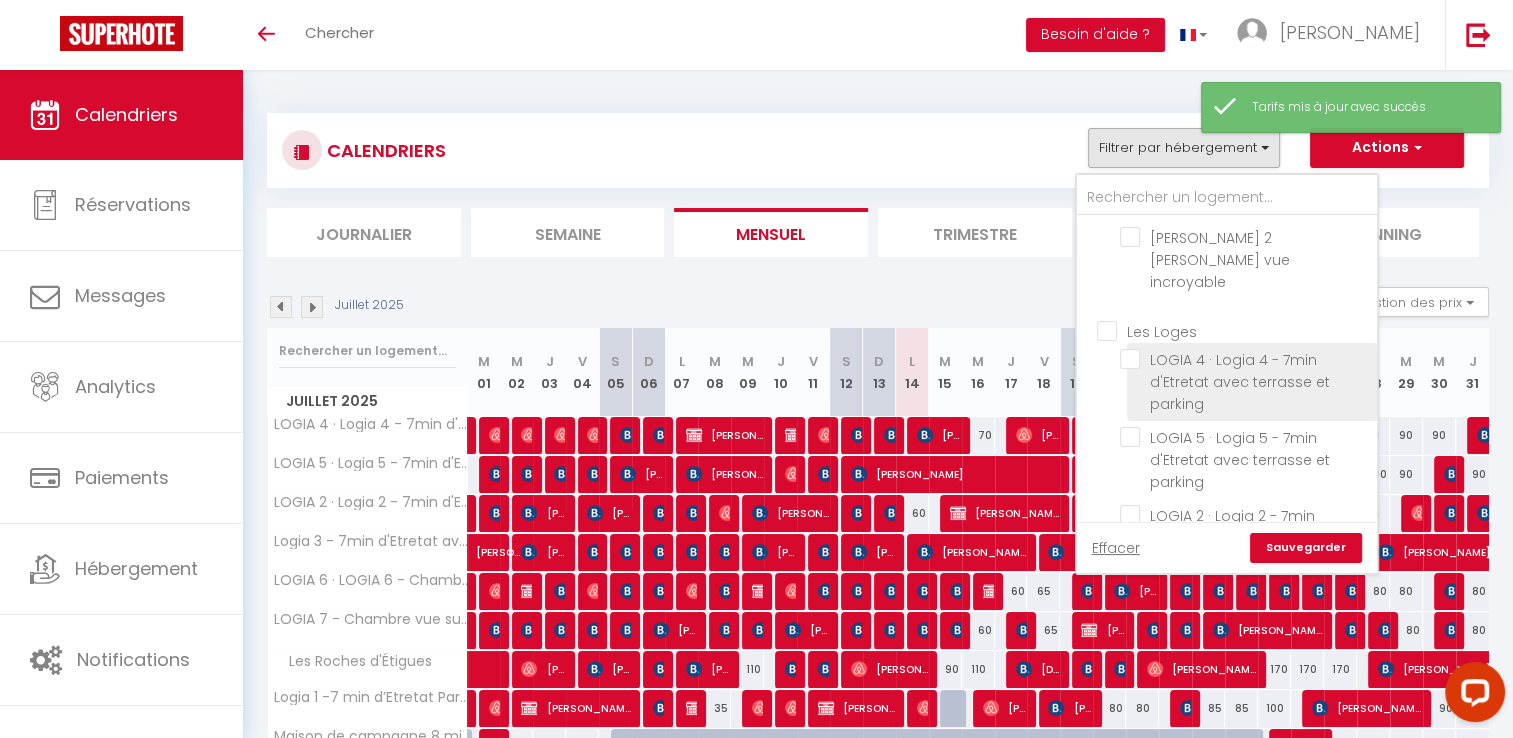 checkbox on "false" 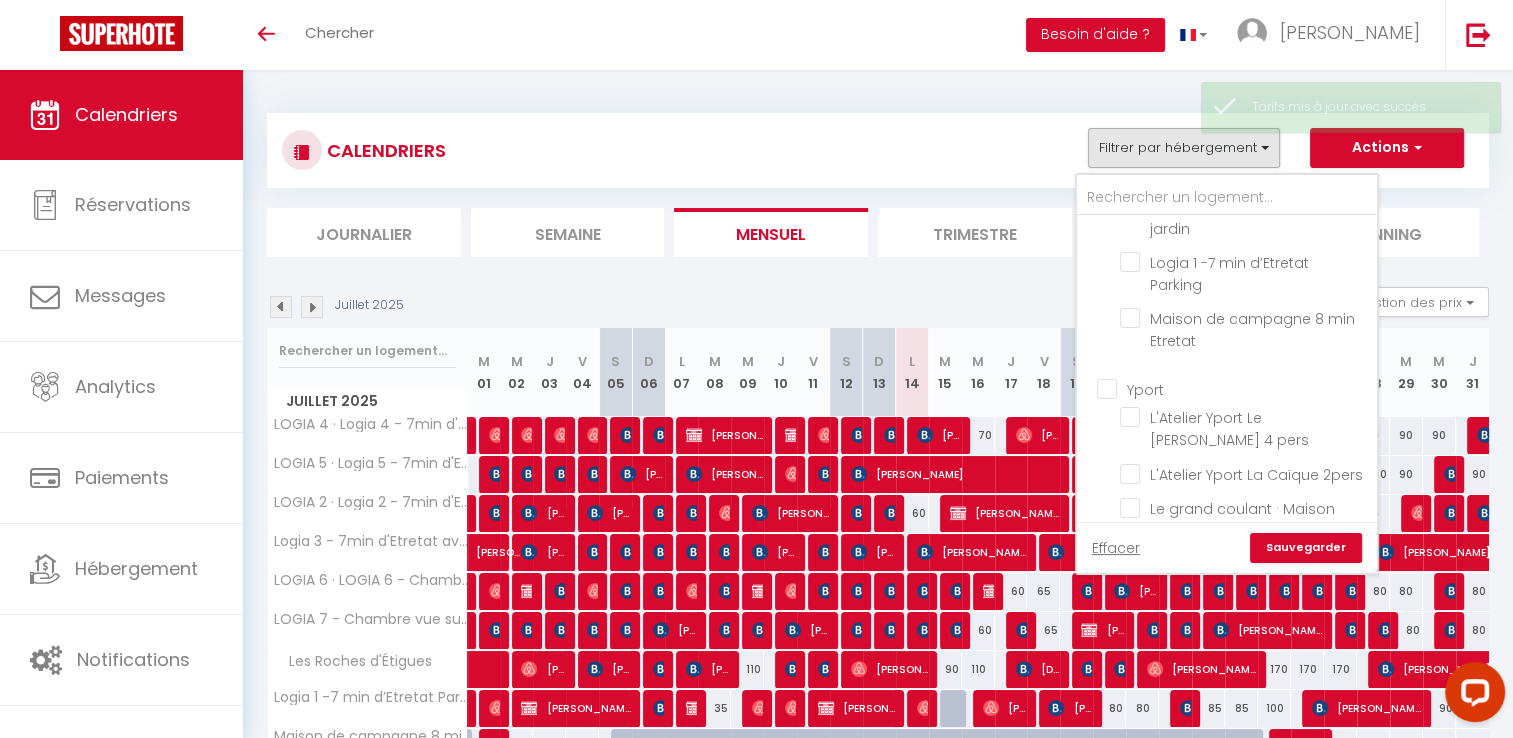 scroll, scrollTop: 900, scrollLeft: 0, axis: vertical 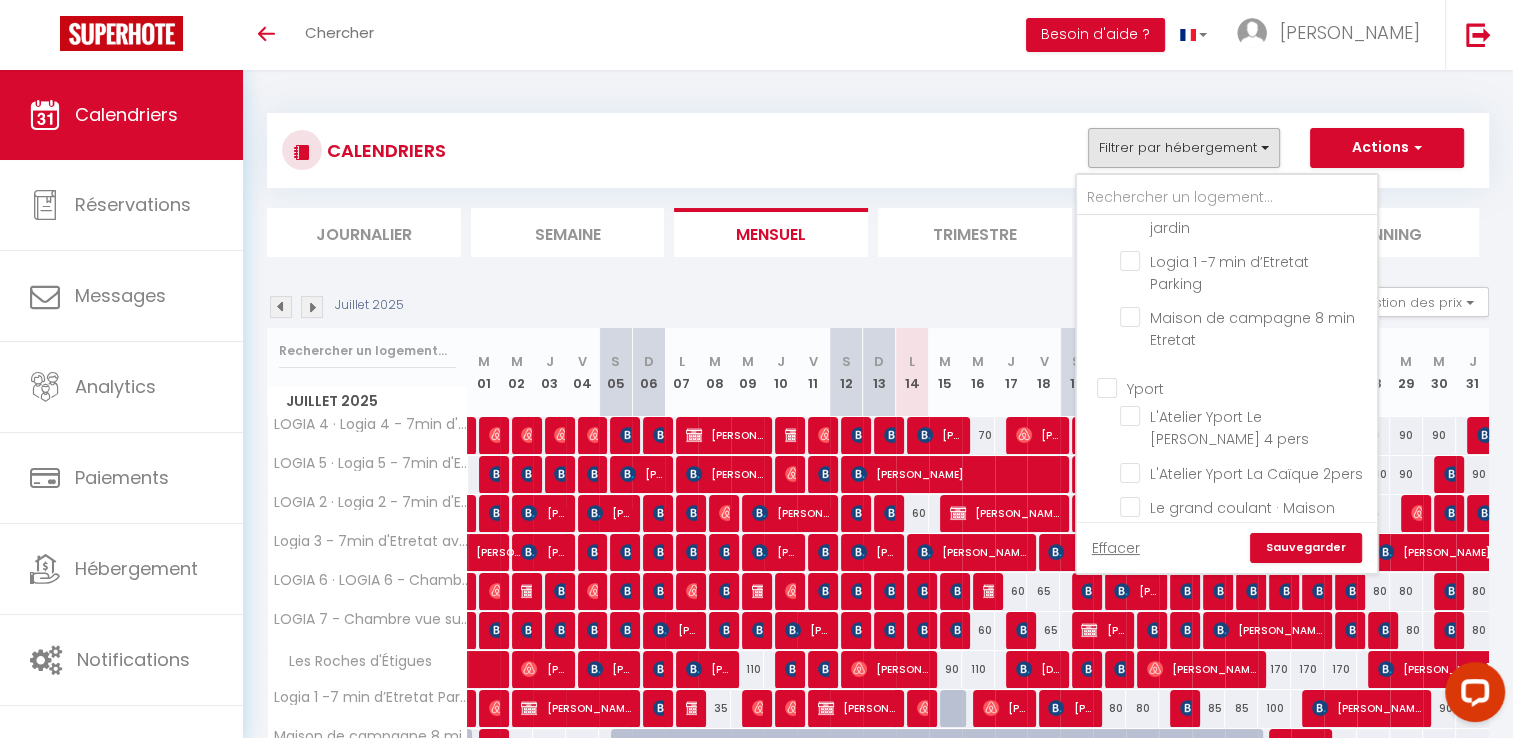 click on "Juillet 2025
Gestion des prix
Nb Nuits minimum   Règles   Disponibilité           Juillet 2025
M
01
M
02
J
03
V
04
S
05
D
06
L
07
M
08
M
09
J
10
V
11
S
12
D
13
L" at bounding box center (878, 547) 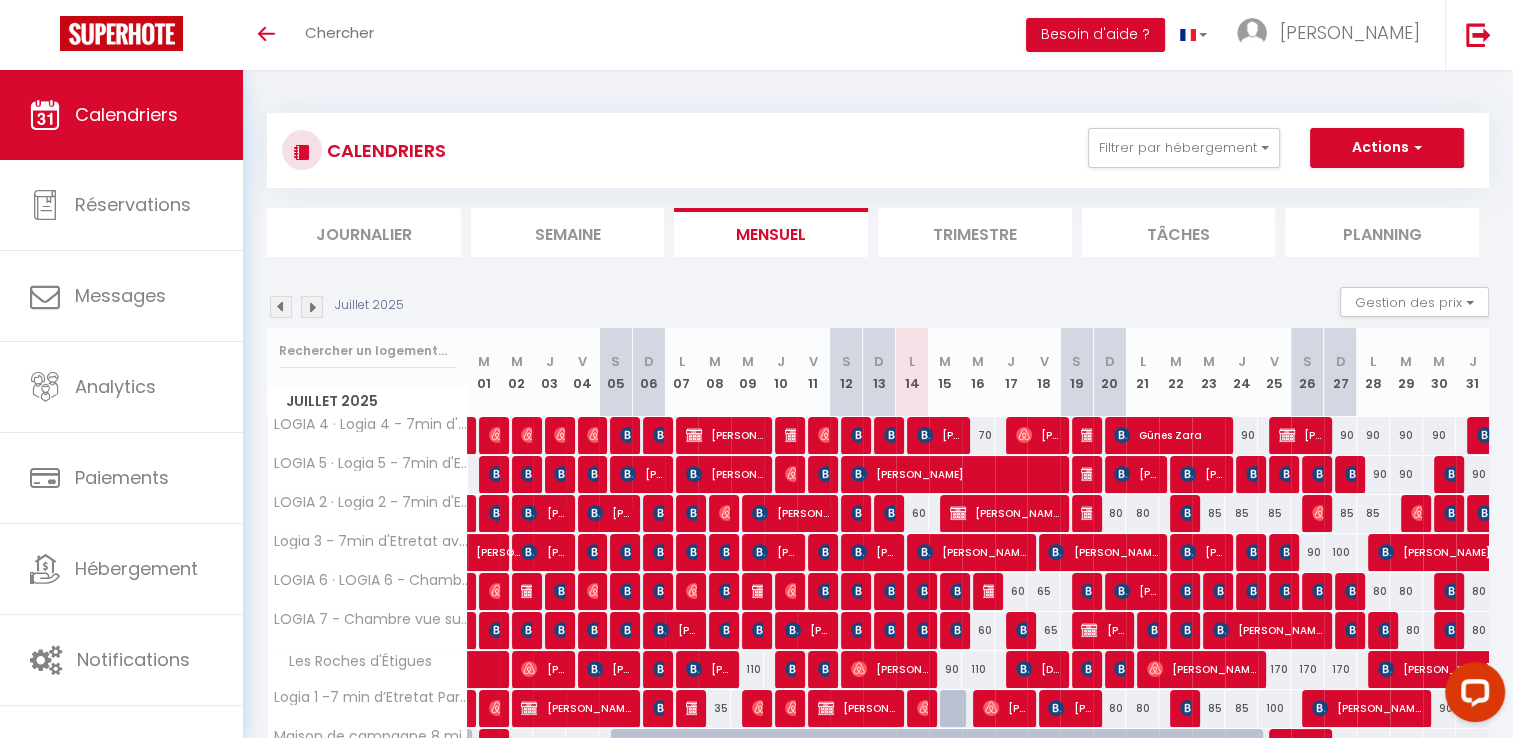click on "70" at bounding box center [978, 435] 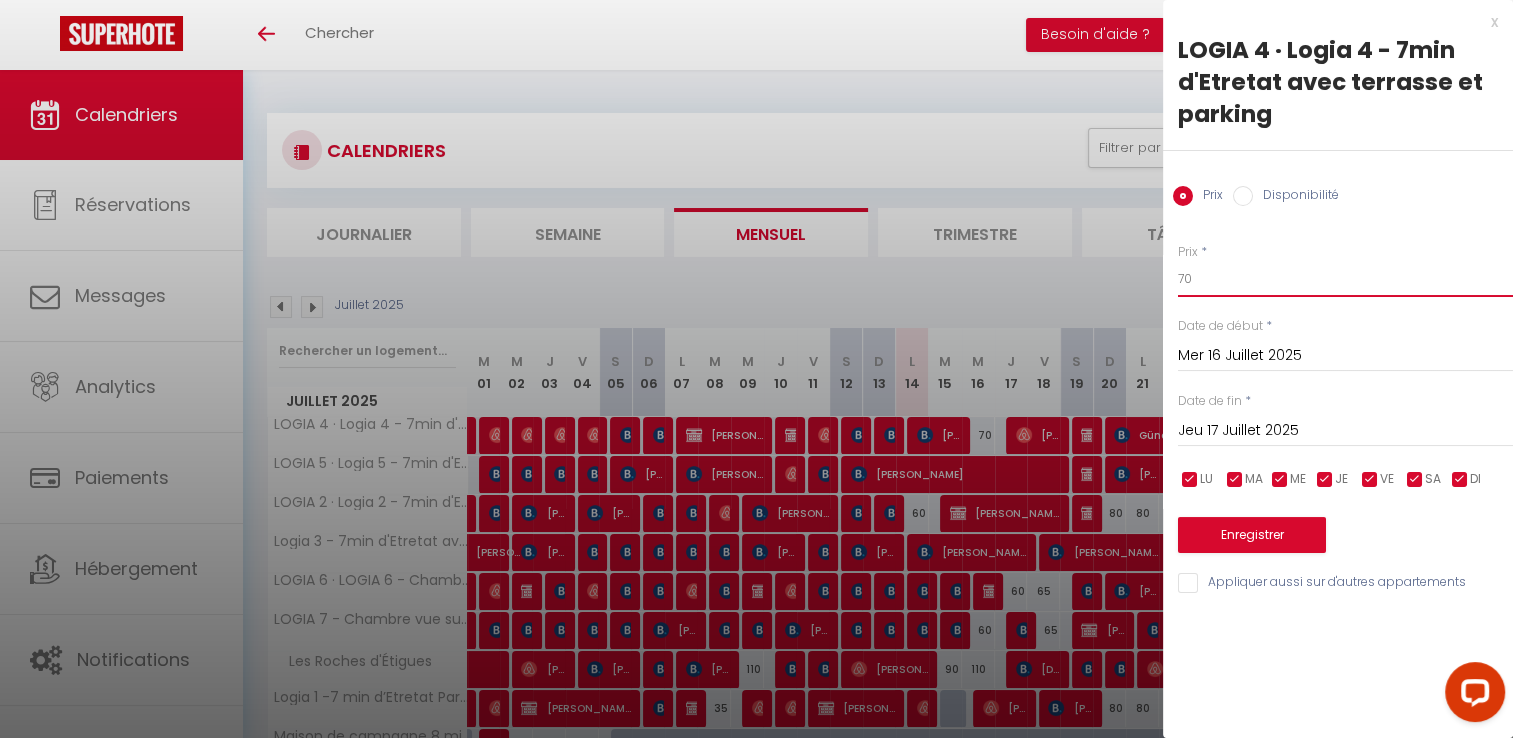 drag, startPoint x: 1208, startPoint y: 290, endPoint x: 1126, endPoint y: 278, distance: 82.8734 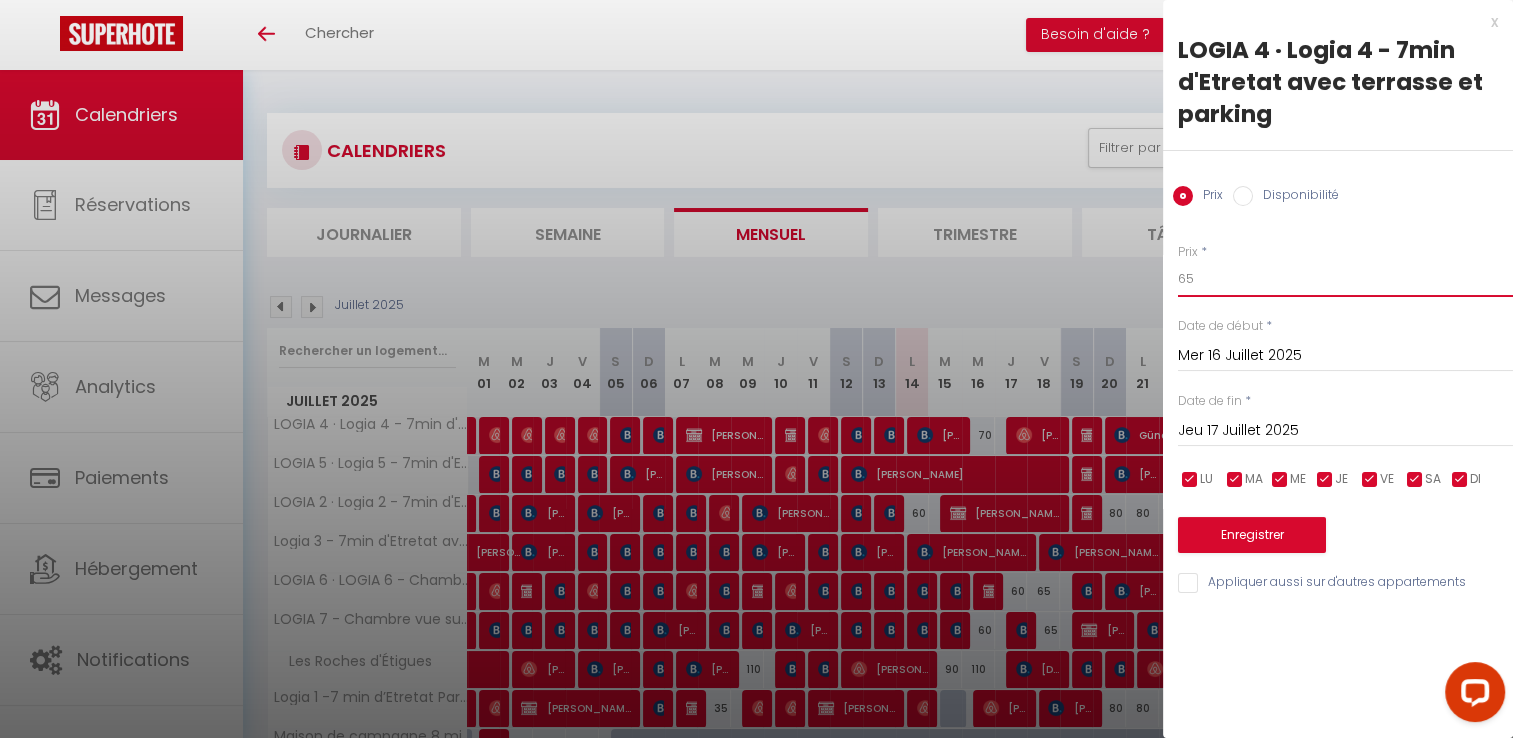 type on "65" 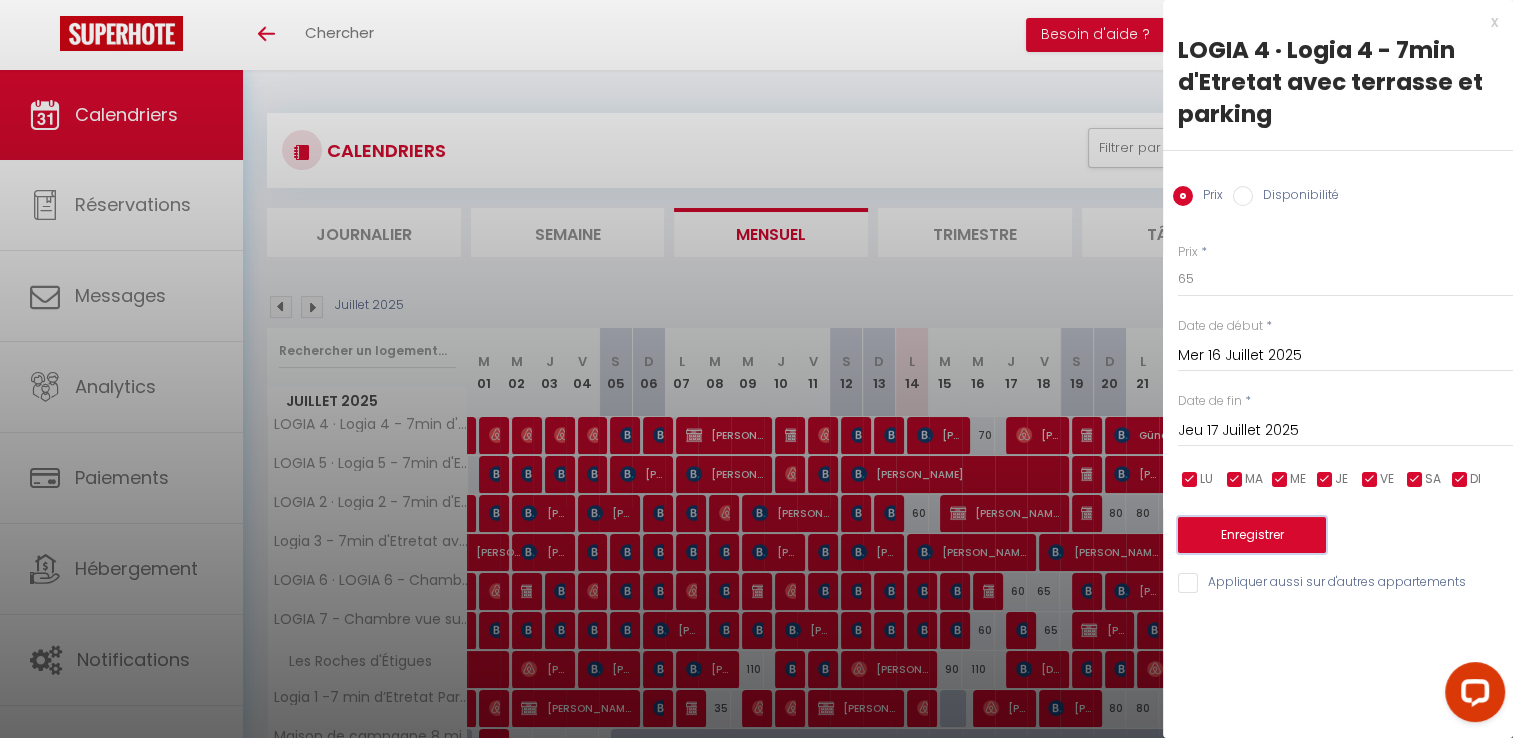 click on "Enregistrer" at bounding box center (1252, 535) 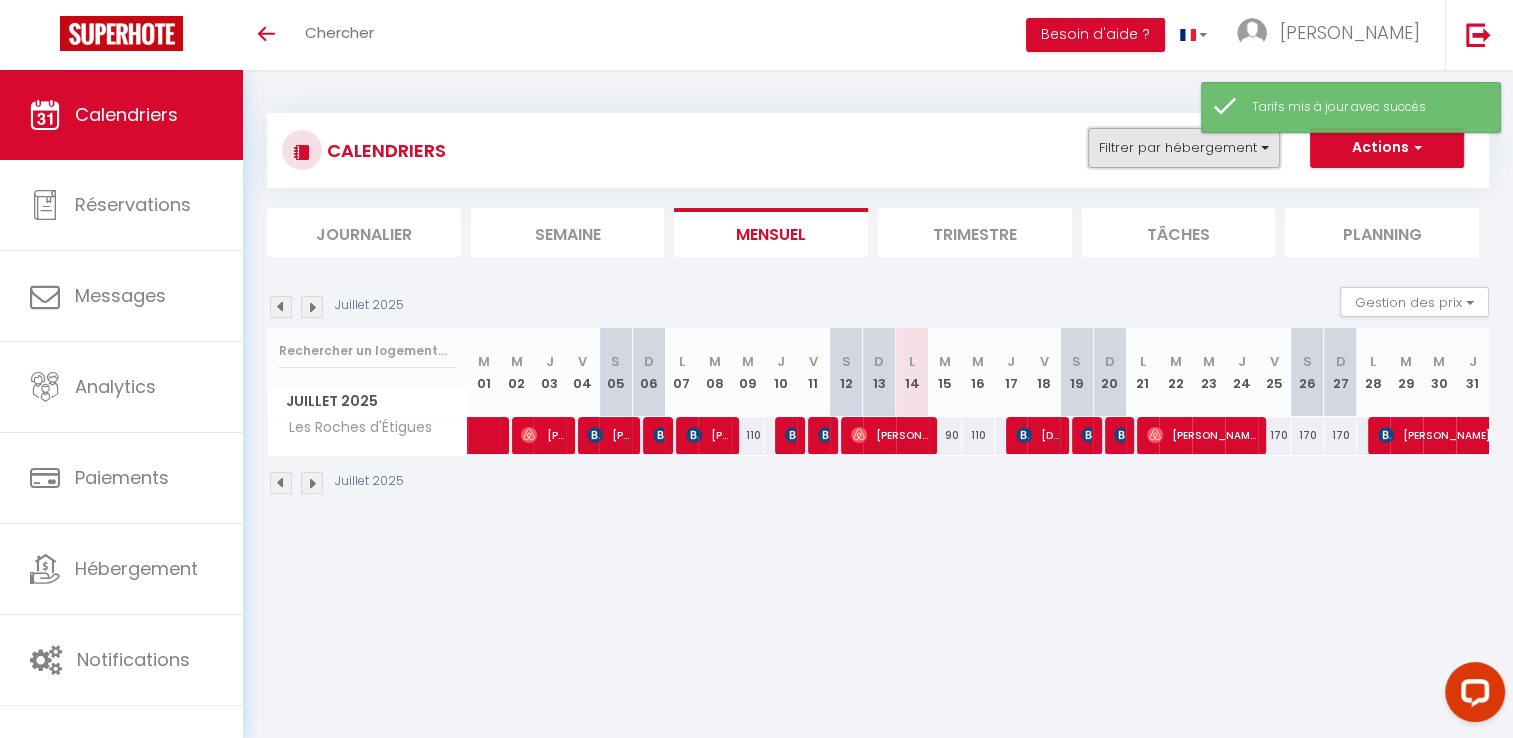 click on "Filtrer par hébergement" at bounding box center (1184, 148) 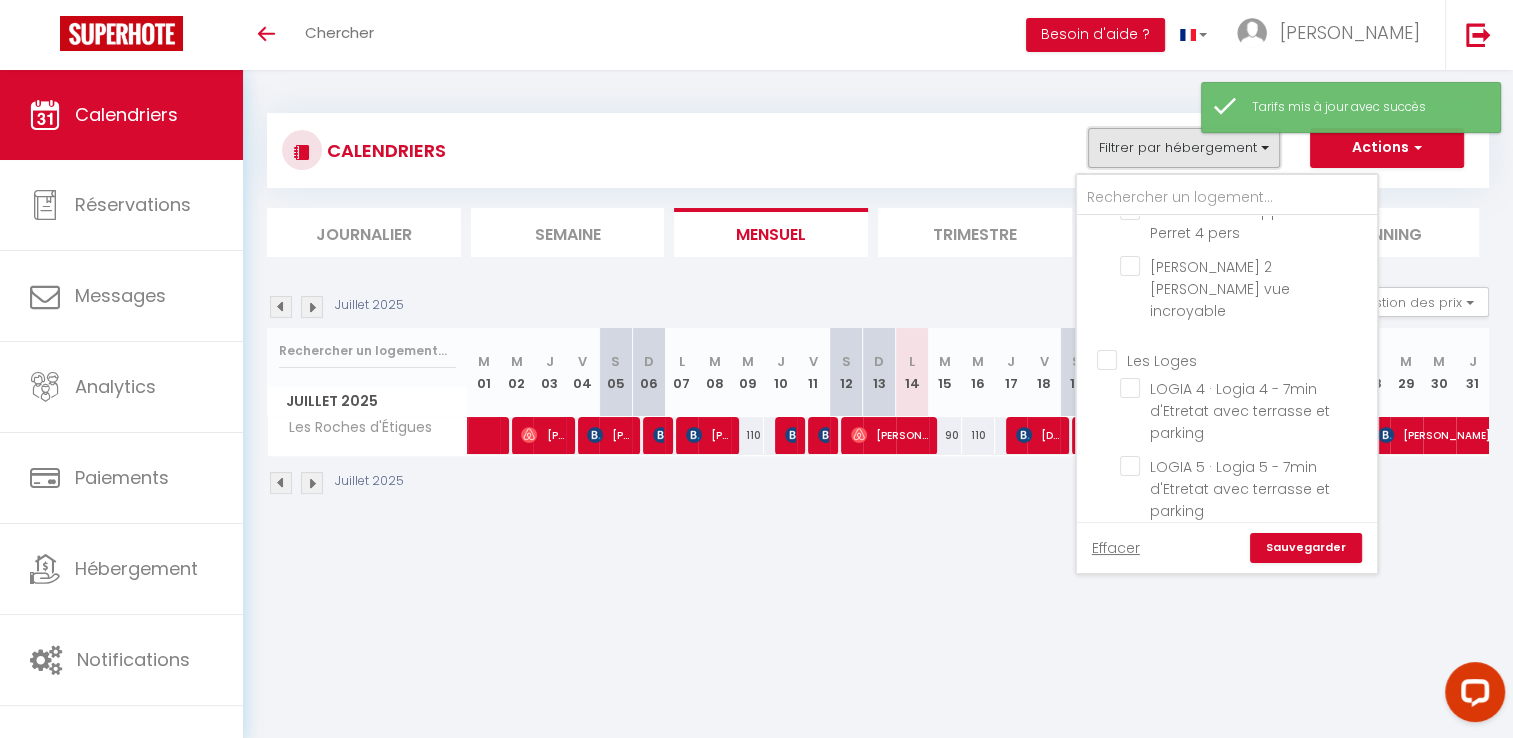 scroll, scrollTop: 424, scrollLeft: 0, axis: vertical 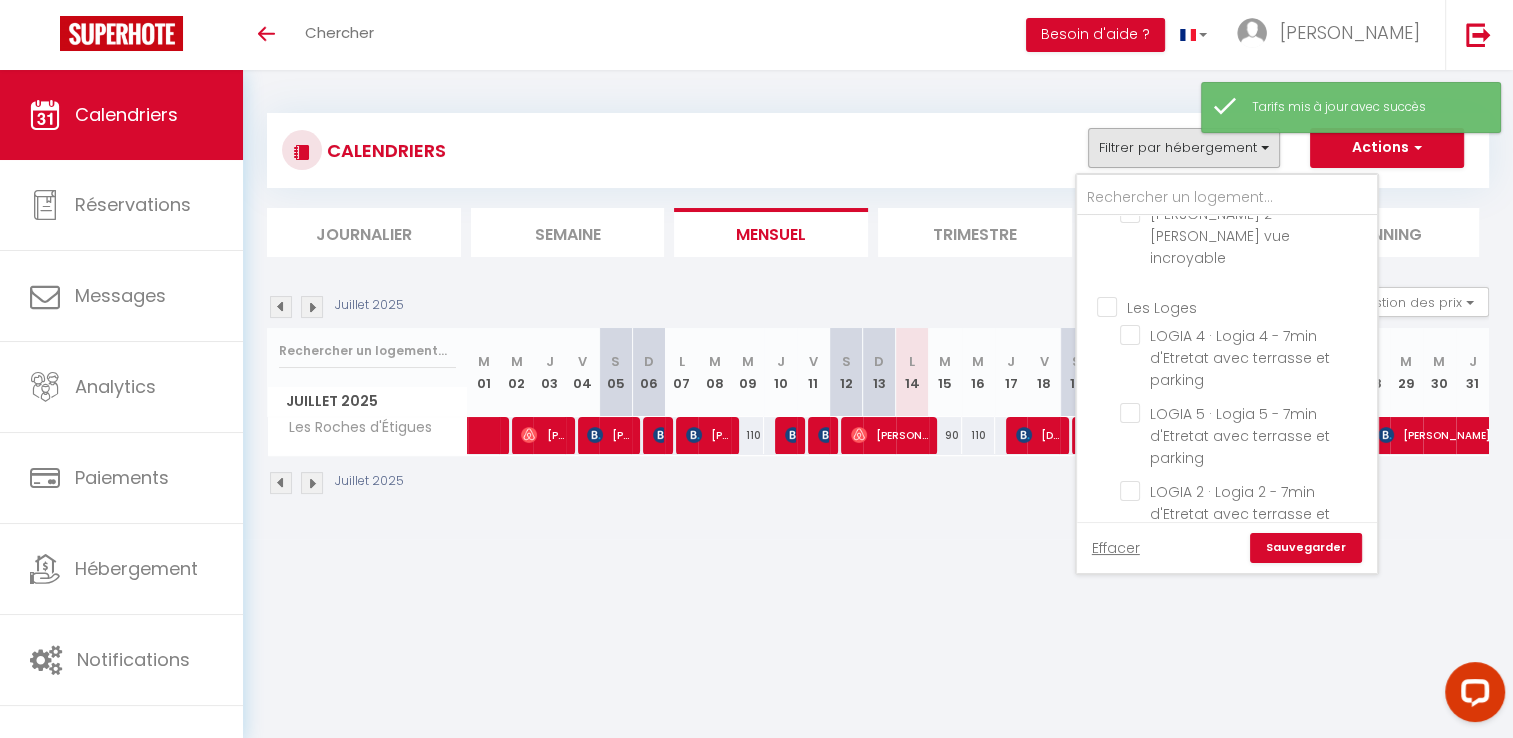 click on "Les Loges" at bounding box center [1247, 305] 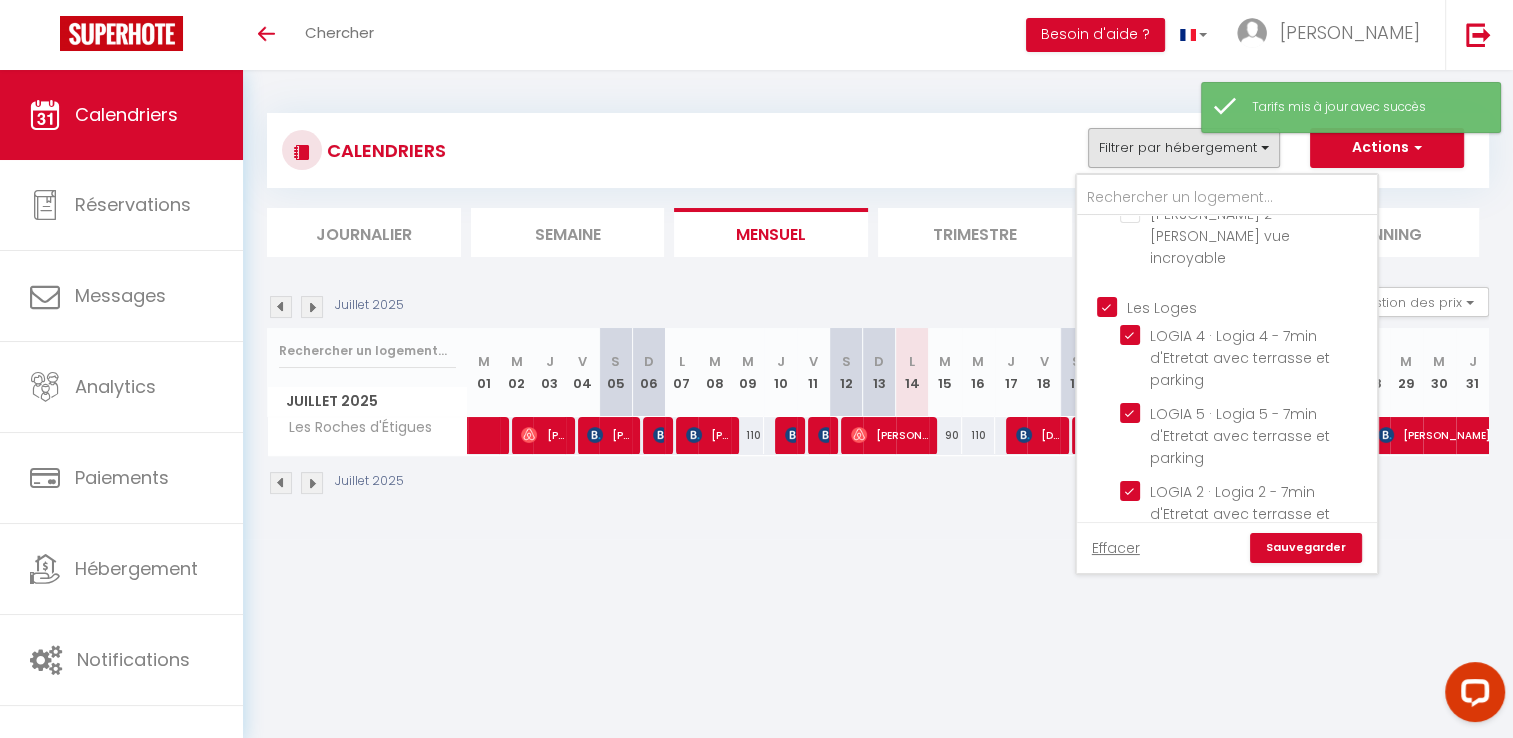 checkbox on "false" 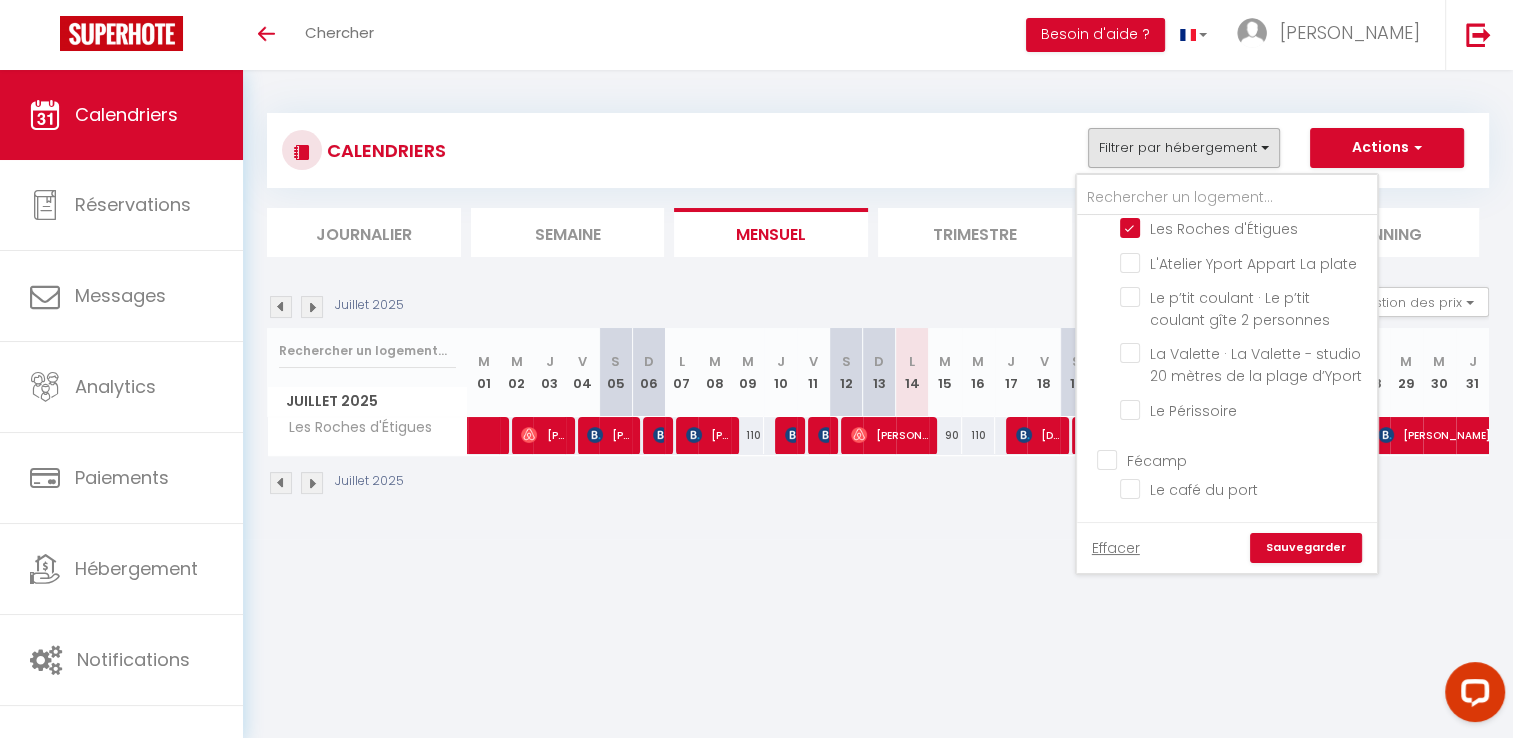scroll, scrollTop: 1354, scrollLeft: 0, axis: vertical 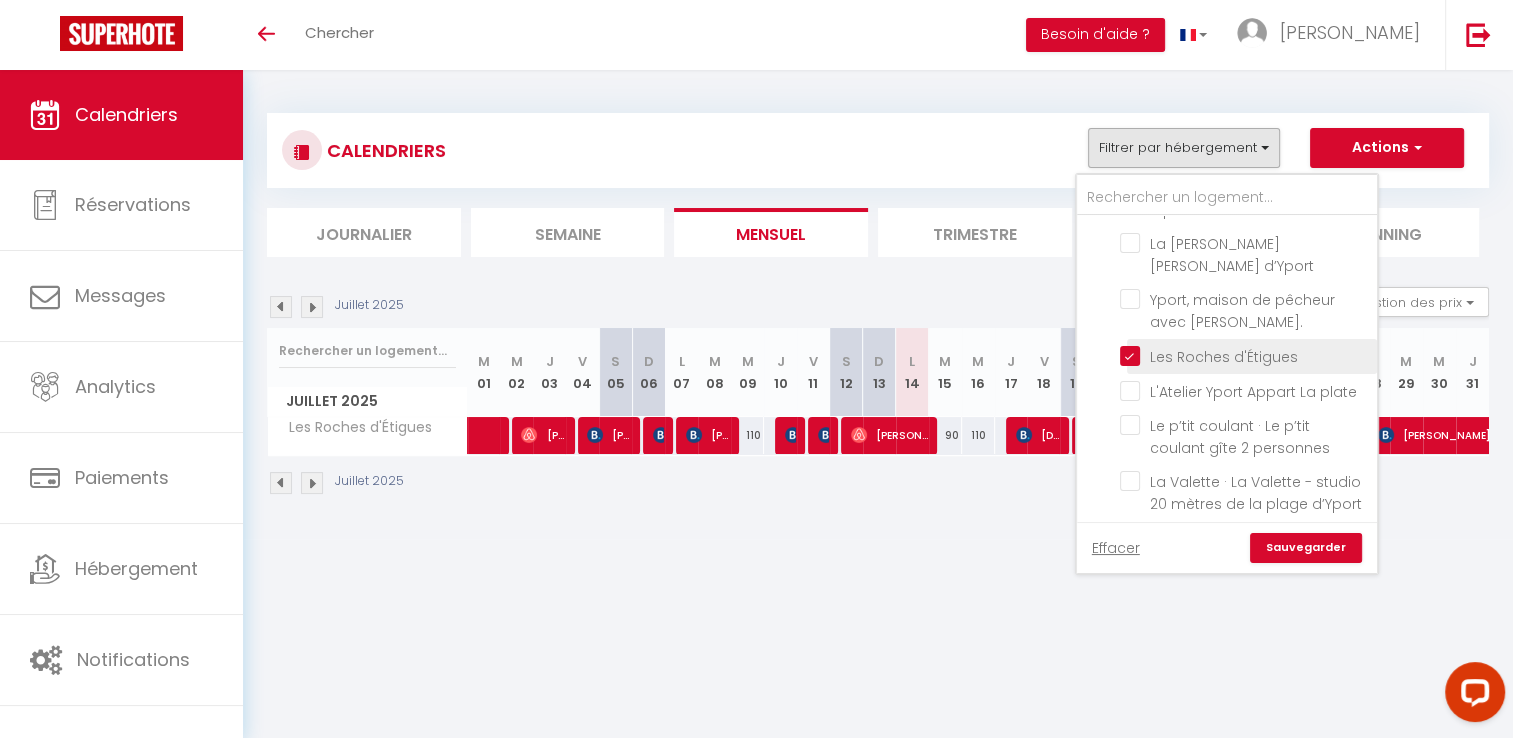 click on "Les Roches d'Étigues" at bounding box center [1245, 355] 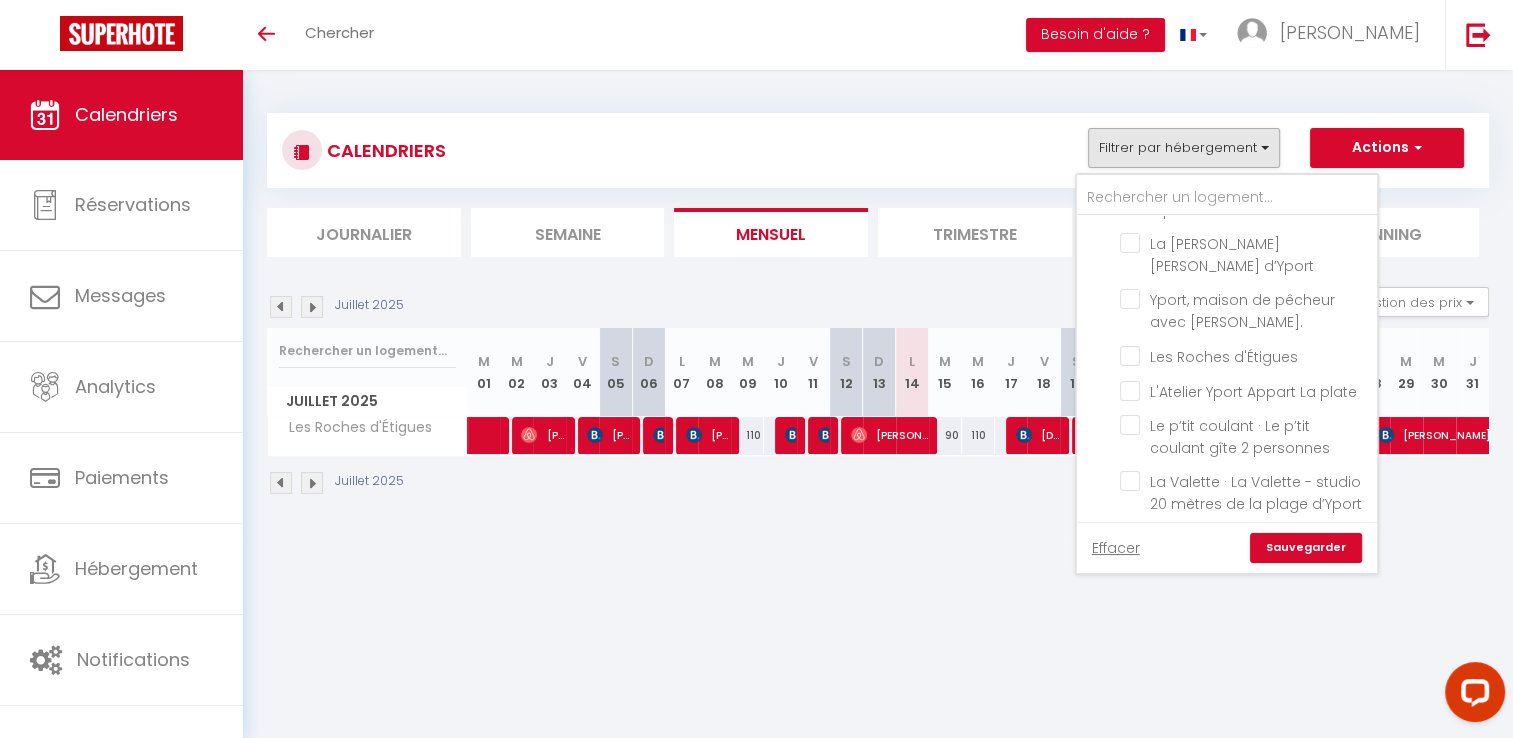 click on "Sauvegarder" at bounding box center (1306, 548) 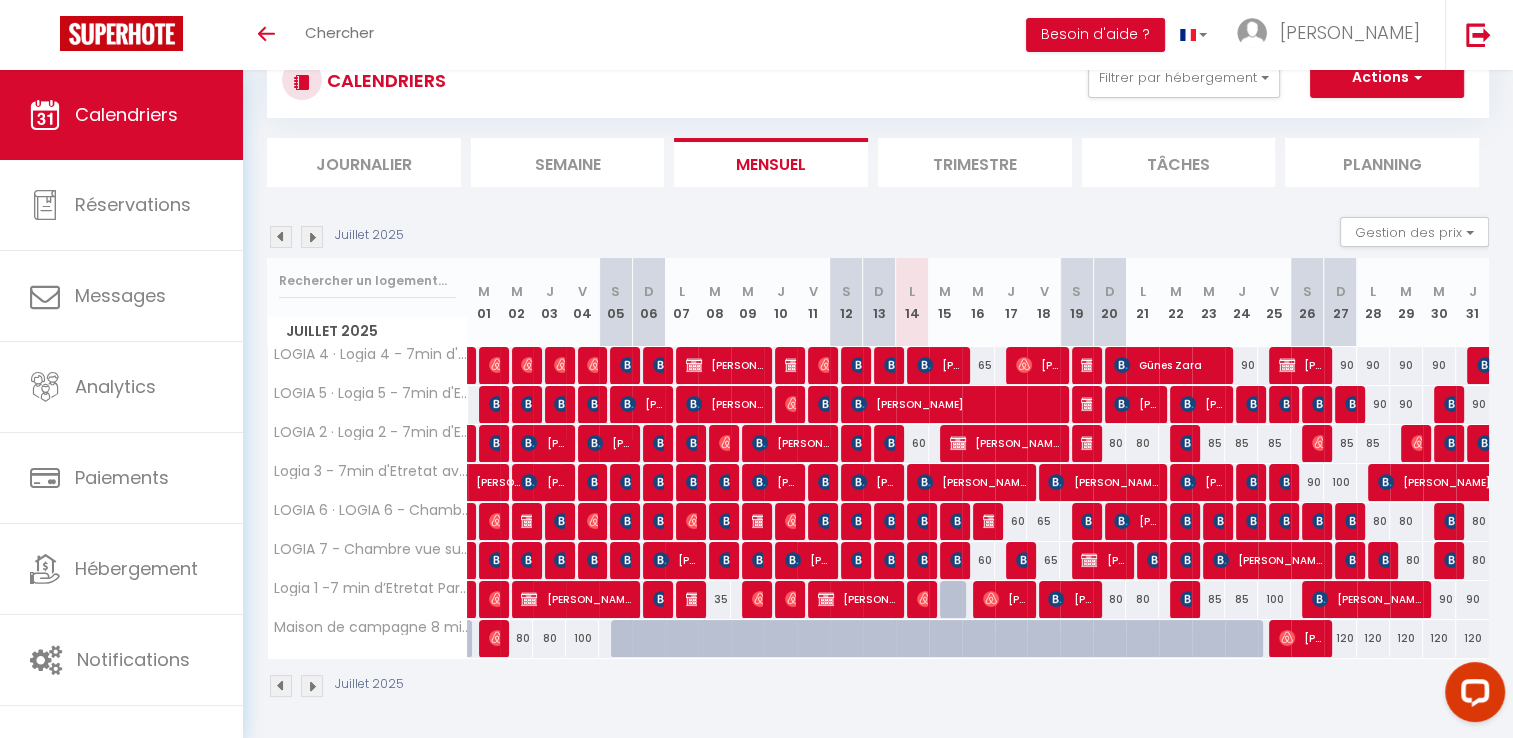scroll, scrollTop: 0, scrollLeft: 0, axis: both 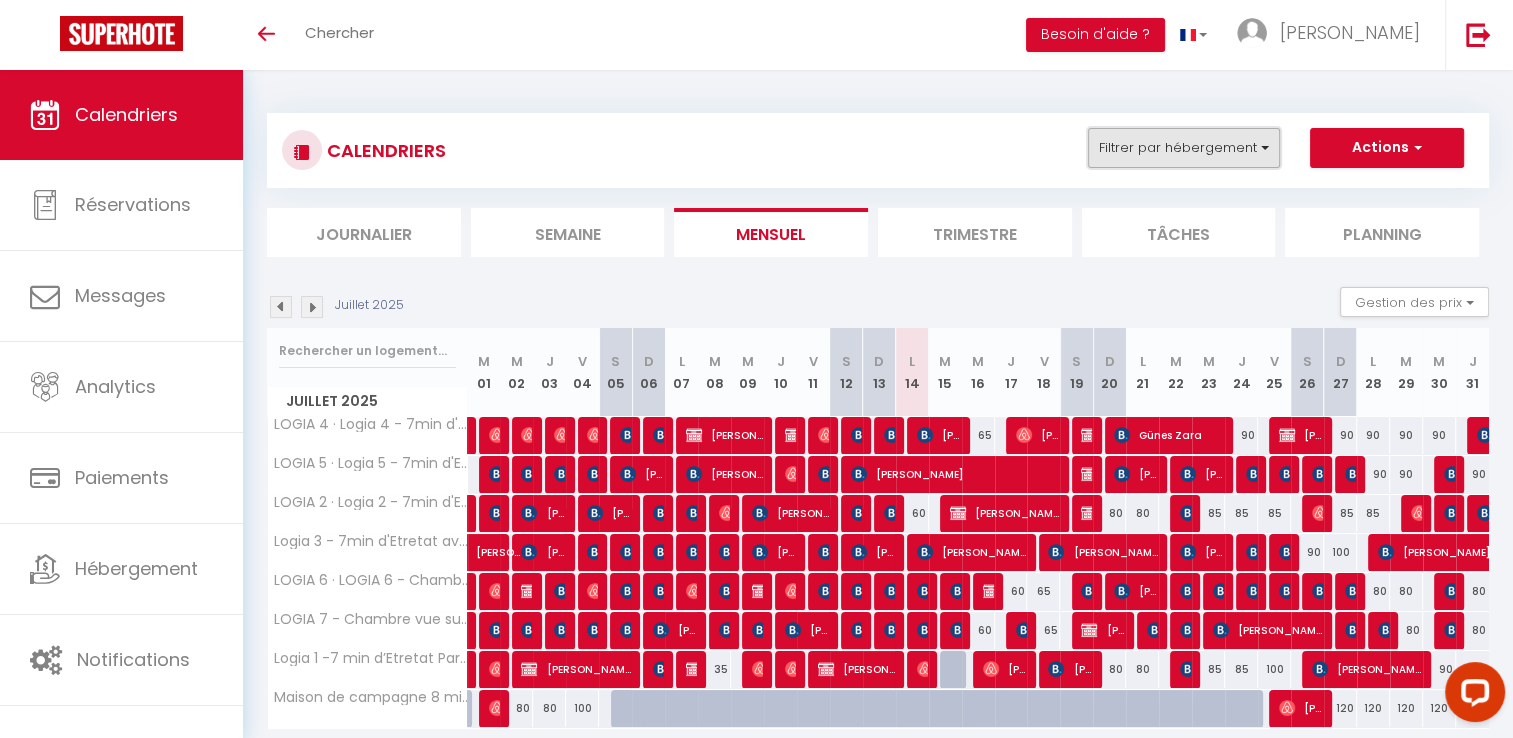 click on "Filtrer par hébergement" at bounding box center (1184, 148) 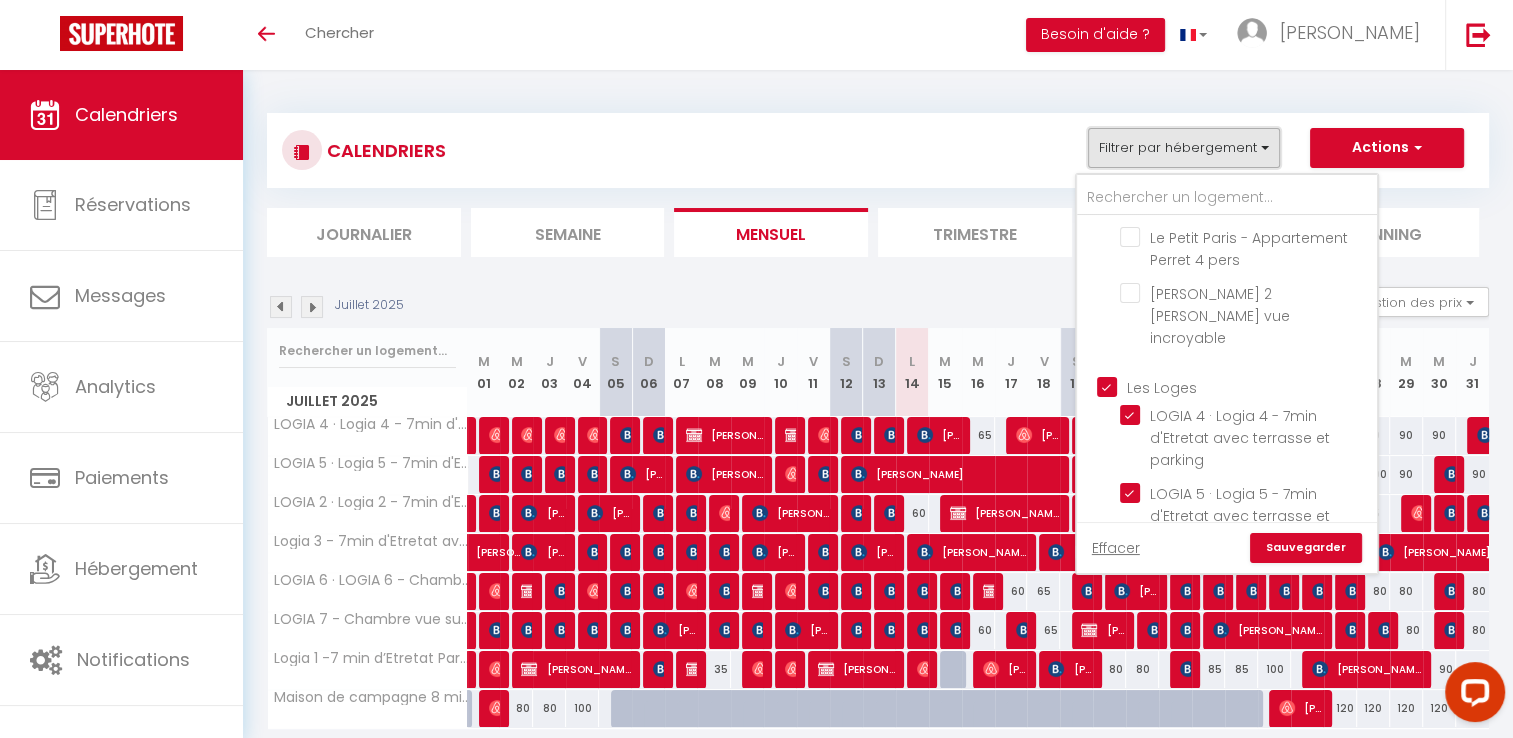 scroll, scrollTop: 343, scrollLeft: 0, axis: vertical 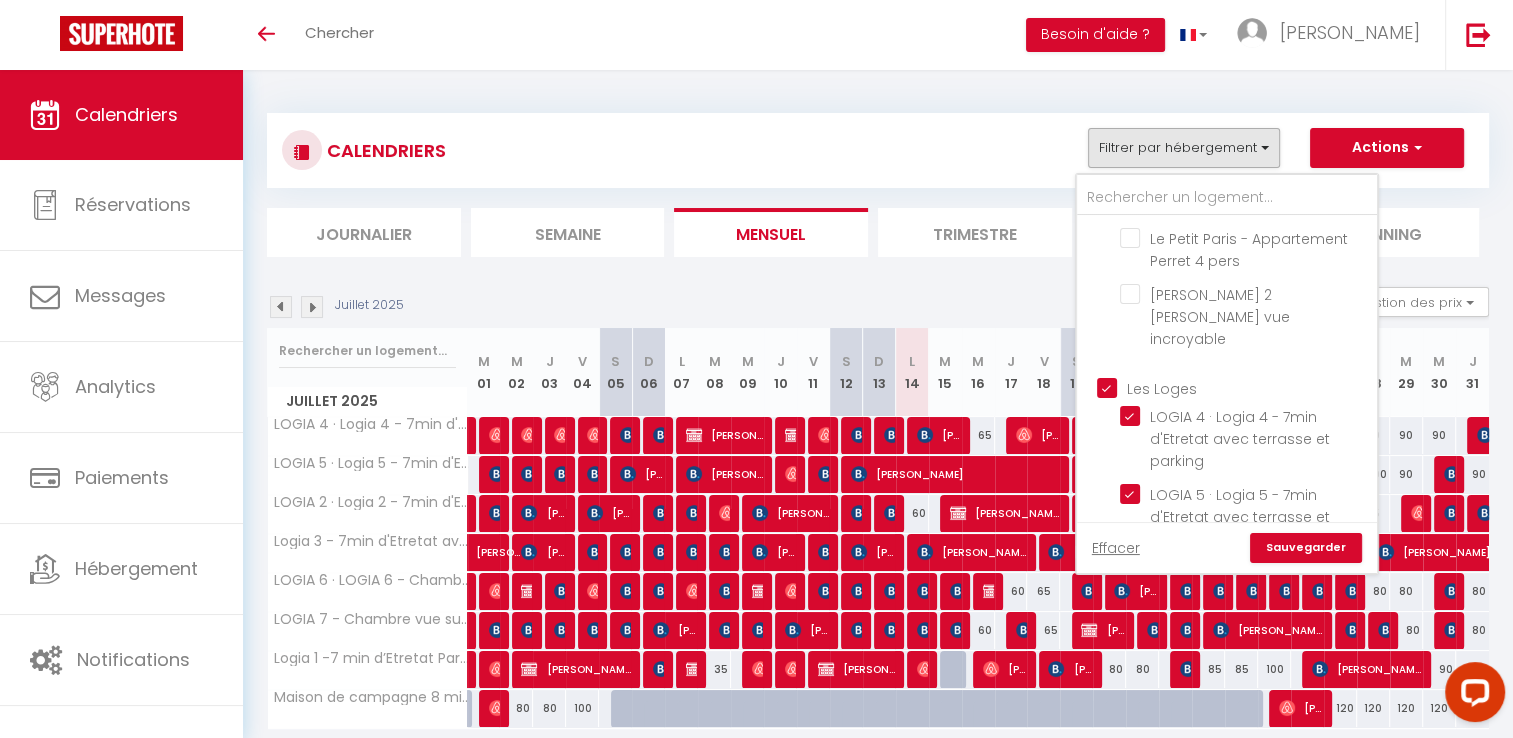 click on "Les [PERSON_NAME]       LOGIA 4 · Logia 4 - 7min d'Etretat avec terrasse et parking     LOGIA 5 · Logia 5 - 7min d'Etretat avec terrasse et parking     LOGIA 2 · Logia 2 - 7min d'Etretat avec terrasse et parking     Logia 3 - 7min d'Etretat avec terrasse et parking     LOGIA 6 · LOGIA 6 - Chambre vue sur [GEOGRAPHIC_DATA] 7 - Chambre vue sur [GEOGRAPHIC_DATA] 1 -7 min d’Etretat Parking     Maison de campagne 8 min Etretat" at bounding box center [1227, 644] 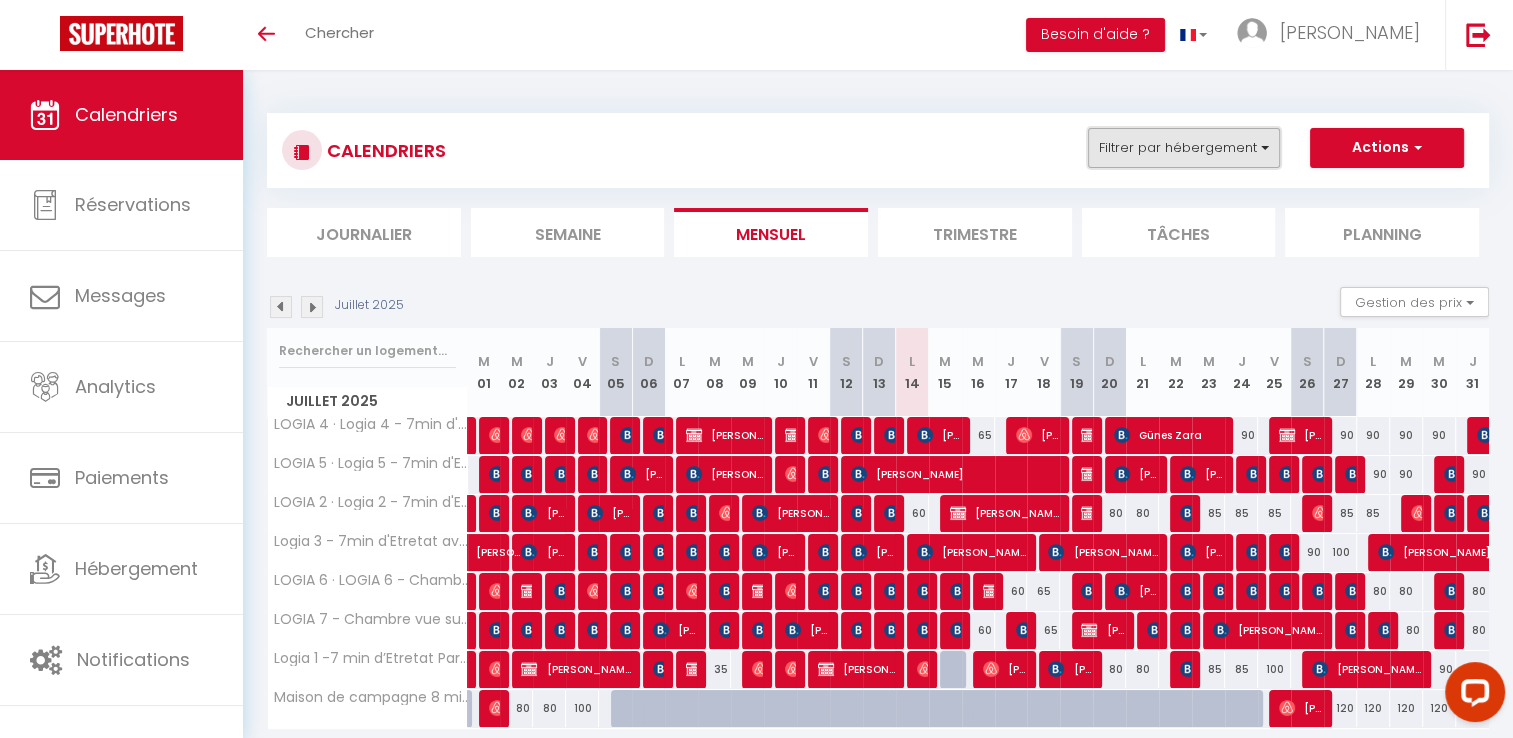 click on "Filtrer par hébergement" at bounding box center [1184, 148] 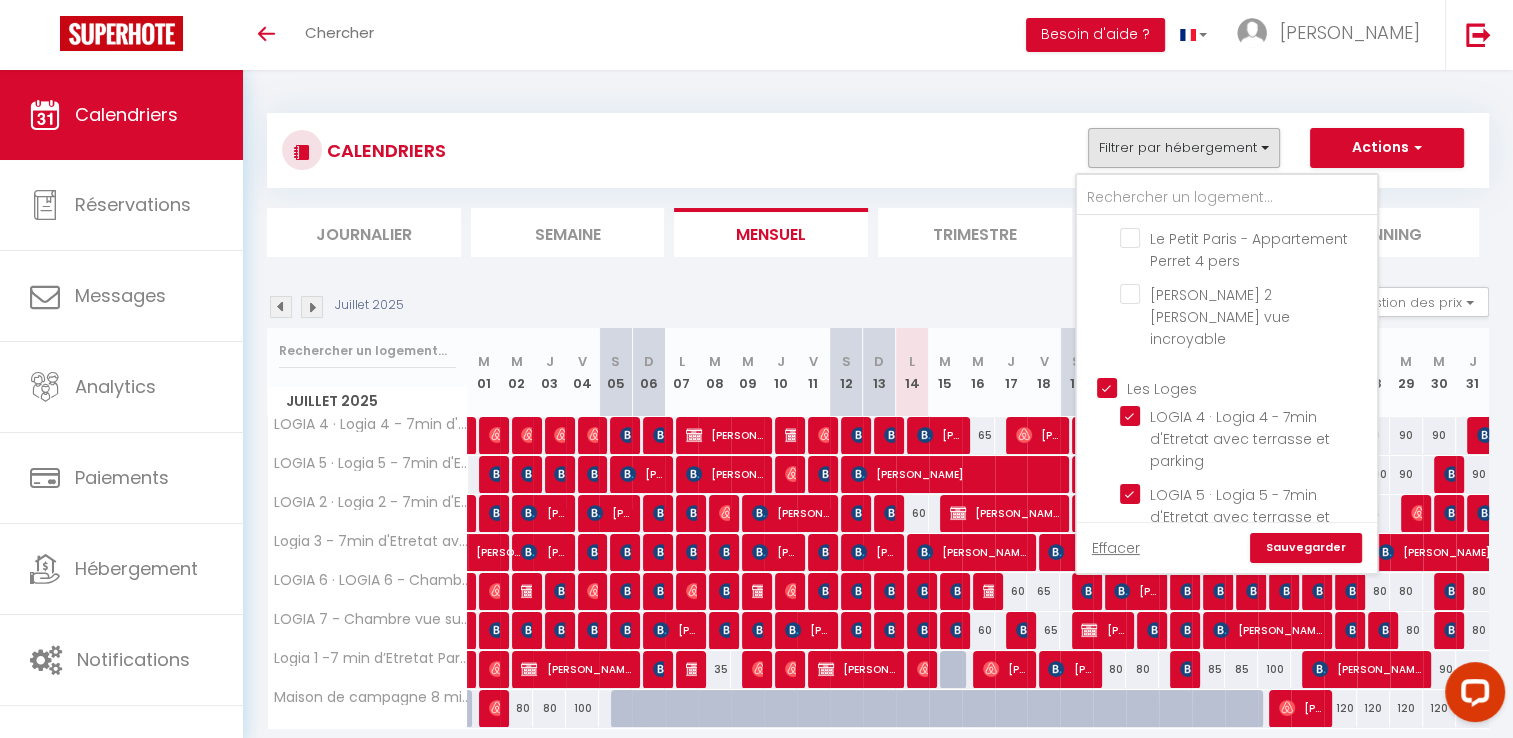 click on "Les Loges" at bounding box center [1247, 386] 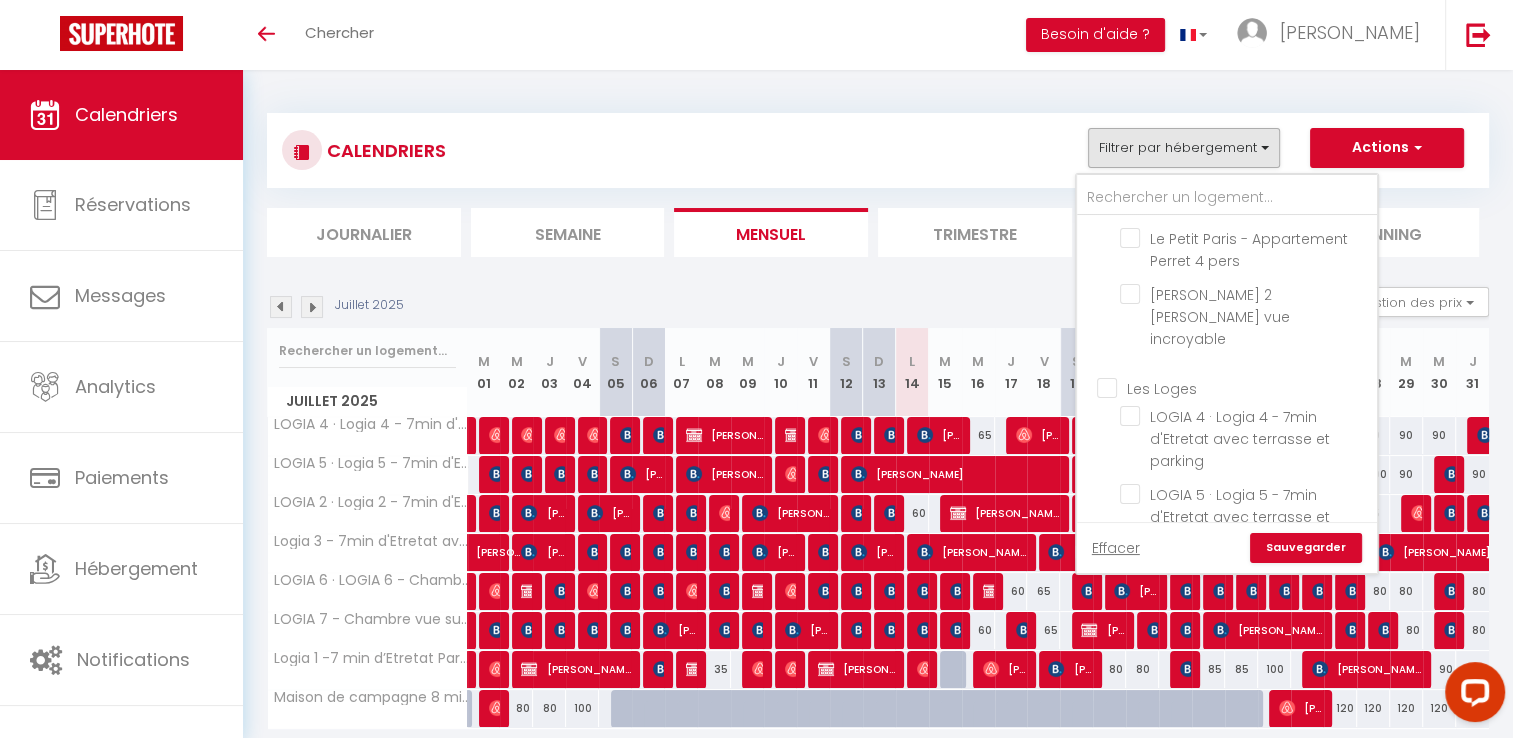 checkbox on "false" 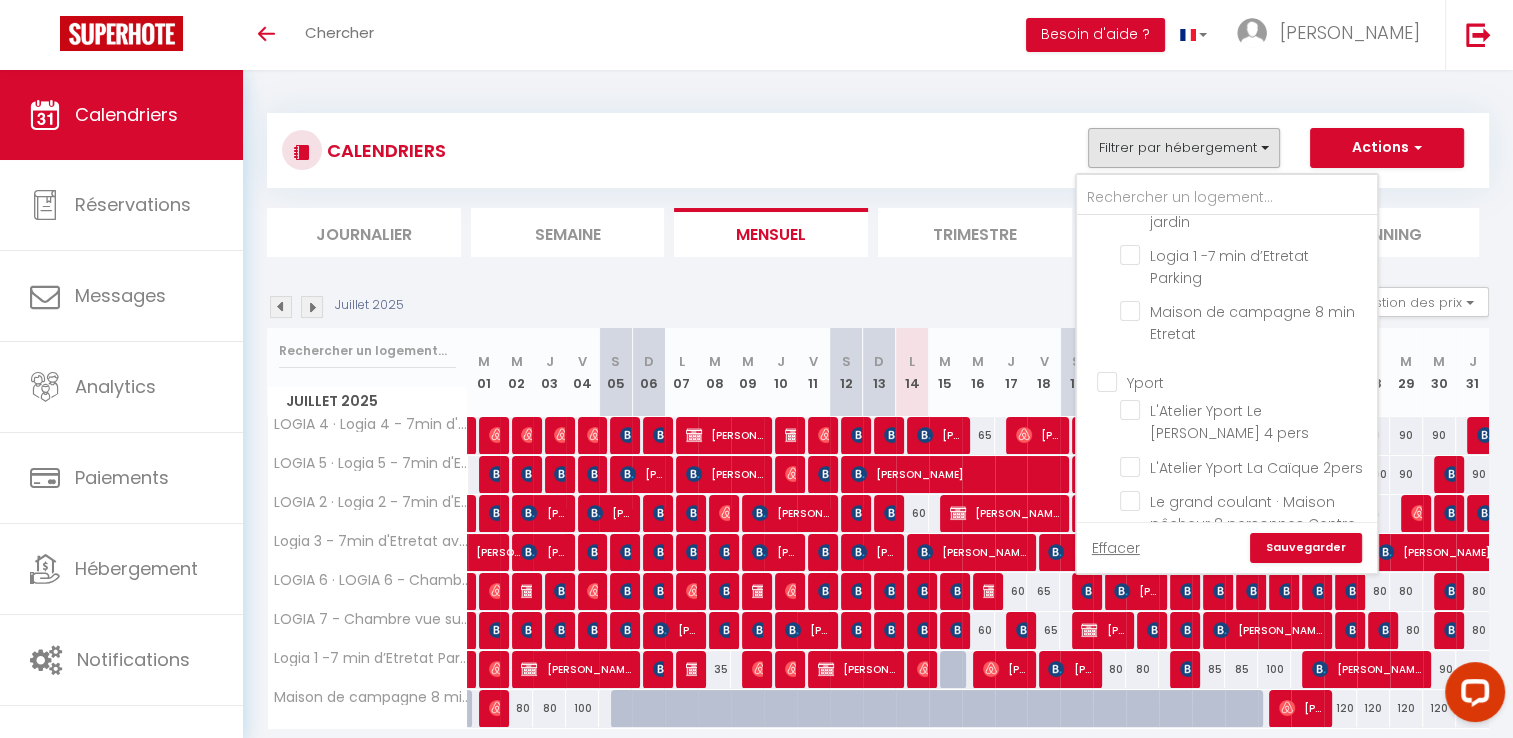 scroll, scrollTop: 907, scrollLeft: 0, axis: vertical 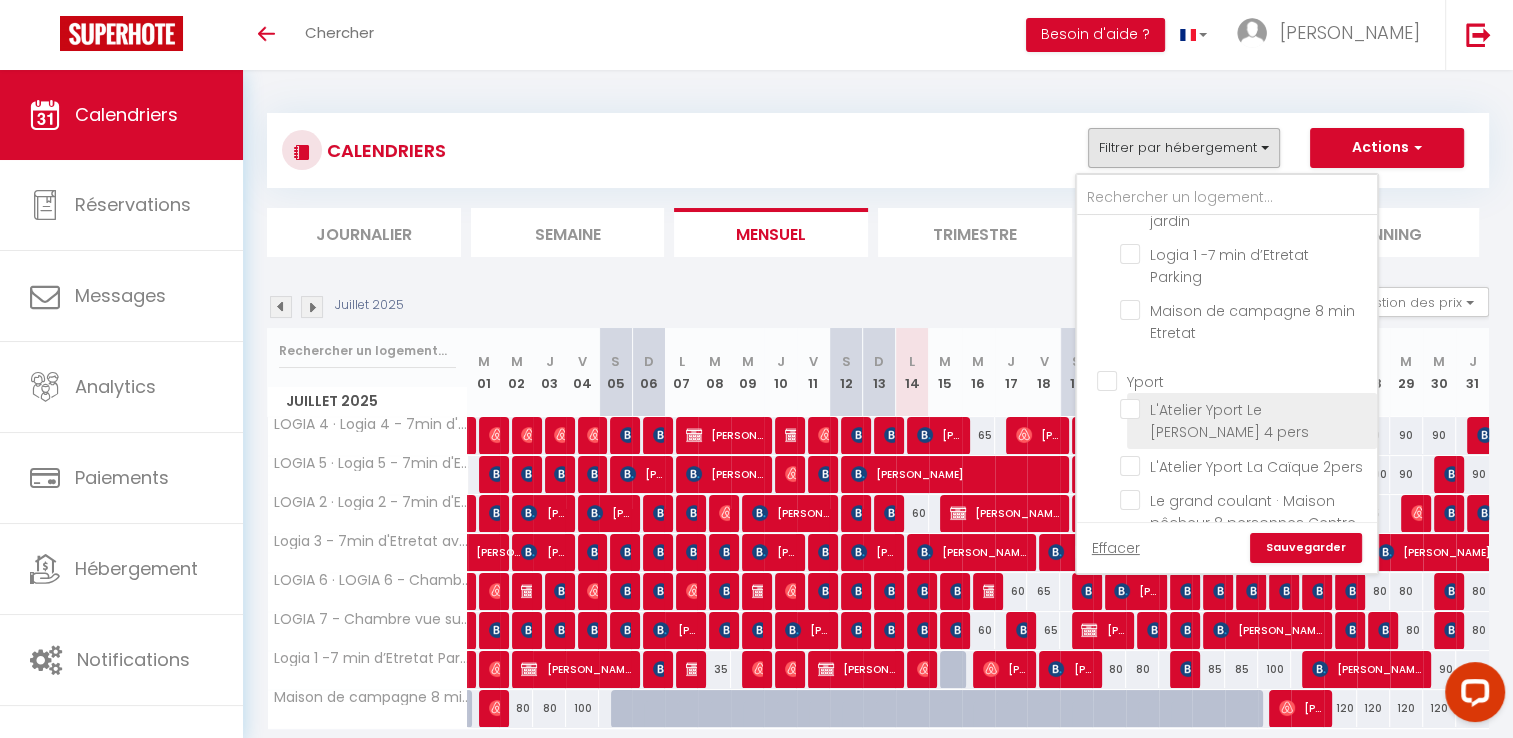 click on "L'Atelier Yport Le [PERSON_NAME] 4 pers" at bounding box center (1245, 409) 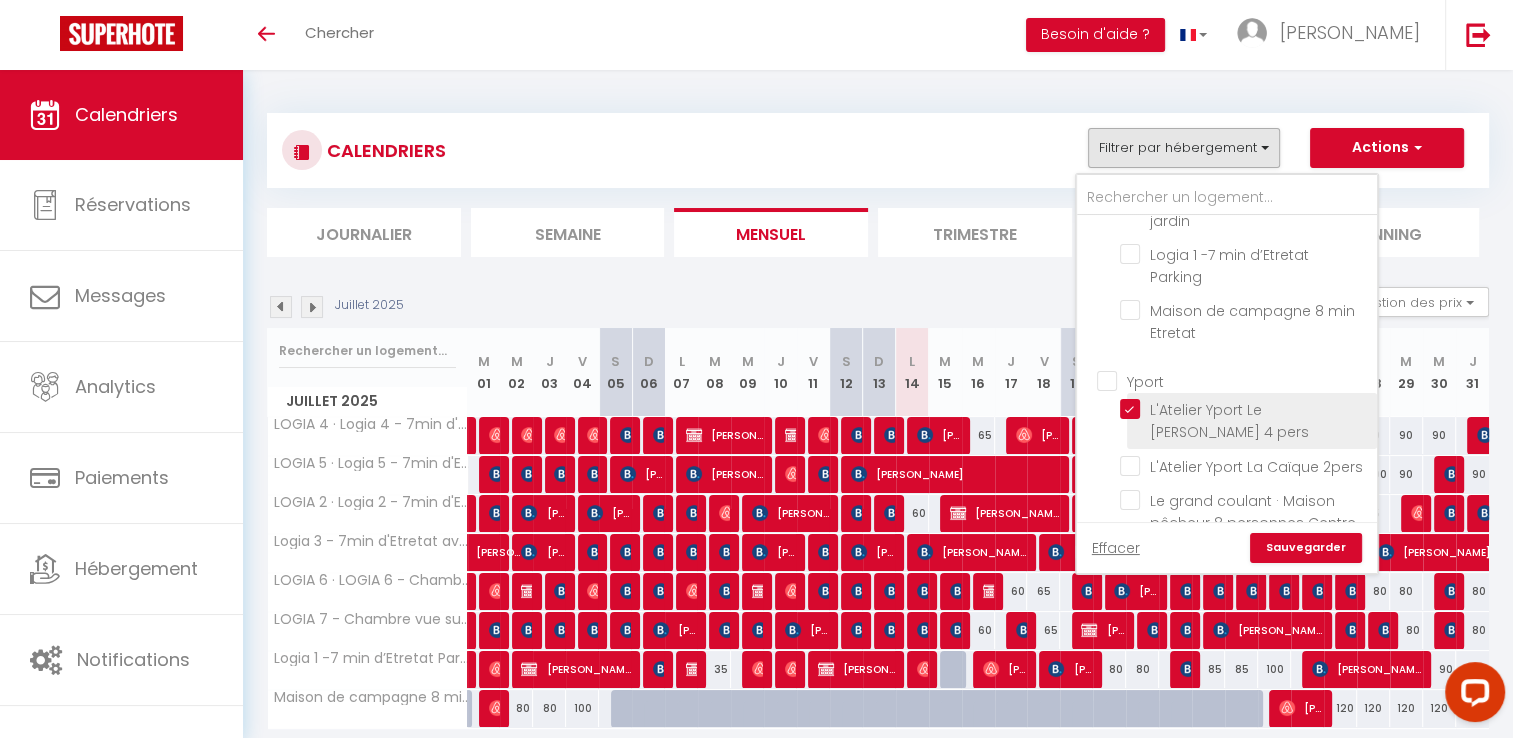 checkbox on "false" 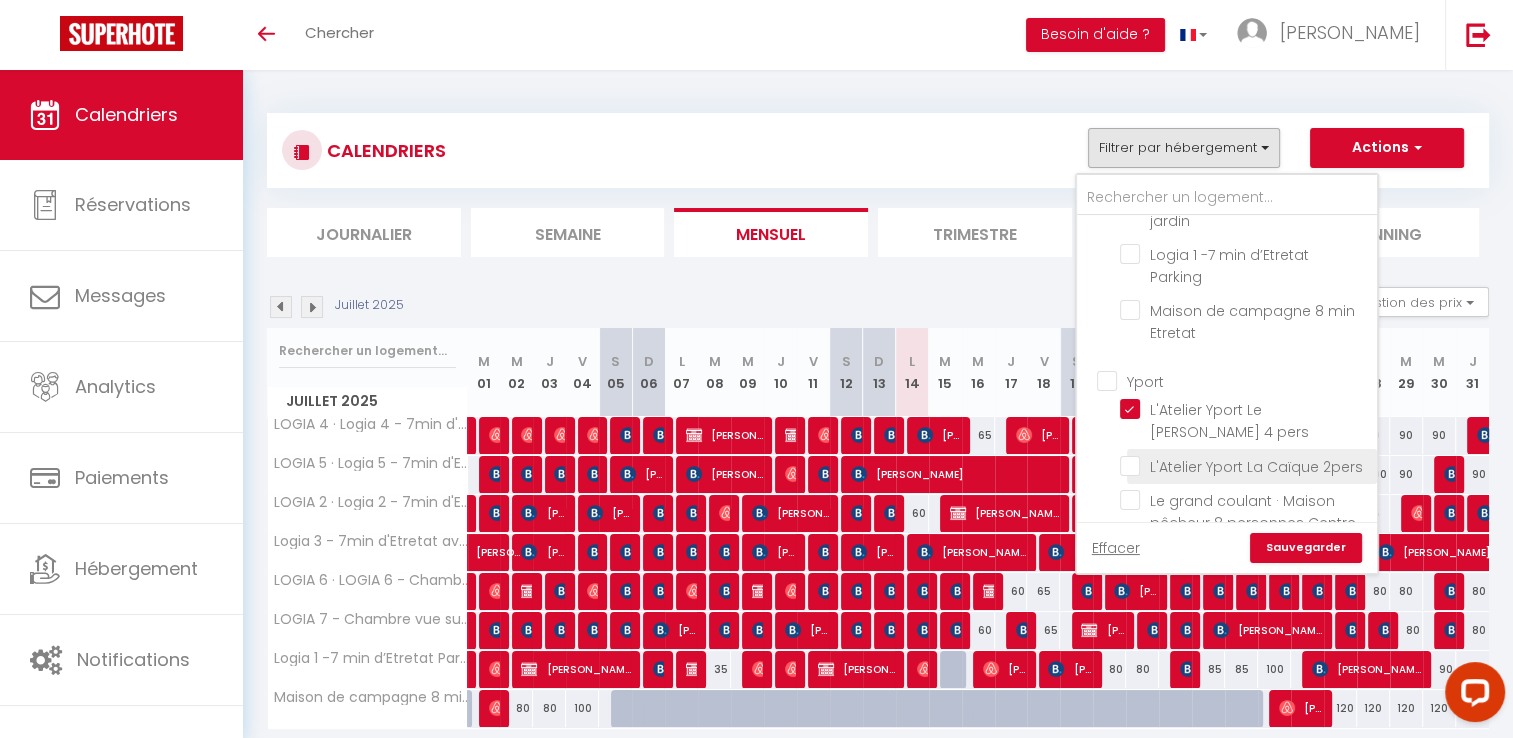 click on "L'Atelier Yport La Caïque 2pers" at bounding box center (1245, 465) 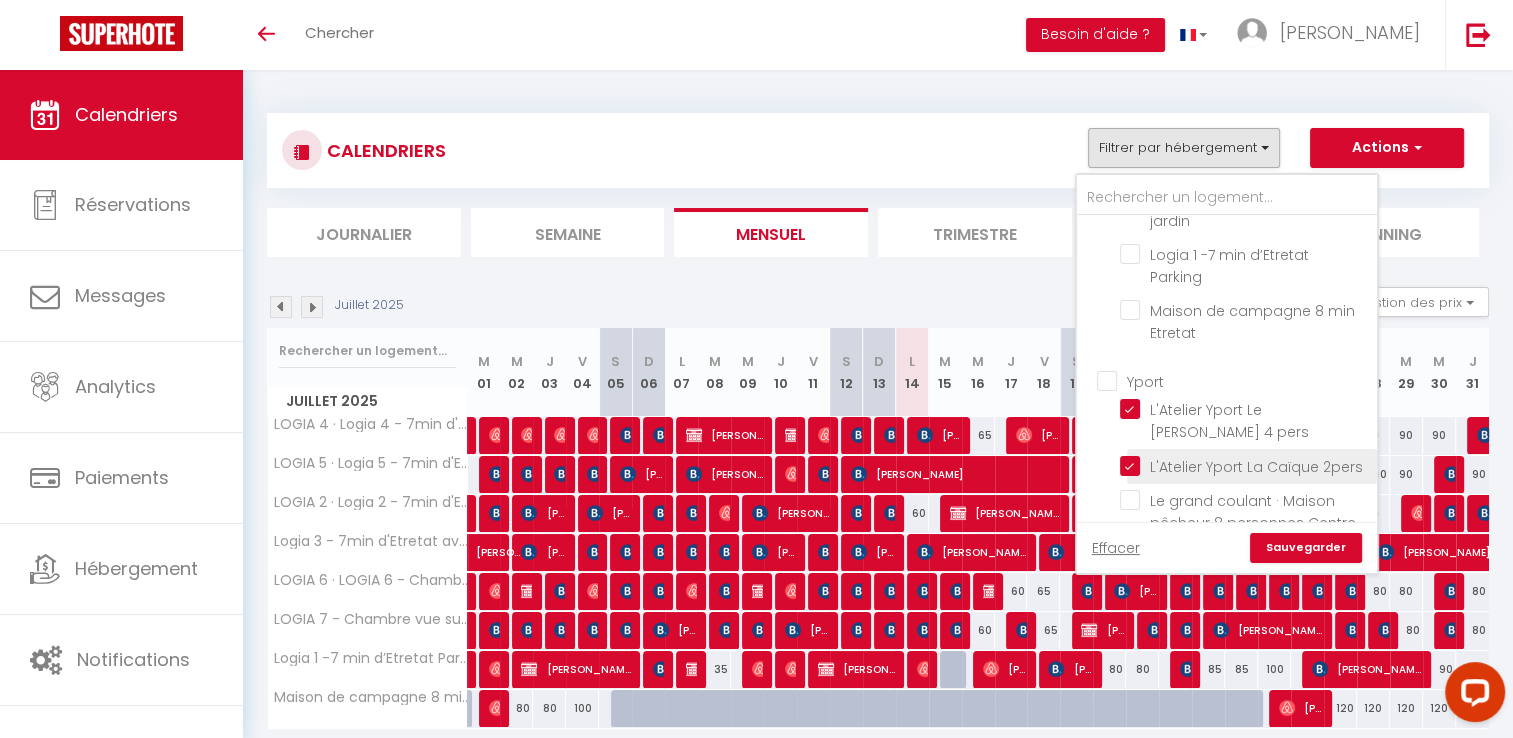 checkbox on "false" 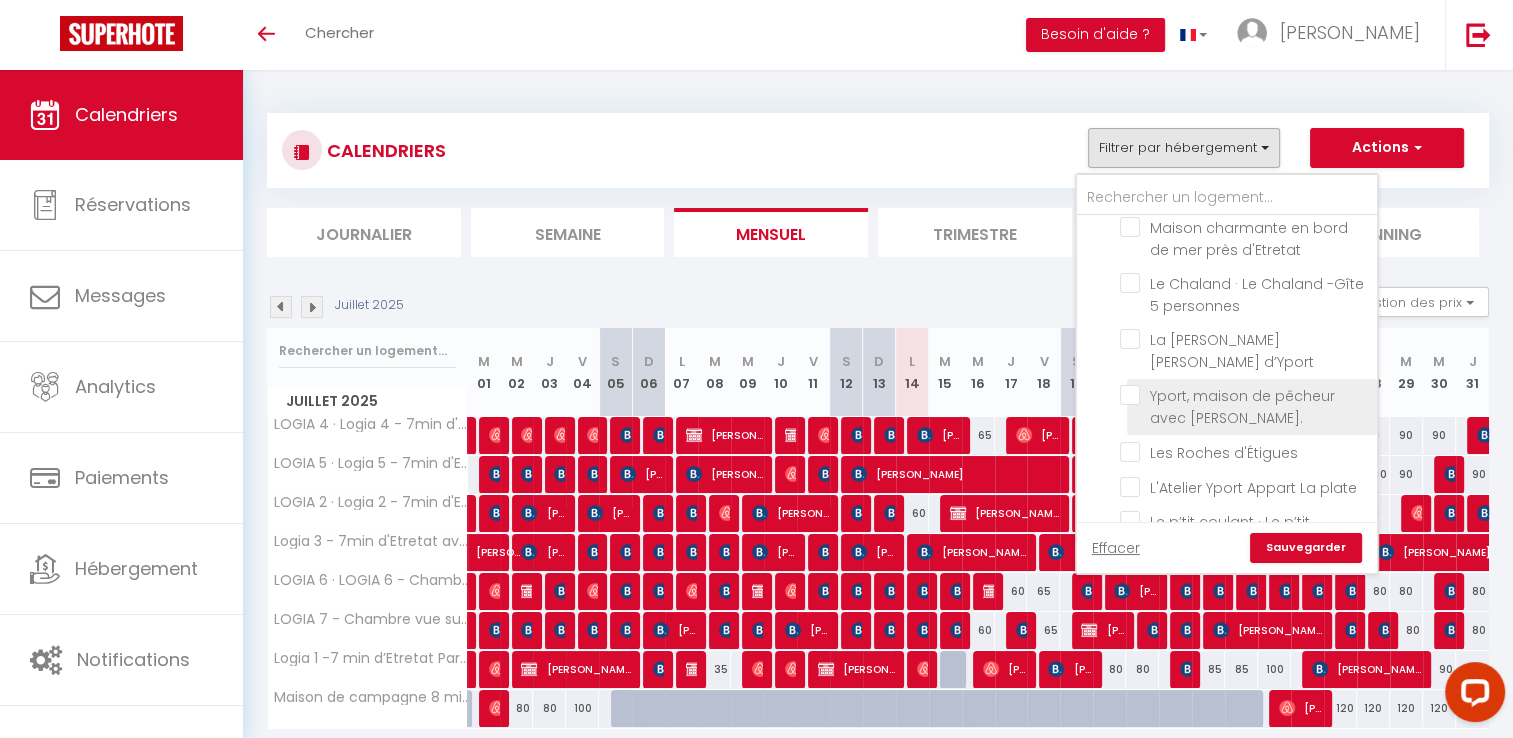 scroll, scrollTop: 1307, scrollLeft: 0, axis: vertical 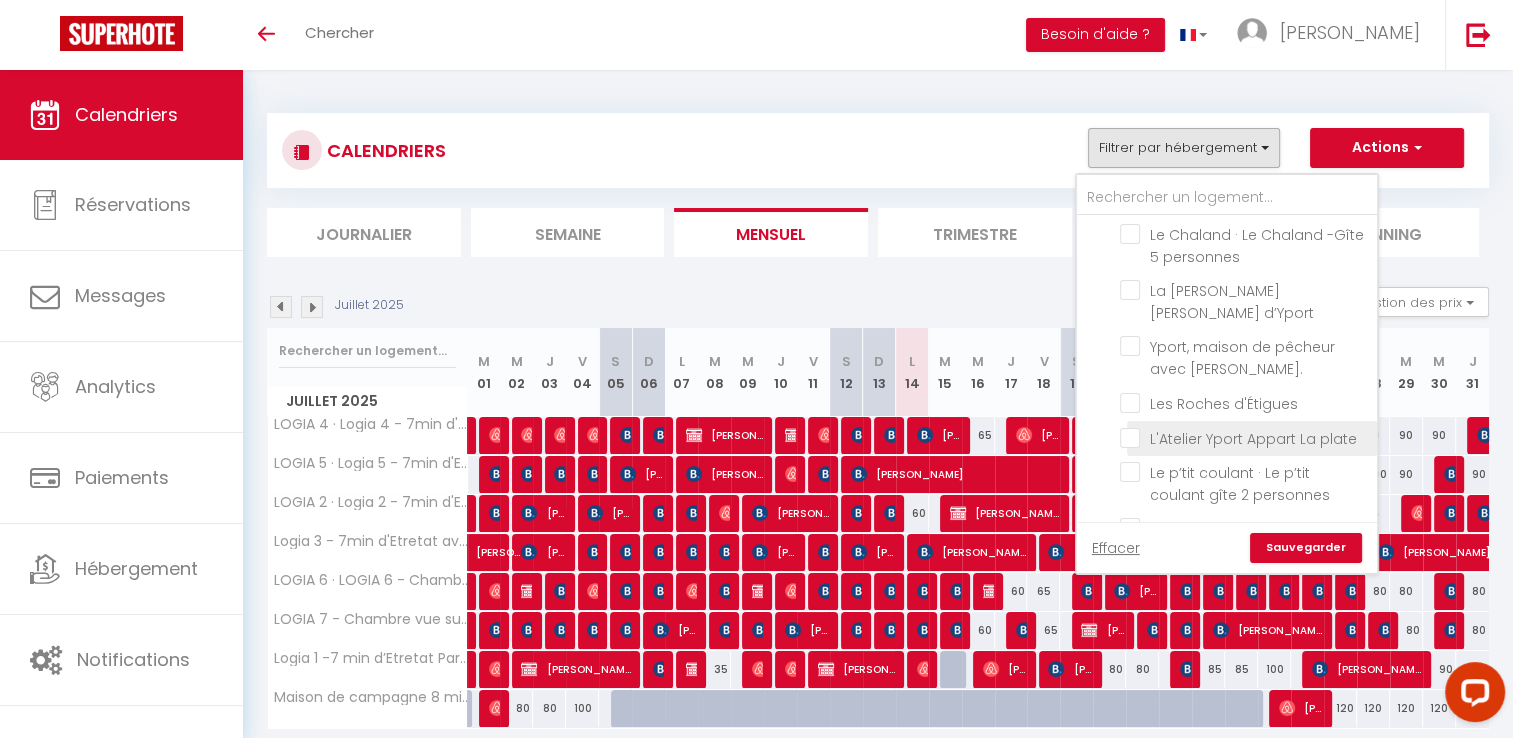 click on "L'Atelier Yport Appart La plate" at bounding box center [1245, 437] 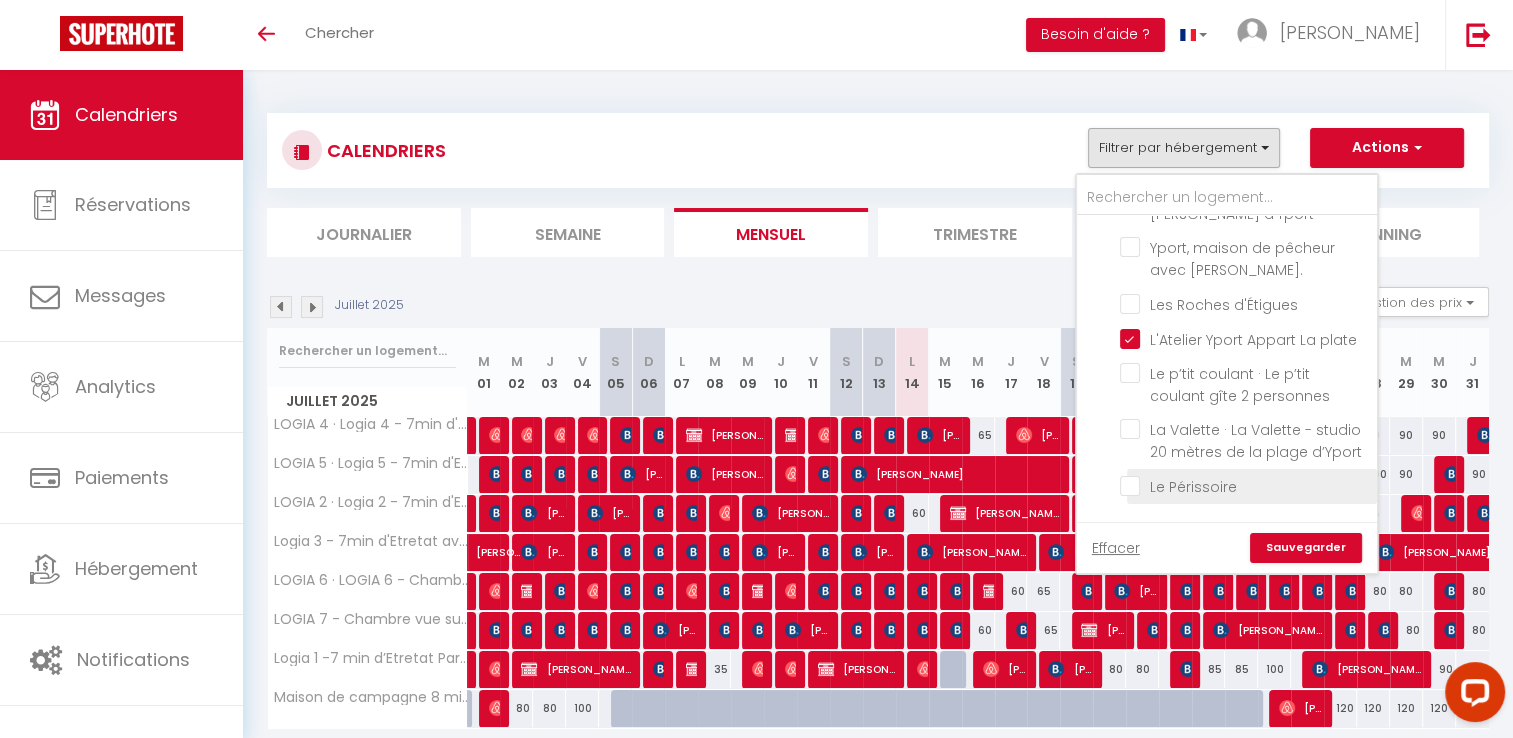 scroll, scrollTop: 1407, scrollLeft: 0, axis: vertical 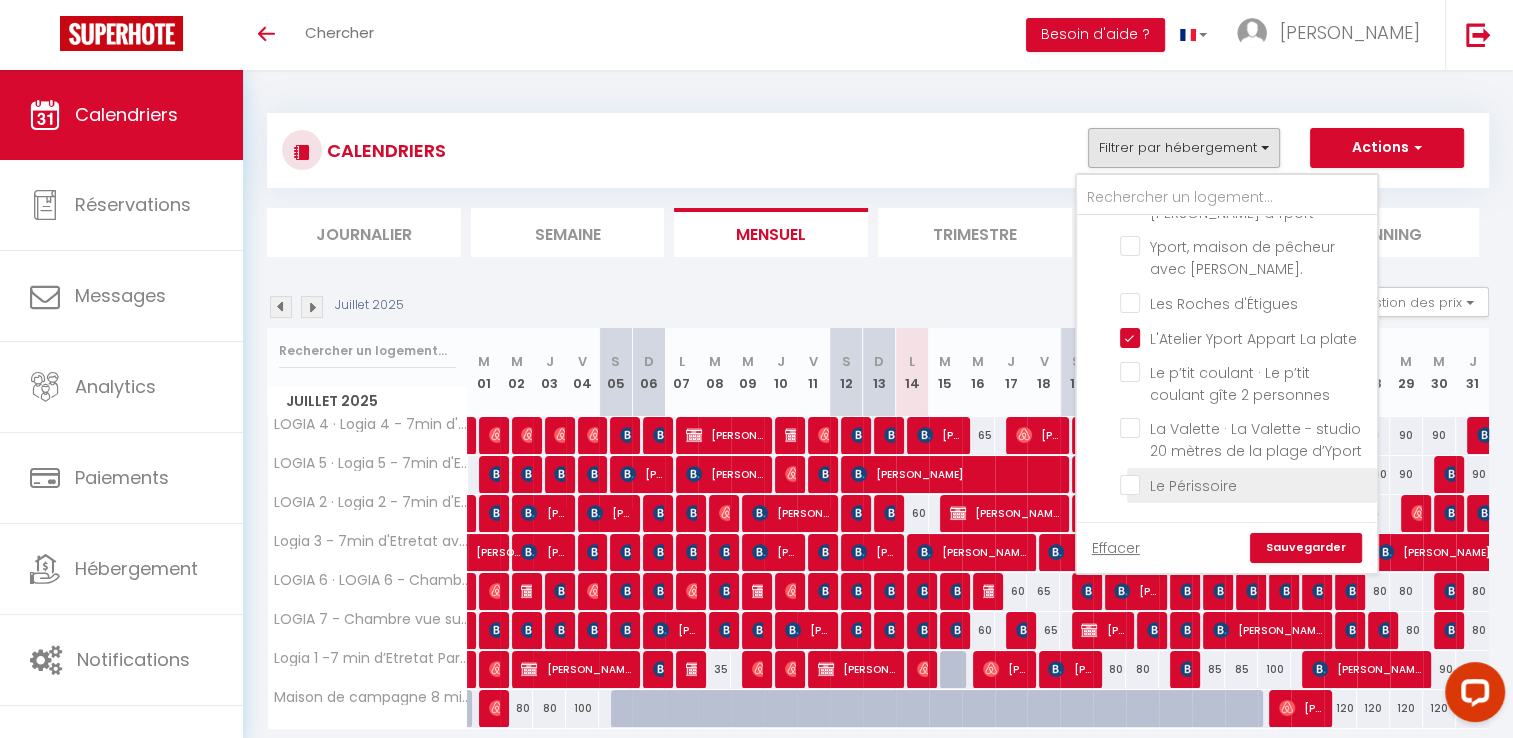 click on "Le Périssoire" at bounding box center (1245, 484) 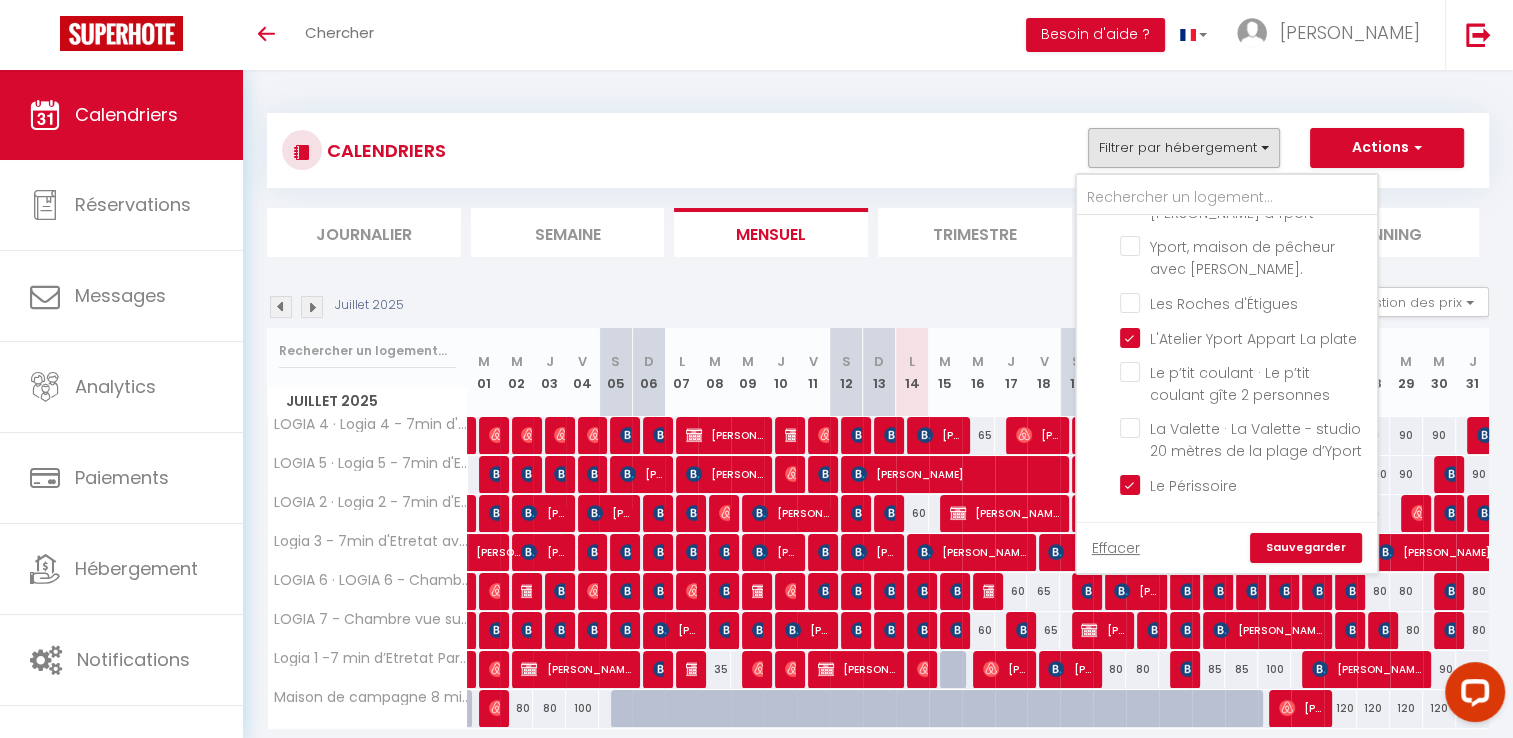 click on "Sauvegarder" at bounding box center [1306, 548] 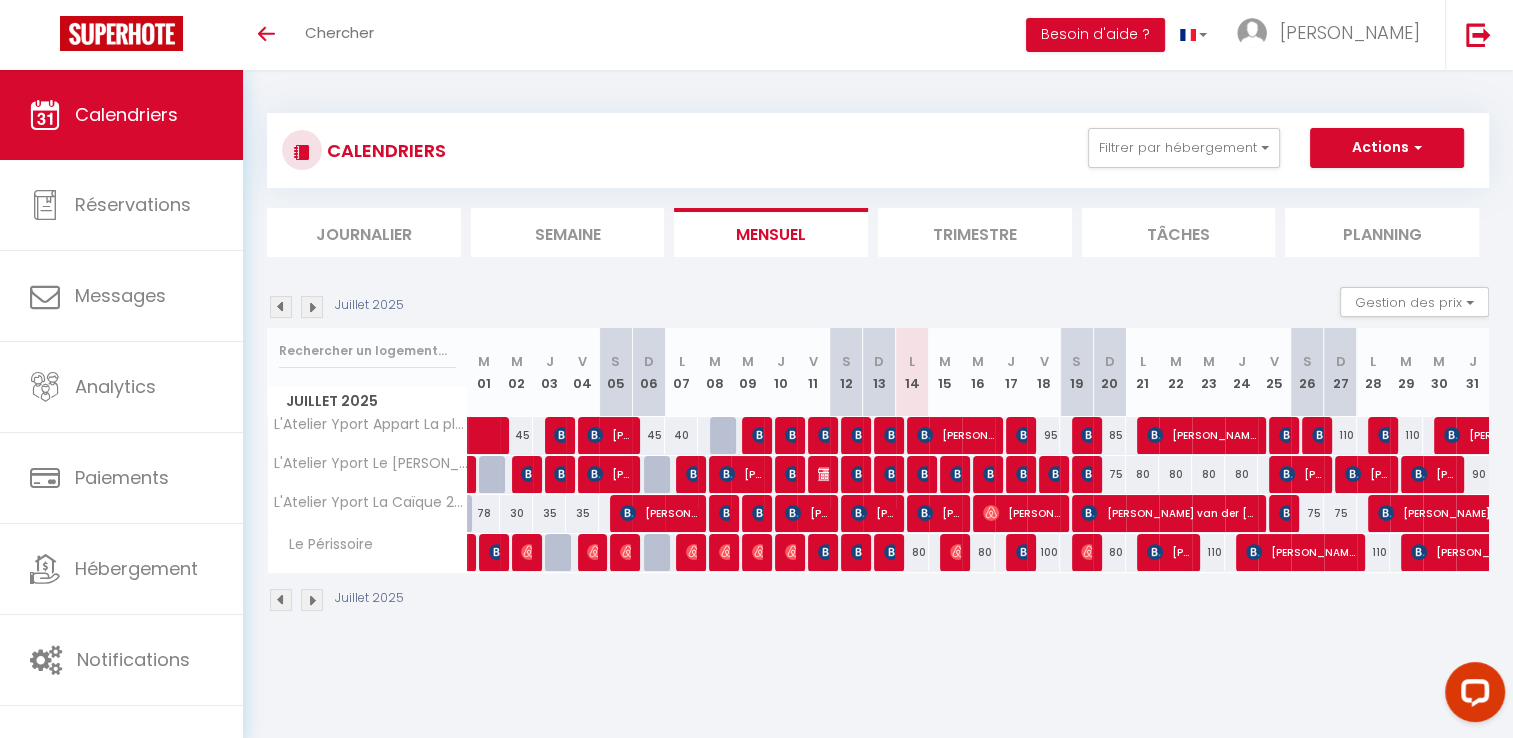 click on "80" at bounding box center [912, 552] 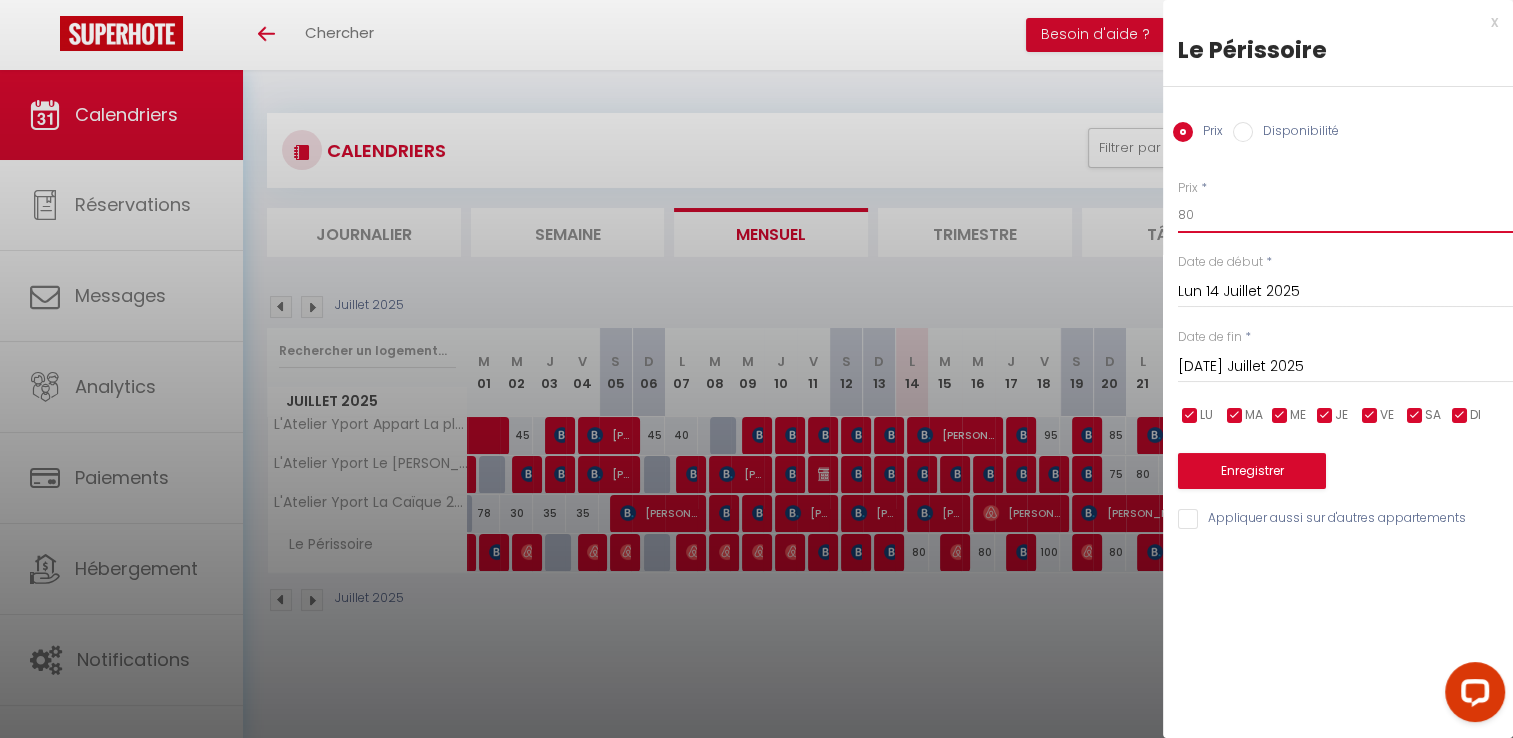 drag, startPoint x: 1252, startPoint y: 226, endPoint x: 1113, endPoint y: 213, distance: 139.60658 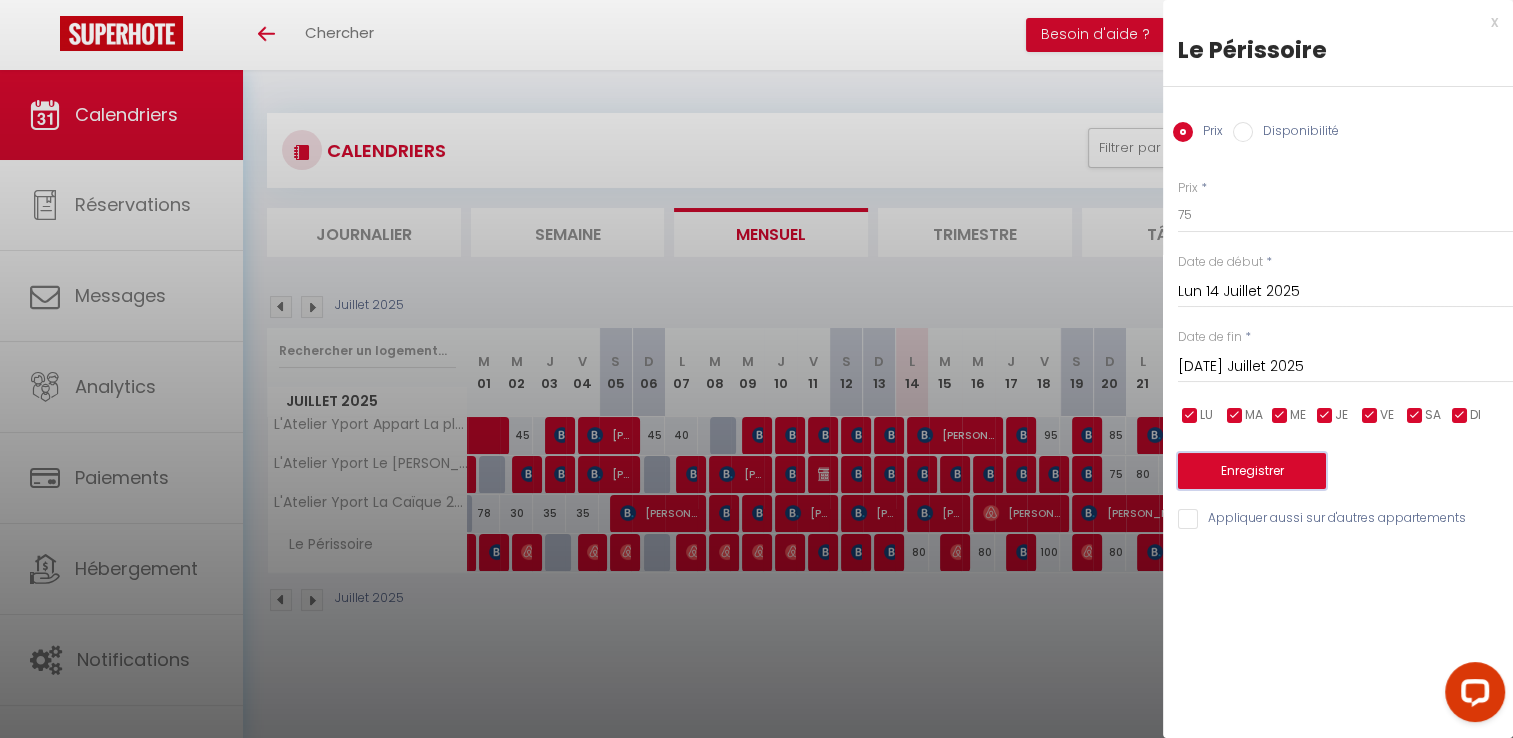 click on "Enregistrer" at bounding box center [1252, 471] 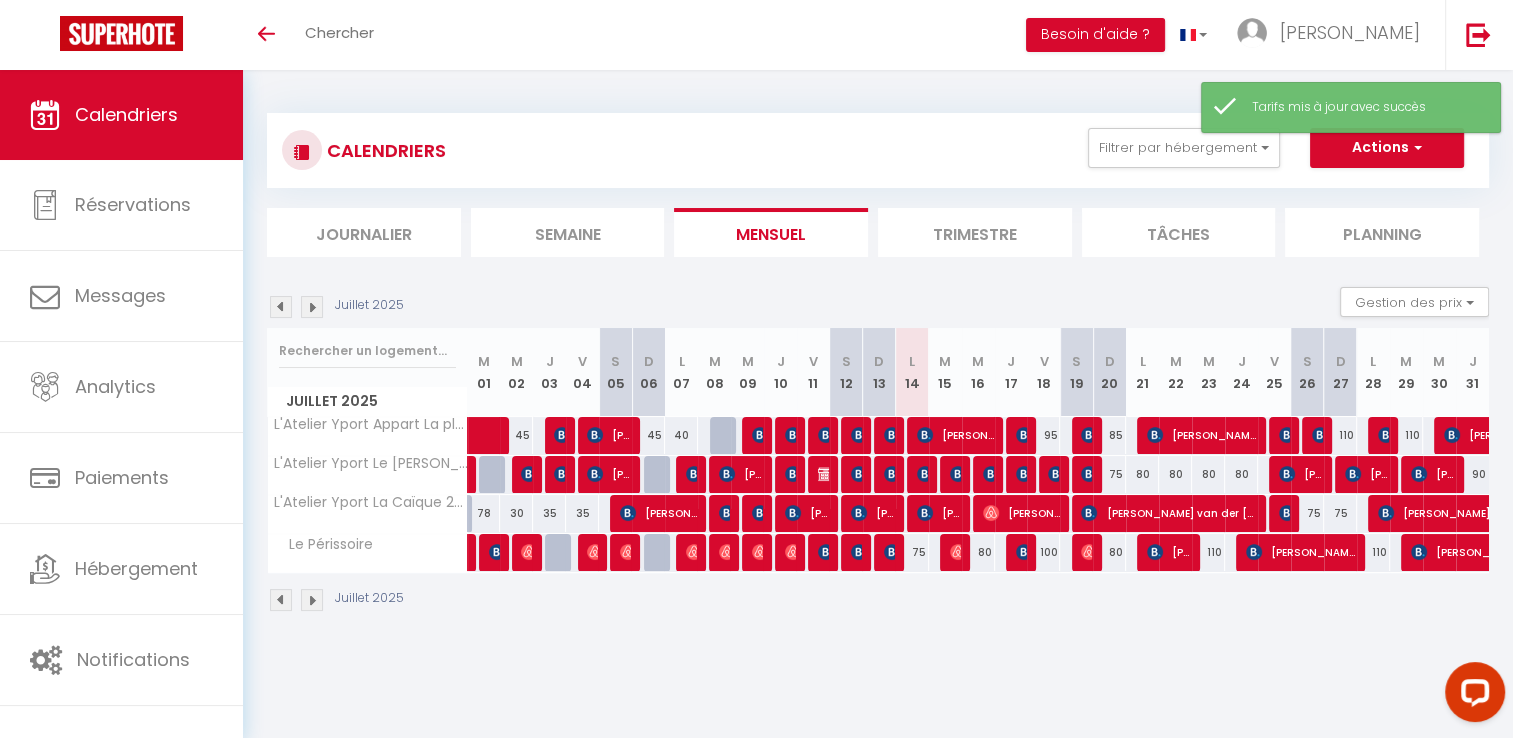 click on "80" at bounding box center (978, 552) 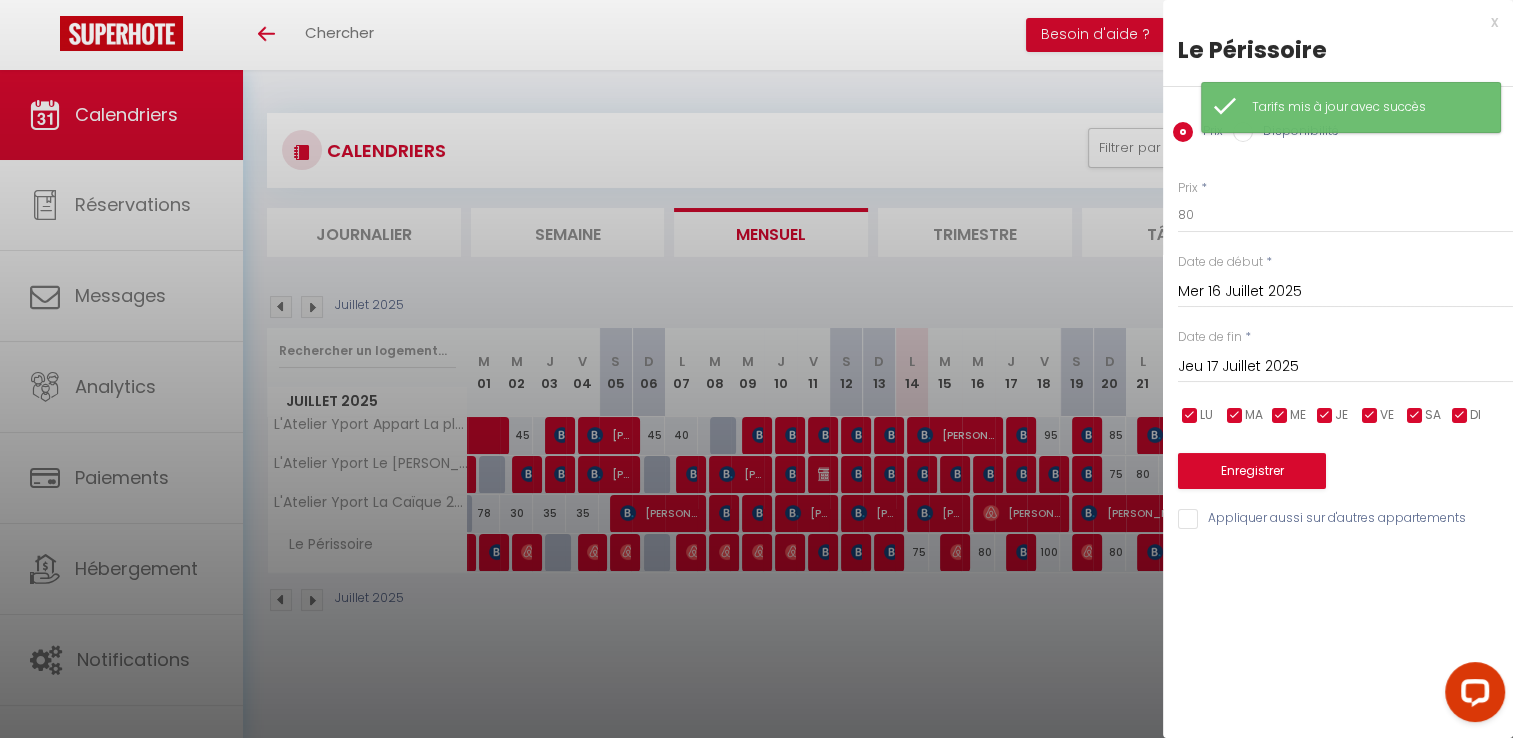 click at bounding box center [756, 369] 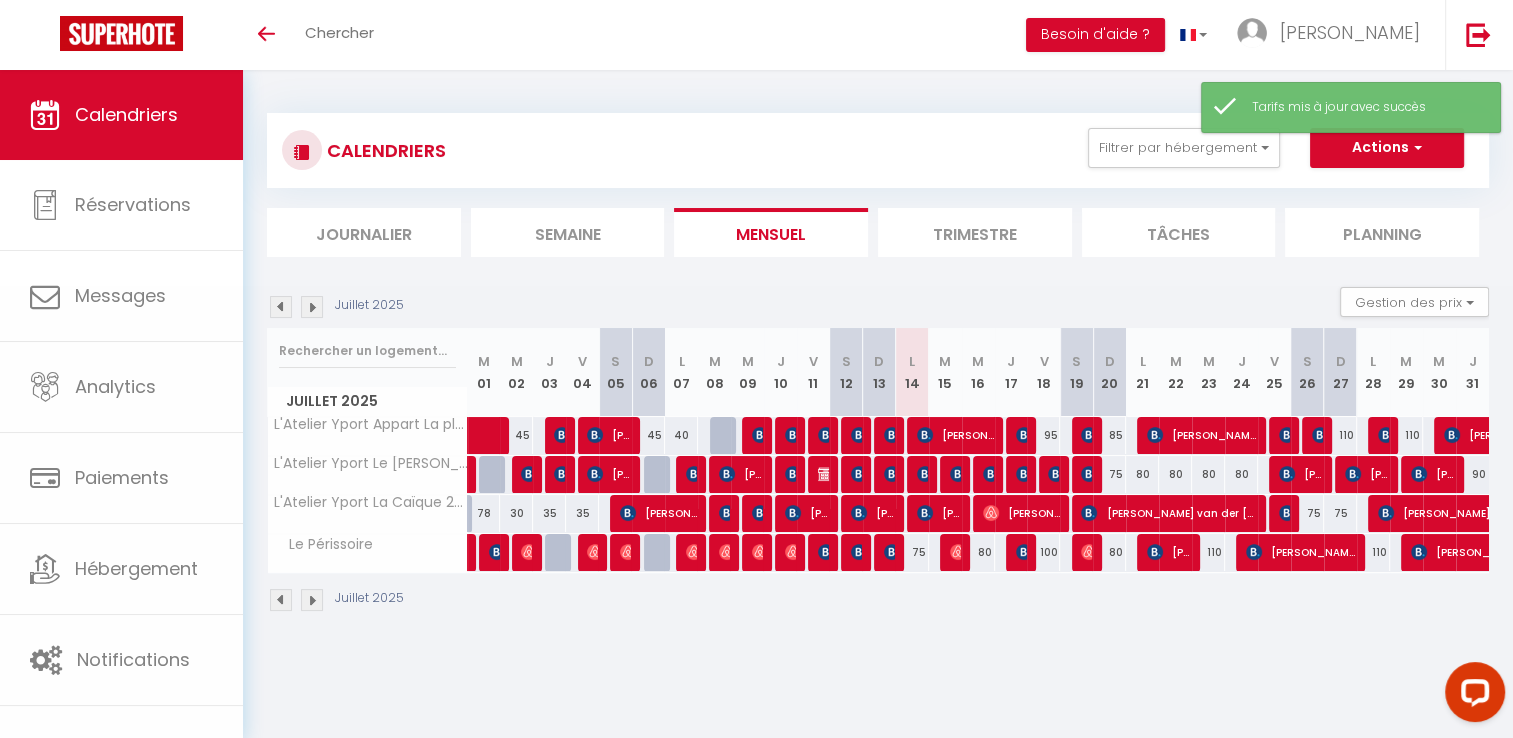 click on "80" at bounding box center (978, 552) 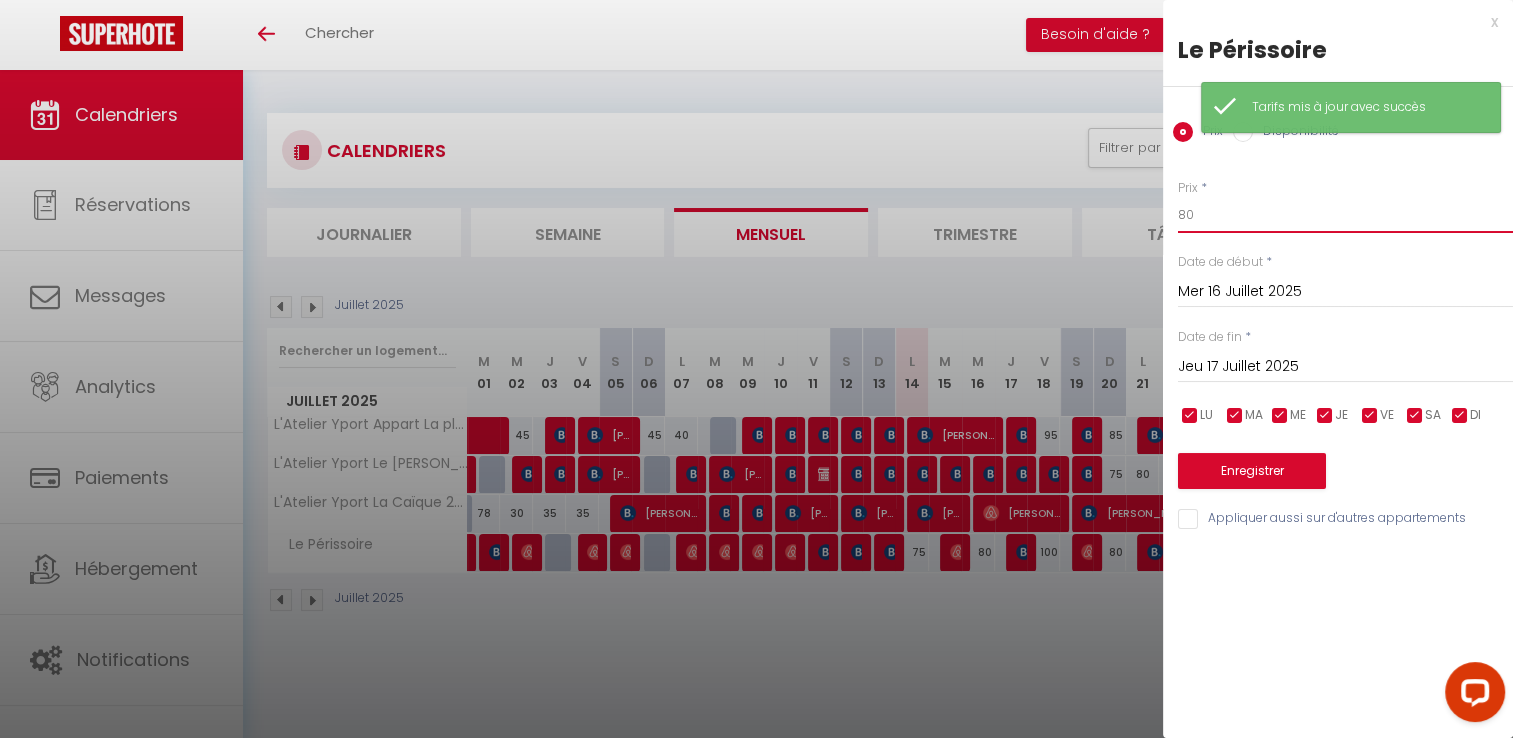 drag, startPoint x: 1217, startPoint y: 214, endPoint x: 1095, endPoint y: 207, distance: 122.20065 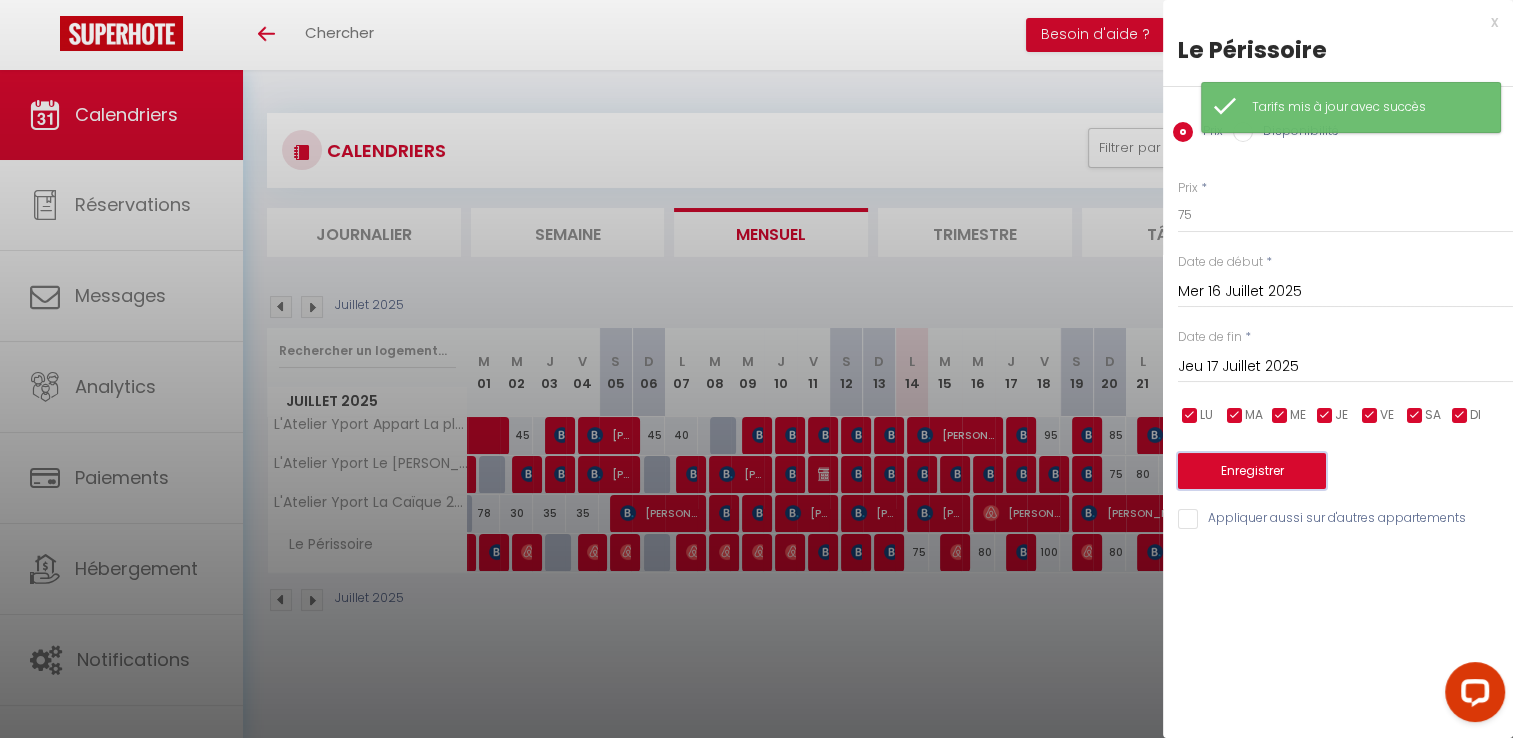 click on "Enregistrer" at bounding box center (1252, 471) 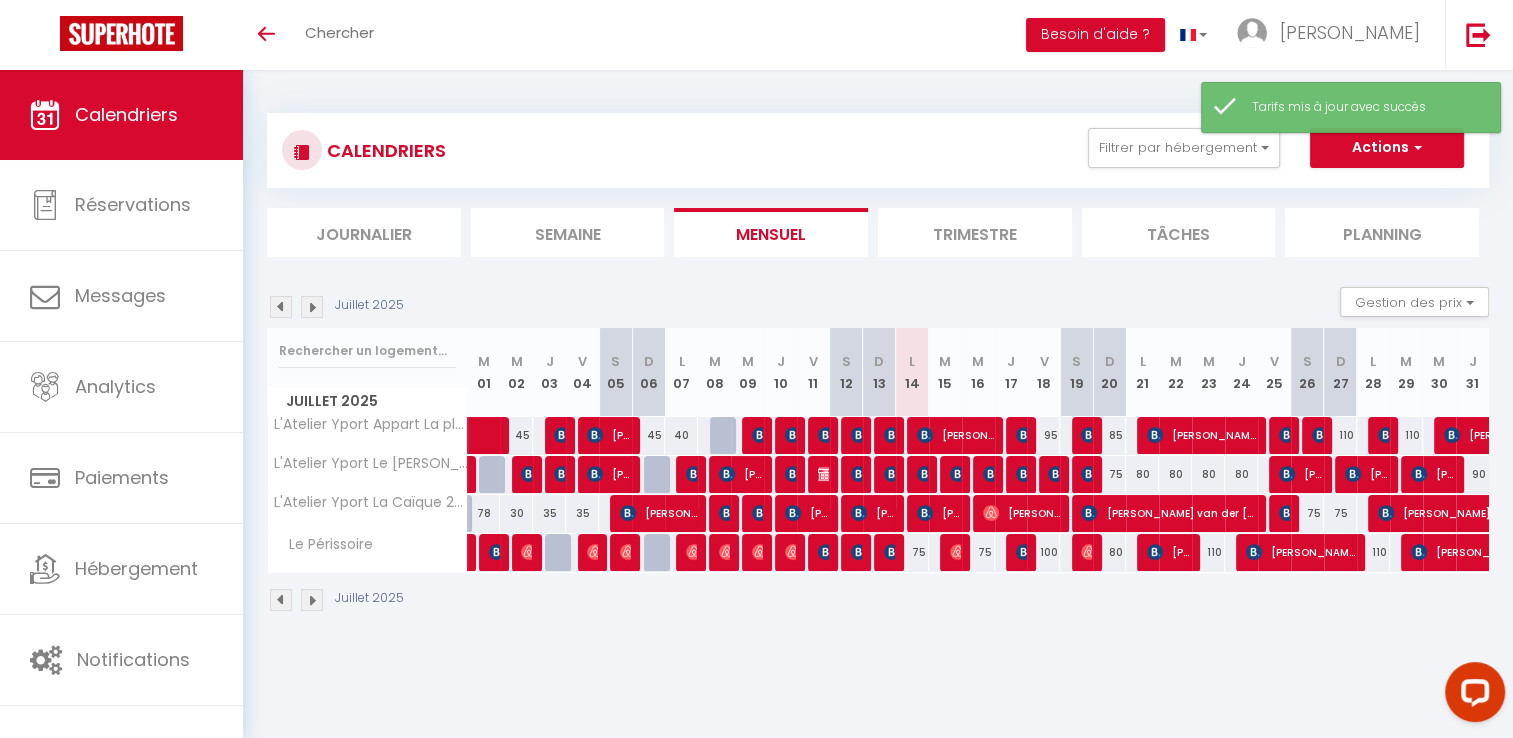 click on "95" at bounding box center (1043, 435) 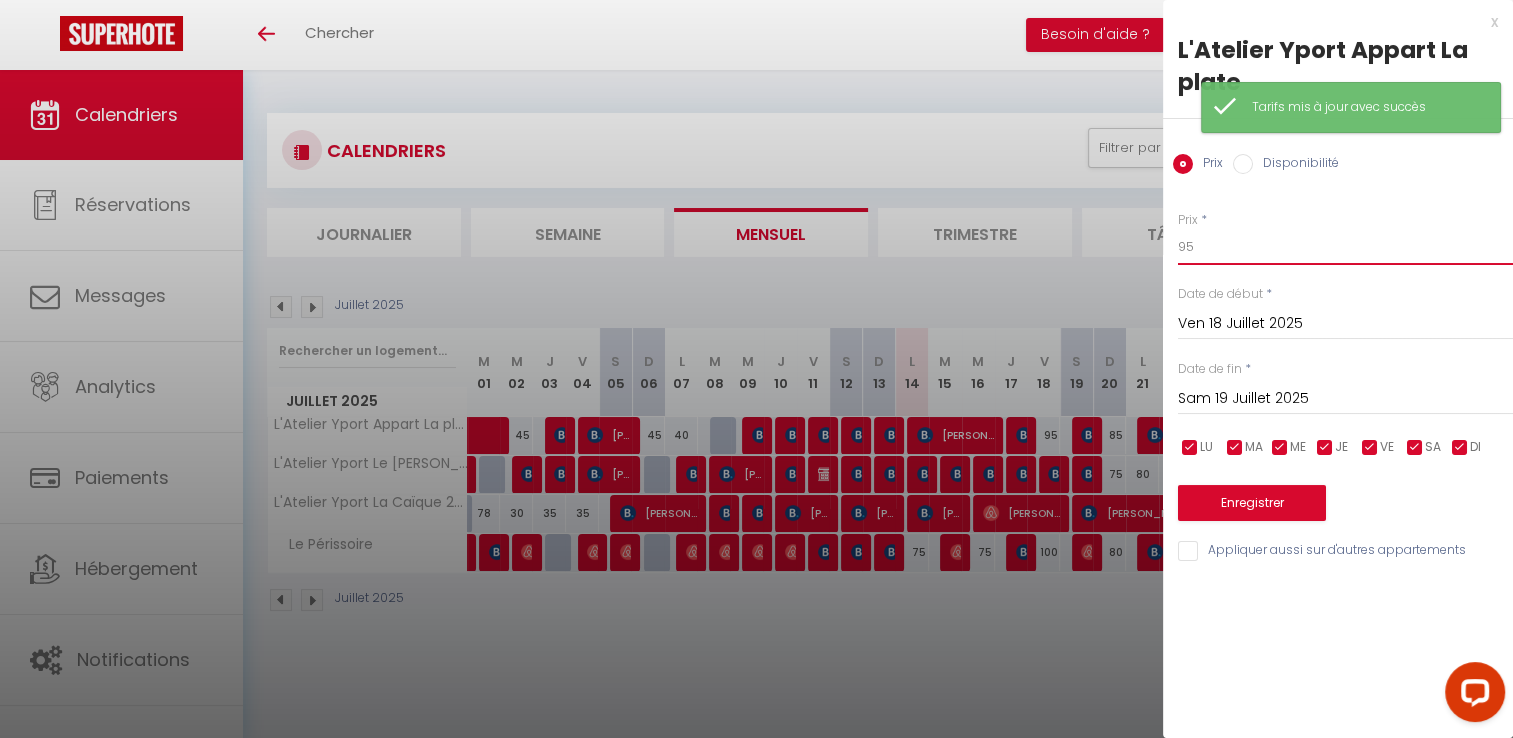 drag, startPoint x: 1080, startPoint y: 240, endPoint x: 1047, endPoint y: 246, distance: 33.54102 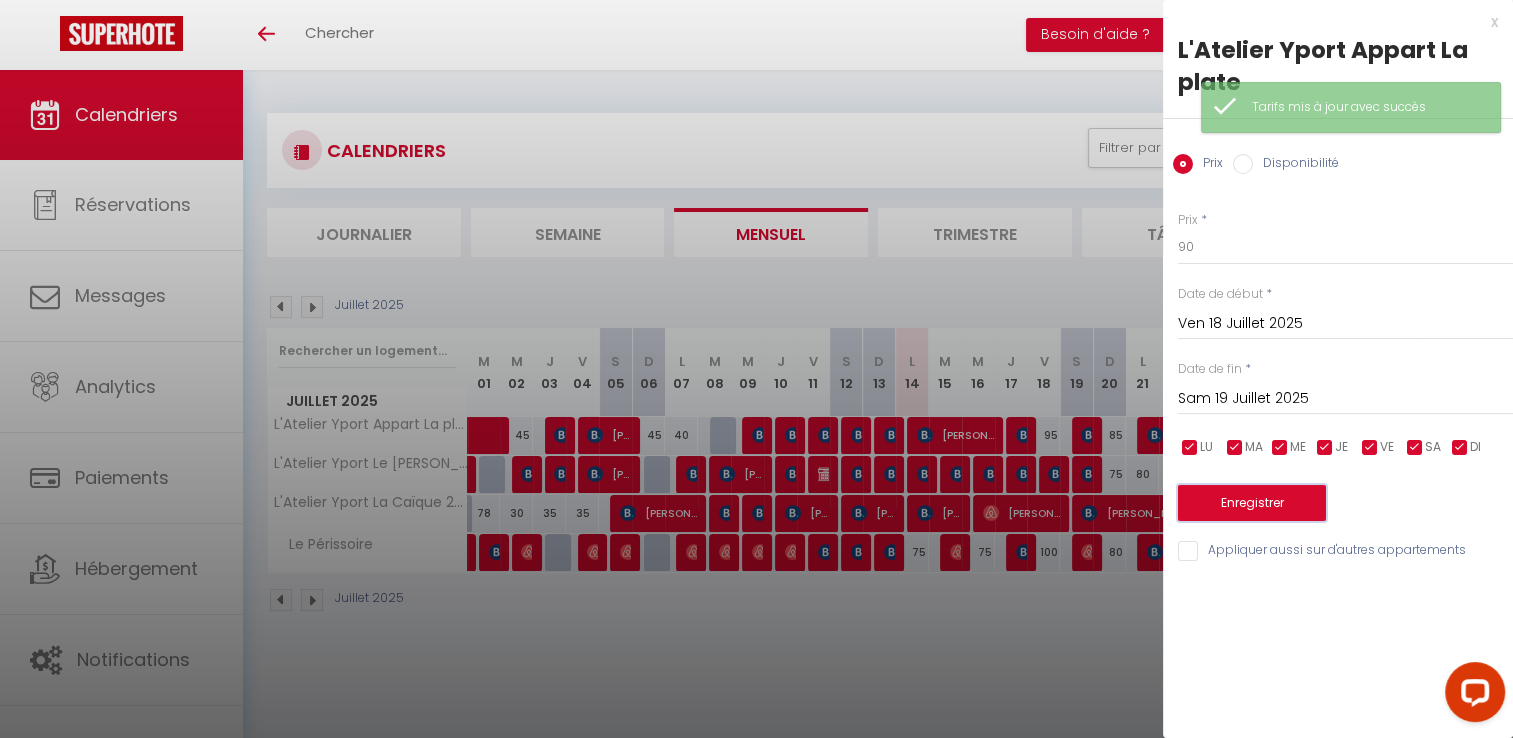 click on "Enregistrer" at bounding box center (1252, 503) 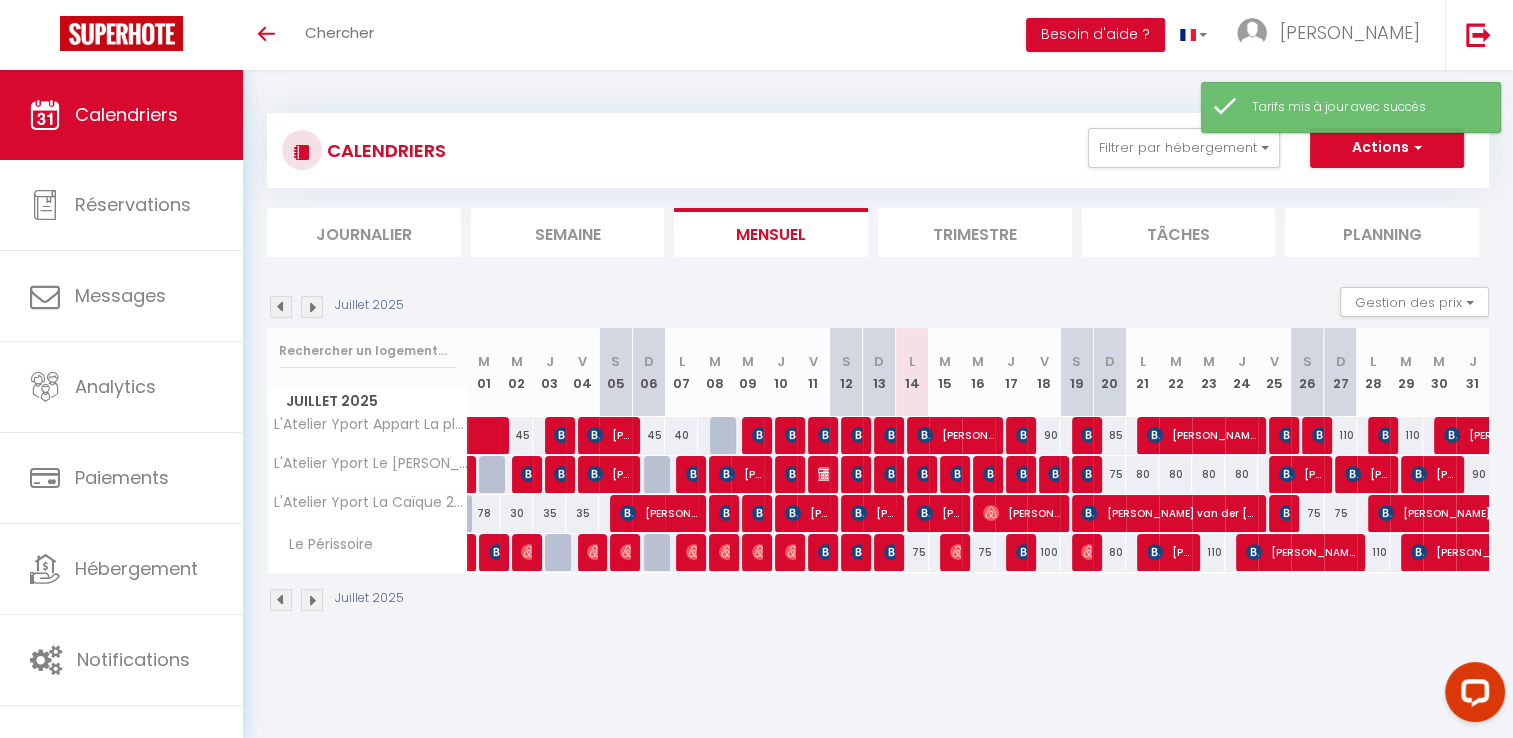 click on "100" at bounding box center (1043, 552) 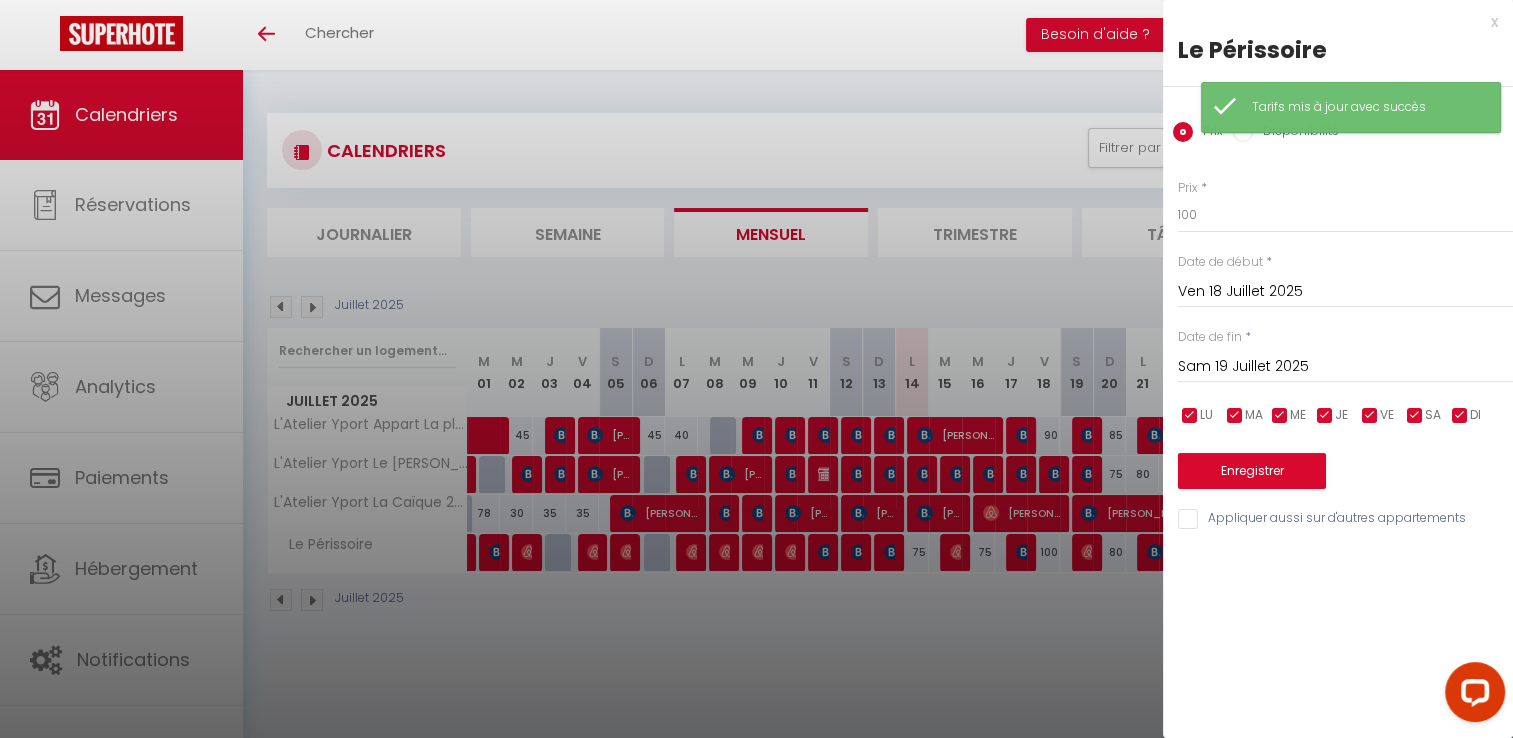 click on "Prix
*   100
Statut
*
Disponible
Indisponible
Date de début
*     Ven 18 Juillet 2025         <   Juil 2025   >   Dim Lun Mar Mer Jeu Ven Sam   1 2 3 4 5 6 7 8 9 10 11 12 13 14 15 16 17 18 19 20 21 22 23 24 25 26 27 28 29 30 31     <   2025   >   Janvier Février Mars Avril Mai Juin Juillet Août Septembre Octobre Novembre Décembre     <   2020 - 2029   >   2020 2021 2022 2023 2024 2025 2026 2027 2028 2029
Date de fin
*     Sam 19 Juillet 2025         <   Juil 2025   >   Dim Lun Mar Mer Jeu Ven Sam   1 2 3 4 5 6 7 8 9 10 11 12 13 14 15 16 17 18 19 20 21 22 23 24 25 26 27 28 29 30 31     <   2025   >   Janvier Février Mars Avril Mai Juin Juillet Août Septembre Octobre Novembre Décembre     <   2020 - 2029   >   2020" at bounding box center (1338, 343) 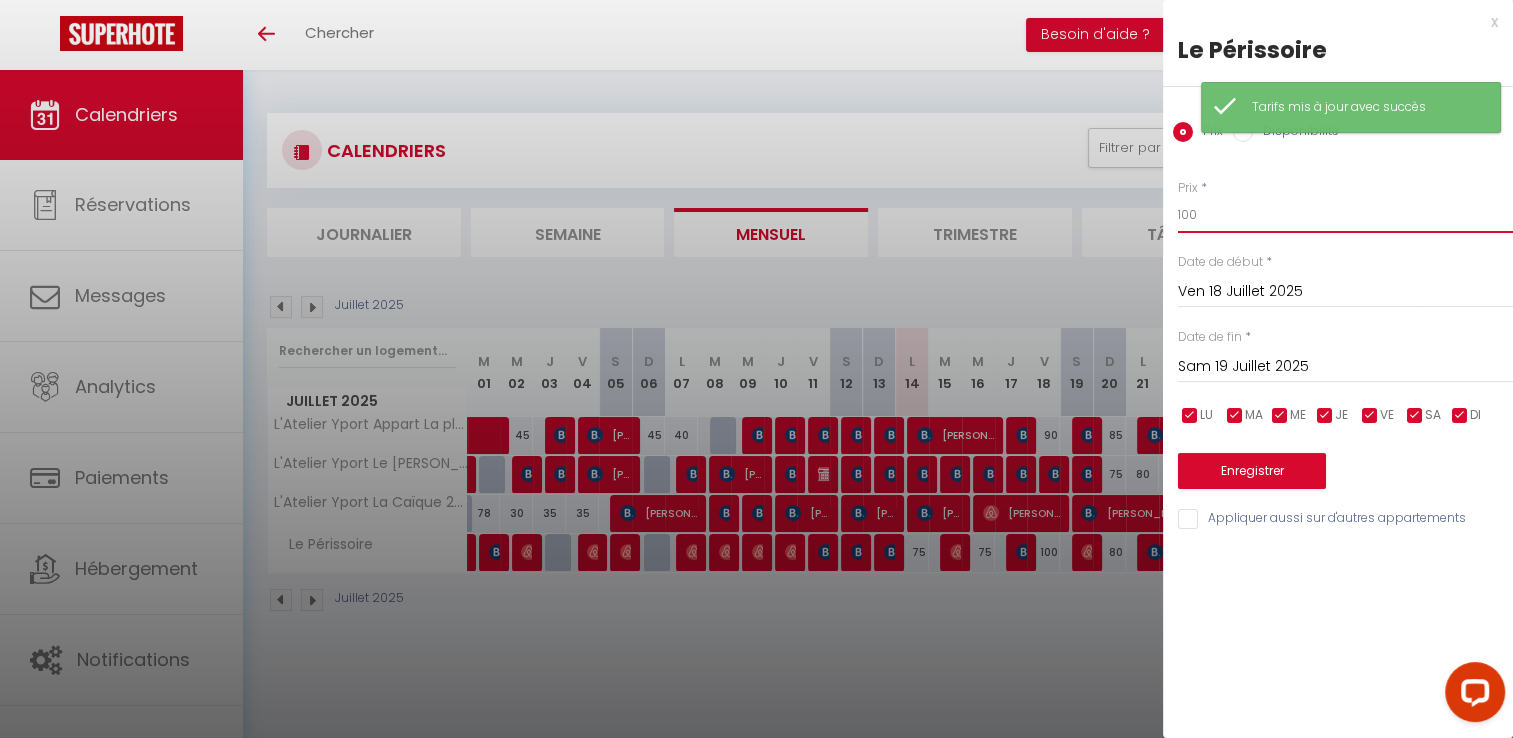 click on "100" at bounding box center [1345, 215] 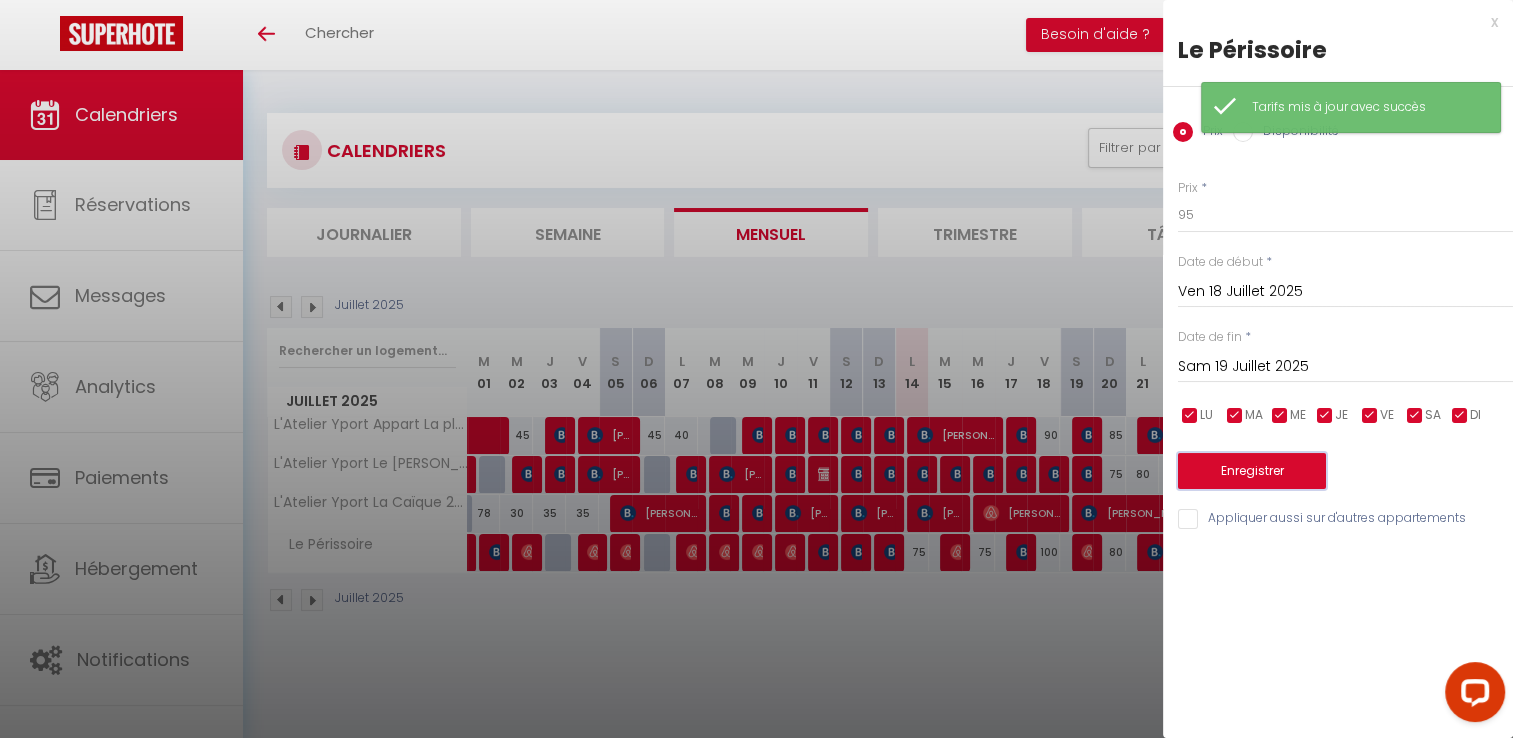 click on "Enregistrer" at bounding box center (1252, 471) 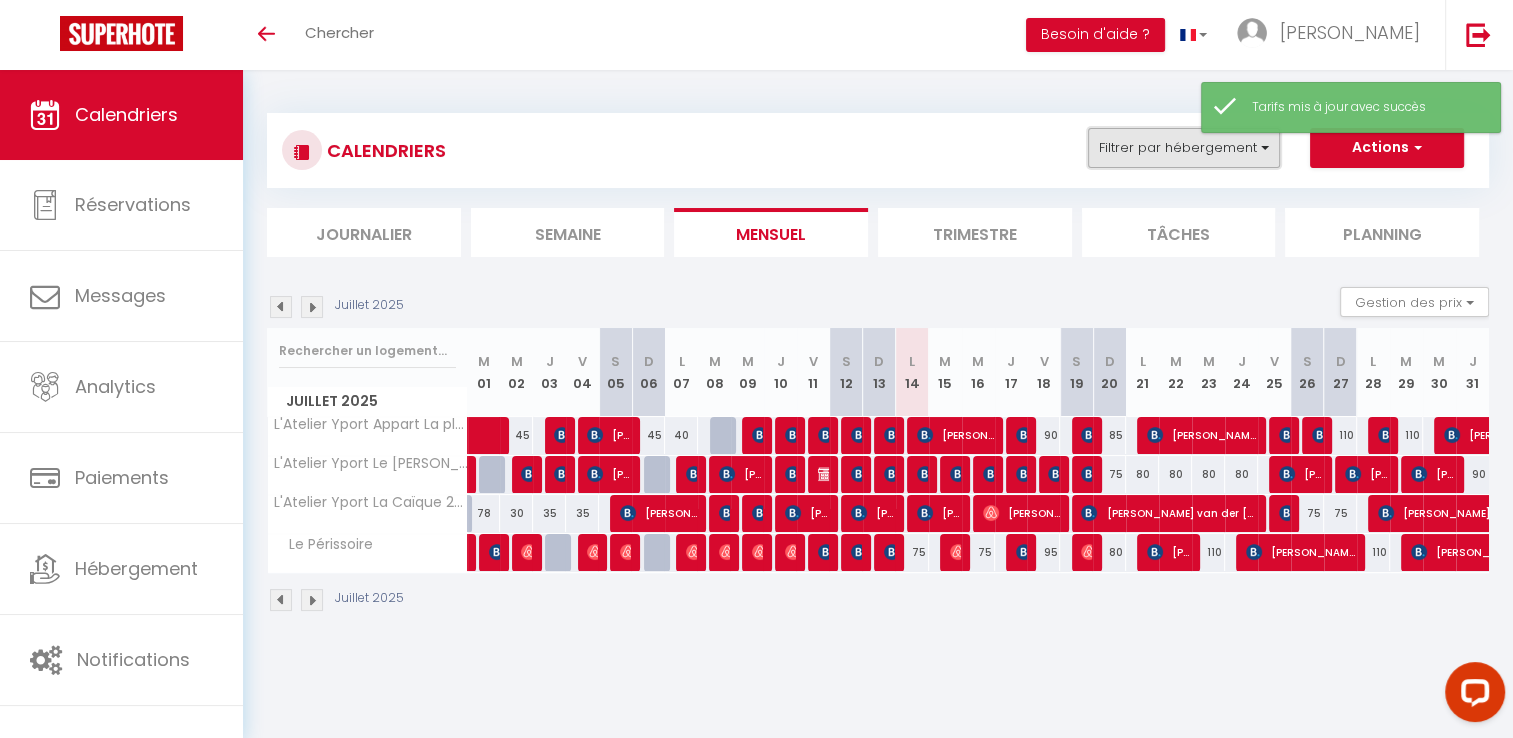 click on "Filtrer par hébergement" at bounding box center [1184, 148] 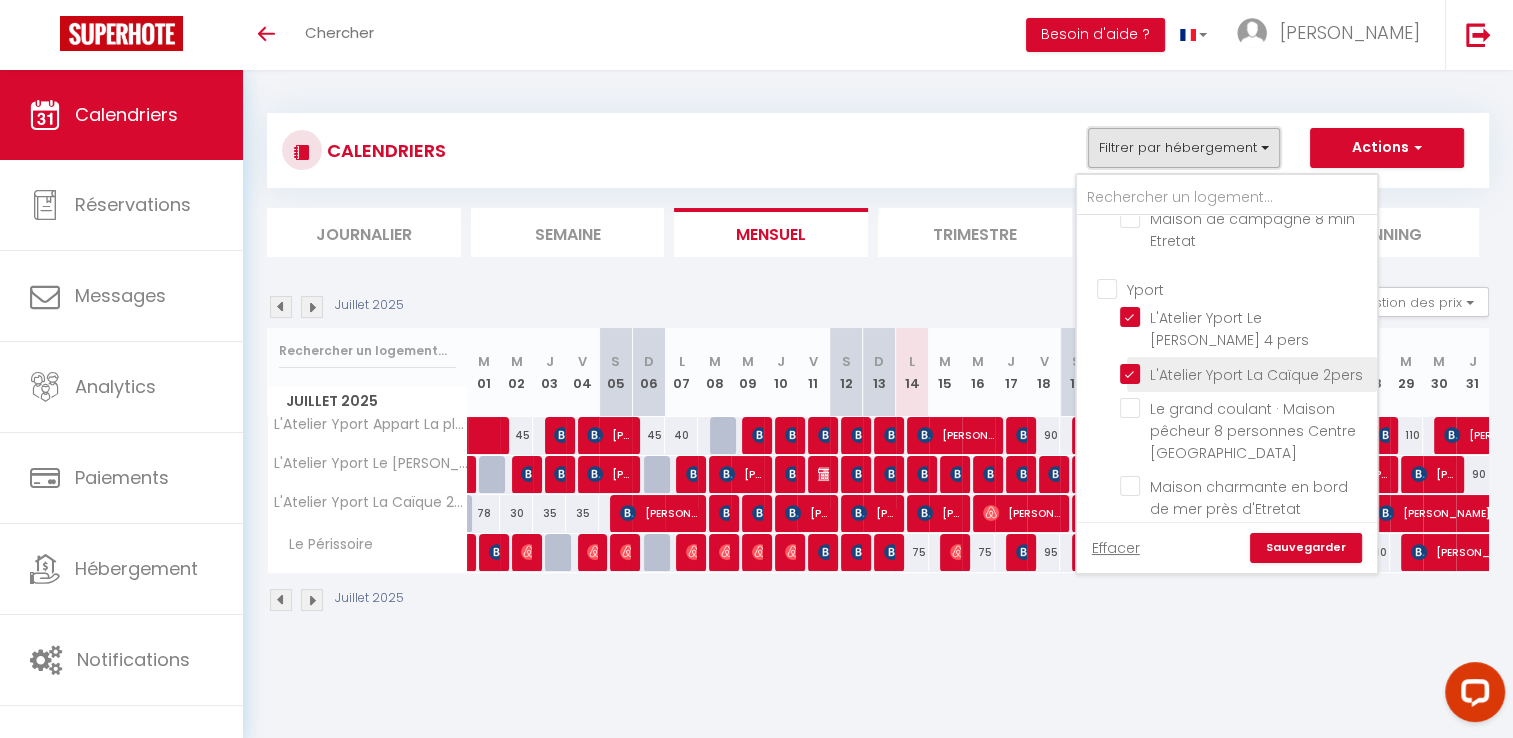 scroll, scrollTop: 1000, scrollLeft: 0, axis: vertical 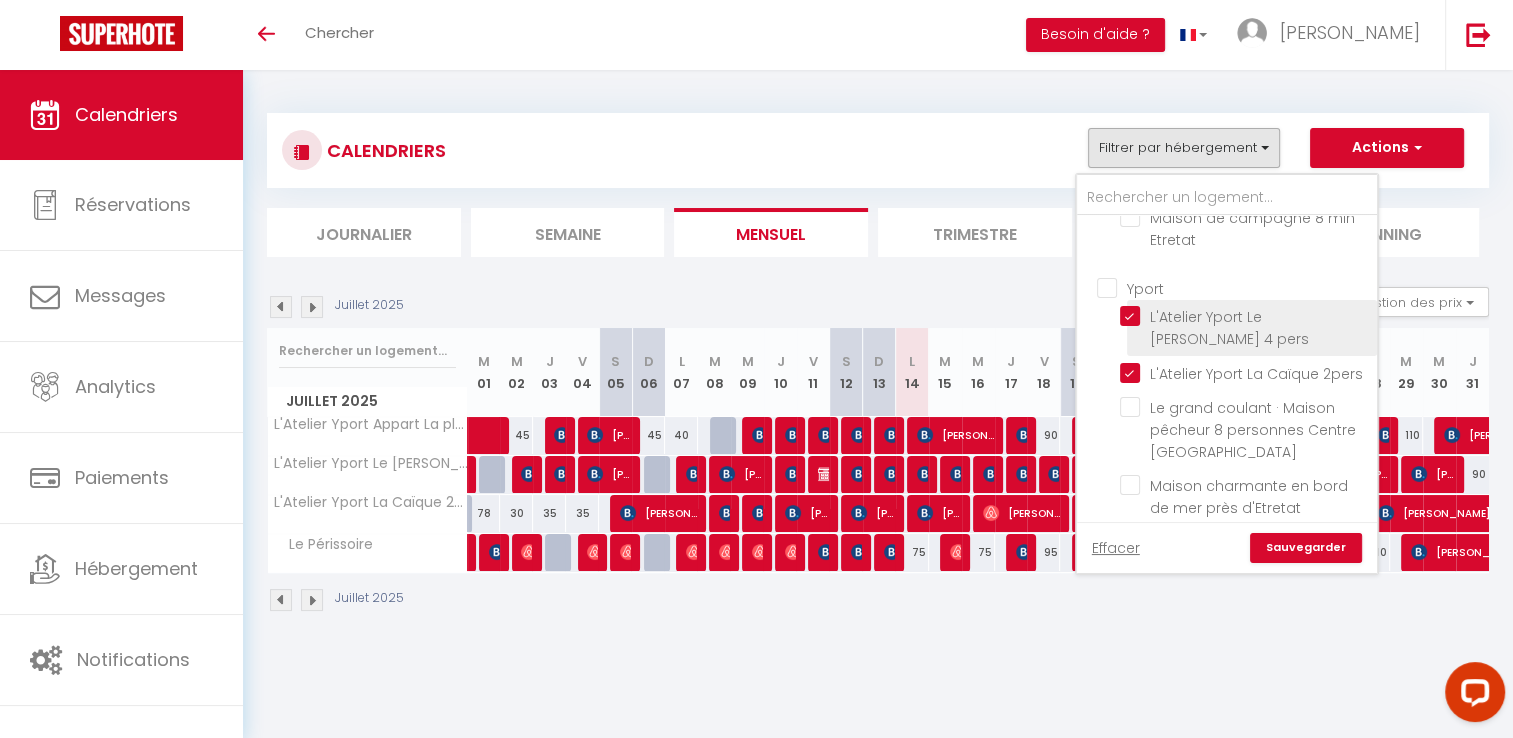 click on "L'Atelier Yport Le [PERSON_NAME] 4 pers" at bounding box center [1245, 316] 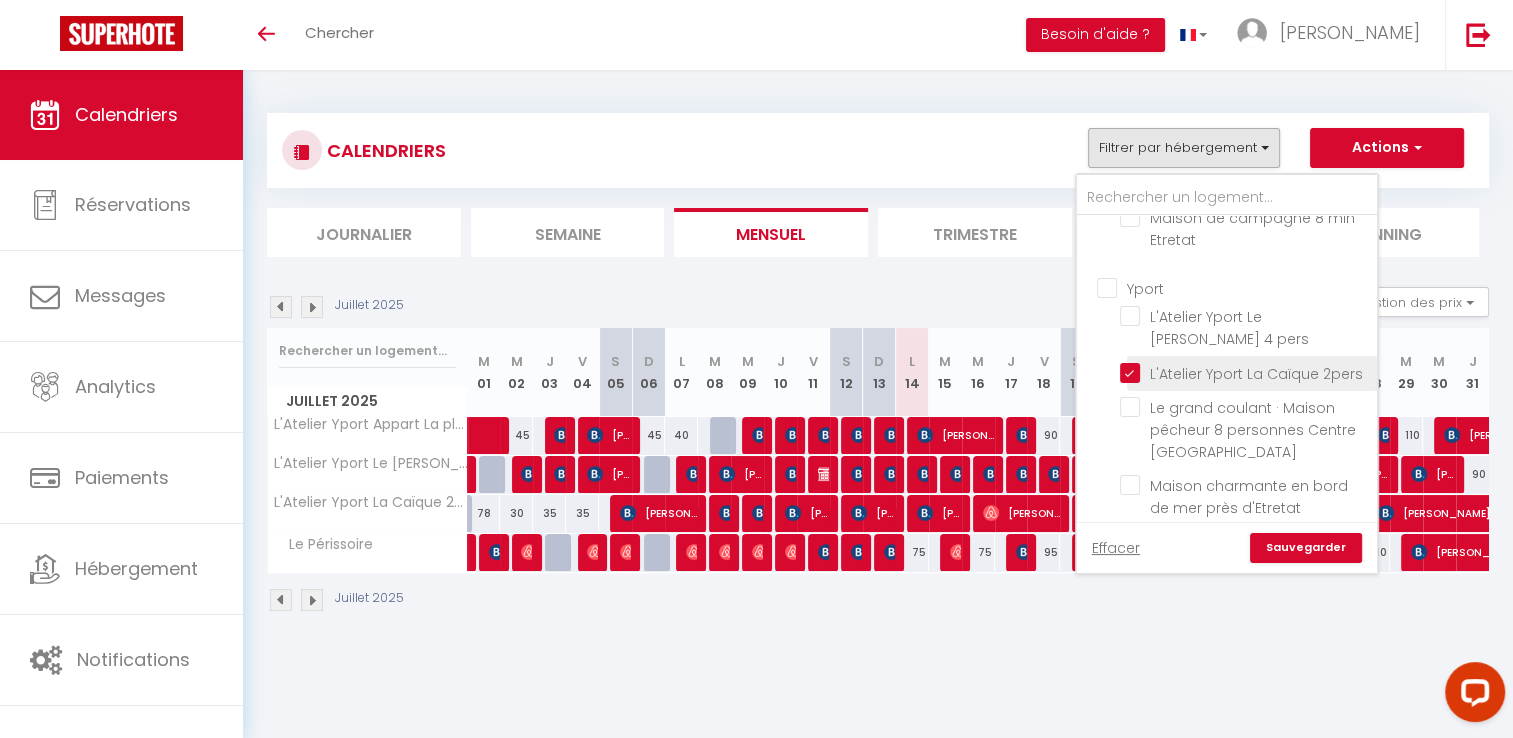 click on "L'Atelier Yport La Caïque 2pers" at bounding box center (1245, 372) 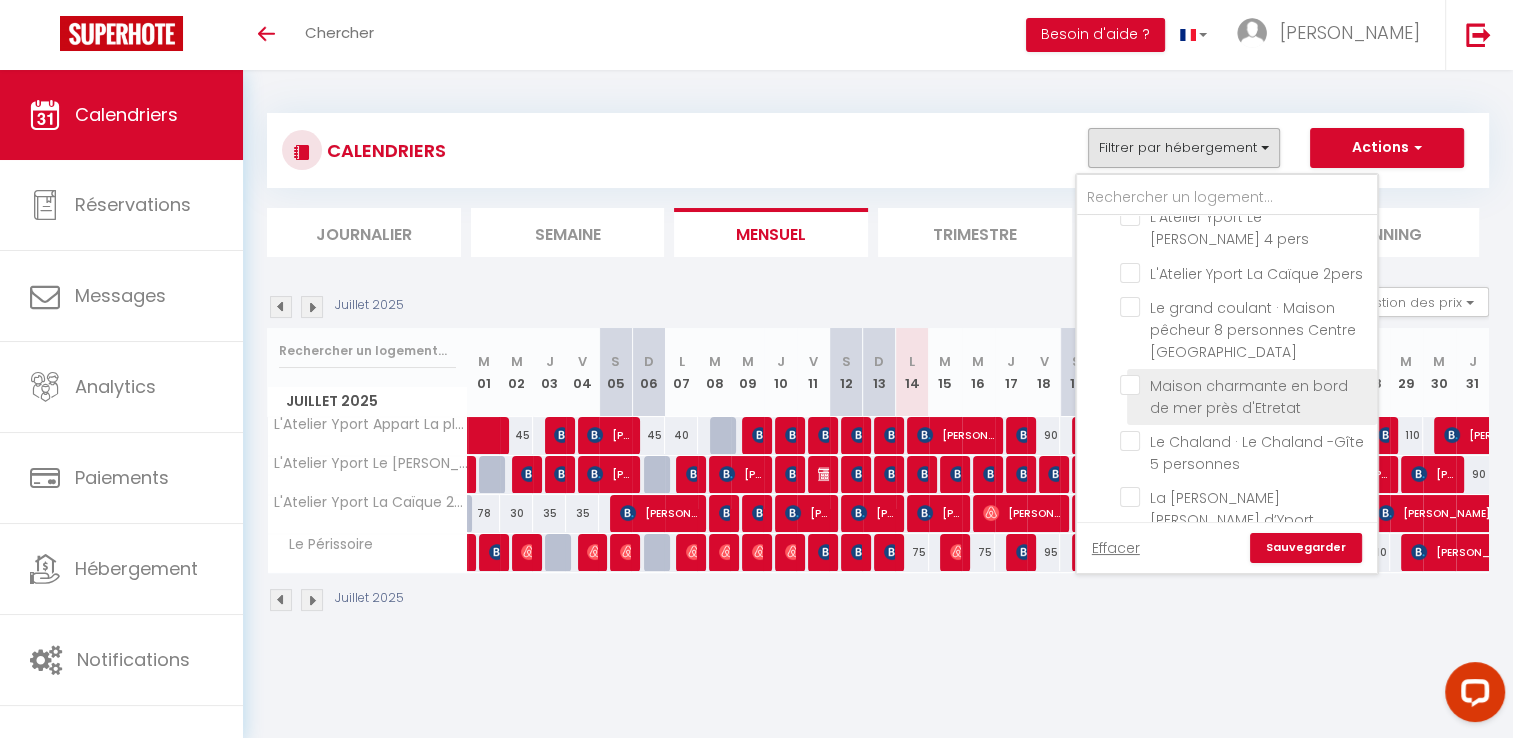 scroll, scrollTop: 1000, scrollLeft: 0, axis: vertical 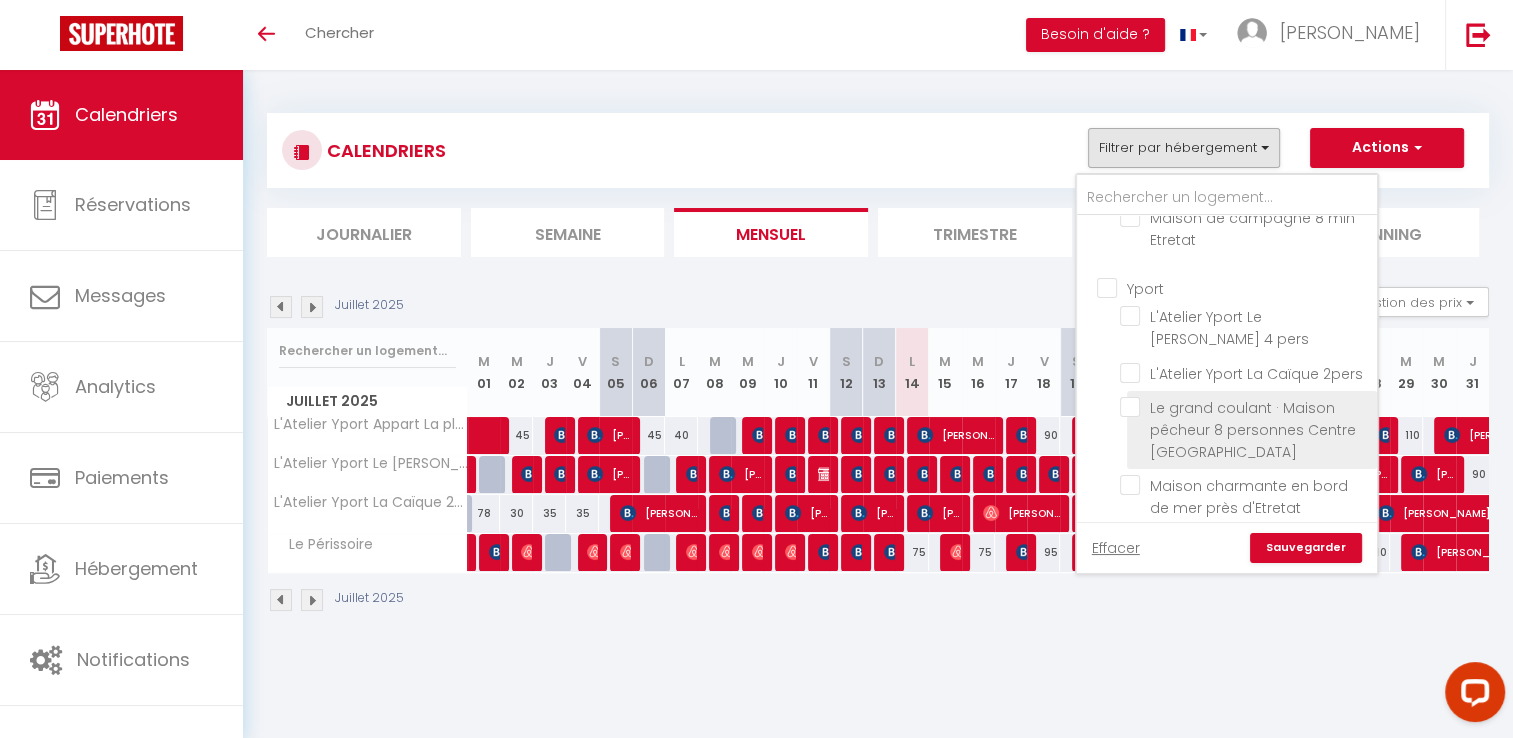 click on "Le grand coulant  · Maison pêcheur 8 personnes Centre [GEOGRAPHIC_DATA]" at bounding box center [1245, 407] 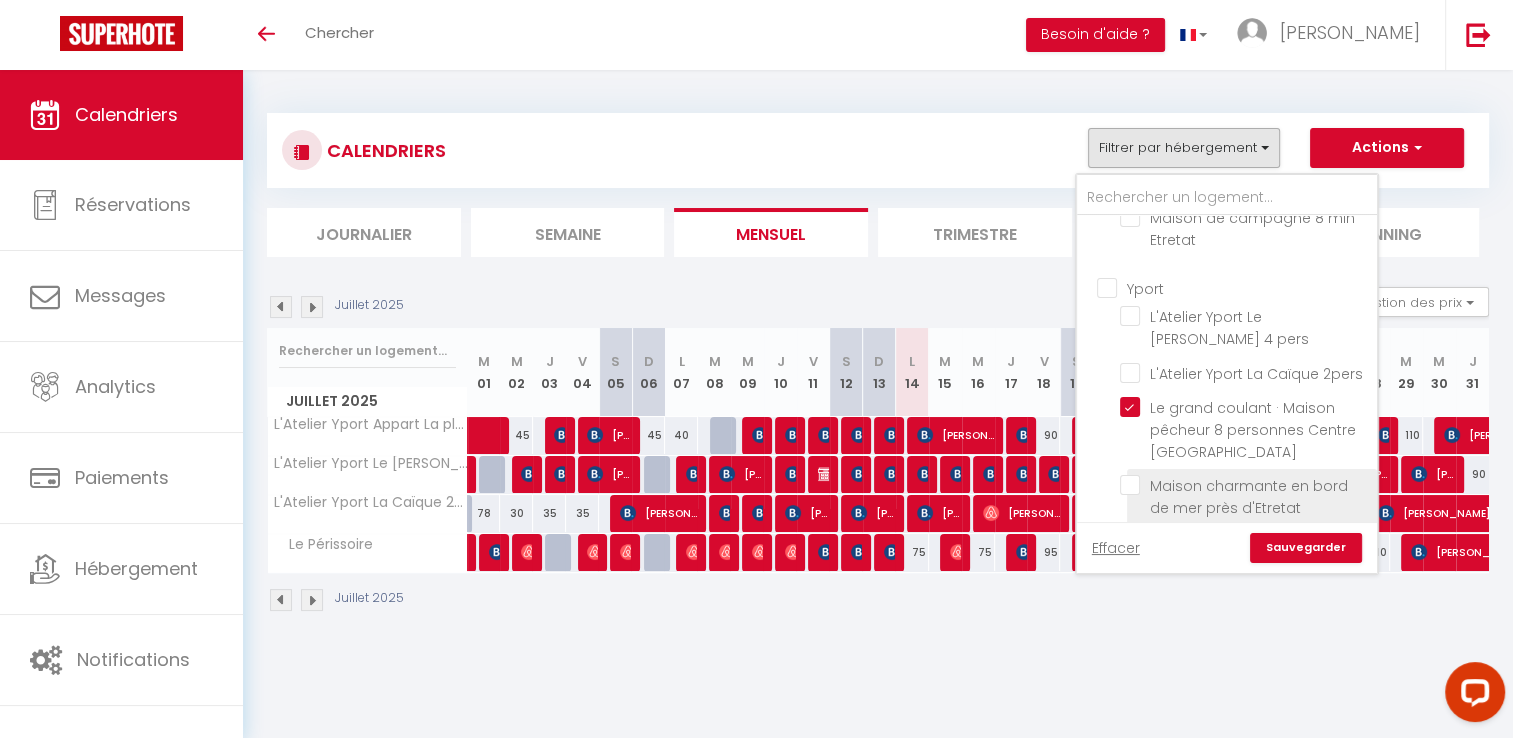 scroll, scrollTop: 1100, scrollLeft: 0, axis: vertical 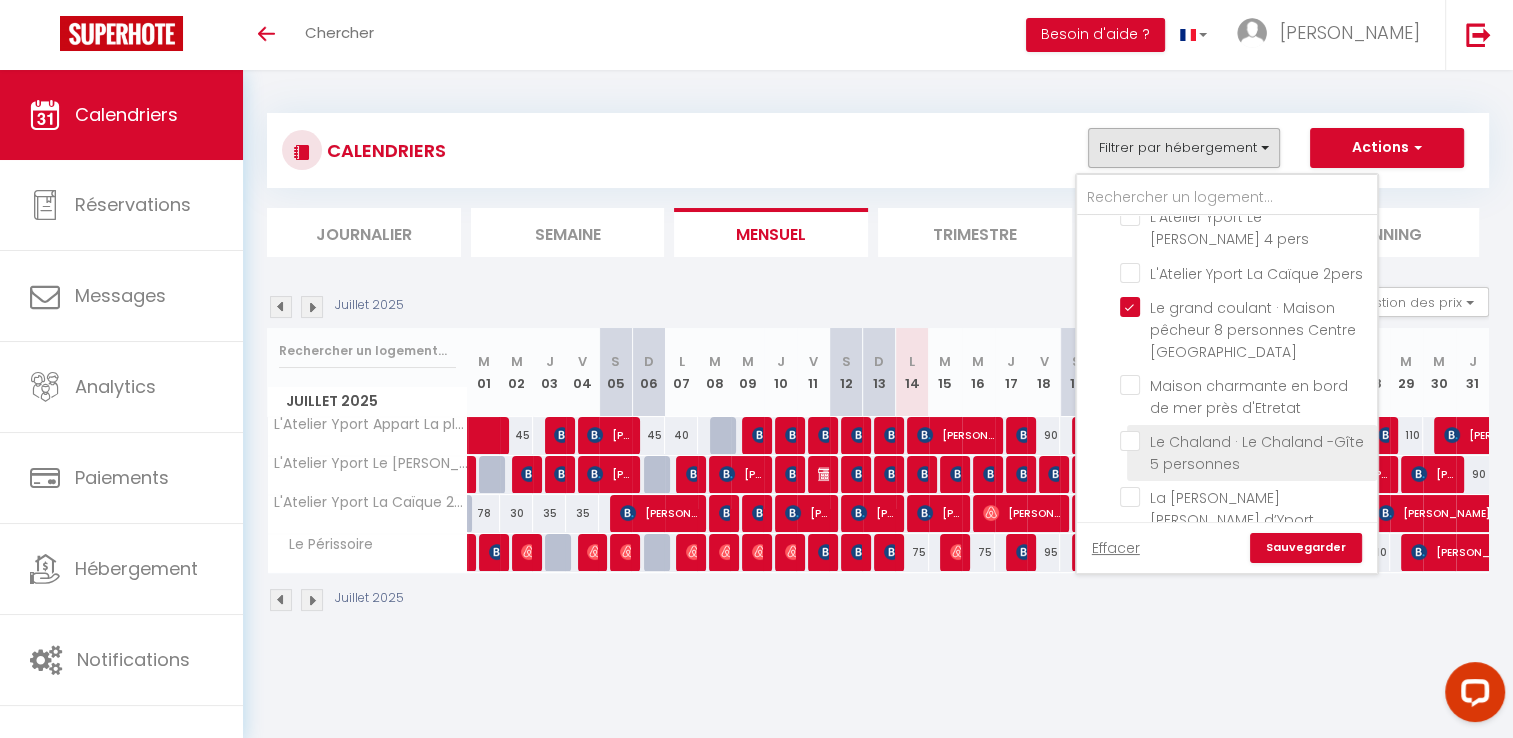 click on "Le Chaland  · Le Chaland -Gîte 5 personnes" at bounding box center (1245, 441) 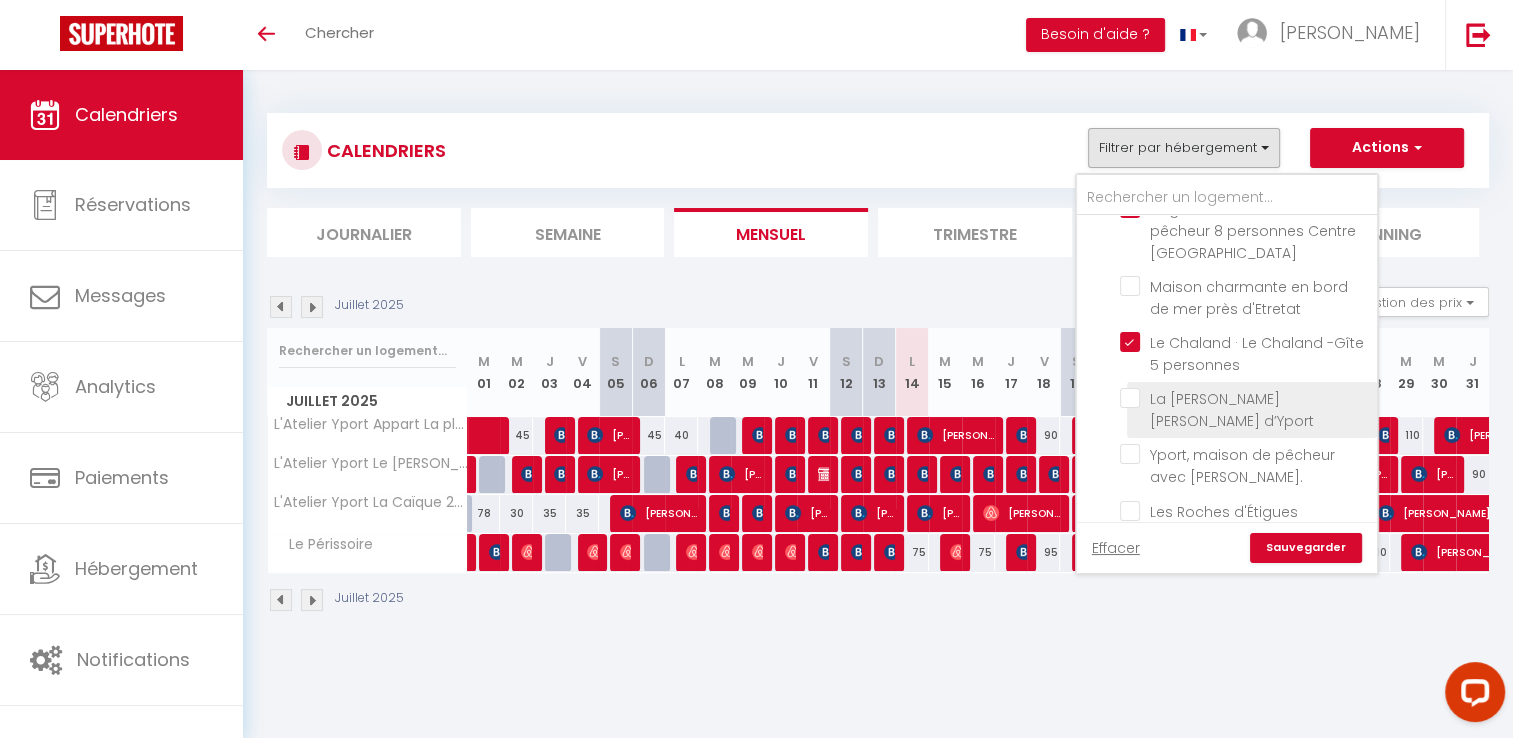 scroll, scrollTop: 1200, scrollLeft: 0, axis: vertical 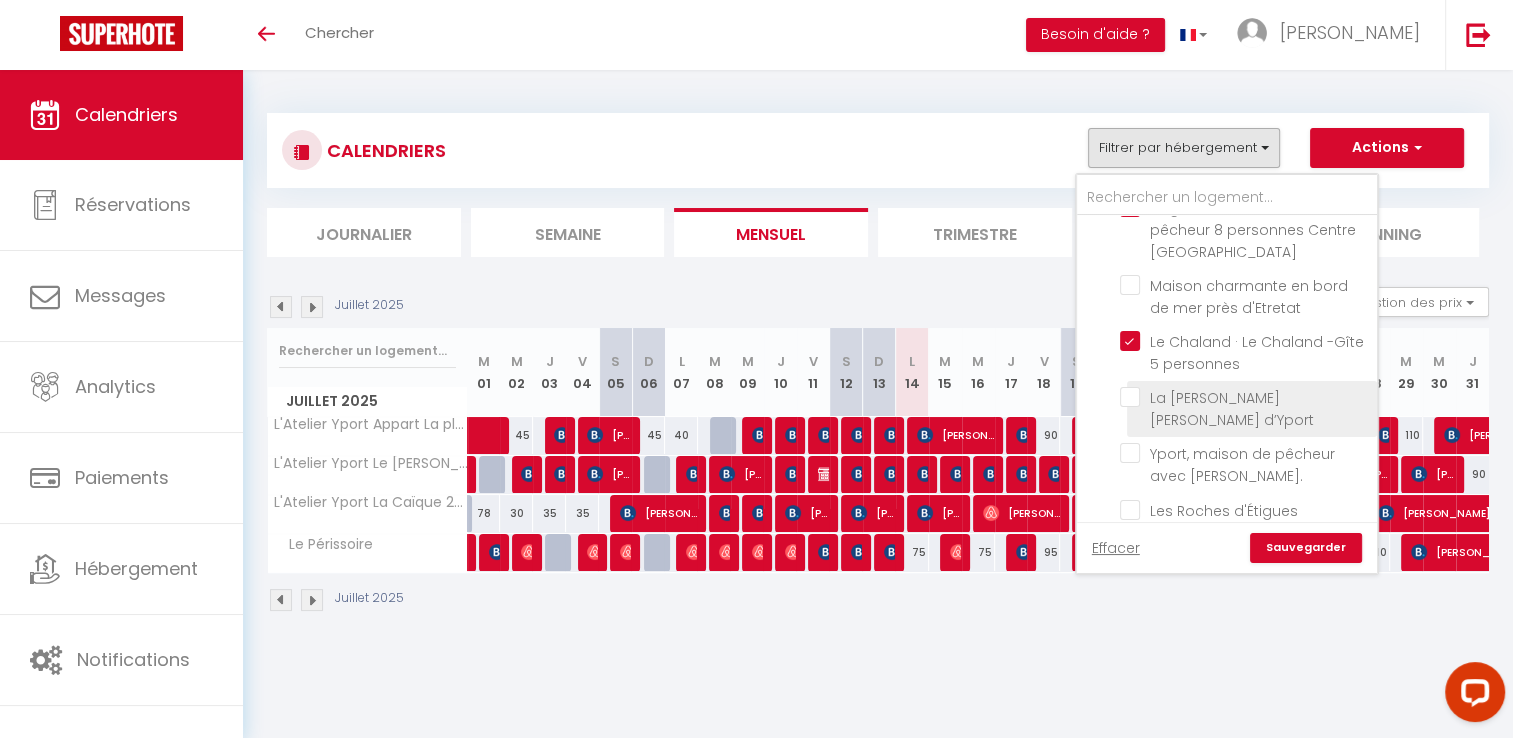 click on "La [PERSON_NAME] [PERSON_NAME] d’Yport" at bounding box center [1245, 397] 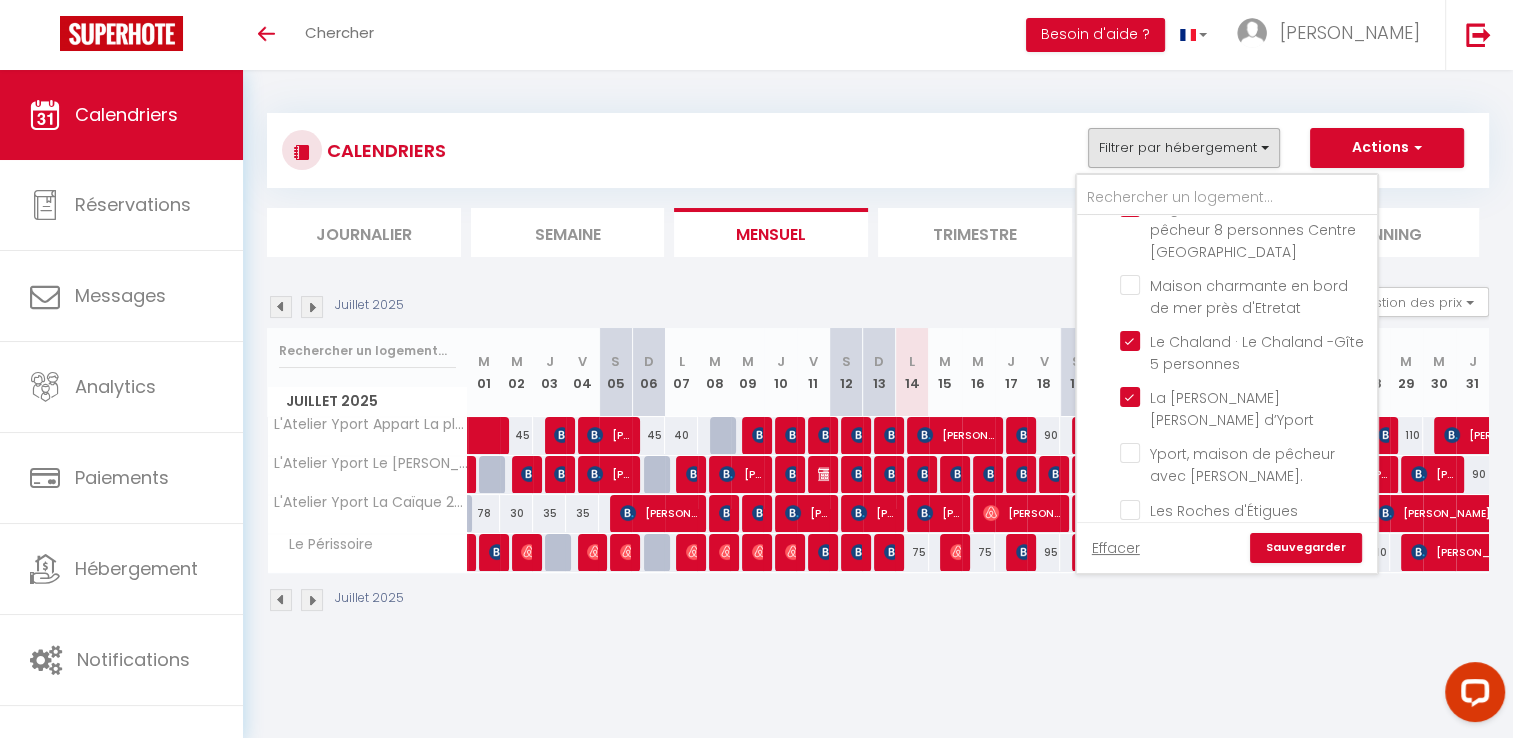 click on "L'Atelier Yport Appart La plate" at bounding box center (1245, 544) 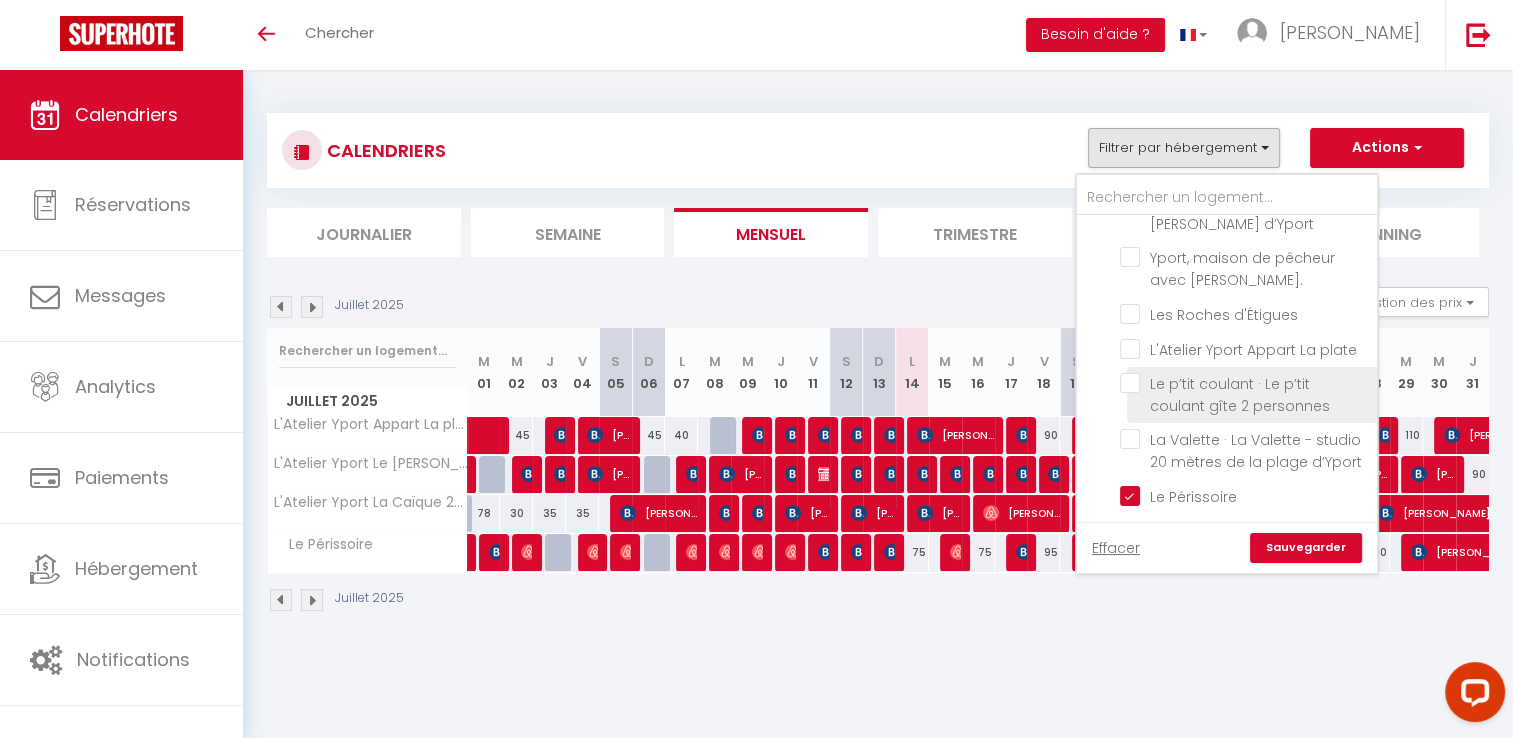 scroll, scrollTop: 1400, scrollLeft: 0, axis: vertical 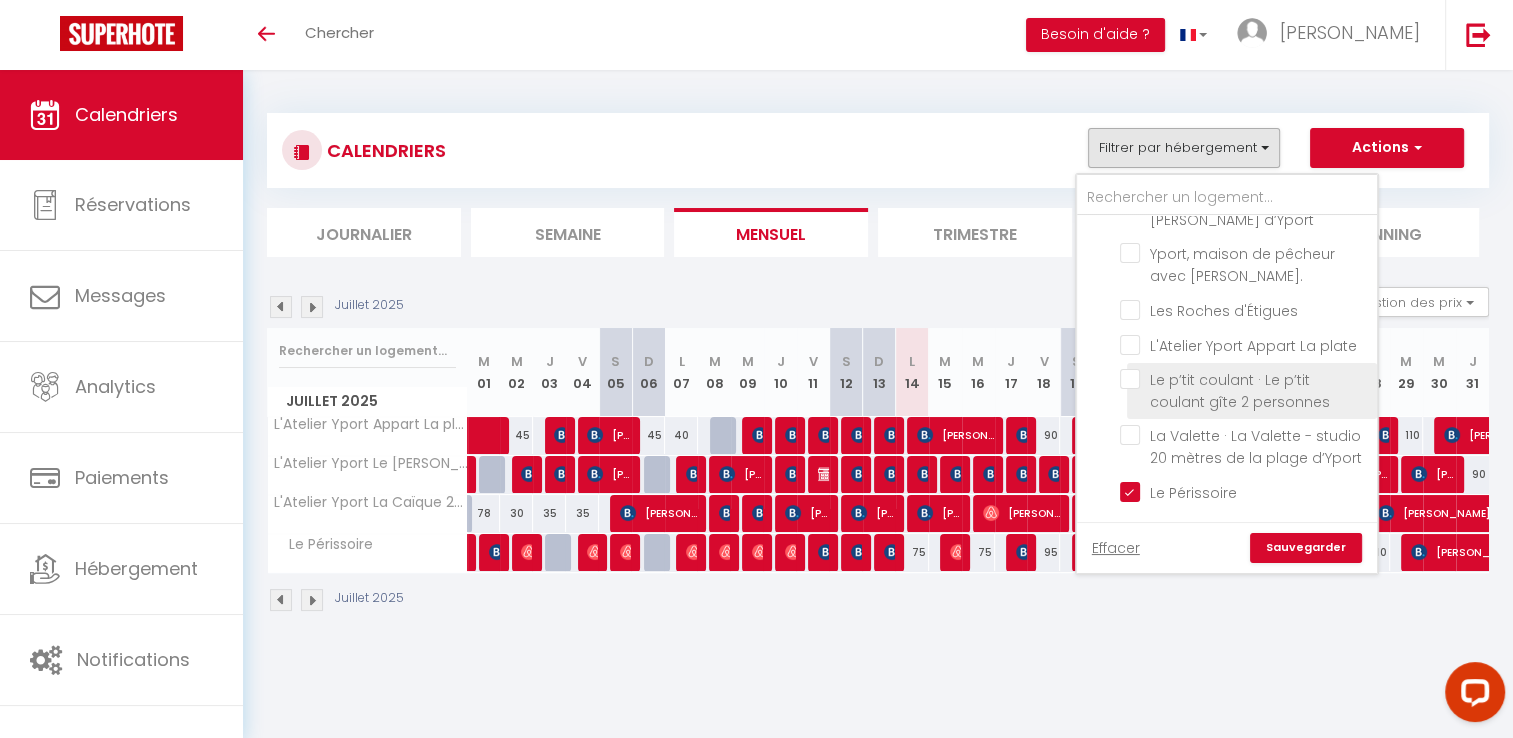 click on "Le p’tit coulant  · Le p’tit coulant gîte 2 personnes" at bounding box center [1245, 379] 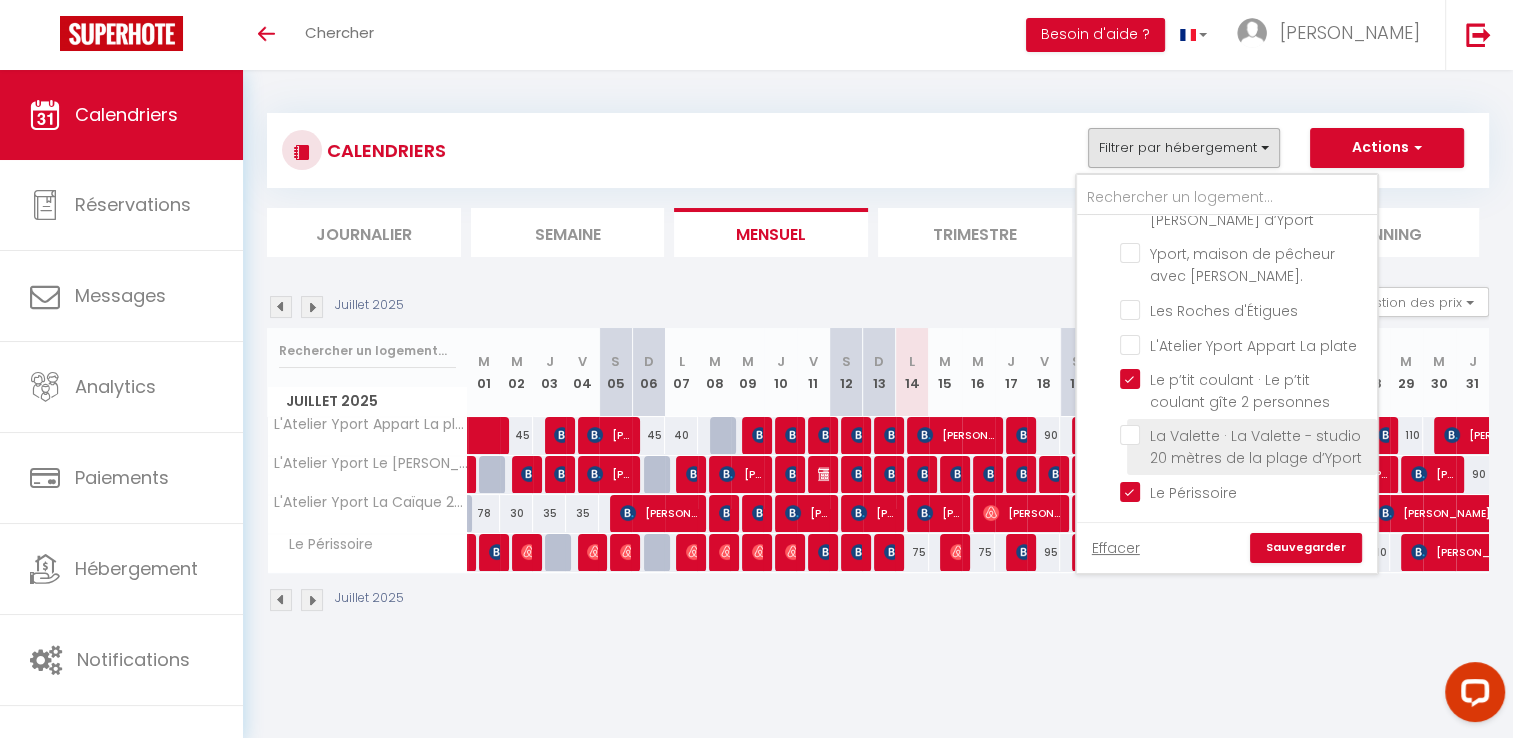 click on "La Valette  · La Valette - studio 20 mètres de la plage d’Yport" at bounding box center (1245, 435) 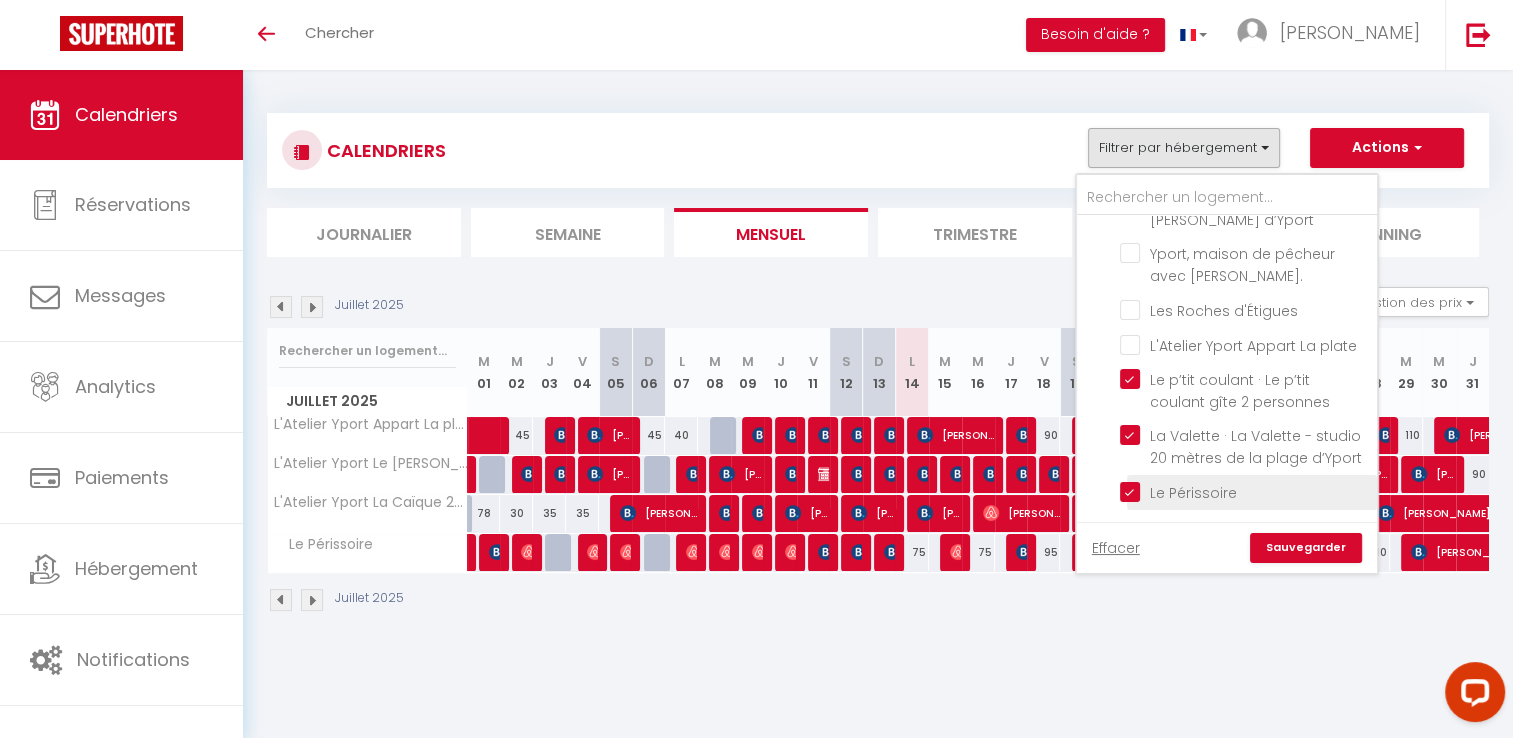 click on "Le Périssoire" at bounding box center [1245, 491] 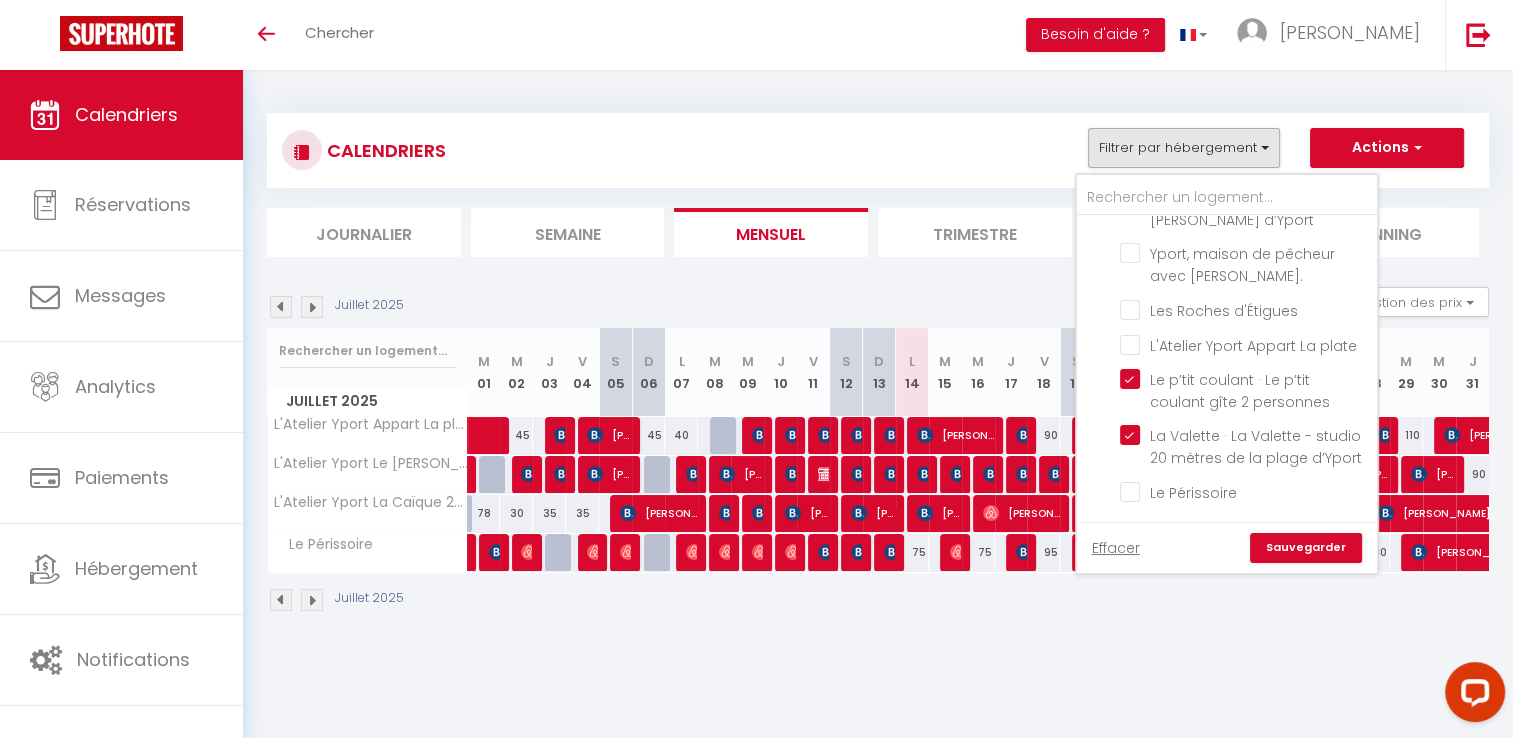 click on "Sauvegarder" at bounding box center (1306, 548) 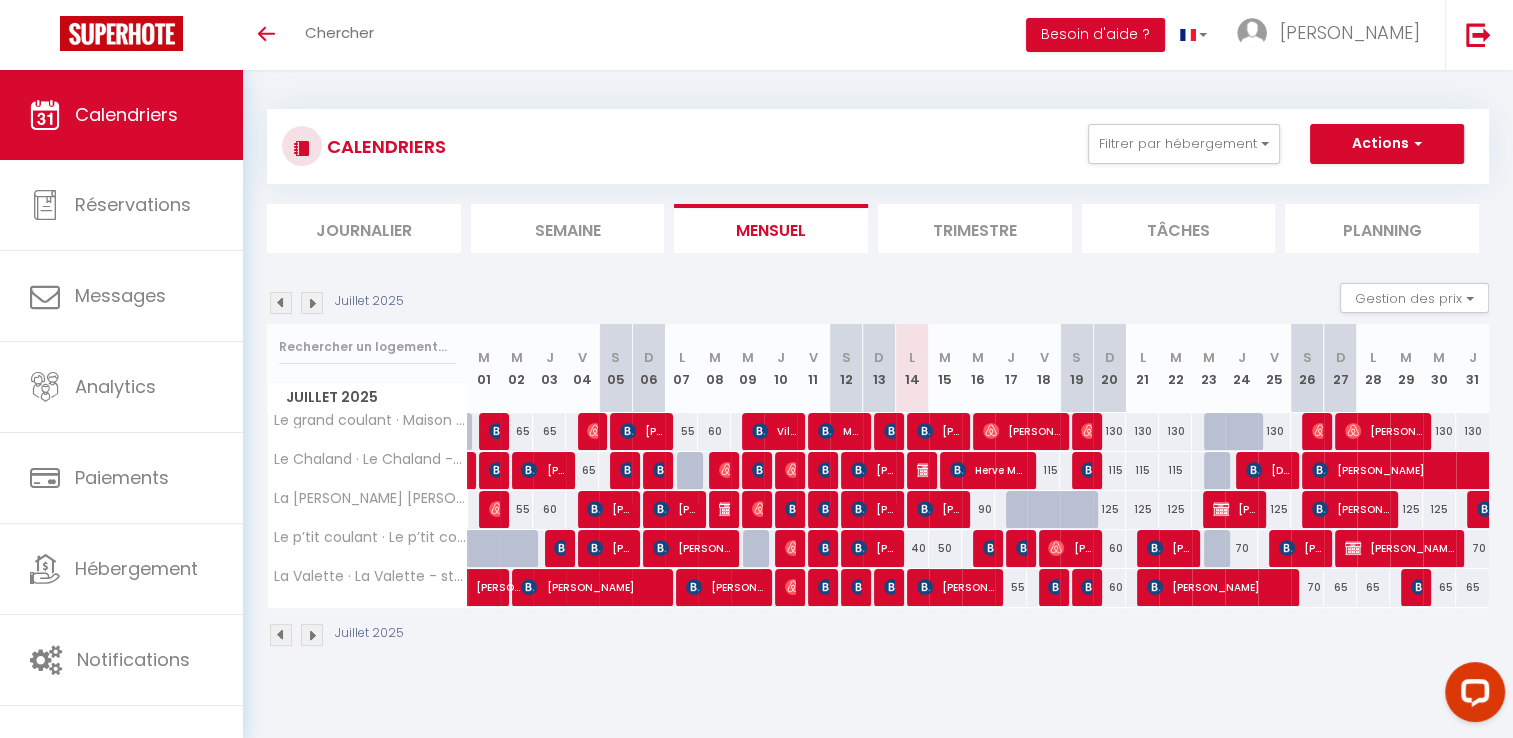 scroll, scrollTop: 0, scrollLeft: 0, axis: both 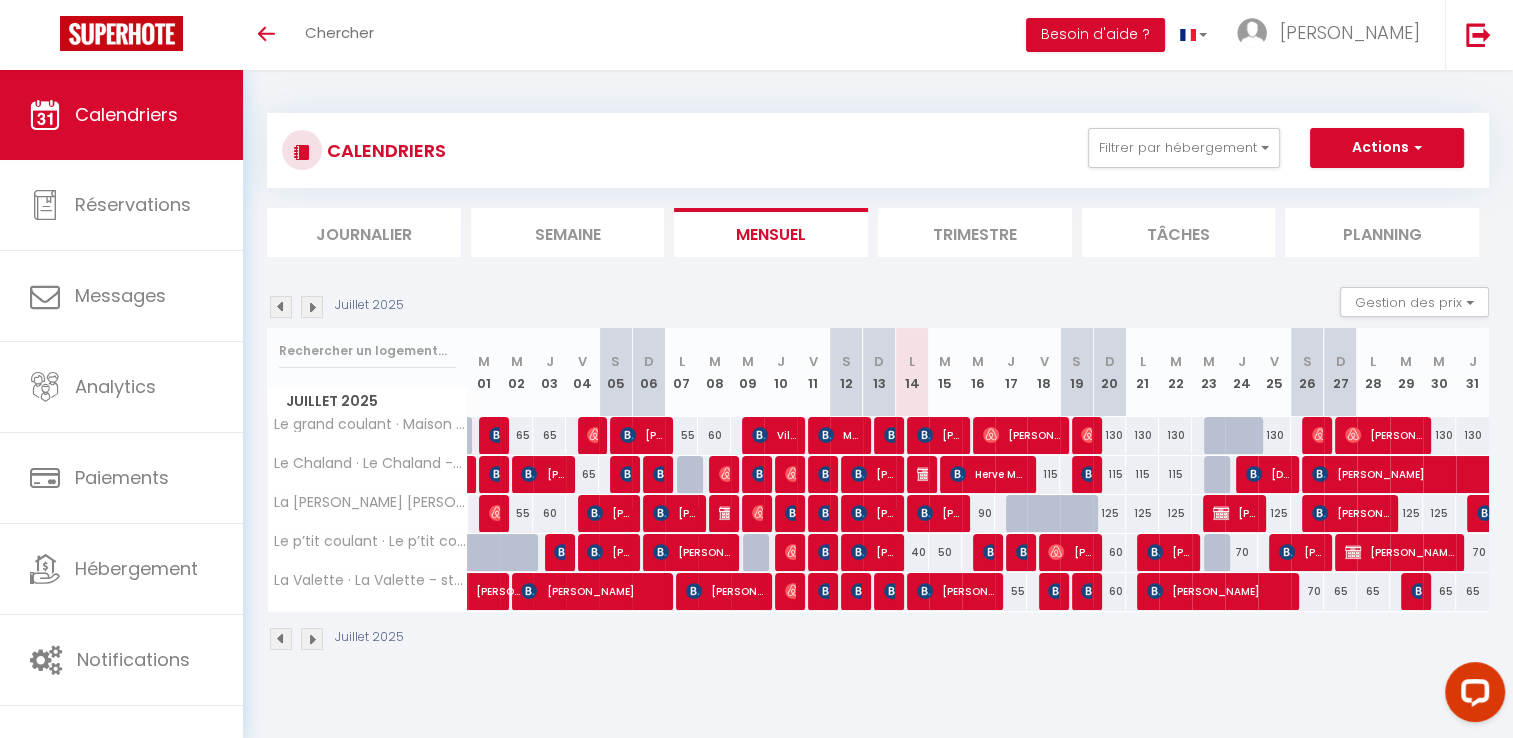 drag, startPoint x: 1268, startPoint y: 658, endPoint x: 900, endPoint y: 657, distance: 368.00137 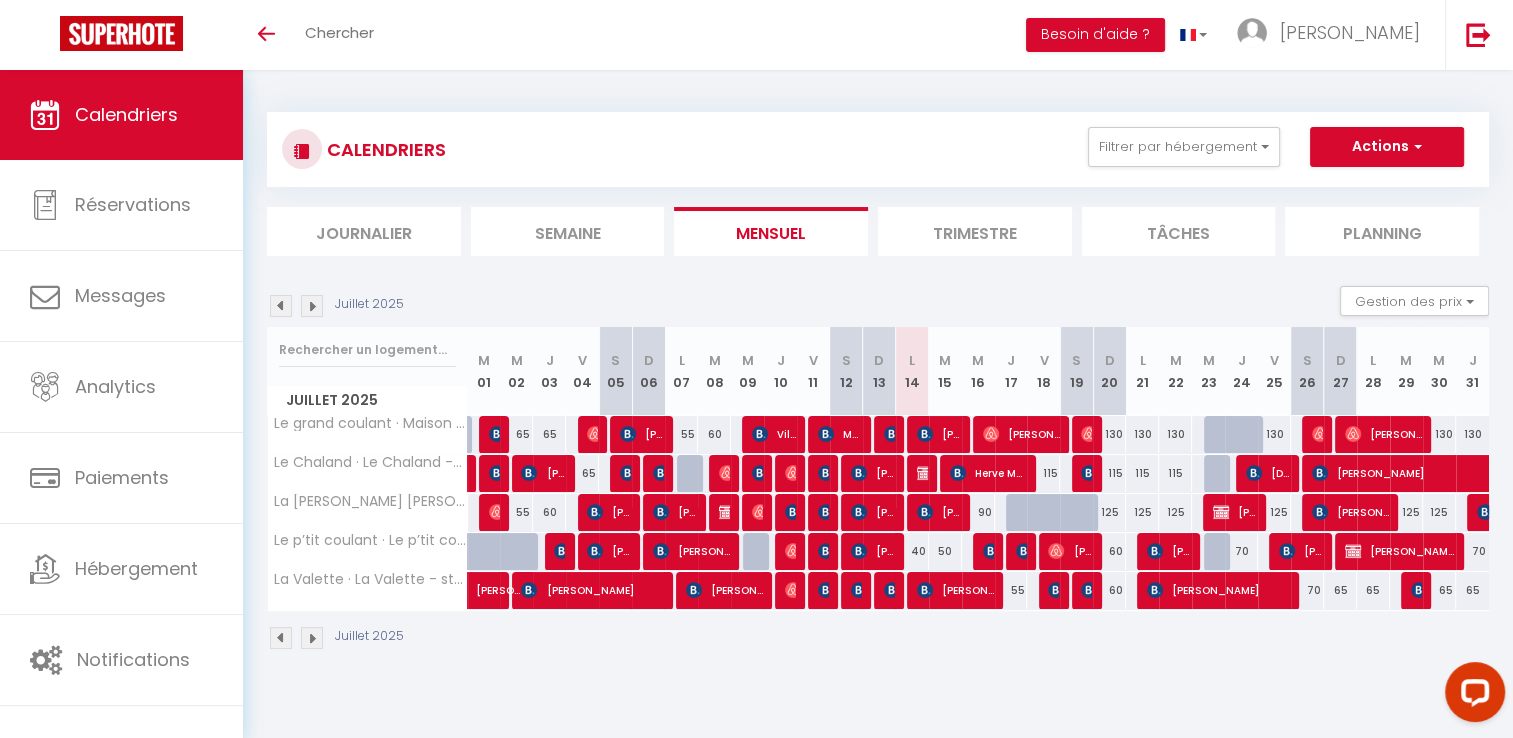 scroll, scrollTop: 0, scrollLeft: 0, axis: both 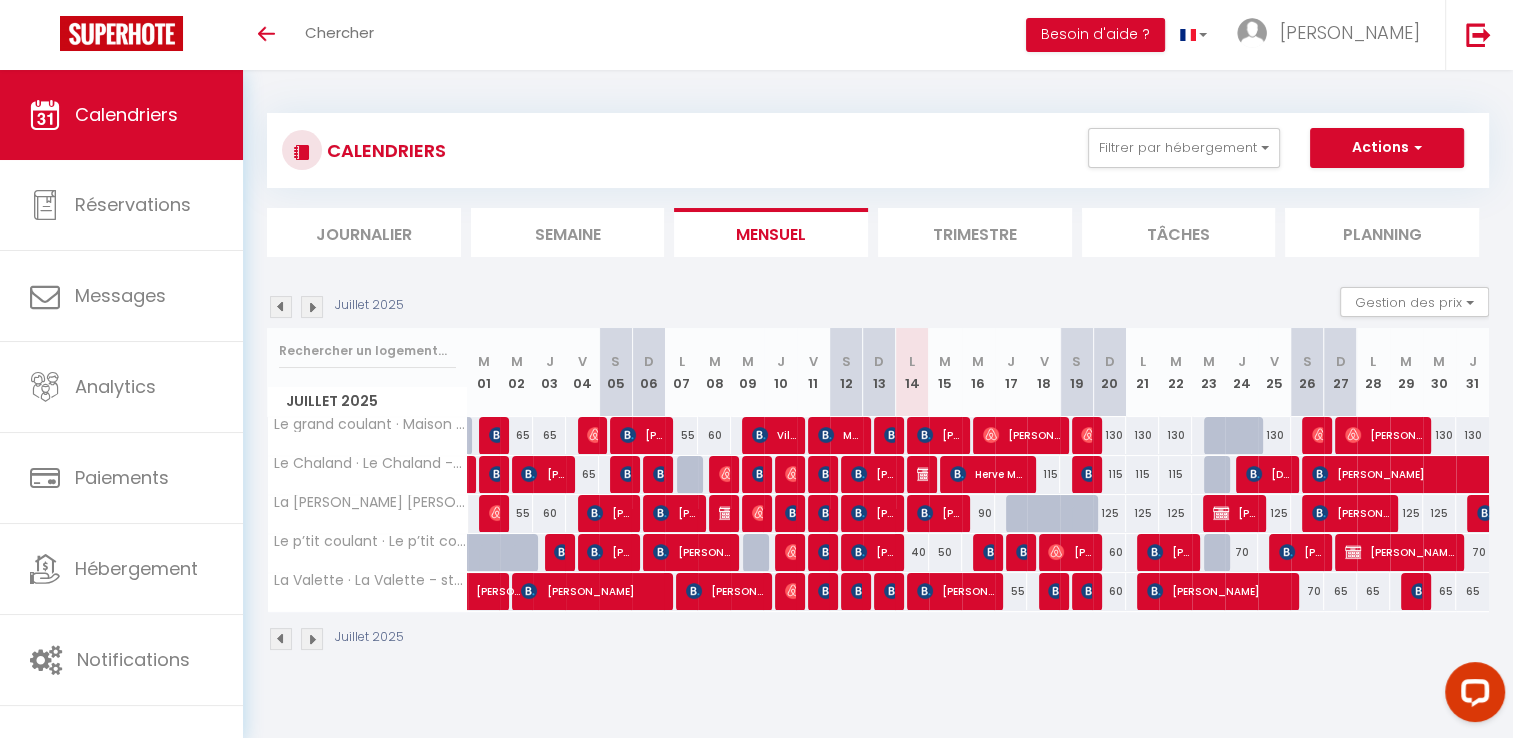 click on "115" at bounding box center (1043, 474) 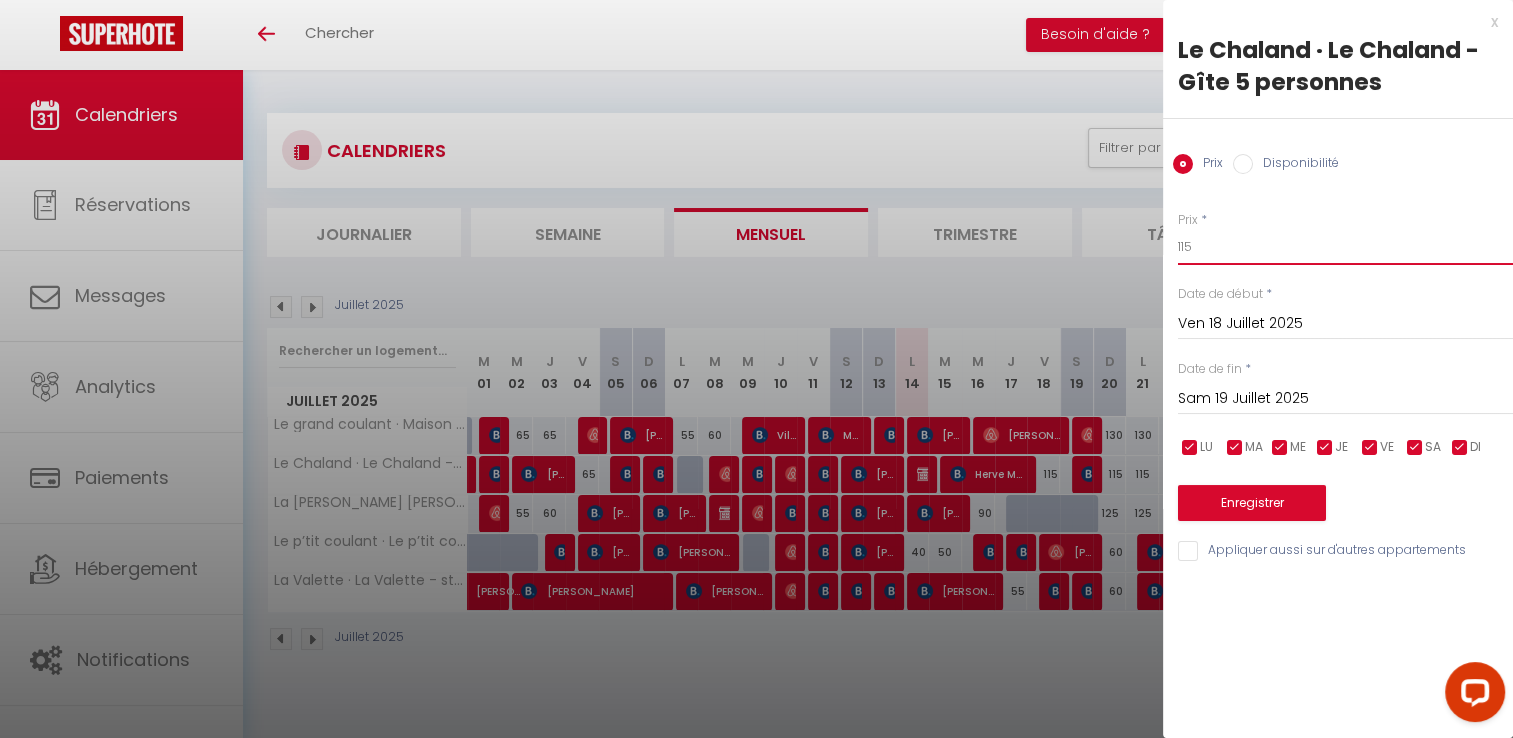 drag, startPoint x: 1228, startPoint y: 241, endPoint x: 1160, endPoint y: 243, distance: 68.0294 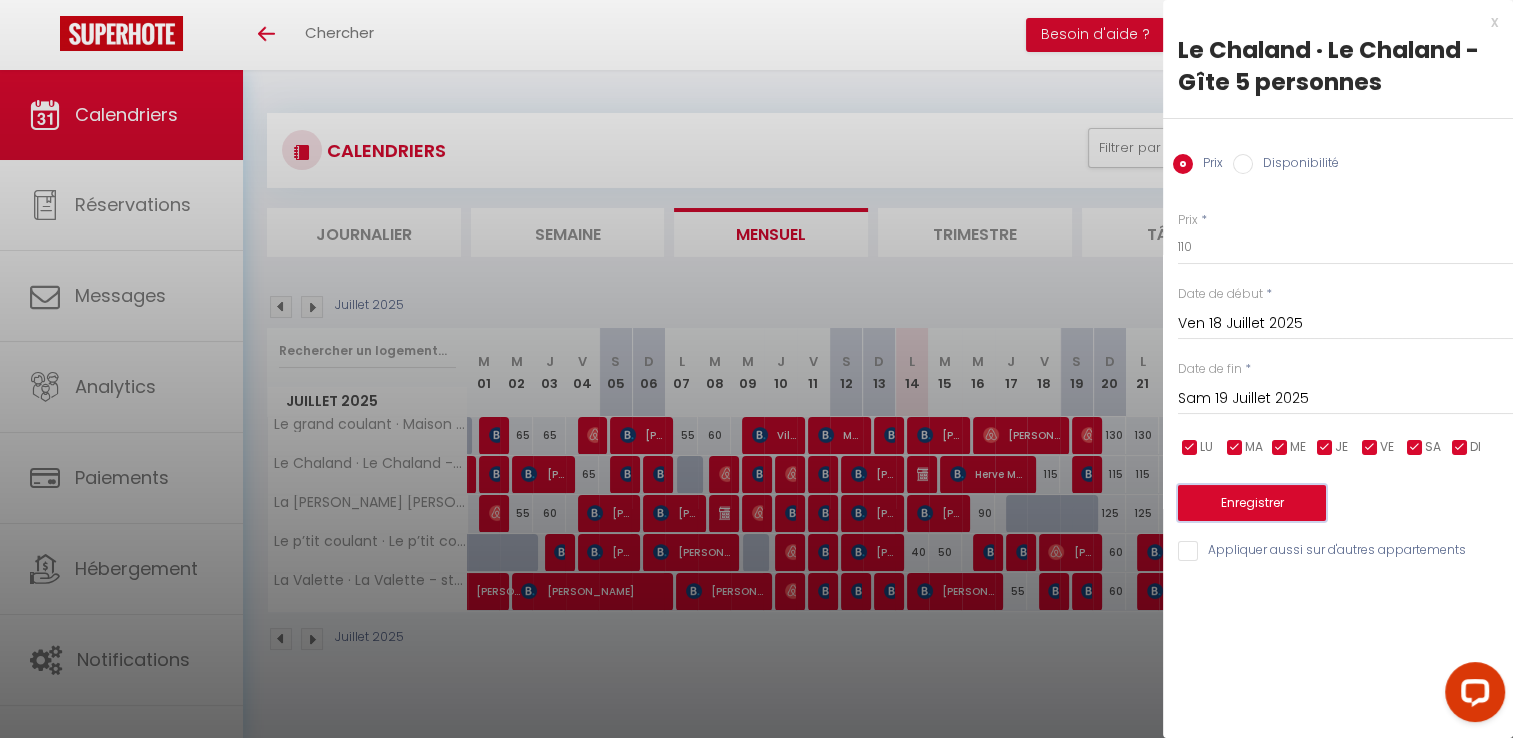 click on "Enregistrer" at bounding box center [1252, 503] 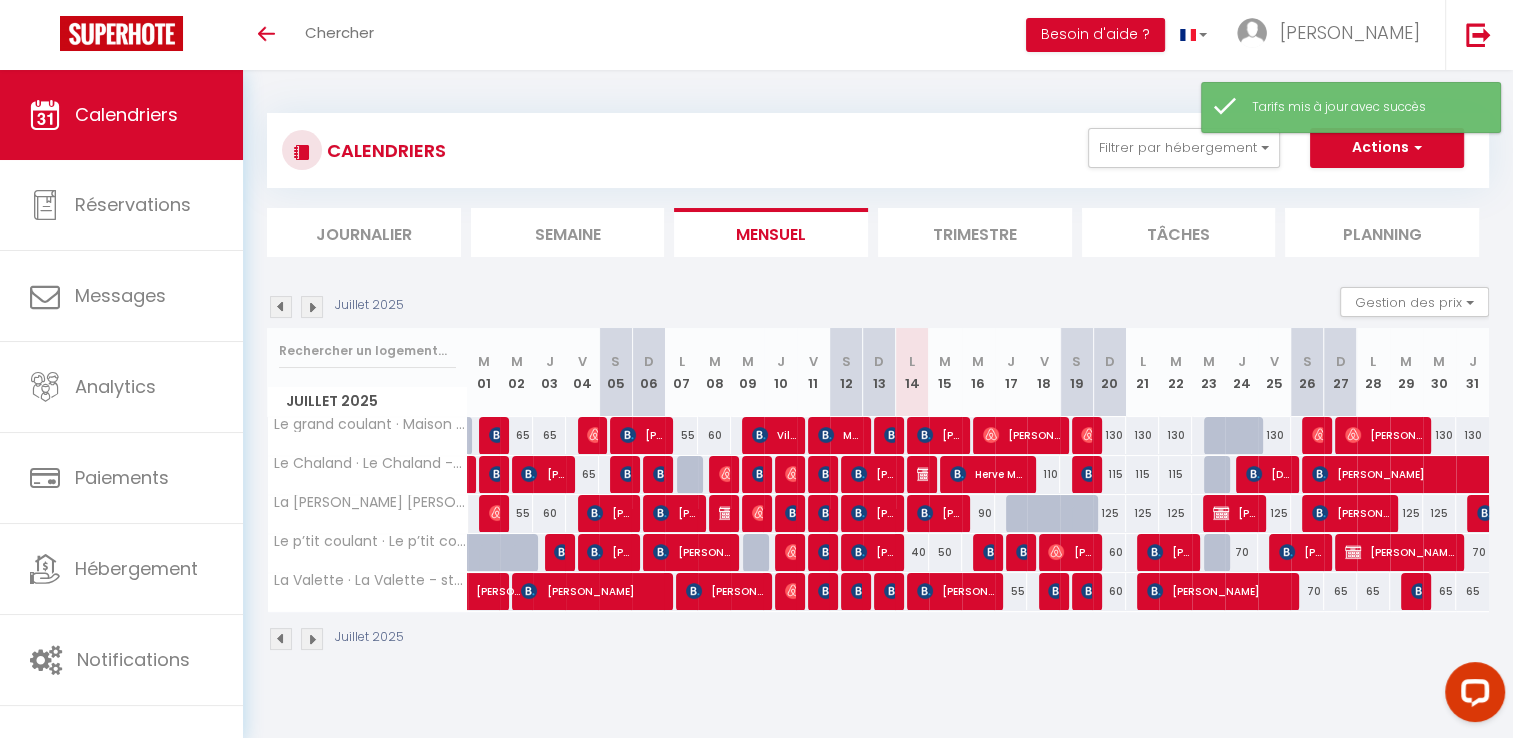 click on "90" at bounding box center [978, 513] 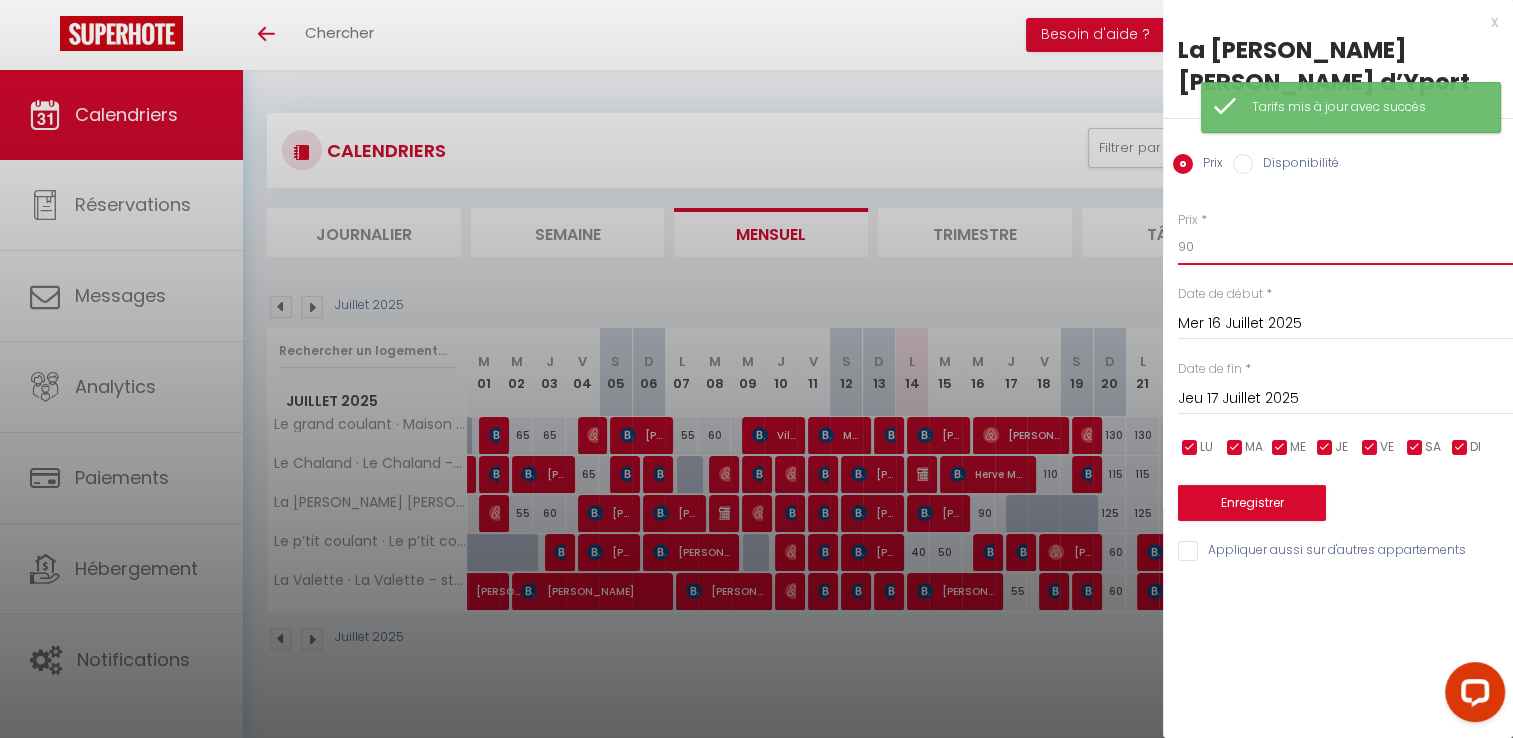 drag, startPoint x: 1214, startPoint y: 253, endPoint x: 1128, endPoint y: 250, distance: 86.05231 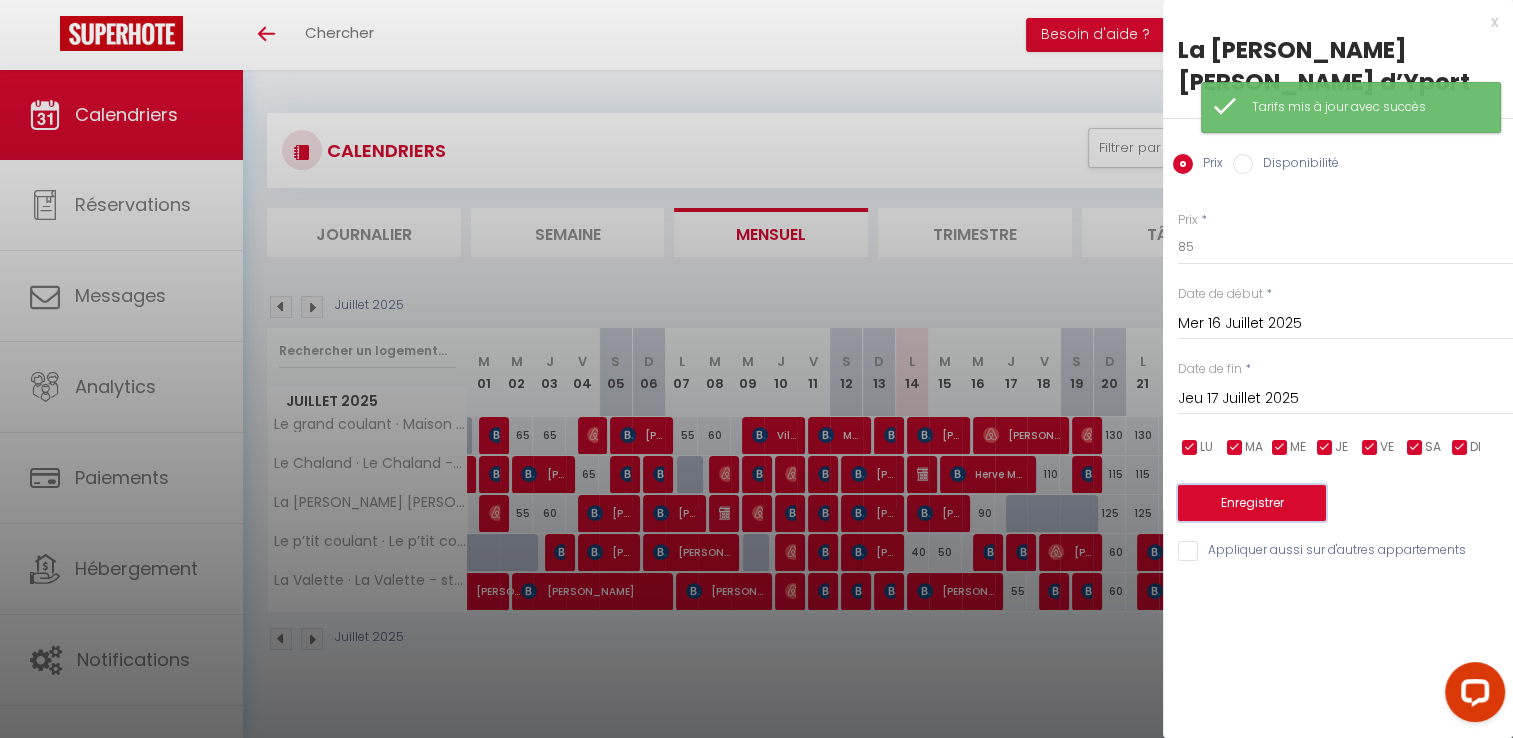 click on "Enregistrer" at bounding box center [1252, 503] 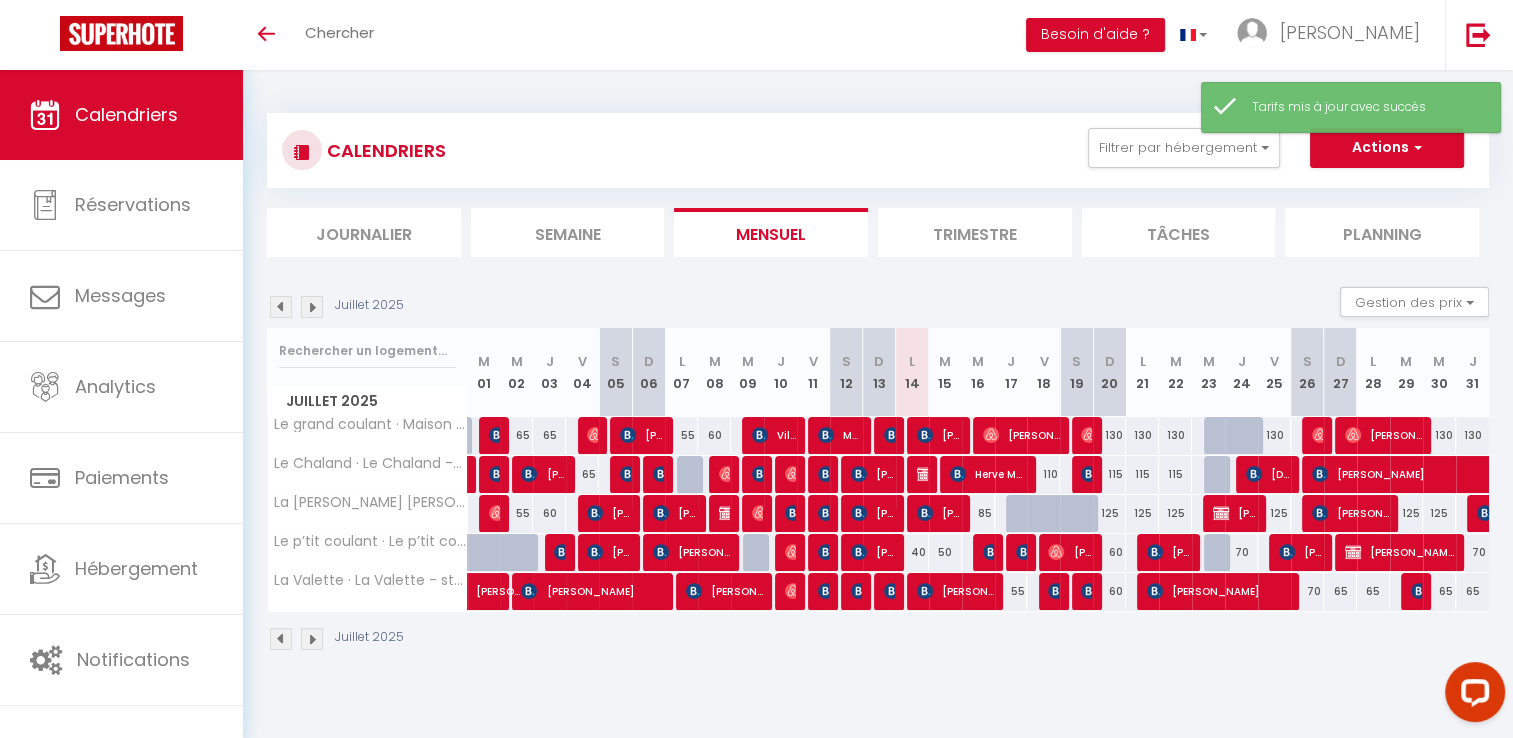click on "40" at bounding box center [912, 552] 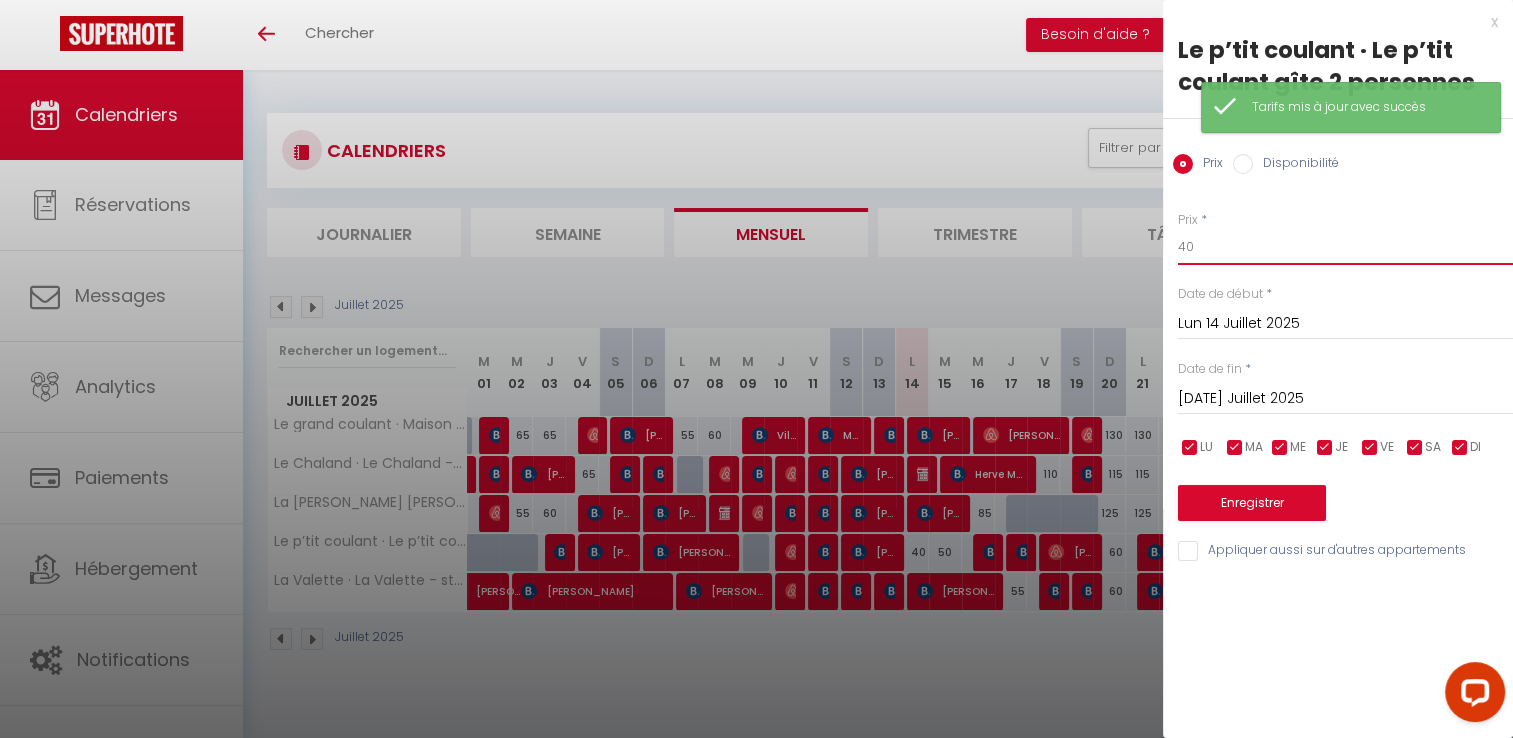 drag, startPoint x: 1223, startPoint y: 260, endPoint x: 1113, endPoint y: 265, distance: 110.11358 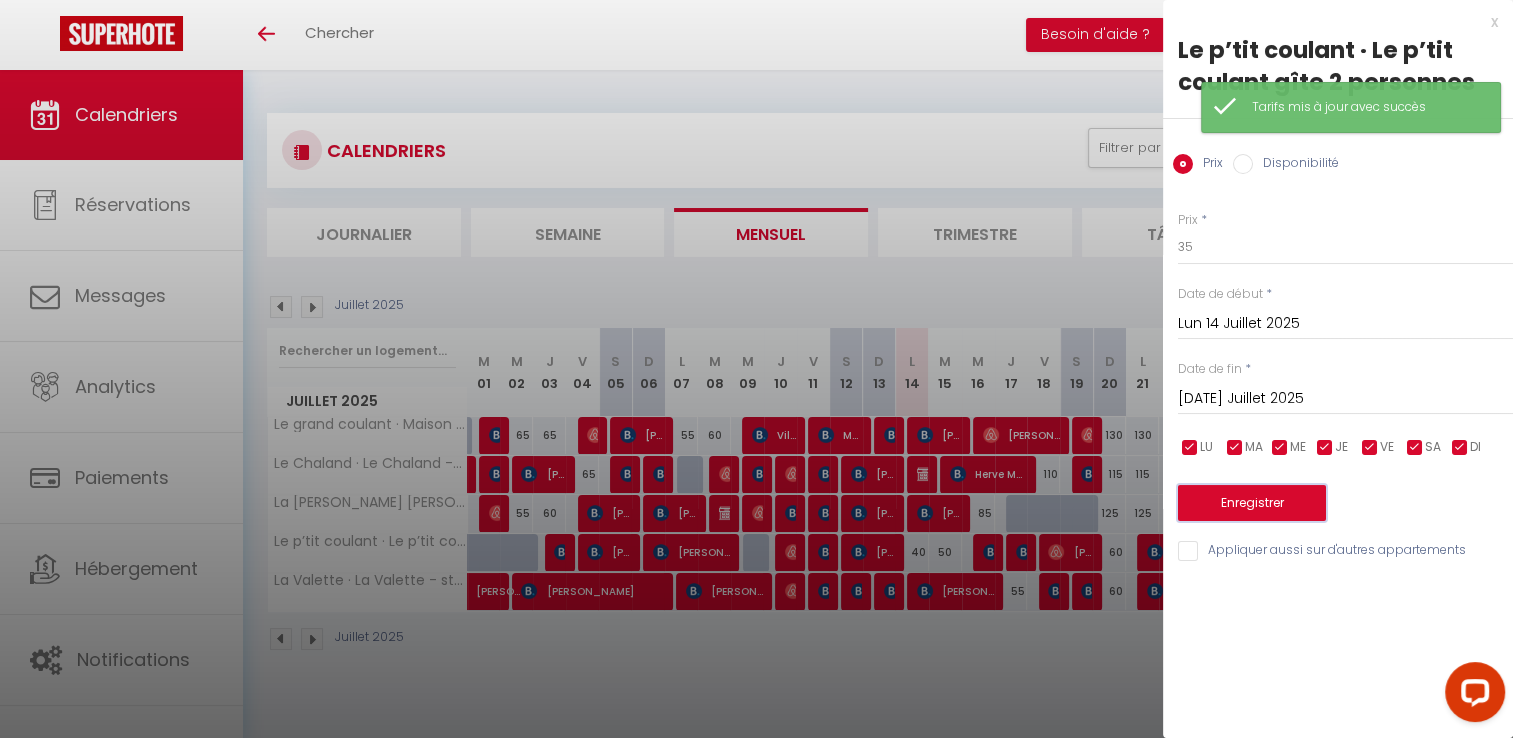 click on "Enregistrer" at bounding box center (1252, 503) 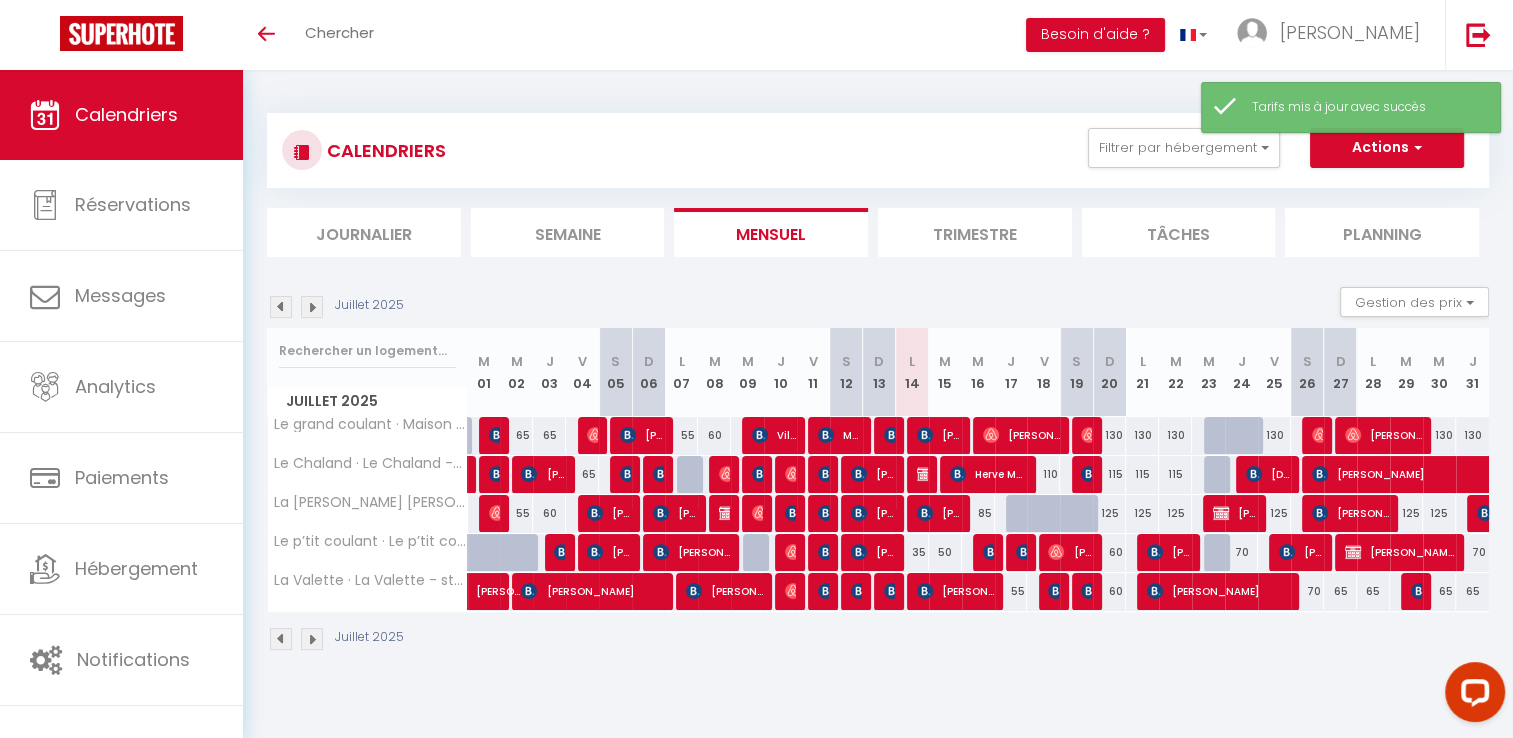 click on "50" at bounding box center [945, 552] 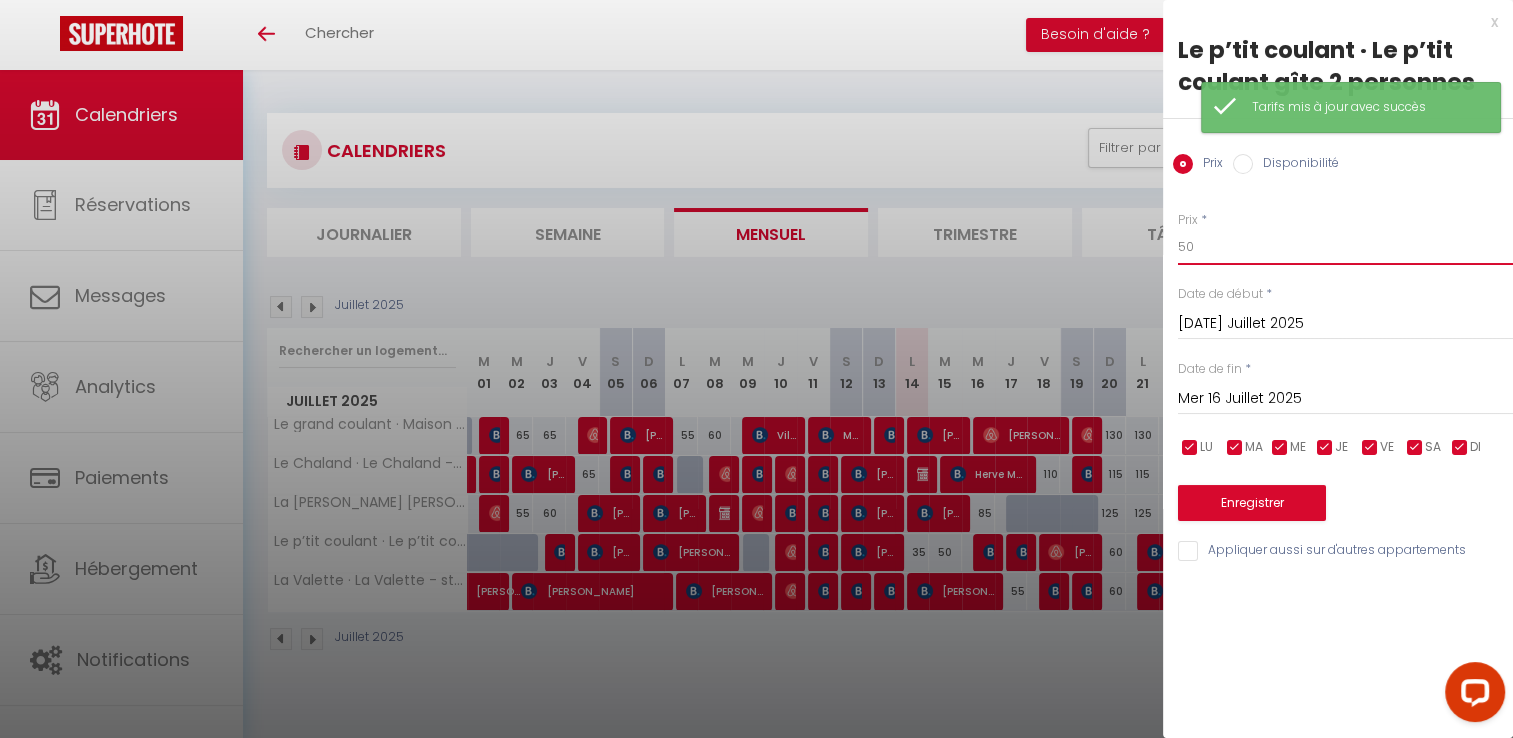 drag, startPoint x: 1219, startPoint y: 247, endPoint x: 1104, endPoint y: 243, distance: 115.06954 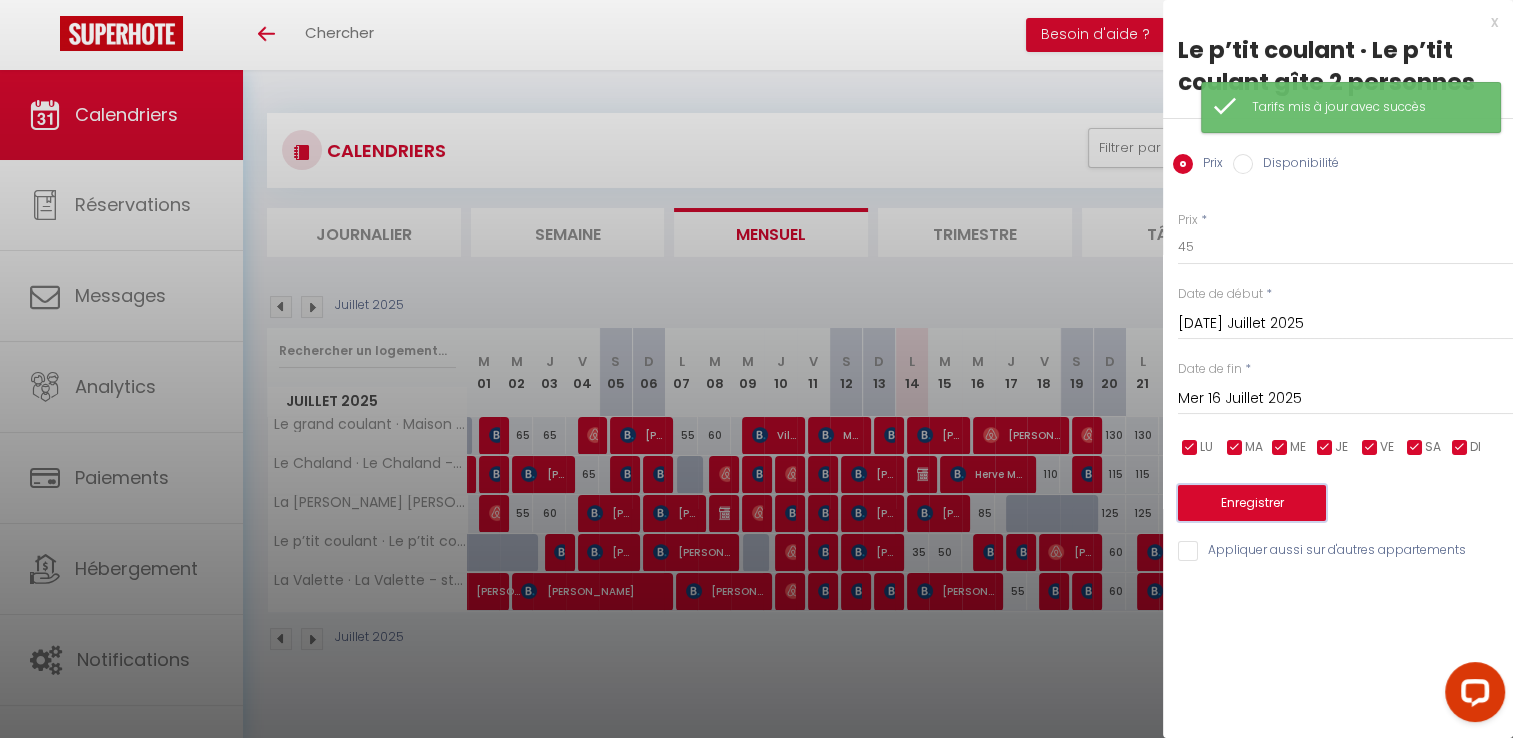 click on "Enregistrer" at bounding box center (1252, 503) 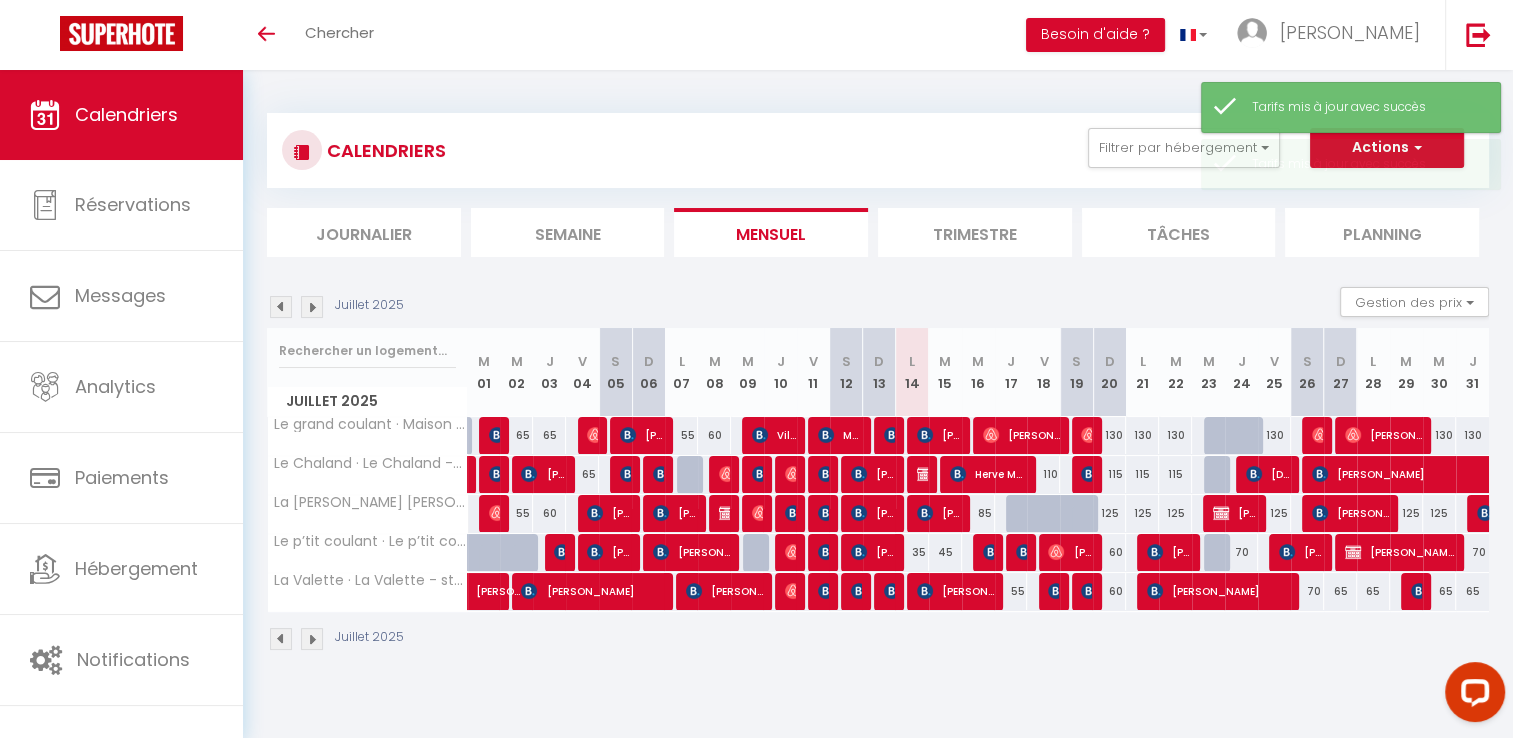 click on "55" at bounding box center [1011, 591] 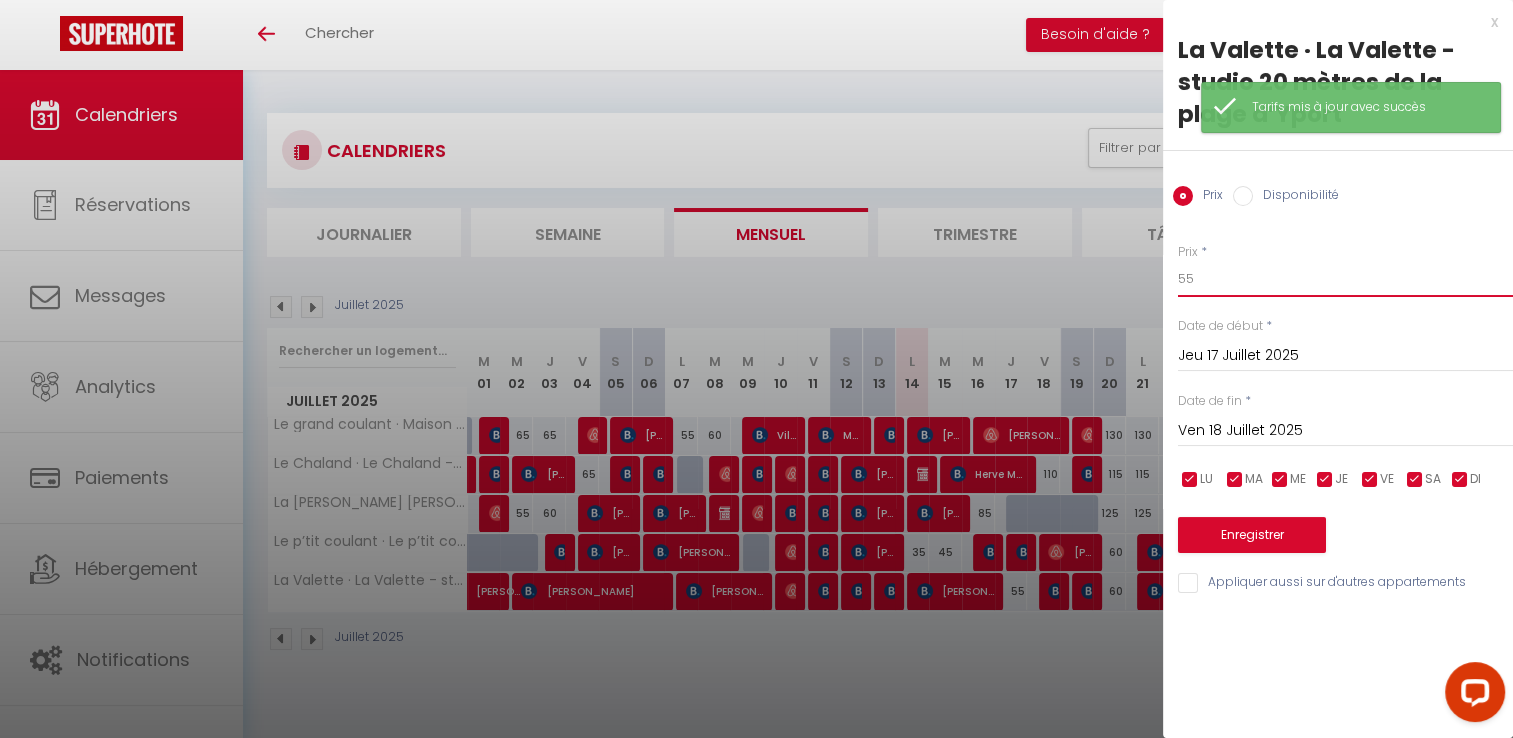 drag, startPoint x: 1199, startPoint y: 283, endPoint x: 1064, endPoint y: 266, distance: 136.06616 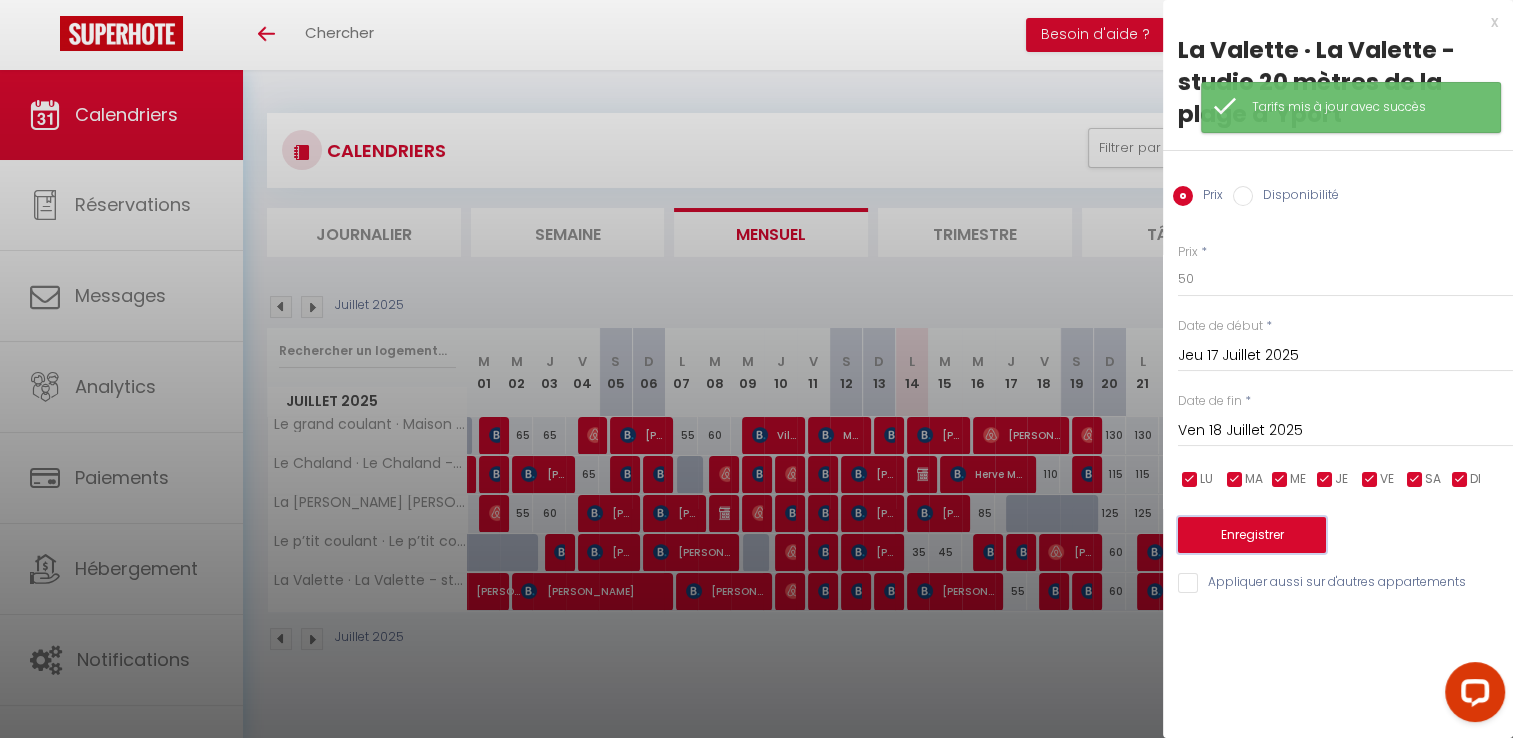 click on "Enregistrer" at bounding box center (1252, 535) 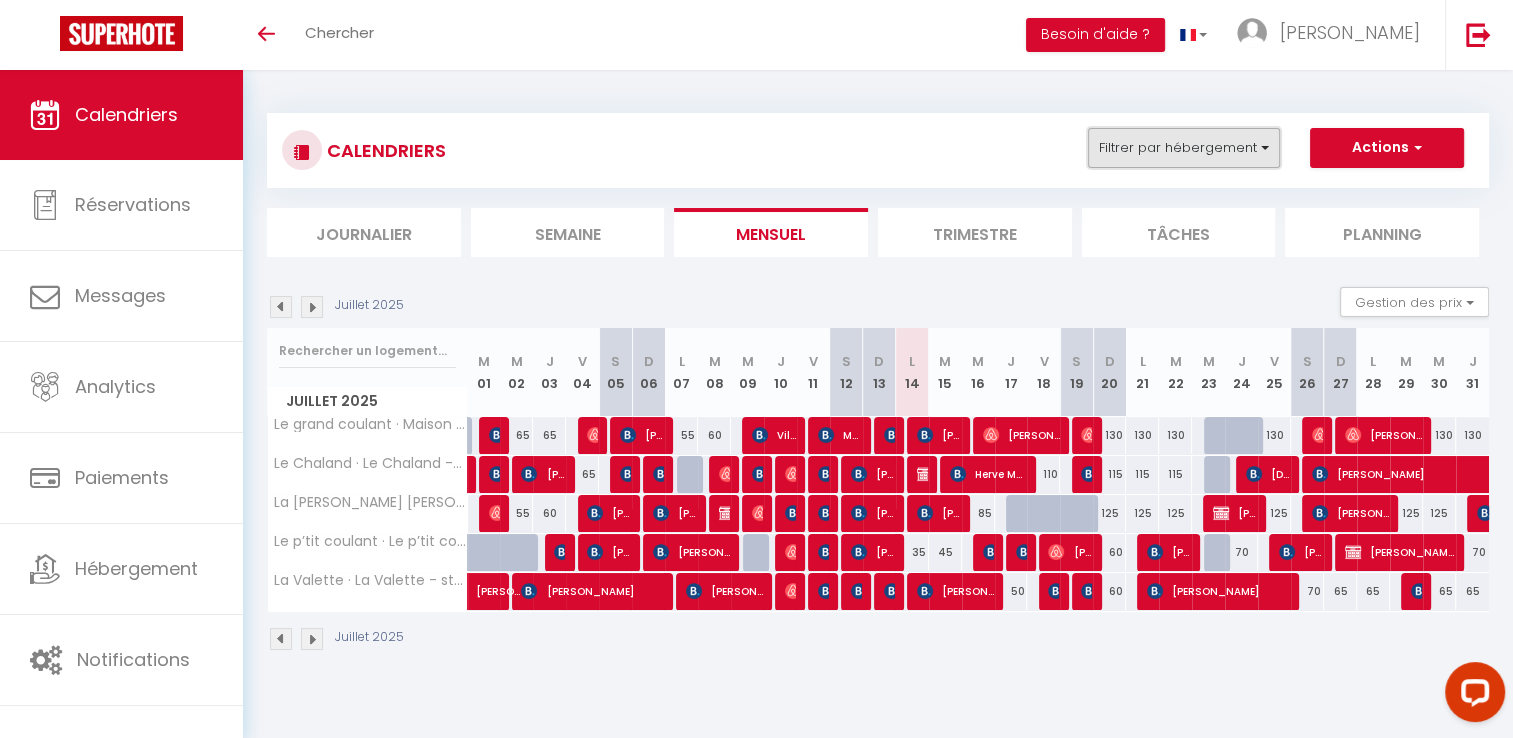 click on "Filtrer par hébergement" at bounding box center (1184, 148) 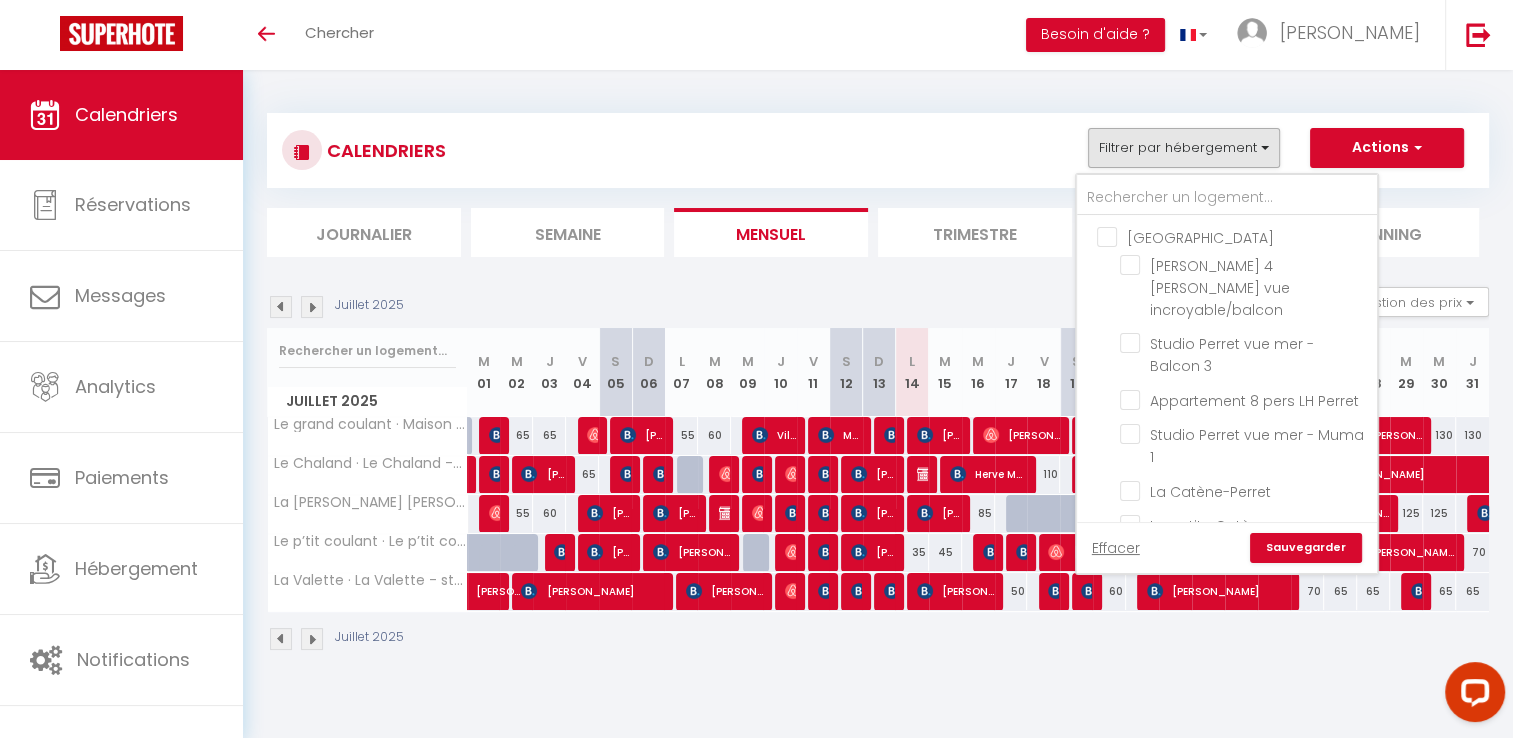 click on "[GEOGRAPHIC_DATA]" at bounding box center (1247, 236) 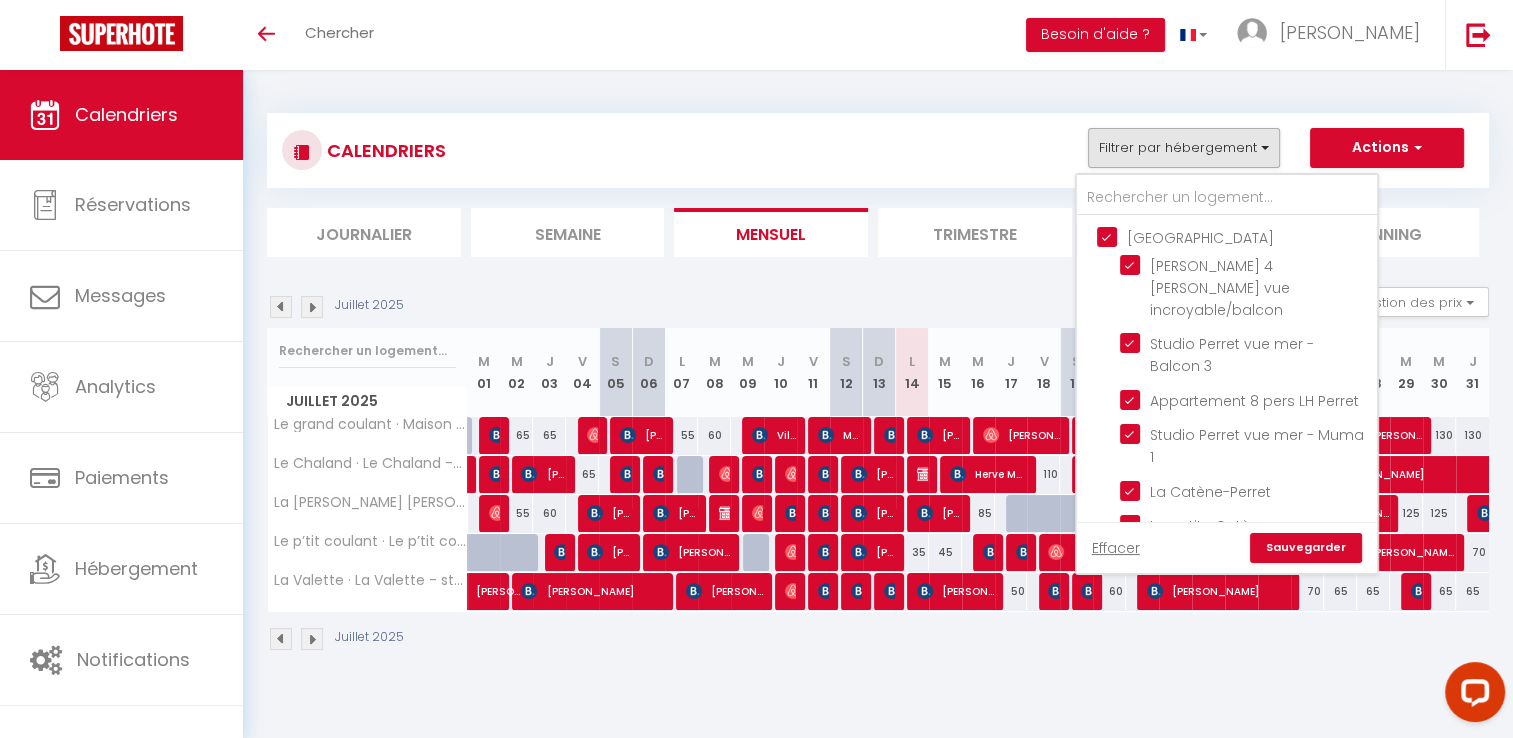 click on "[GEOGRAPHIC_DATA]" at bounding box center [1247, 236] 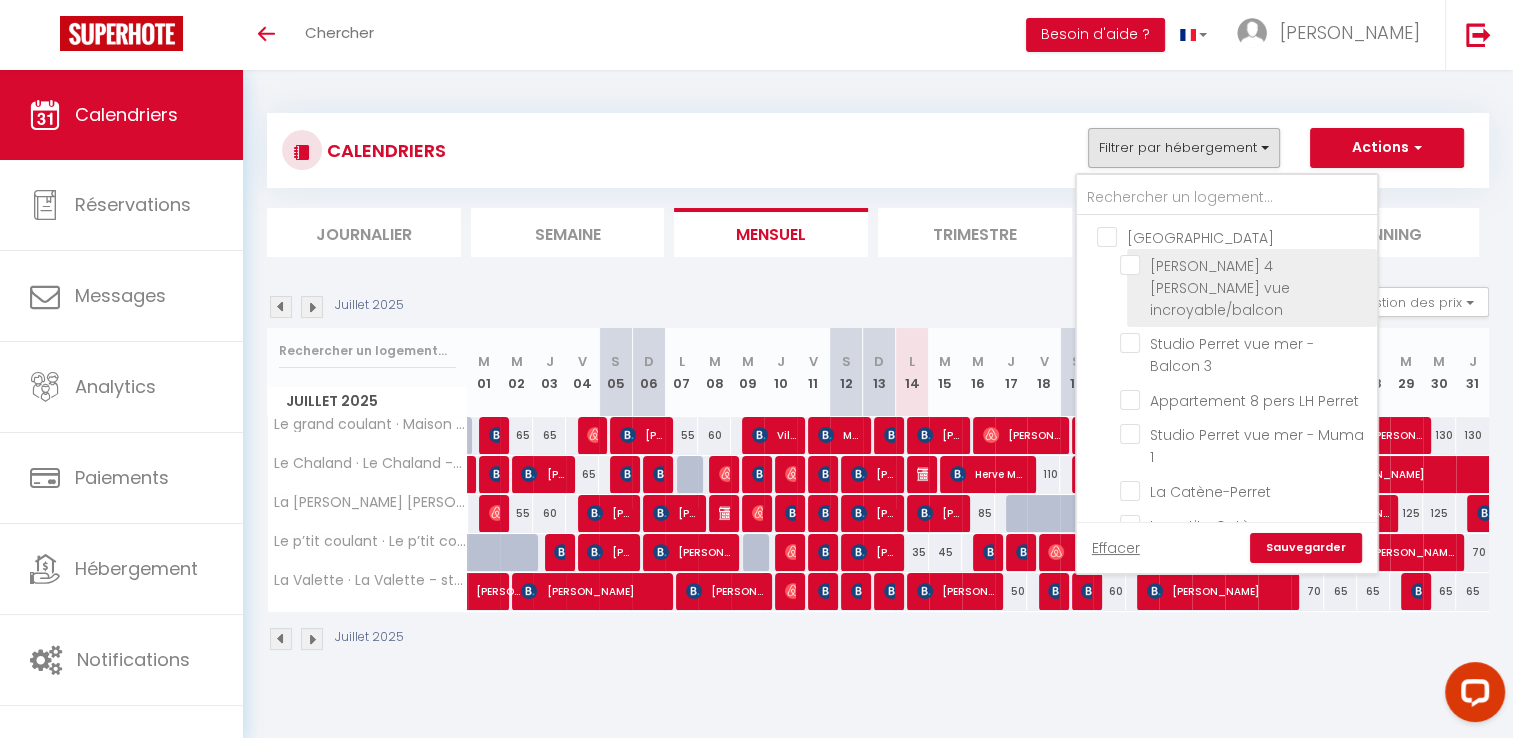 click on "[PERSON_NAME] 4 [PERSON_NAME] vue incroyable/balcon" at bounding box center (1245, 265) 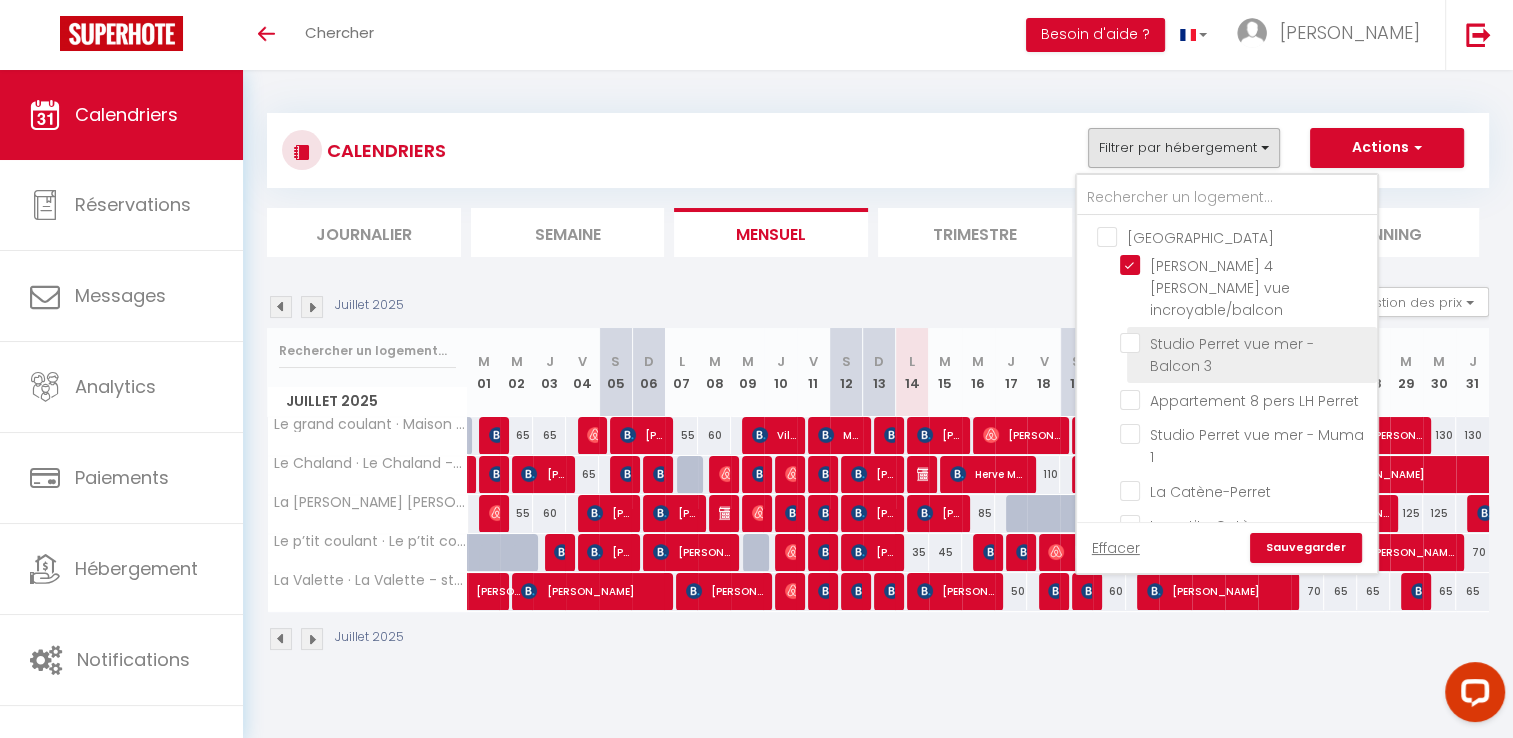 click on "Studio Perret vue mer - Balcon 3" at bounding box center [1245, 343] 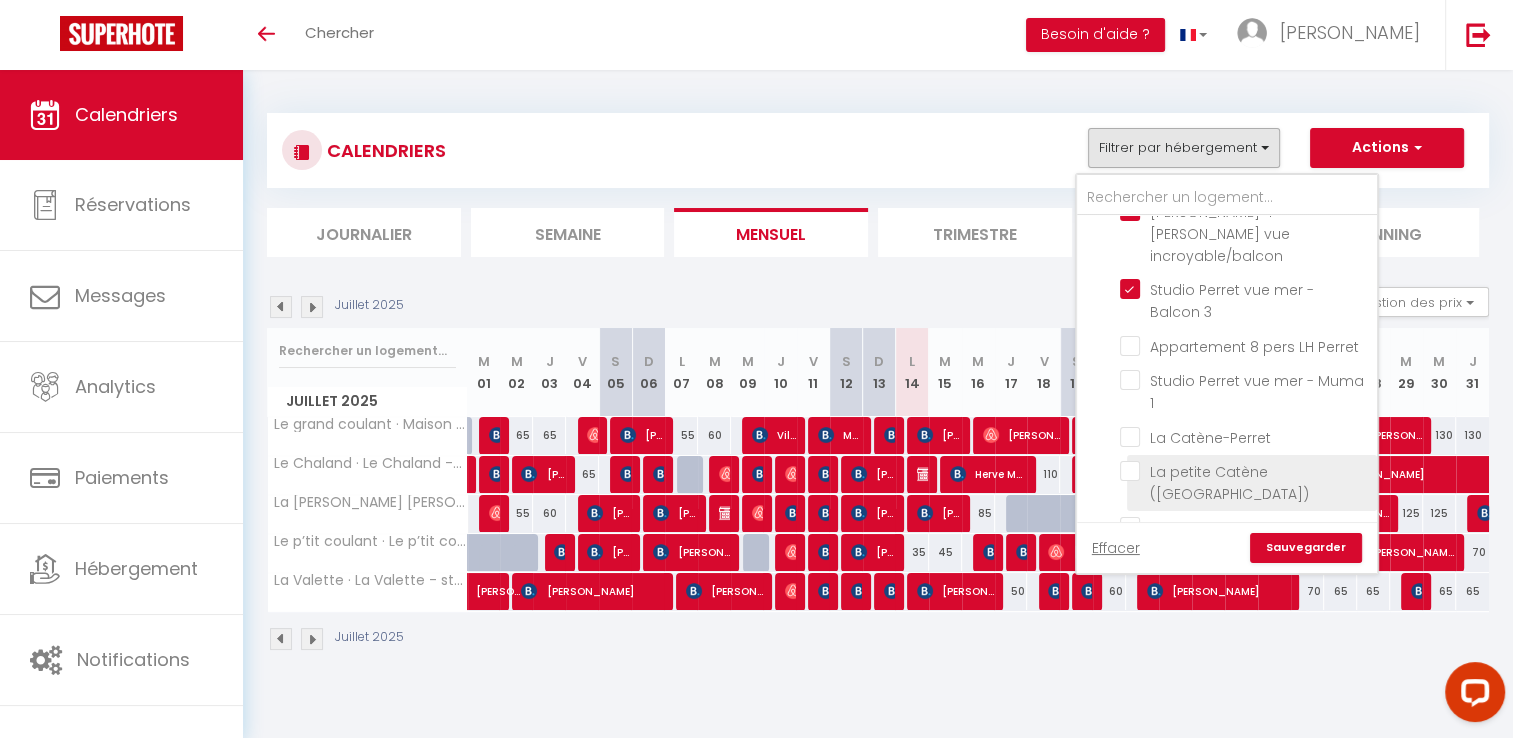 scroll, scrollTop: 100, scrollLeft: 0, axis: vertical 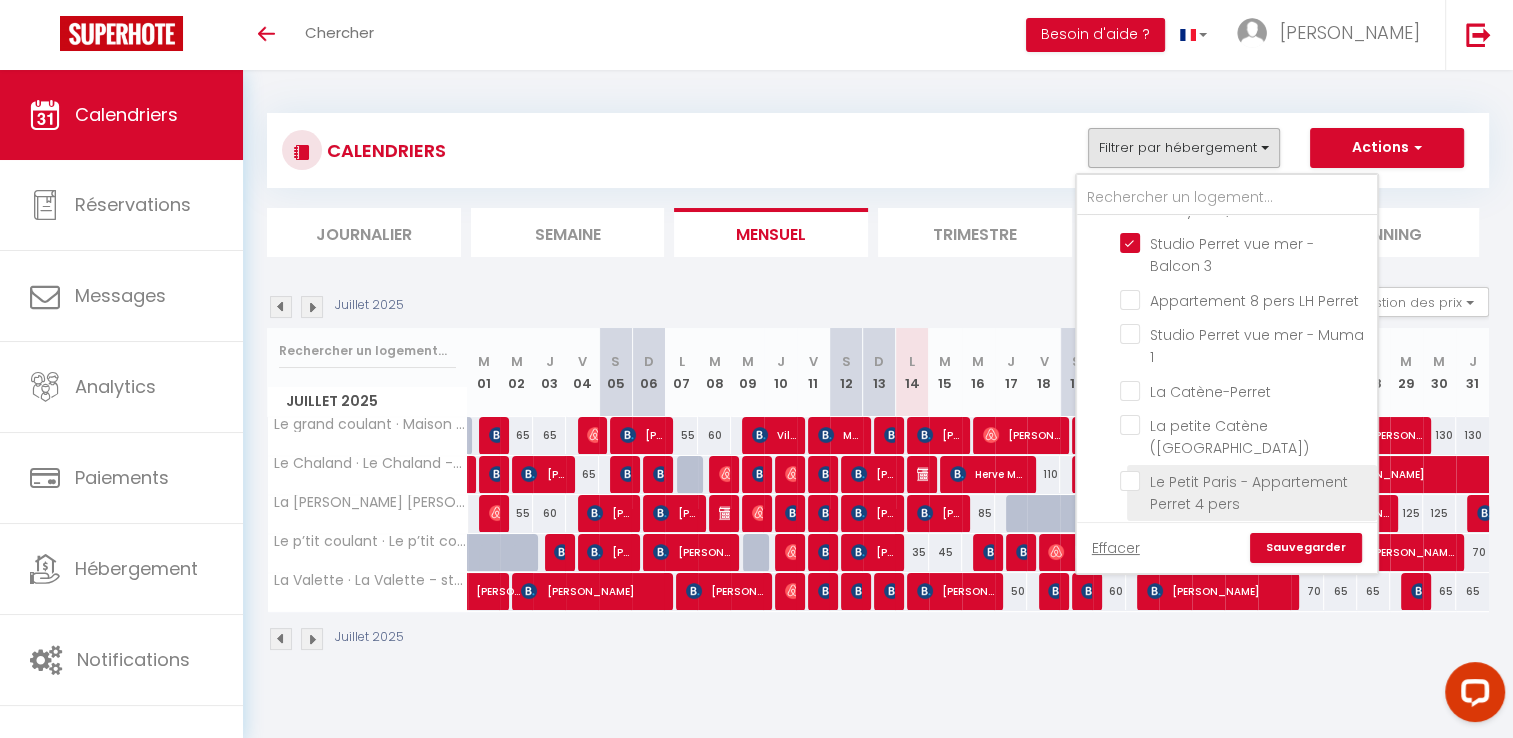 click on "Le Petit Paris - Appartement Perret 4 pers" at bounding box center (1245, 481) 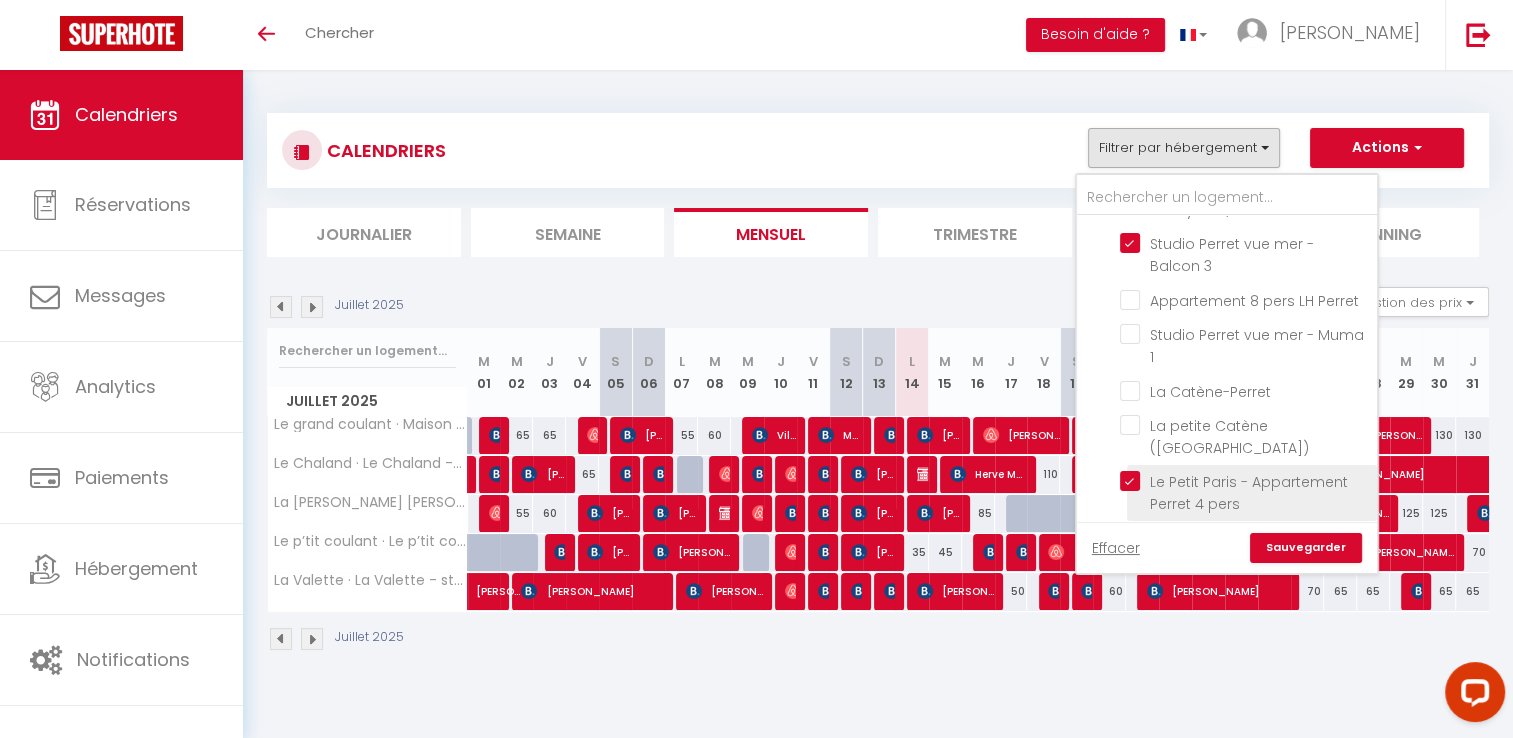 click on "Le Petit Paris - Appartement Perret 4 pers" at bounding box center [1245, 481] 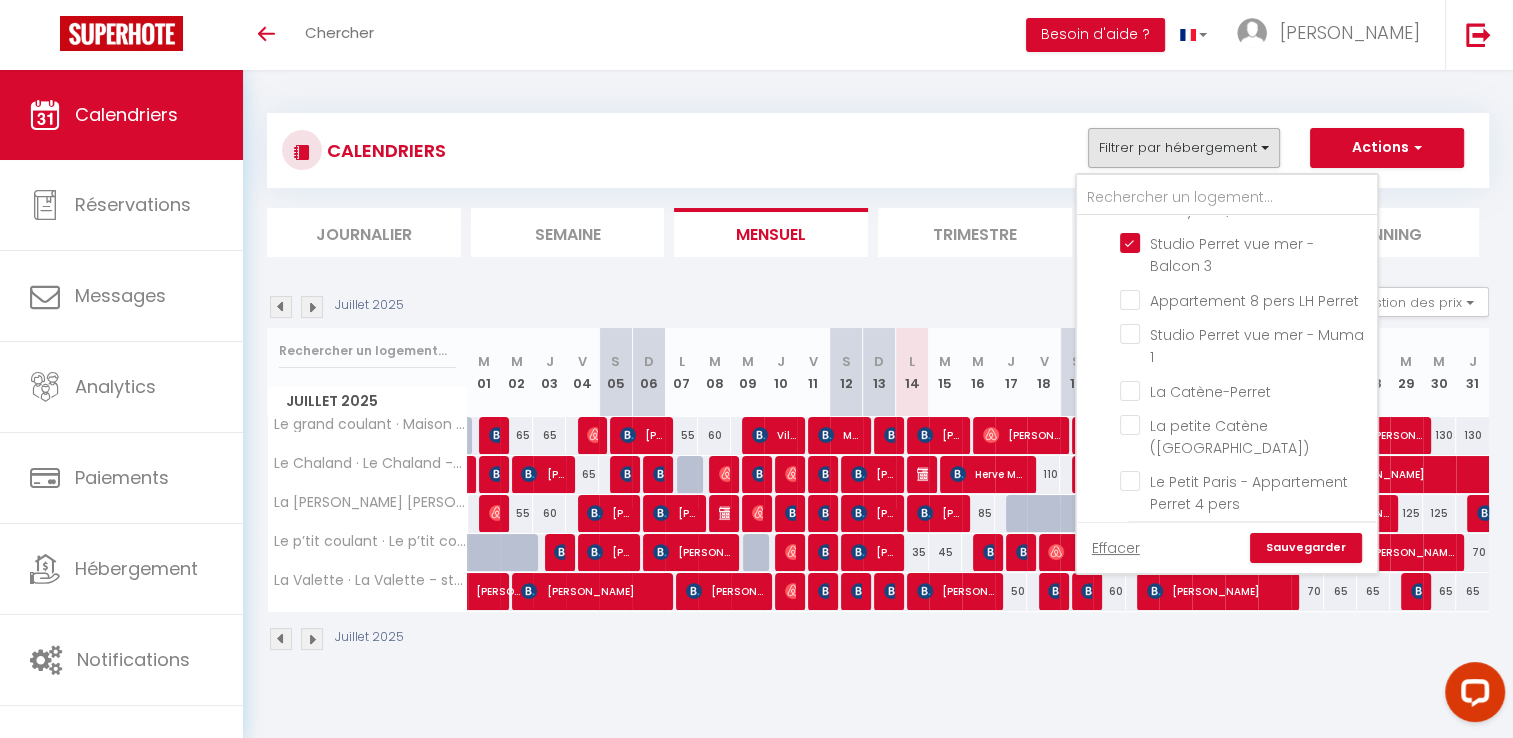 click on "[PERSON_NAME] 2 [PERSON_NAME] vue incroyable" at bounding box center [1245, 537] 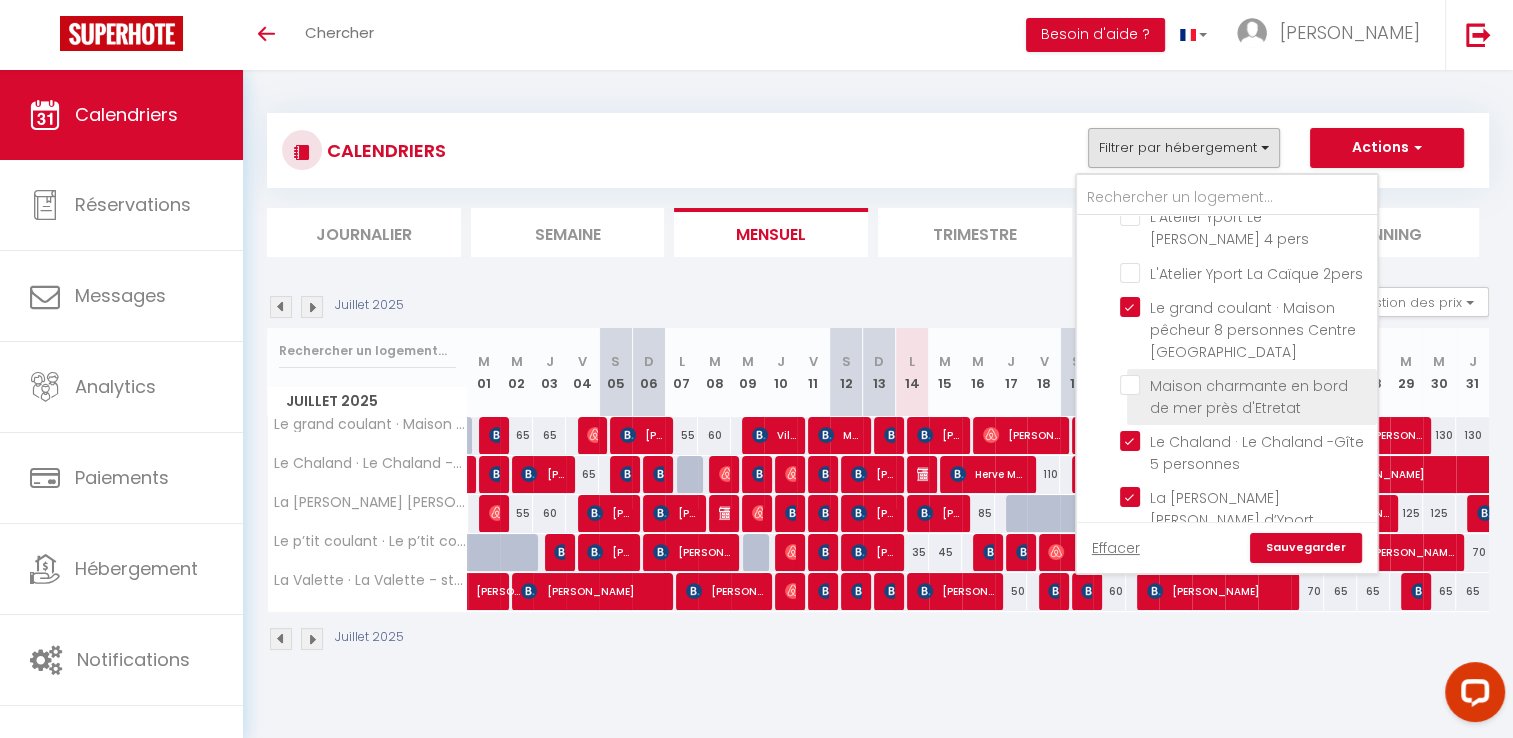 scroll, scrollTop: 1000, scrollLeft: 0, axis: vertical 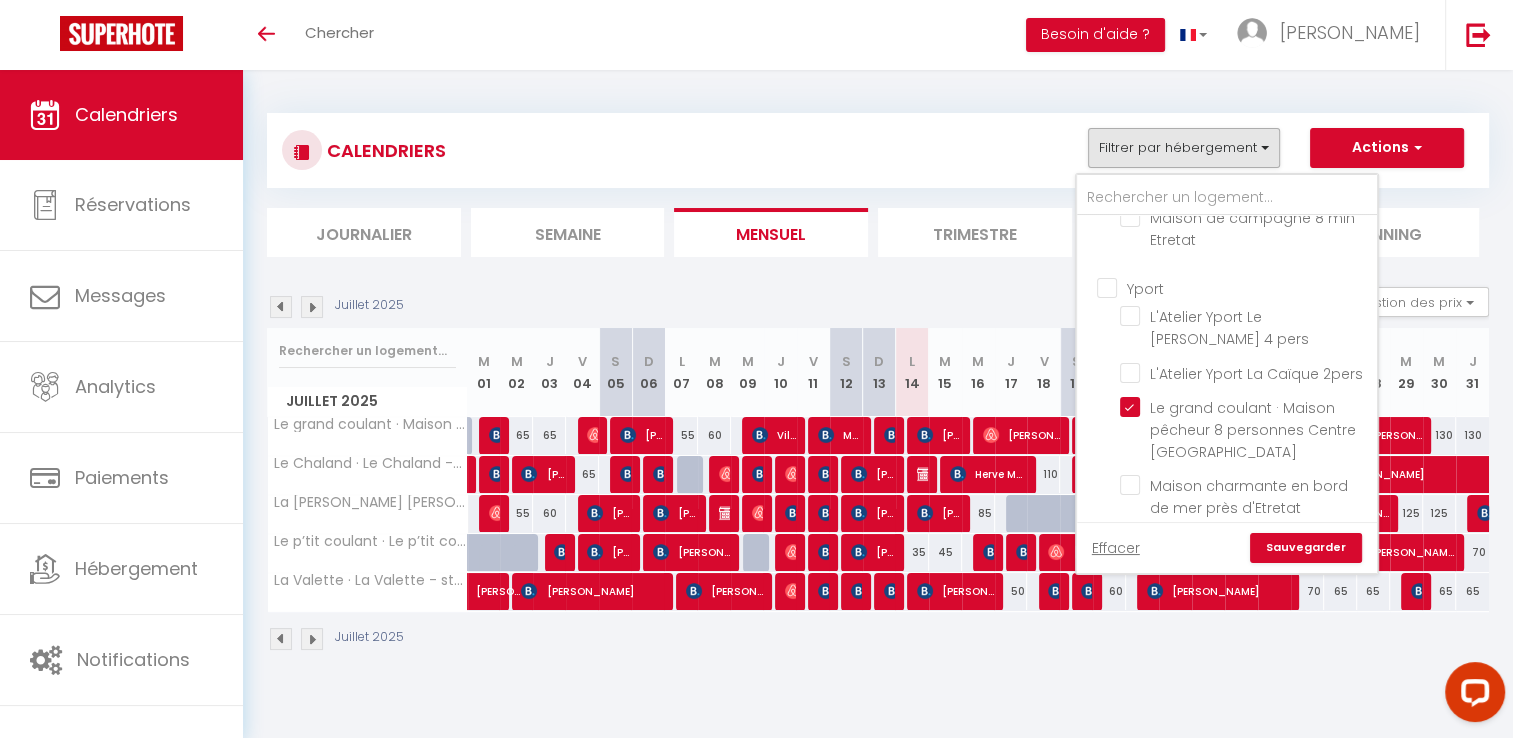 click on "Yport" at bounding box center (1247, 287) 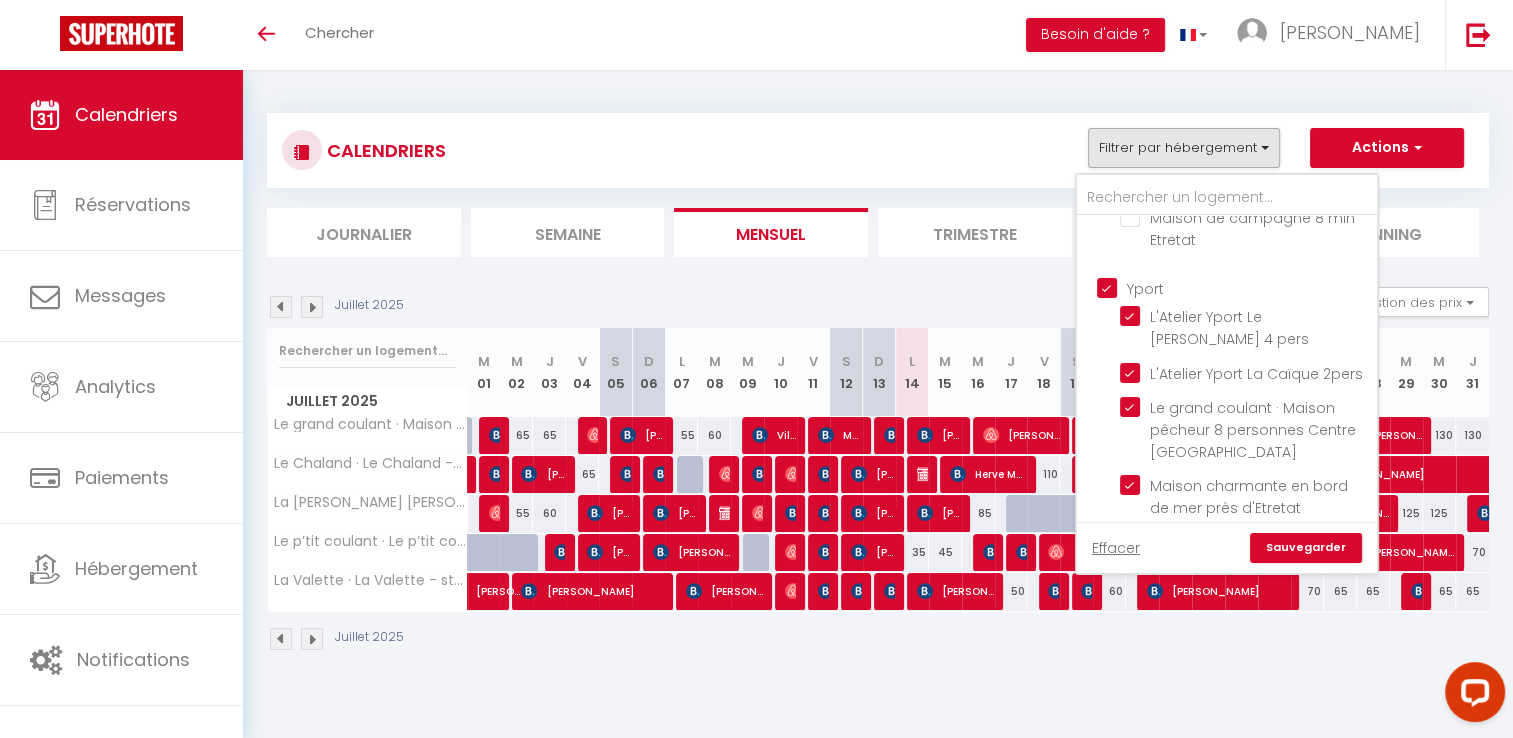 click on "Yport" at bounding box center [1247, 287] 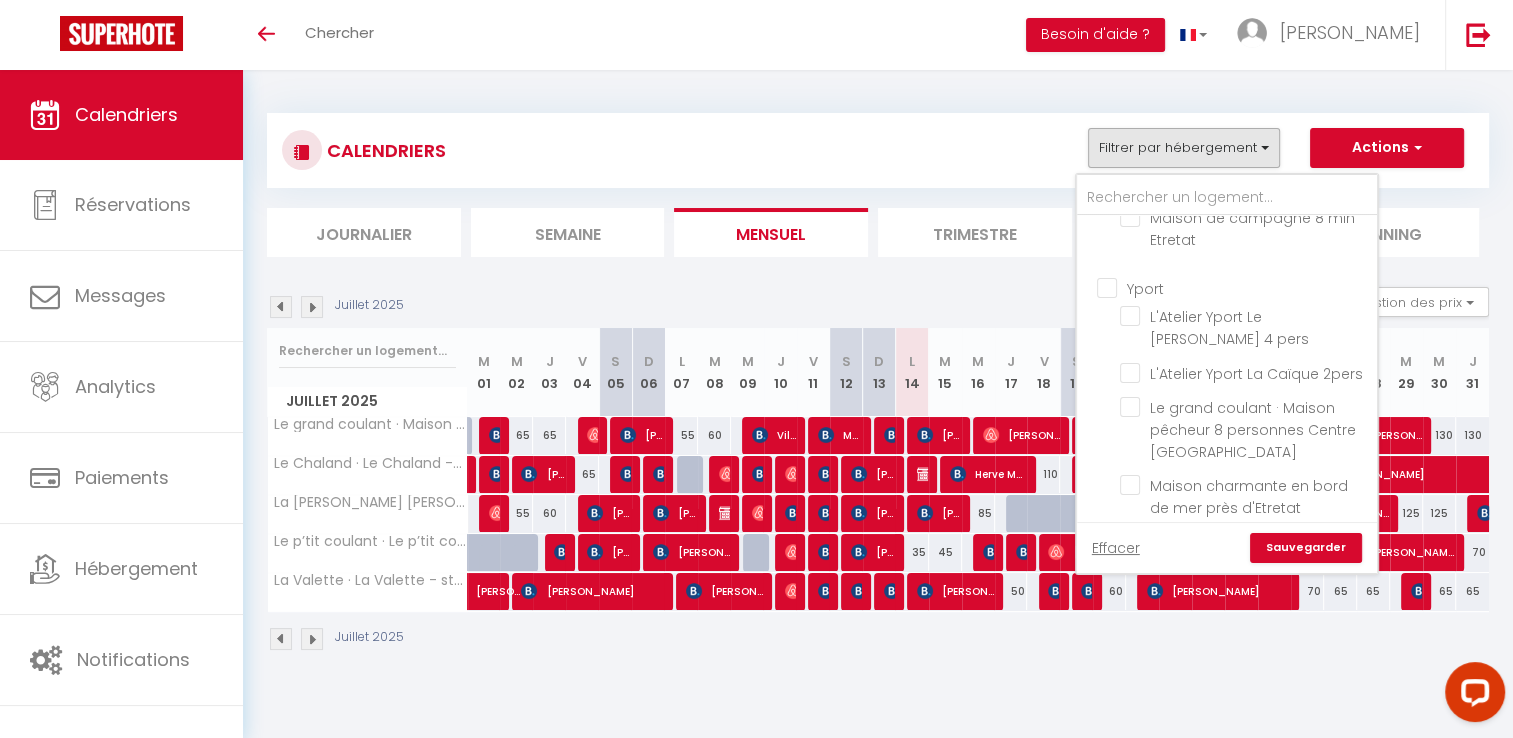 click on "Sauvegarder" at bounding box center [1306, 548] 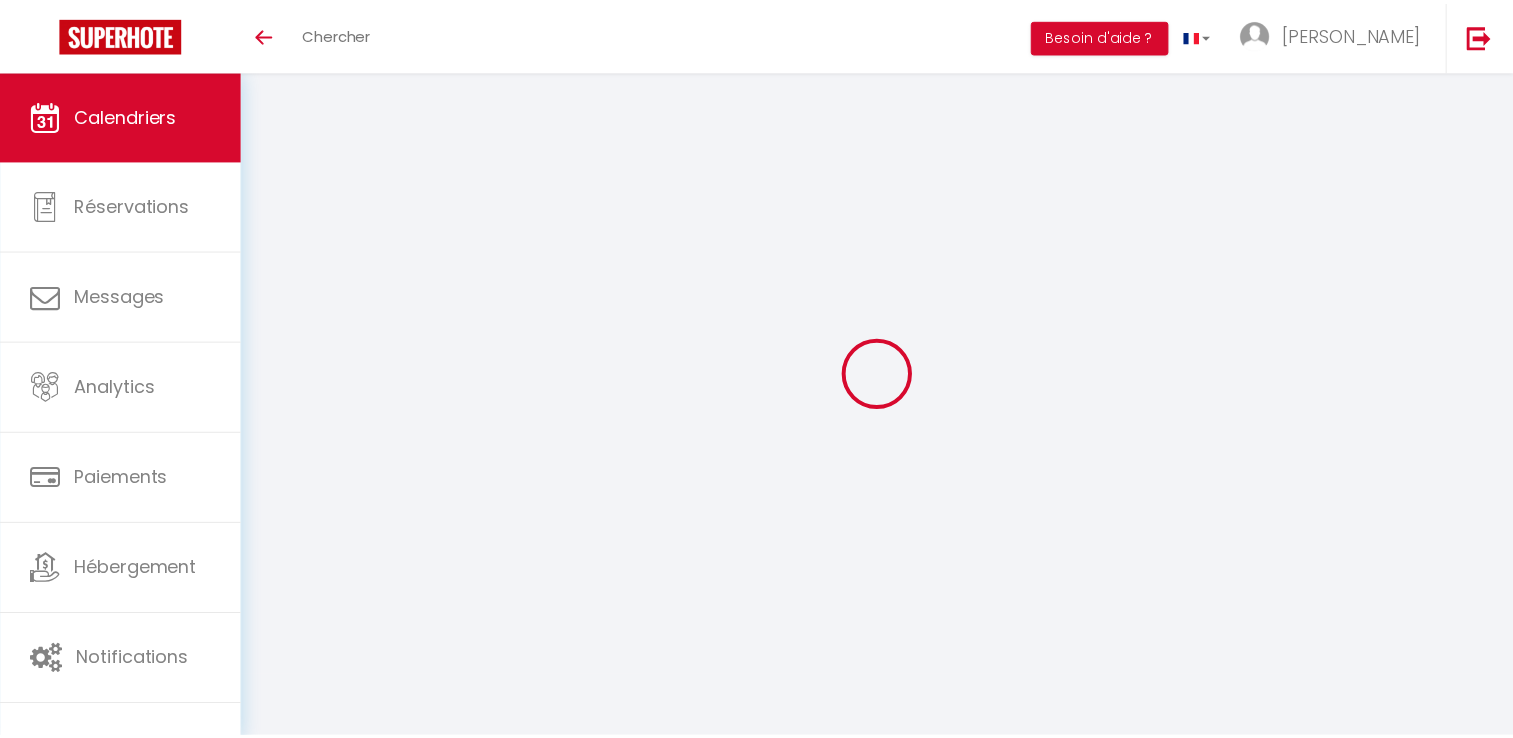 scroll, scrollTop: 0, scrollLeft: 0, axis: both 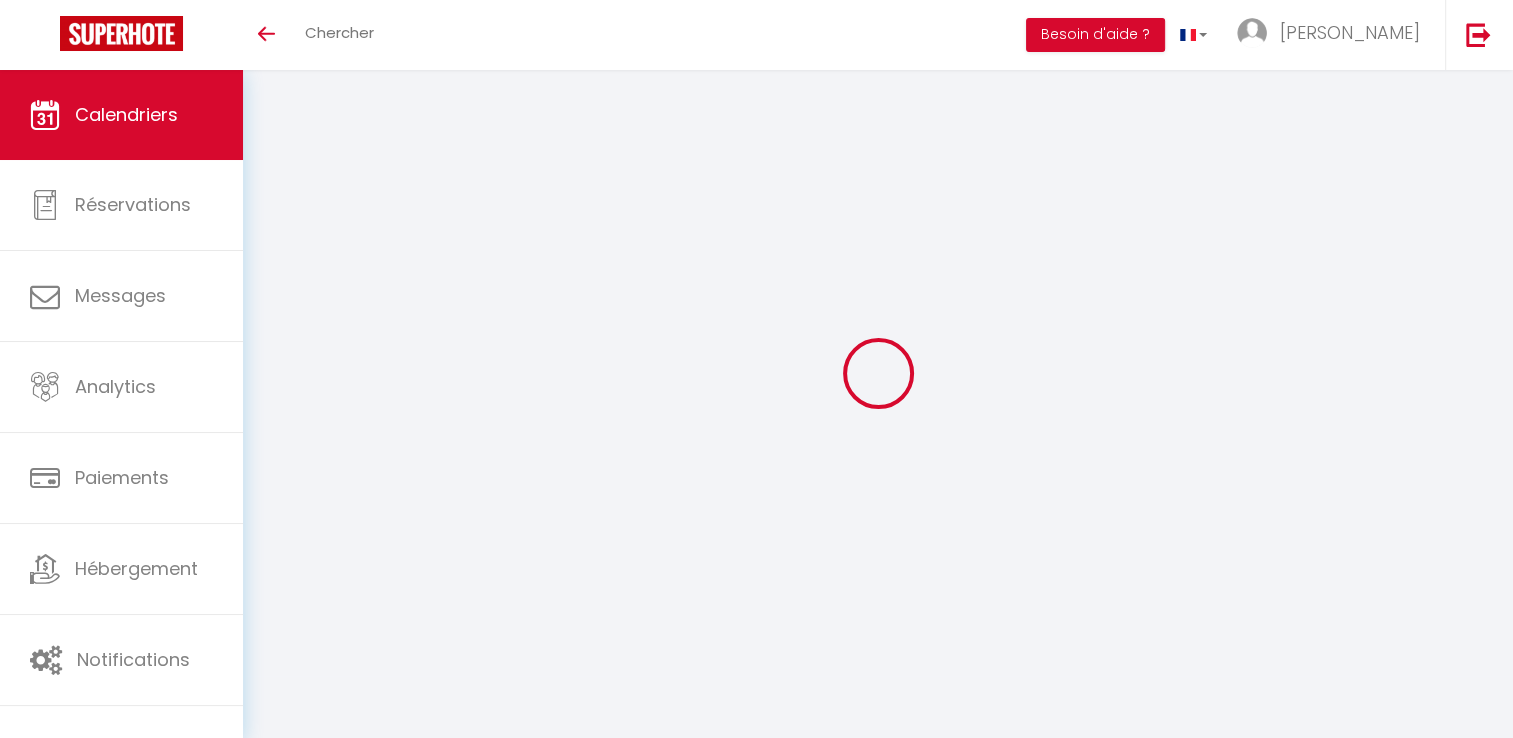 select 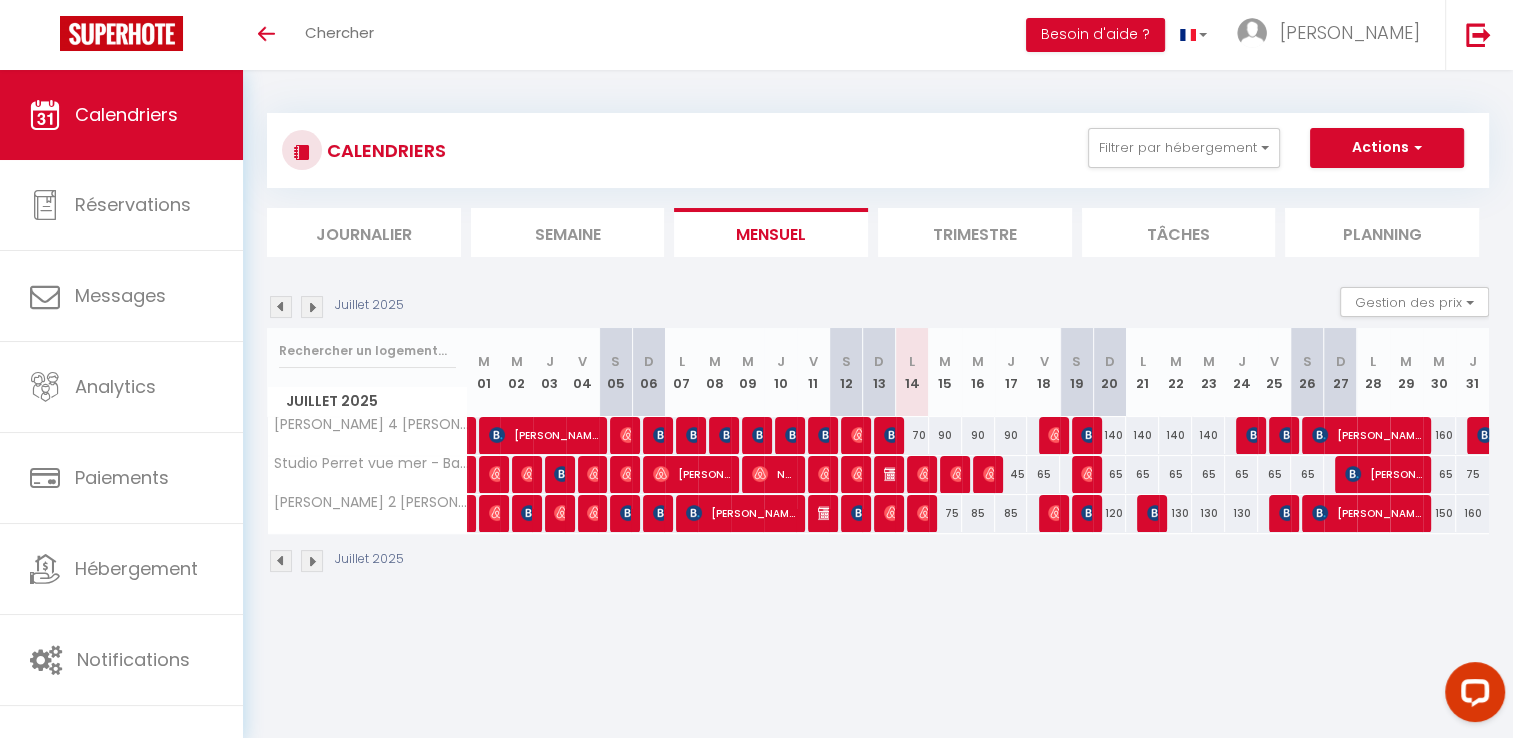 scroll, scrollTop: 0, scrollLeft: 0, axis: both 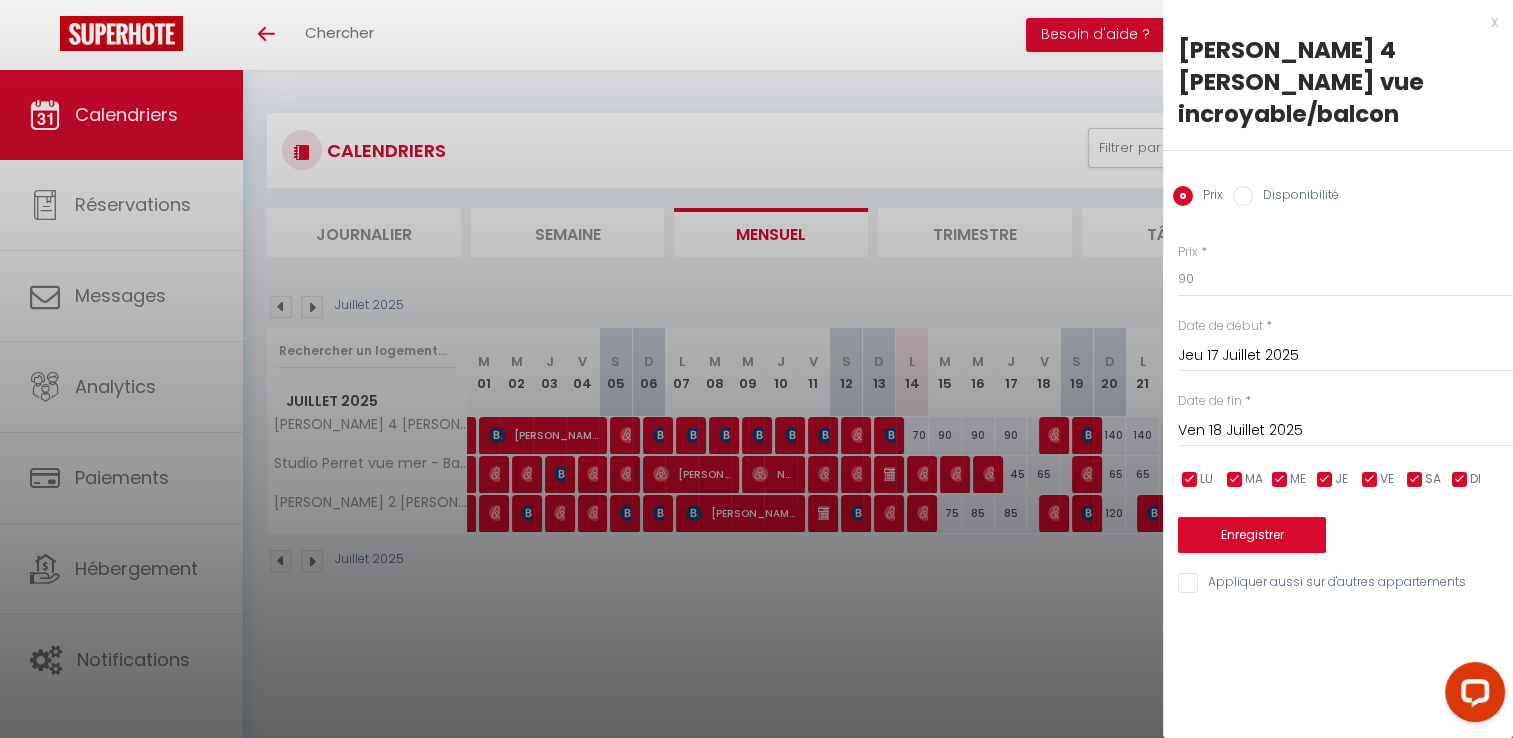 click on "Disponibilité" at bounding box center (1296, 197) 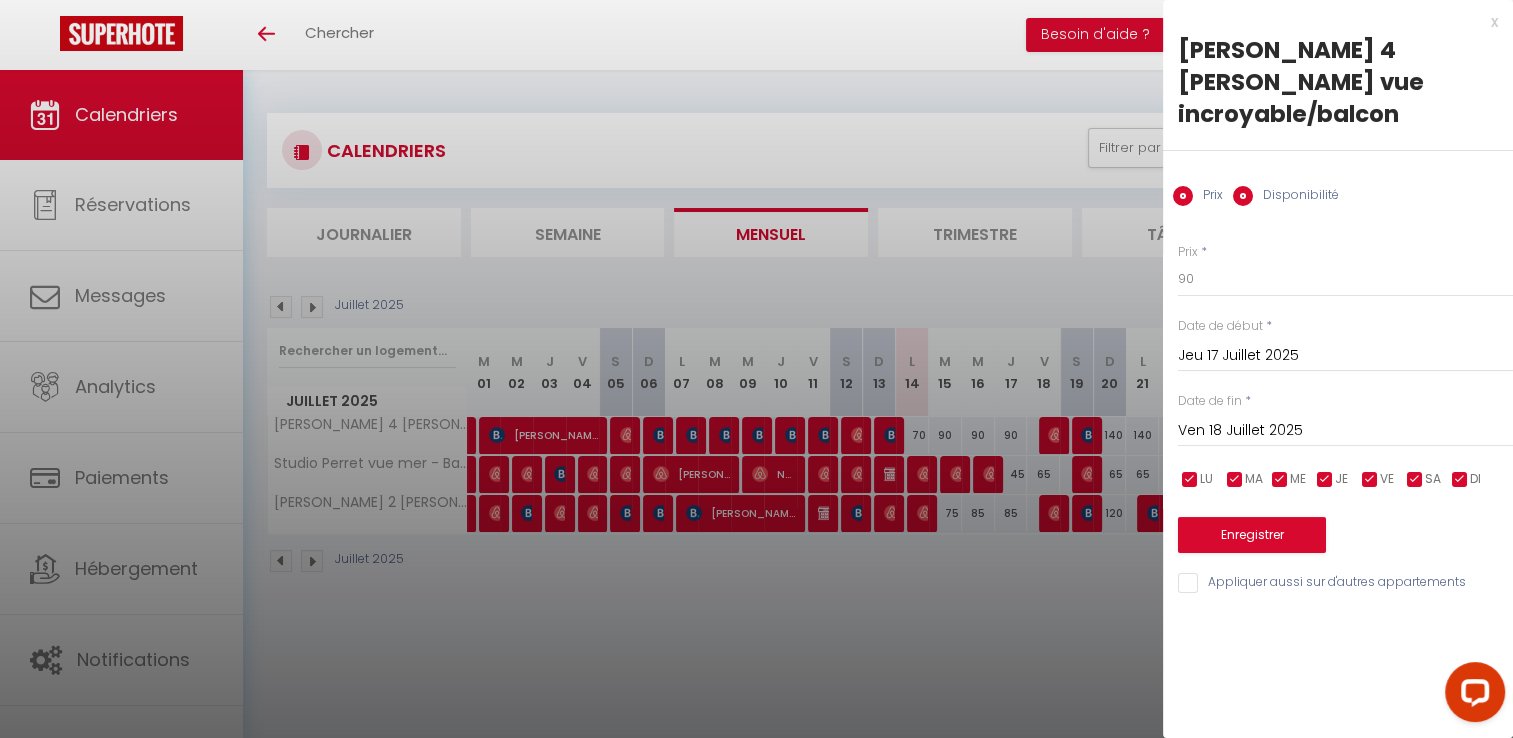 radio on "false" 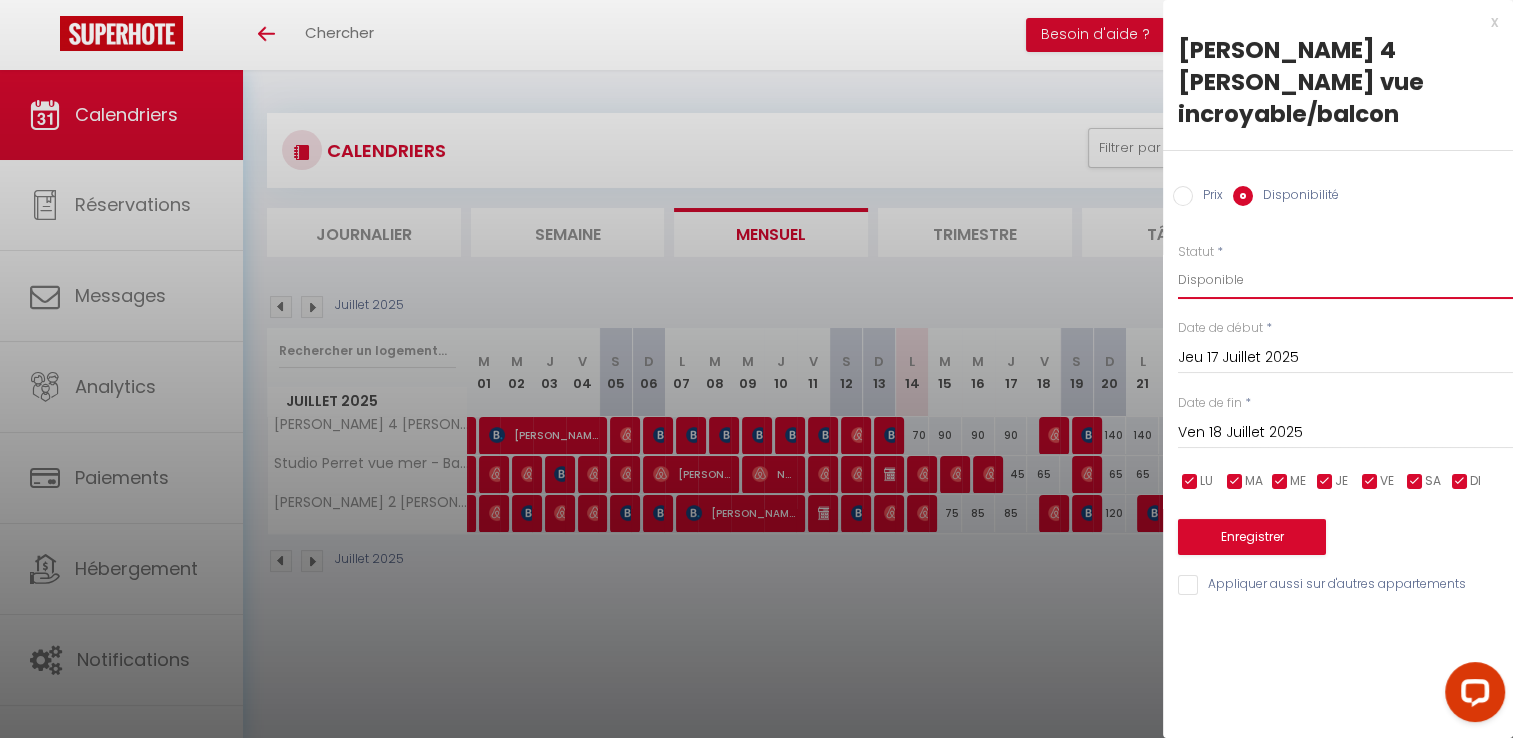click on "Disponible
Indisponible" at bounding box center [1345, 280] 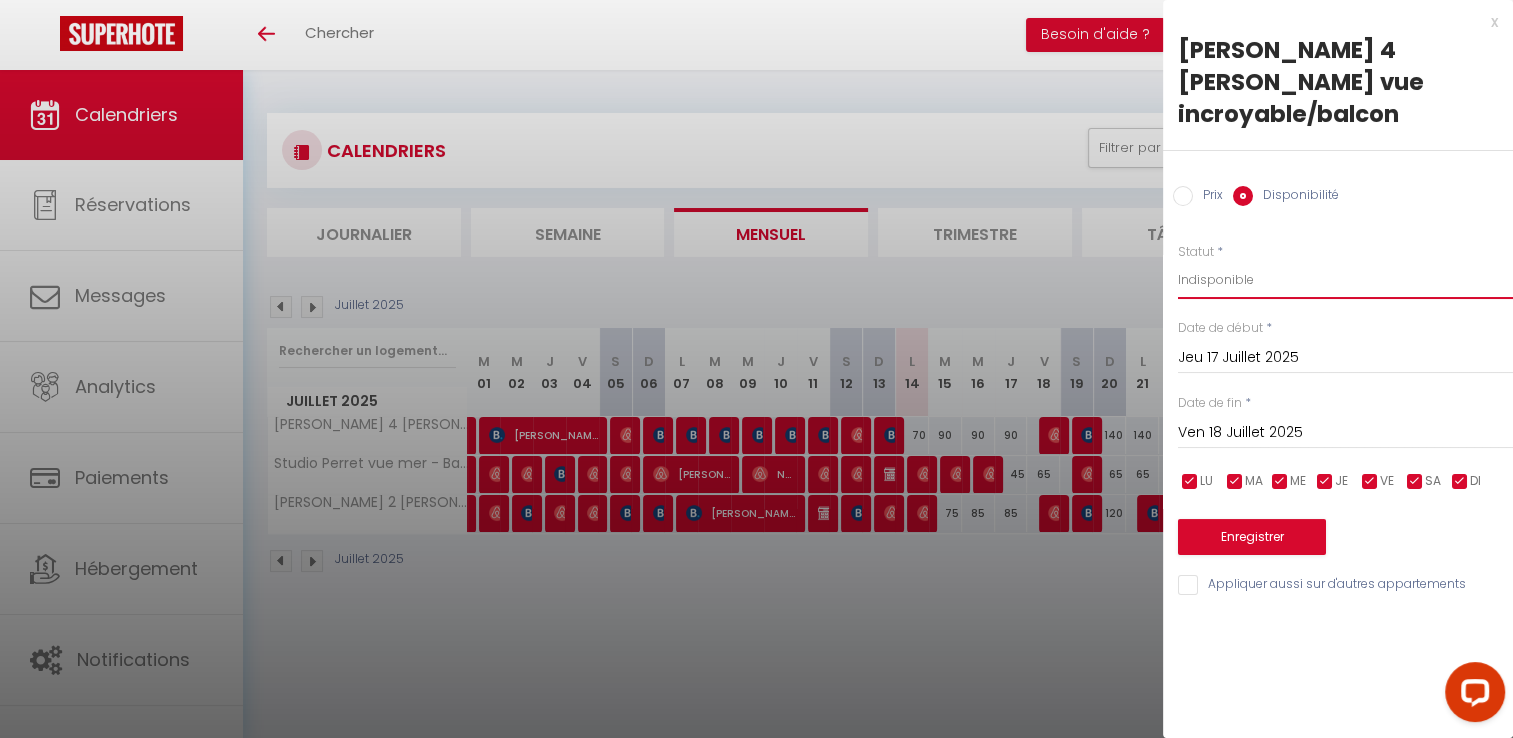 click on "Disponible
Indisponible" at bounding box center [1345, 280] 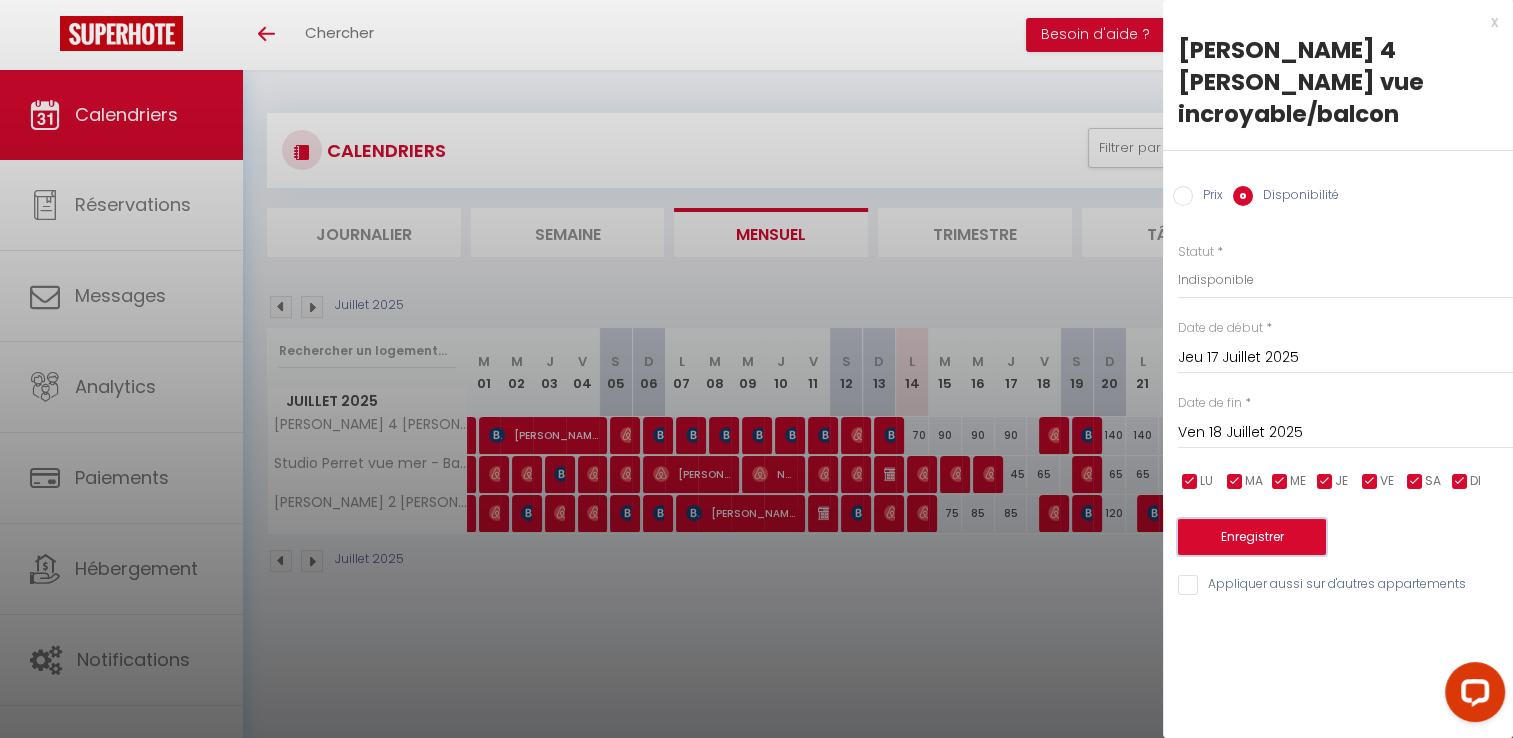 click on "Enregistrer" at bounding box center (1252, 537) 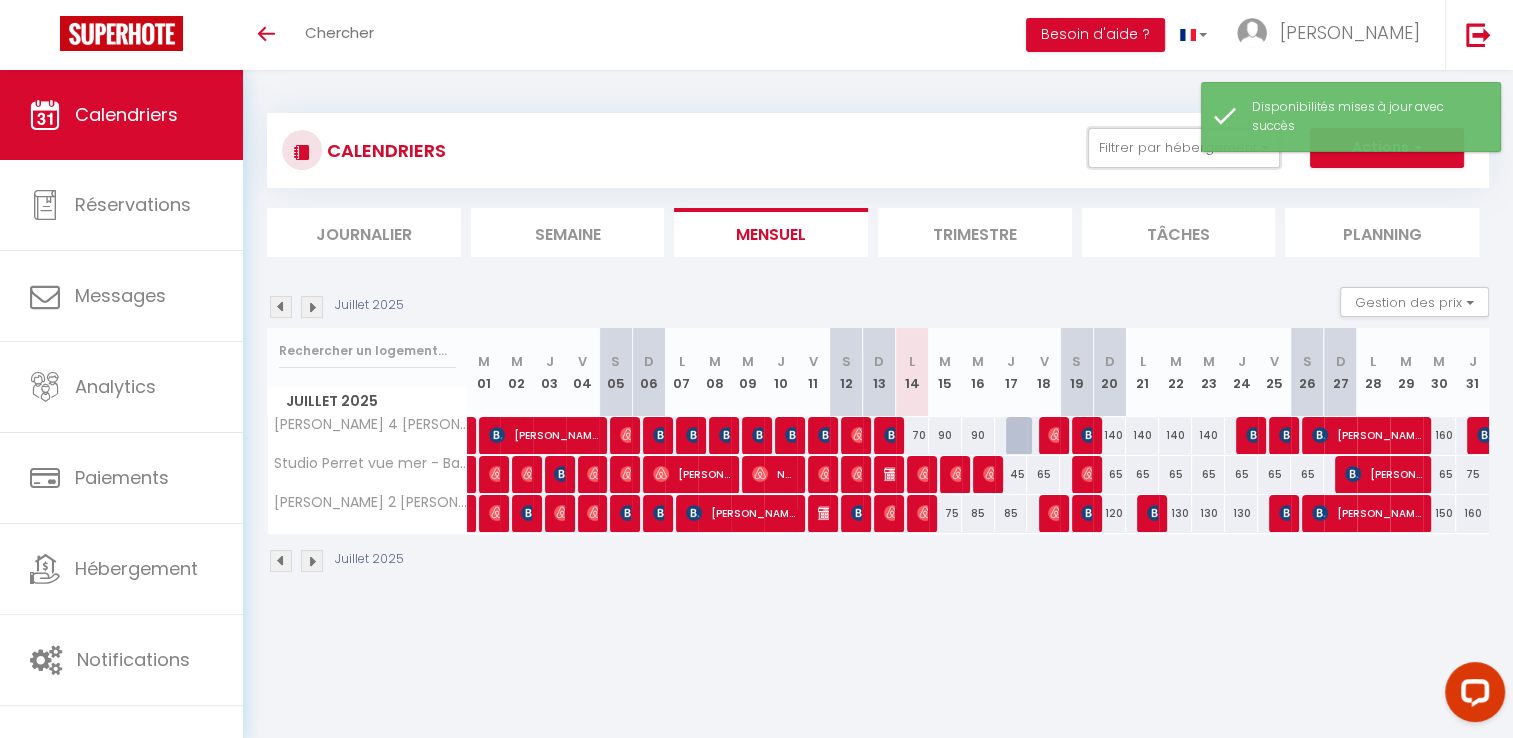 click on "Filtrer par hébergement" at bounding box center (1184, 148) 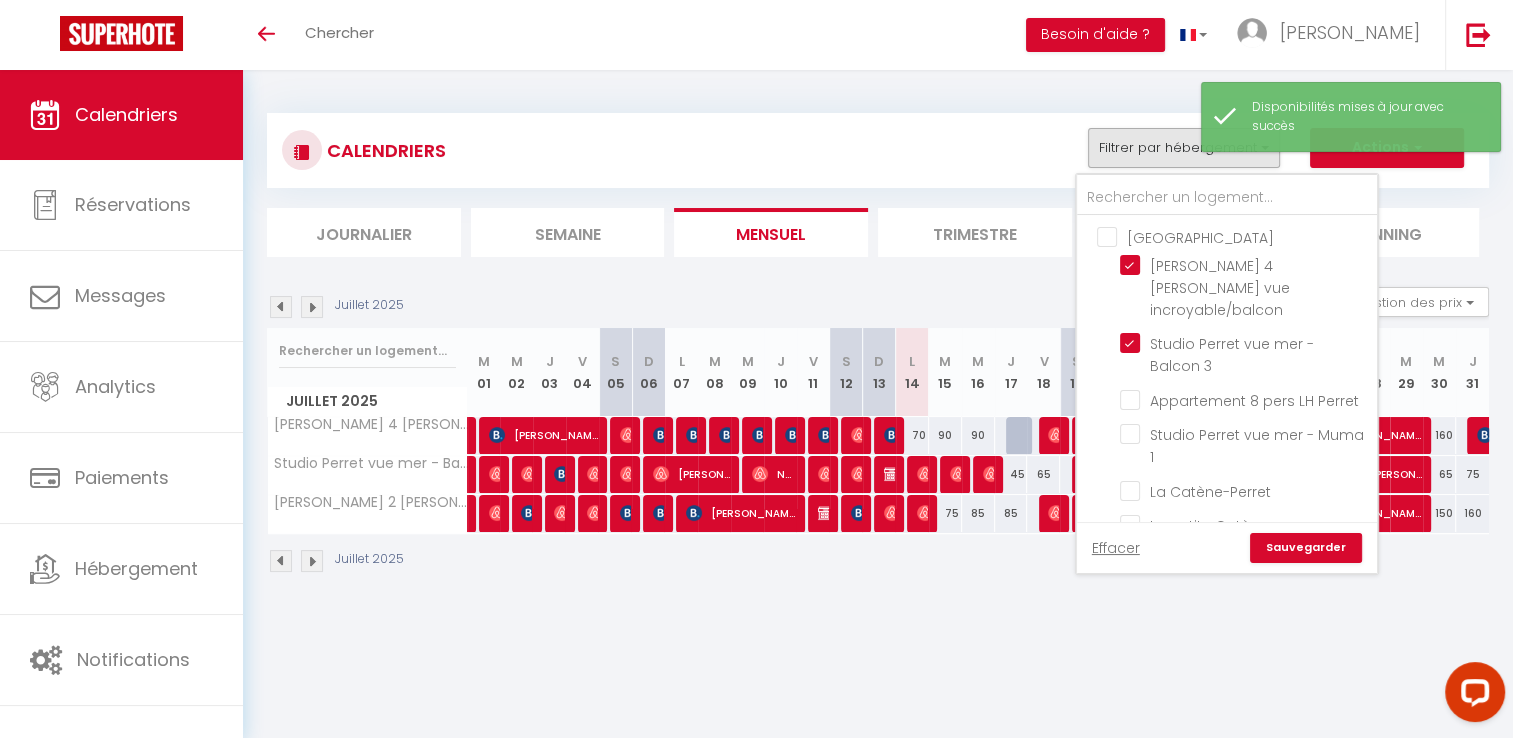click on "[GEOGRAPHIC_DATA]" at bounding box center [1247, 236] 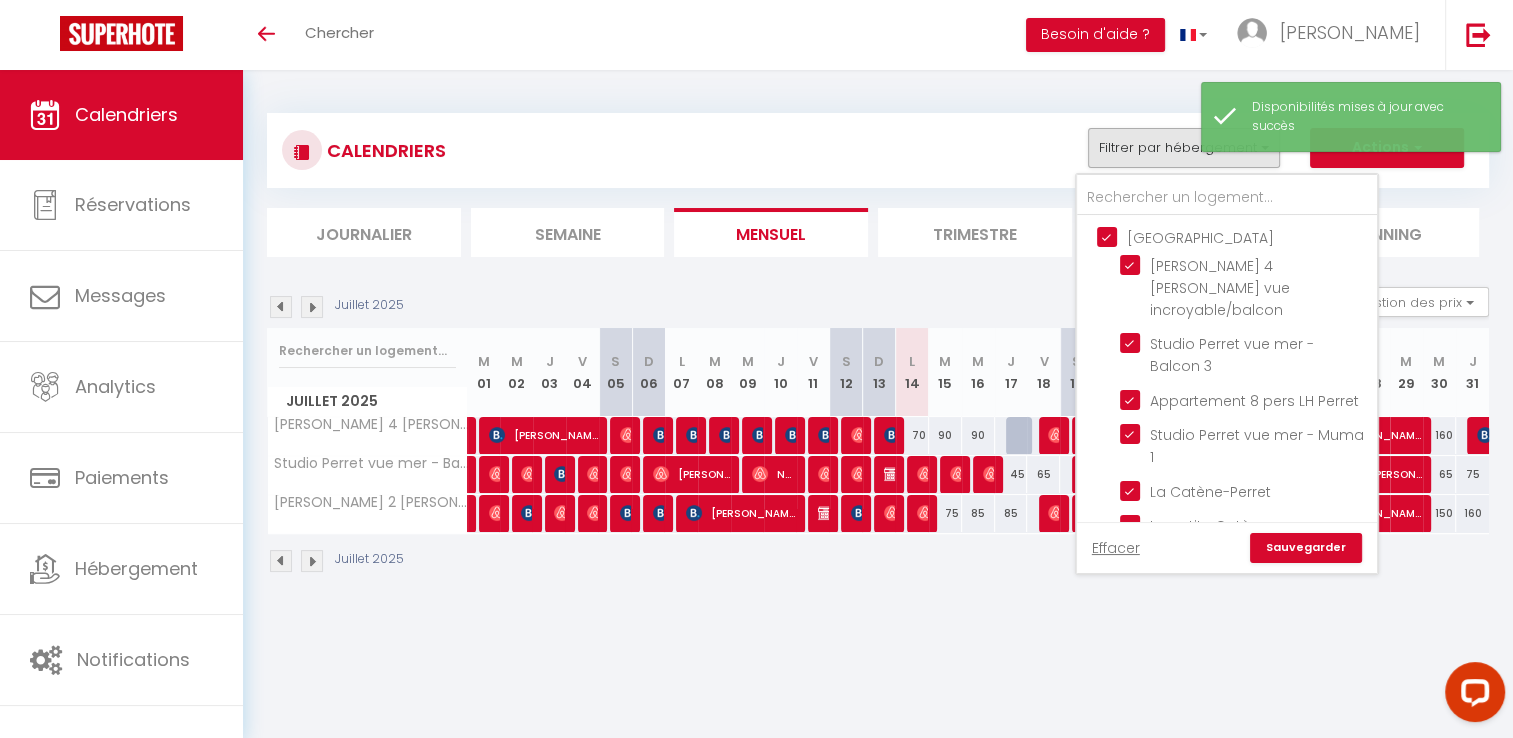 checkbox on "true" 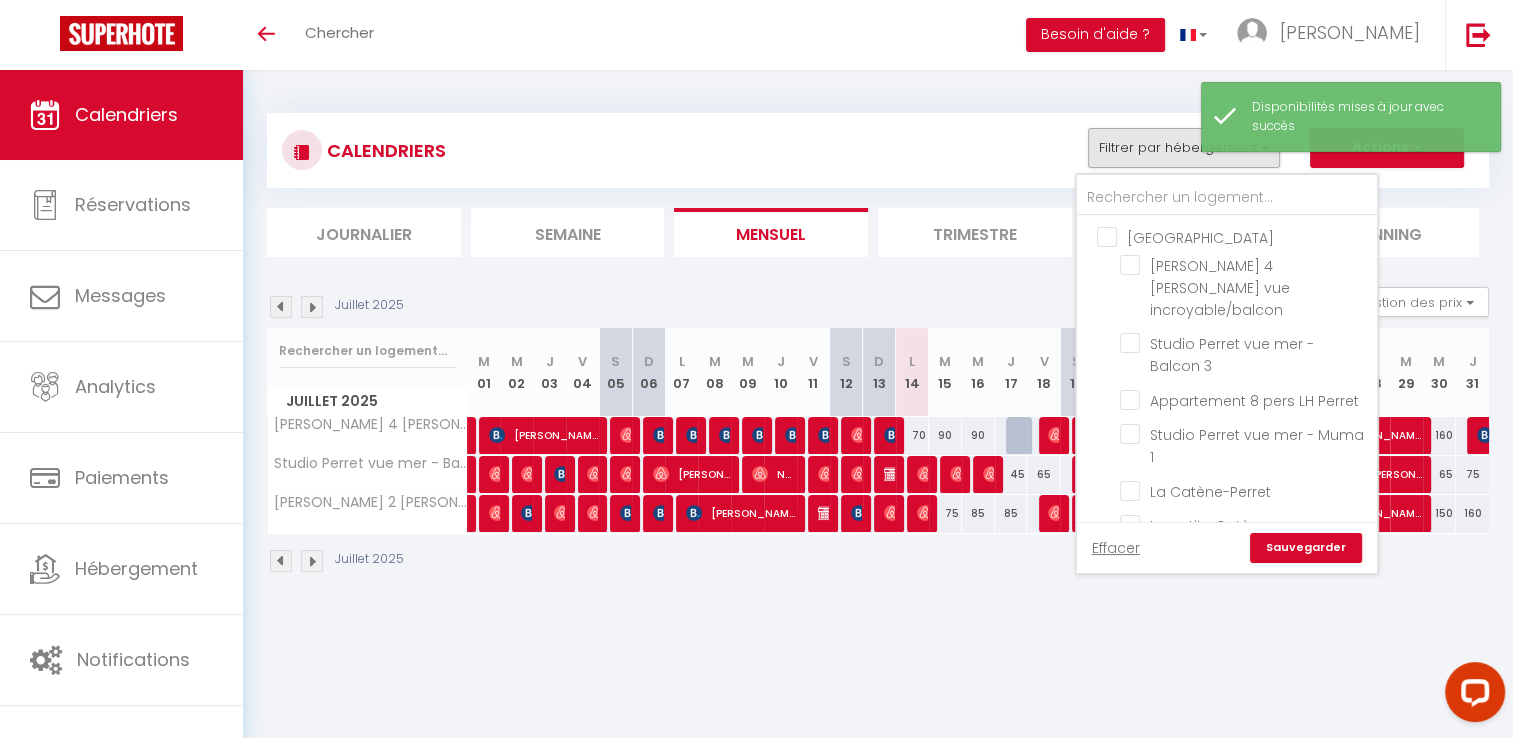 checkbox on "false" 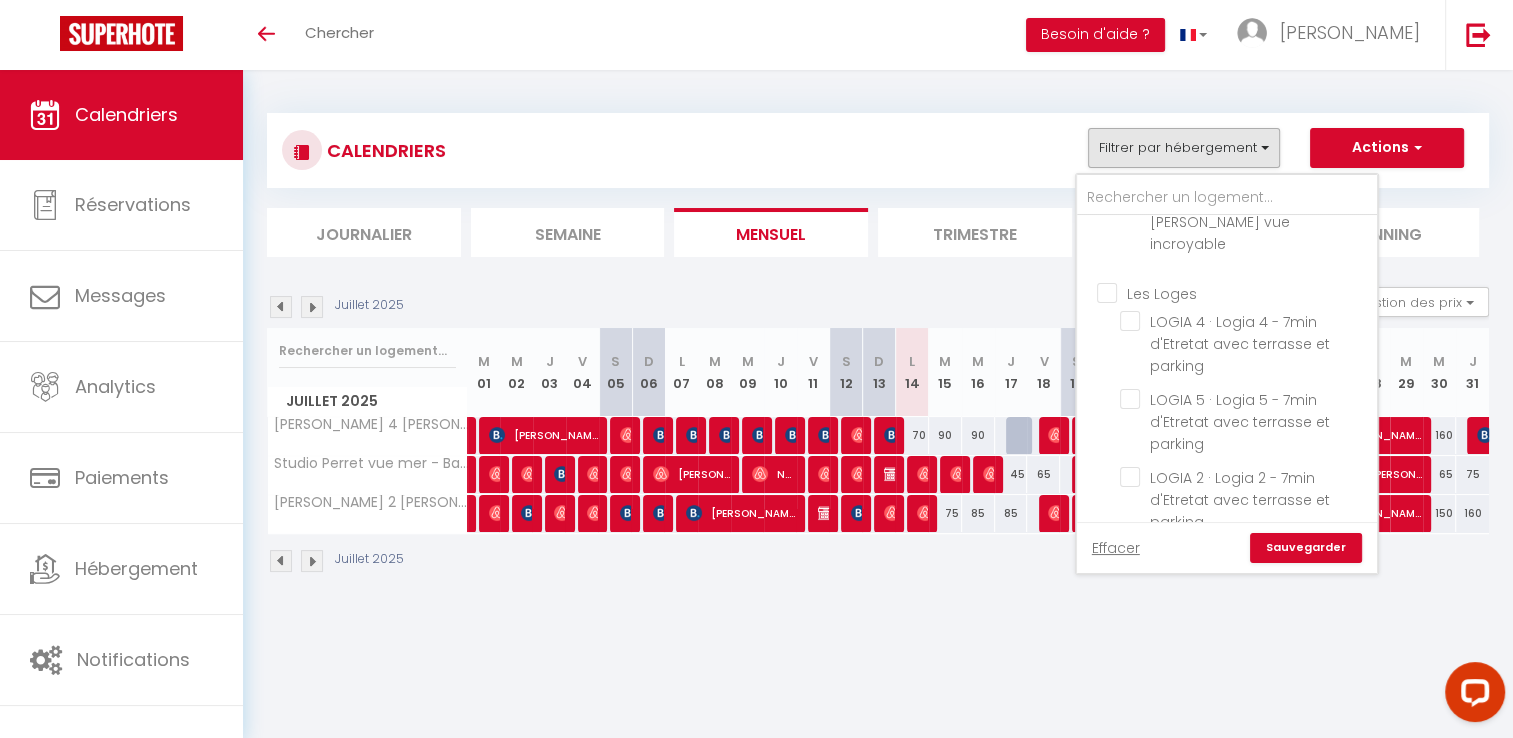scroll, scrollTop: 439, scrollLeft: 0, axis: vertical 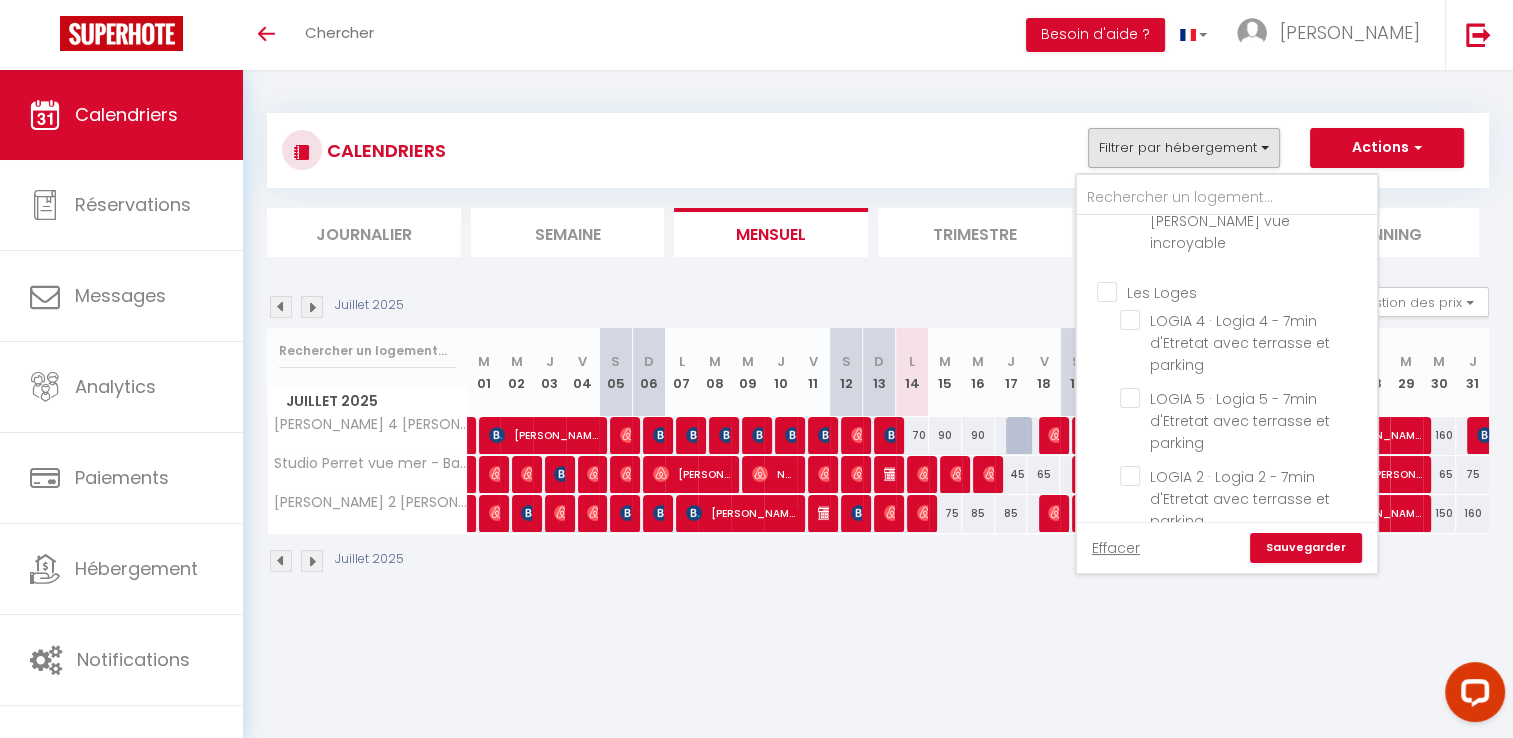 click on "Les [PERSON_NAME]       LOGIA 4 · Logia 4 - 7min d'Etretat avec terrasse et parking     LOGIA 5 · Logia 5 - 7min d'Etretat avec terrasse et parking     LOGIA 2 · Logia 2 - 7min d'Etretat avec terrasse et parking     Logia 3 - 7min d'Etretat avec terrasse et parking     LOGIA 6 · LOGIA 6 - Chambre vue sur [GEOGRAPHIC_DATA] 7 - Chambre vue sur [GEOGRAPHIC_DATA] 1 -7 min d’Etretat Parking     Maison de campagne 8 min Etretat" at bounding box center (1227, 548) 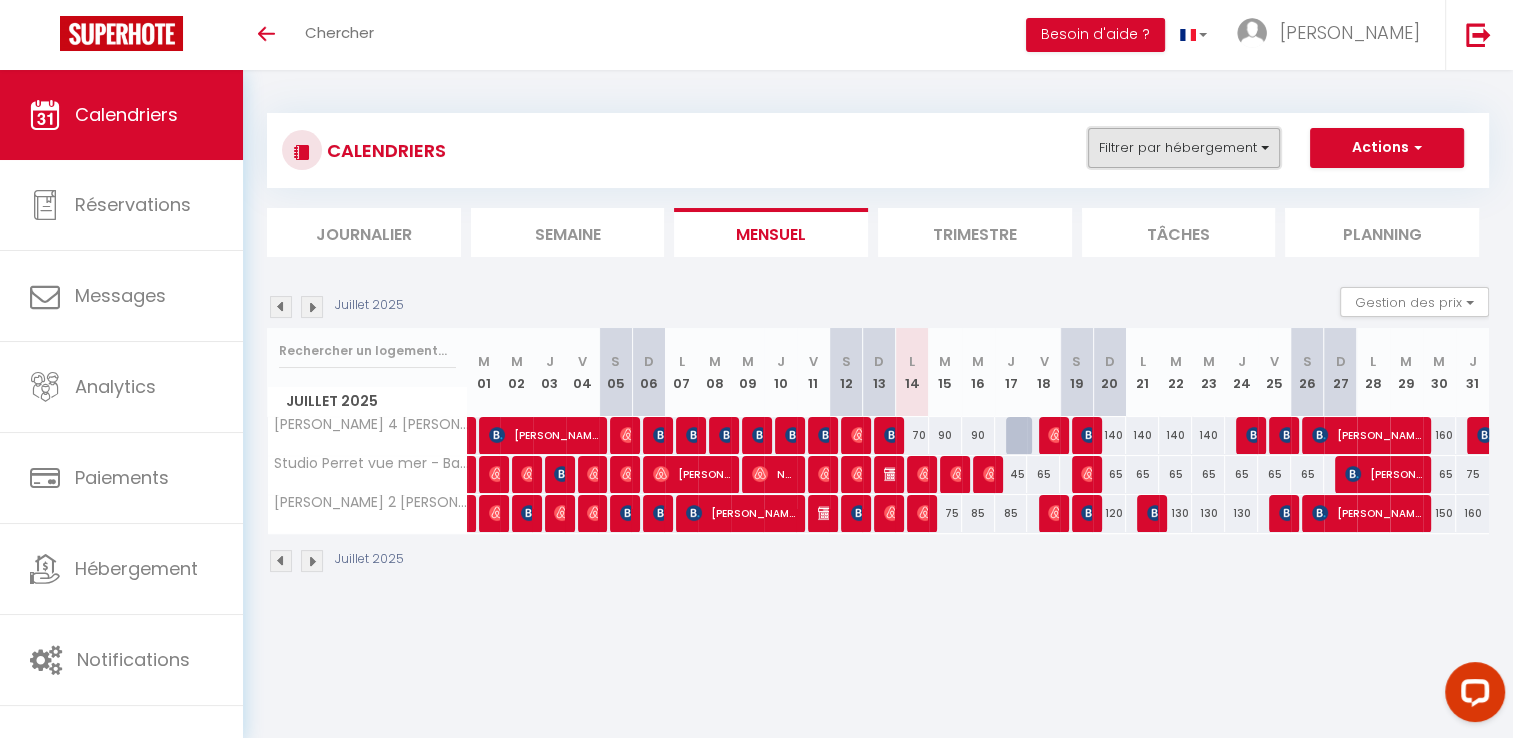 click on "Filtrer par hébergement" at bounding box center (1184, 148) 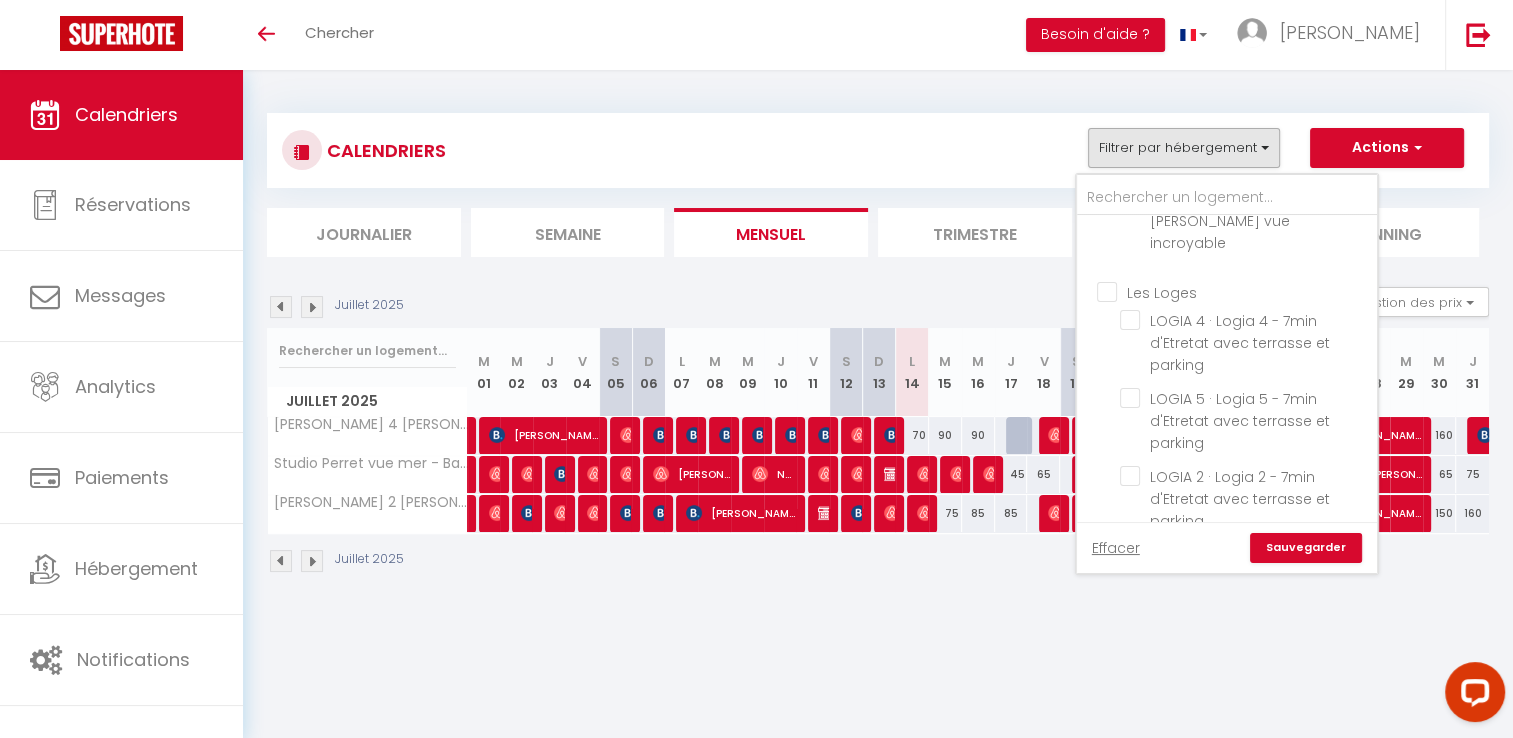 click on "Les Loges" at bounding box center [1247, 290] 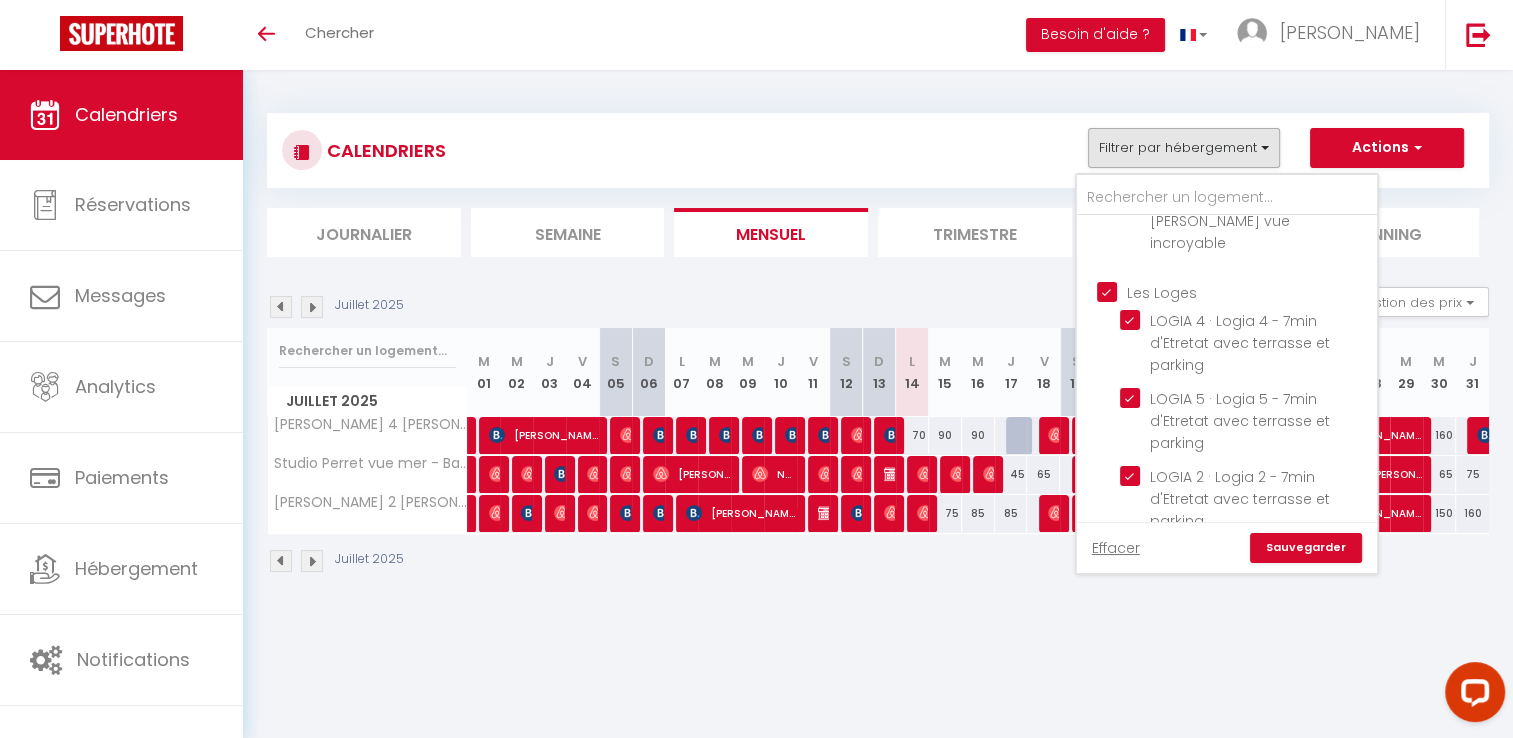 checkbox on "true" 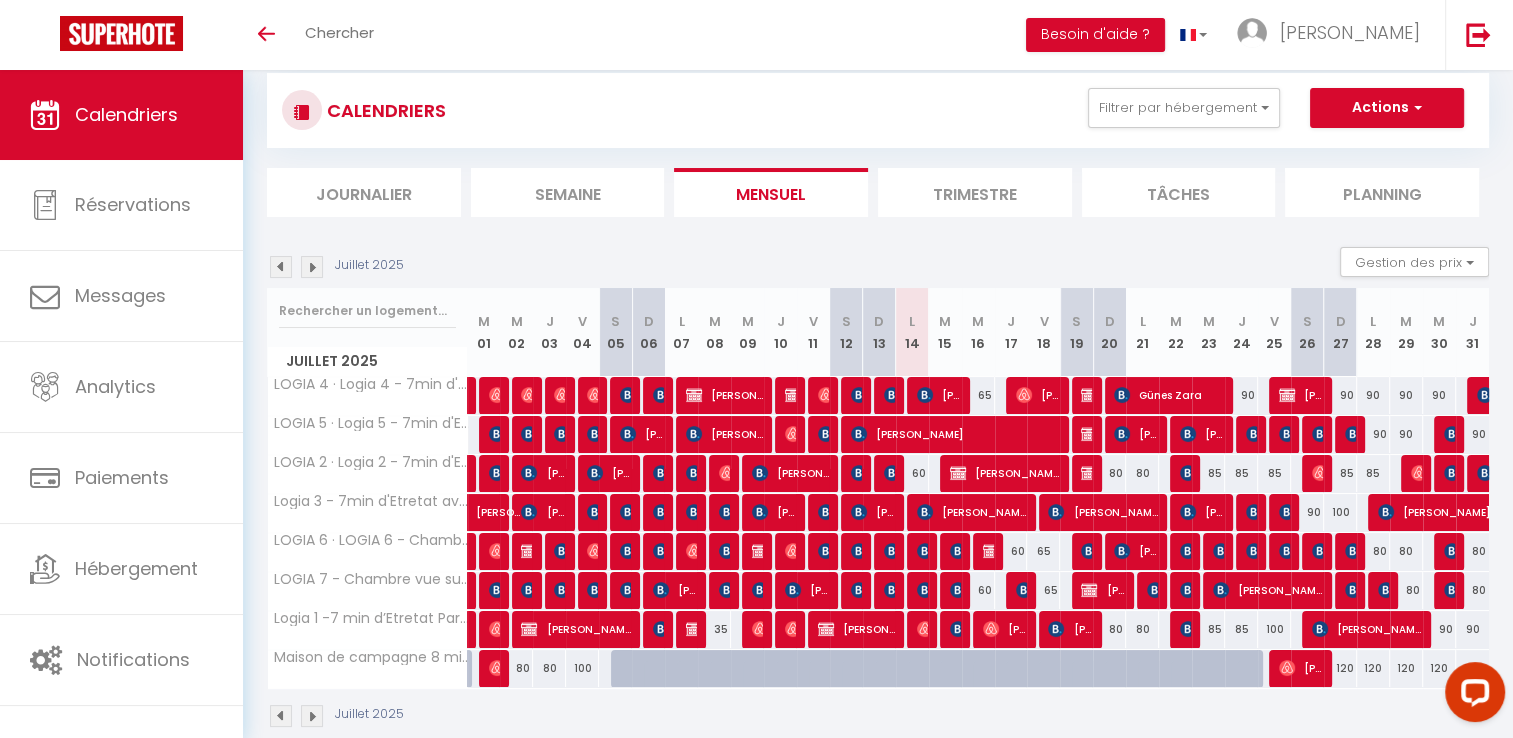 scroll, scrollTop: 42, scrollLeft: 0, axis: vertical 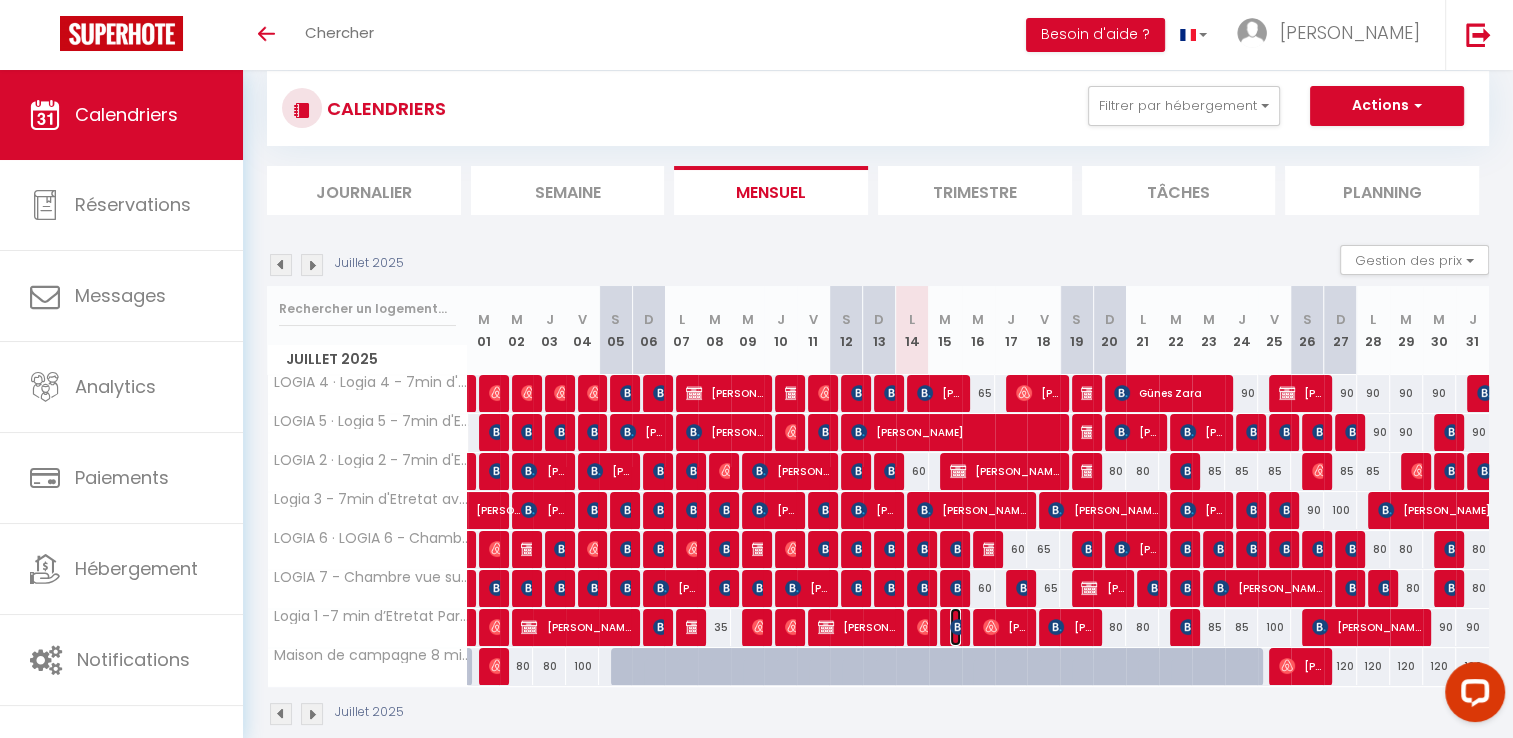 click at bounding box center (958, 627) 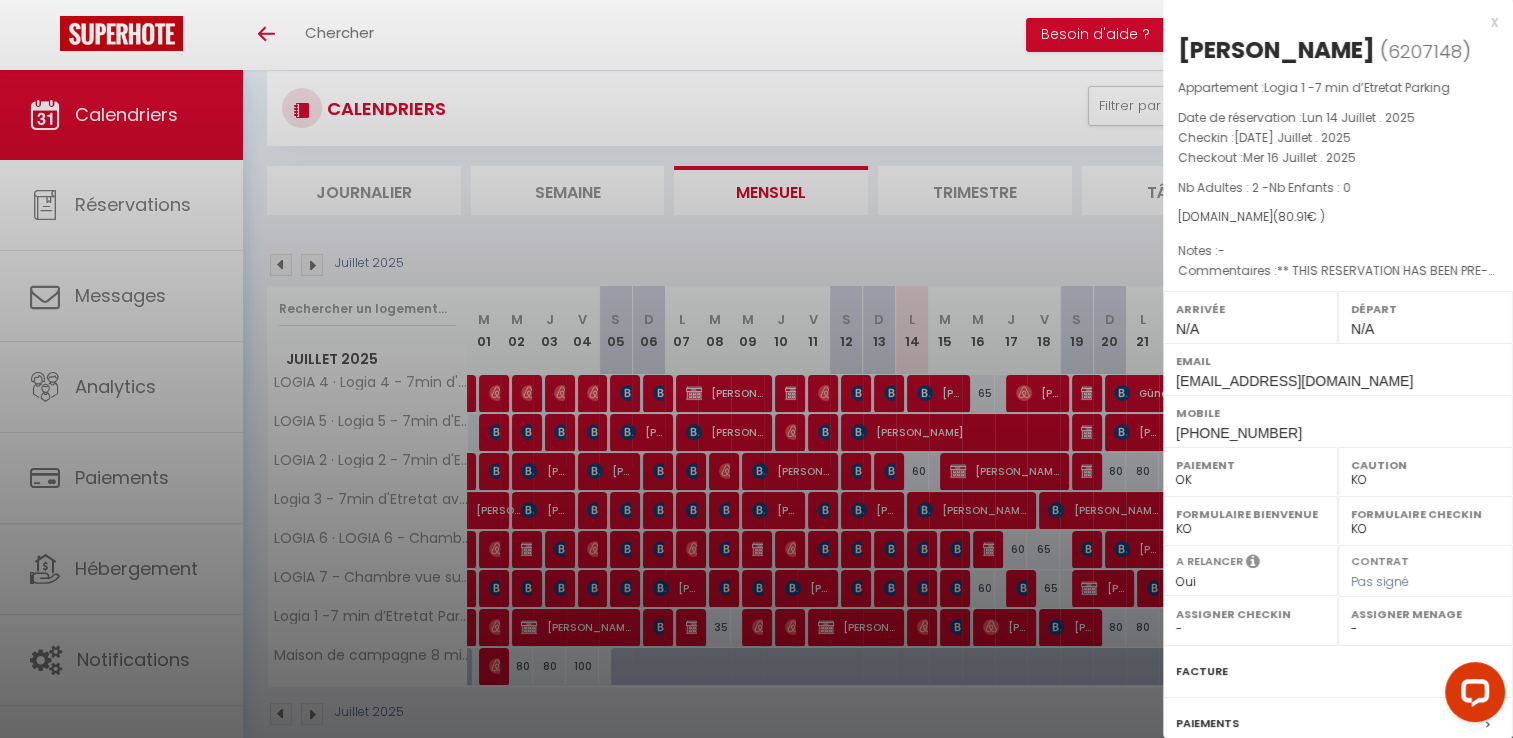 click at bounding box center (756, 369) 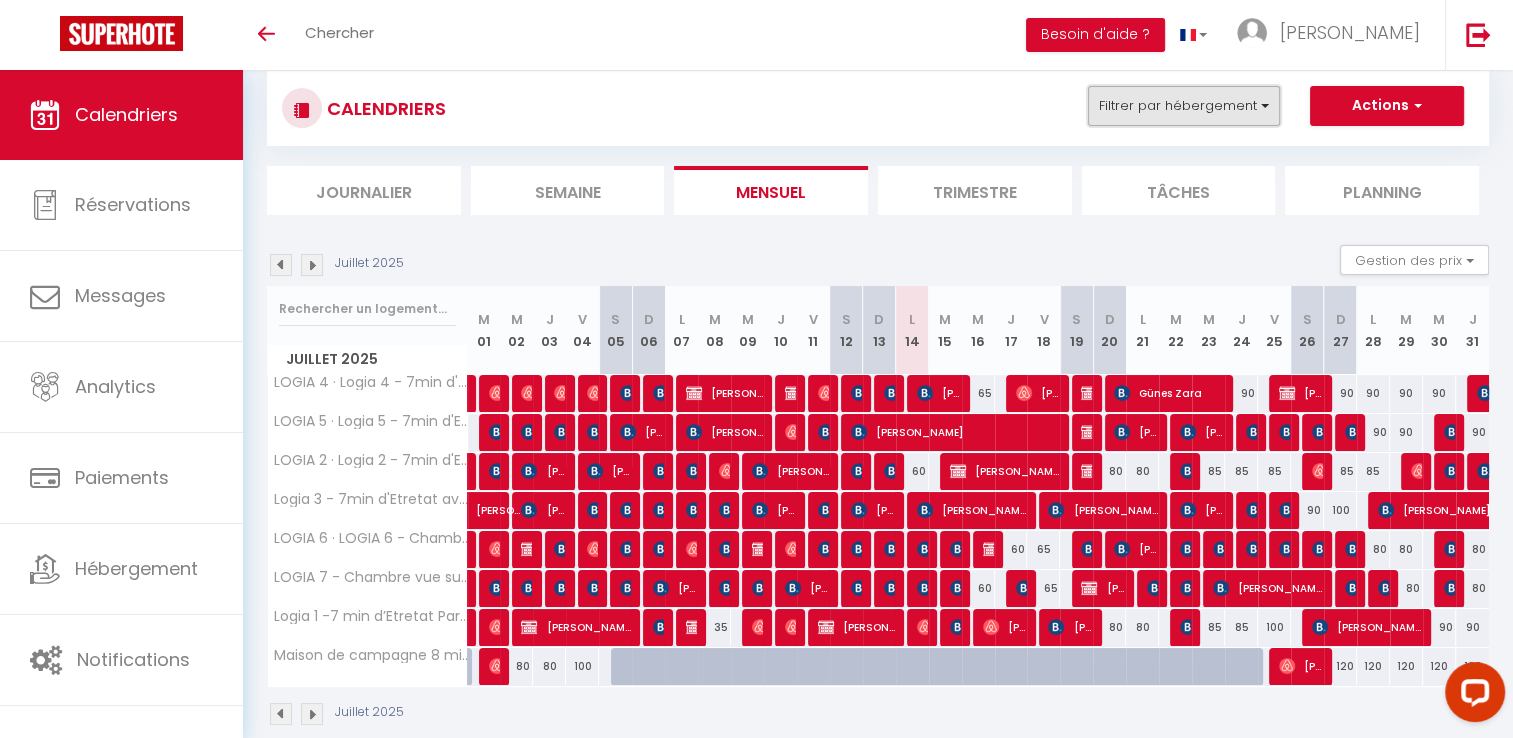 click on "Filtrer par hébergement" at bounding box center (1184, 106) 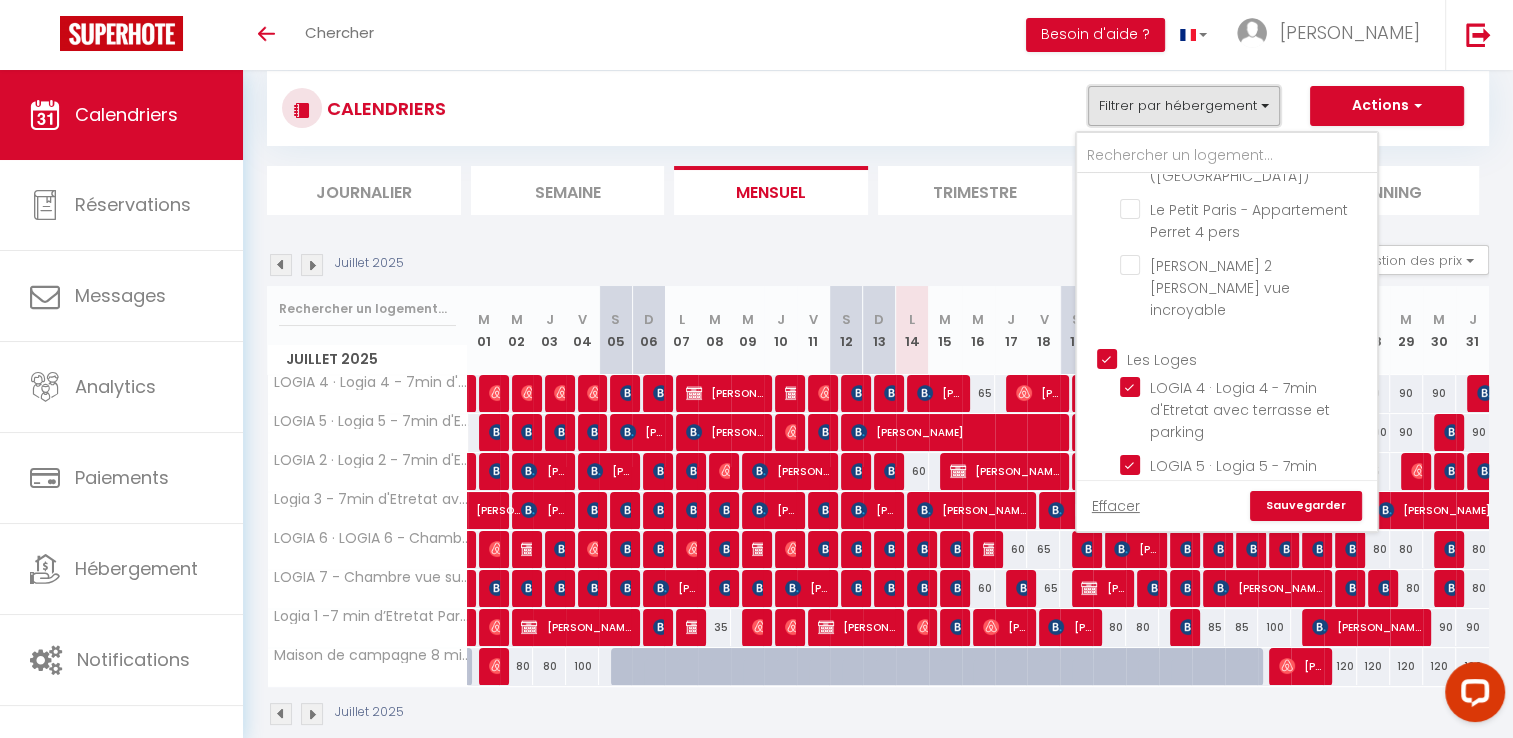 scroll, scrollTop: 330, scrollLeft: 0, axis: vertical 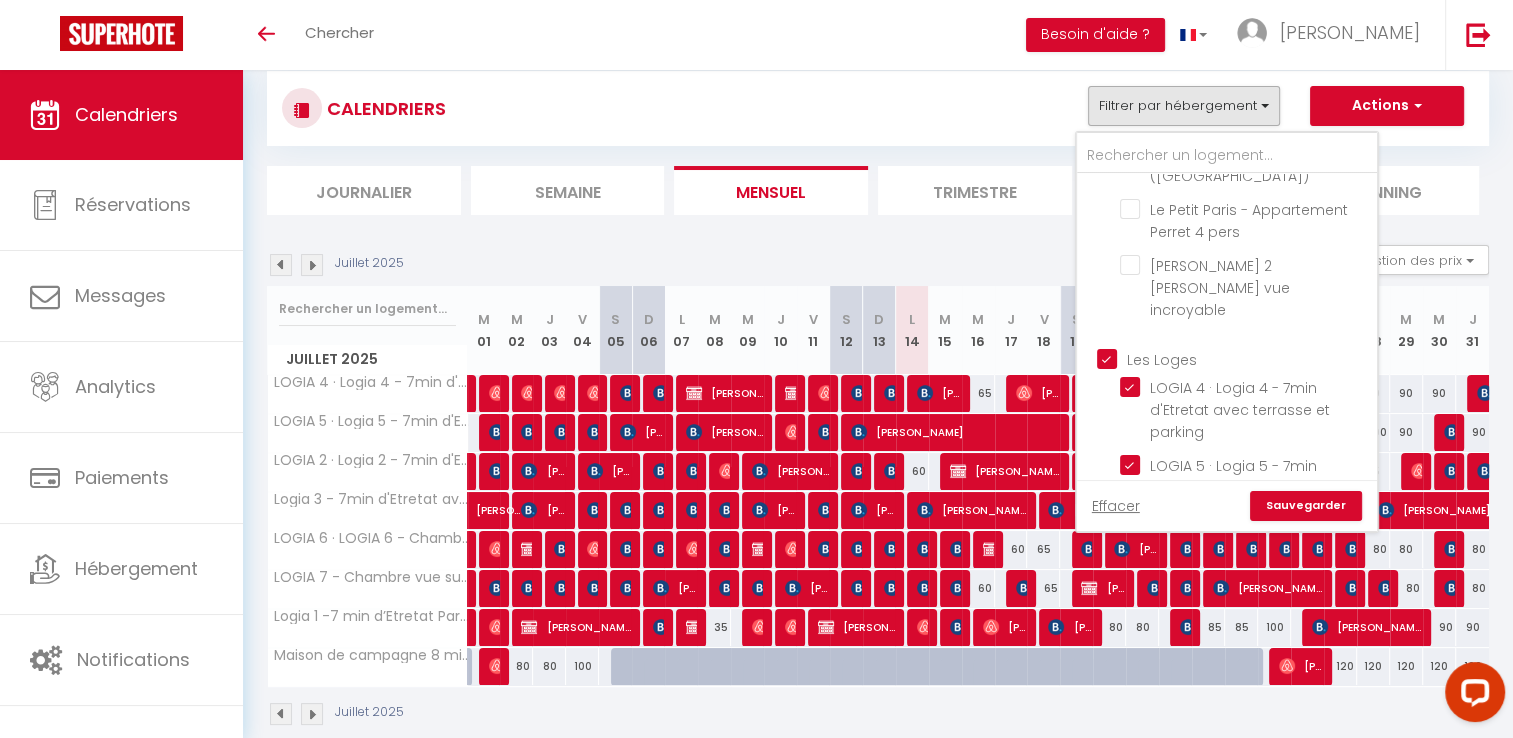 click on "Les Loges" at bounding box center (1247, 357) 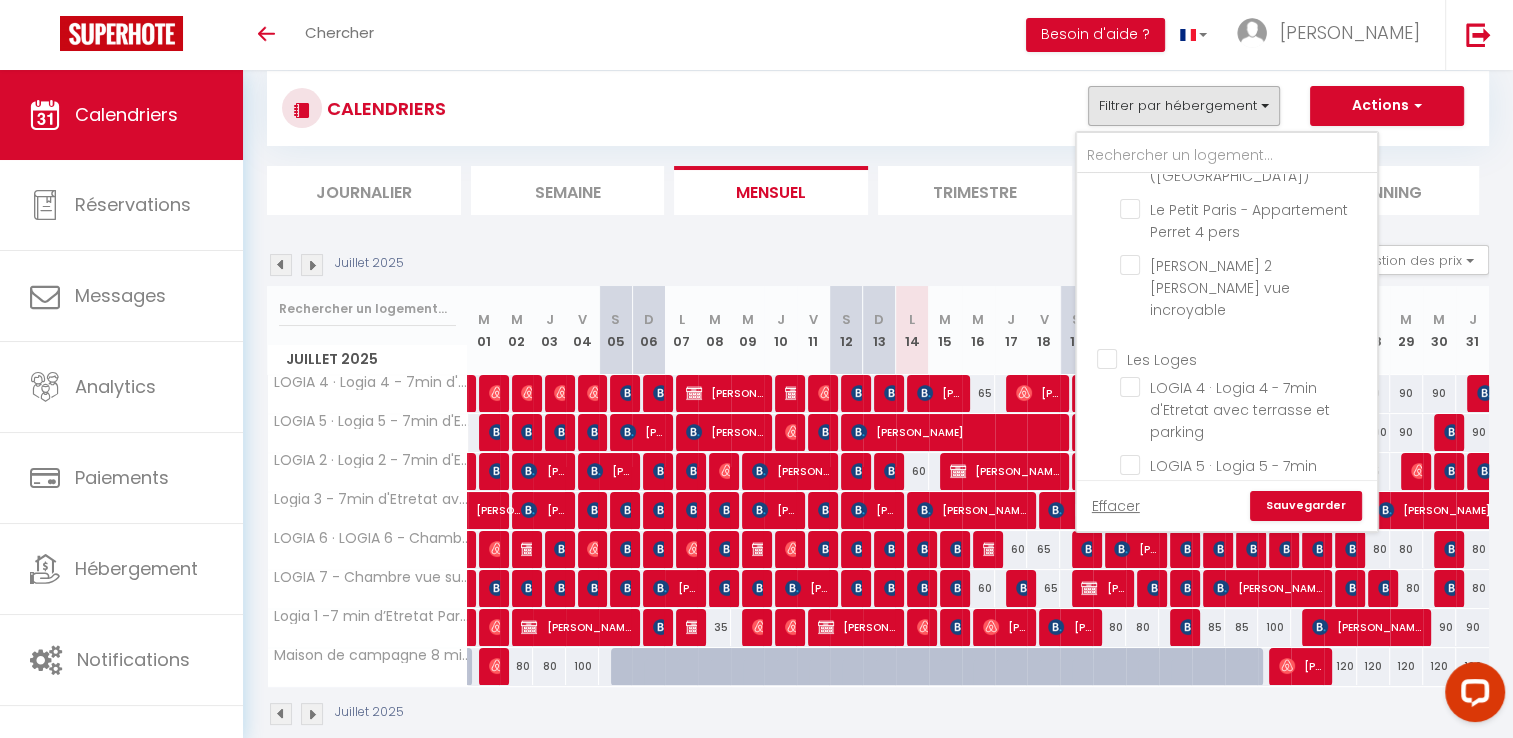 checkbox on "false" 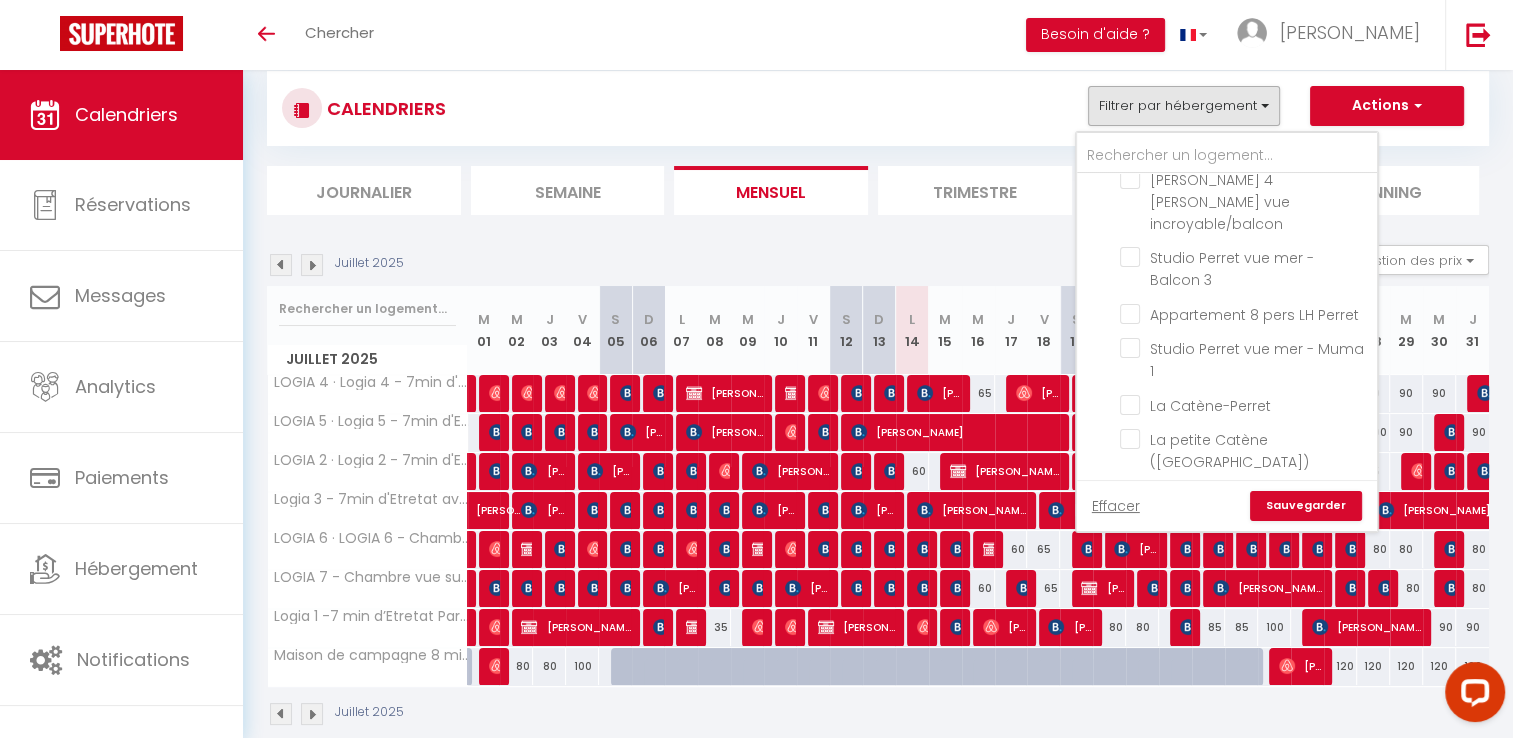 scroll, scrollTop: 0, scrollLeft: 0, axis: both 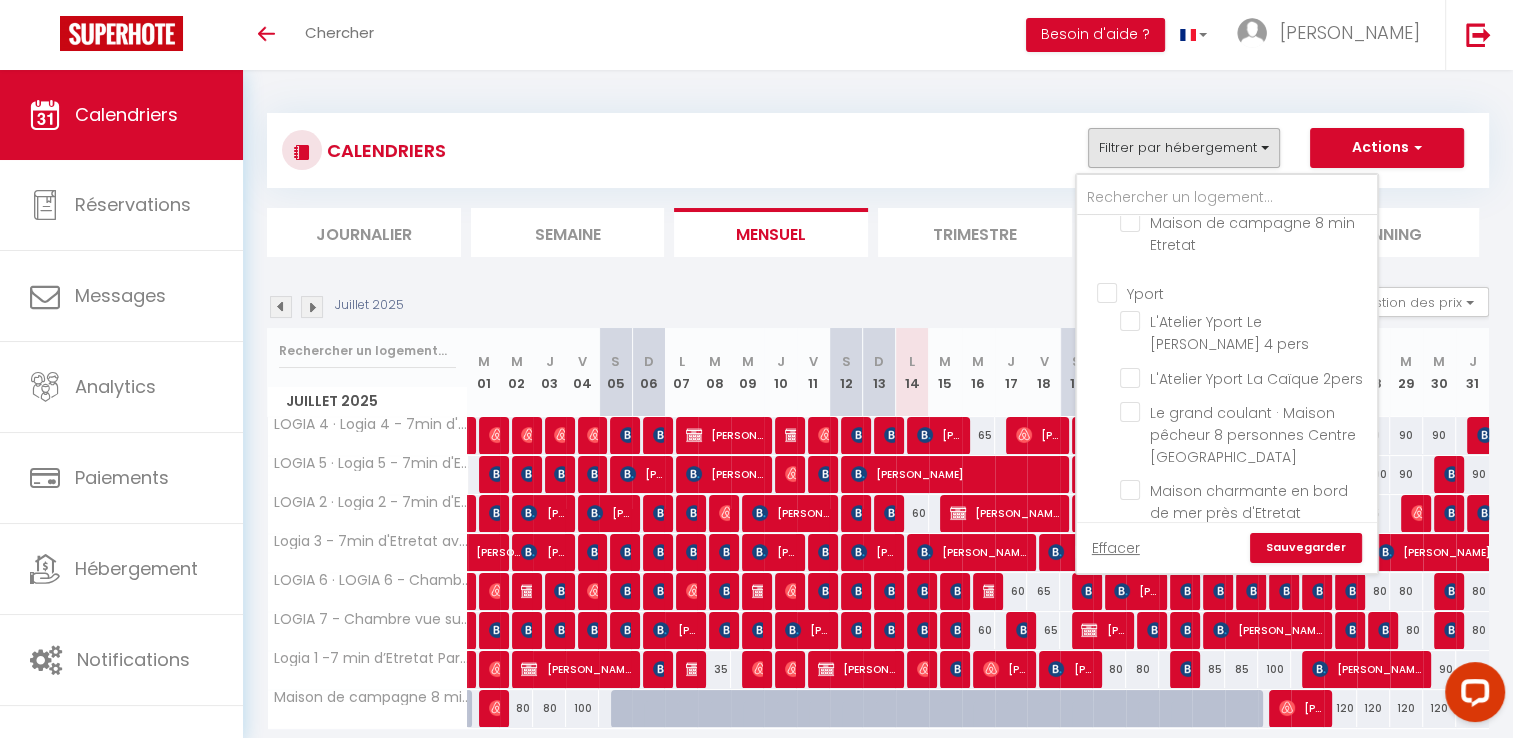 click on "L'Atelier Yport La Caïque 2pers" at bounding box center (1251, 379) 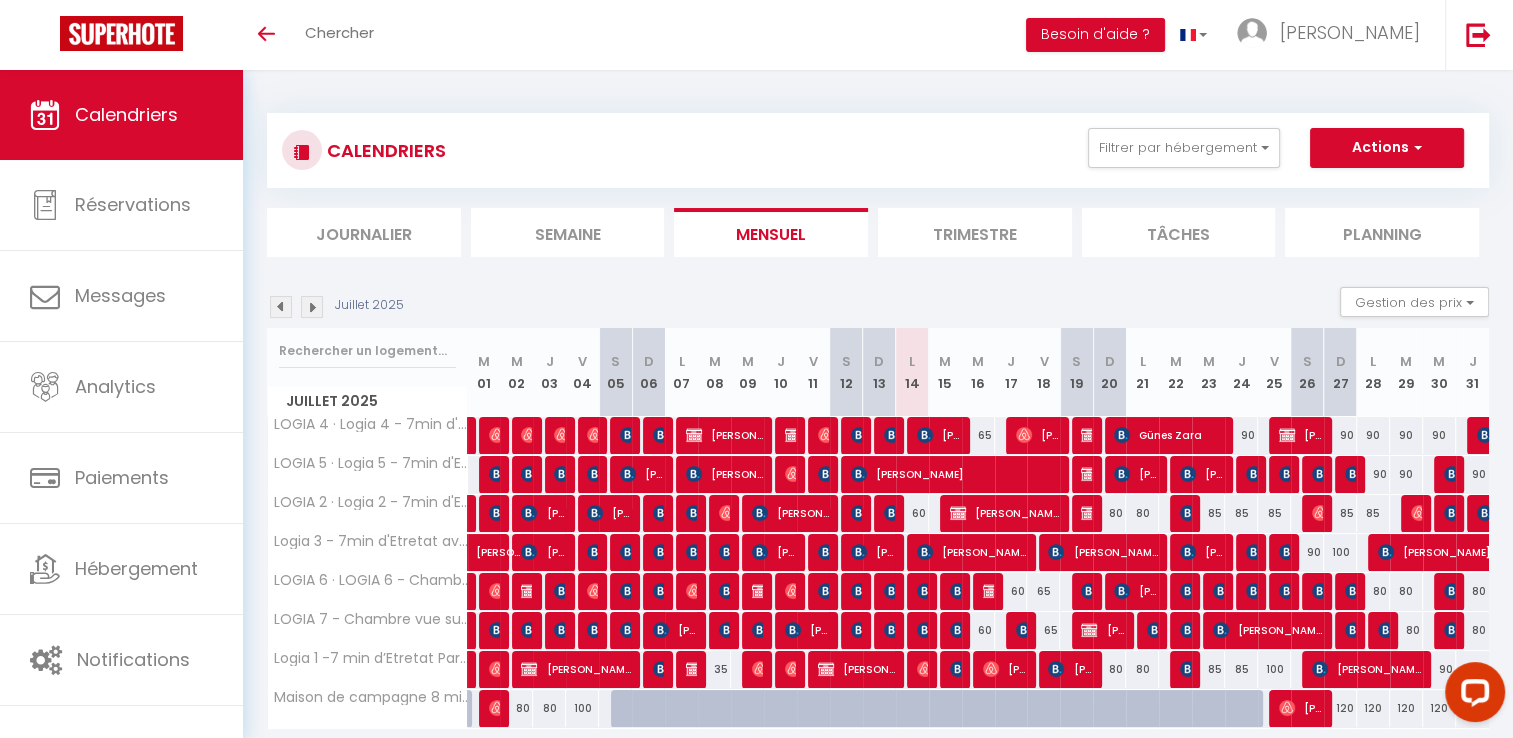 click on "CALENDRIERS
Filtrer par hébergement
Le Havre       [PERSON_NAME] 4 [PERSON_NAME] vue incroyable/balcon     Studio Perret vue mer - Balcon 3     Appartement 8 pers [PERSON_NAME]     Studio Perret vue mer - [PERSON_NAME] 1     La Catène-Perret     La petite Catène ([GEOGRAPHIC_DATA])     Le Petit Paris - Appartement Perret 4 pers     [PERSON_NAME] 2 [PERSON_NAME] vue incroyable     Les [PERSON_NAME]       LOGIA 4 · Logia 4 - 7min d'Etretat avec terrasse et parking     LOGIA 5 · Logia 5 - 7min d'Etretat avec terrasse et parking     LOGIA 2 · Logia 2 - 7min d'Etretat avec terrasse et parking     Logia 3 - 7min d'Etretat avec terrasse et parking     LOGIA 6 · LOGIA 6 - Chambre vue sur [GEOGRAPHIC_DATA] 7 - Chambre vue sur jardin     Logia 1 -7 min d’Etretat Parking     Maison de campagne 8 min Etretat     Yport       L'Atelier Yport Le [PERSON_NAME] 4 pers     L'Atelier Yport La Caïque 2pers     Le grand coulant  · Maison pêcheur 8 personnes Centre Yport             [PERSON_NAME] d'Étigues" at bounding box center (878, 150) 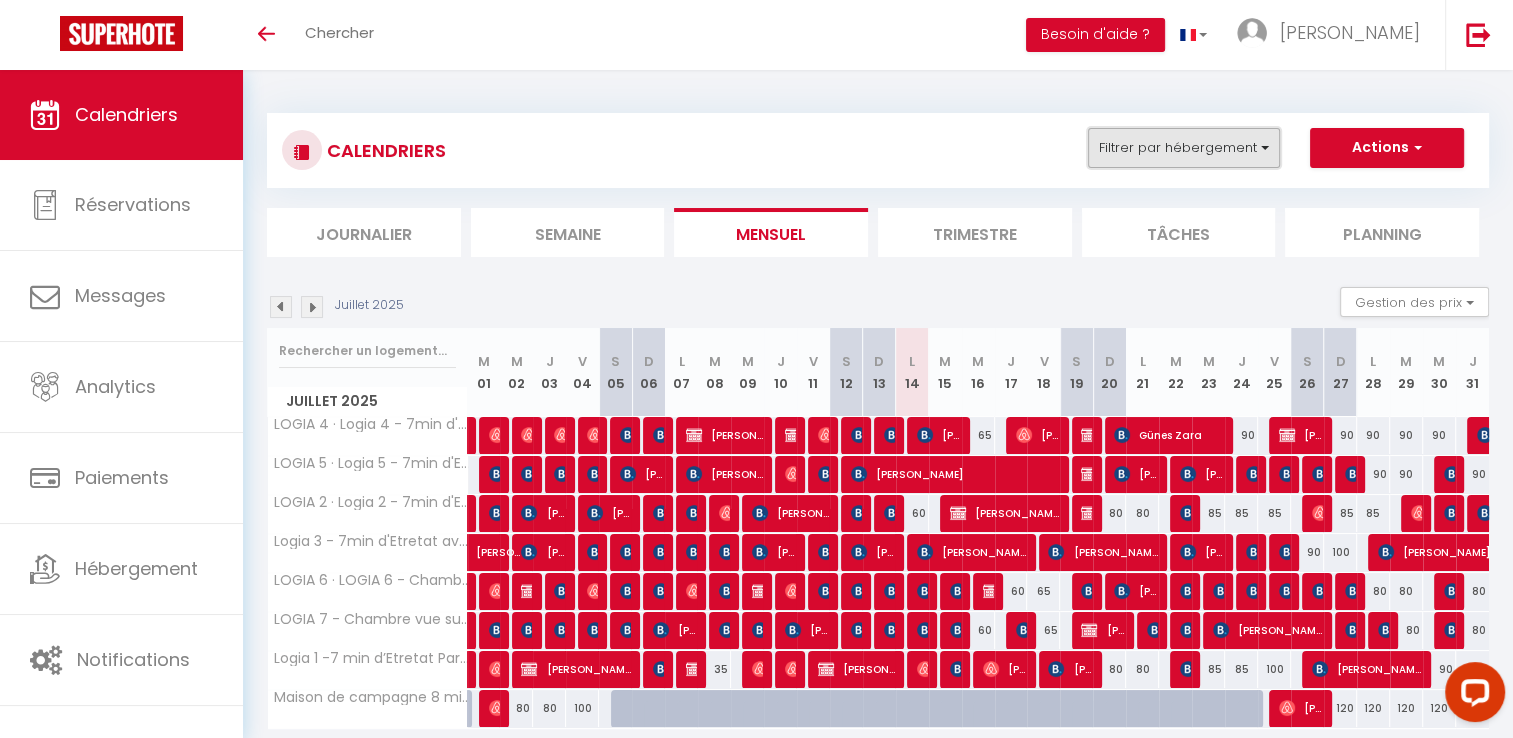 click on "Filtrer par hébergement" at bounding box center [1184, 148] 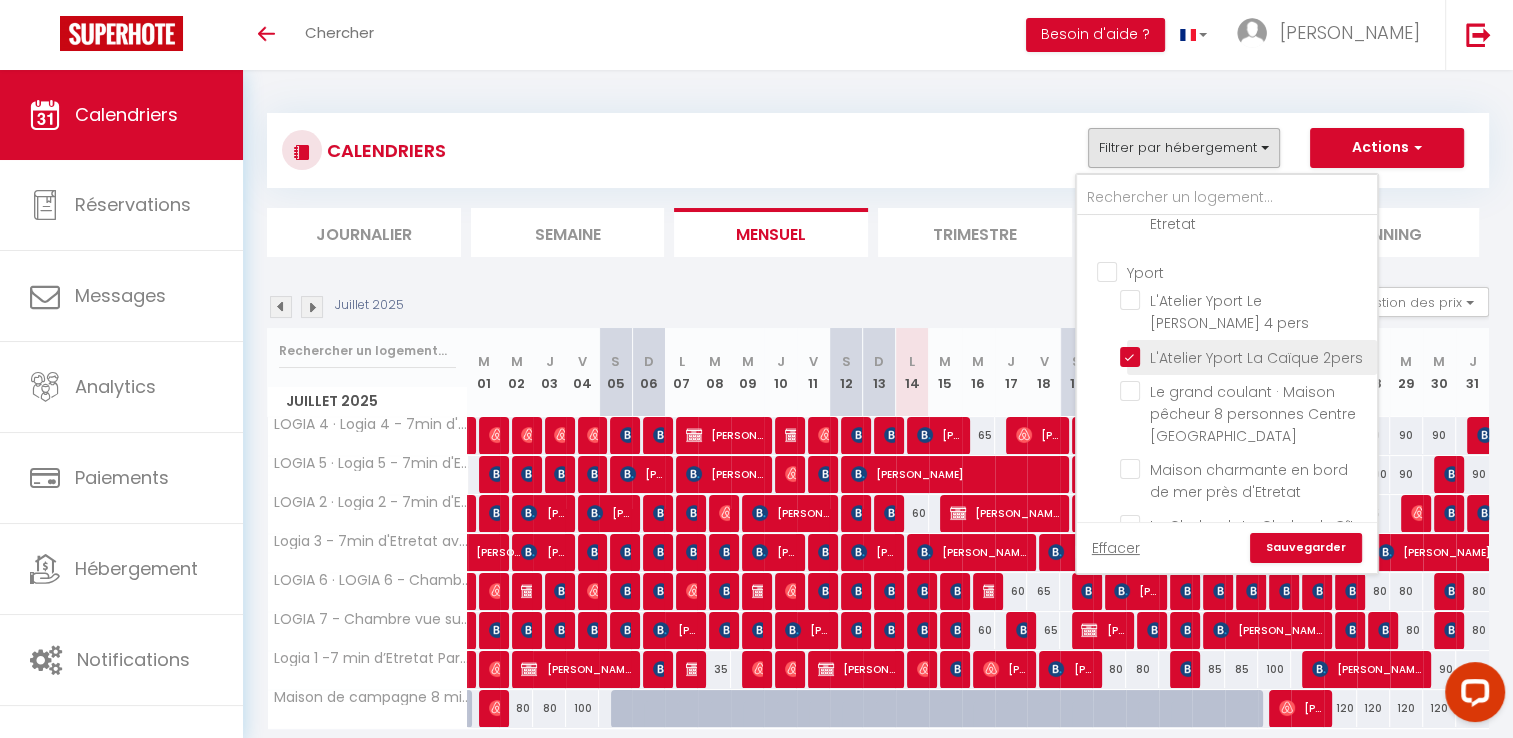 click on "L'Atelier Yport La Caïque 2pers" at bounding box center [1245, 356] 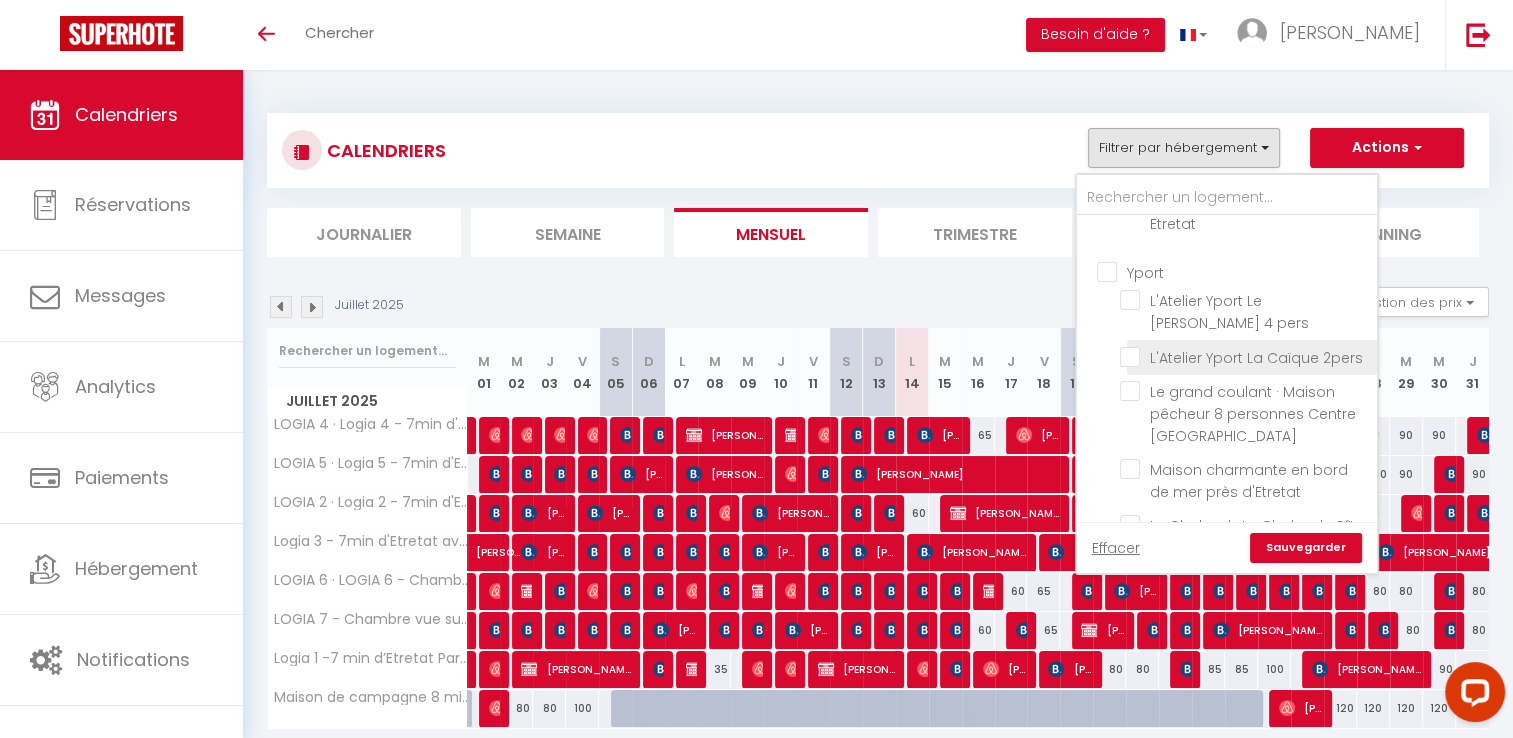 checkbox on "false" 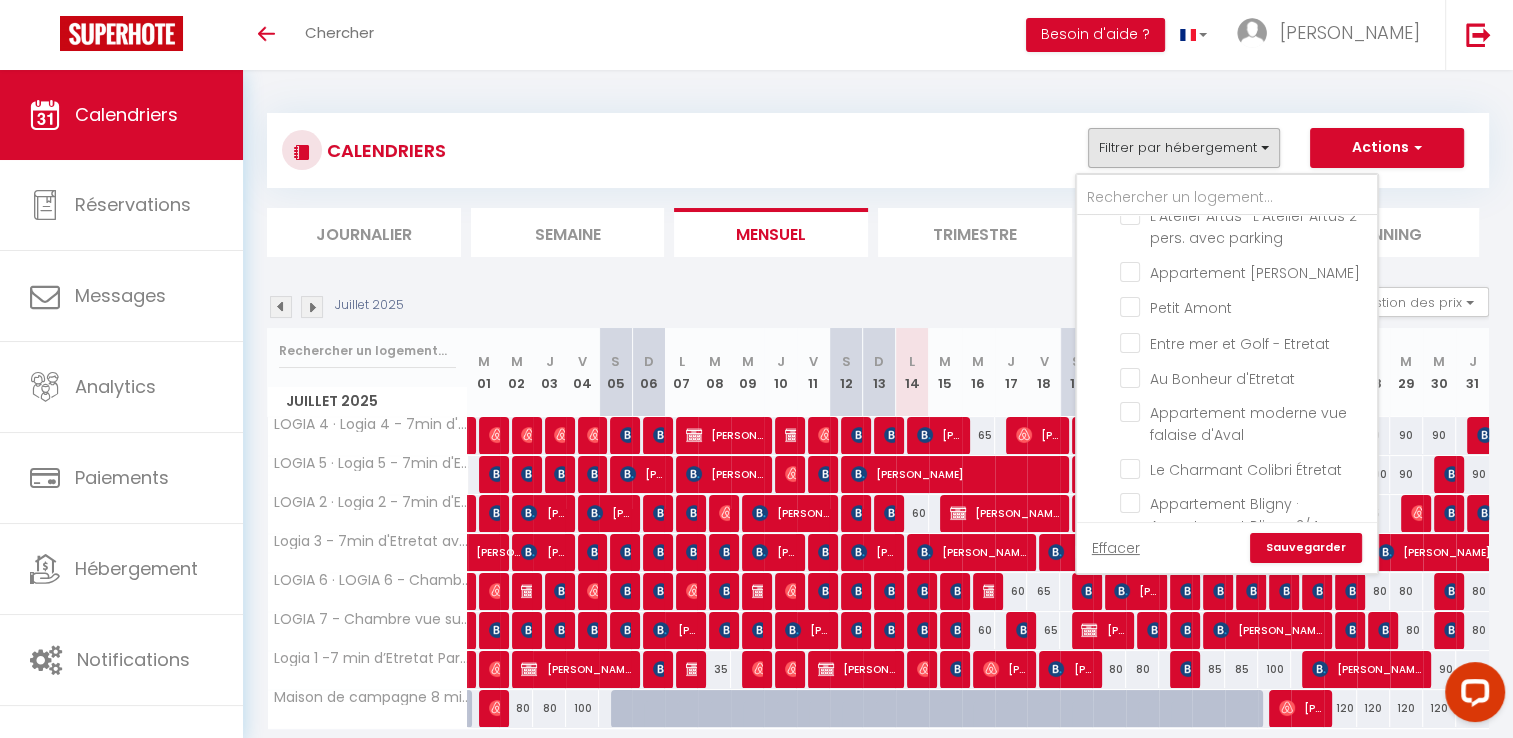 scroll, scrollTop: 1980, scrollLeft: 0, axis: vertical 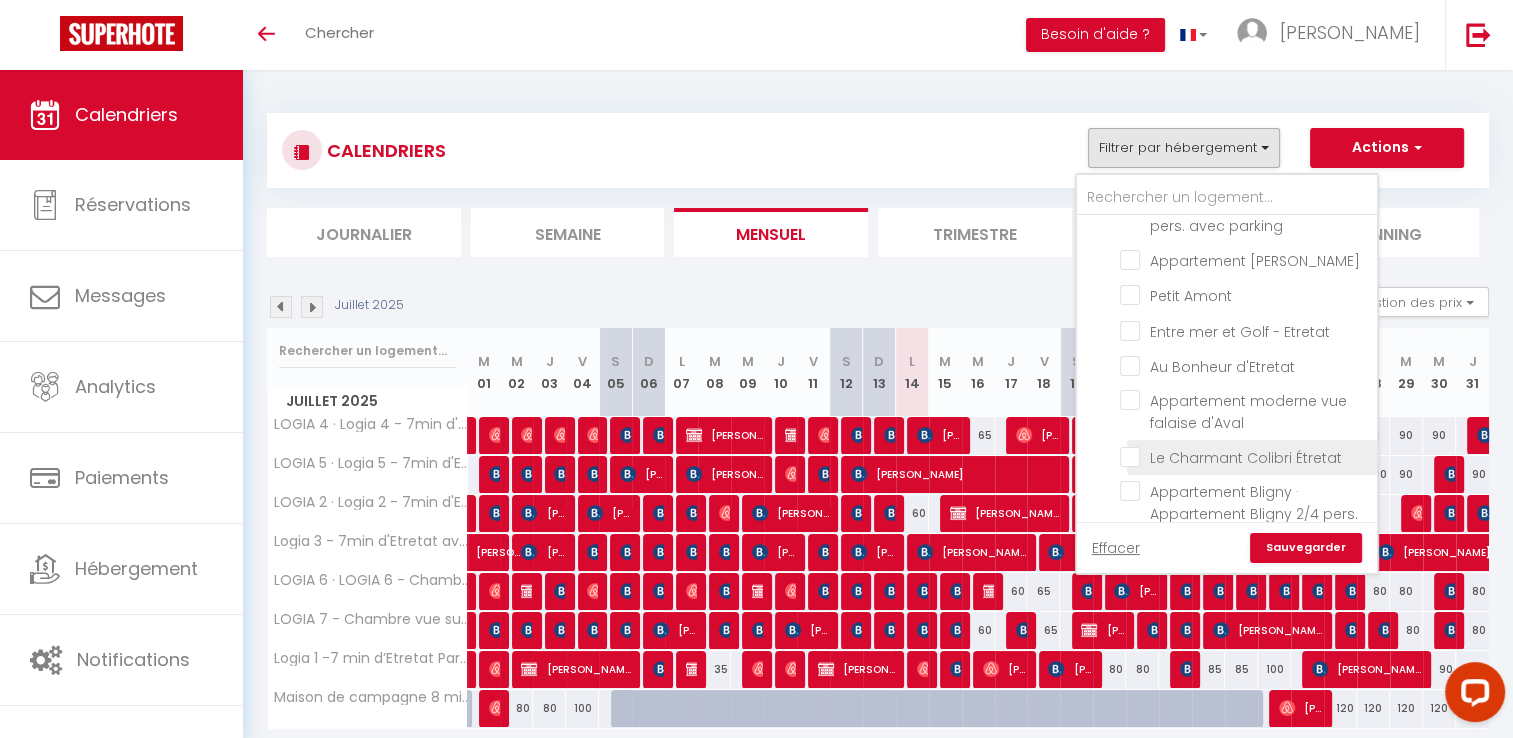 click on "Le Charmant Colibri Étretat" at bounding box center (1245, 456) 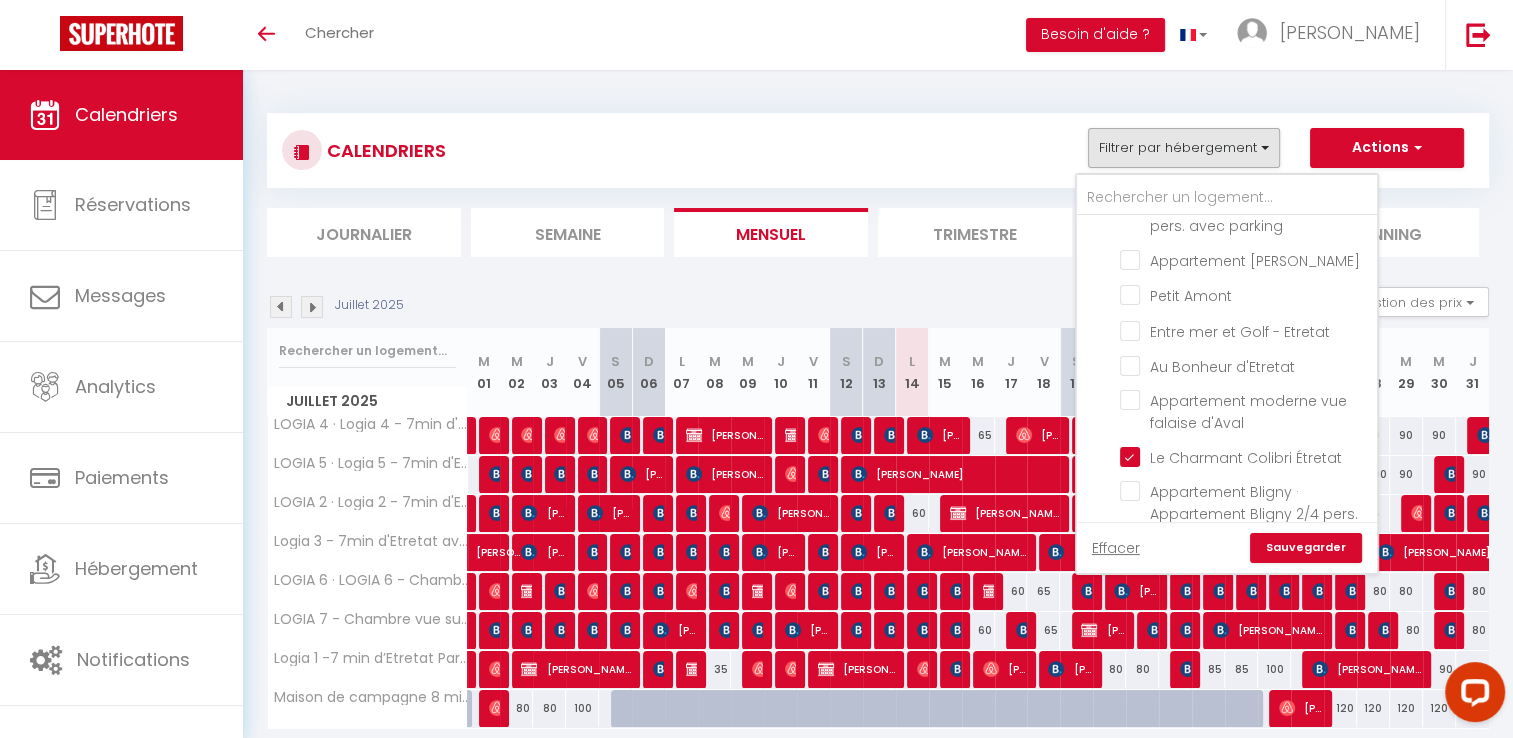 click on "Sauvegarder" at bounding box center (1306, 548) 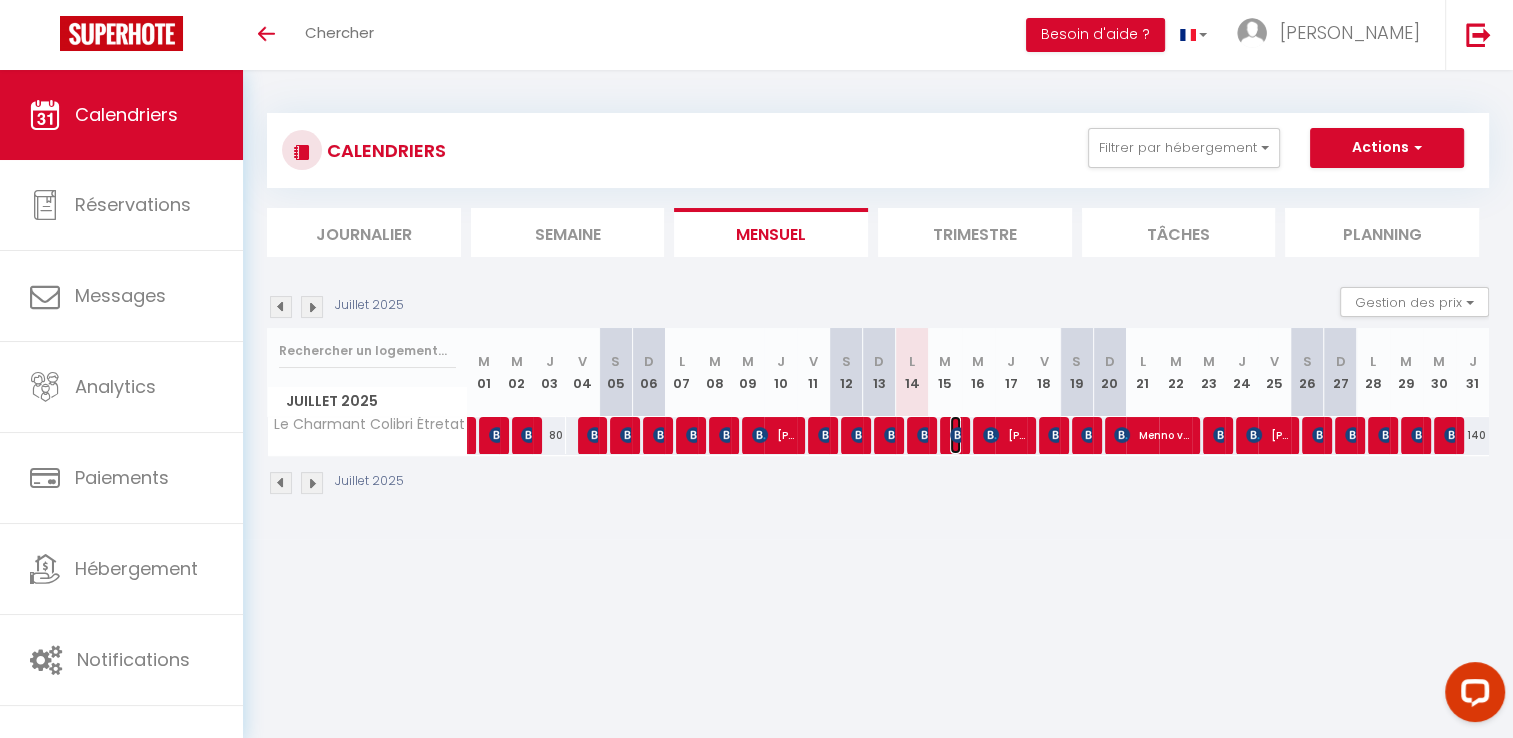click at bounding box center [958, 435] 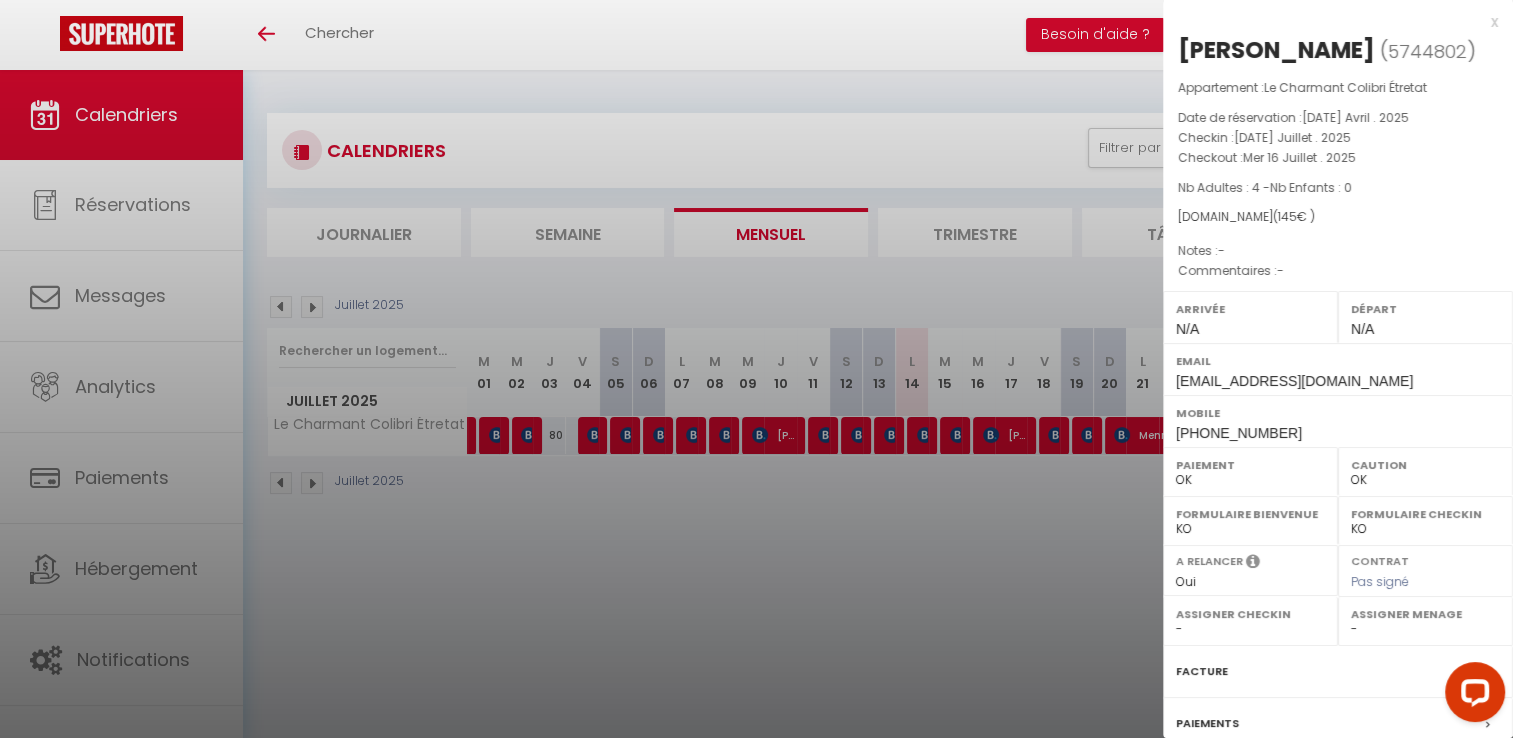 drag, startPoint x: 894, startPoint y: 521, endPoint x: 728, endPoint y: 737, distance: 272.4188 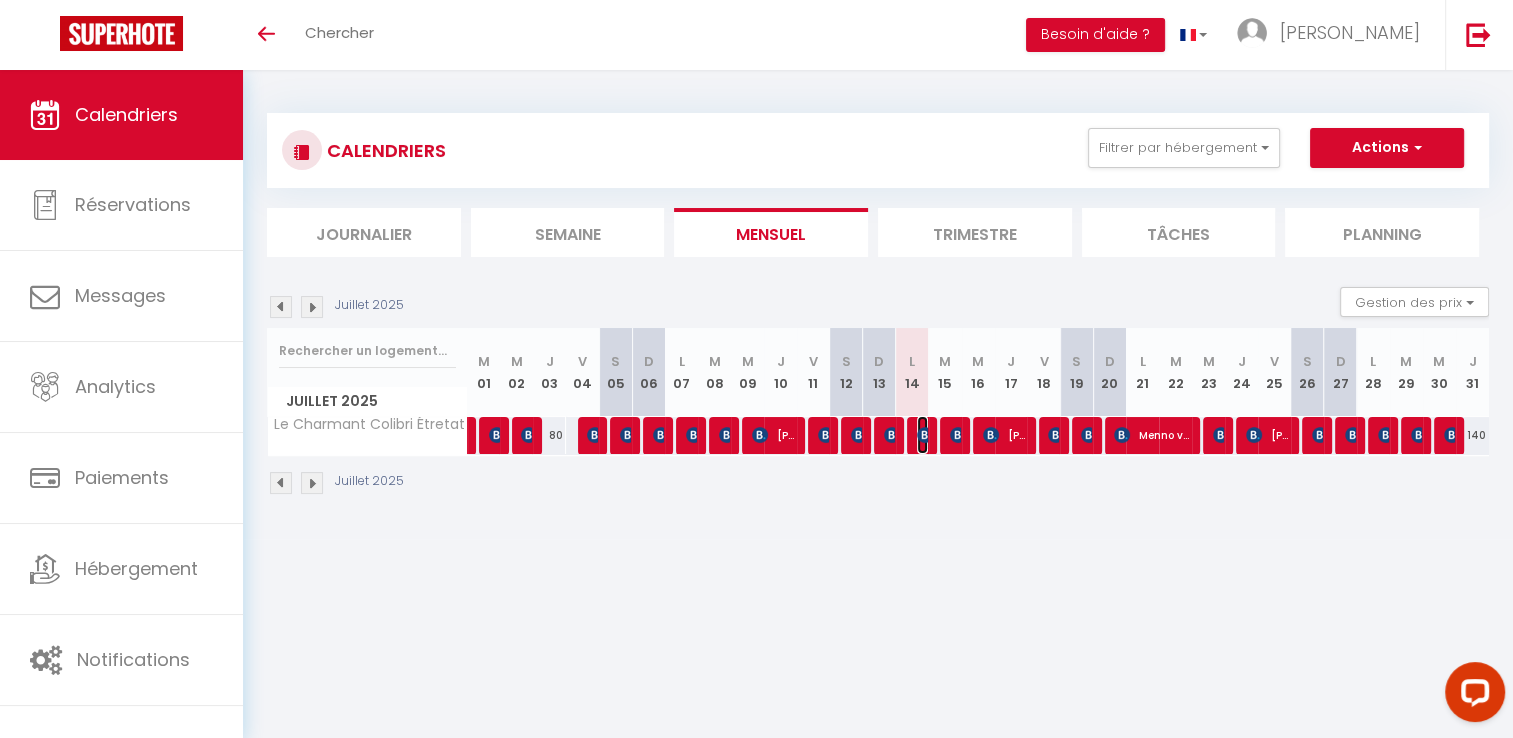 click at bounding box center [925, 435] 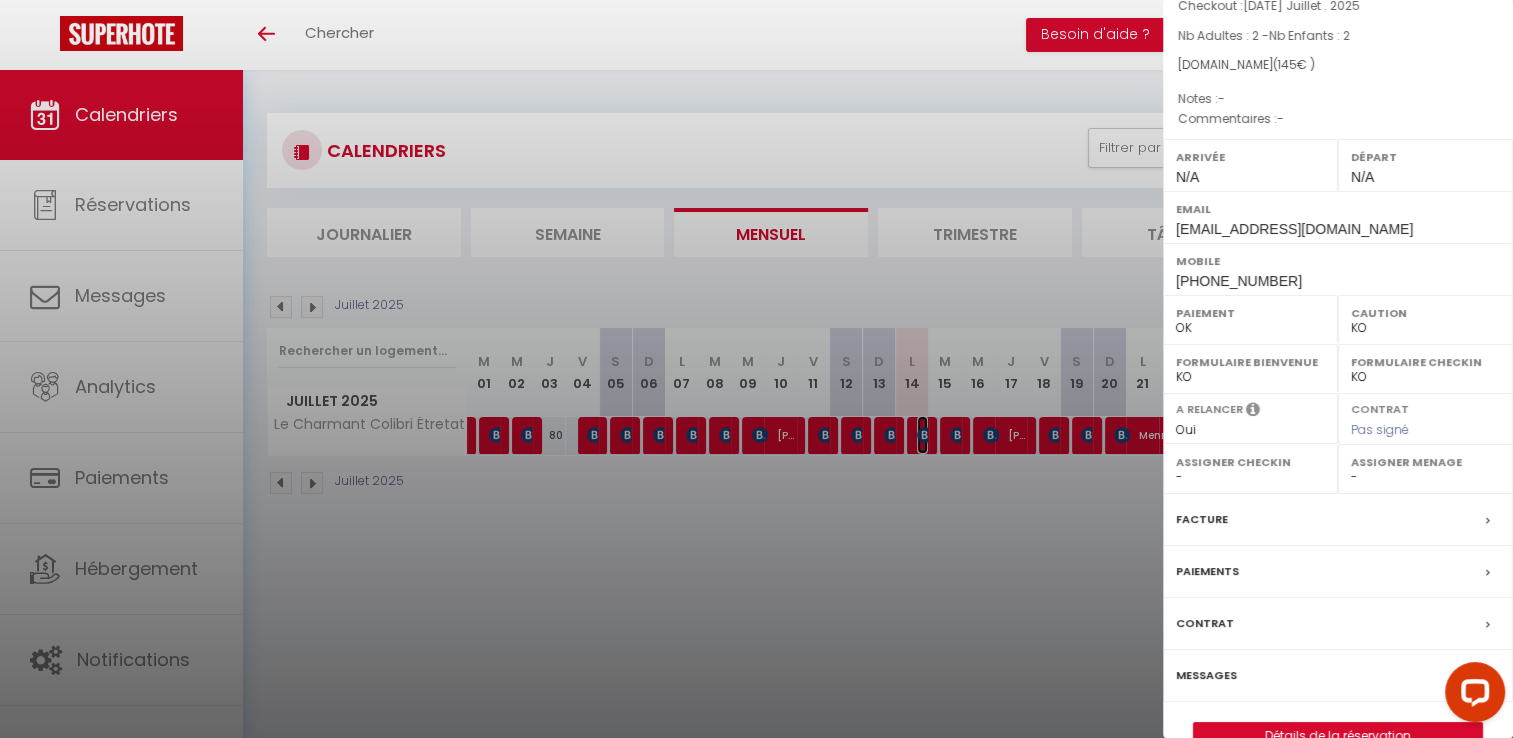 scroll, scrollTop: 190, scrollLeft: 0, axis: vertical 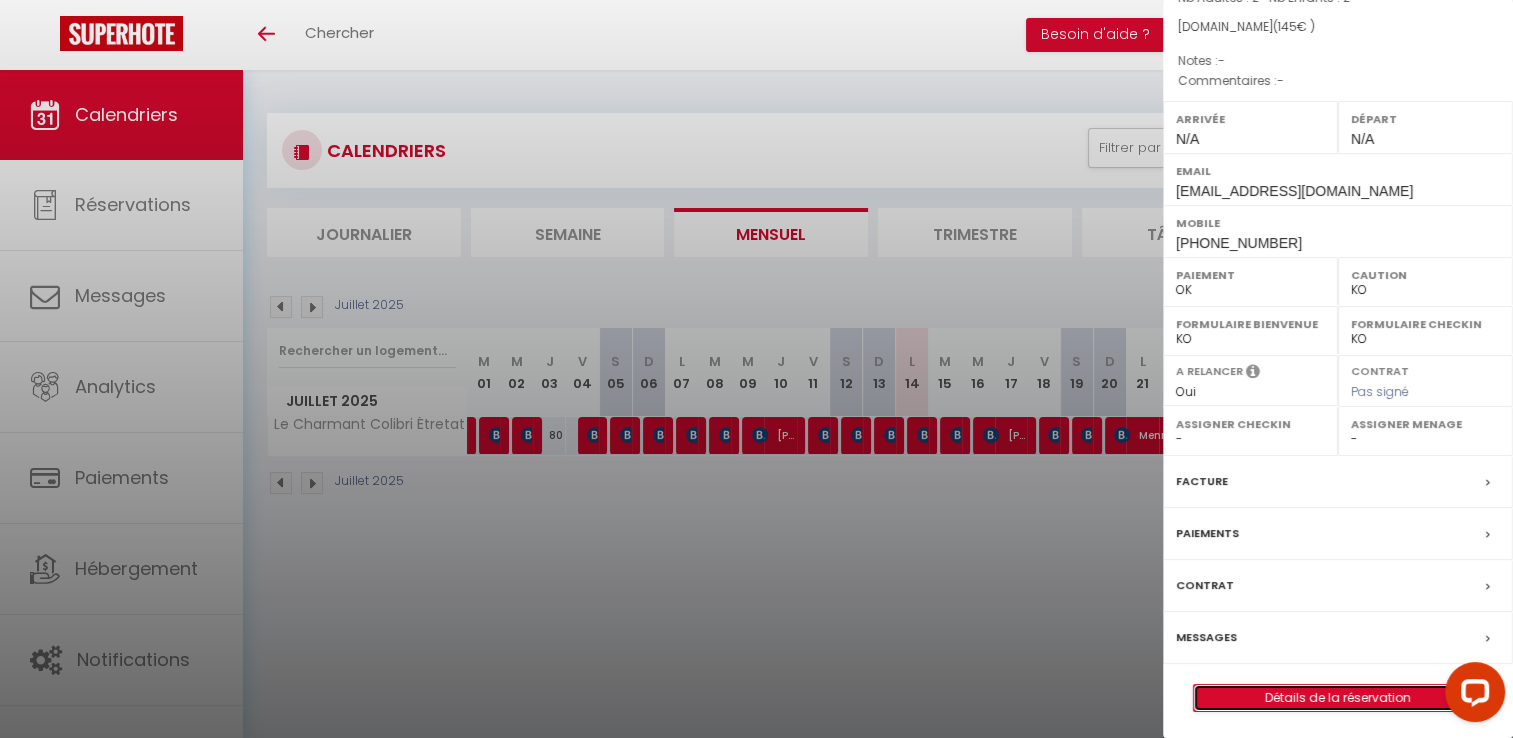 click on "Détails de la réservation" at bounding box center [1338, 698] 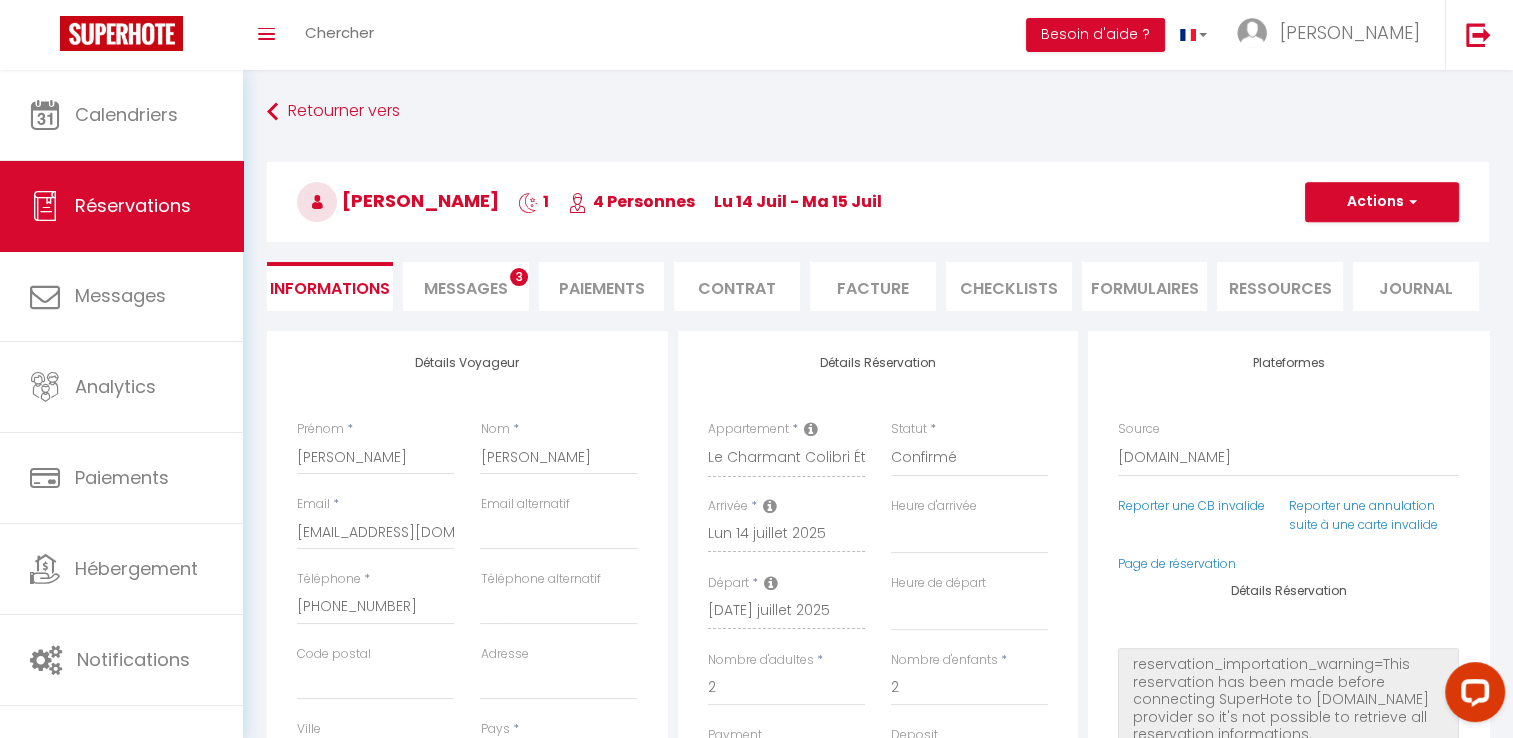 click on "Paiements" at bounding box center [602, 286] 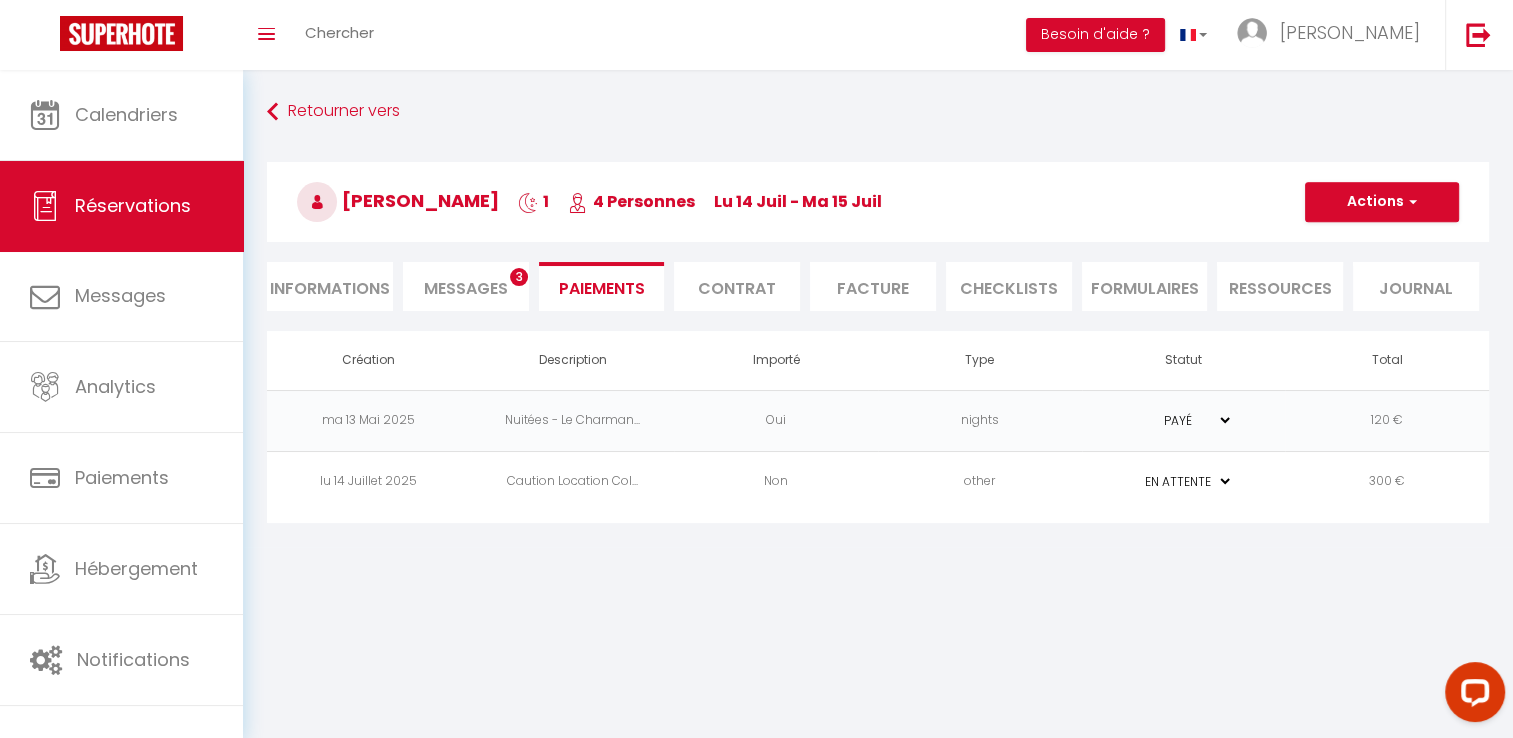 click on "Messages   3" at bounding box center [466, 286] 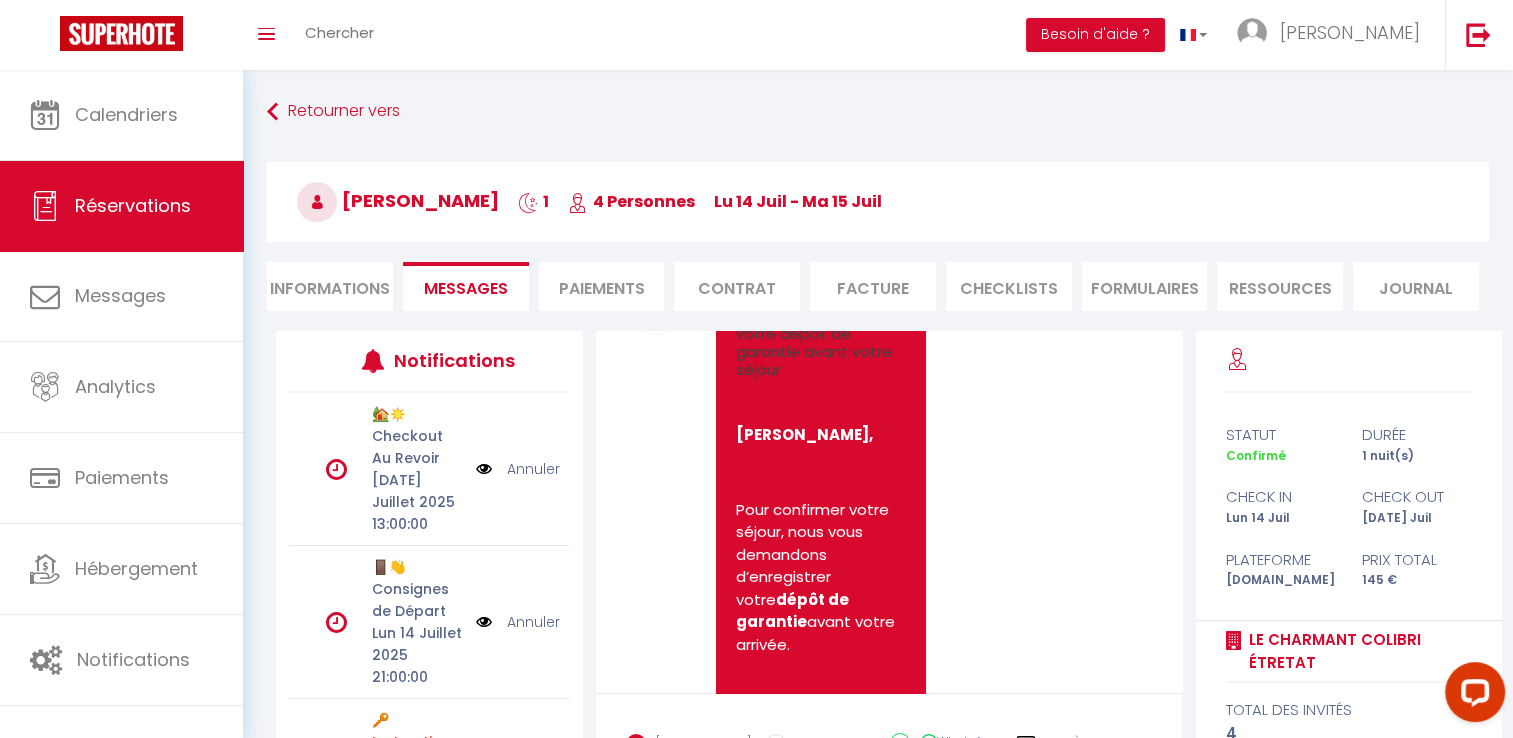 scroll, scrollTop: 142, scrollLeft: 0, axis: vertical 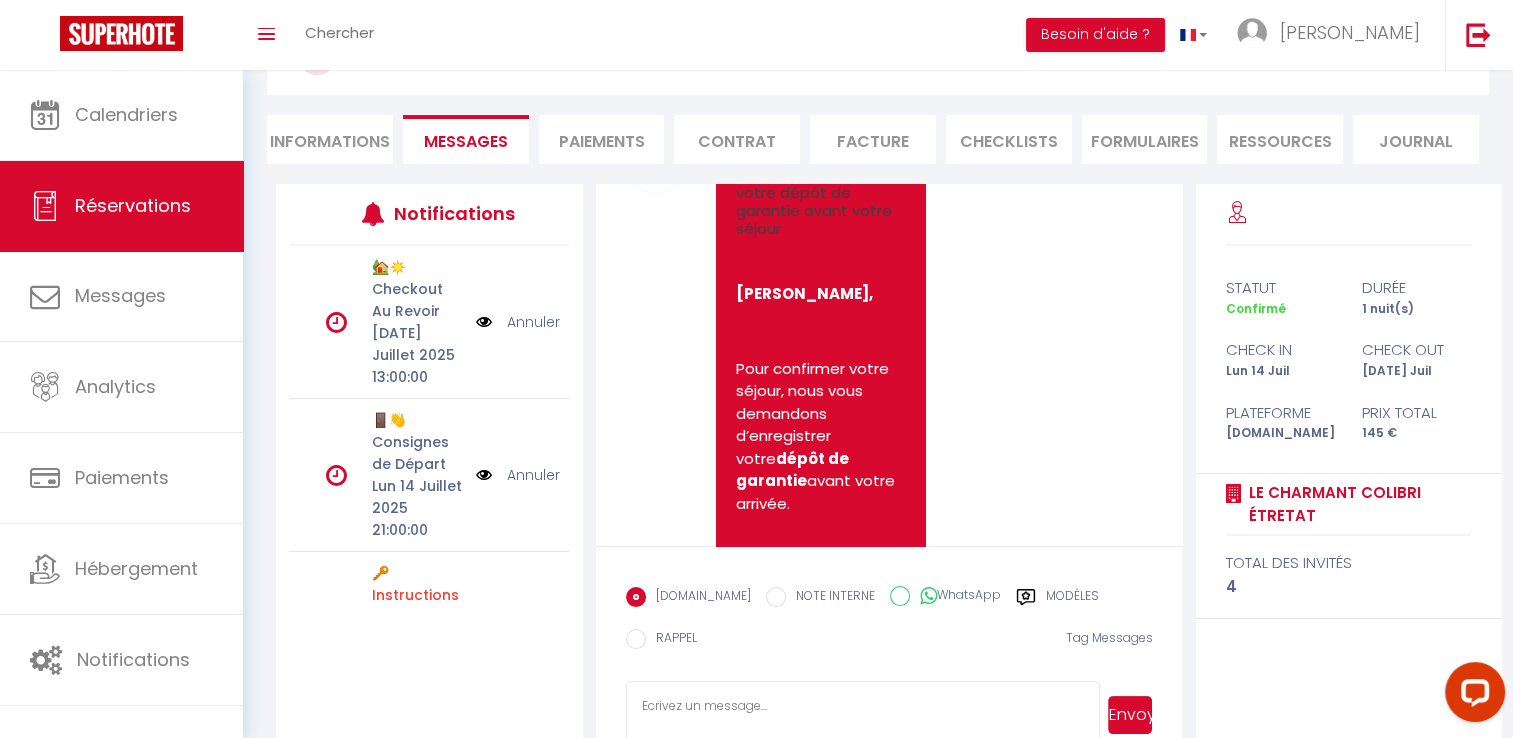 click on "Journal" at bounding box center [1416, 139] 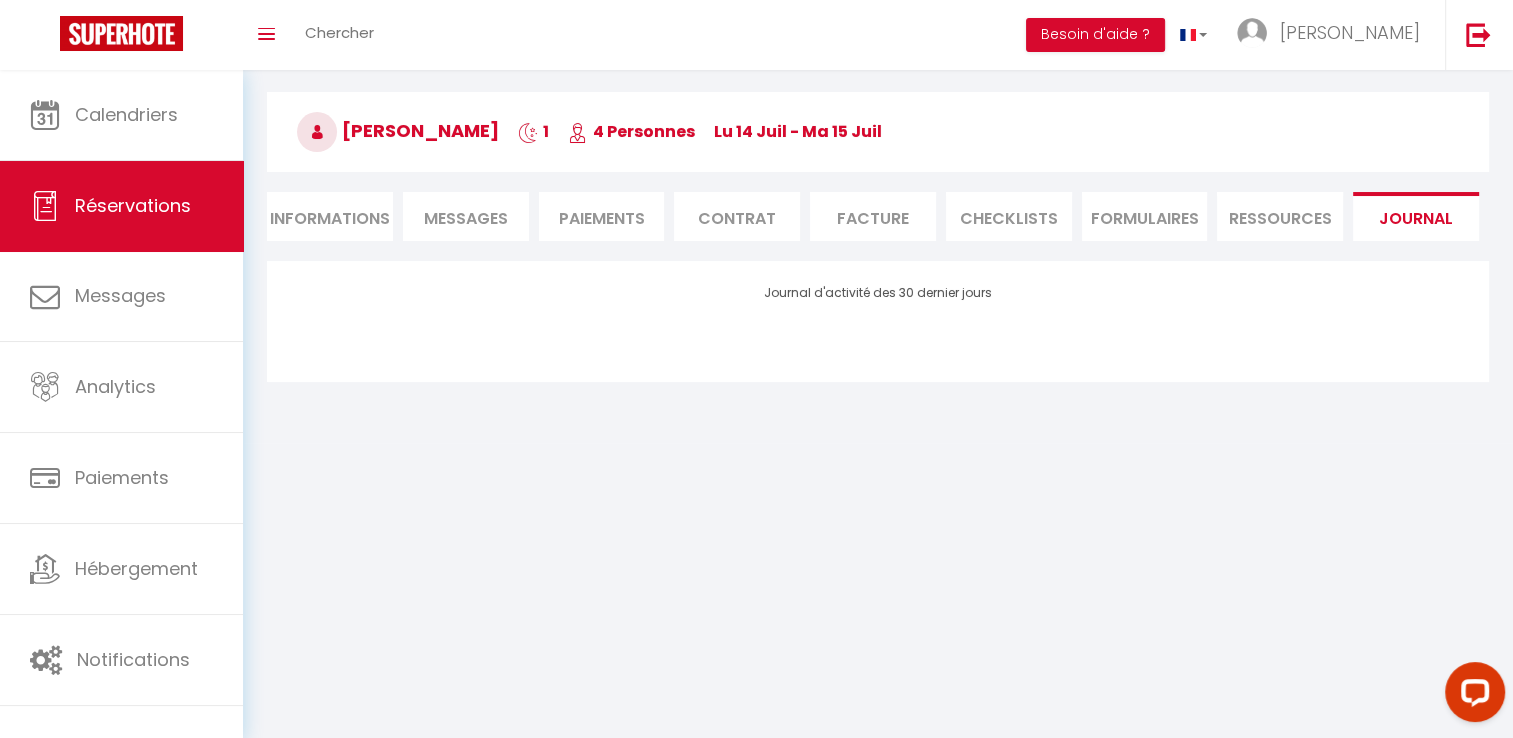 scroll, scrollTop: 147, scrollLeft: 0, axis: vertical 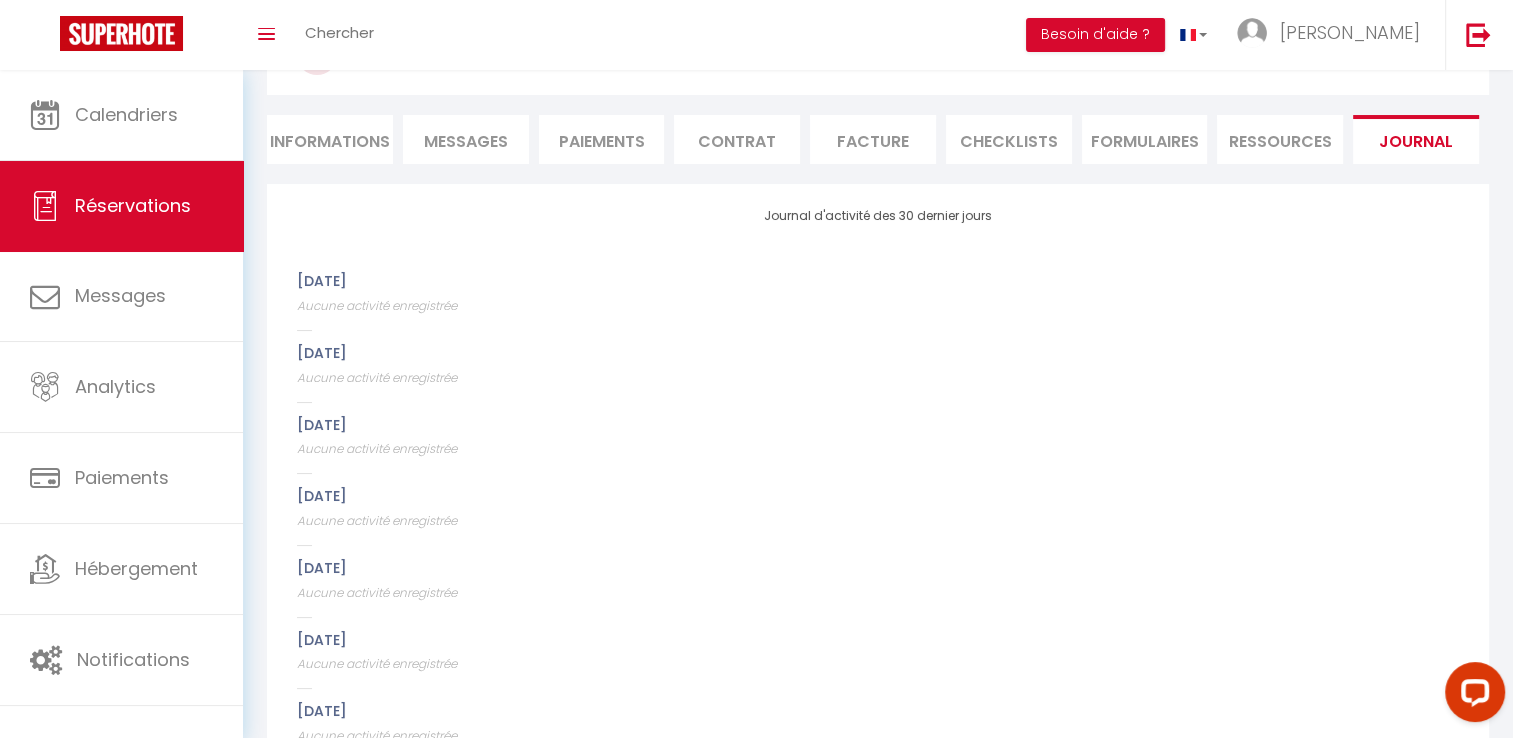 click on "Ressources" at bounding box center (1280, 139) 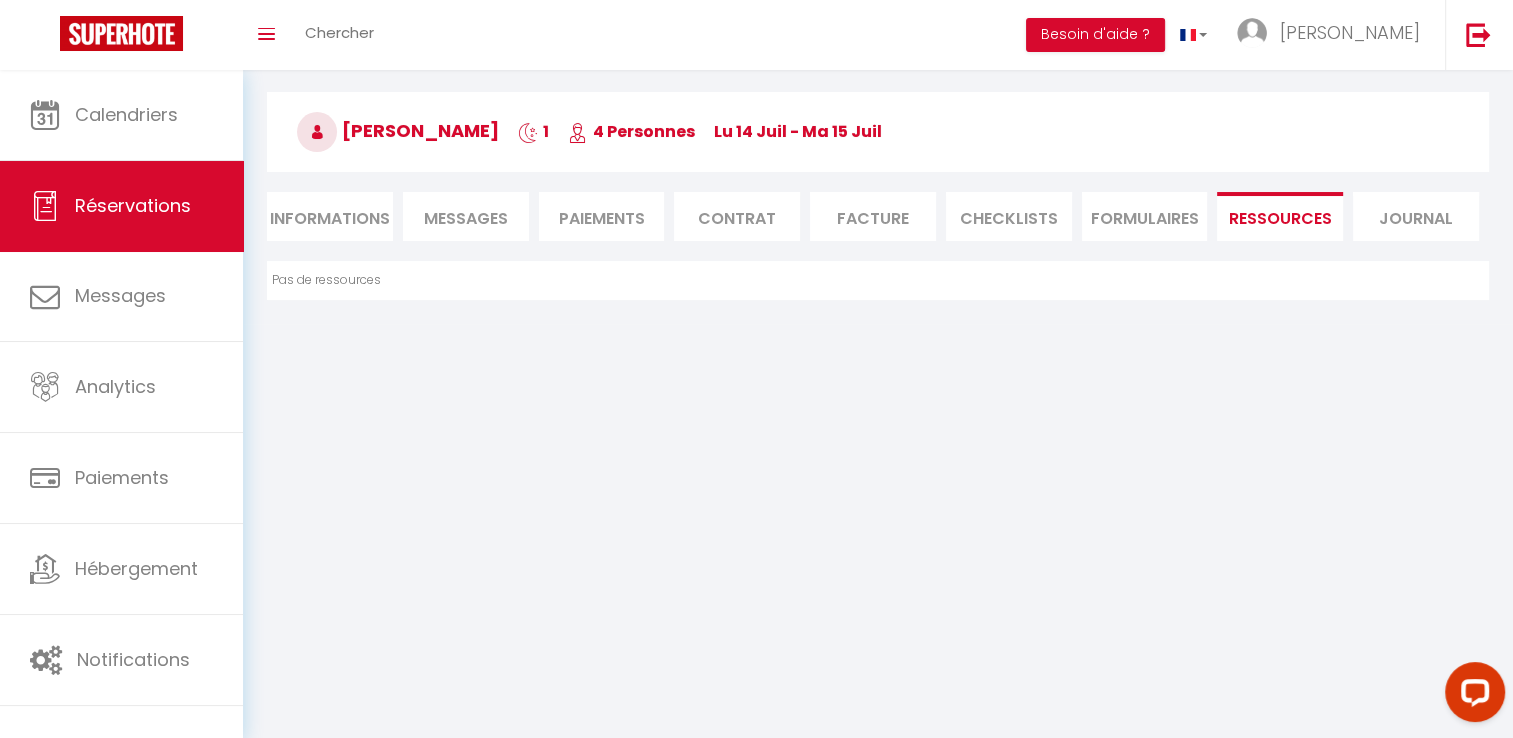 click on "FORMULAIRES" at bounding box center [1145, 216] 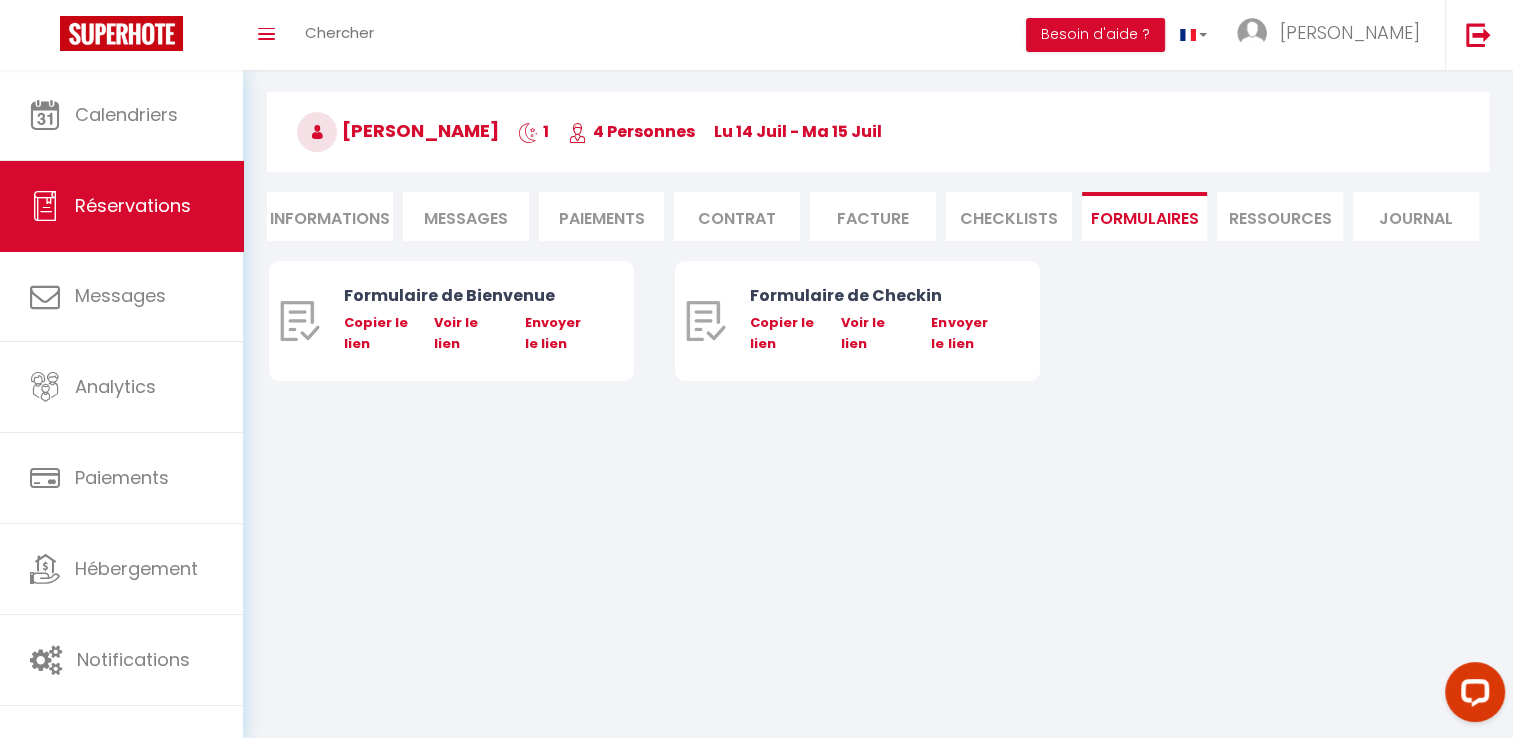 click on "CHECKLISTS" at bounding box center [1009, 216] 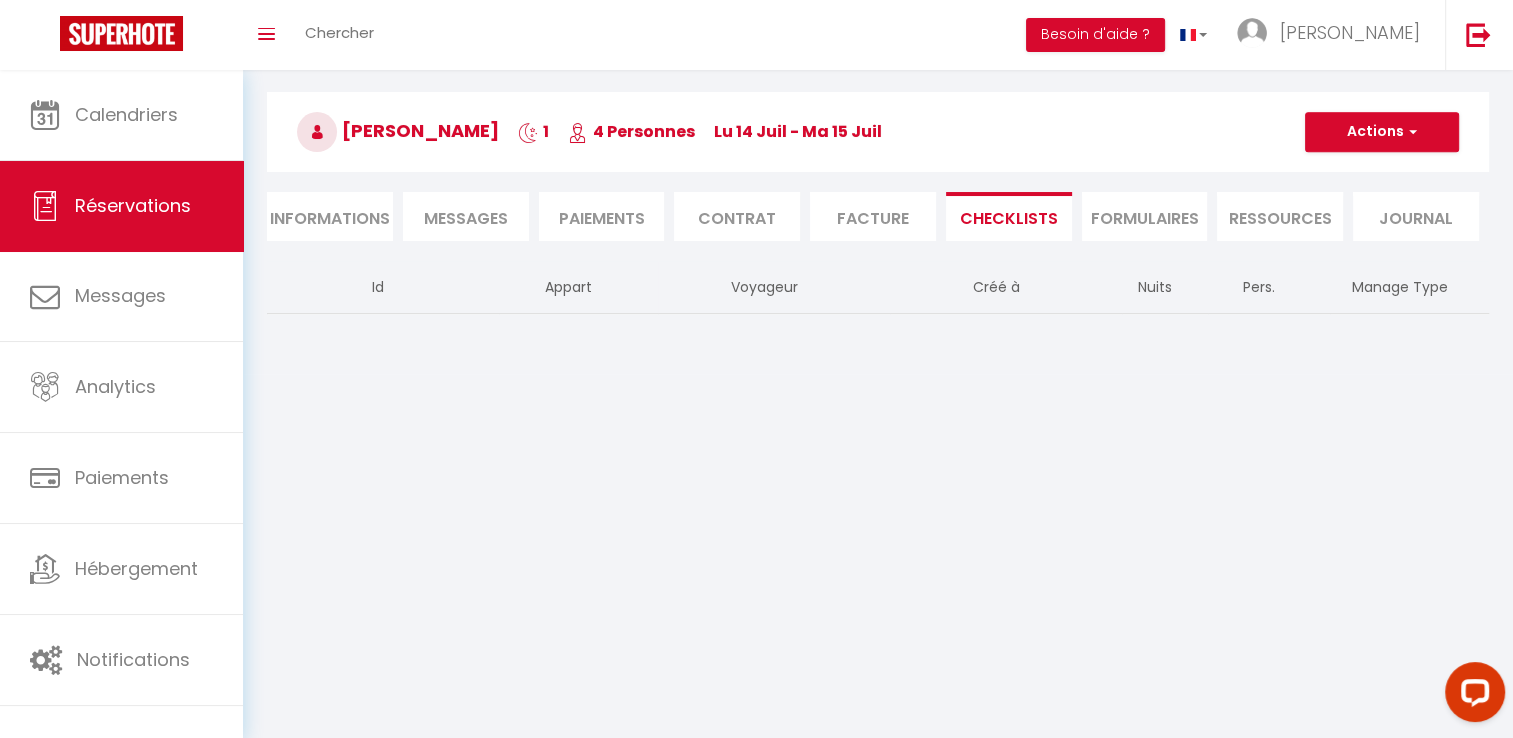 click on "Facture" at bounding box center [873, 216] 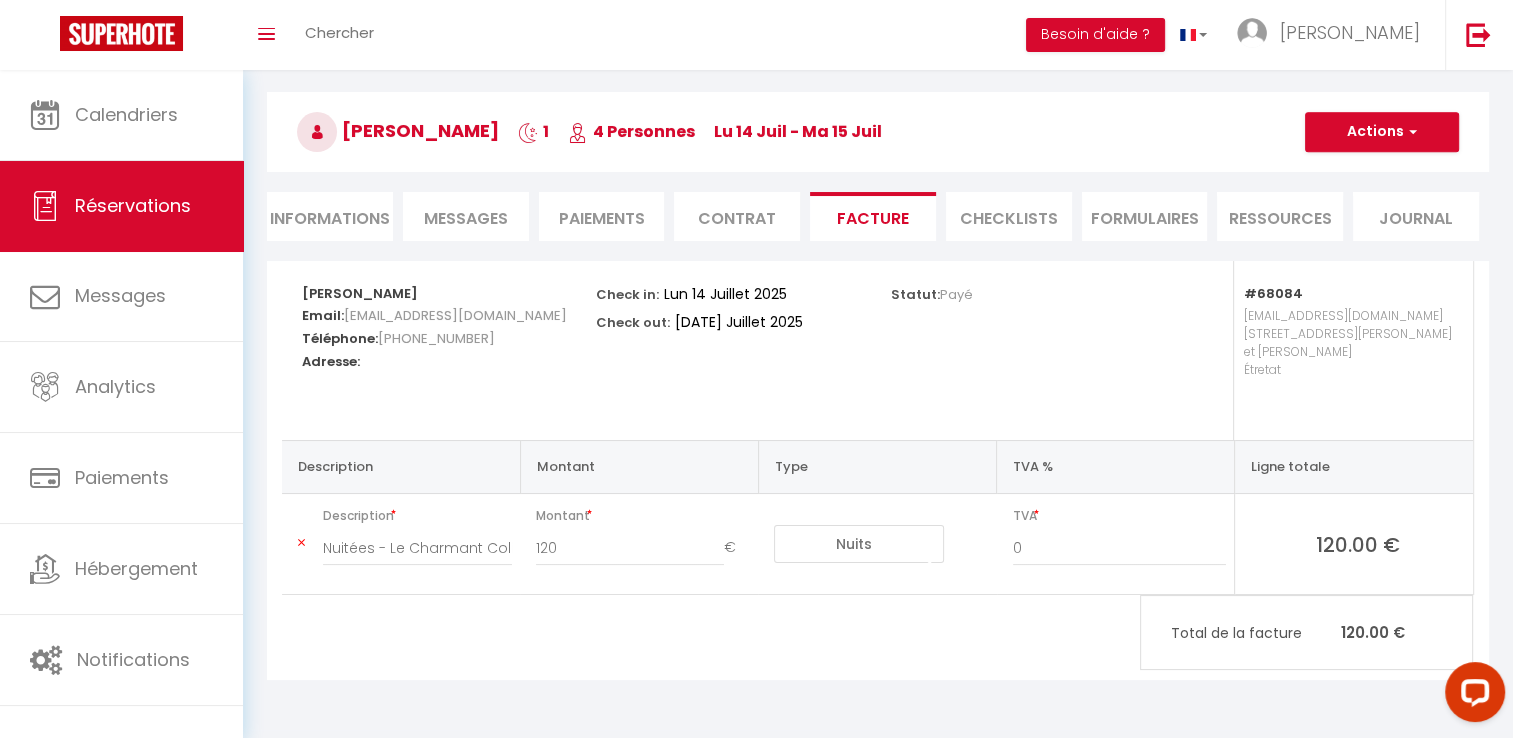 click on "Contrat" at bounding box center (737, 216) 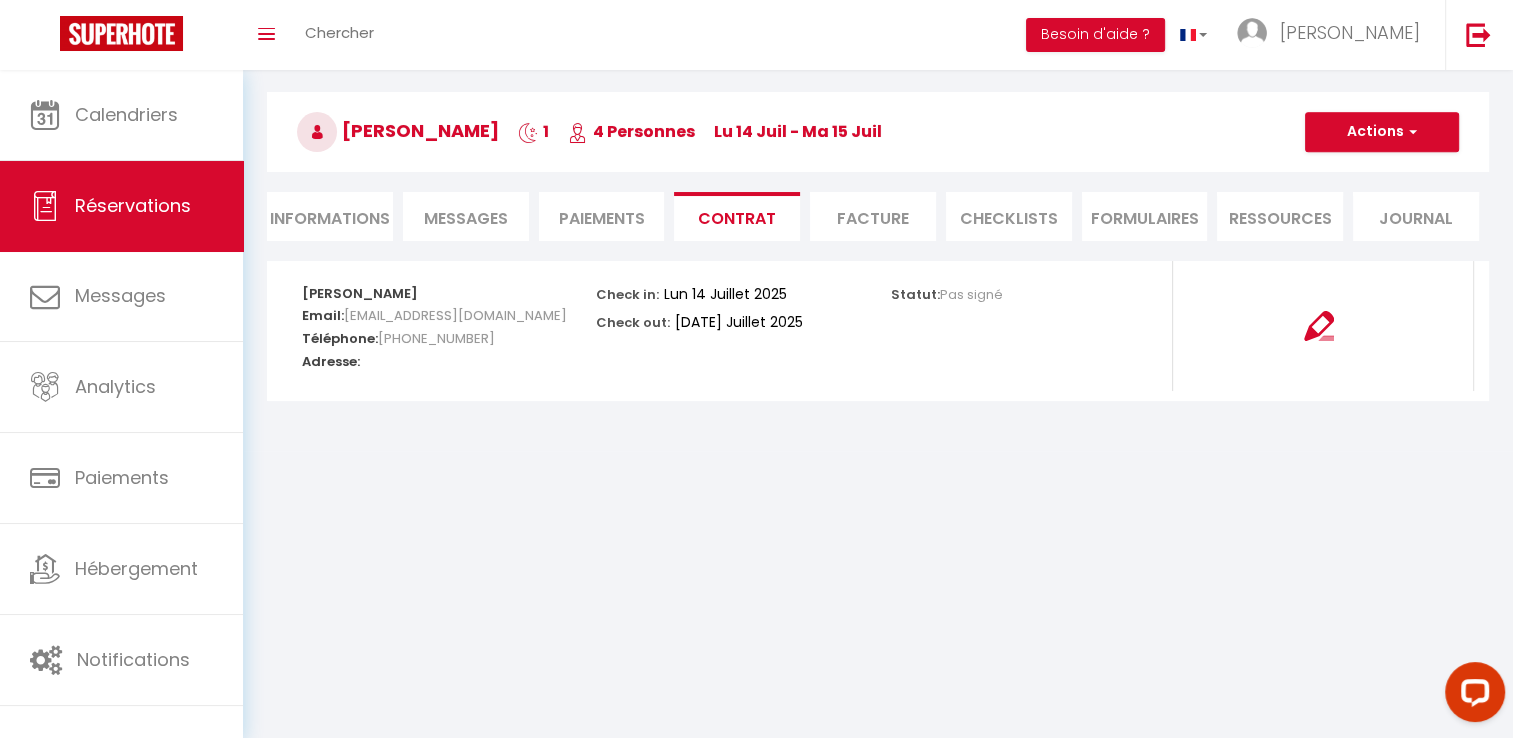 click on "Paiements" at bounding box center (602, 216) 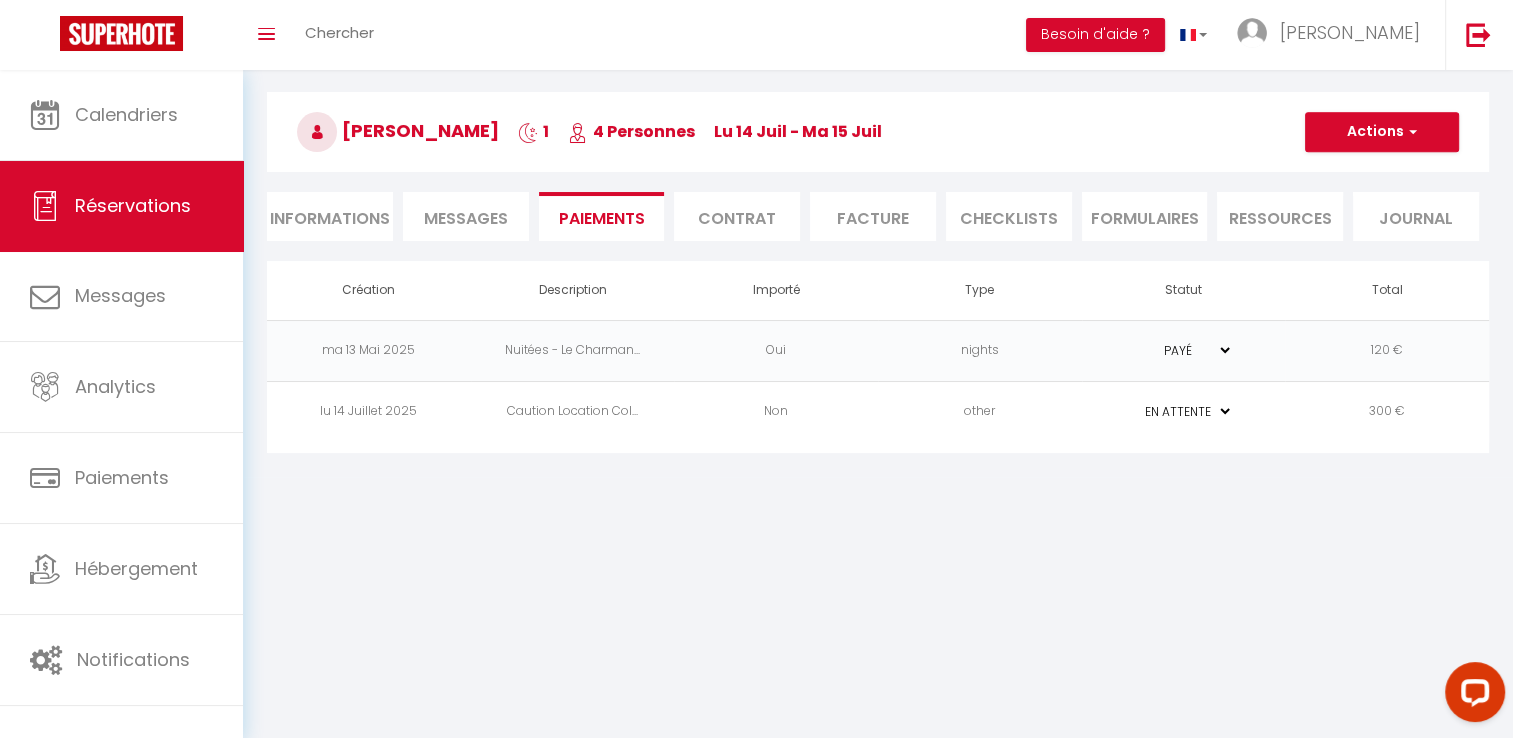 click on "Messages" at bounding box center [466, 218] 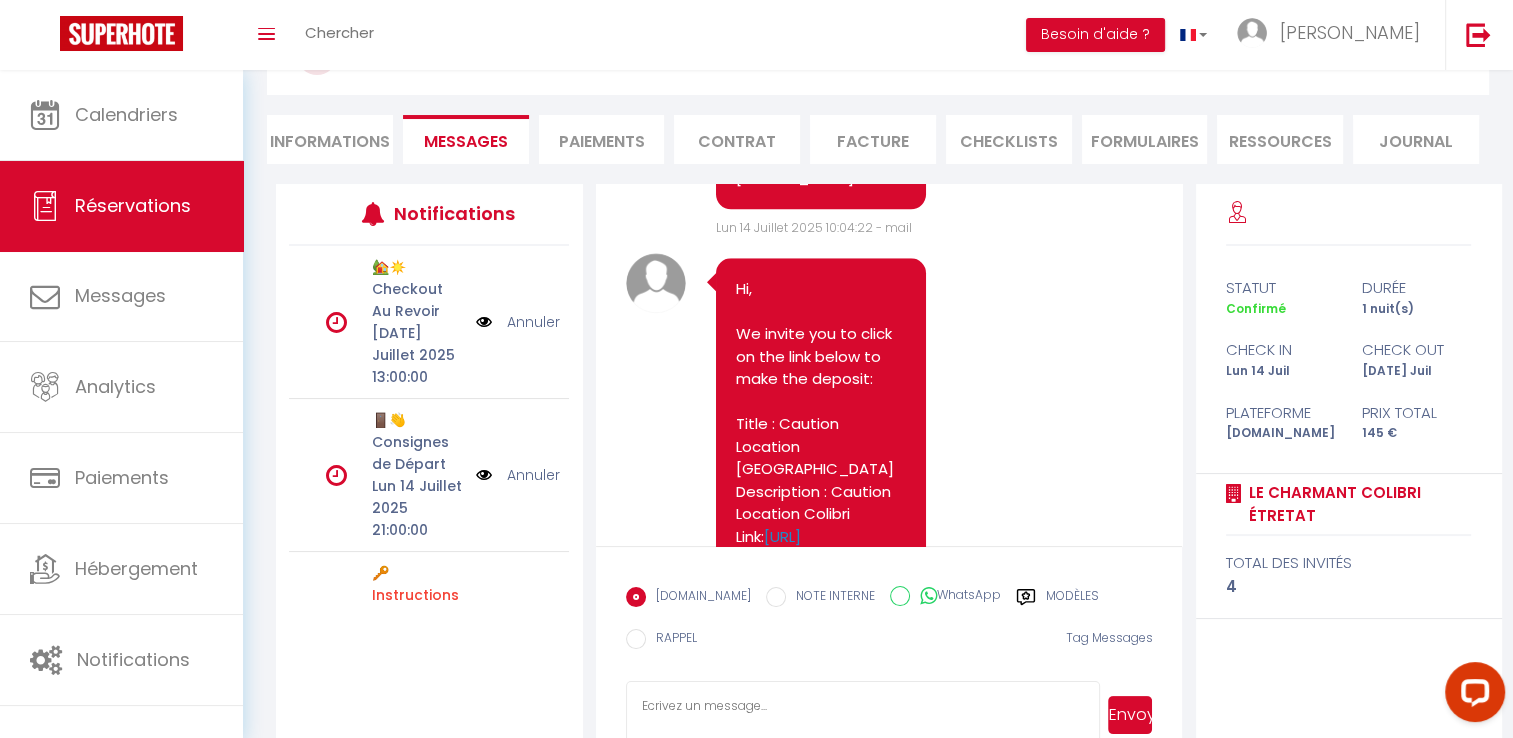 scroll, scrollTop: 2857, scrollLeft: 0, axis: vertical 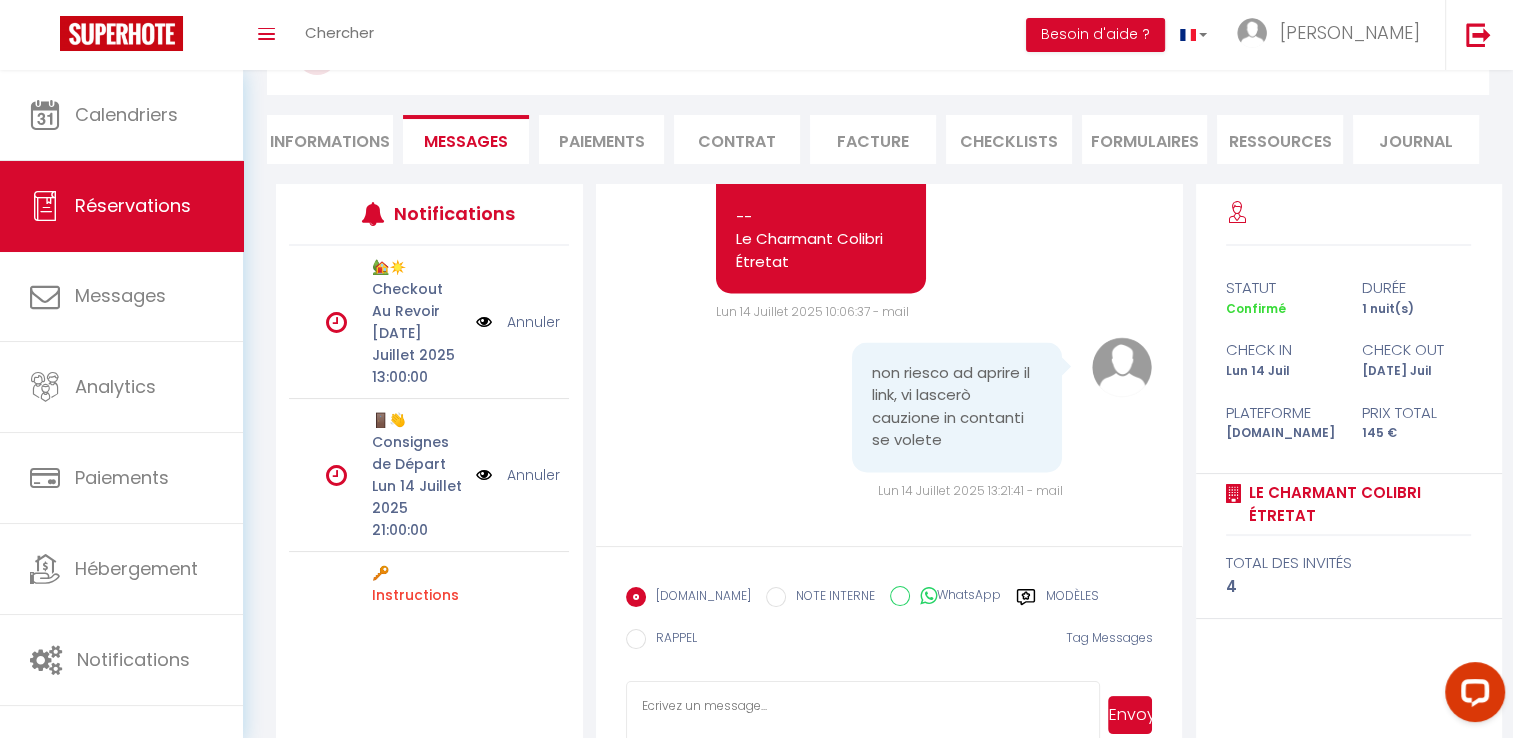 click on "Paiements" at bounding box center [602, 139] 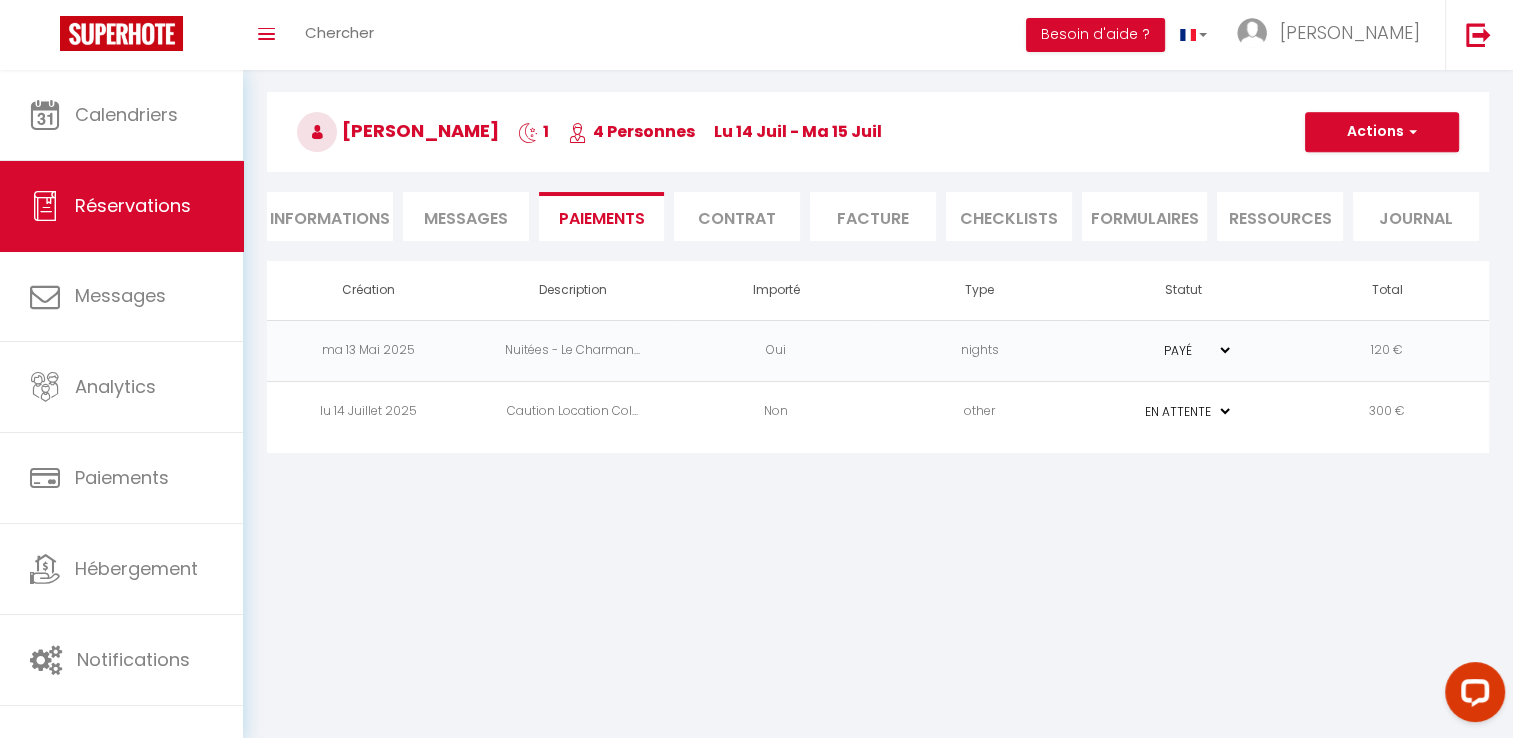 click on "Non" at bounding box center [776, 411] 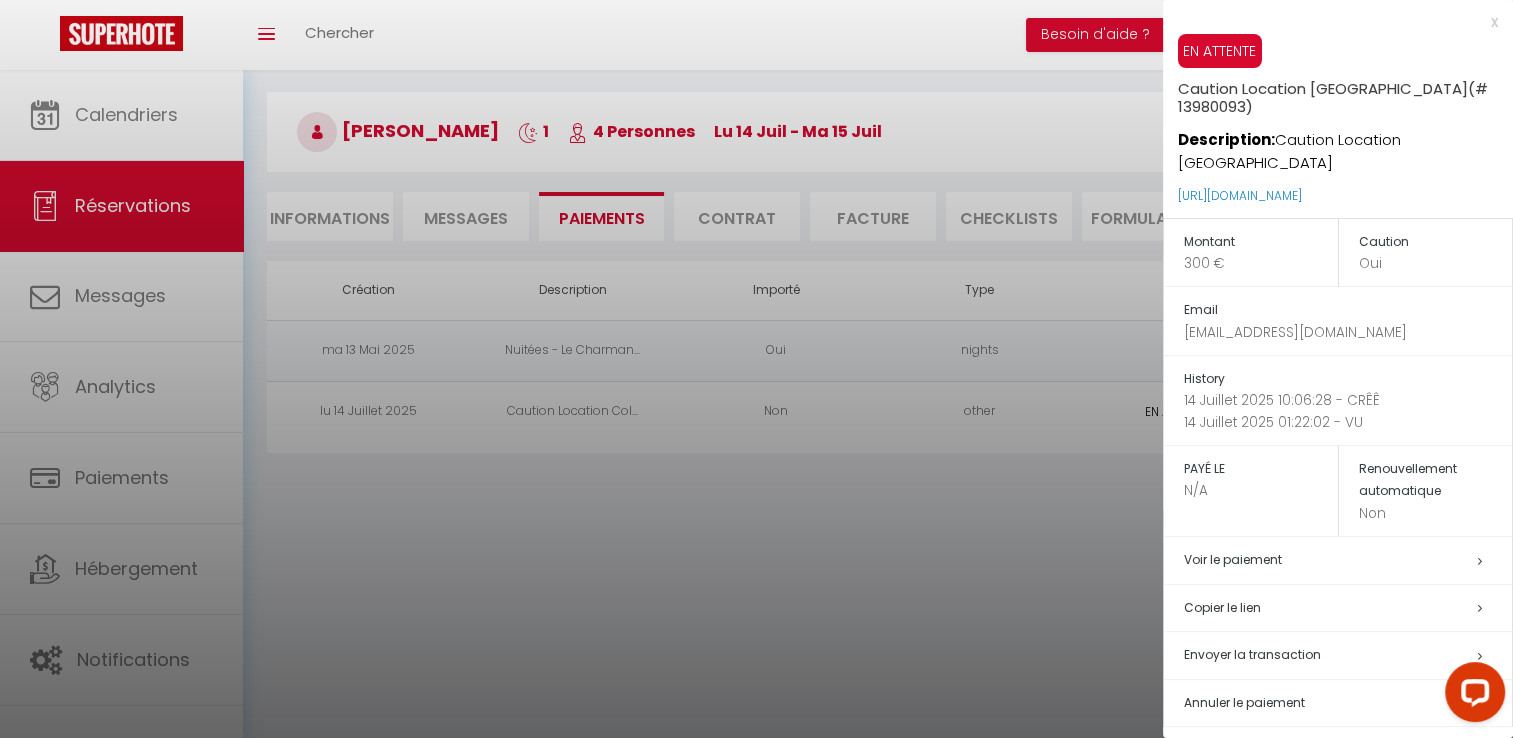 click at bounding box center (756, 369) 